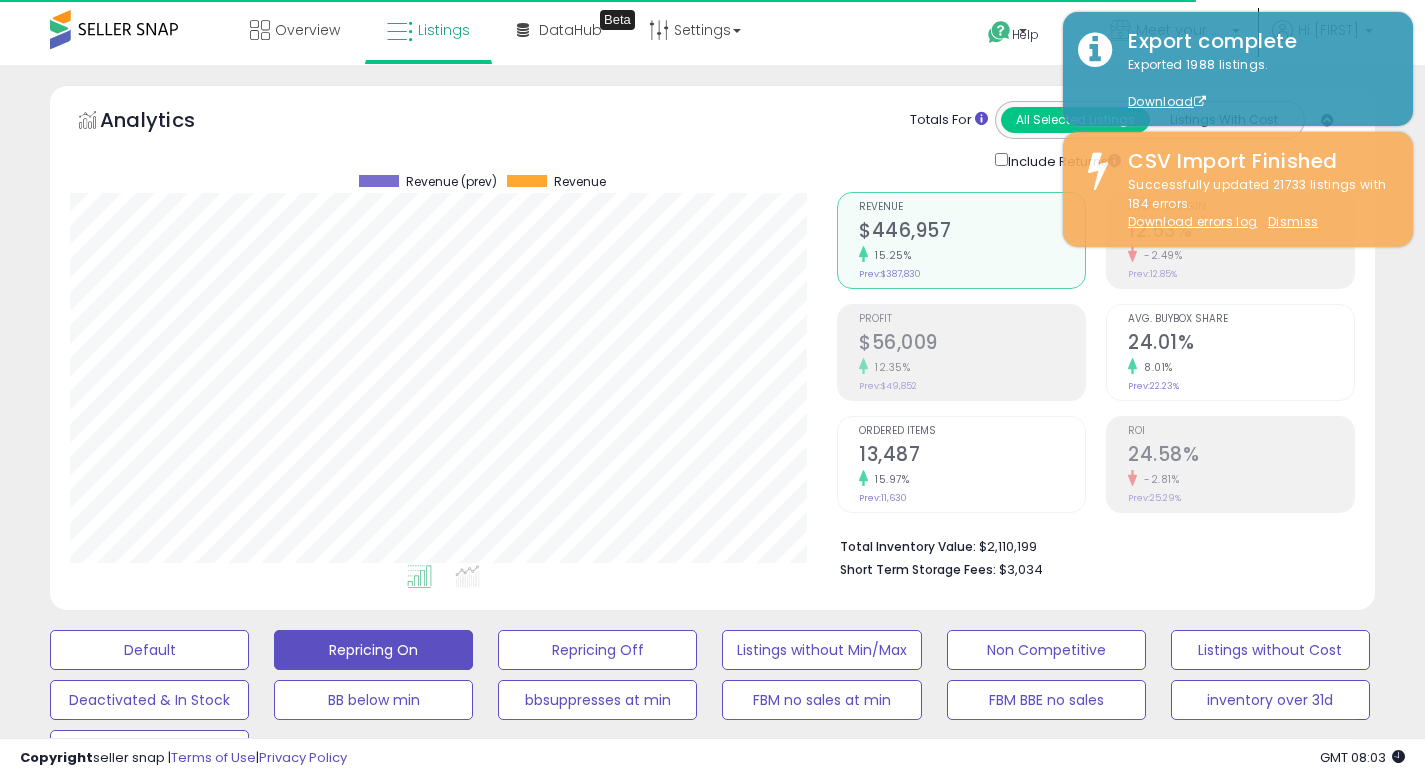 scroll, scrollTop: 872, scrollLeft: 0, axis: vertical 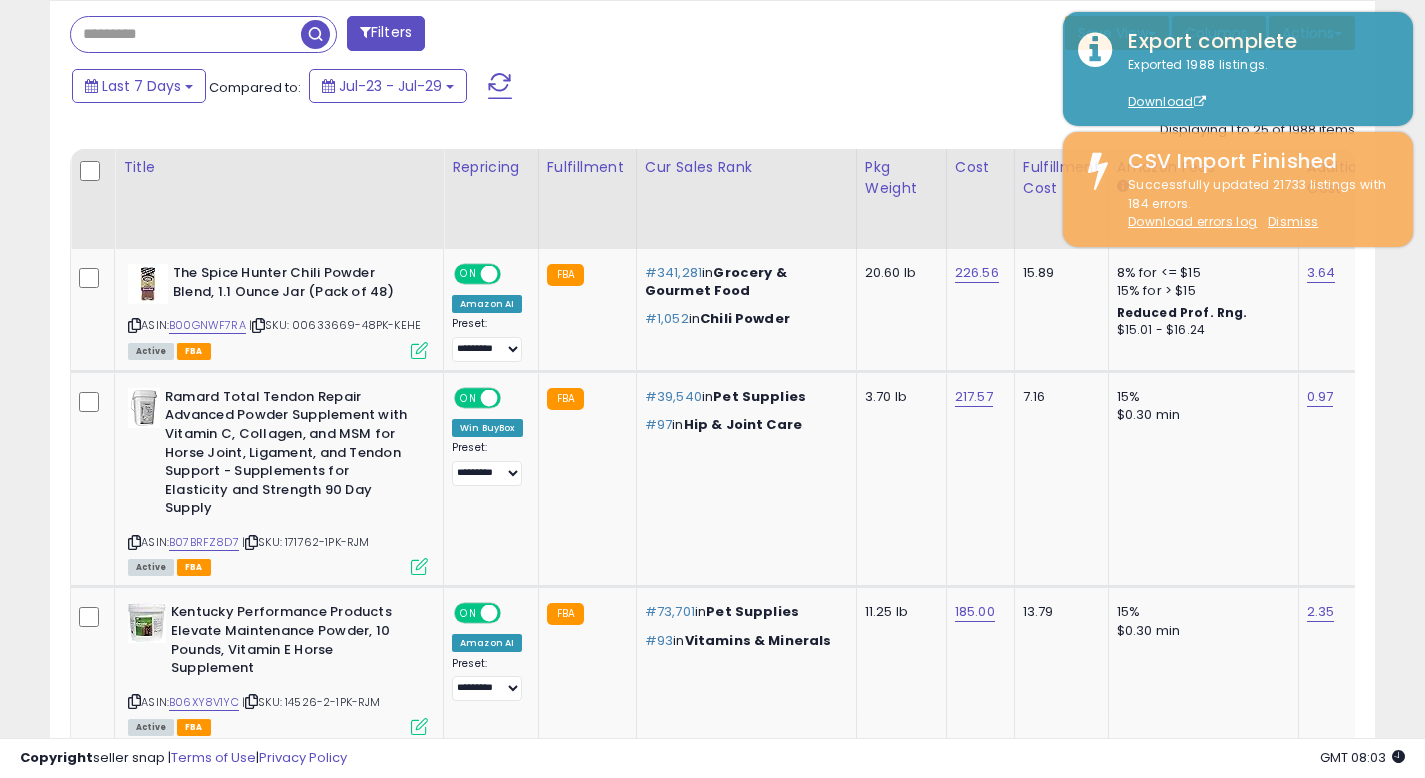 click at bounding box center [186, 34] 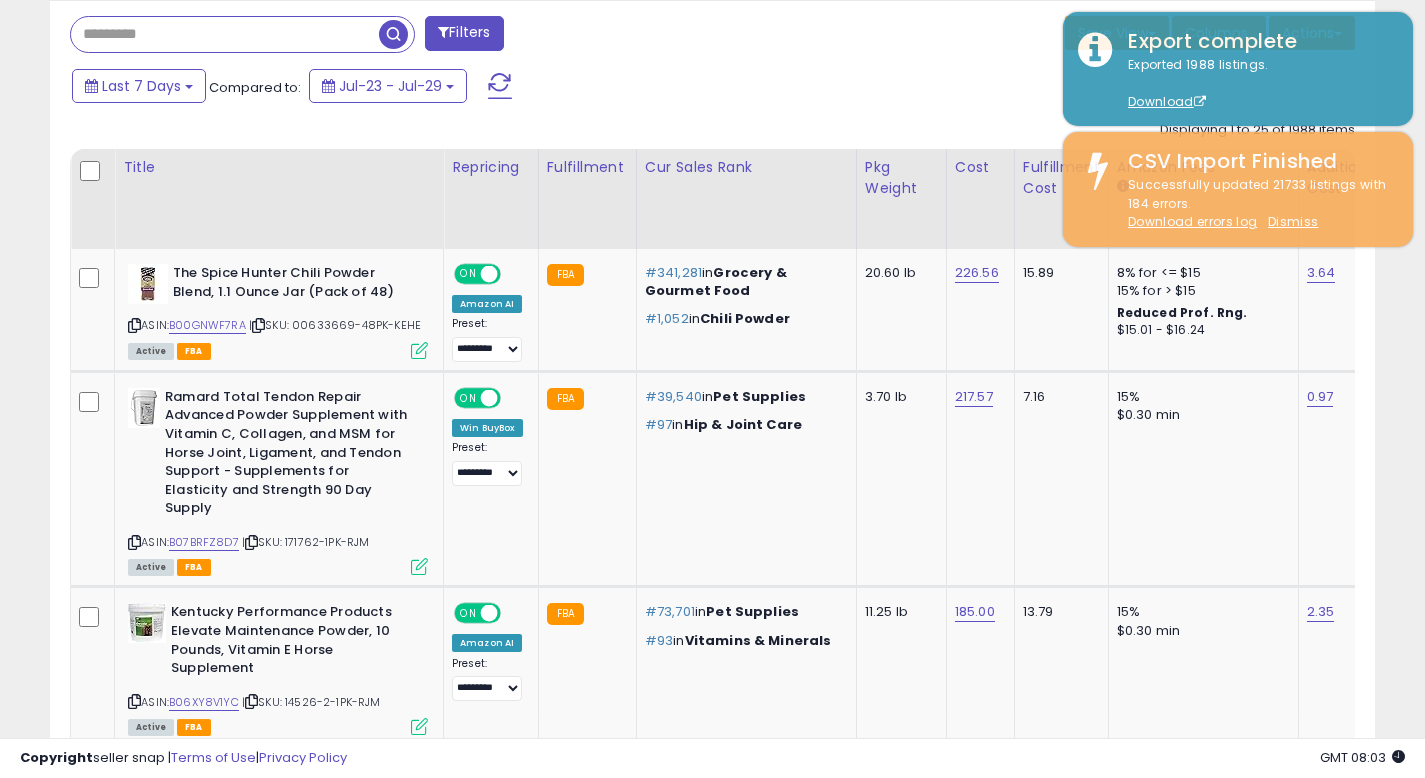 paste on "**********" 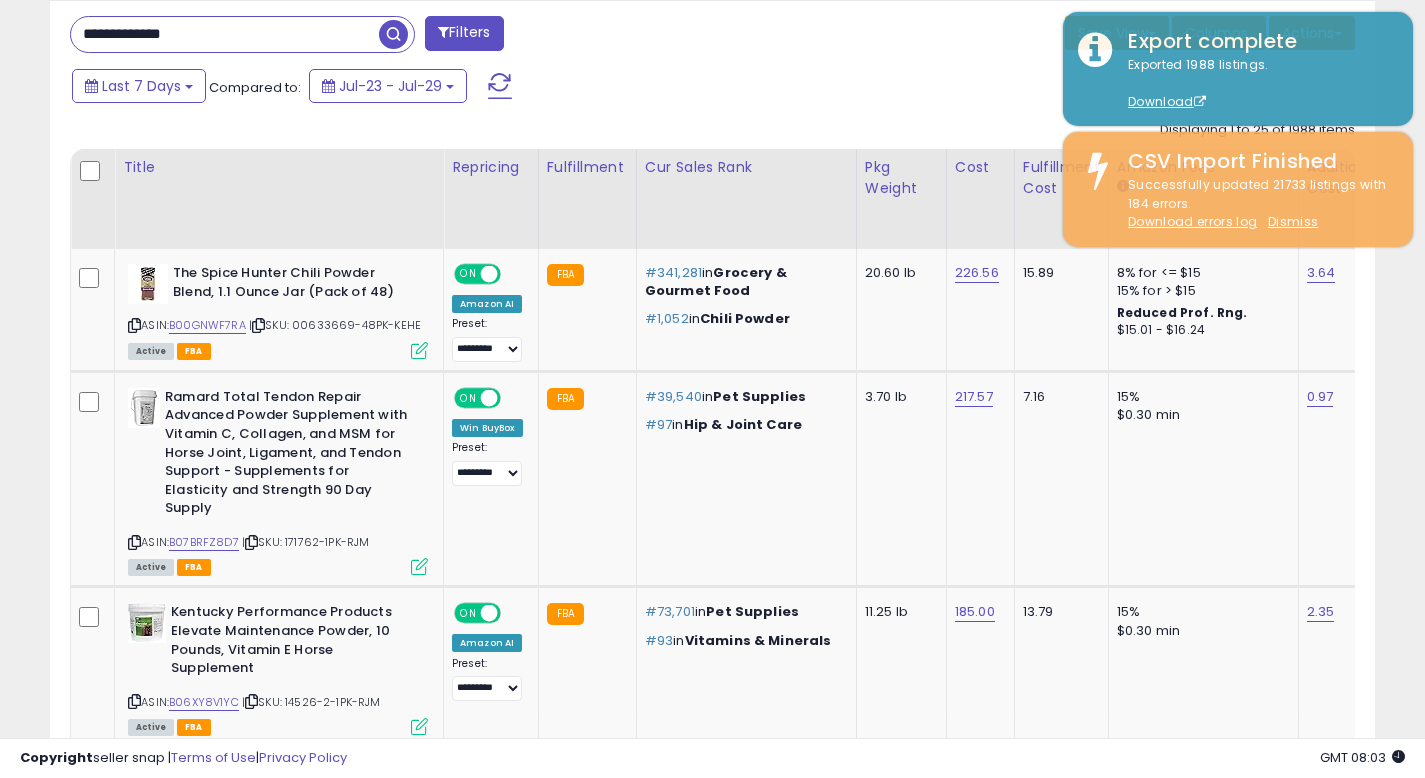 type on "**********" 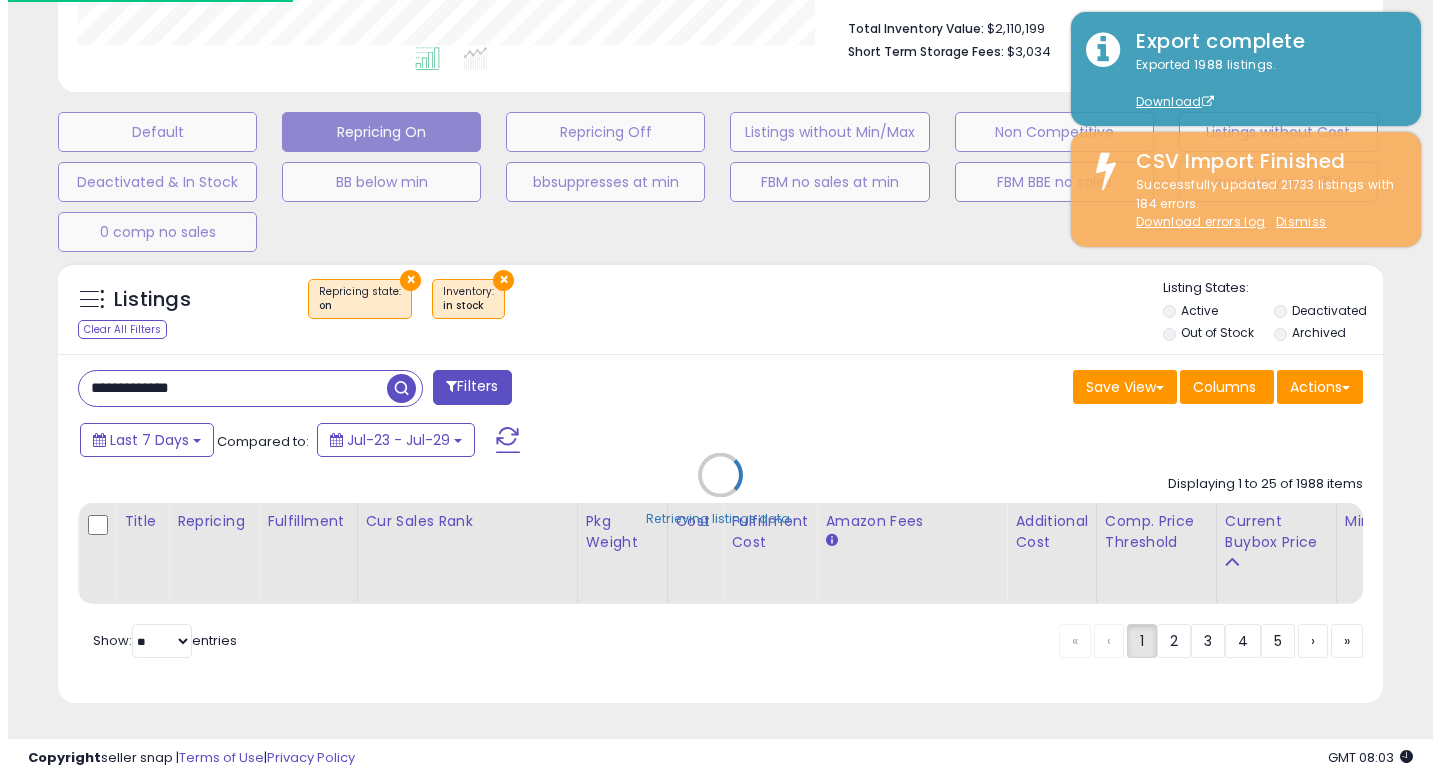 scroll, scrollTop: 533, scrollLeft: 0, axis: vertical 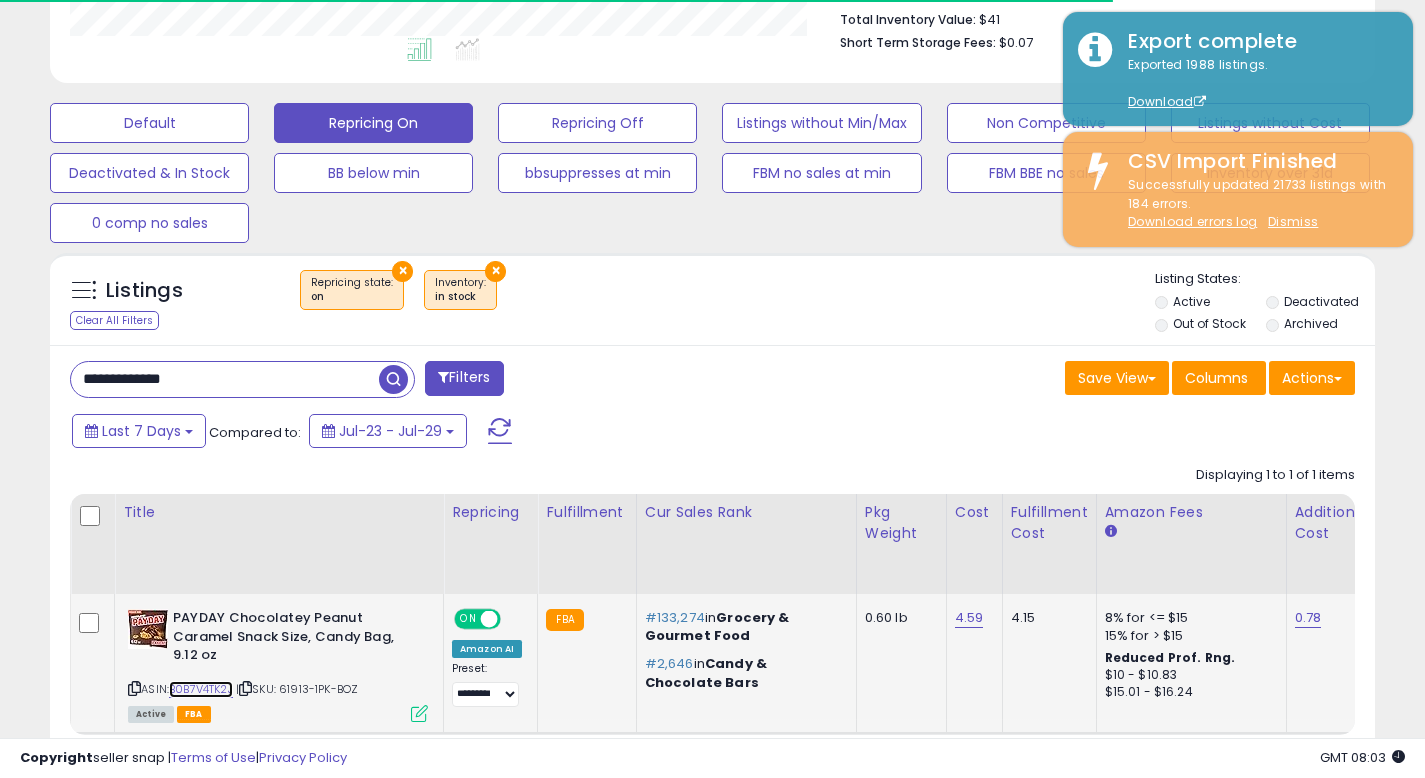 click on "B0B7V4TK2J" at bounding box center (201, 689) 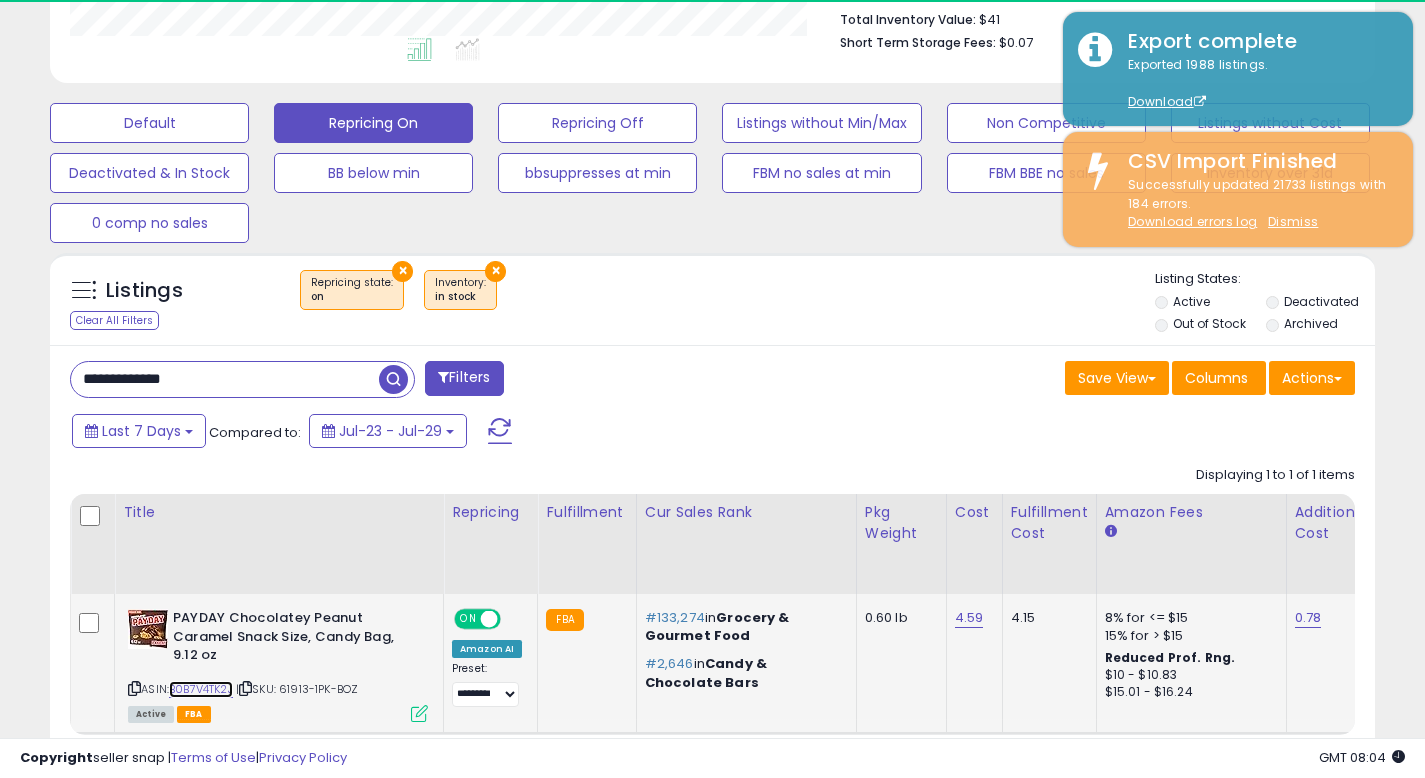 scroll, scrollTop: 999590, scrollLeft: 999233, axis: both 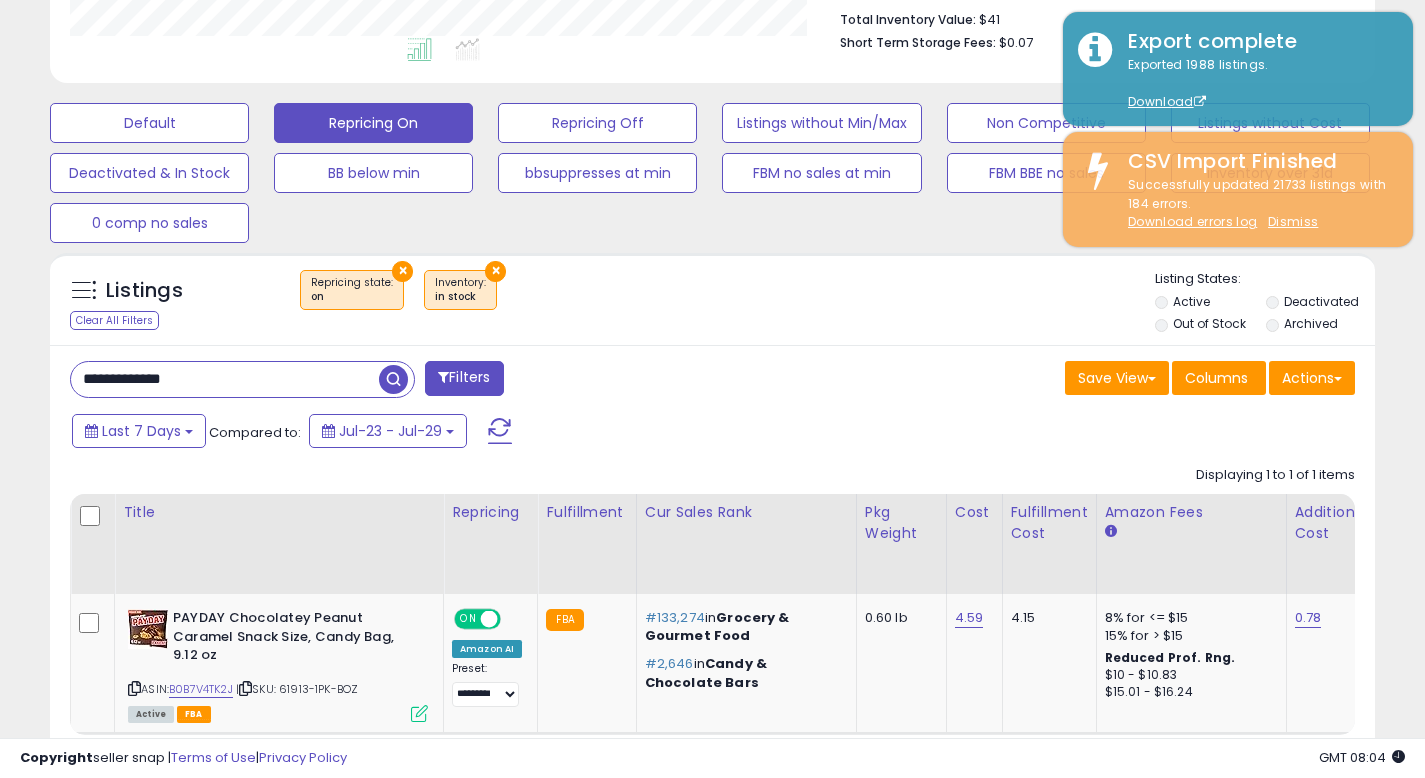 click on "Listings
Clear All Filters
×
Repricing state :
on" at bounding box center (712, 304) 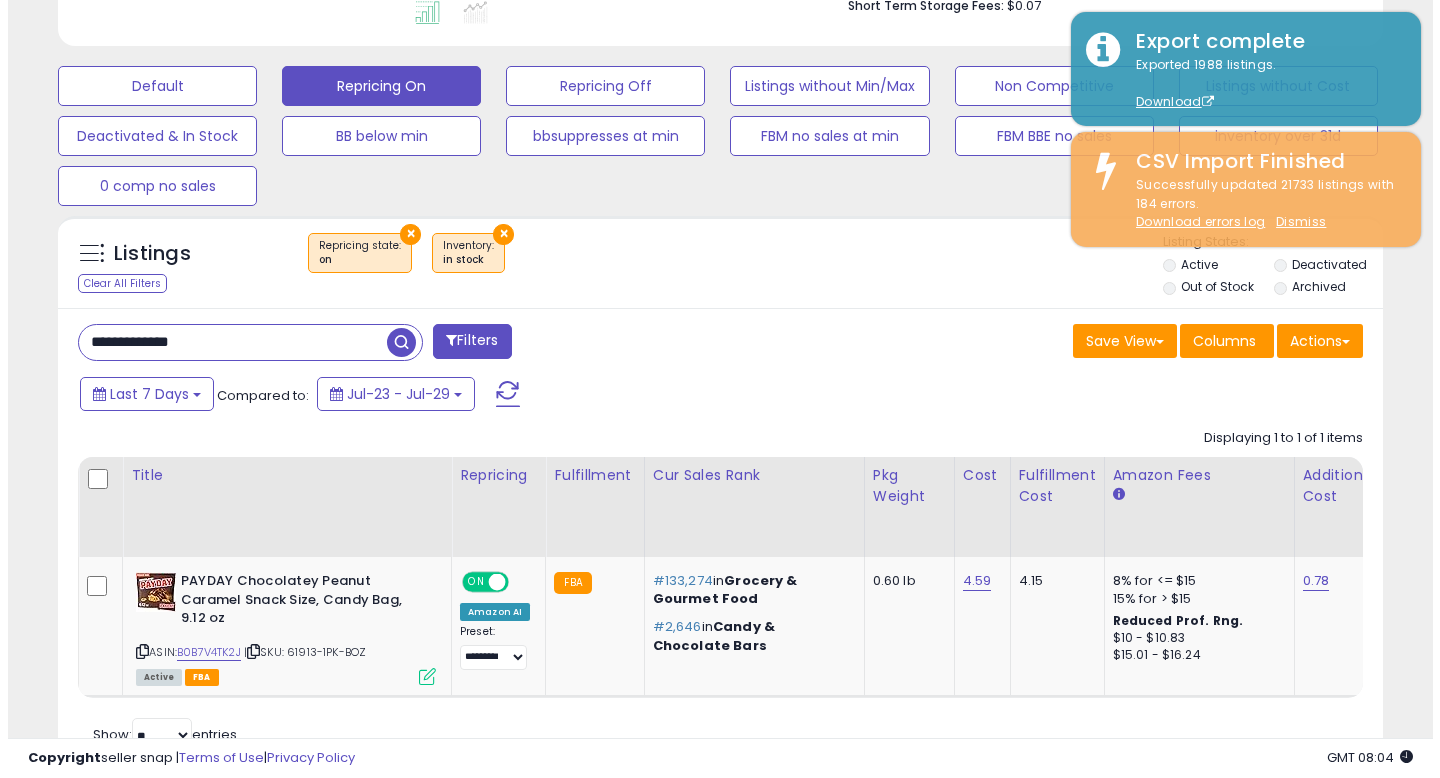 scroll, scrollTop: 565, scrollLeft: 0, axis: vertical 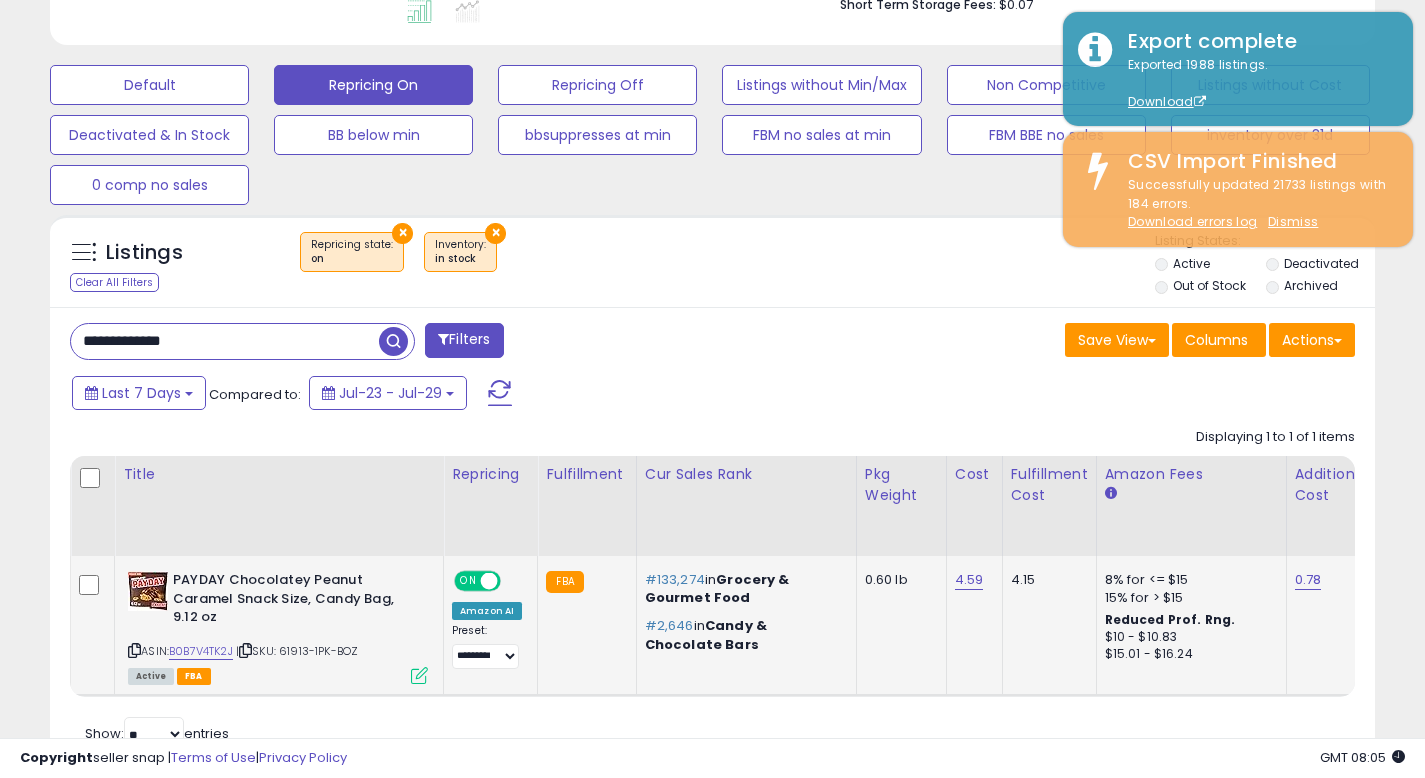 click at bounding box center [419, 675] 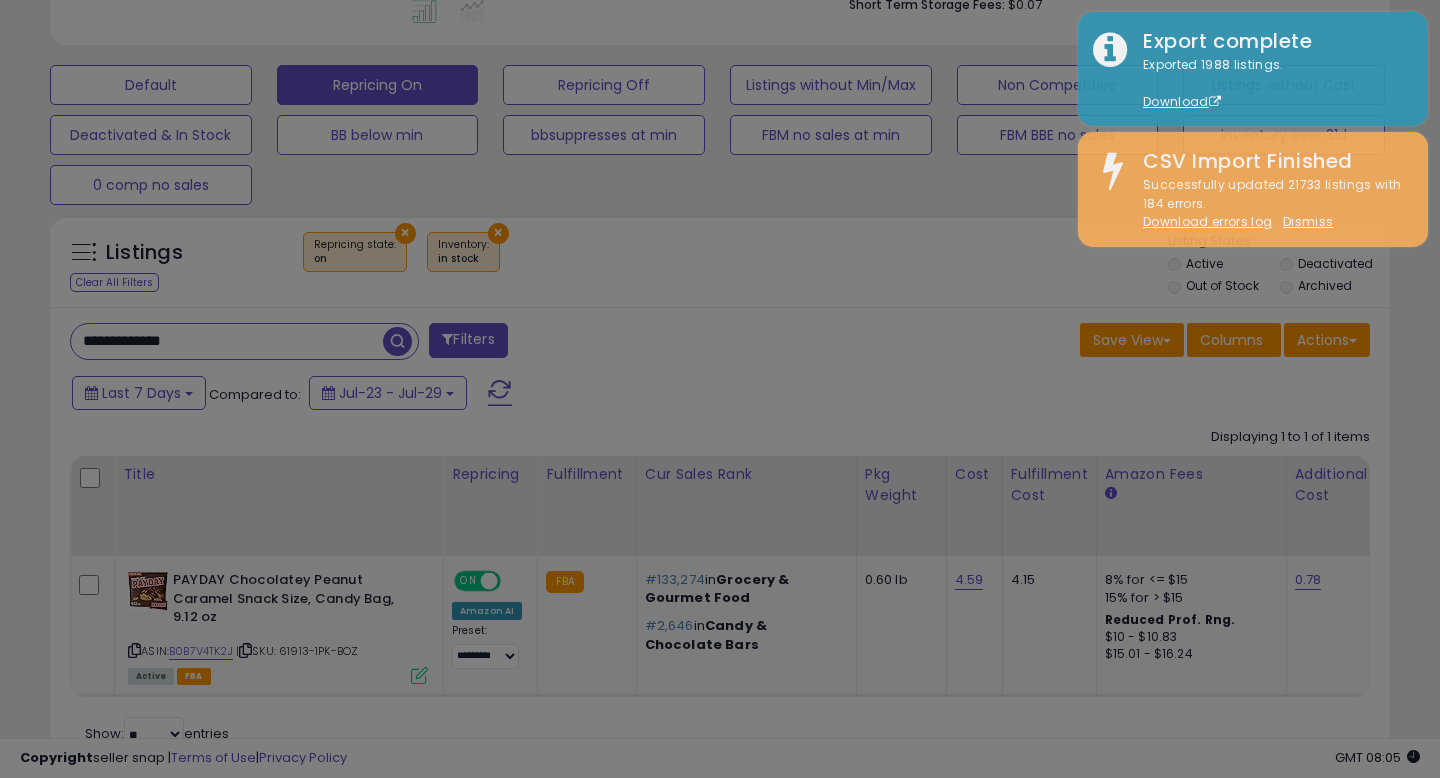 scroll, scrollTop: 999590, scrollLeft: 999224, axis: both 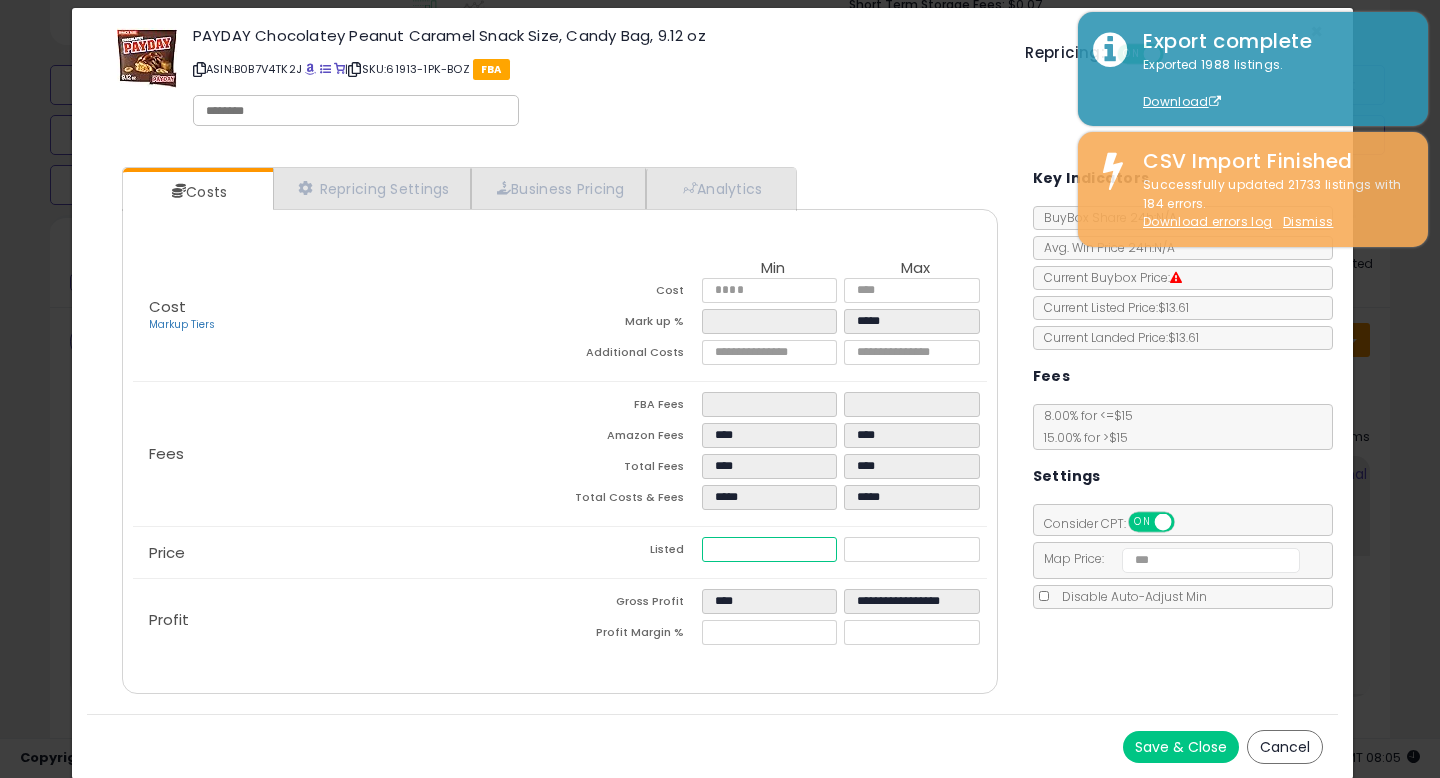 click on "*****" at bounding box center [769, 549] 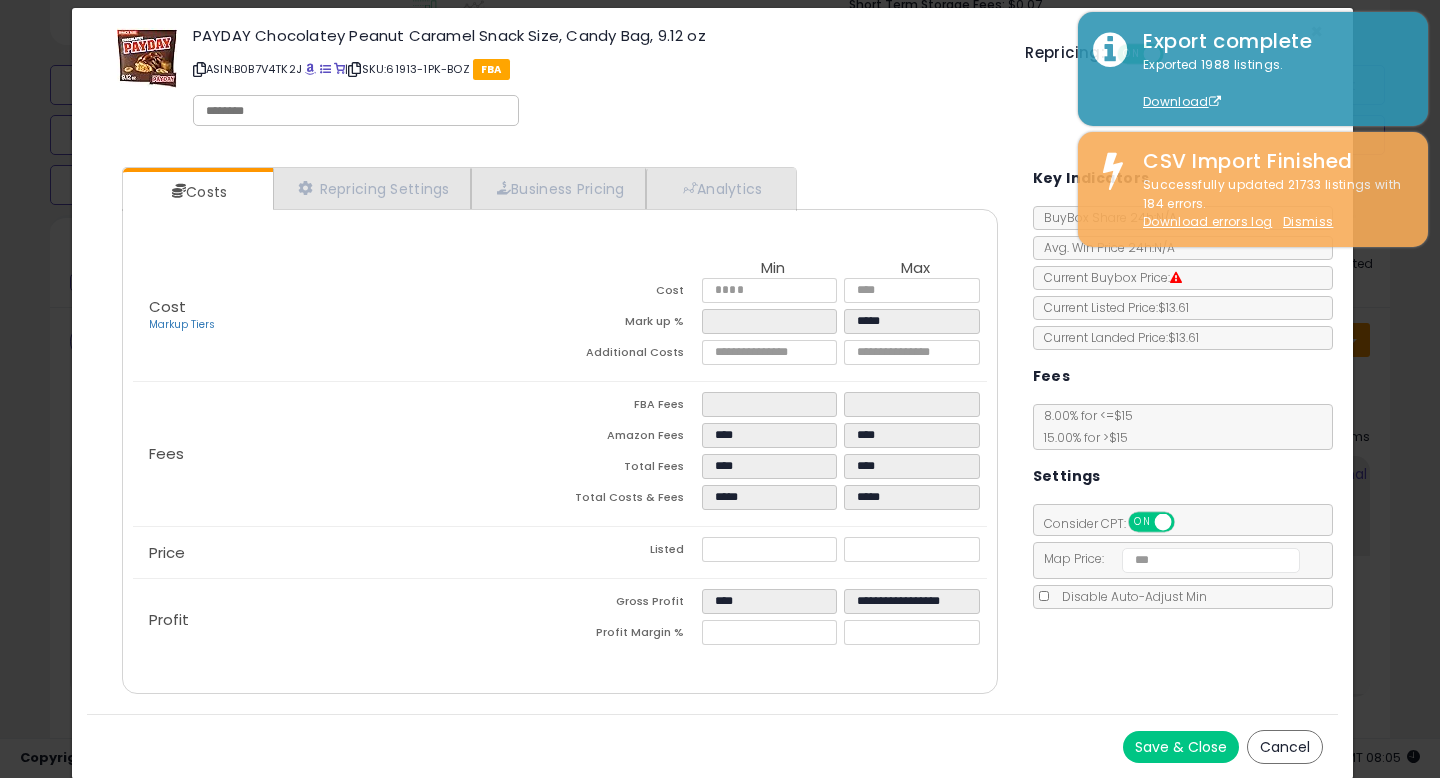 type on "*****" 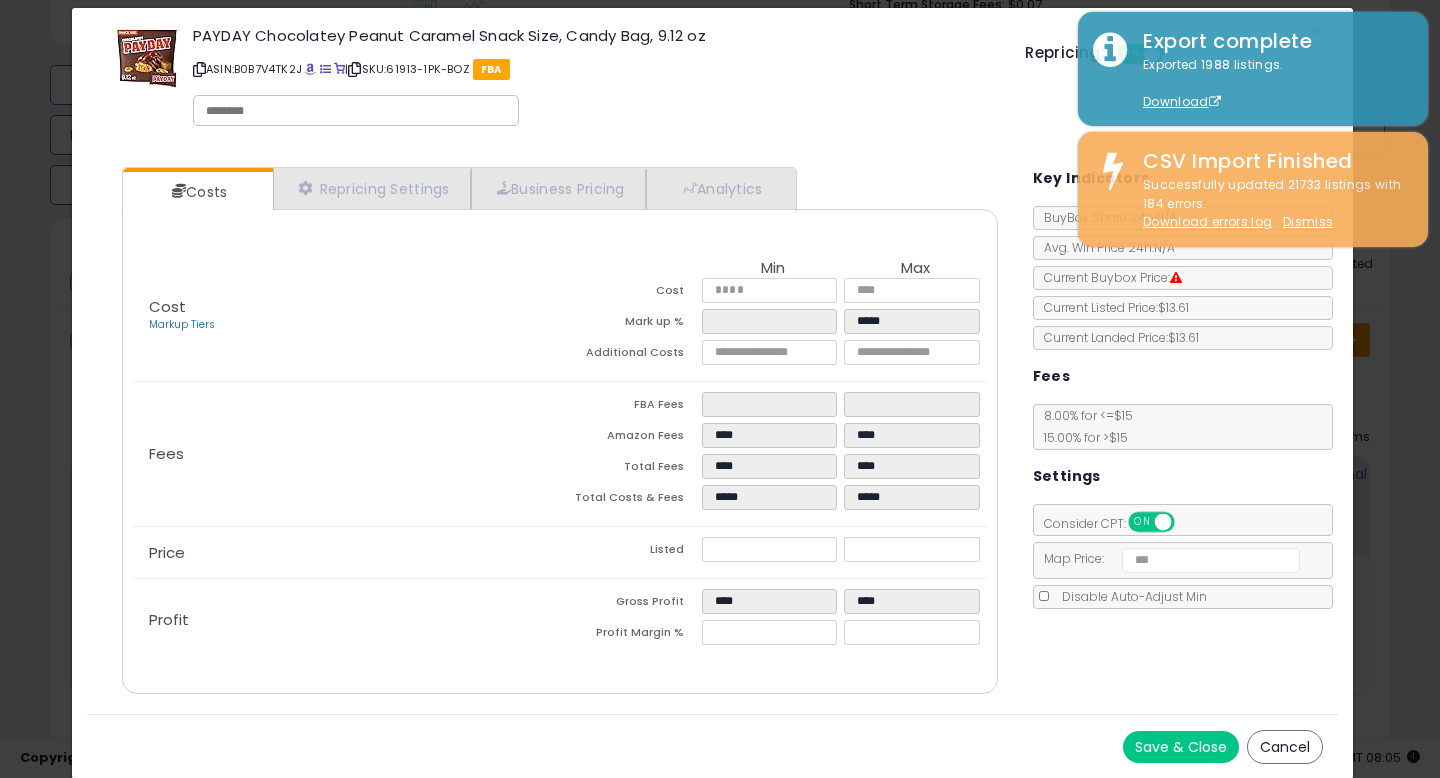 click on "Listed" at bounding box center (631, 552) 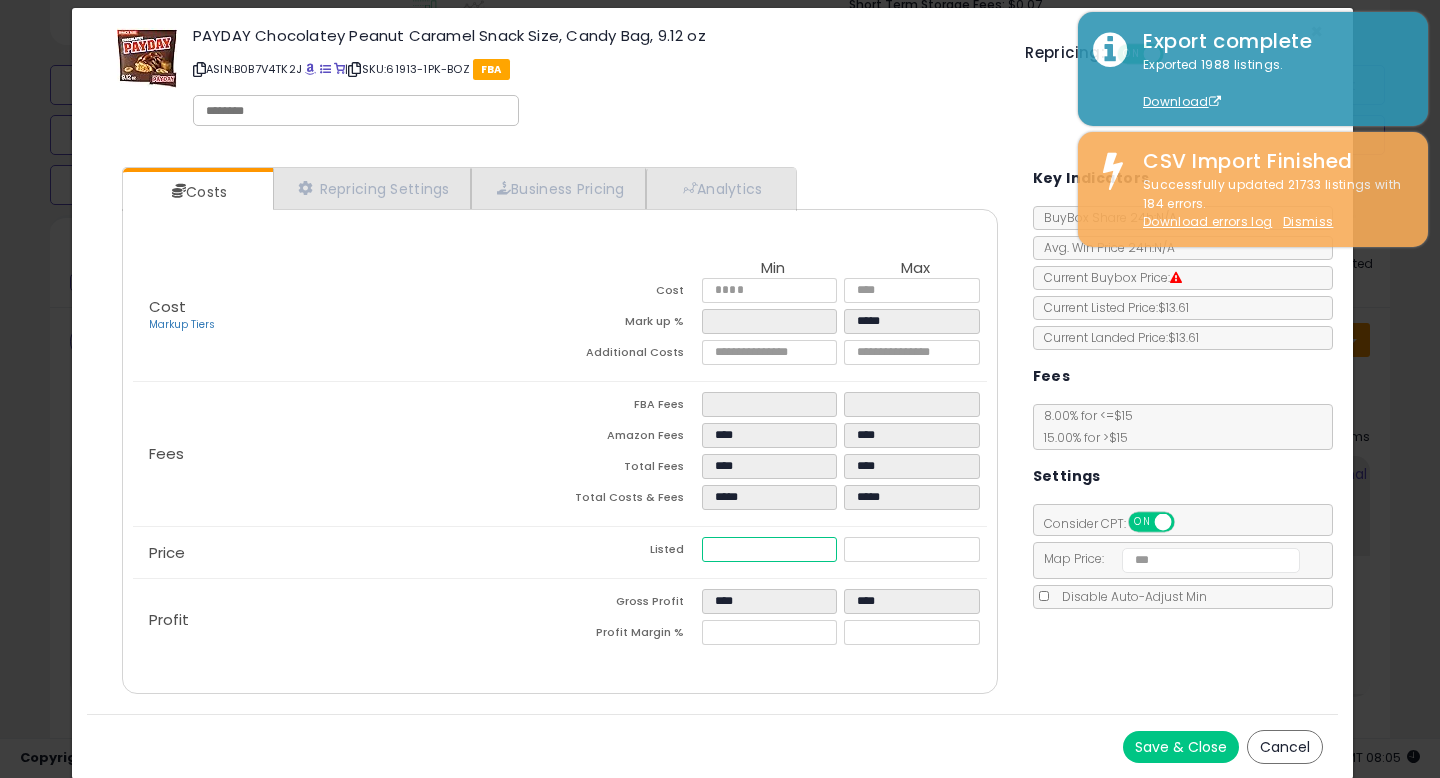 drag, startPoint x: 730, startPoint y: 549, endPoint x: 743, endPoint y: 550, distance: 13.038404 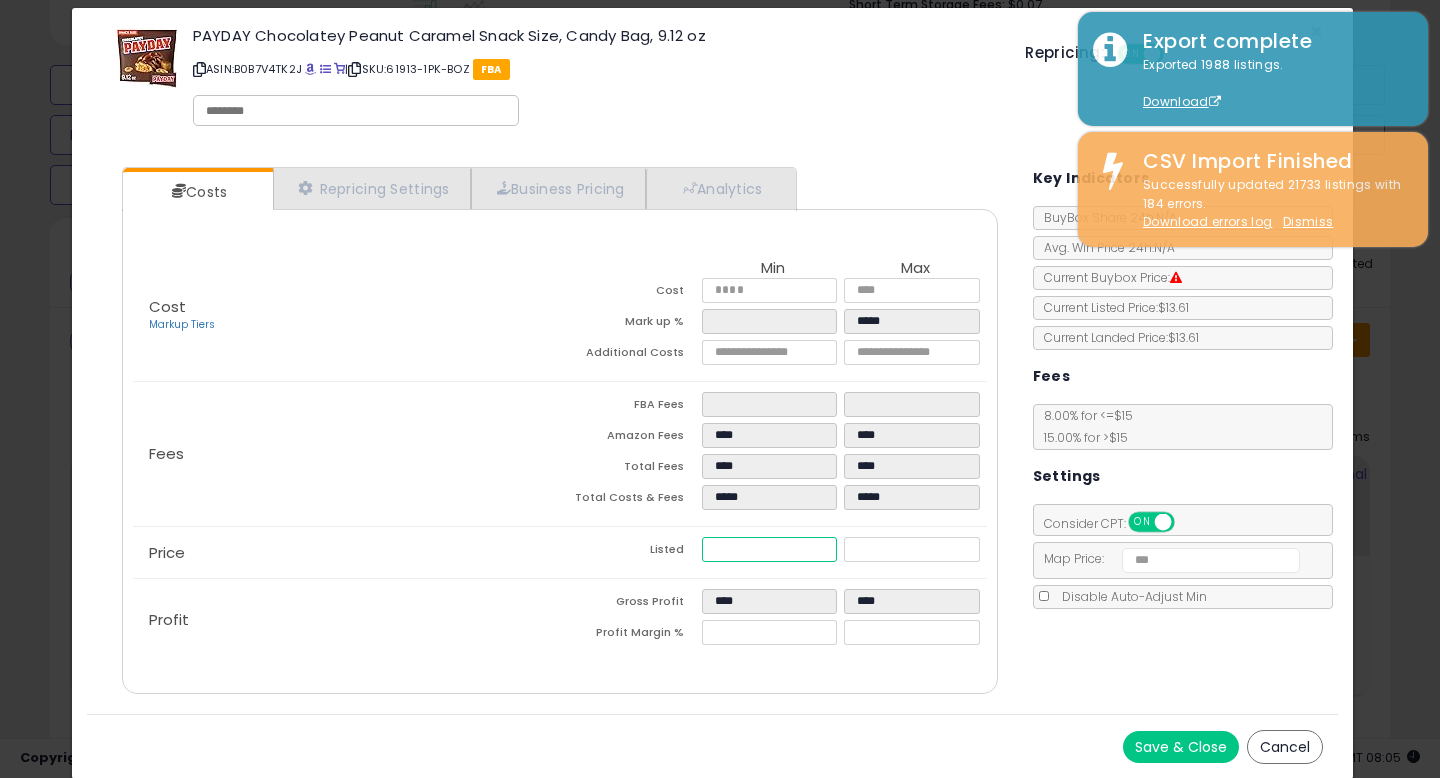 type on "*****" 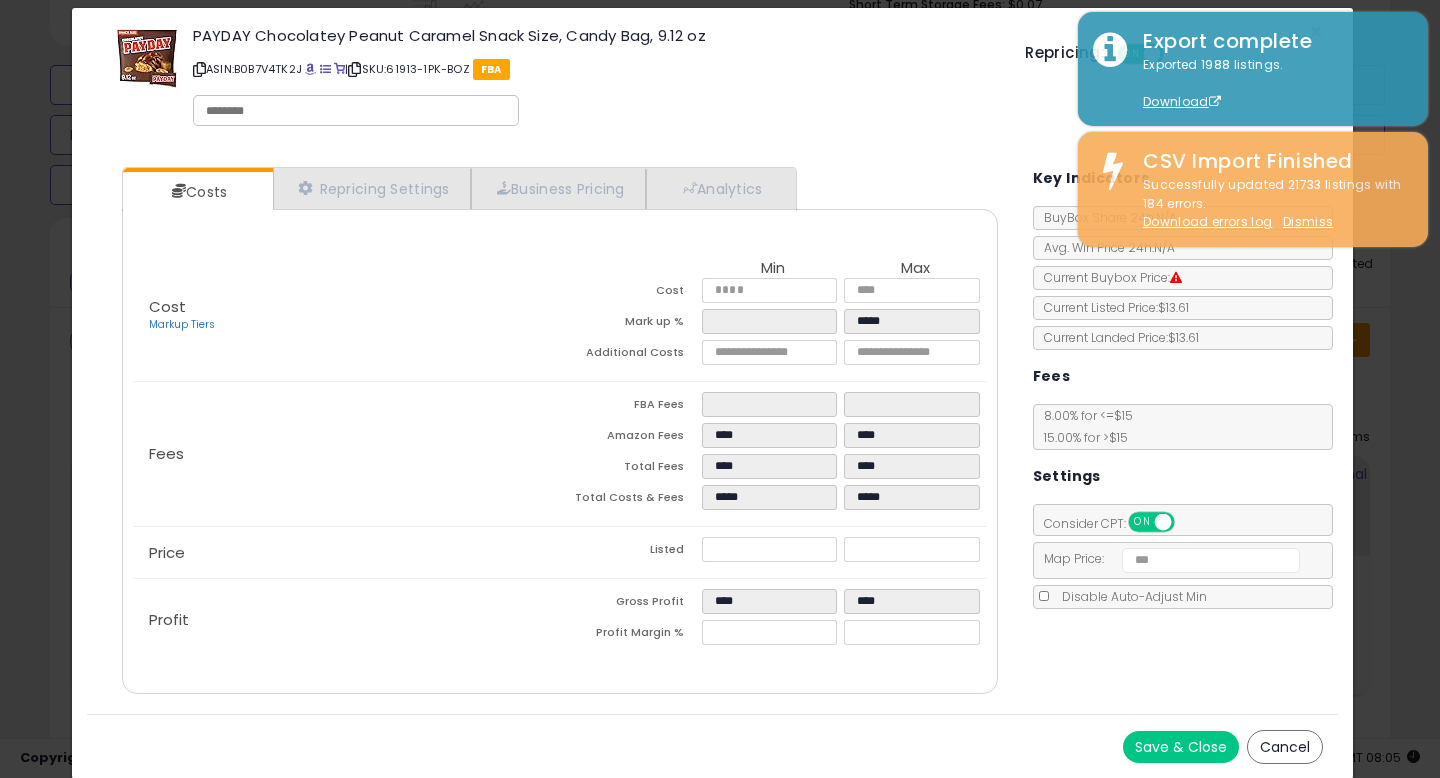 type on "*****" 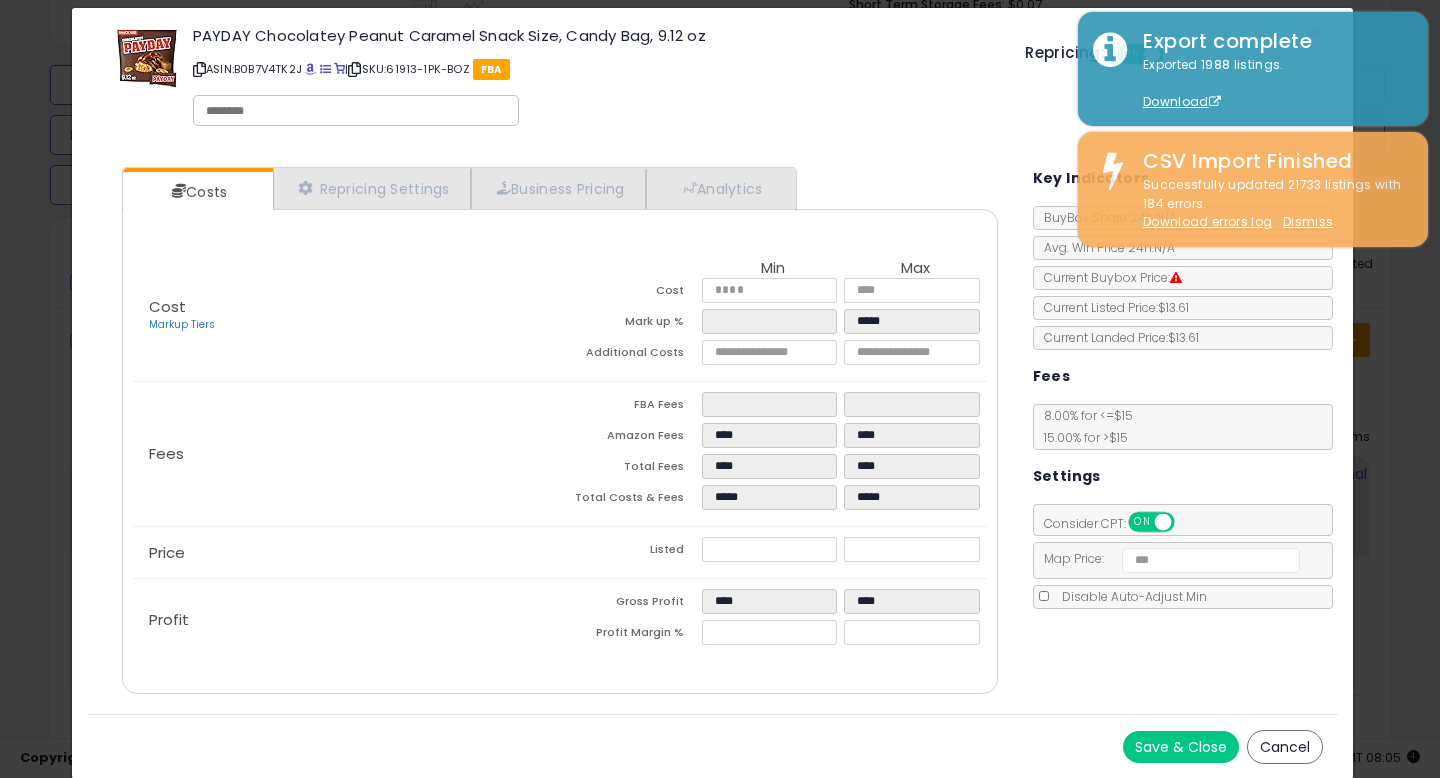 click on "Cancel" at bounding box center [1285, 747] 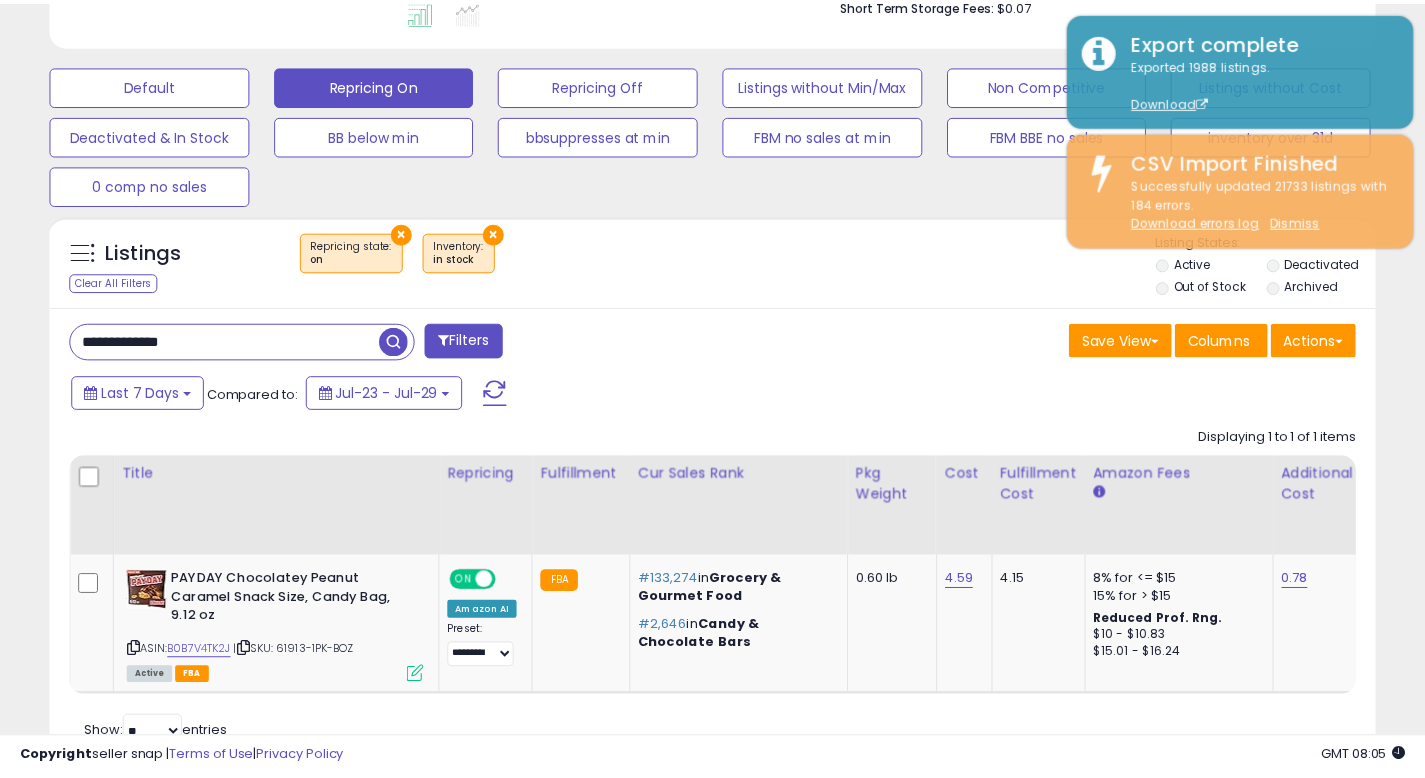 scroll, scrollTop: 410, scrollLeft: 767, axis: both 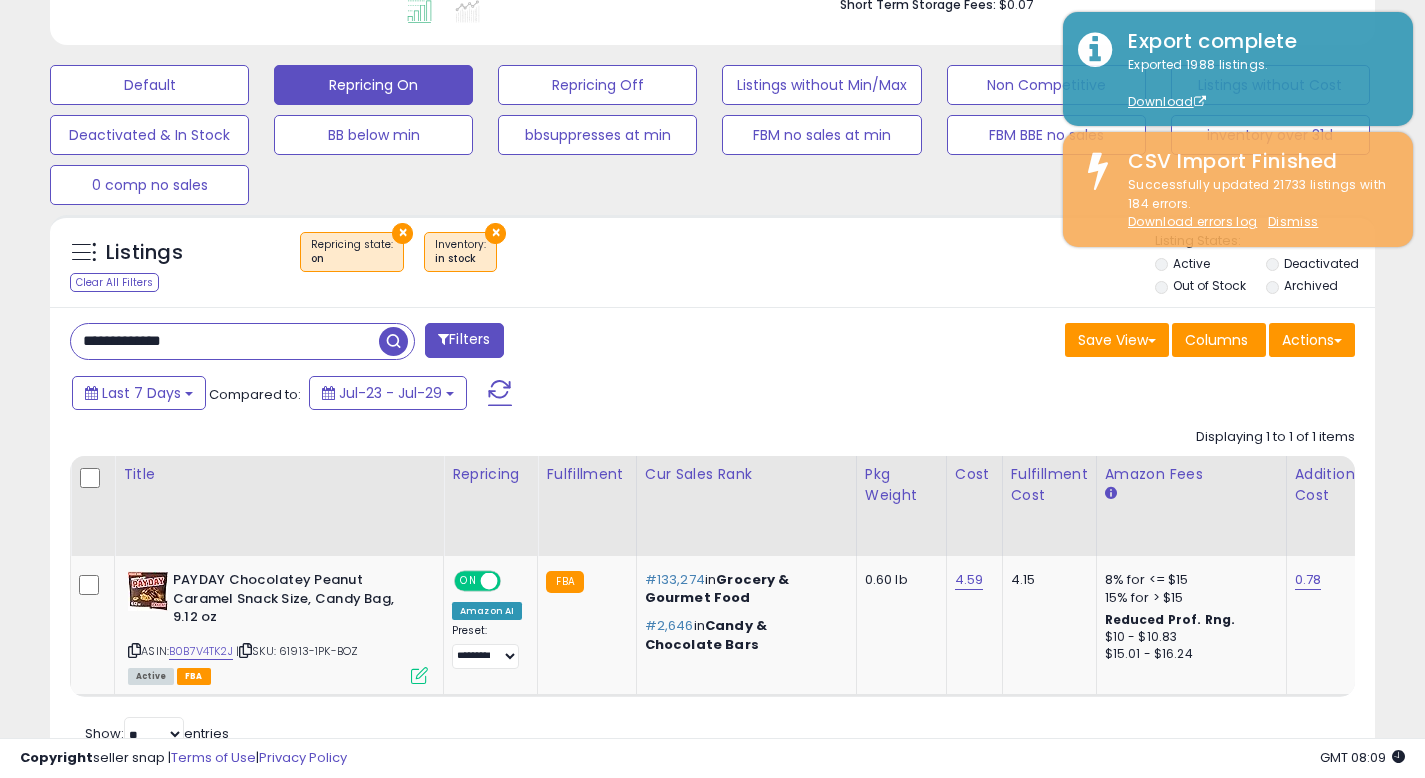 click on "**********" at bounding box center (225, 341) 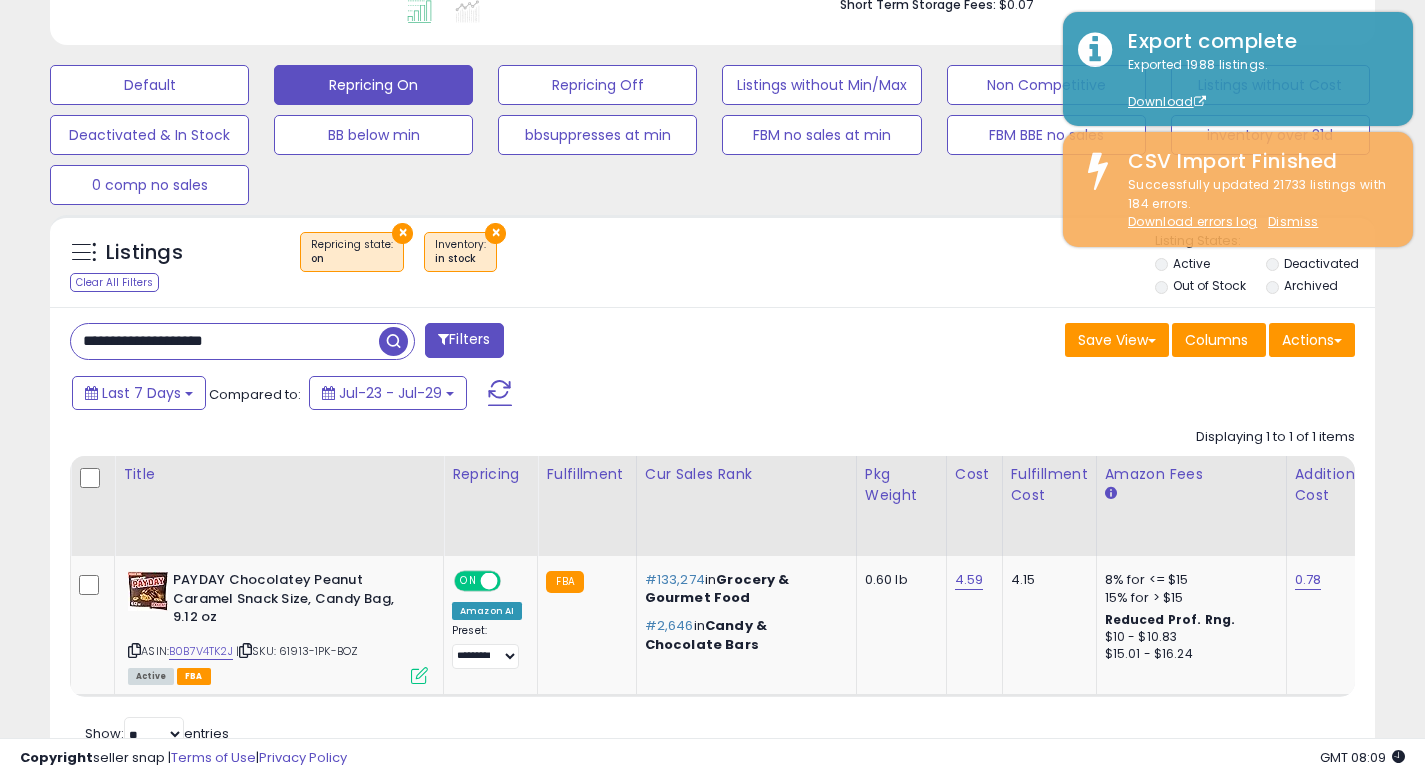 type on "**********" 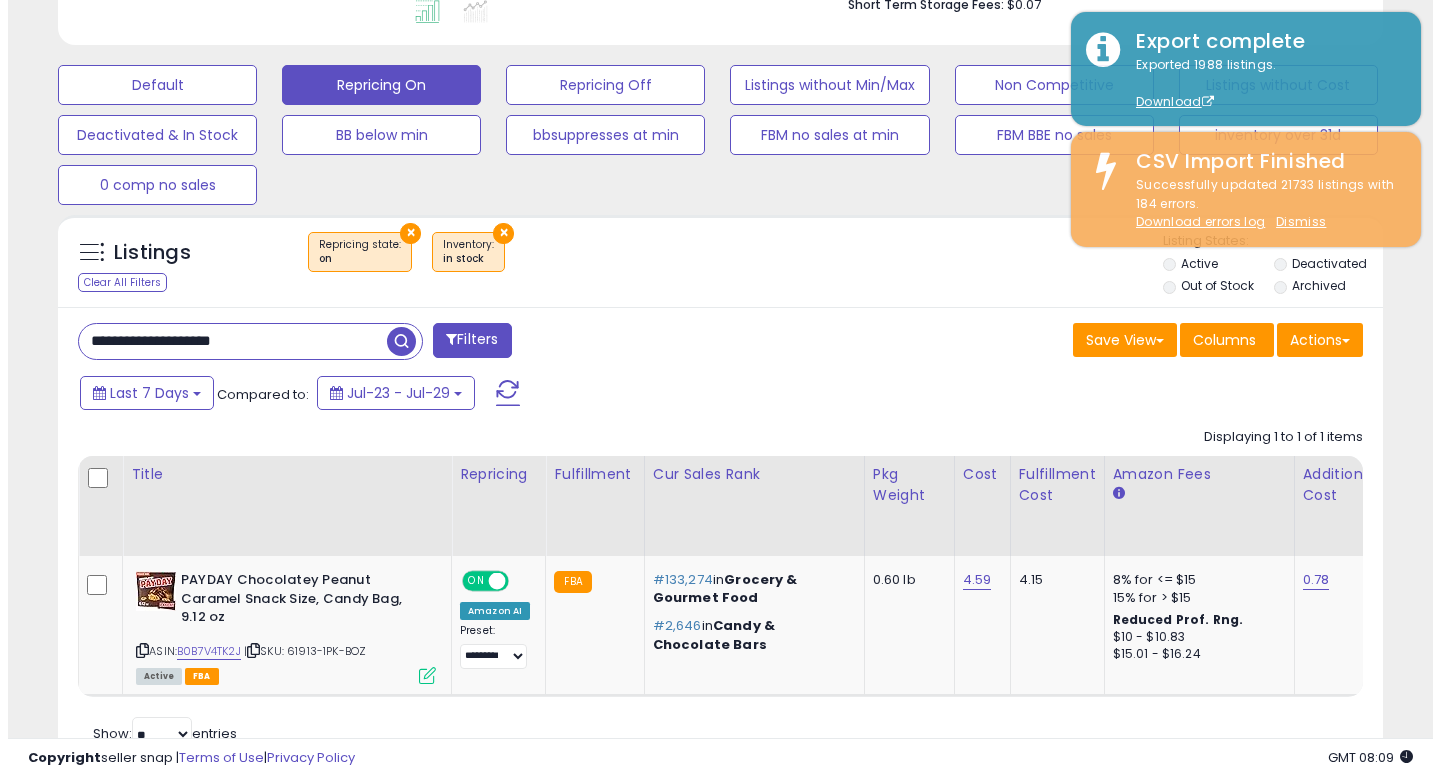 scroll, scrollTop: 513, scrollLeft: 0, axis: vertical 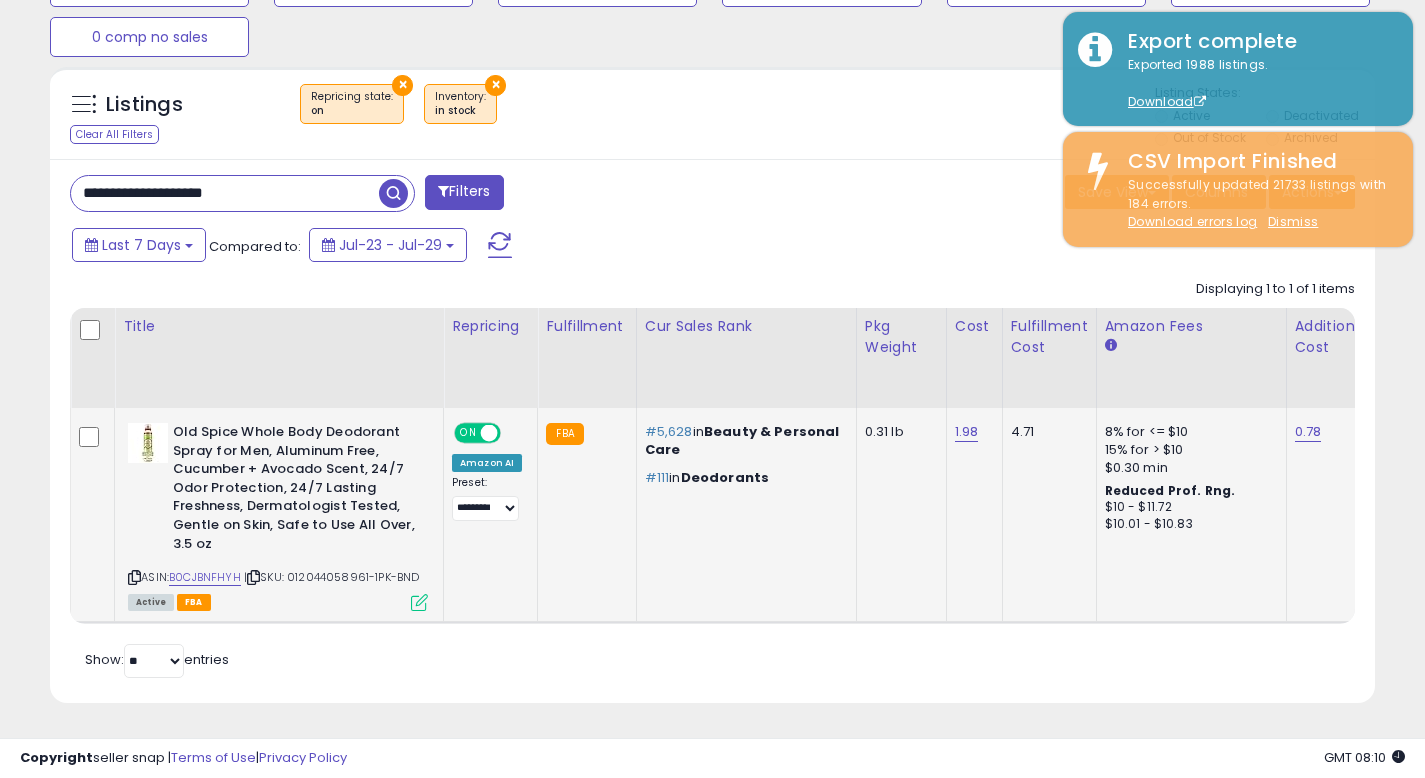 click at bounding box center [419, 602] 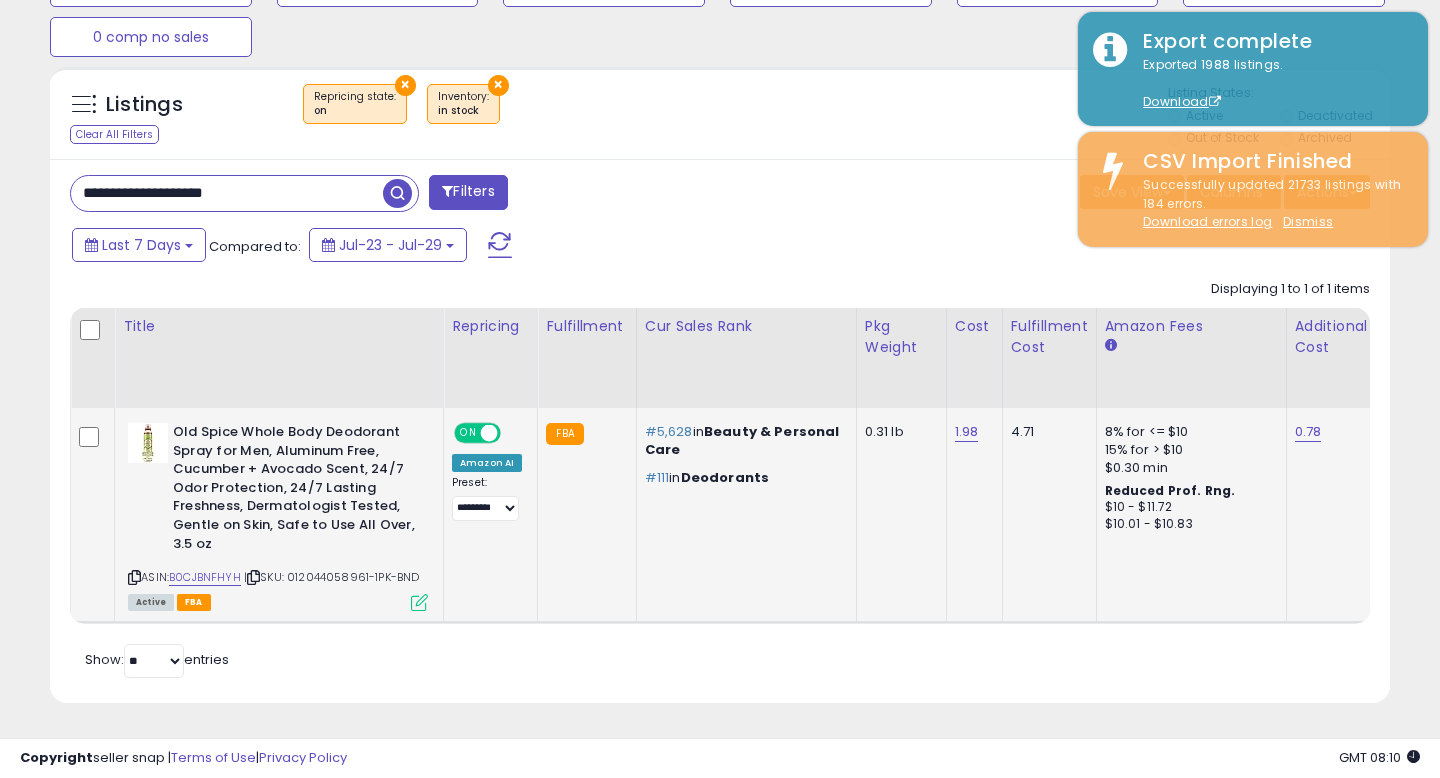 scroll, scrollTop: 999590, scrollLeft: 999224, axis: both 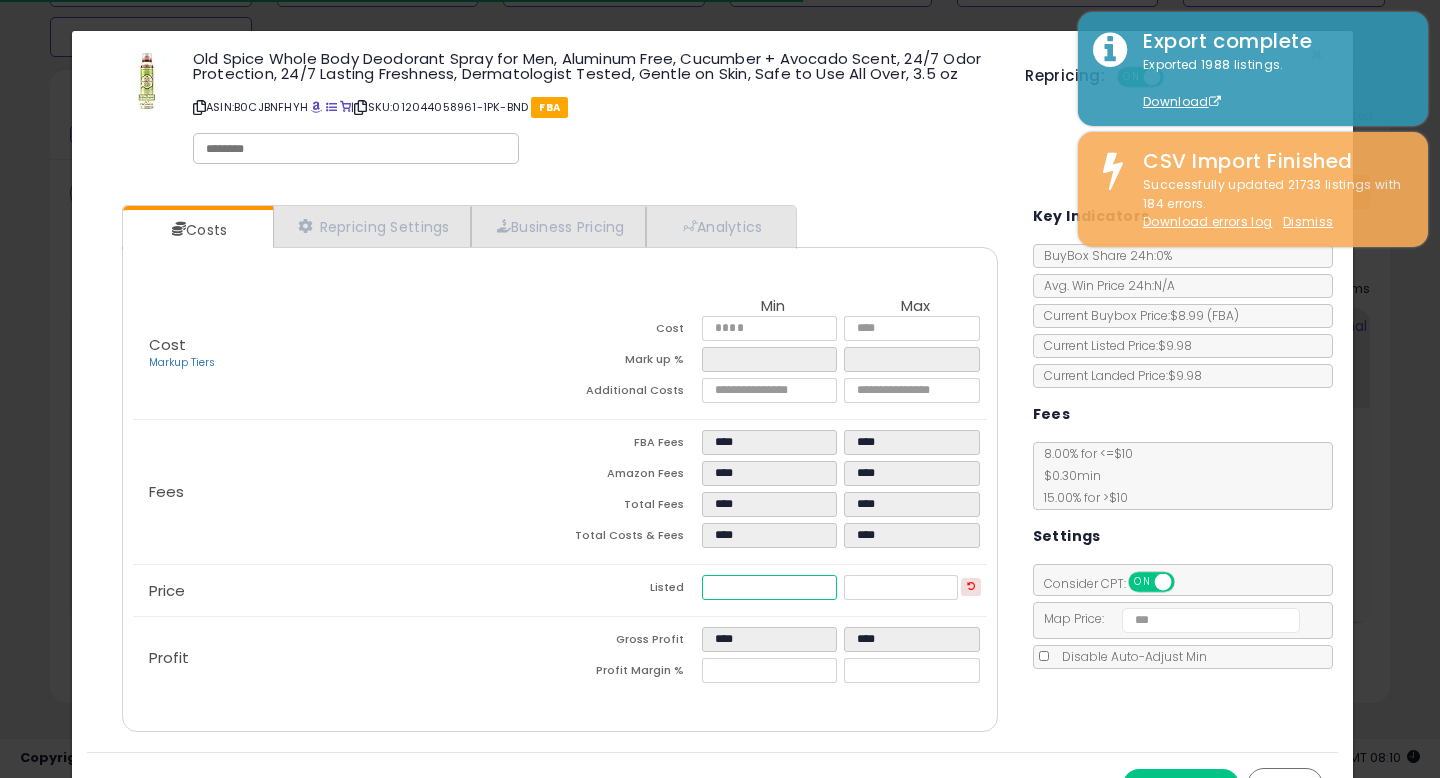 drag, startPoint x: 746, startPoint y: 590, endPoint x: 643, endPoint y: 575, distance: 104.0865 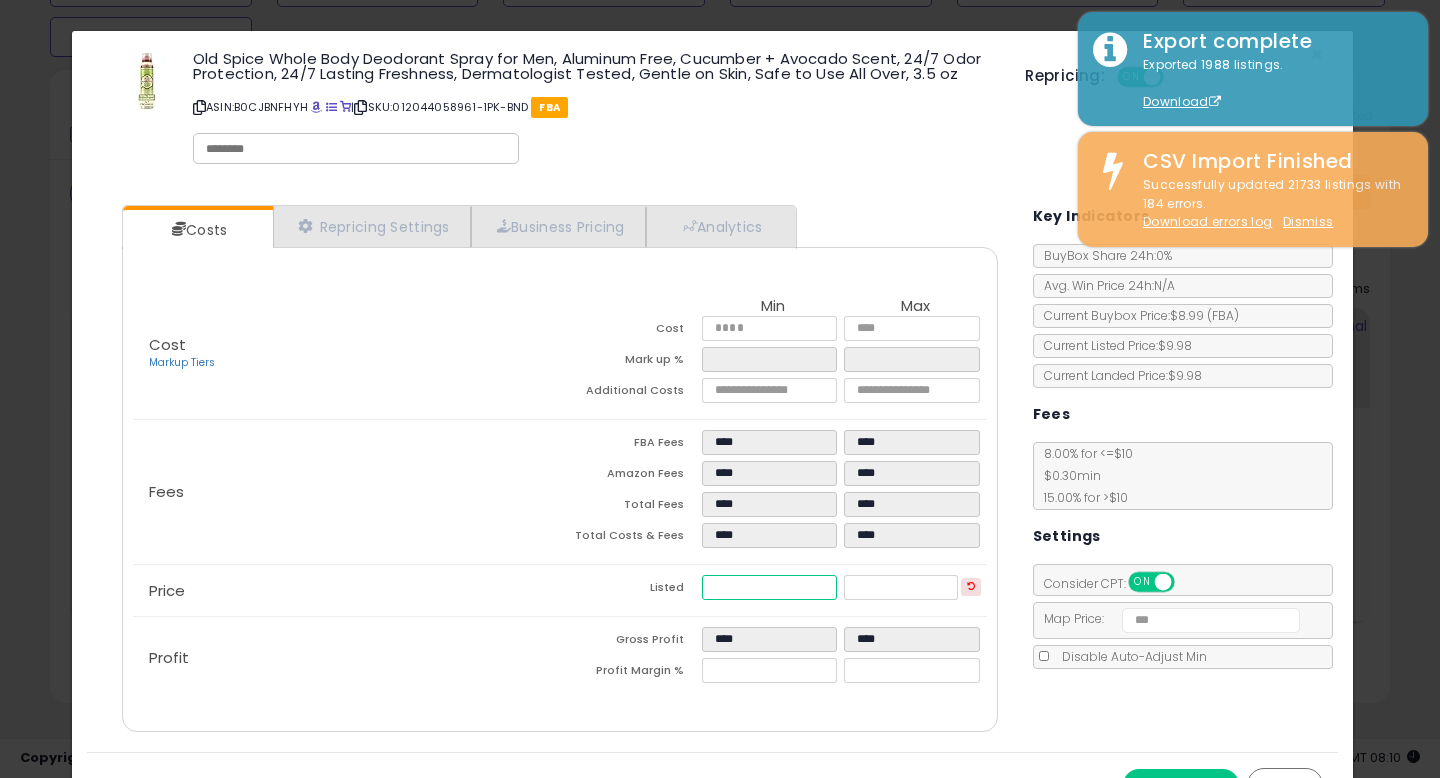type on "****" 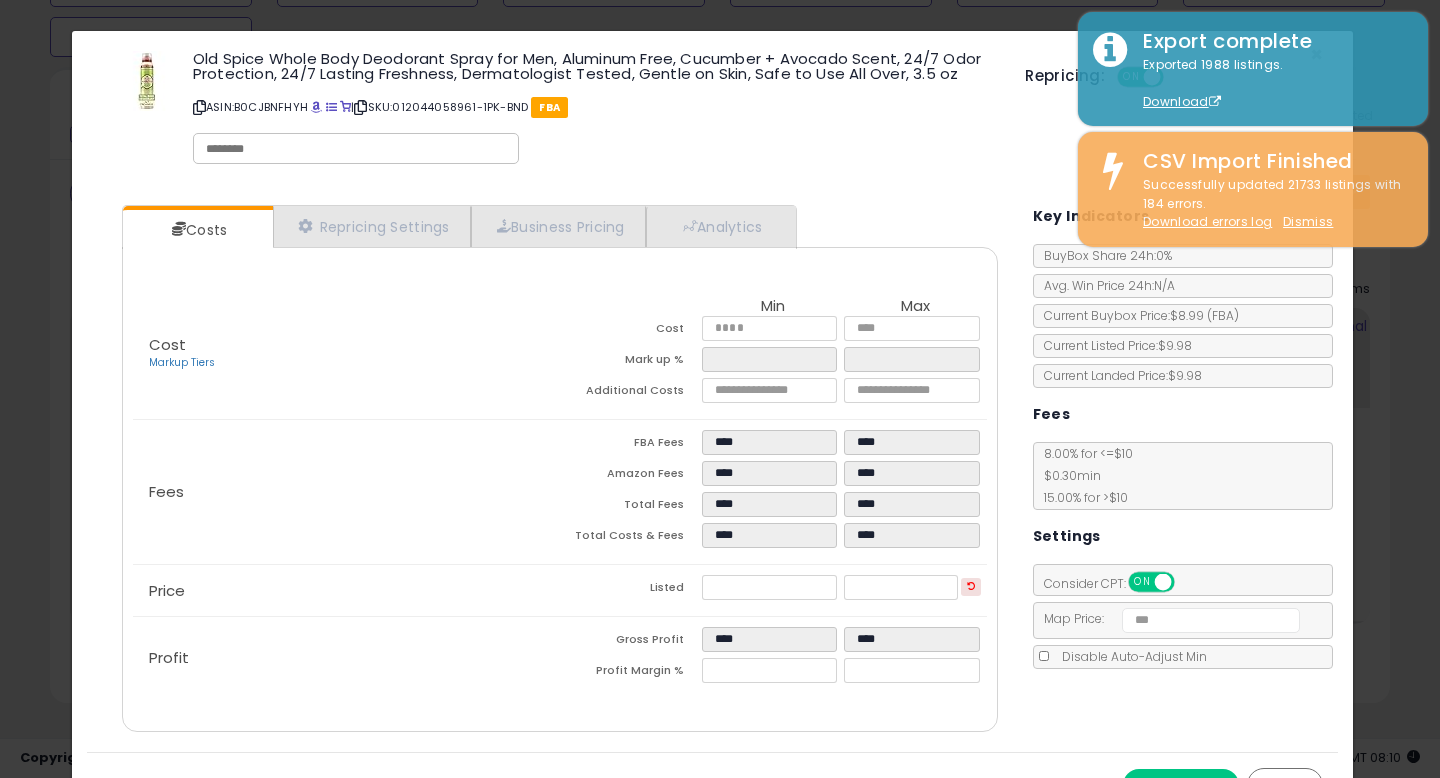 type on "******" 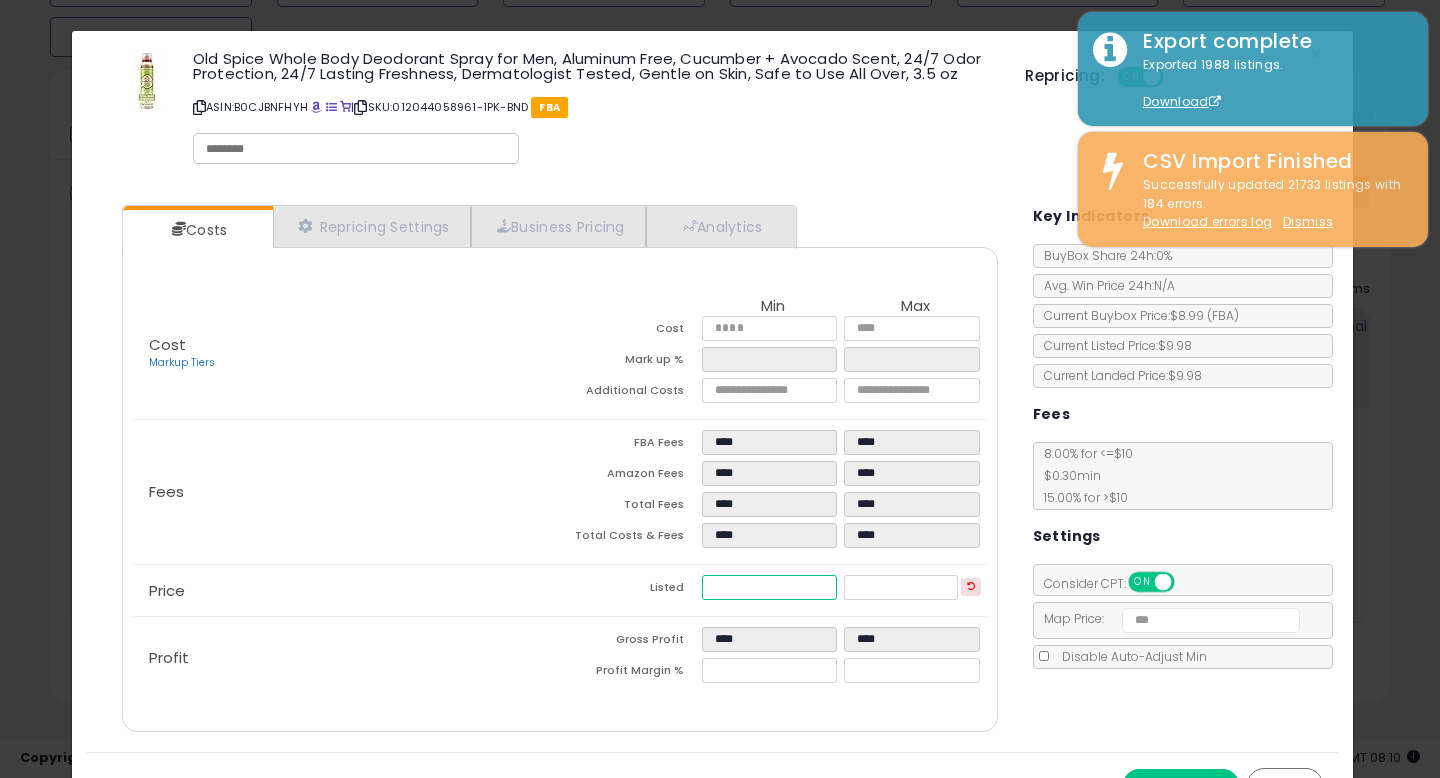 drag, startPoint x: 729, startPoint y: 588, endPoint x: 765, endPoint y: 596, distance: 36.878178 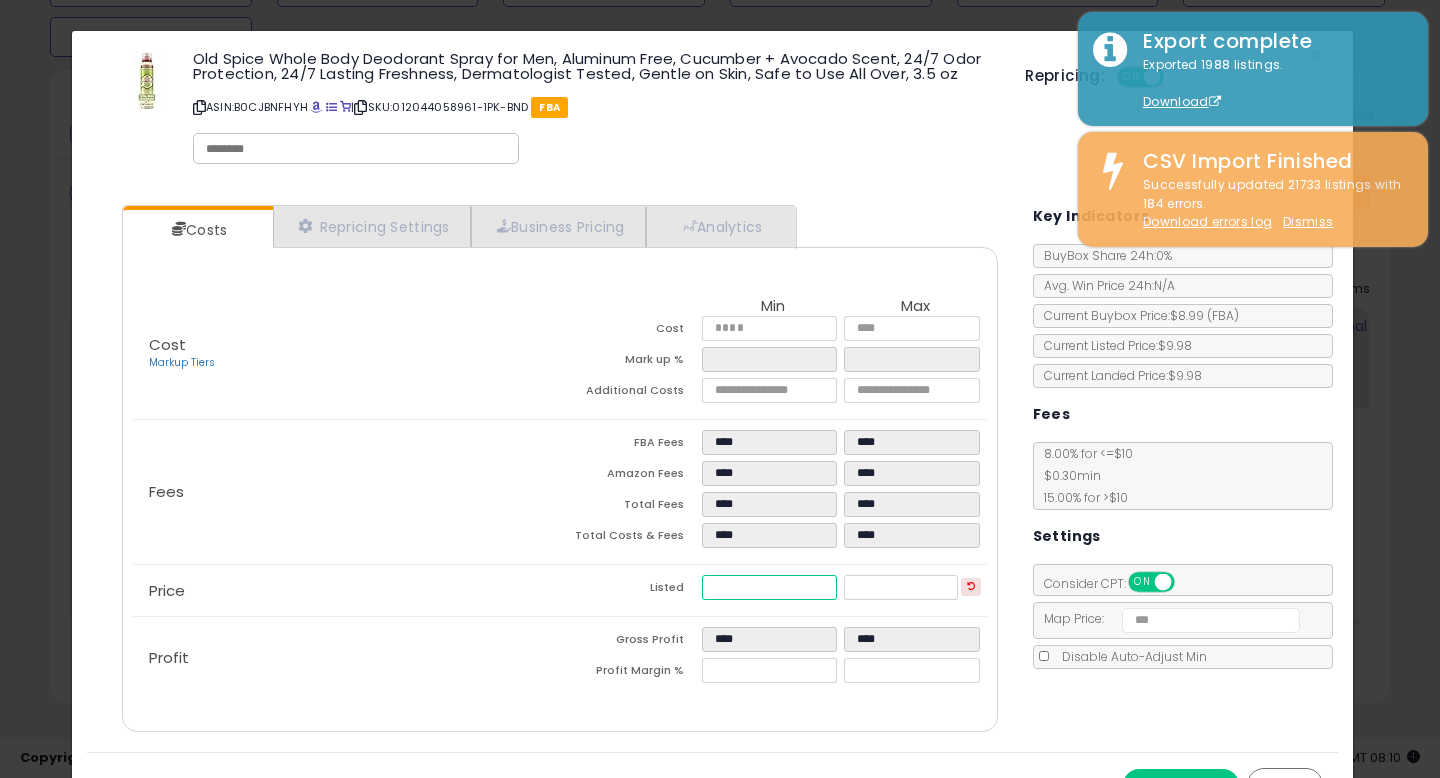 type on "****" 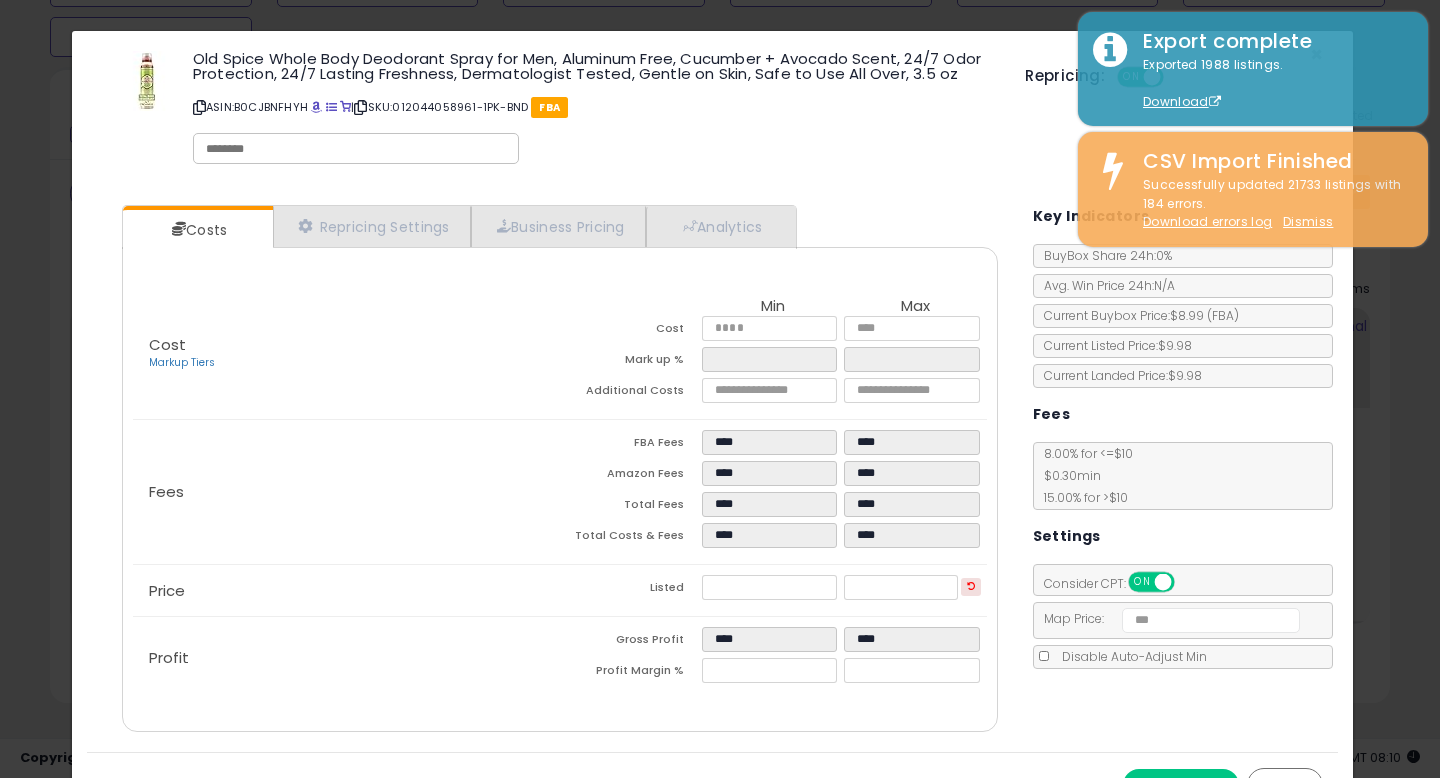 type on "******" 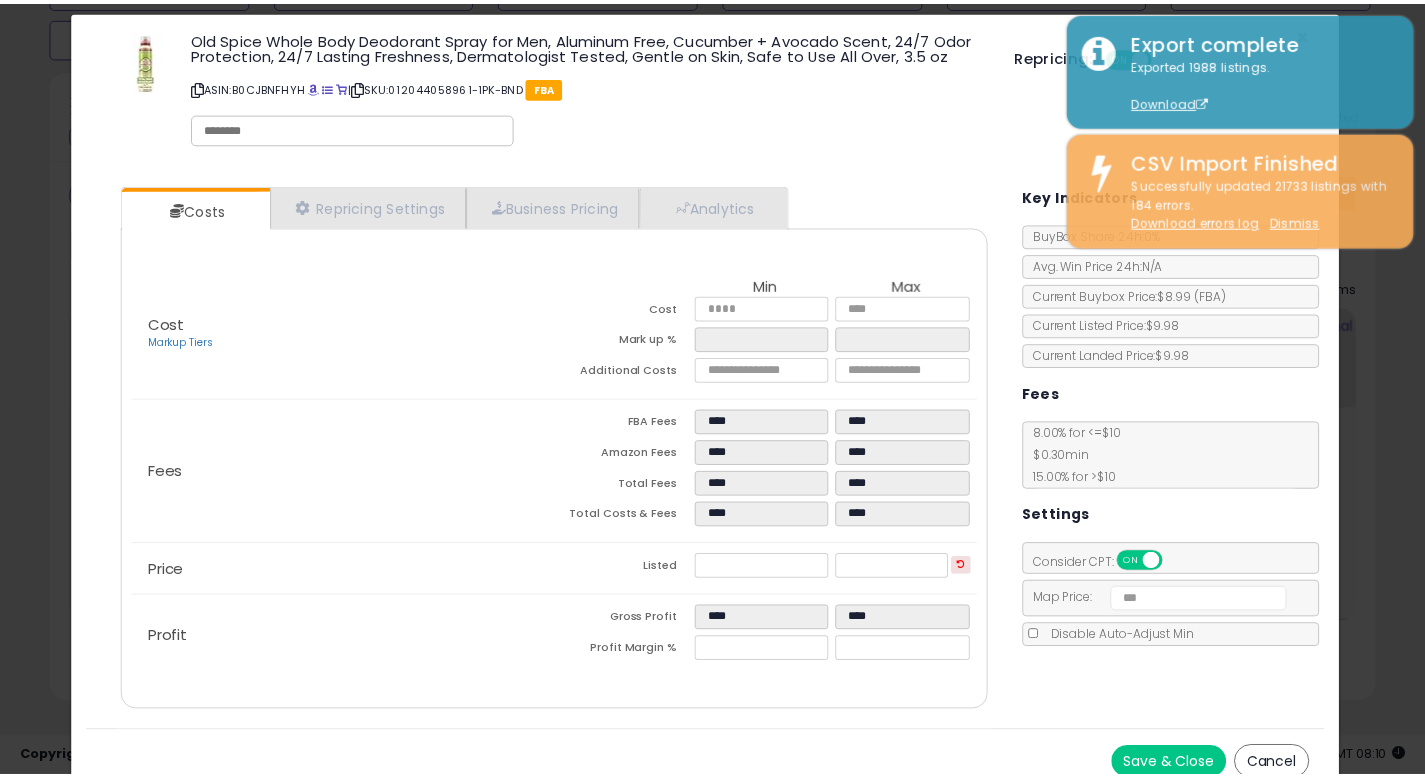 scroll, scrollTop: 38, scrollLeft: 0, axis: vertical 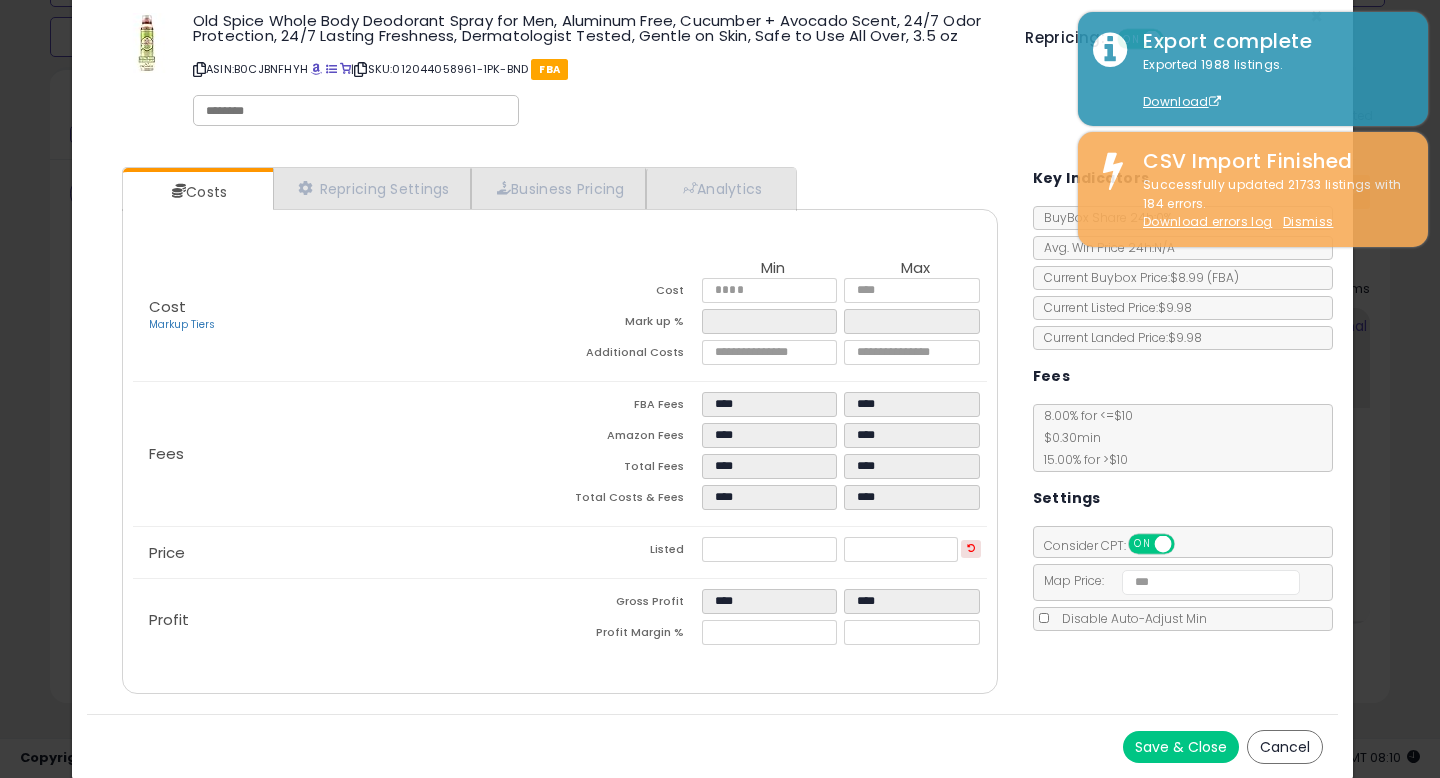 click on "Cancel" at bounding box center [1285, 747] 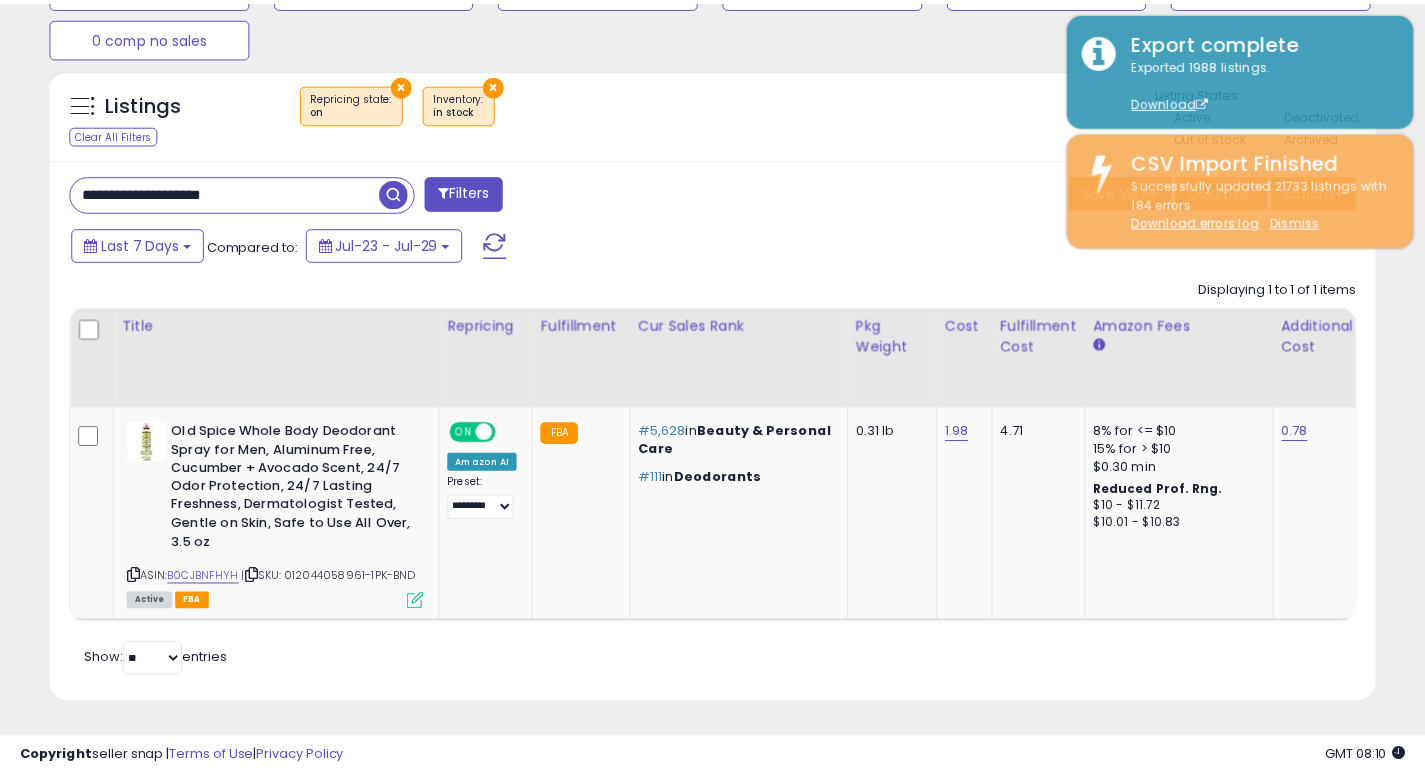 scroll, scrollTop: 410, scrollLeft: 767, axis: both 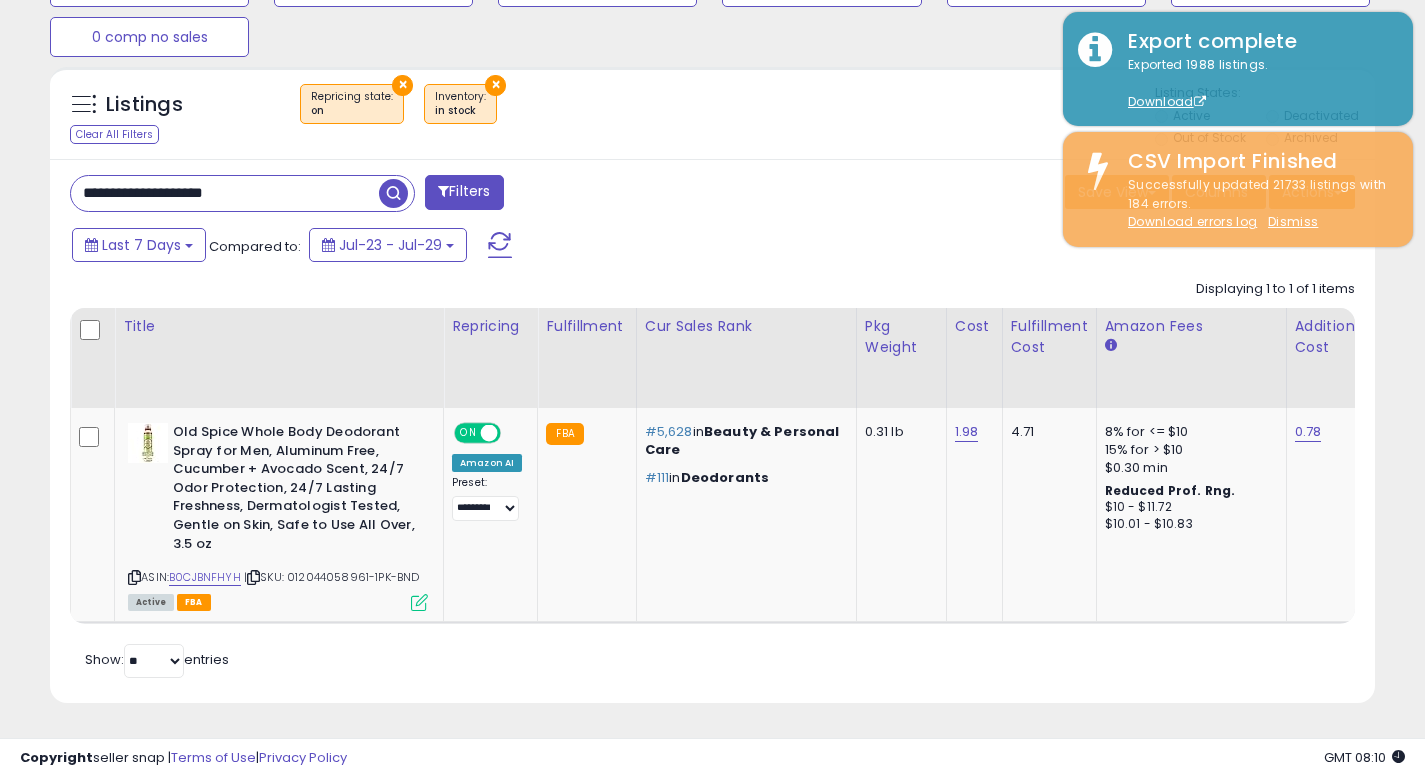 click on "**********" at bounding box center [225, 193] 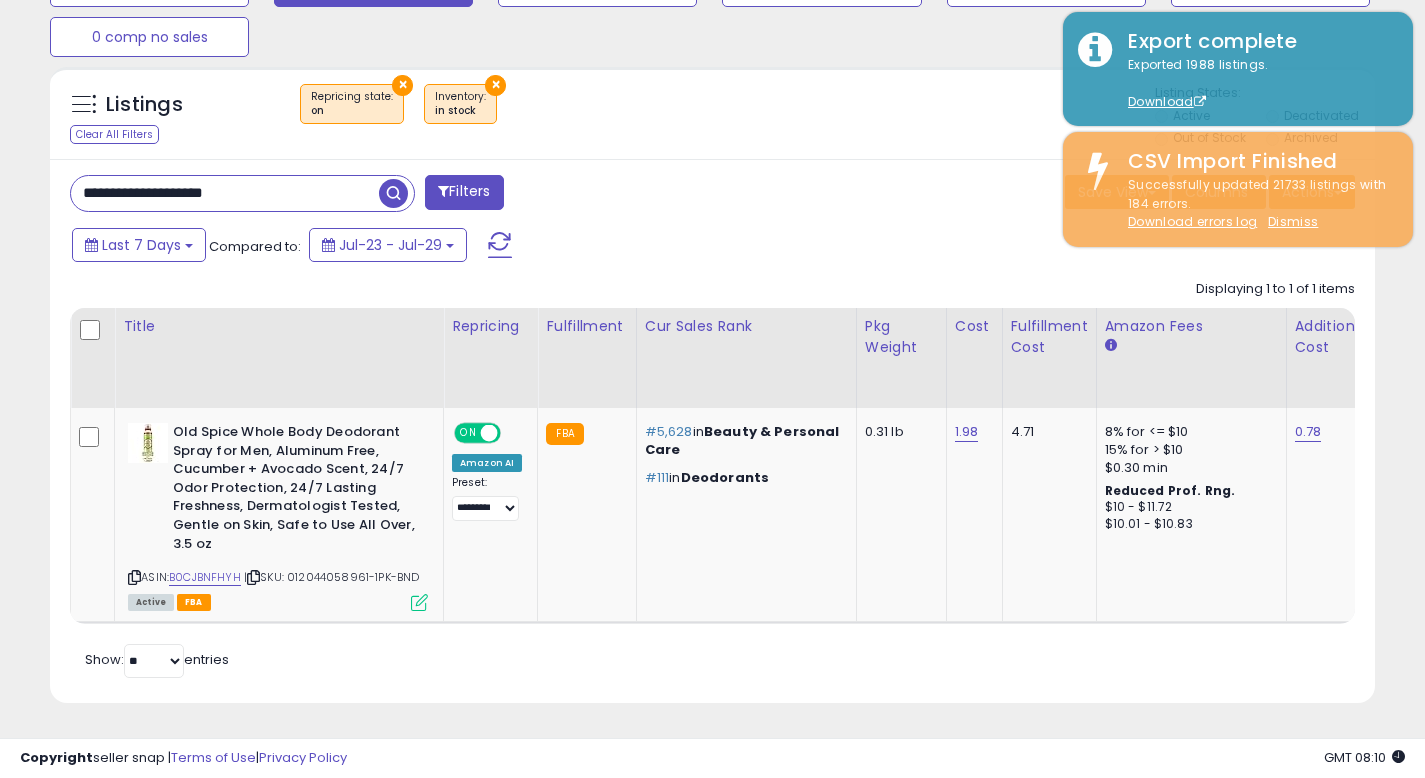 click at bounding box center (393, 193) 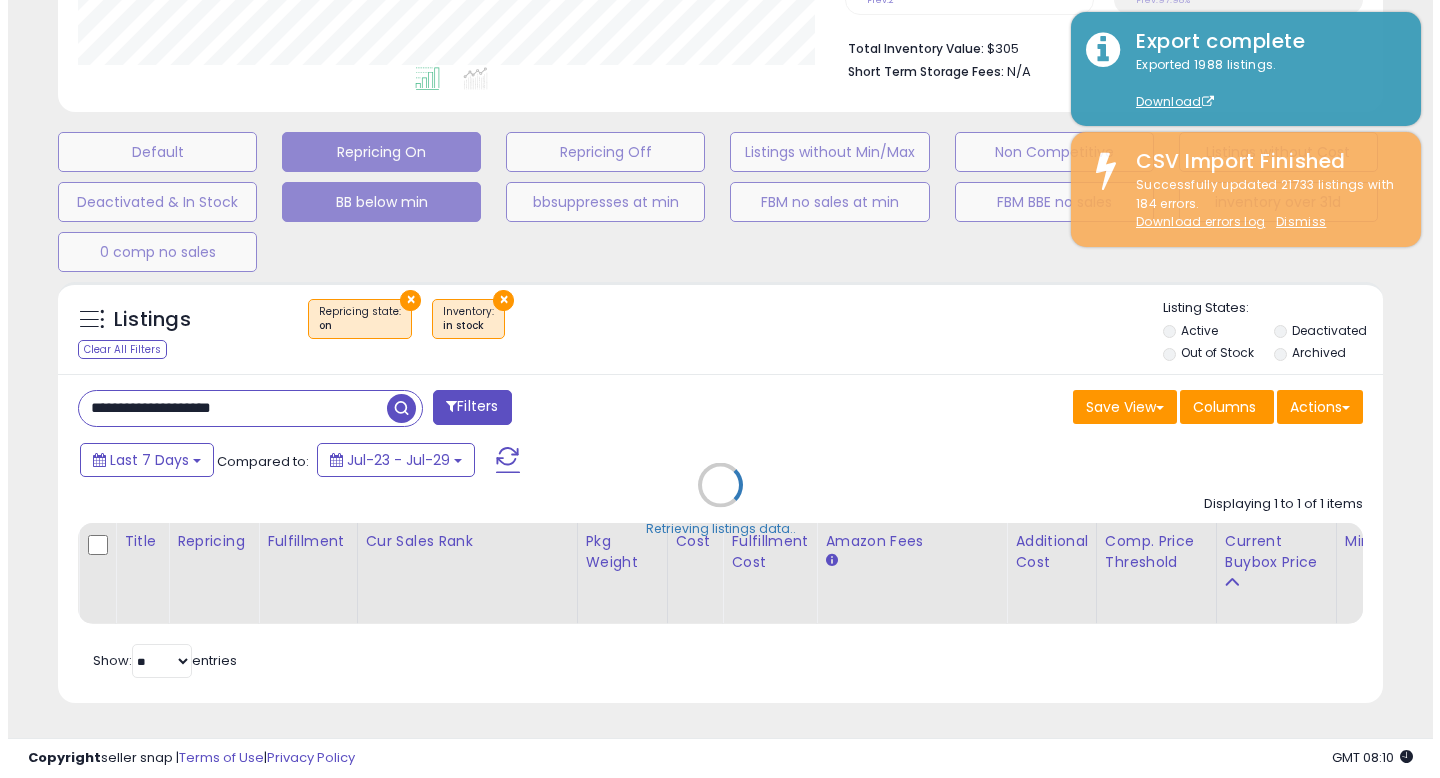 scroll, scrollTop: 513, scrollLeft: 0, axis: vertical 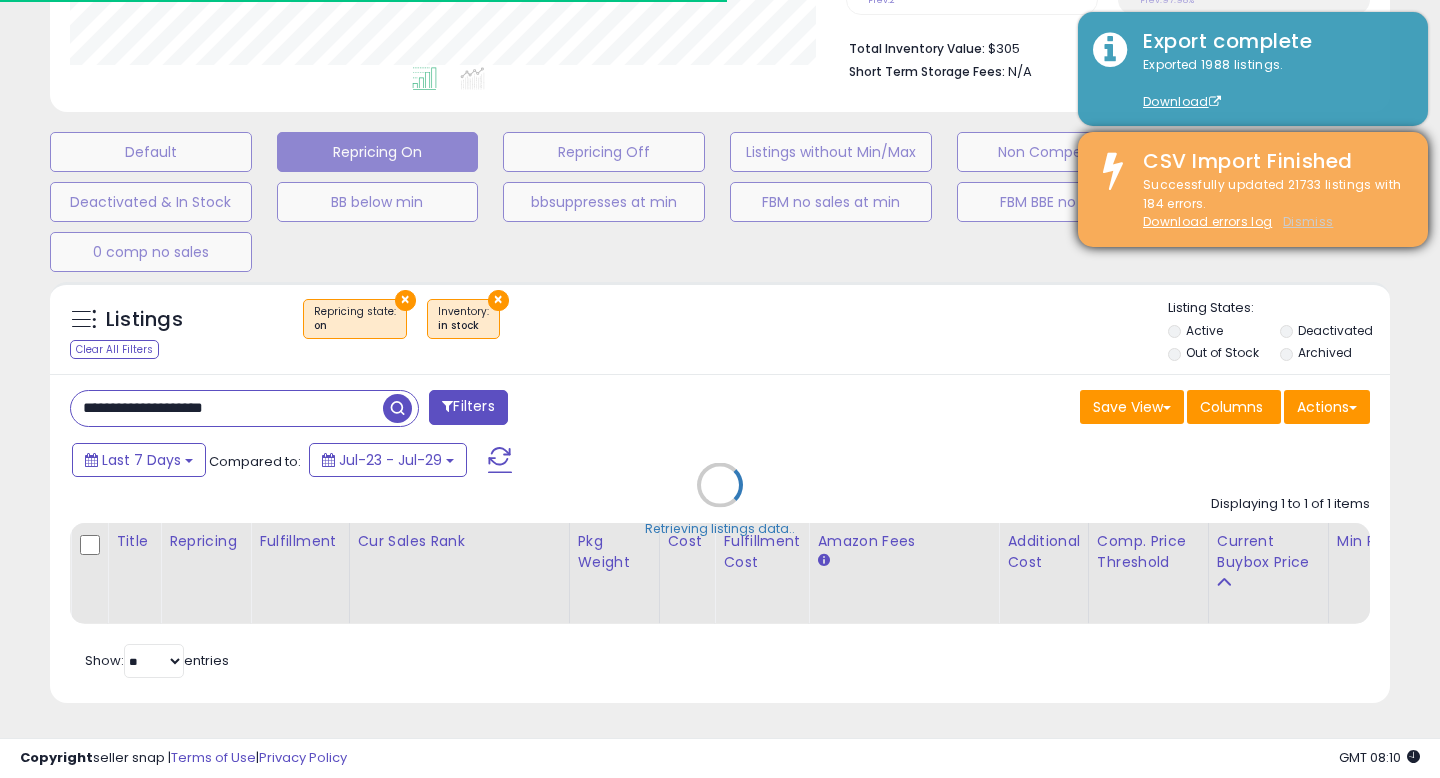 click on "Dismiss" at bounding box center [1308, 221] 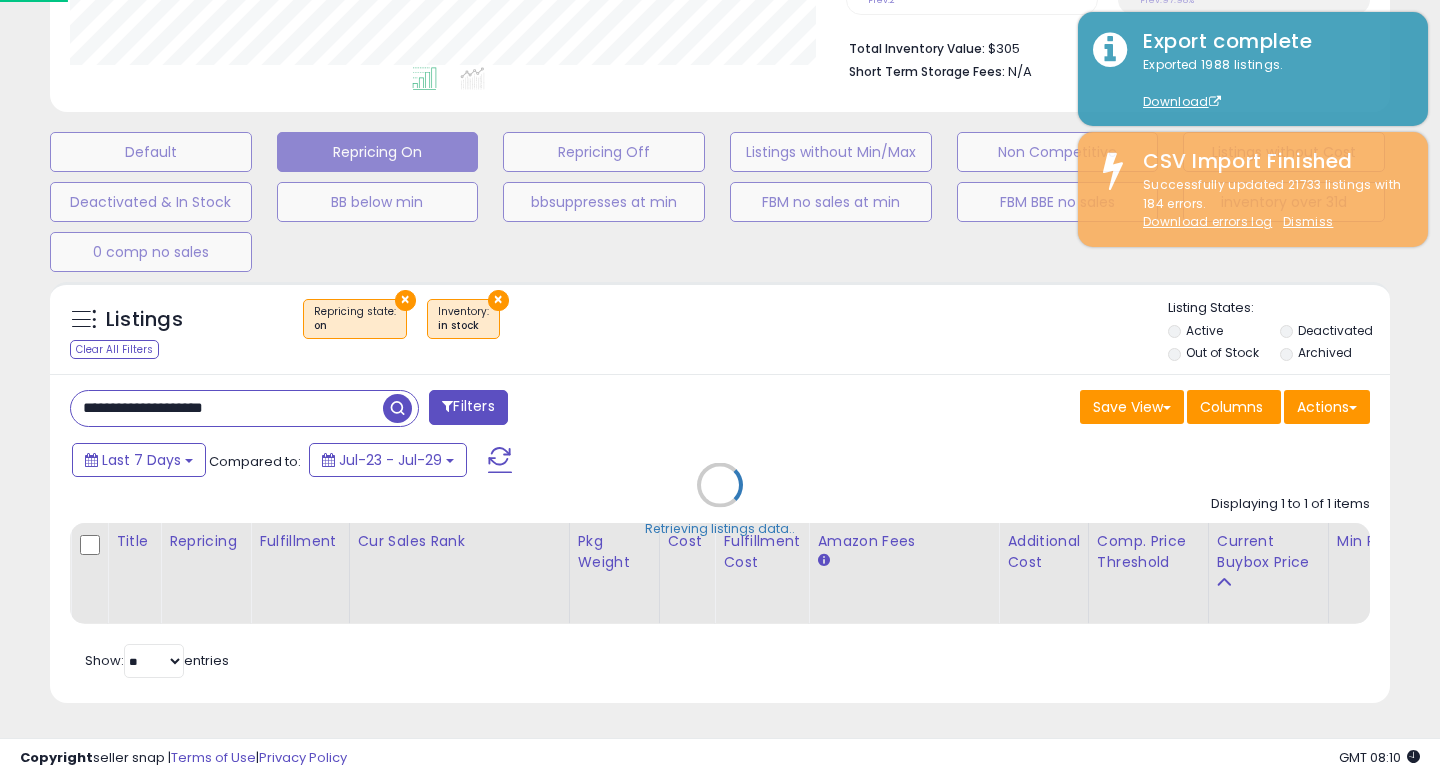 scroll, scrollTop: 410, scrollLeft: 775, axis: both 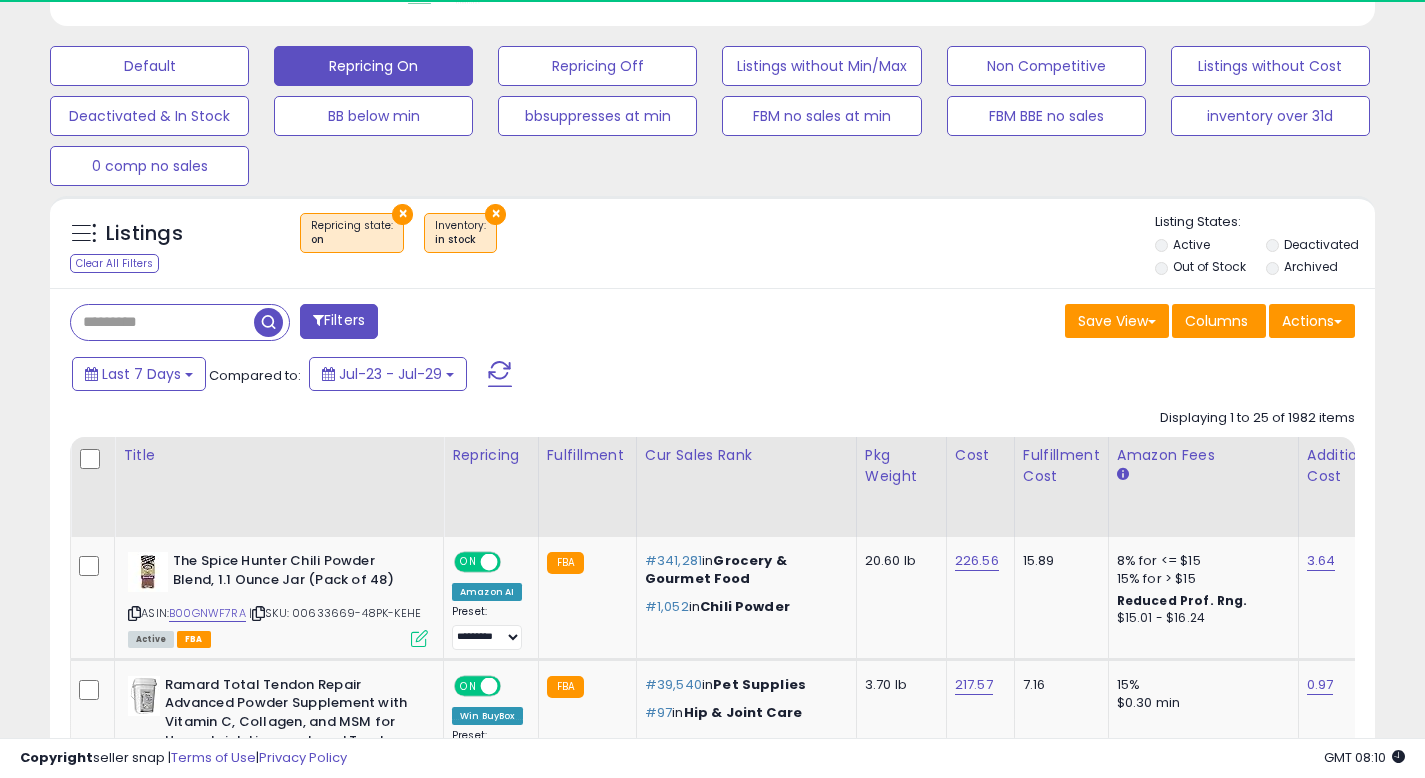 click at bounding box center [162, 322] 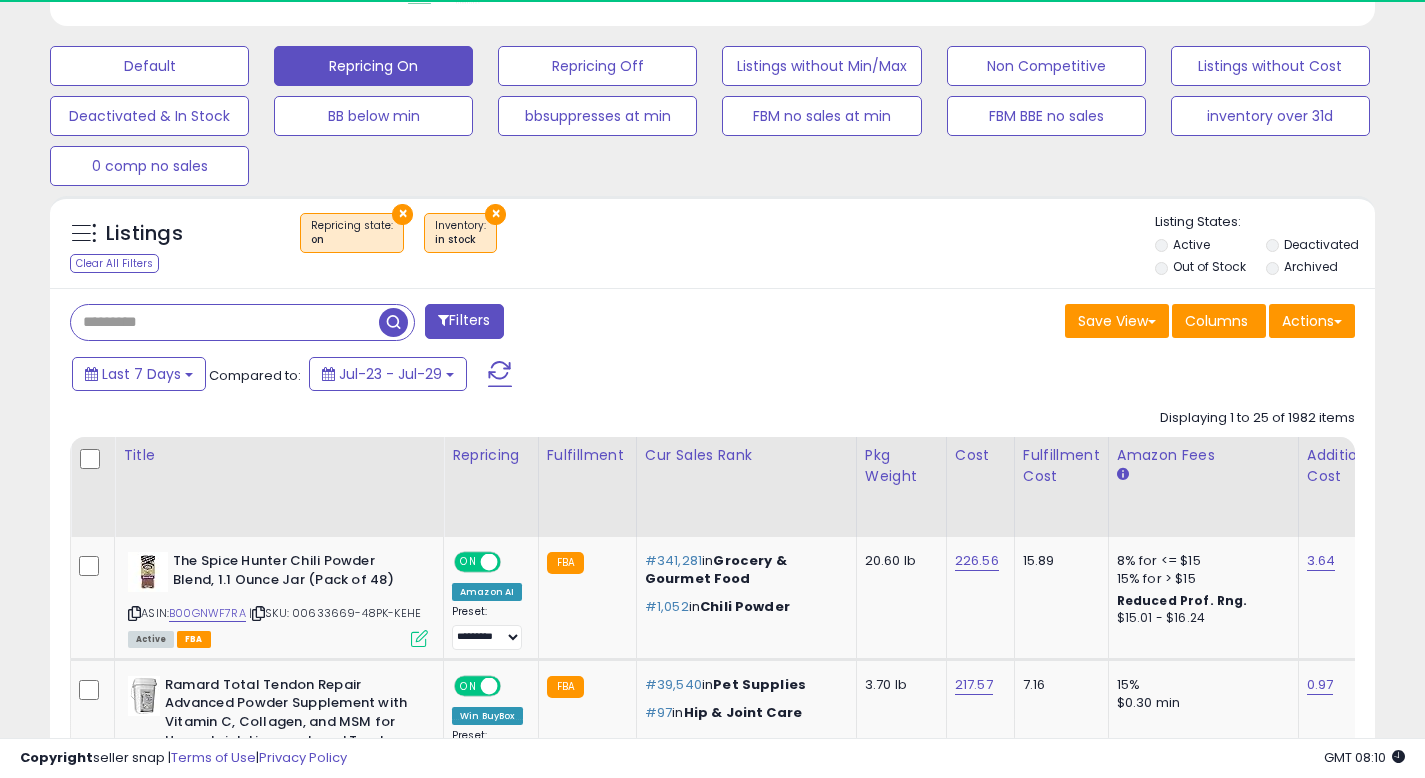 paste on "**********" 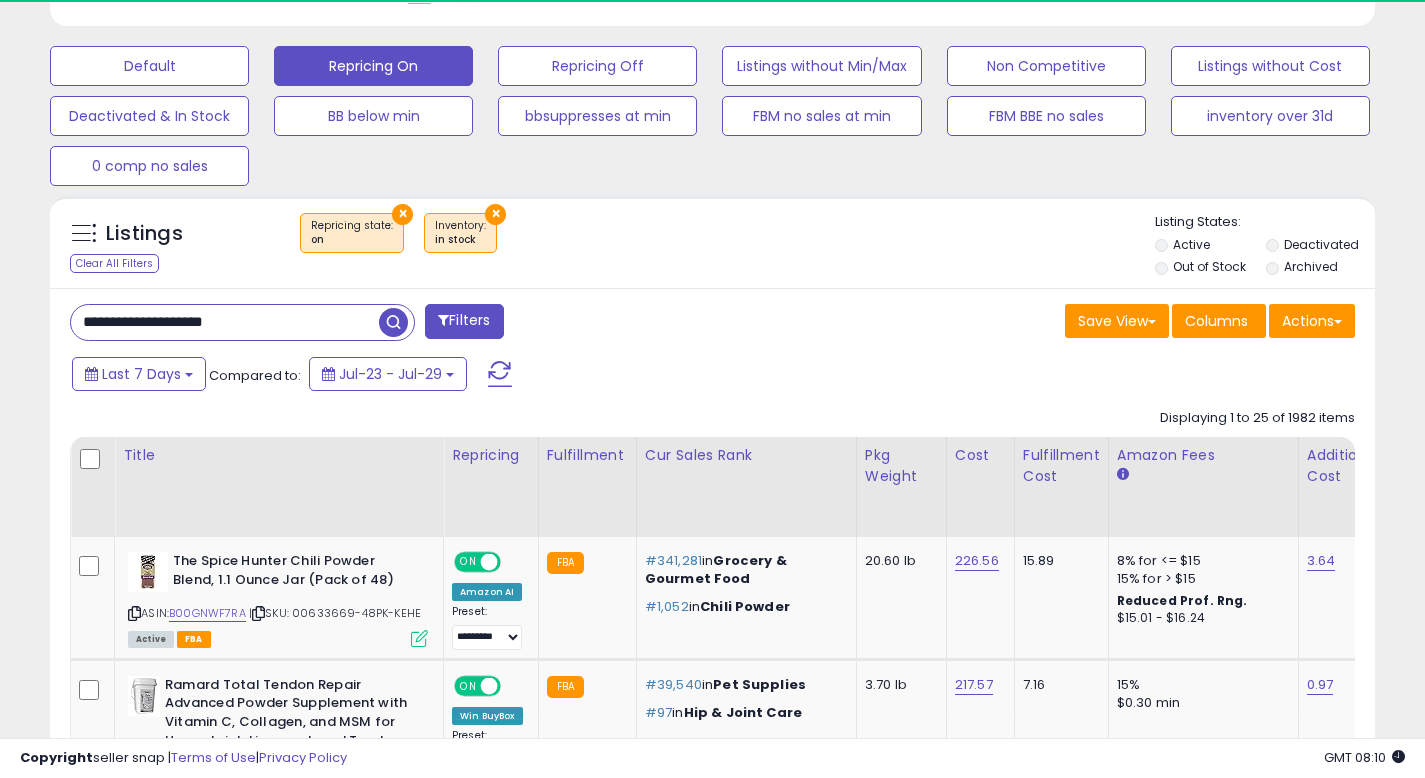 type on "**********" 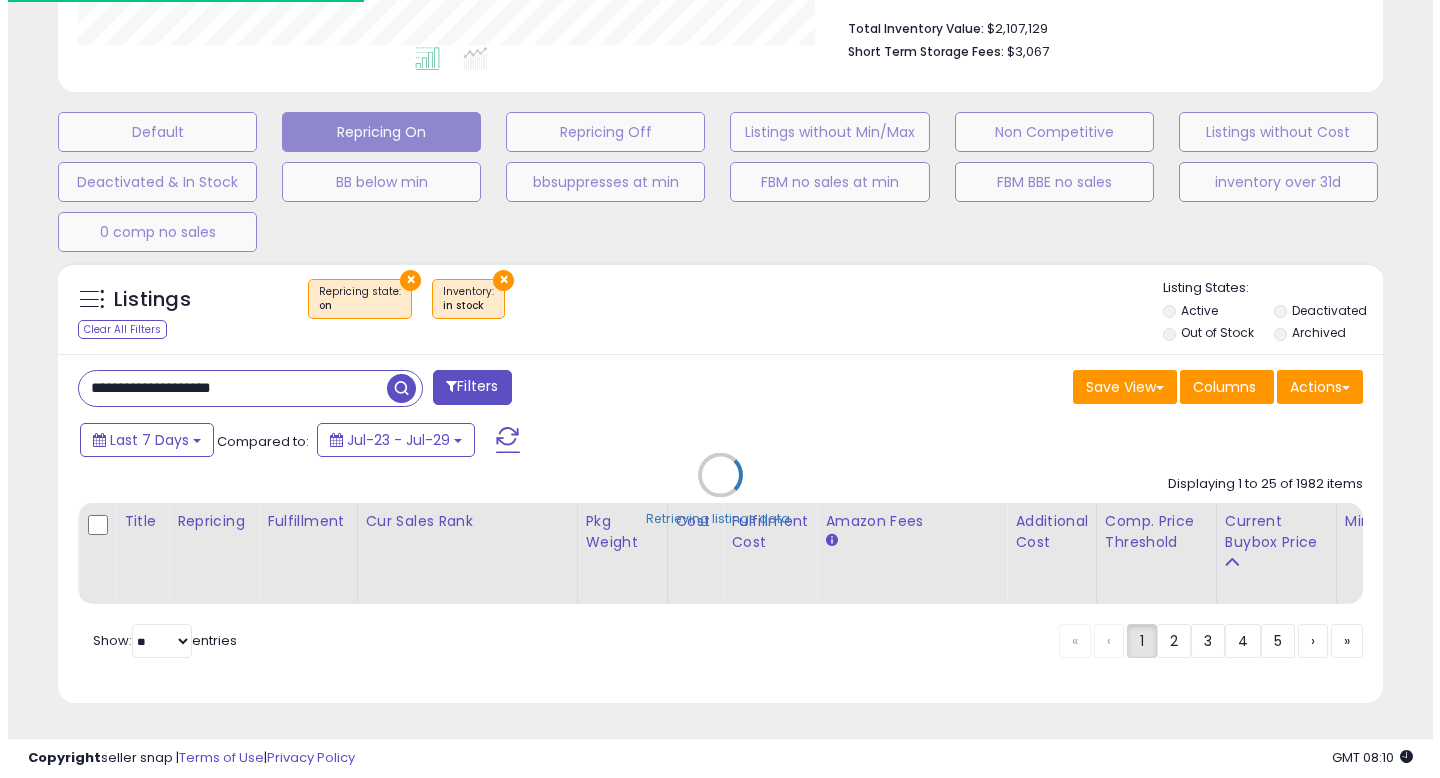 scroll, scrollTop: 533, scrollLeft: 0, axis: vertical 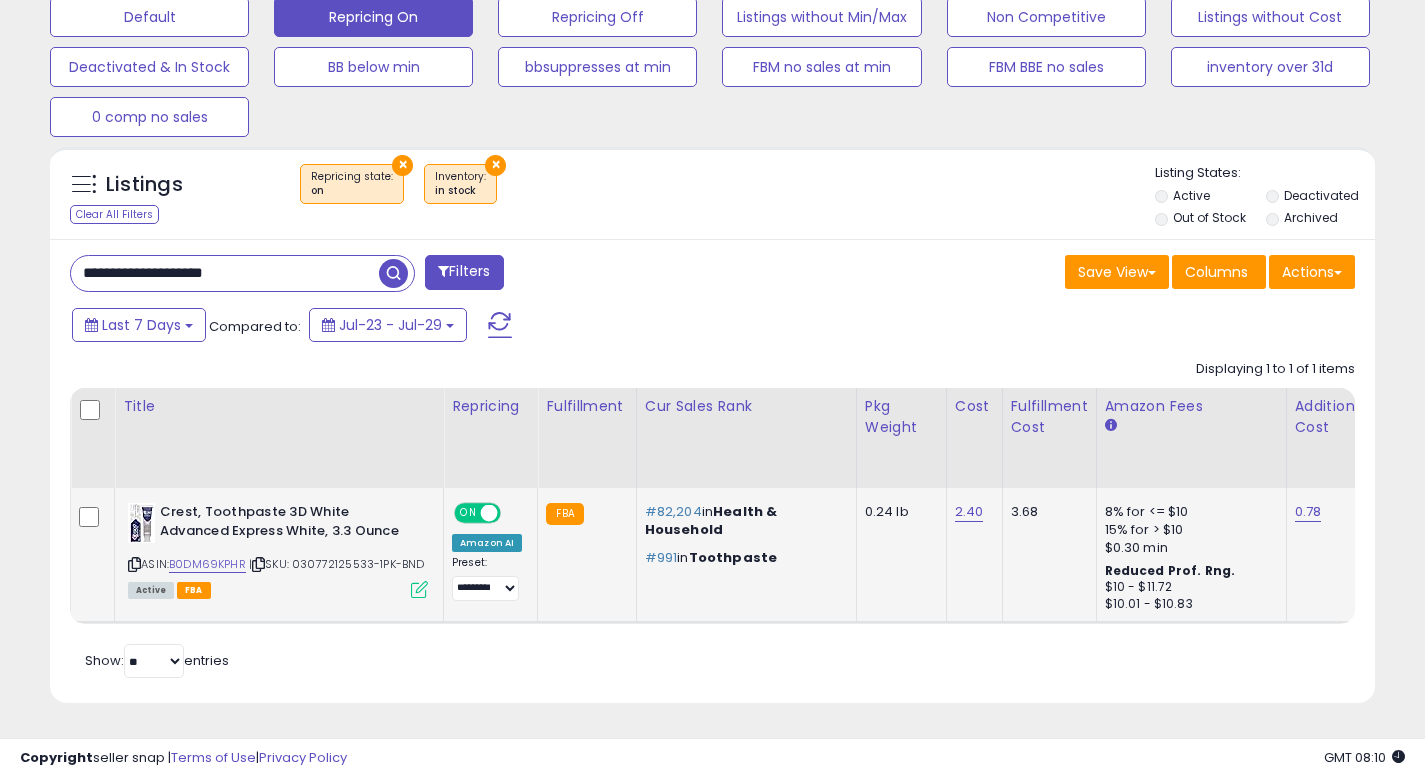 click at bounding box center [419, 589] 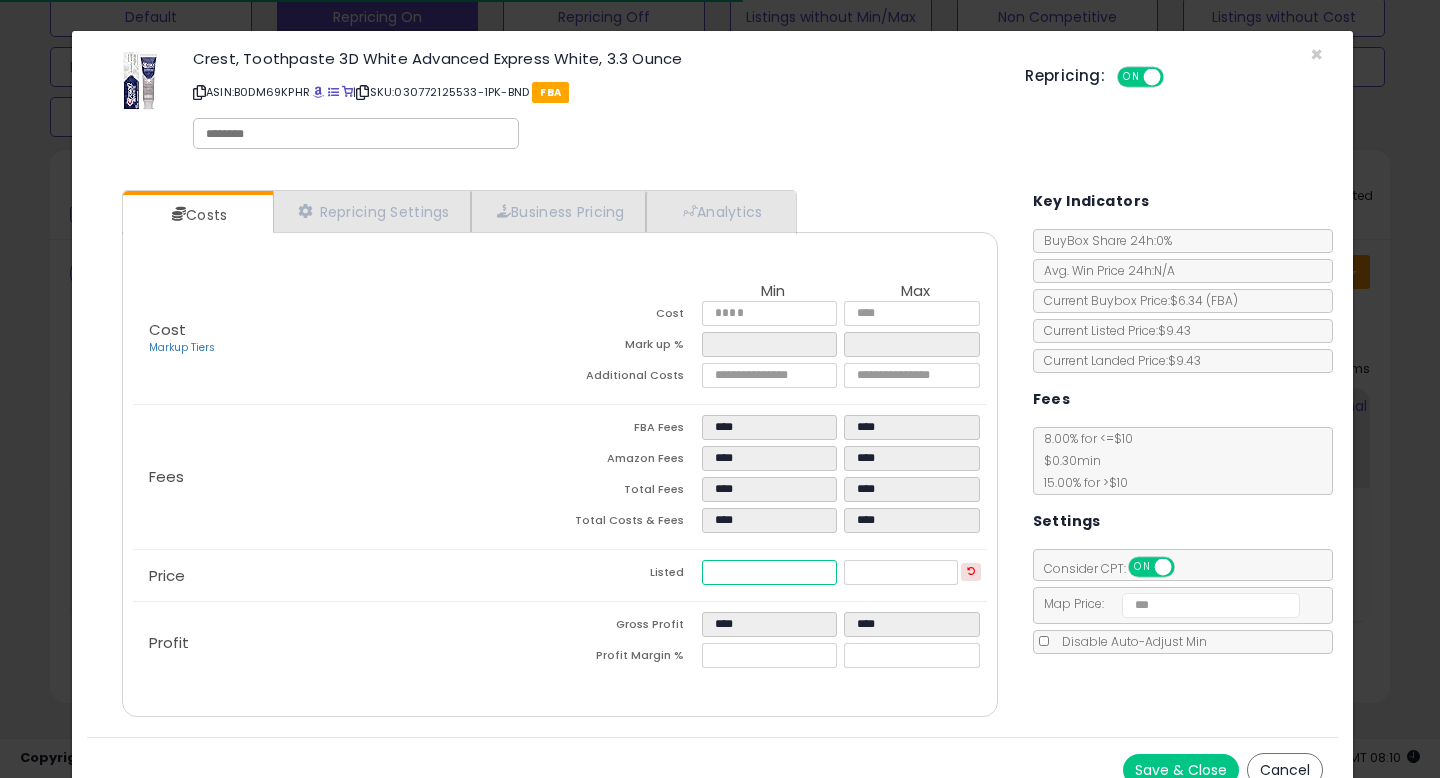 drag, startPoint x: 747, startPoint y: 571, endPoint x: 694, endPoint y: 562, distance: 53.75872 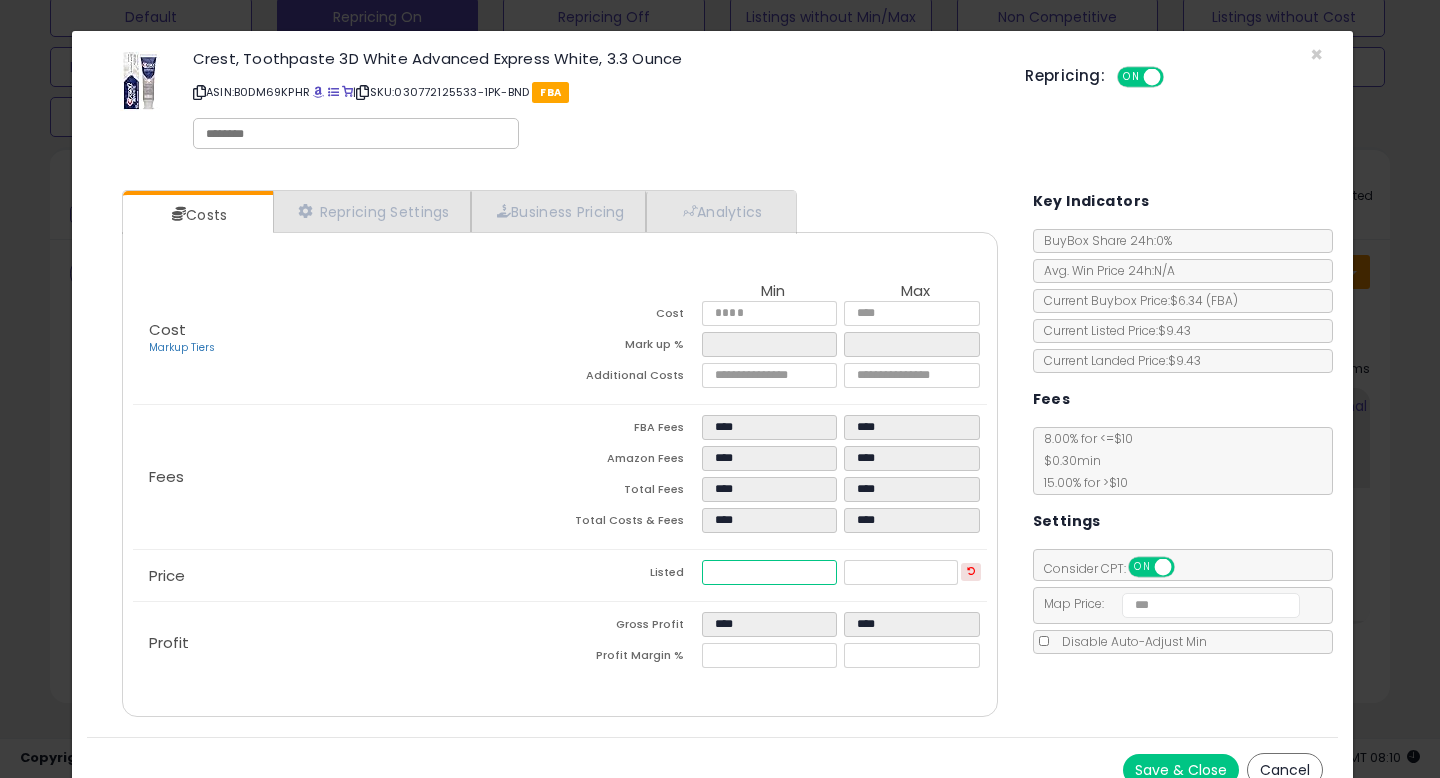 type on "****" 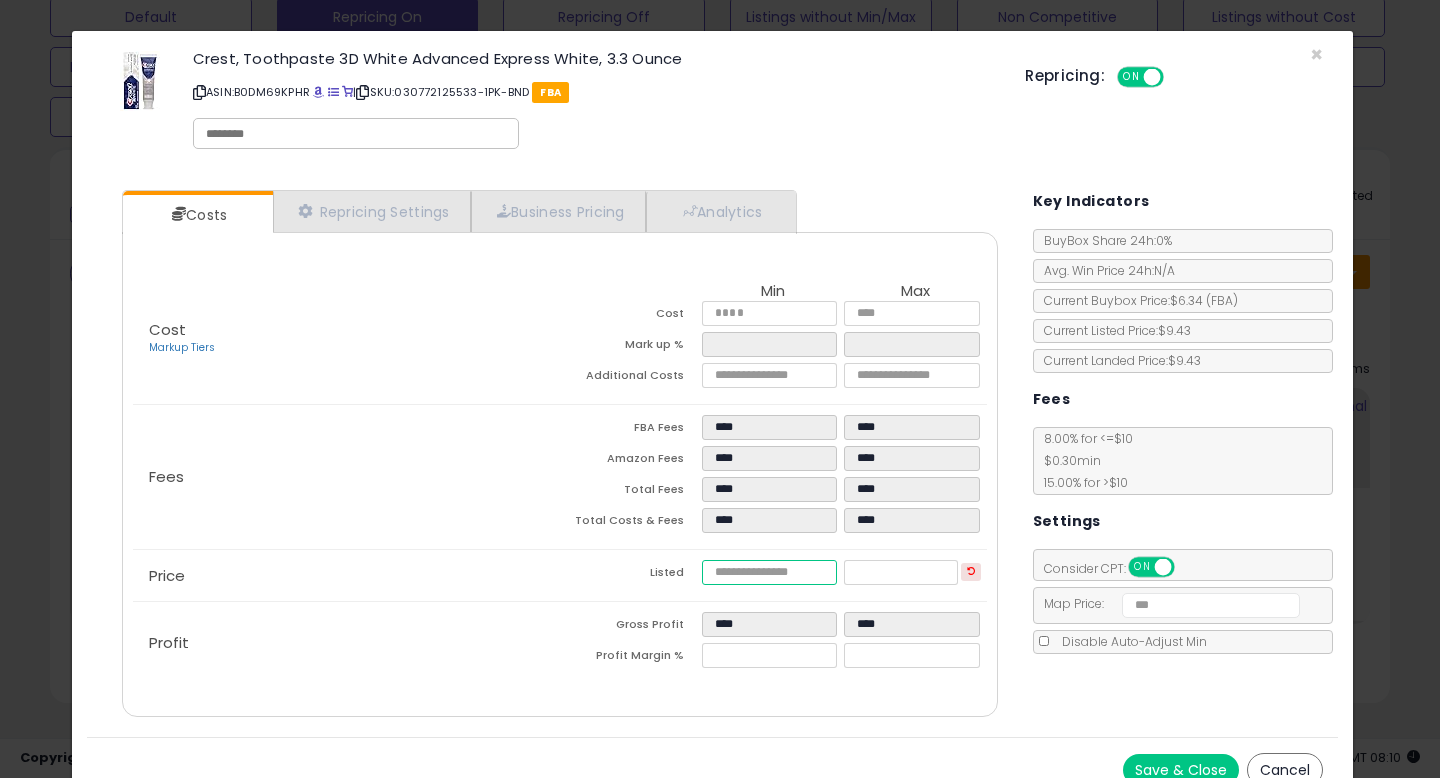 type on "****" 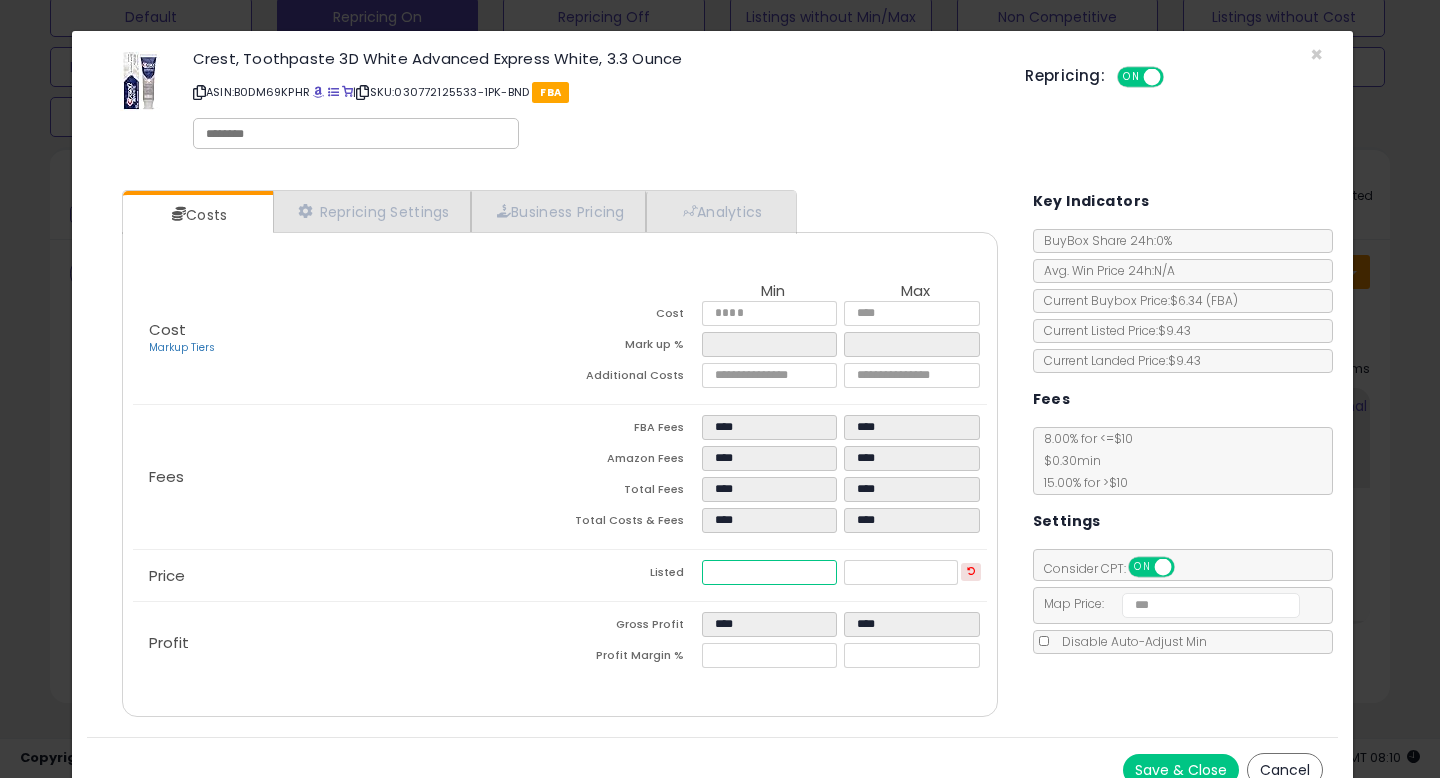 type on "****" 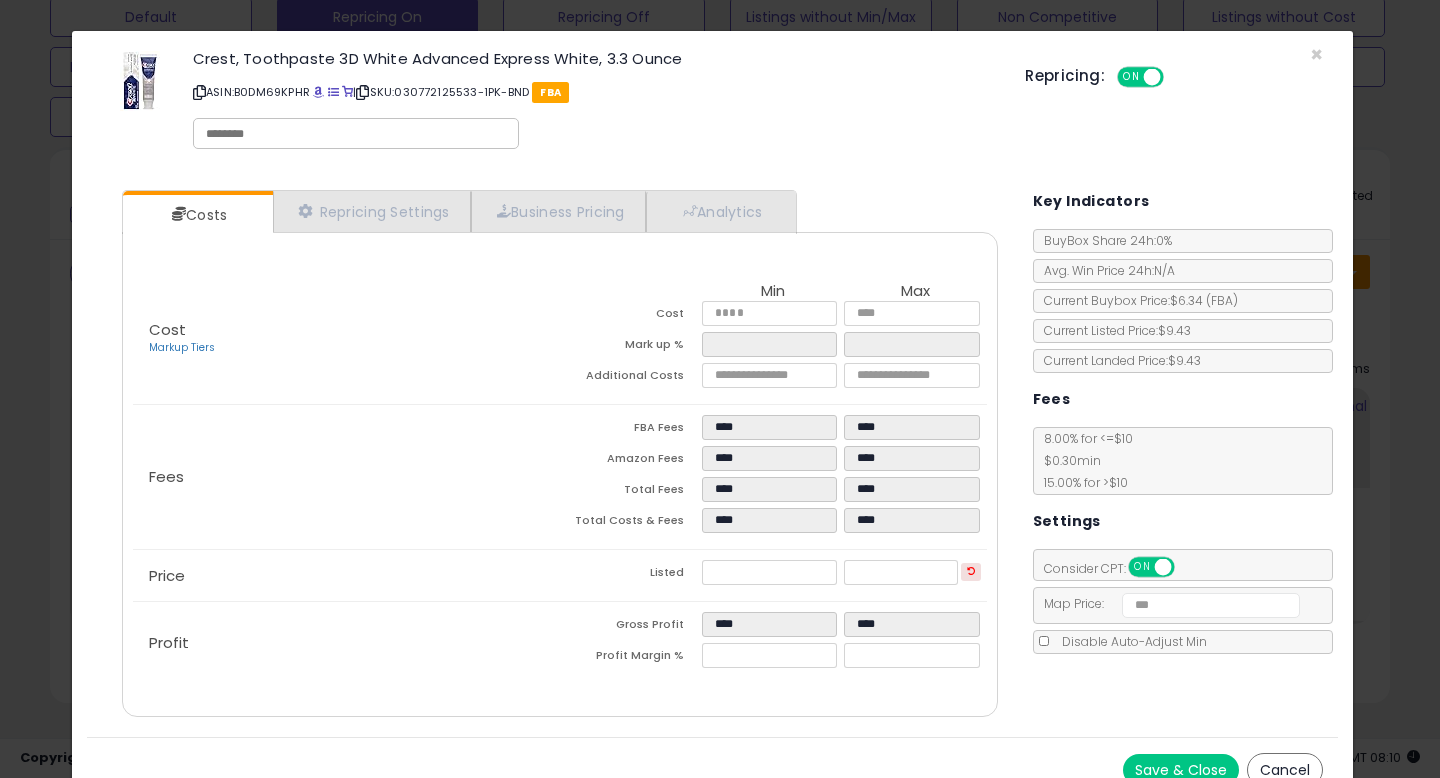 type on "*****" 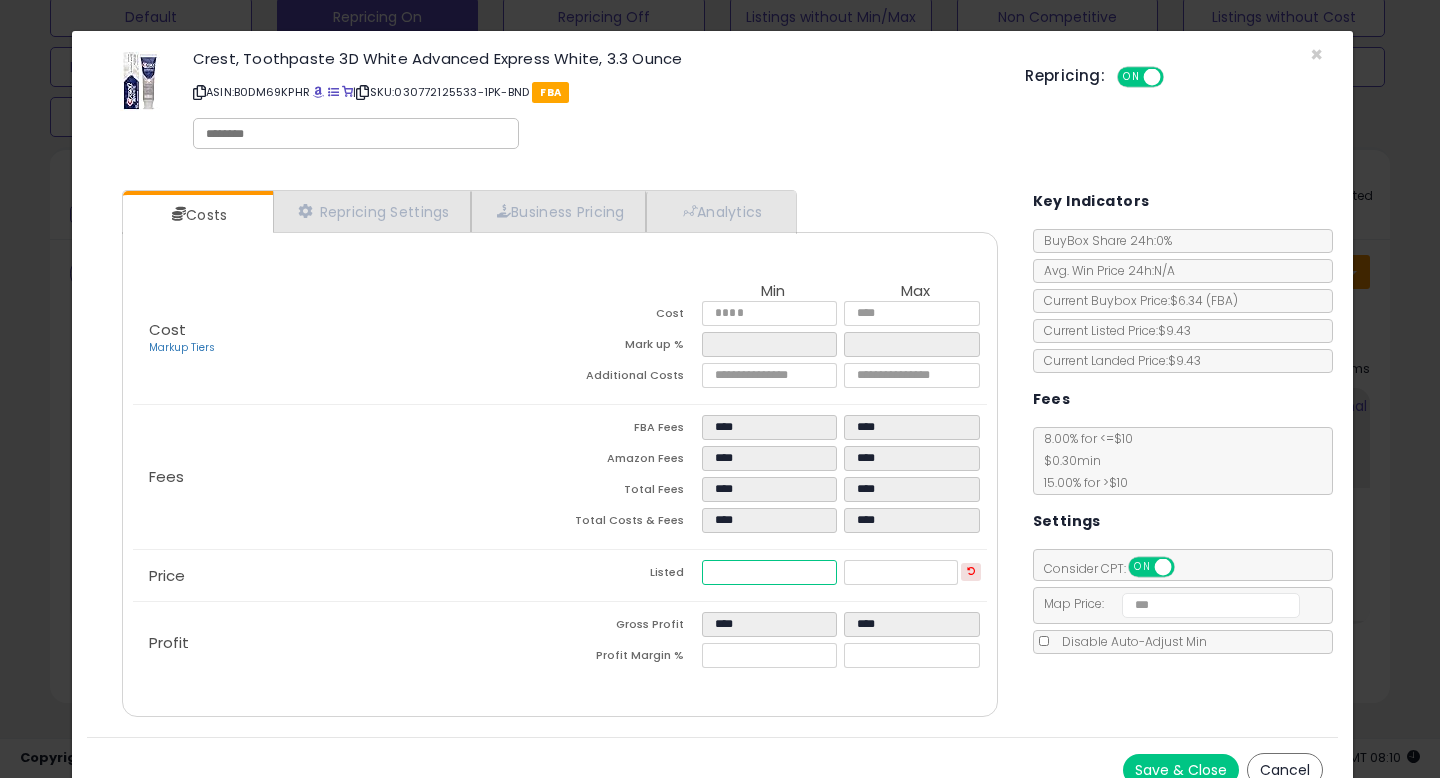 click on "****" at bounding box center (769, 572) 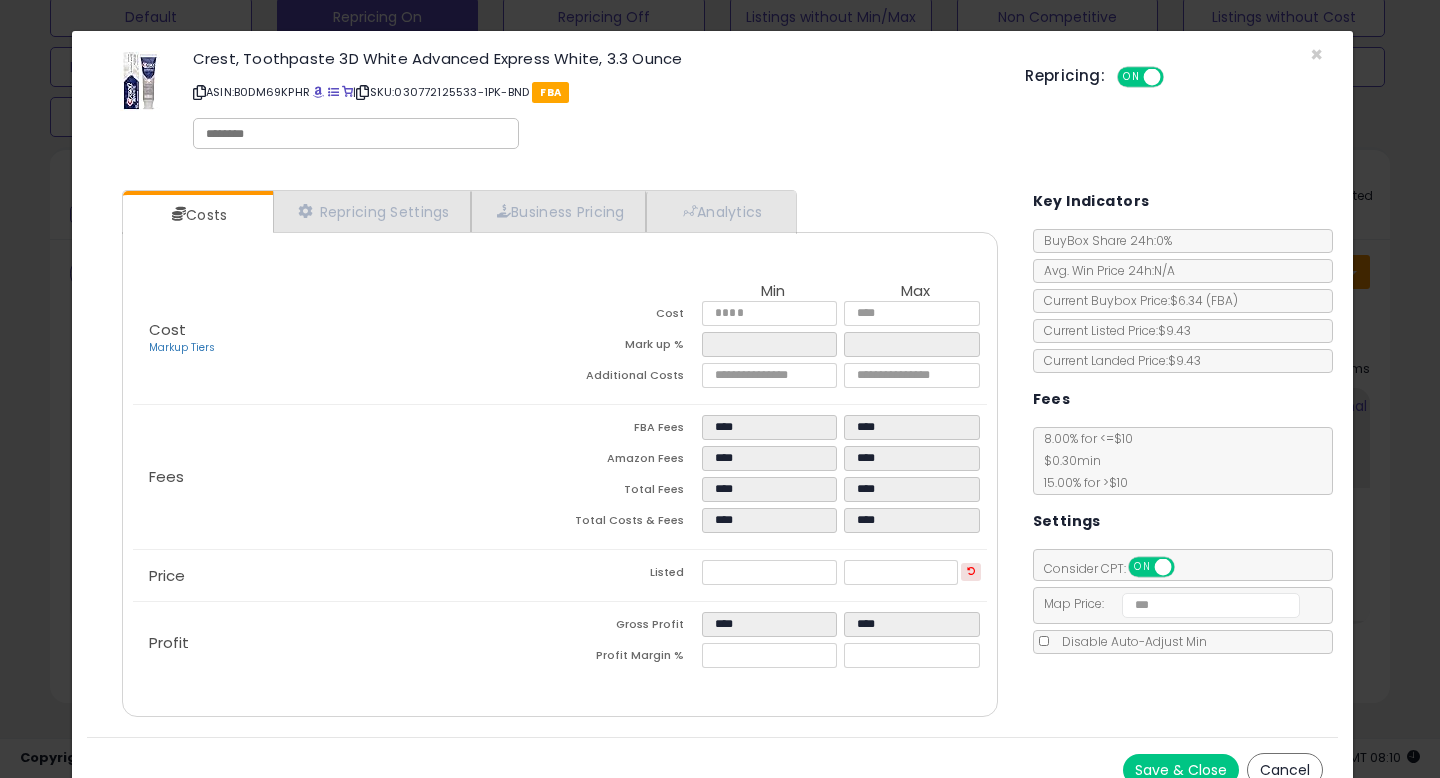 type on "*****" 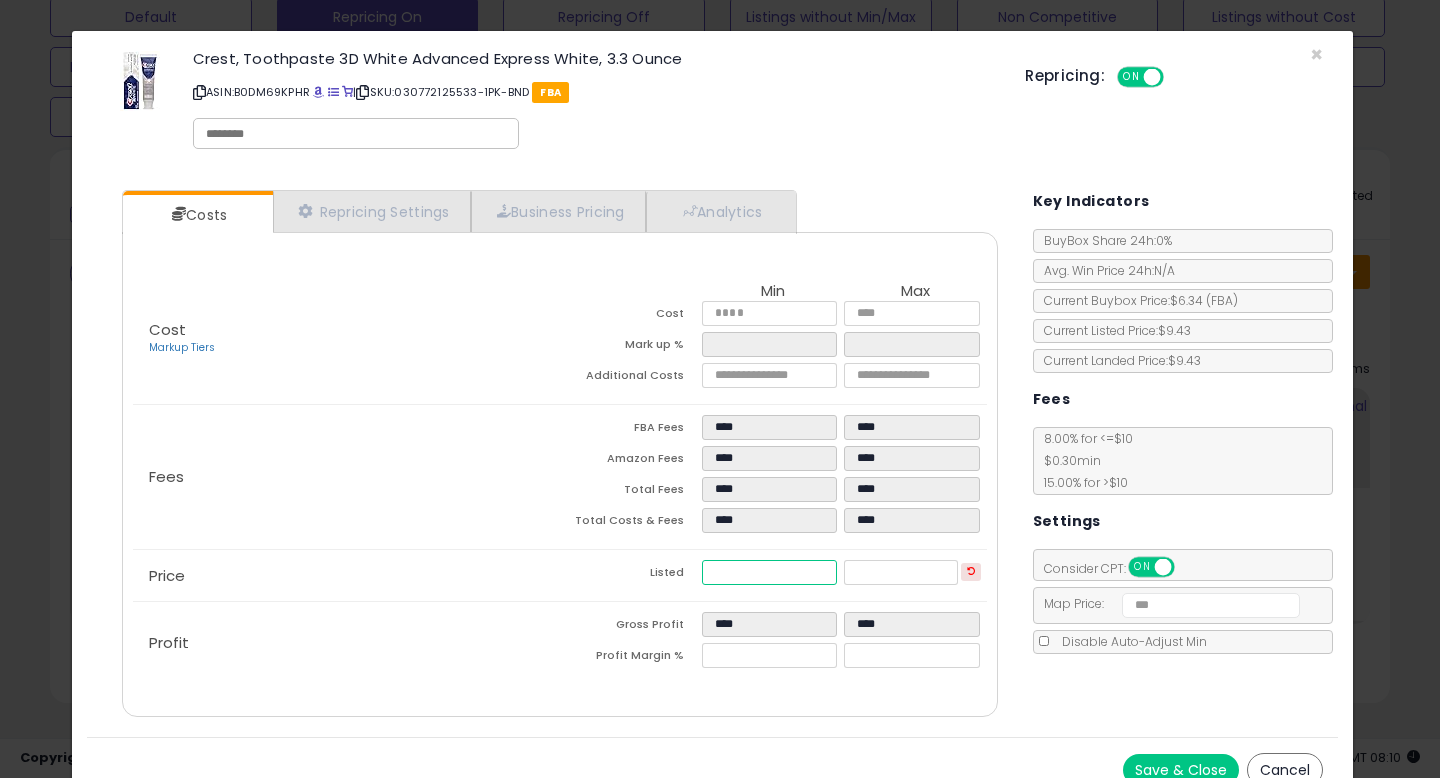 drag, startPoint x: 729, startPoint y: 573, endPoint x: 764, endPoint y: 578, distance: 35.35534 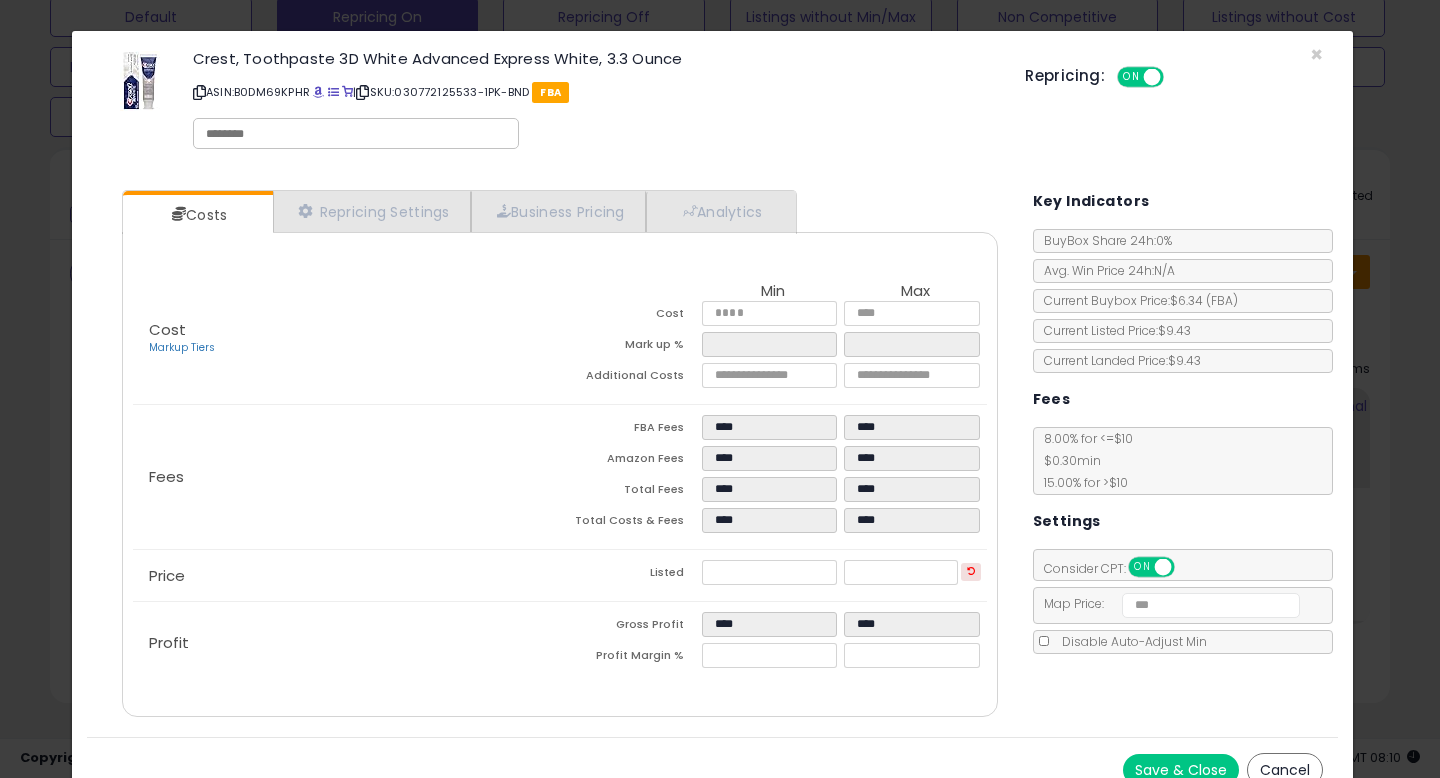 type on "*****" 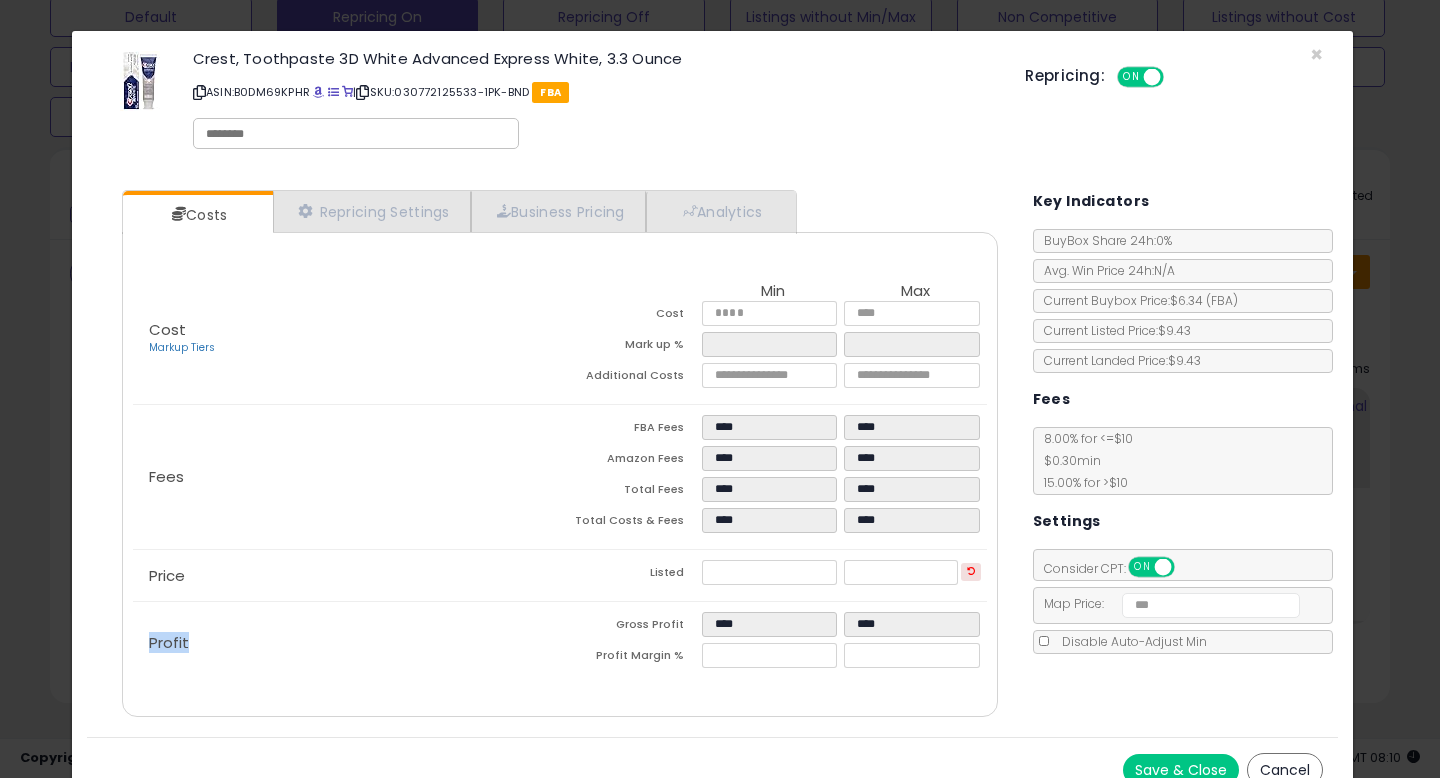 click on "Profit
Gross Profit
****
****
Profit Margin %
*****
*****" 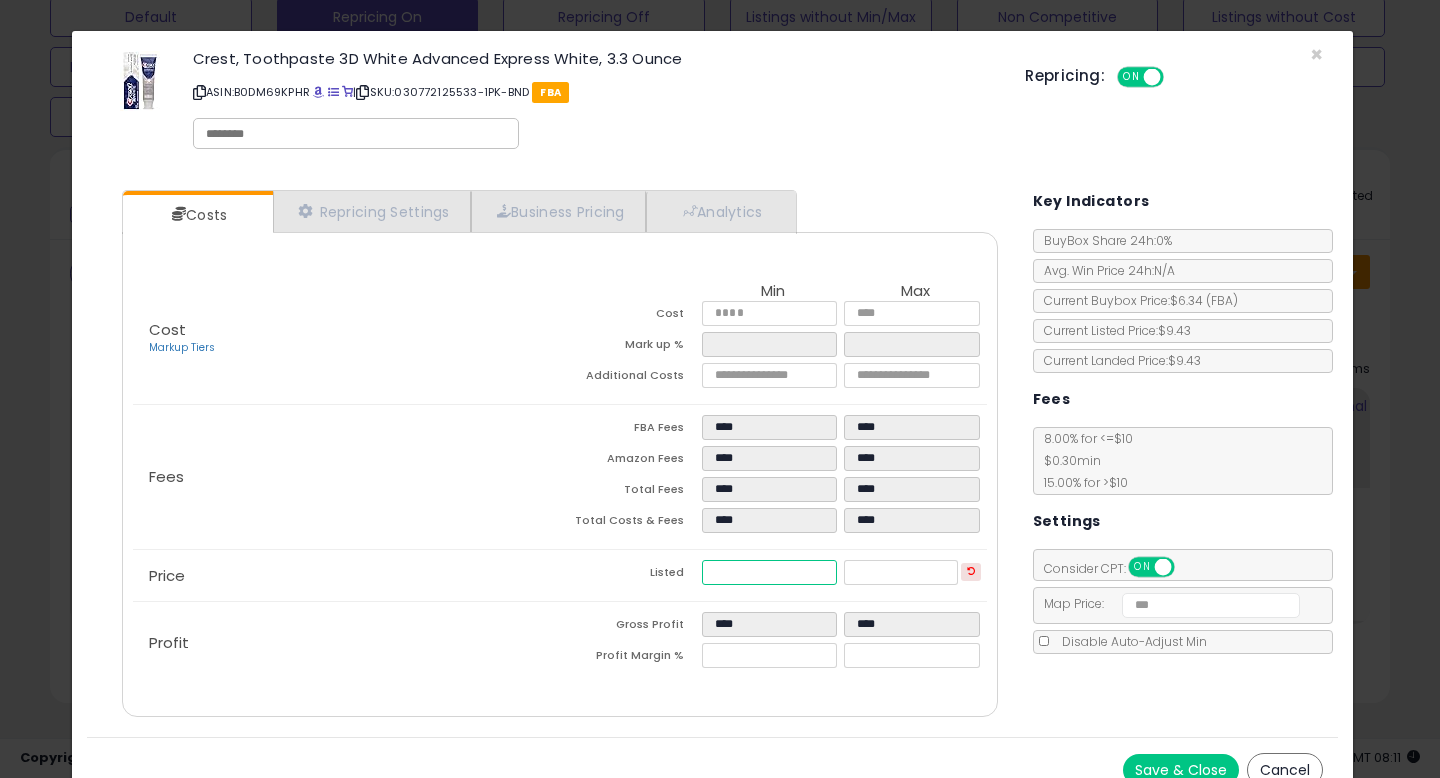 drag, startPoint x: 723, startPoint y: 572, endPoint x: 754, endPoint y: 576, distance: 31.257 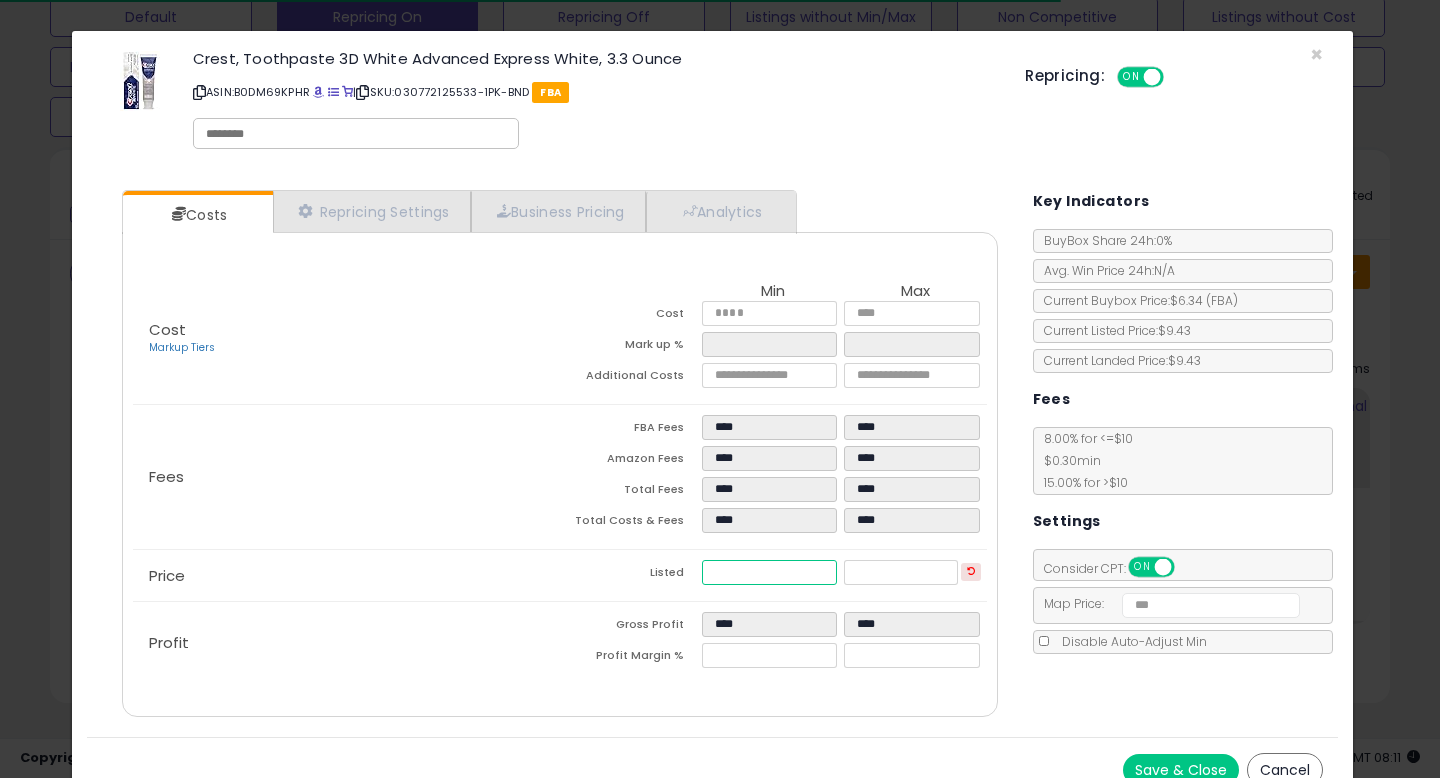type on "***" 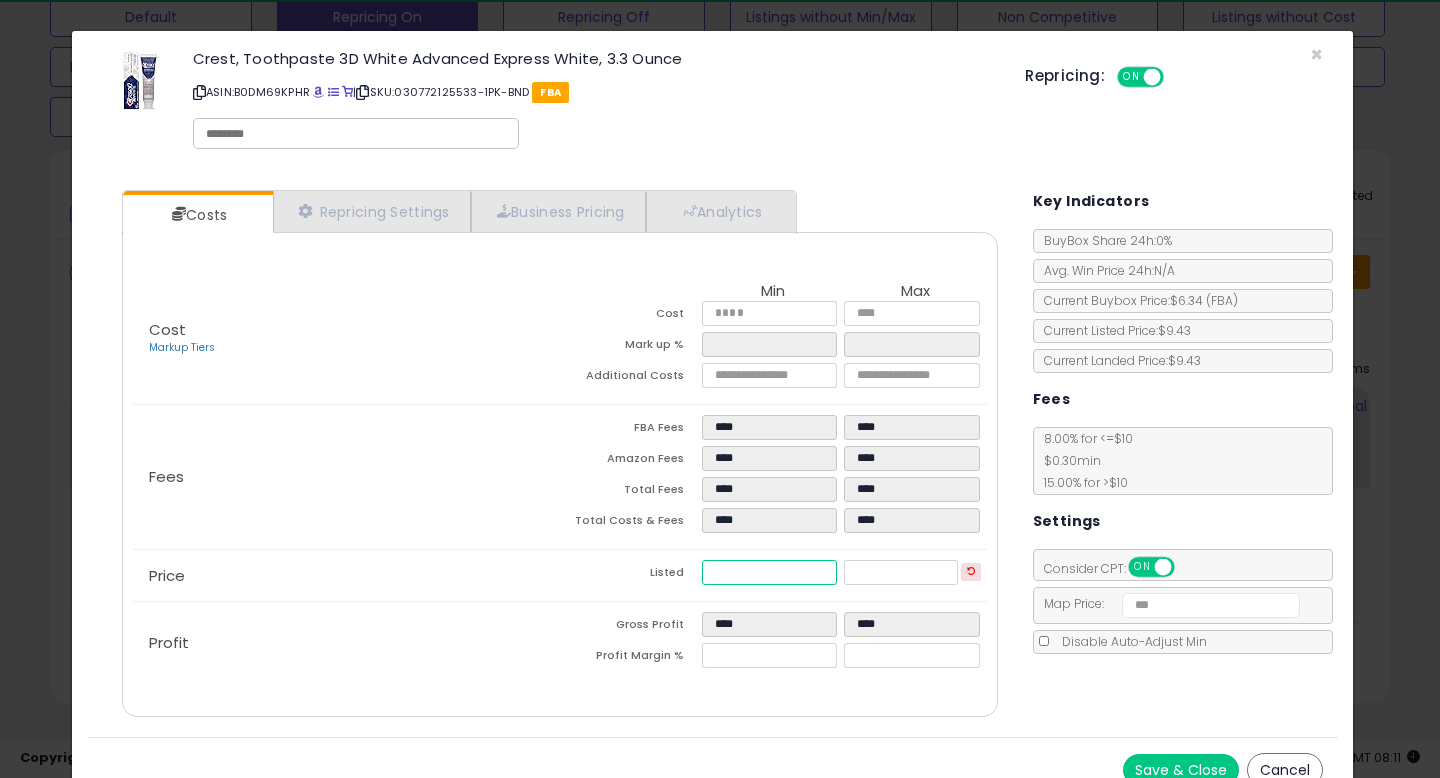 type on "****" 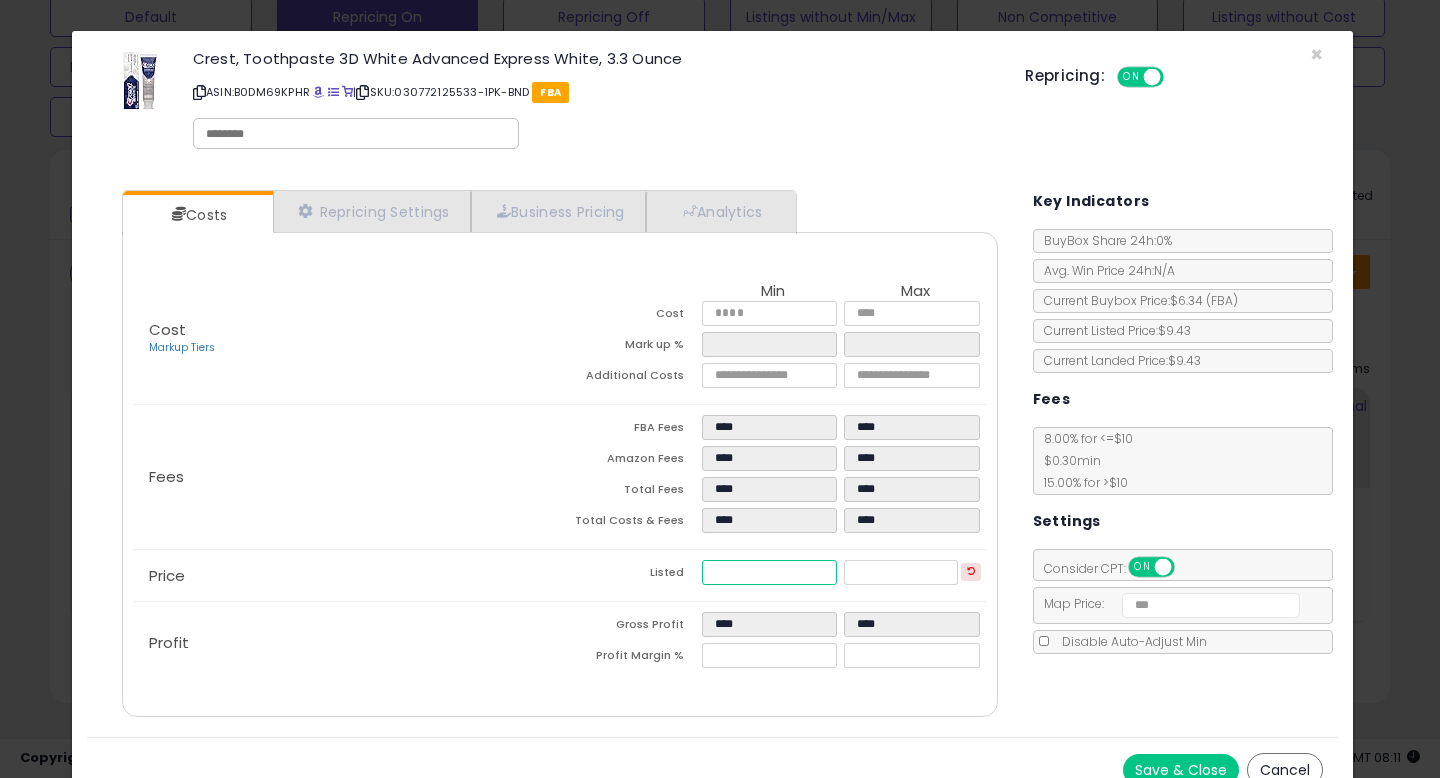 type on "****" 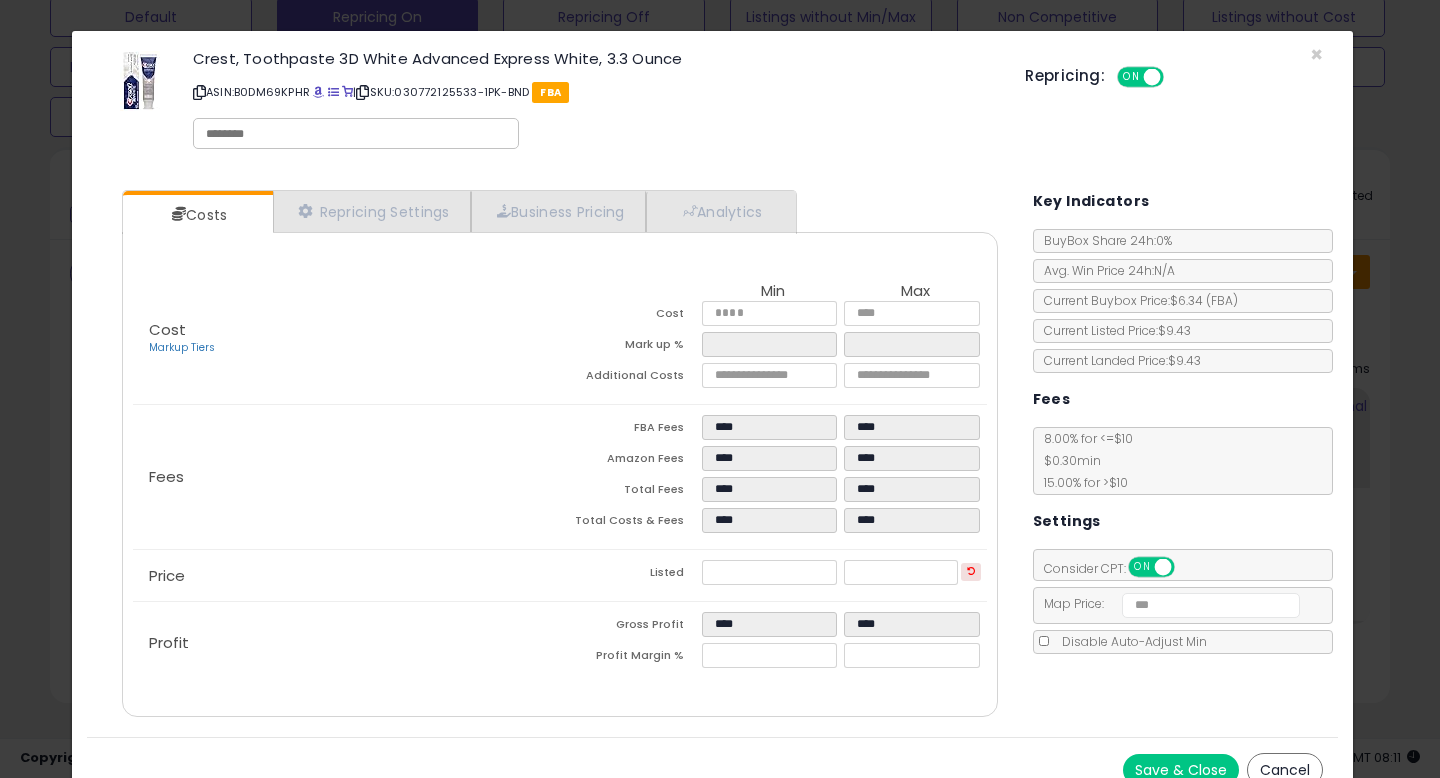 type on "*****" 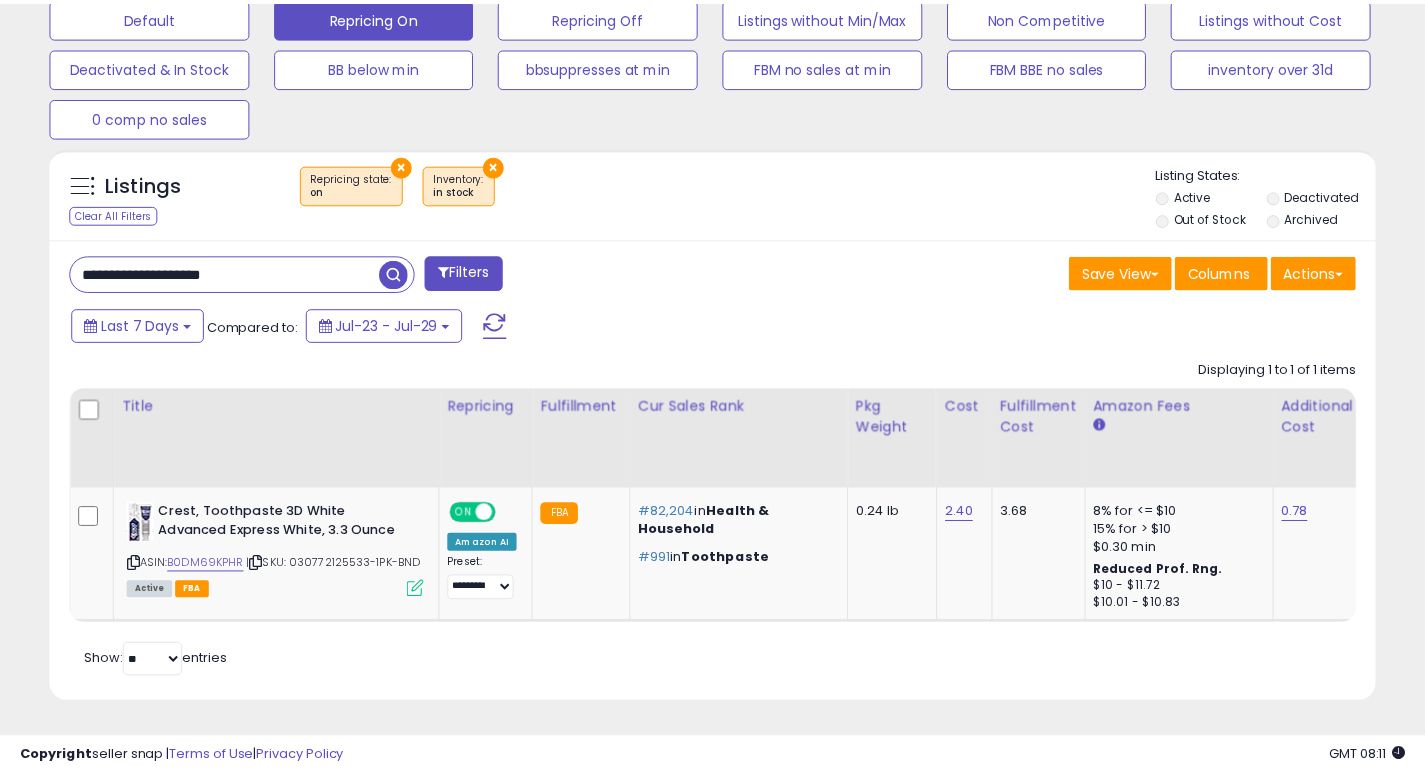 scroll, scrollTop: 410, scrollLeft: 767, axis: both 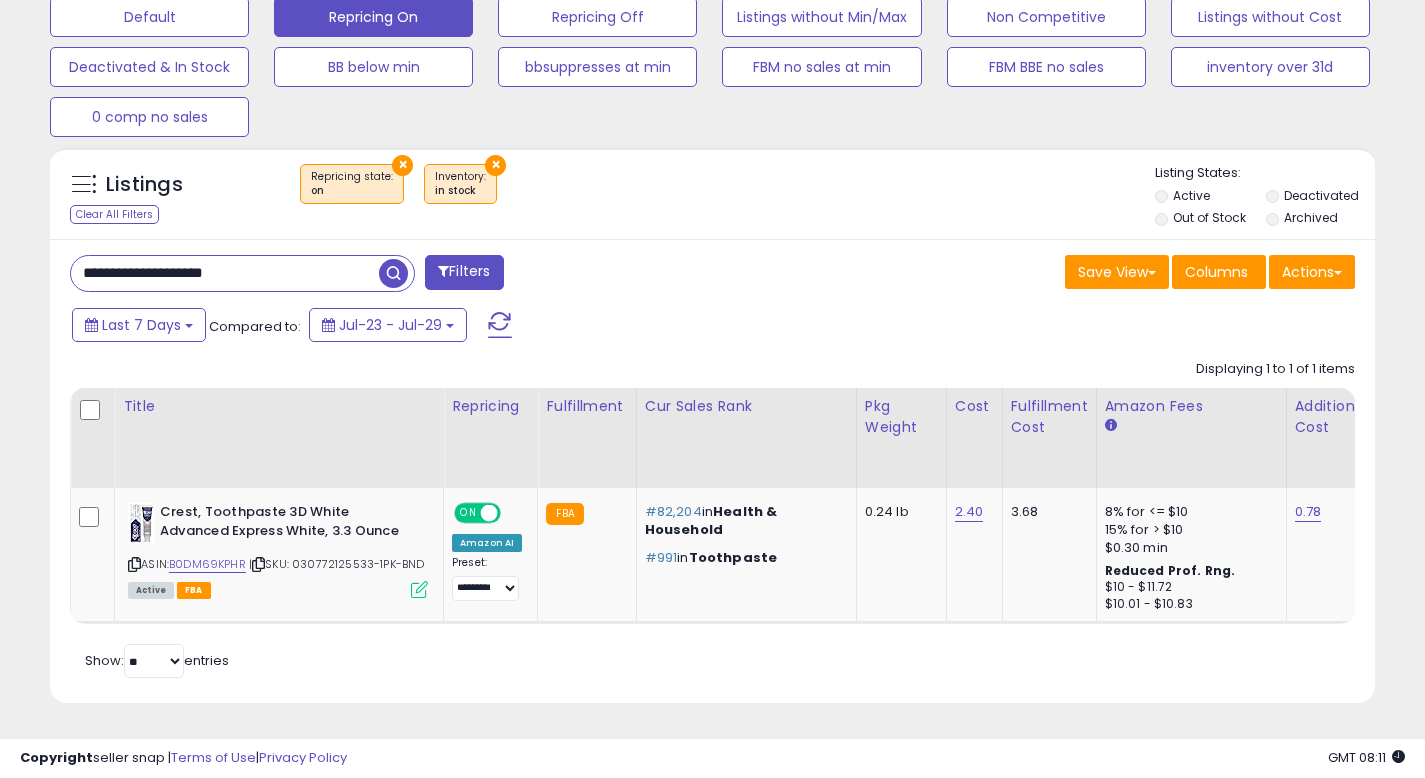 click on "**********" at bounding box center (225, 273) 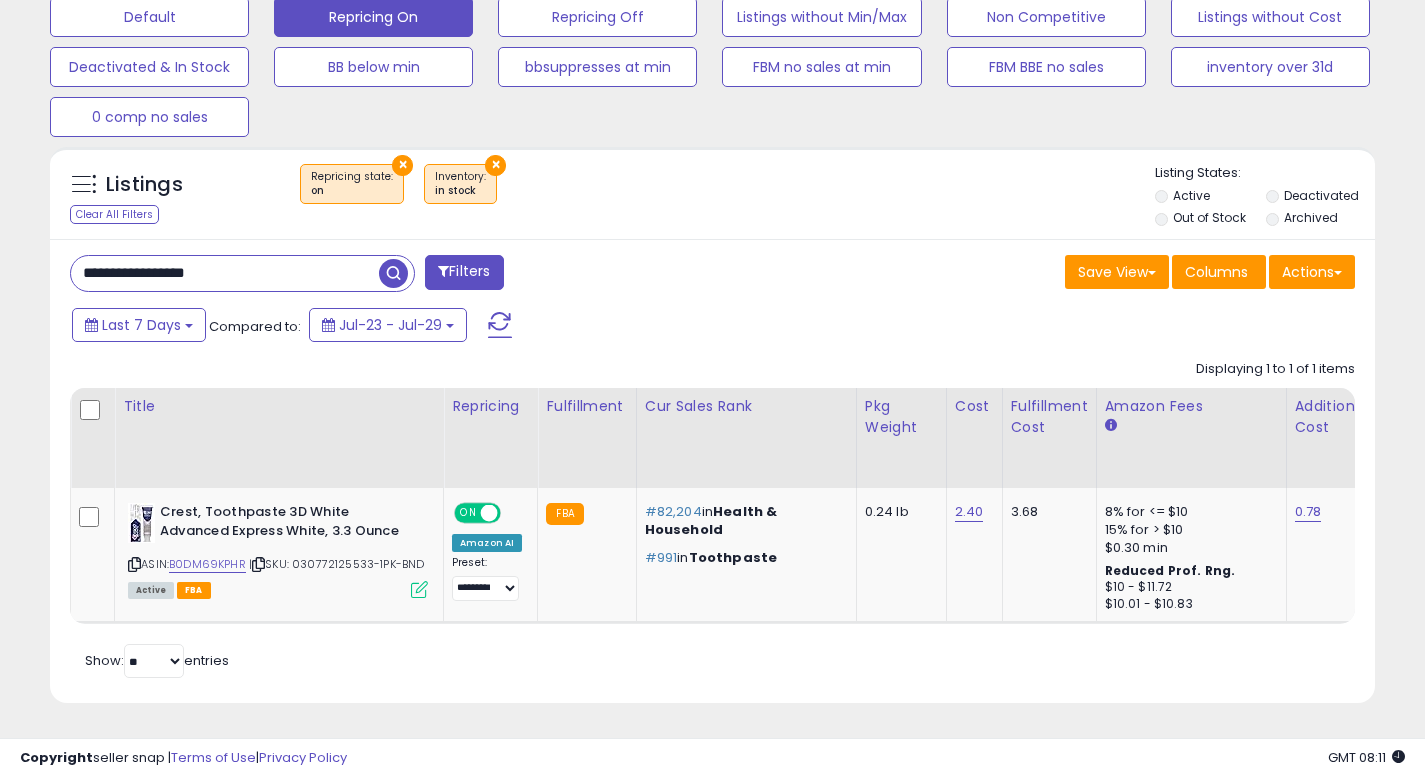 type on "**********" 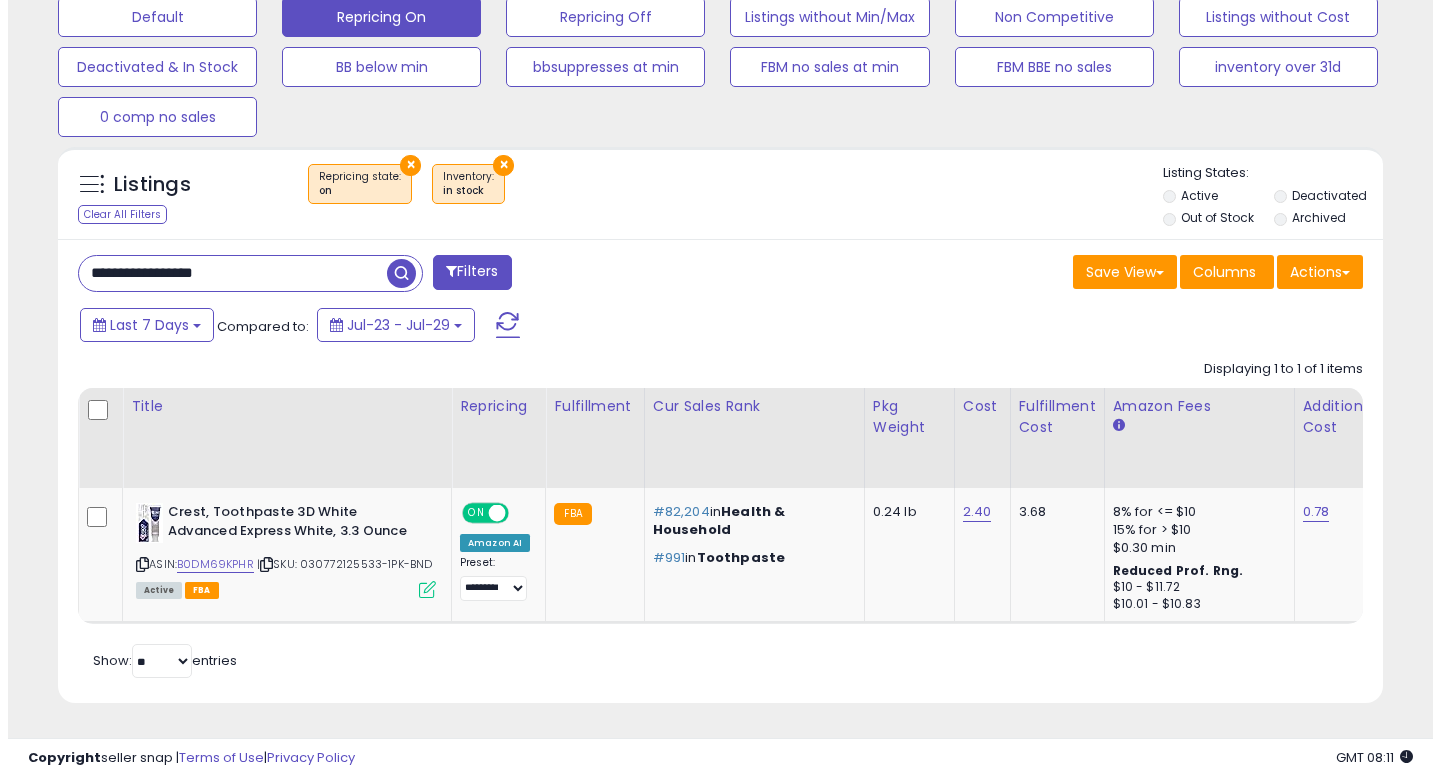 scroll, scrollTop: 513, scrollLeft: 0, axis: vertical 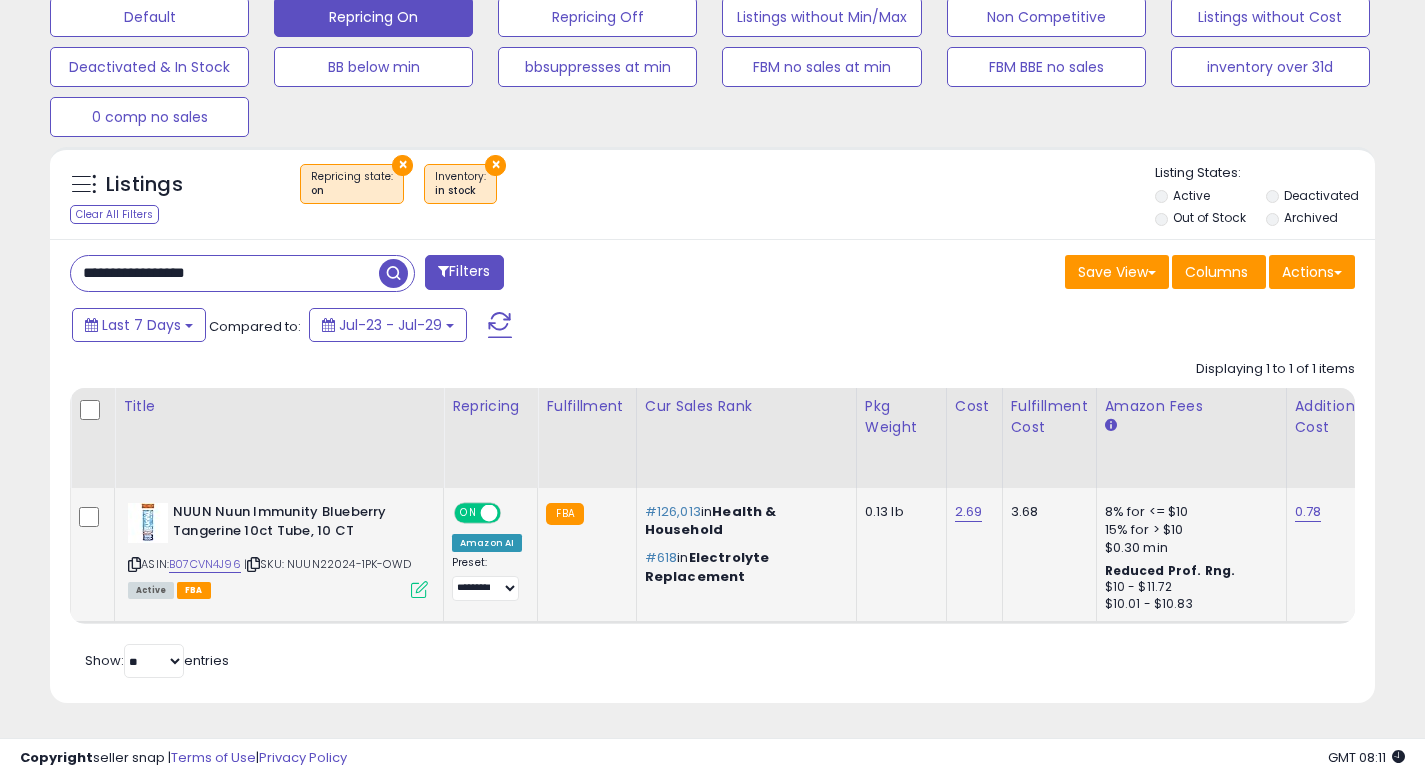 click at bounding box center [419, 589] 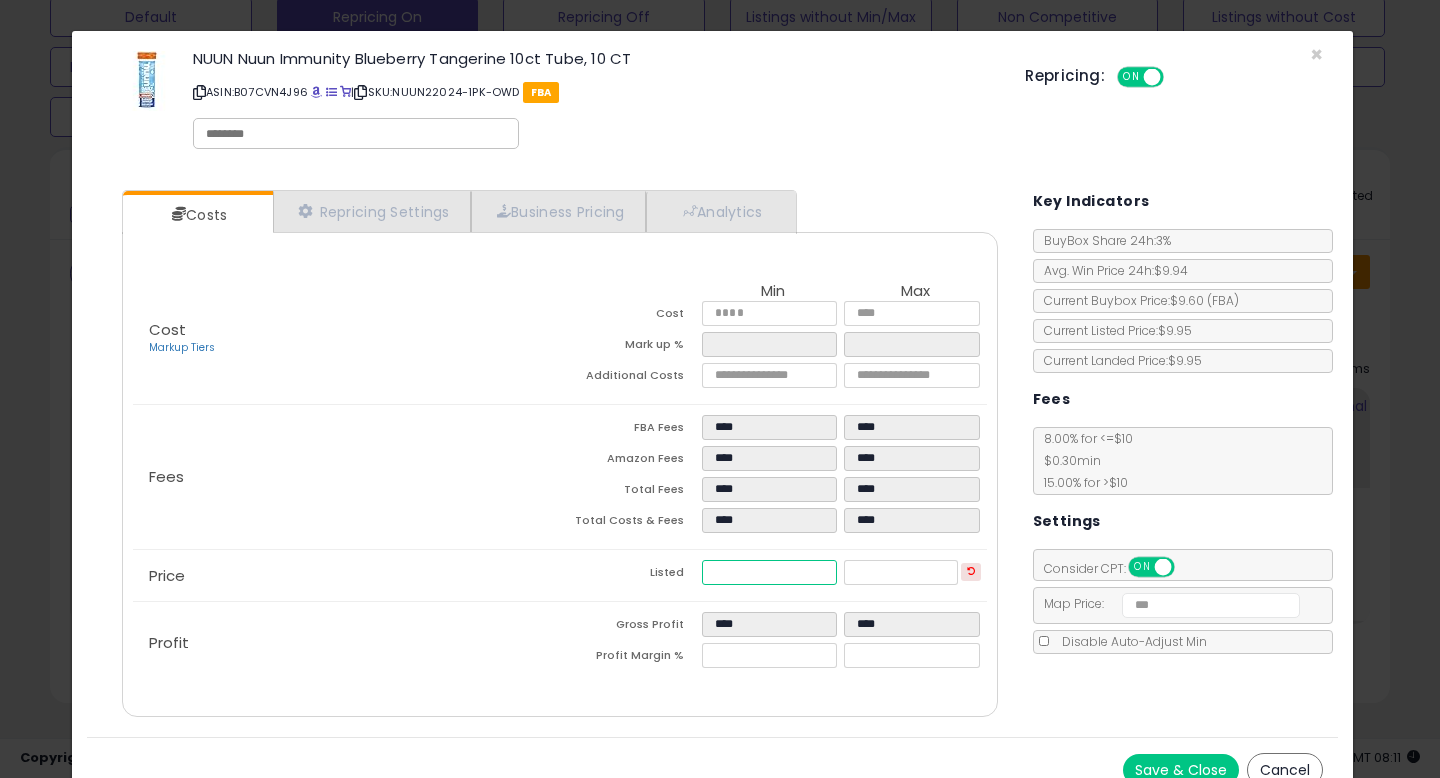 drag, startPoint x: 748, startPoint y: 565, endPoint x: 663, endPoint y: 567, distance: 85.02353 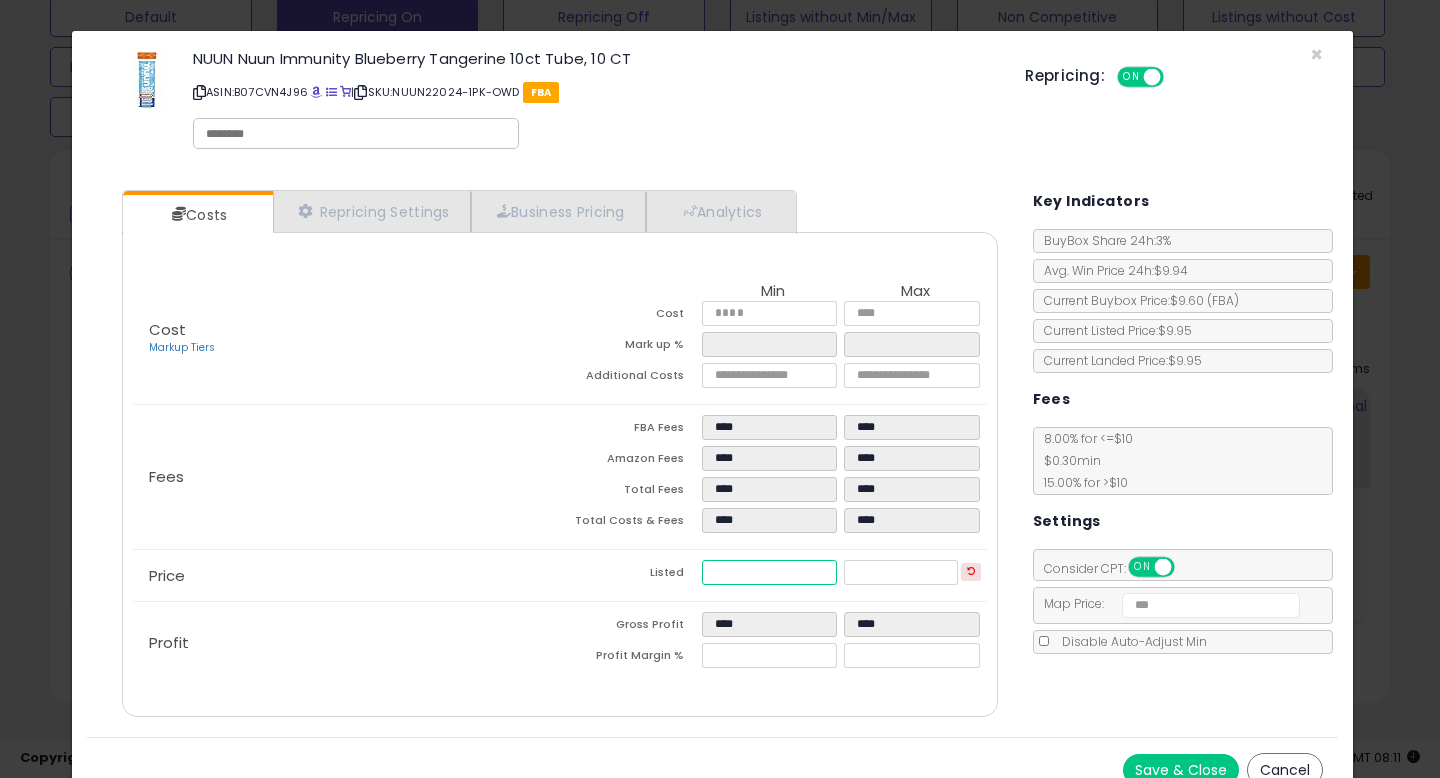 type on "****" 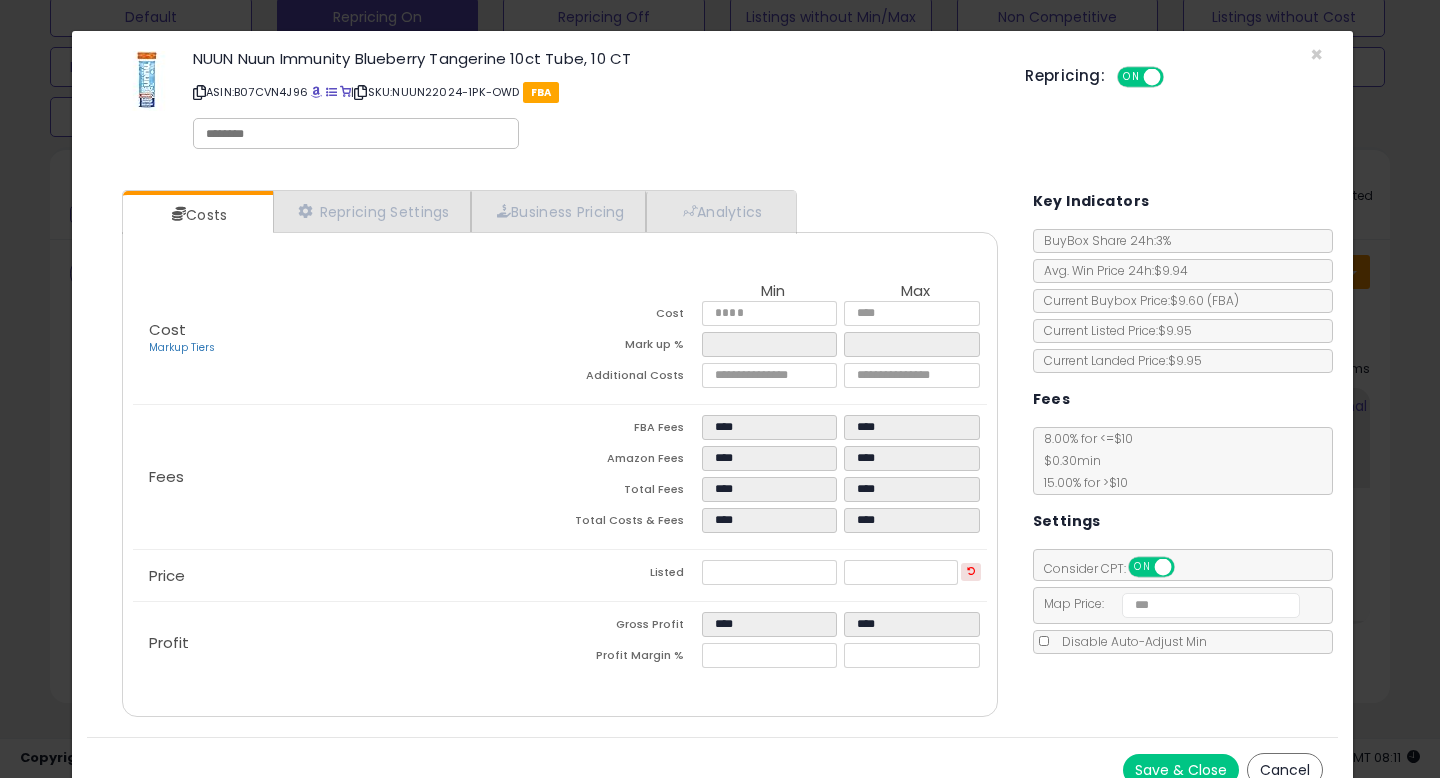 type on "*****" 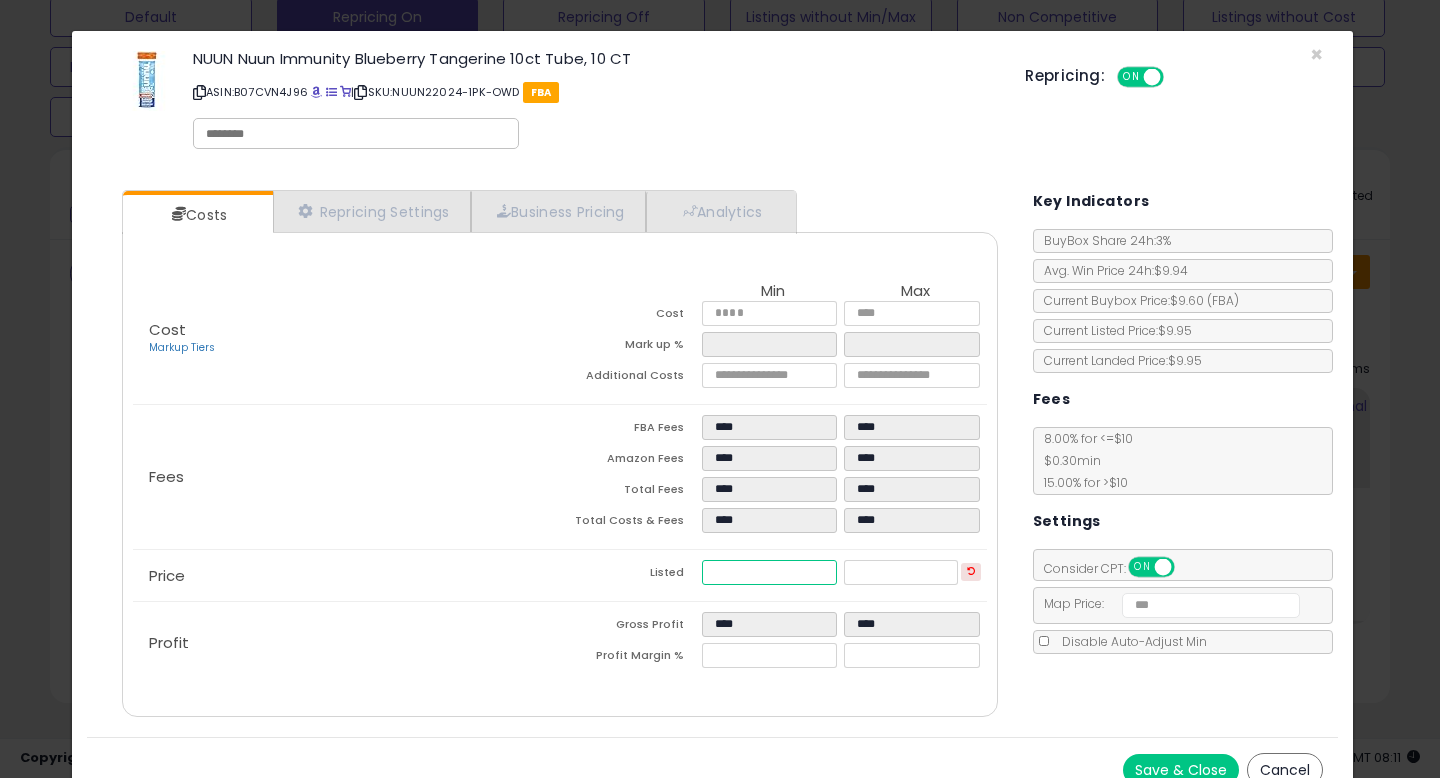 drag, startPoint x: 721, startPoint y: 569, endPoint x: 757, endPoint y: 569, distance: 36 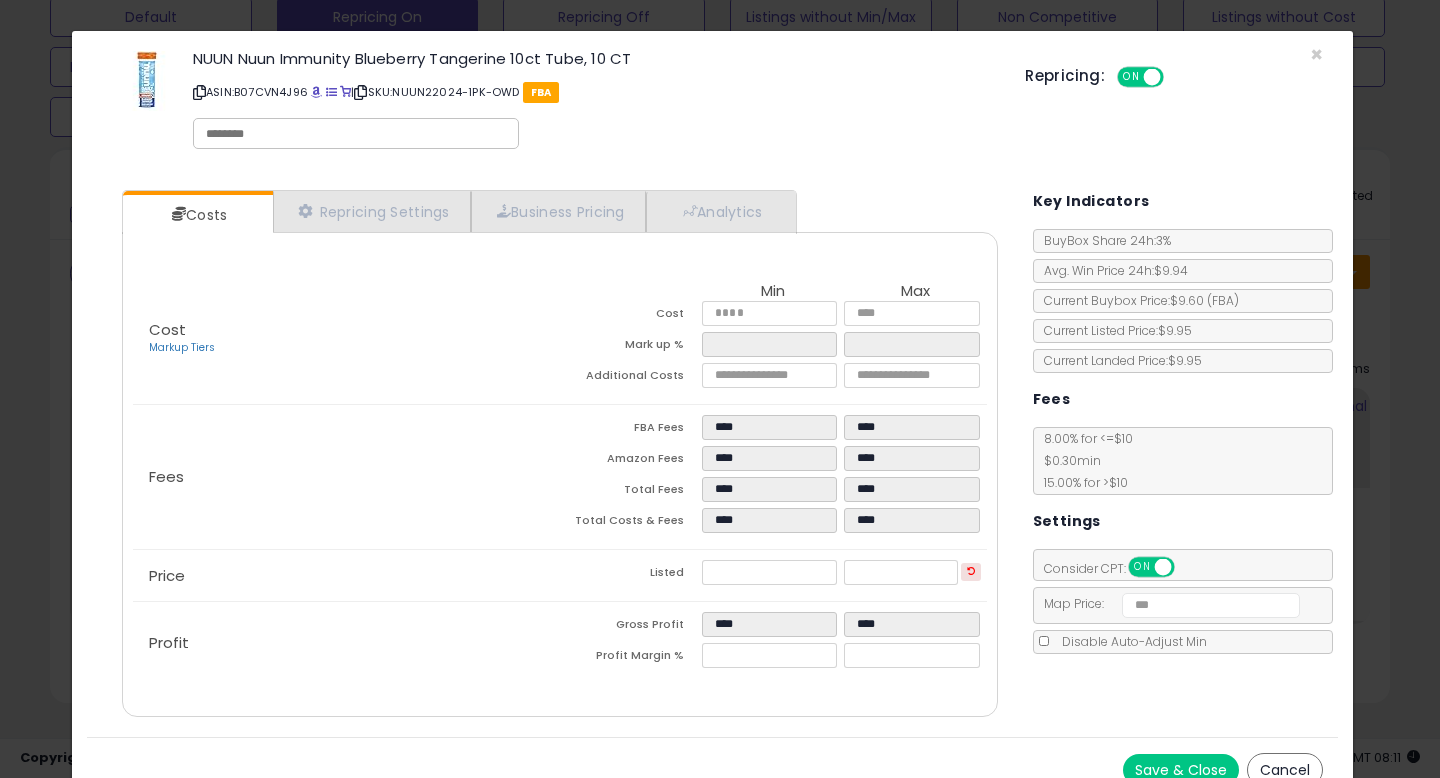 type on "*****" 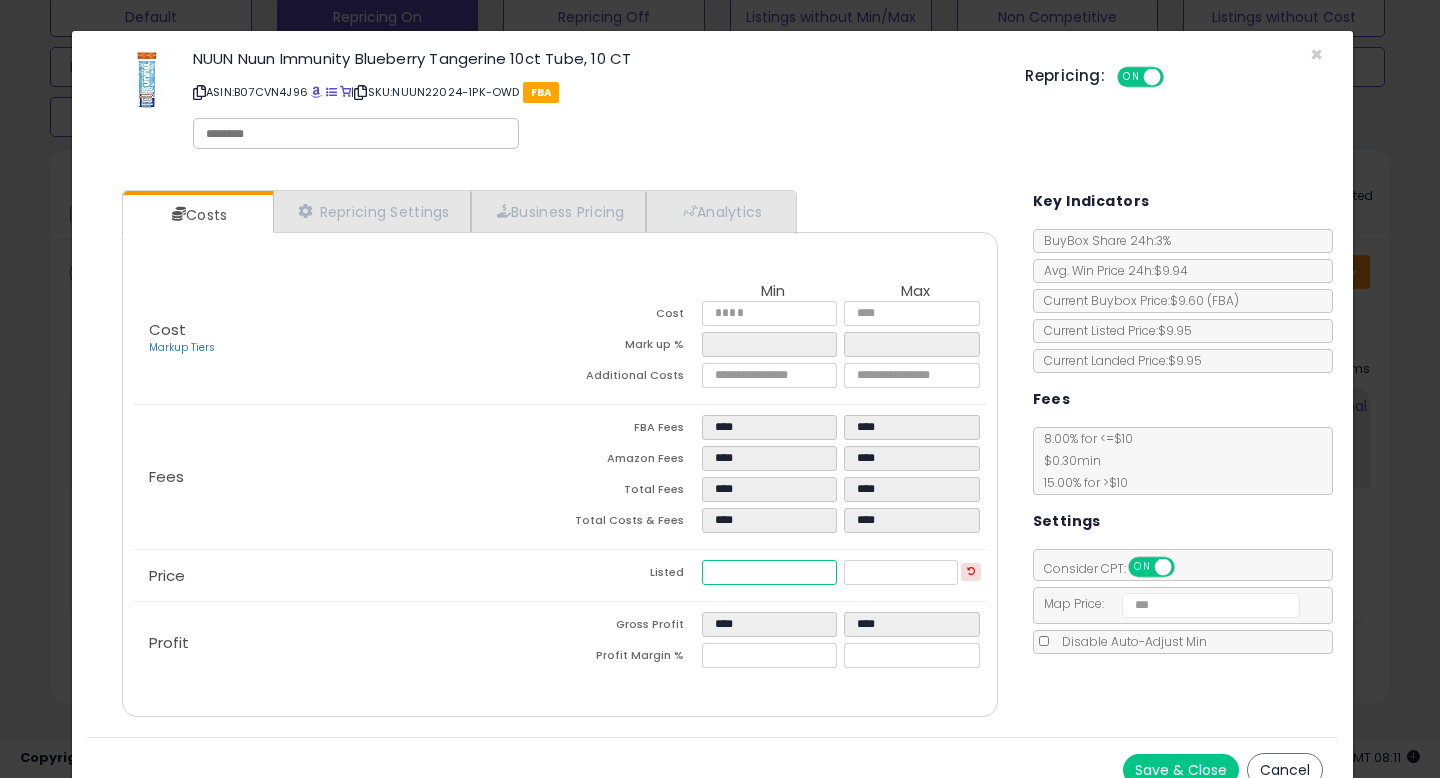 drag, startPoint x: 744, startPoint y: 575, endPoint x: 682, endPoint y: 572, distance: 62.072536 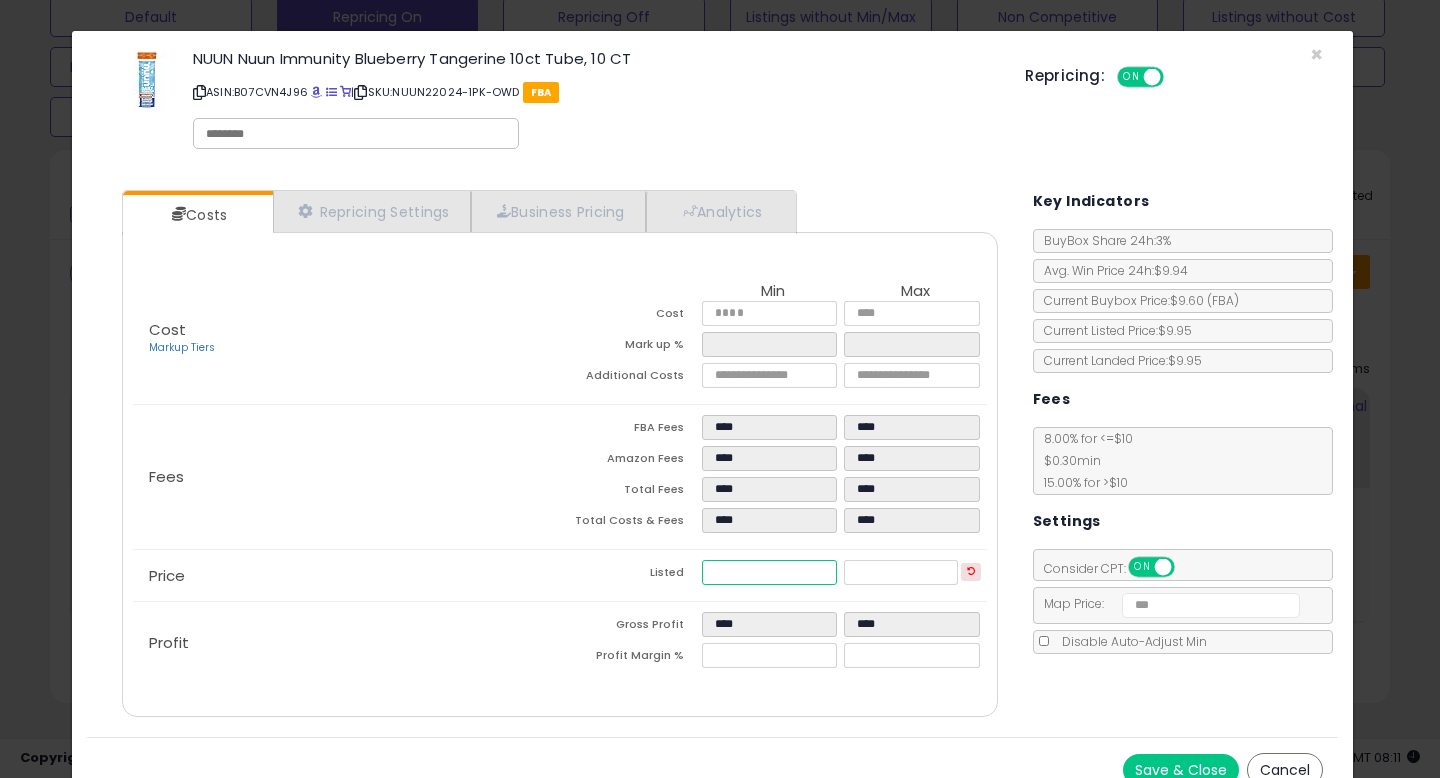 type on "****" 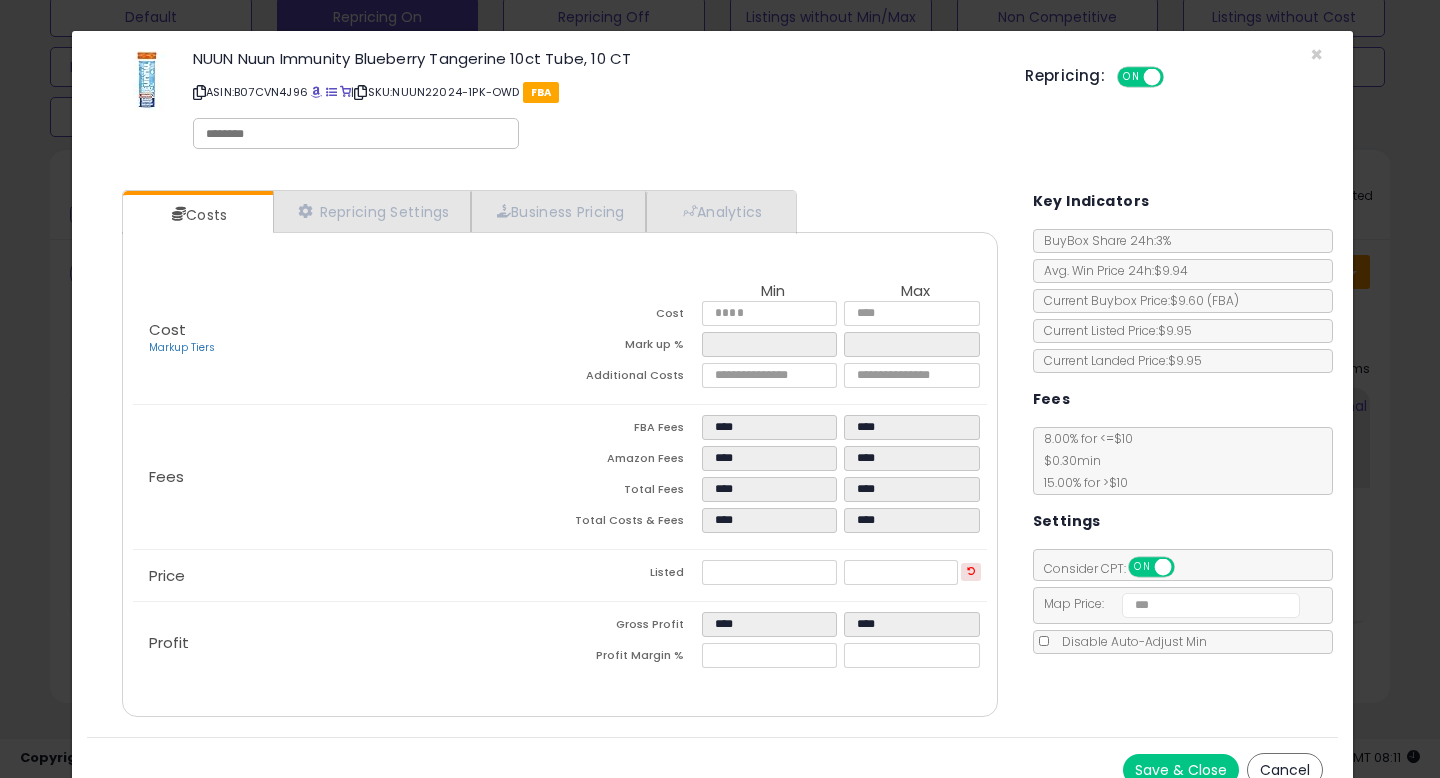 type on "*****" 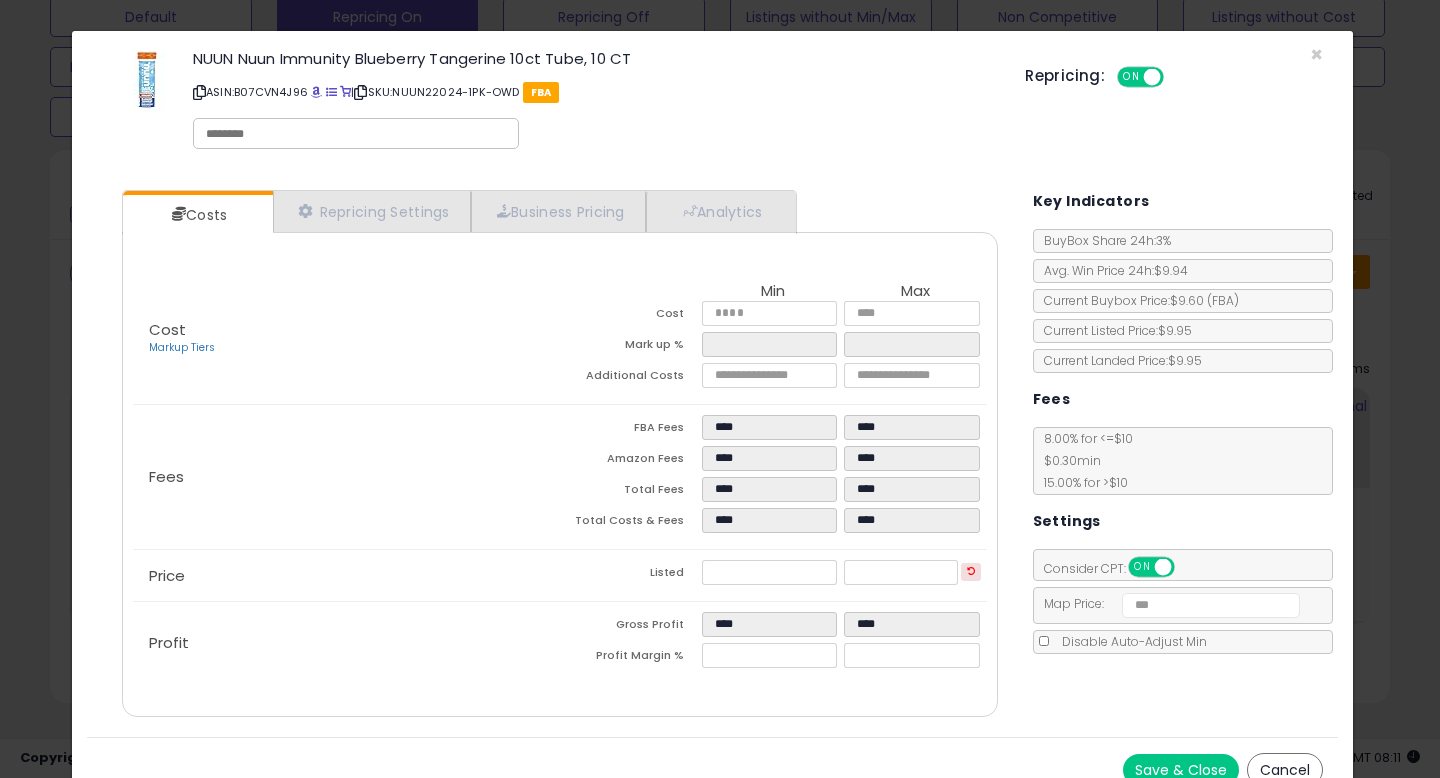 click on "Cancel" at bounding box center (1285, 770) 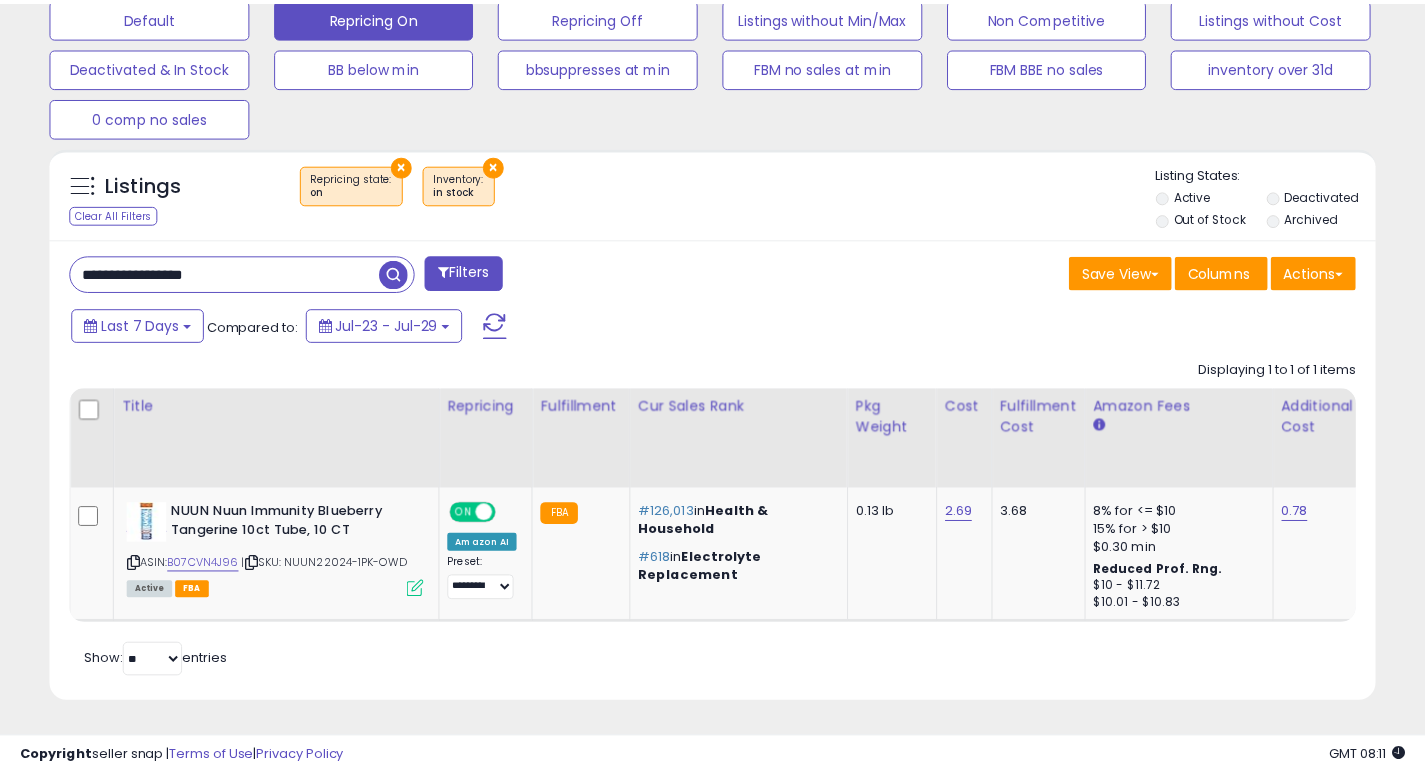scroll, scrollTop: 410, scrollLeft: 767, axis: both 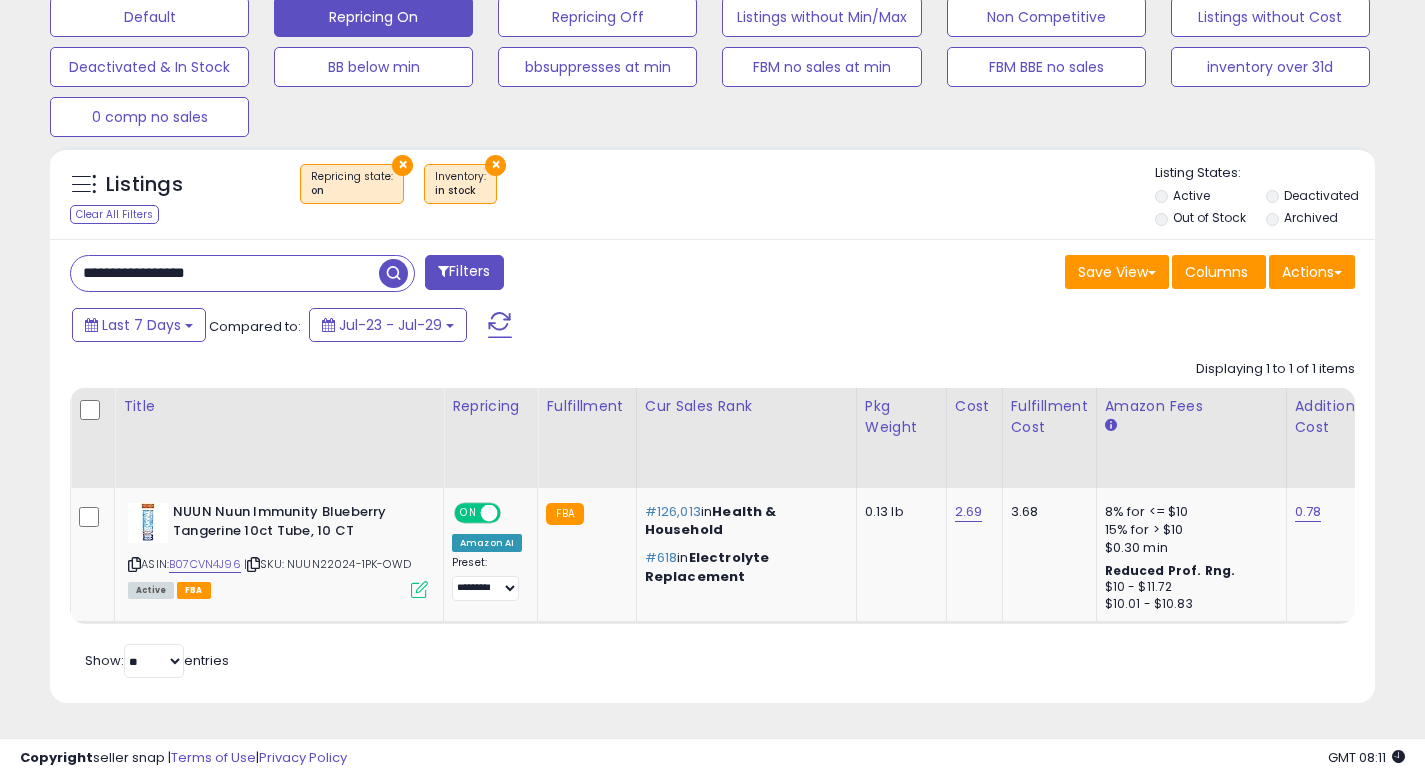 click on "**********" at bounding box center (225, 273) 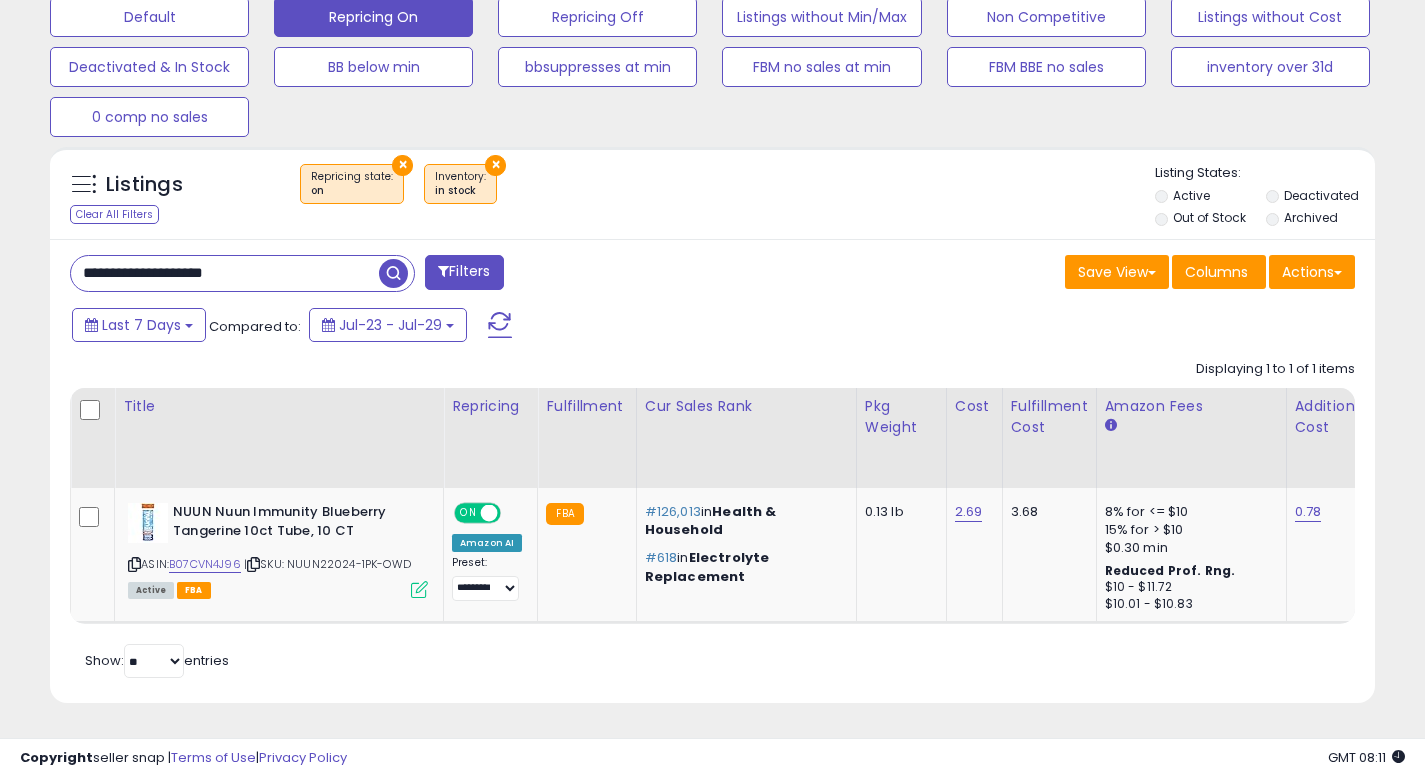 type on "**********" 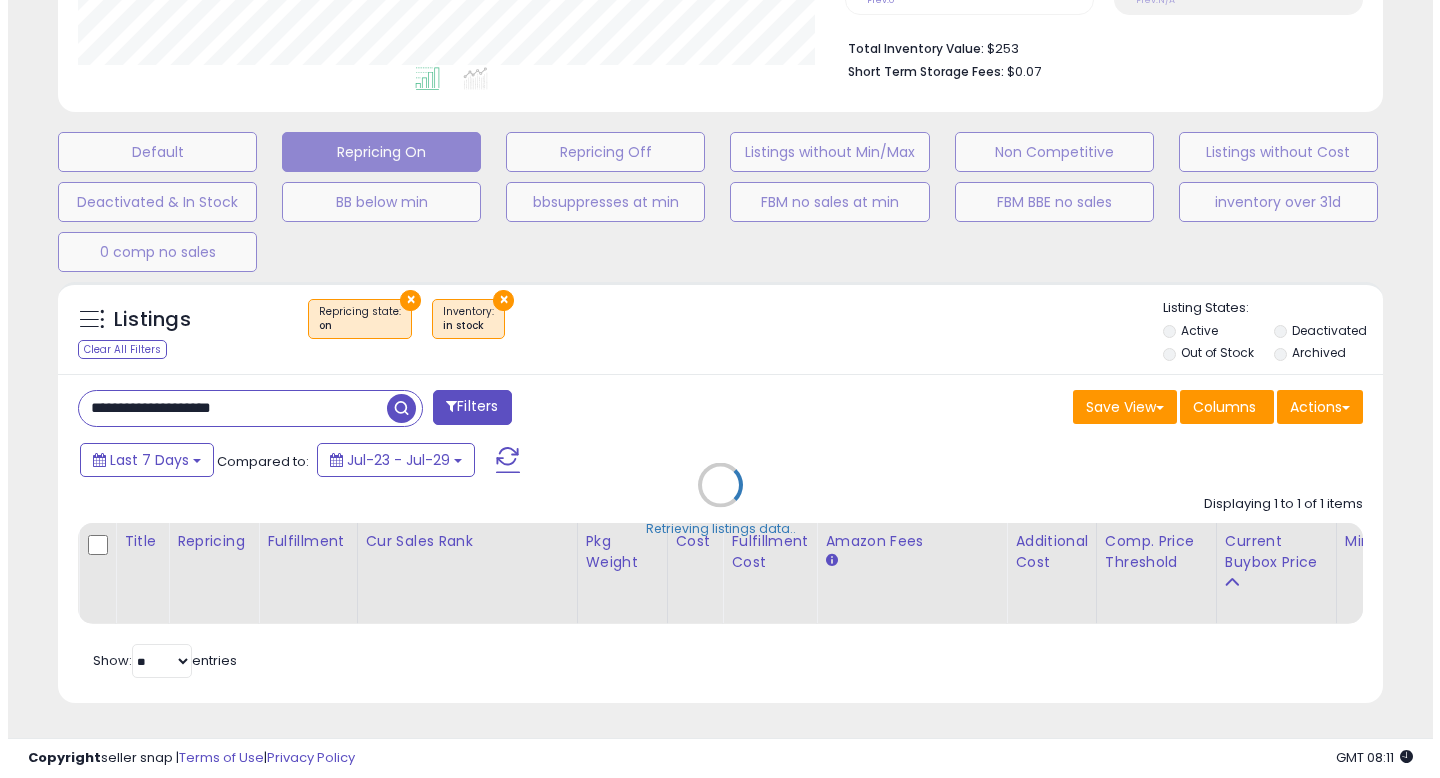 scroll, scrollTop: 513, scrollLeft: 0, axis: vertical 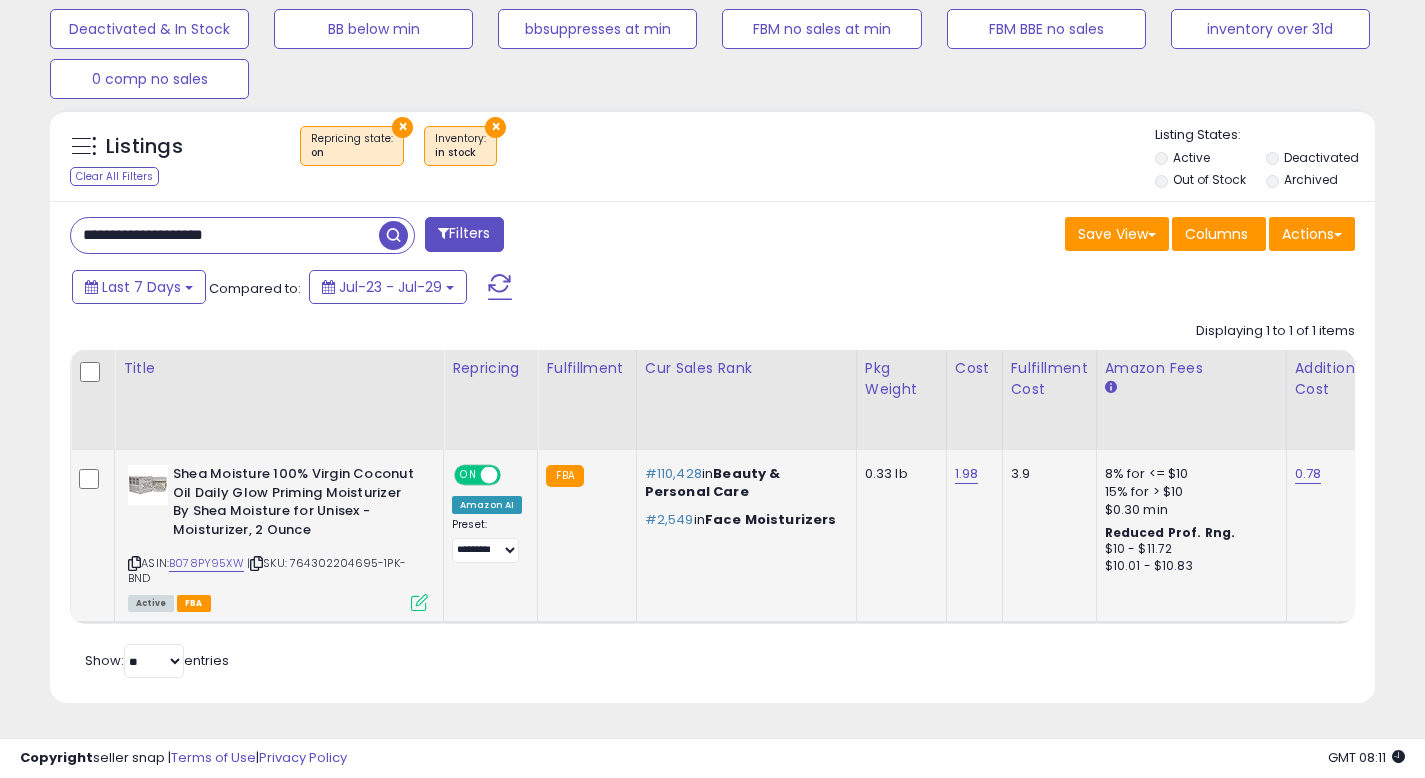 click at bounding box center (419, 602) 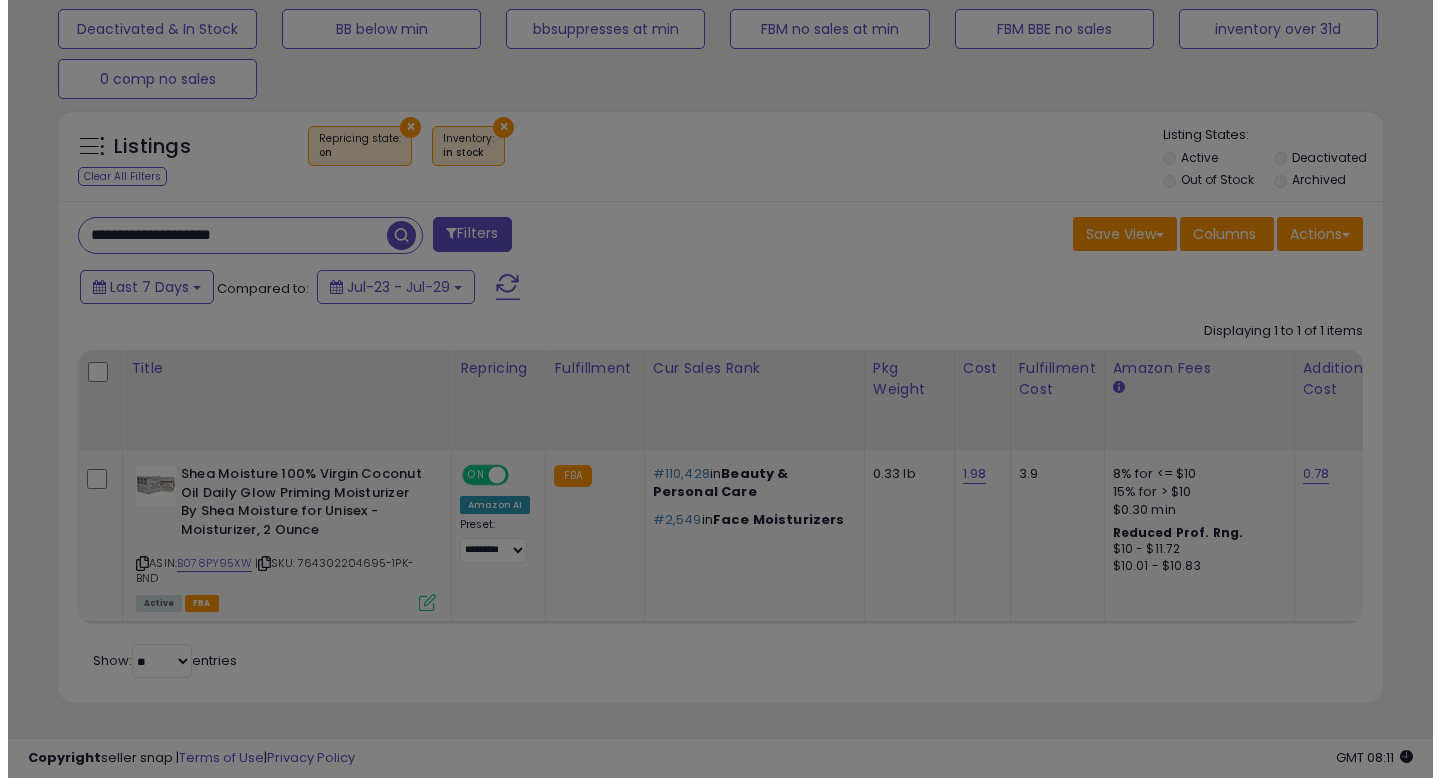 scroll, scrollTop: 999590, scrollLeft: 999224, axis: both 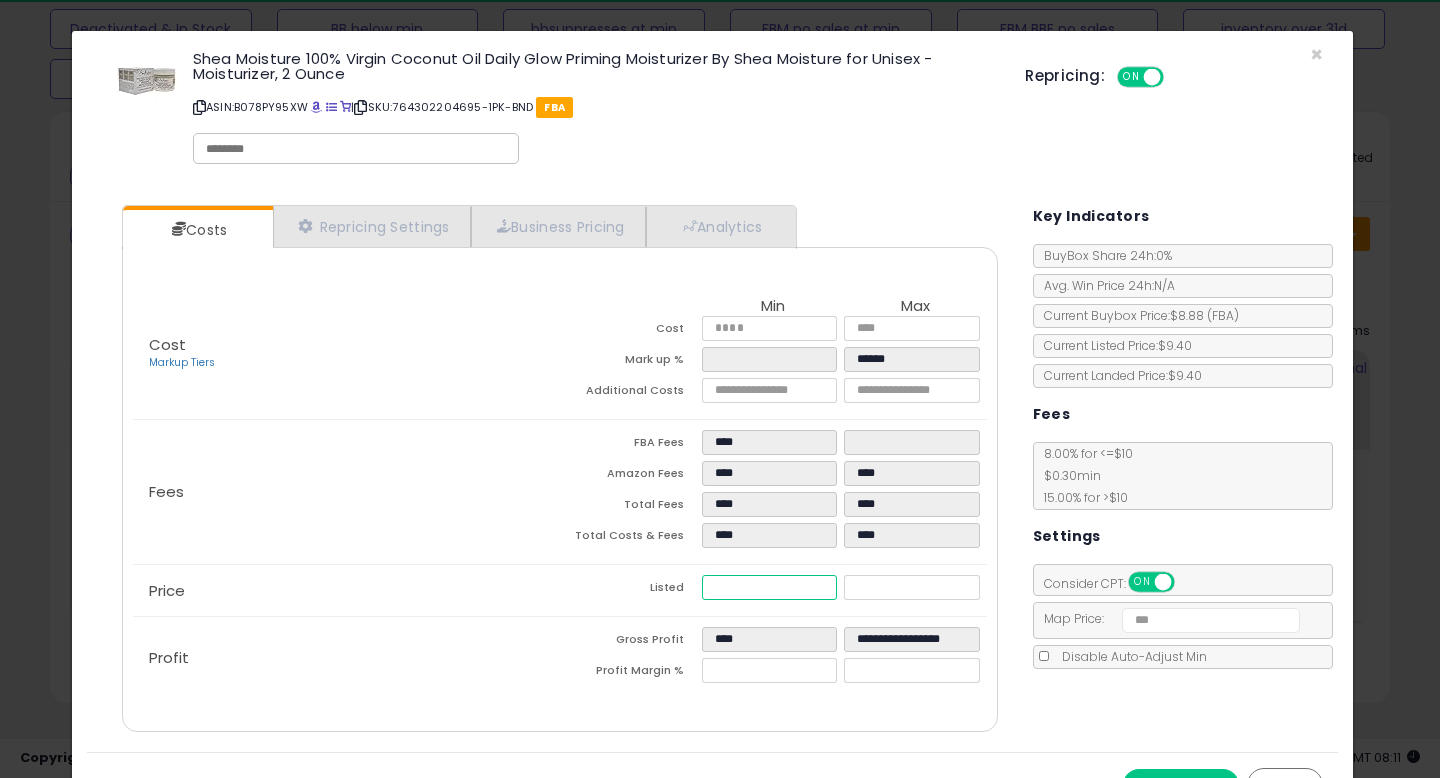 drag, startPoint x: 736, startPoint y: 592, endPoint x: 660, endPoint y: 582, distance: 76.655075 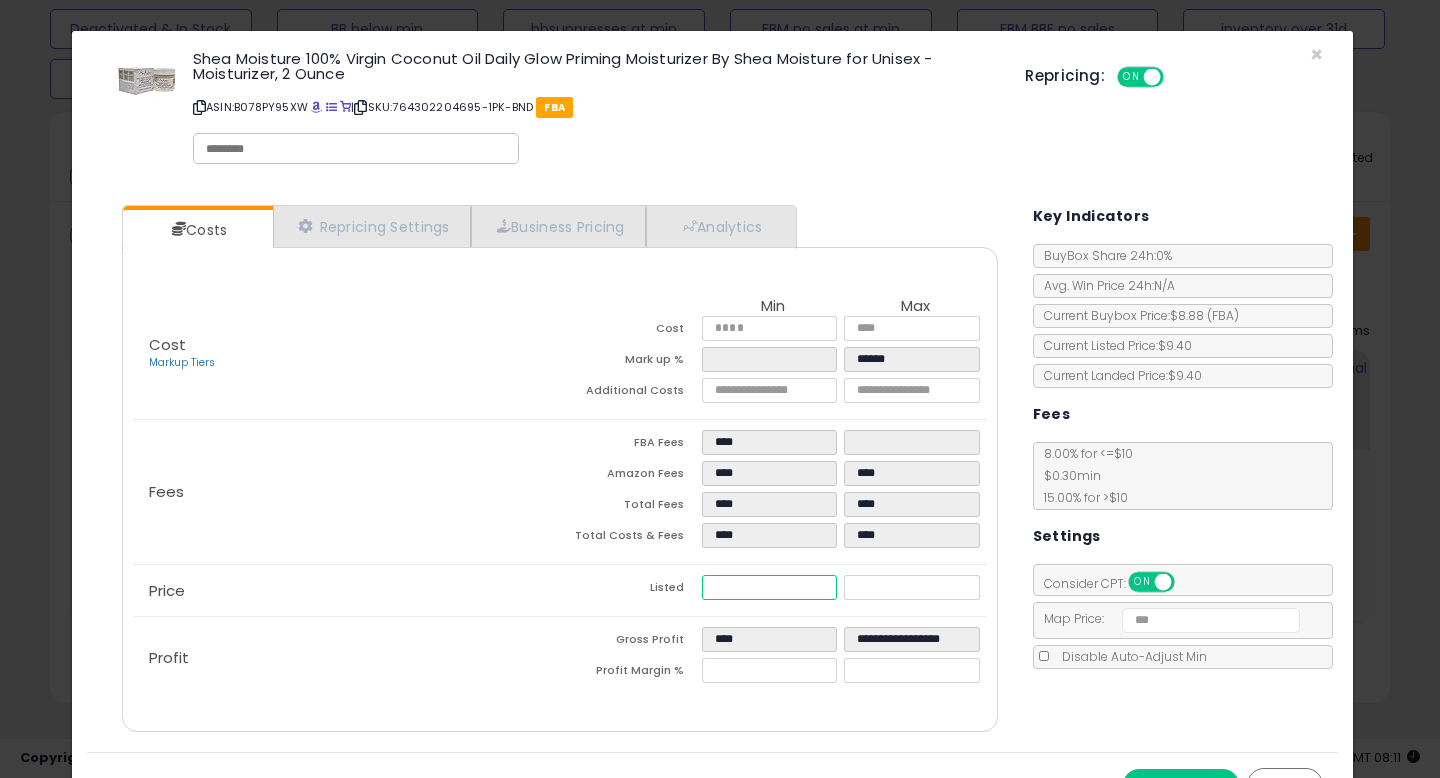 type on "****" 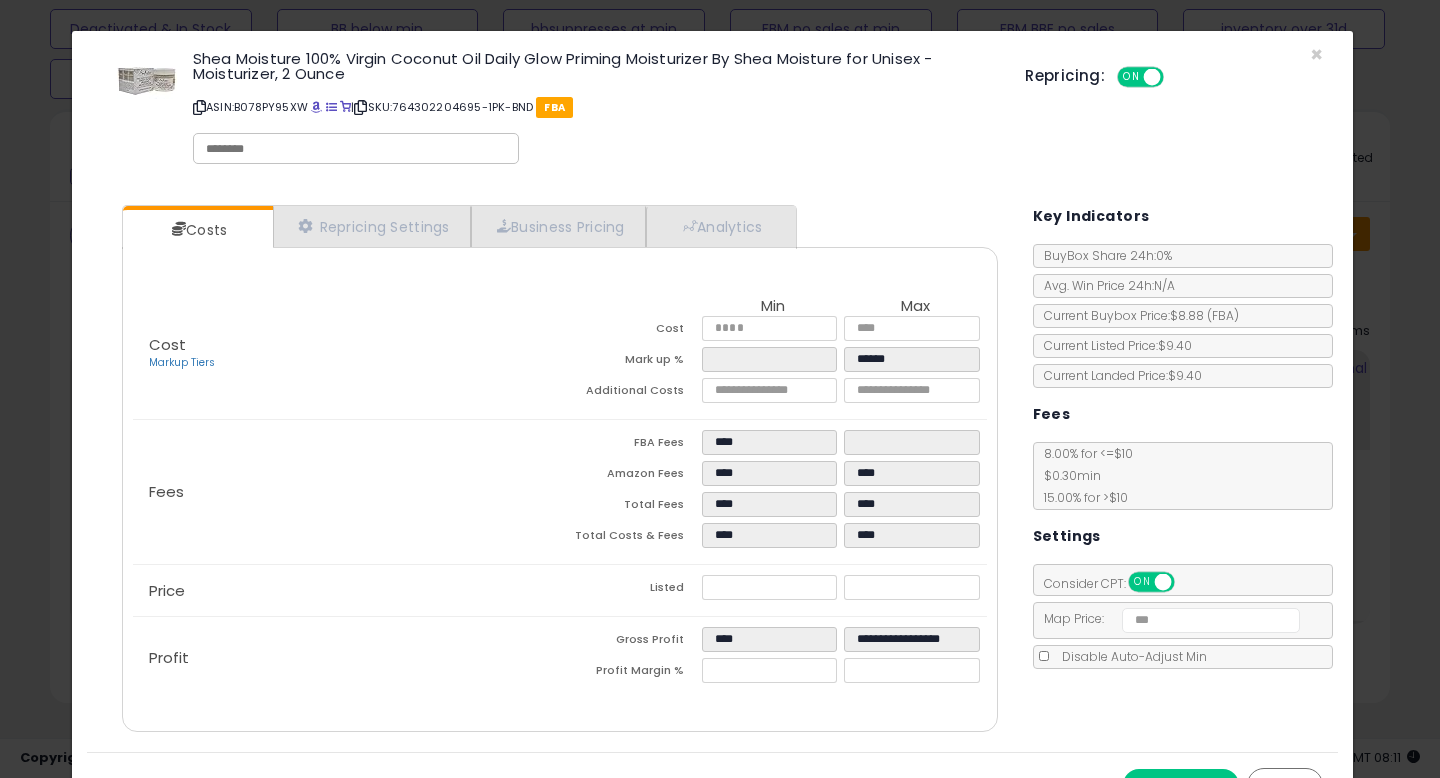 type on "******" 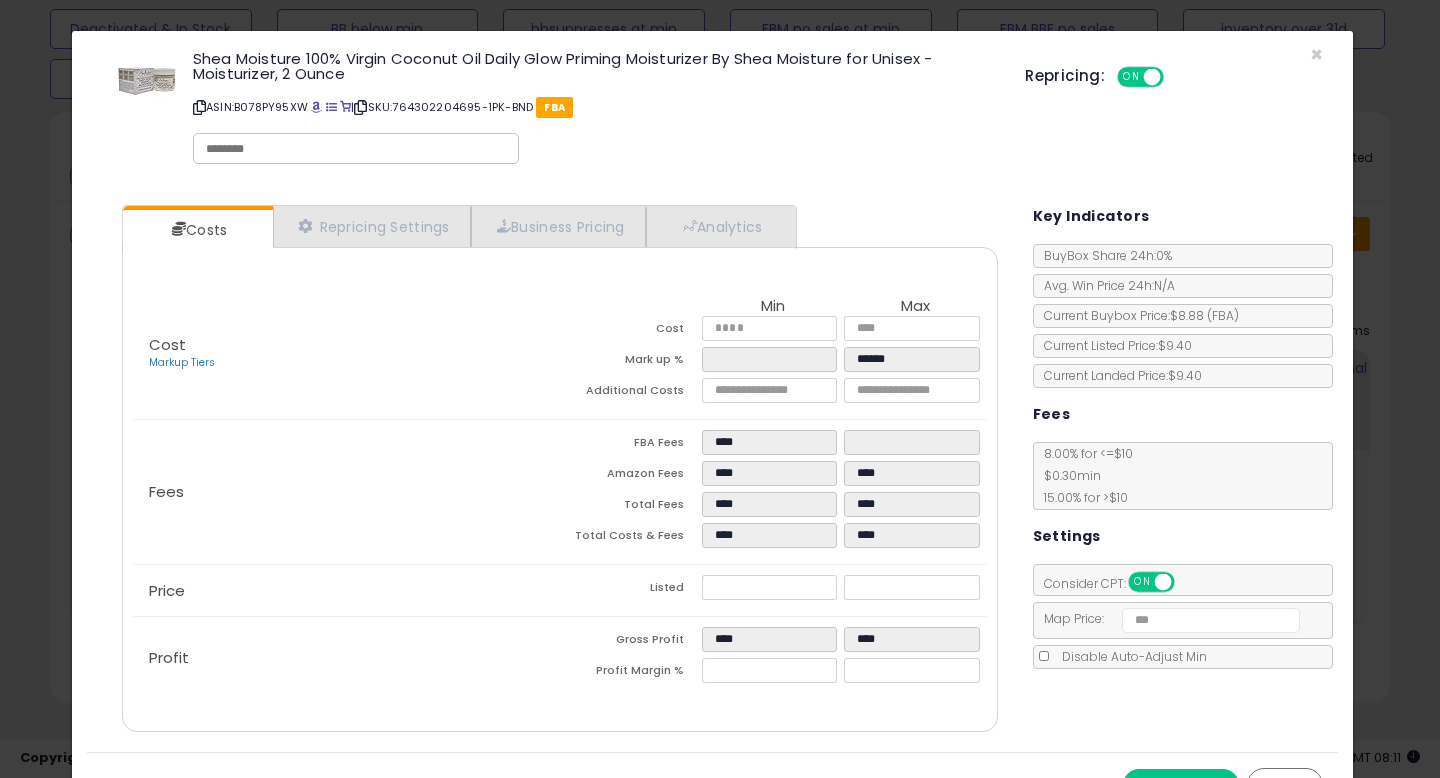 click on "Profit
Gross Profit
****
****
Profit Margin %
*****
*****" 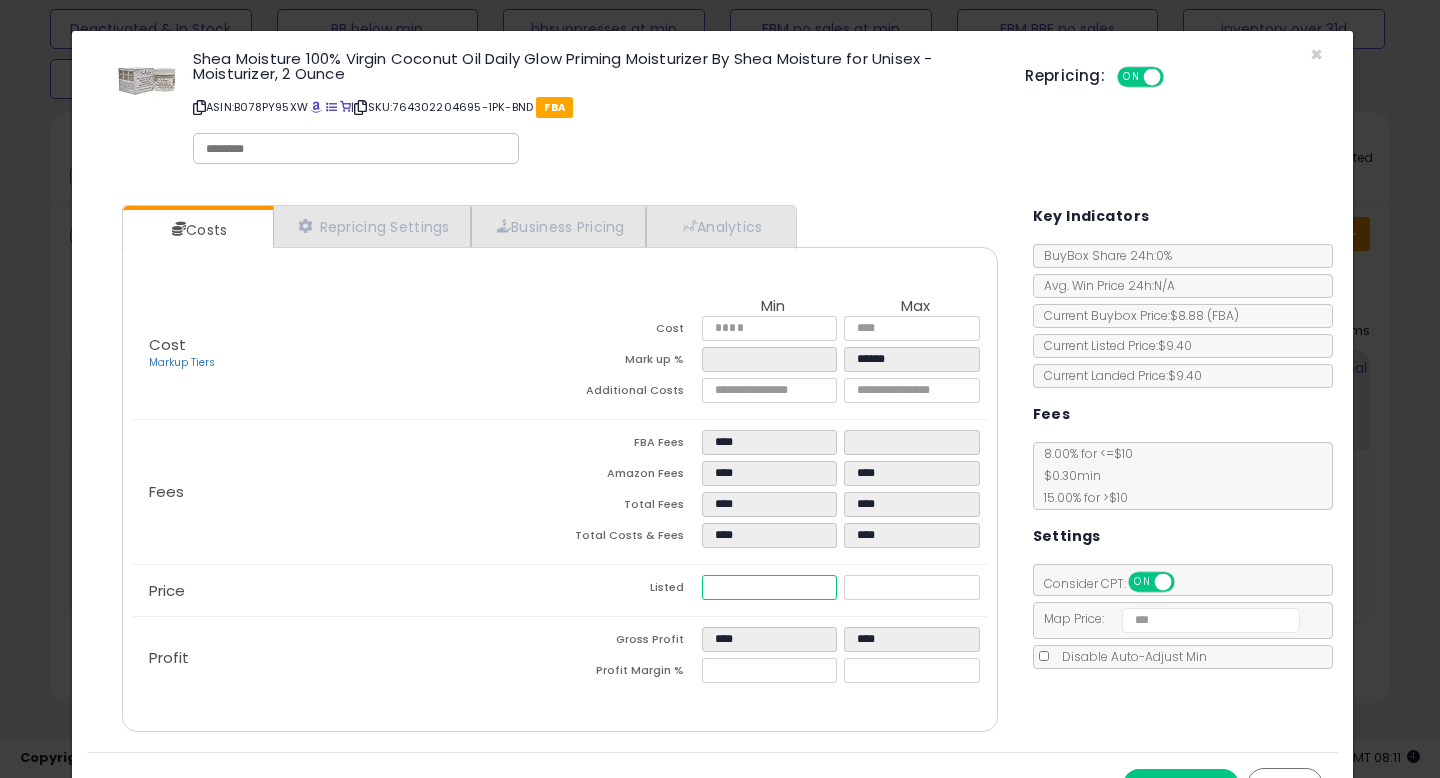 drag, startPoint x: 720, startPoint y: 588, endPoint x: 756, endPoint y: 584, distance: 36.221542 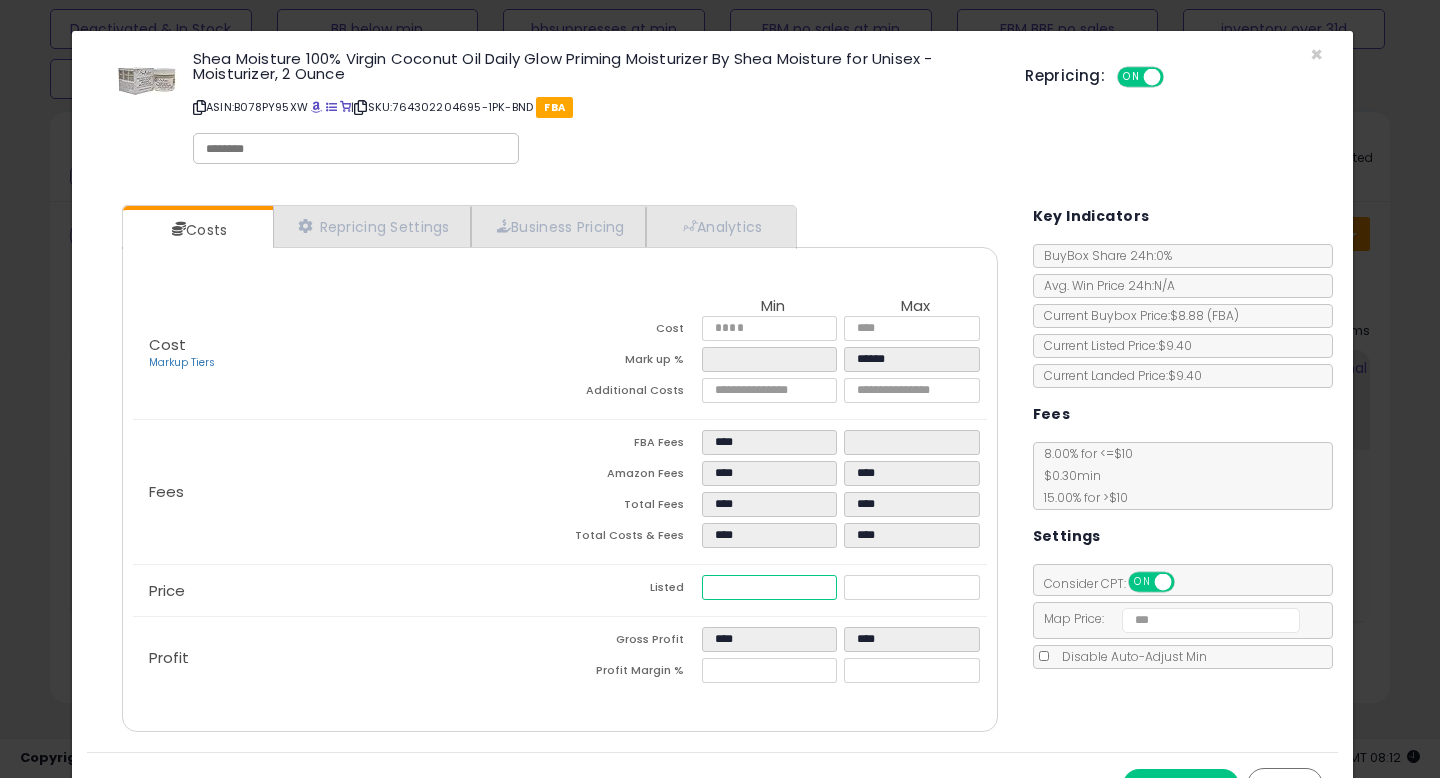 type on "****" 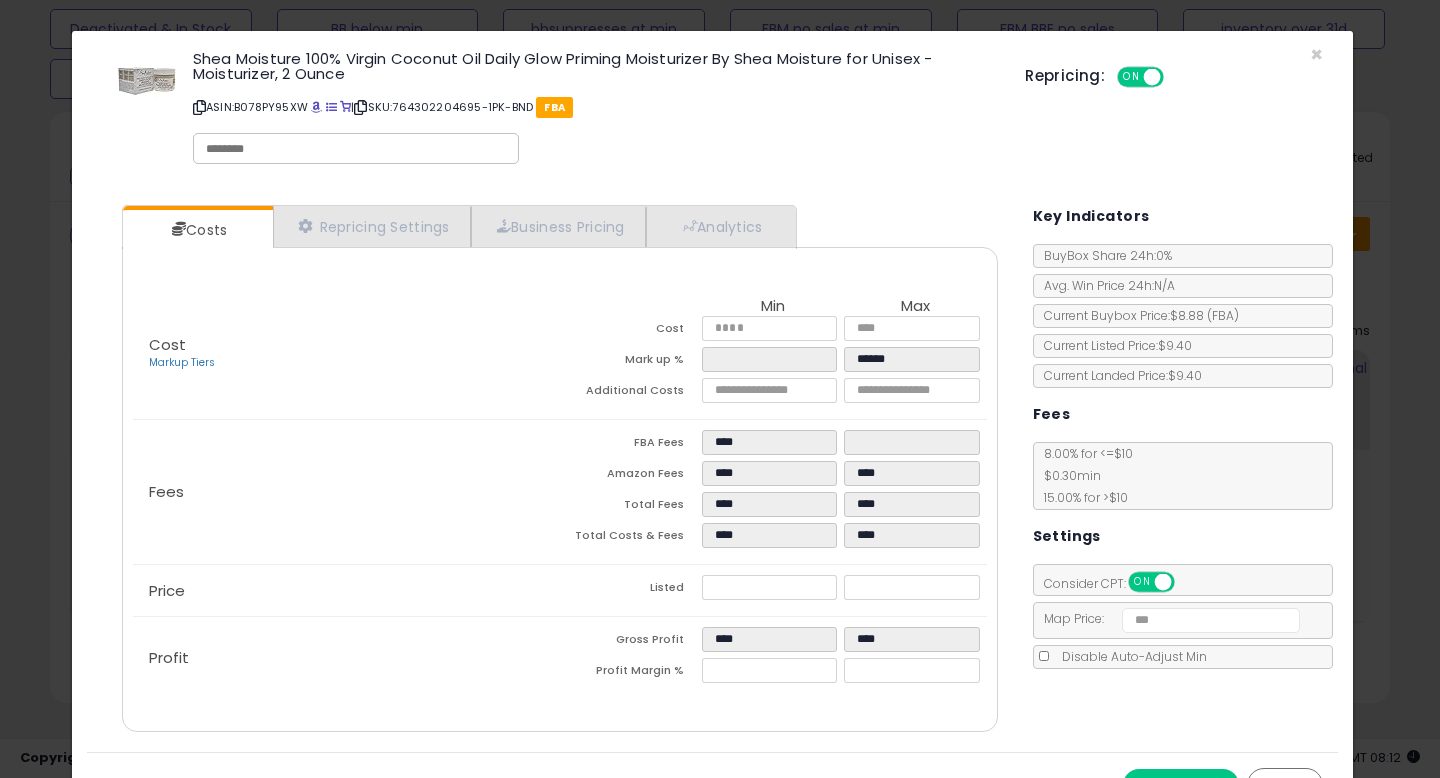type on "******" 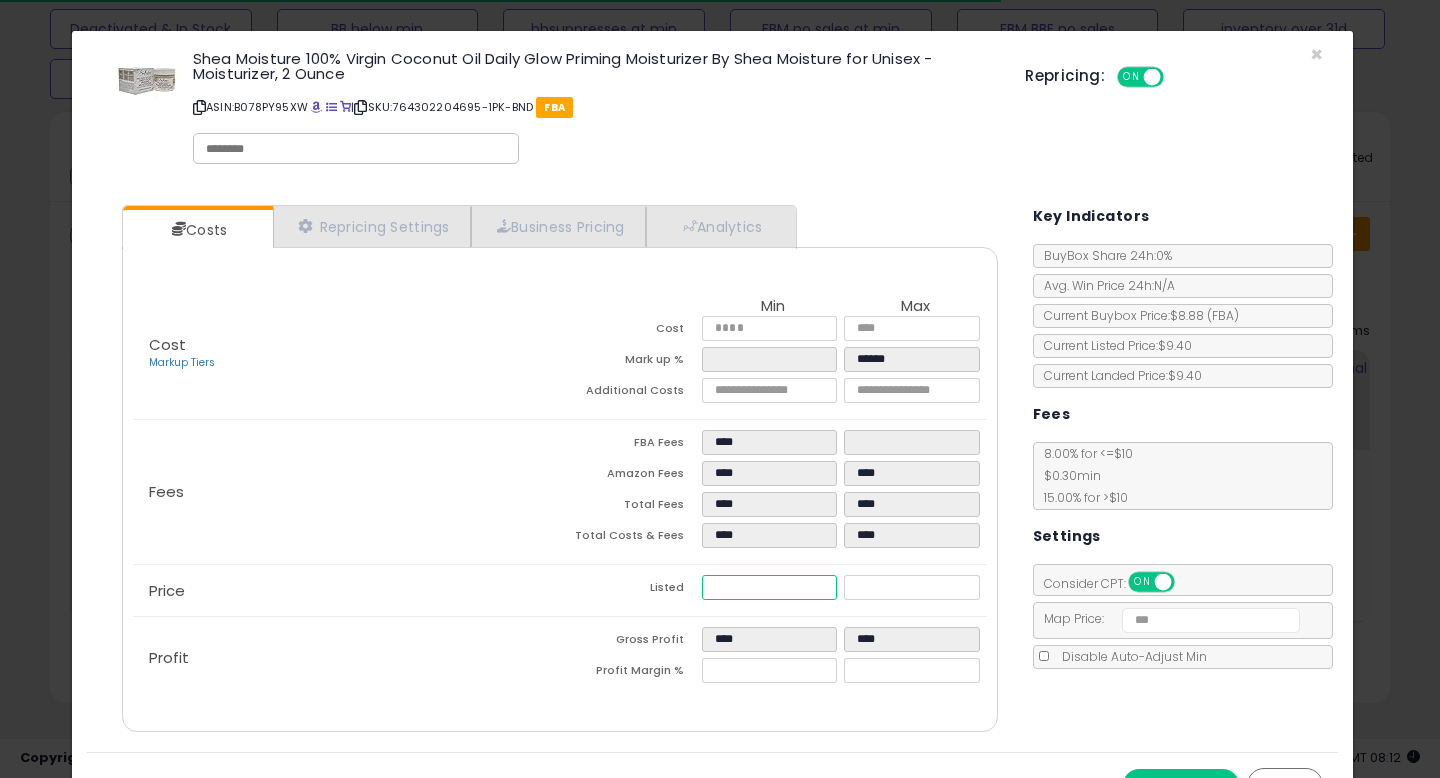 drag, startPoint x: 726, startPoint y: 584, endPoint x: 746, endPoint y: 587, distance: 20.22375 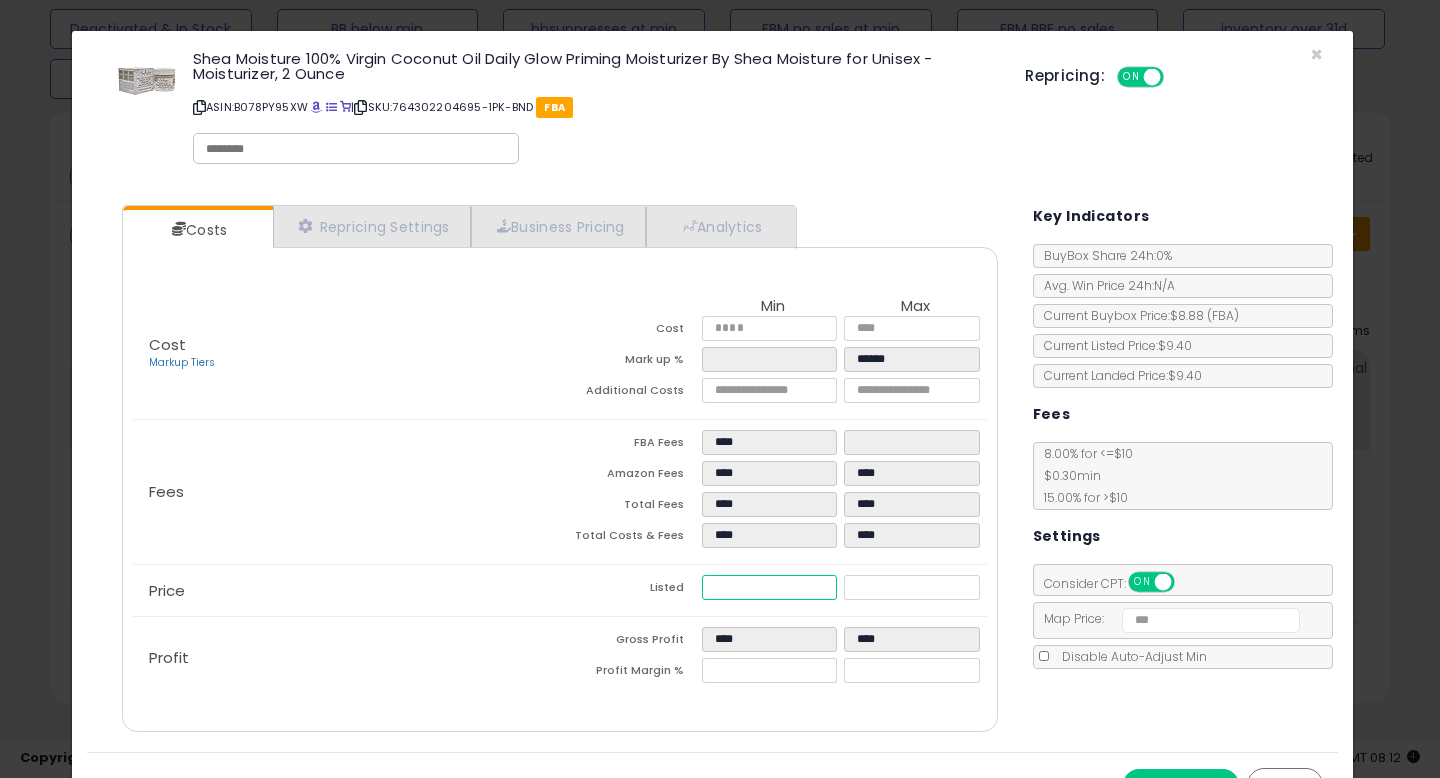 type on "****" 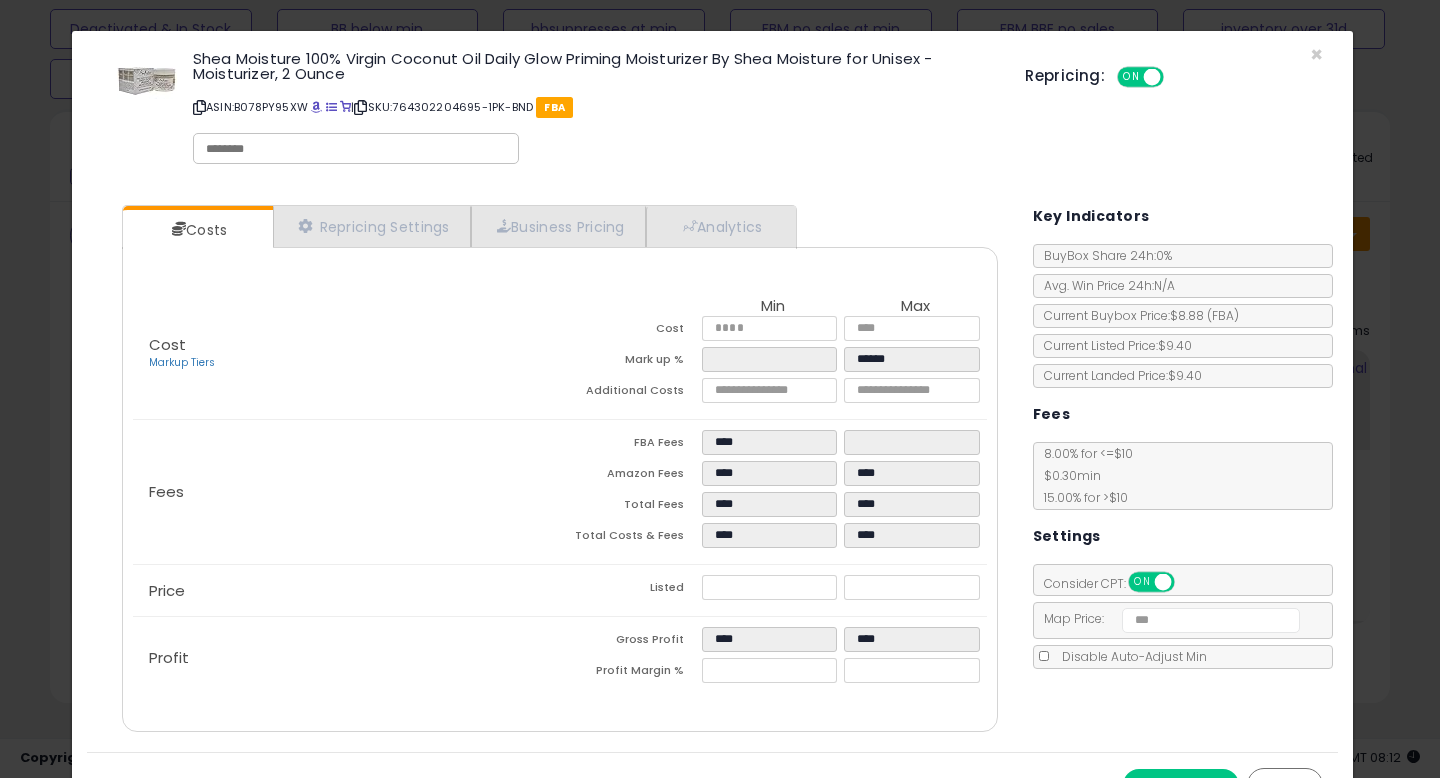 type on "******" 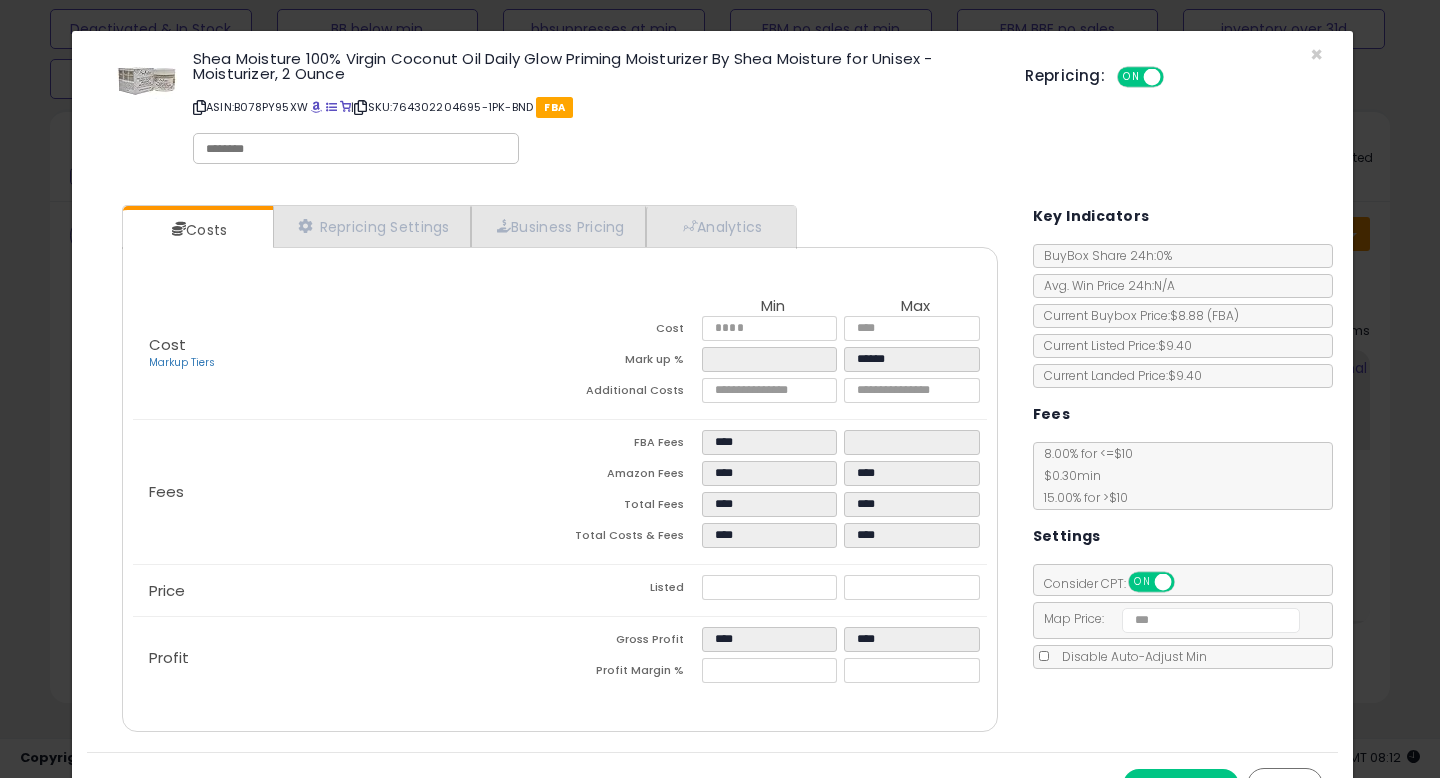 click on "Cancel" at bounding box center (1285, 785) 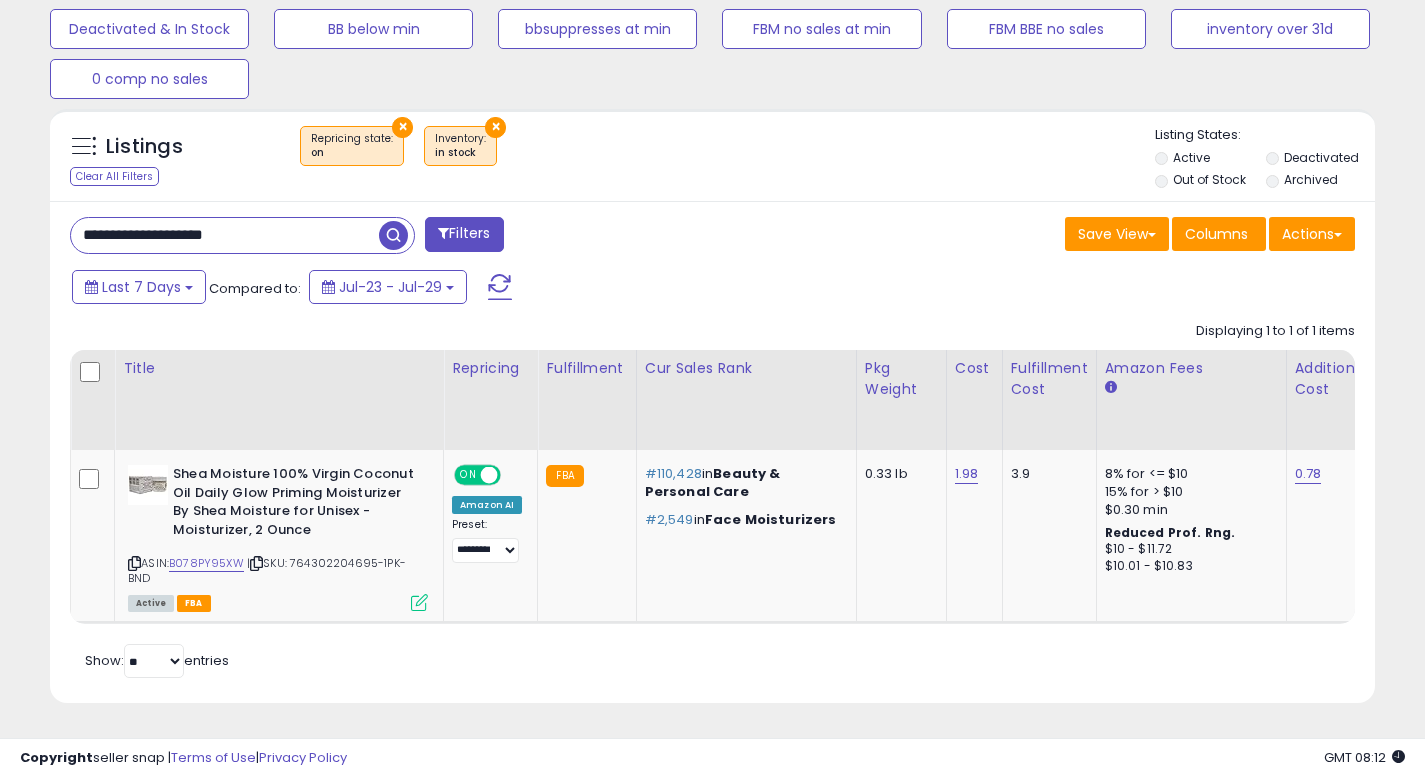 scroll, scrollTop: 410, scrollLeft: 767, axis: both 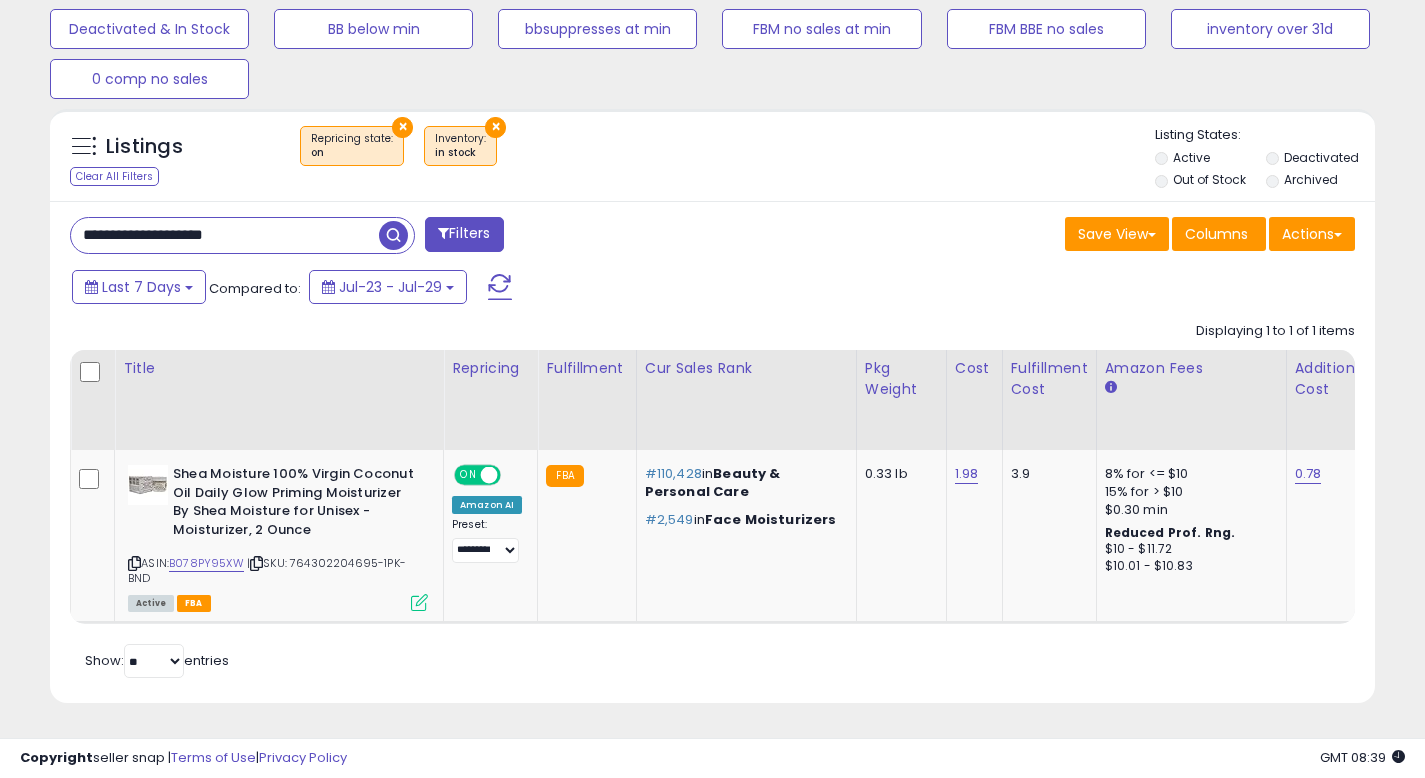 click on "**********" at bounding box center [225, 235] 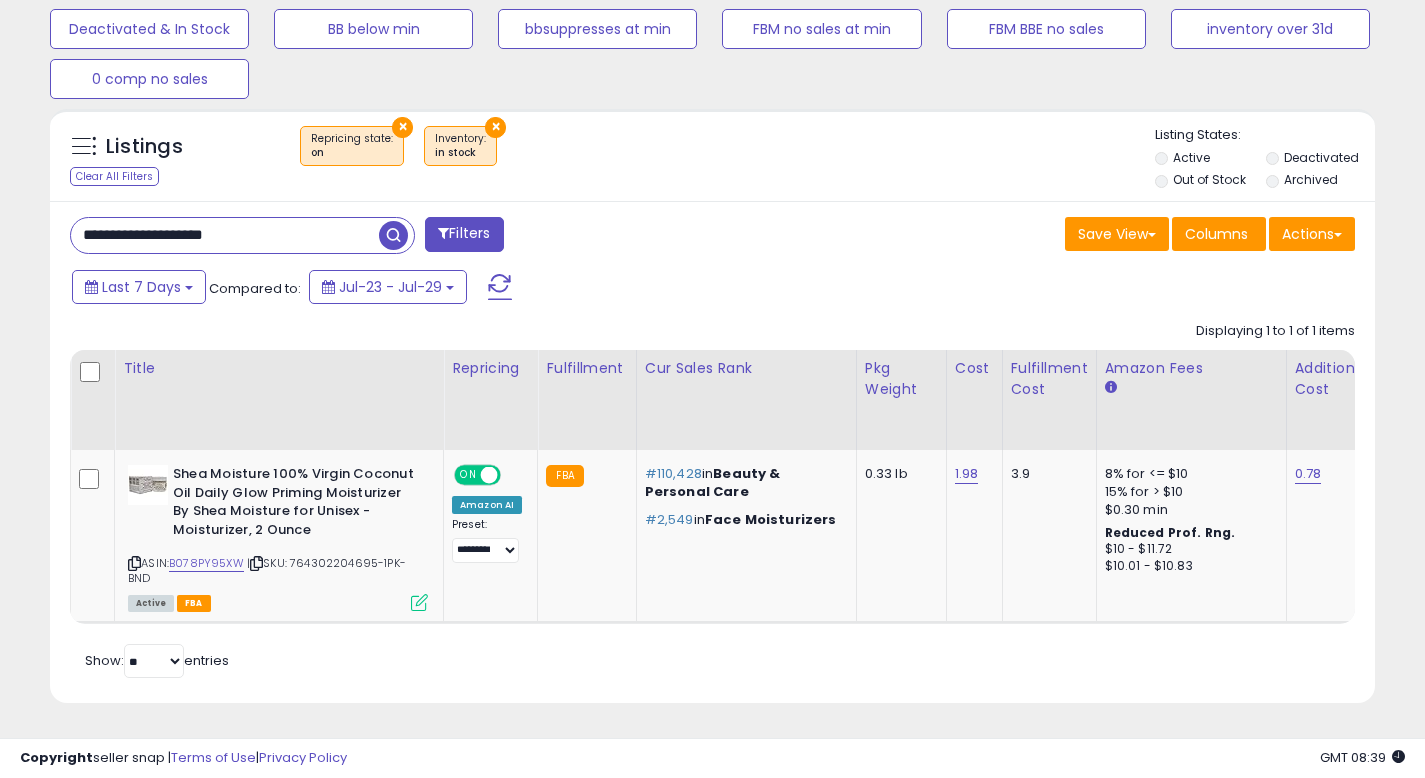 click on "**********" at bounding box center [225, 235] 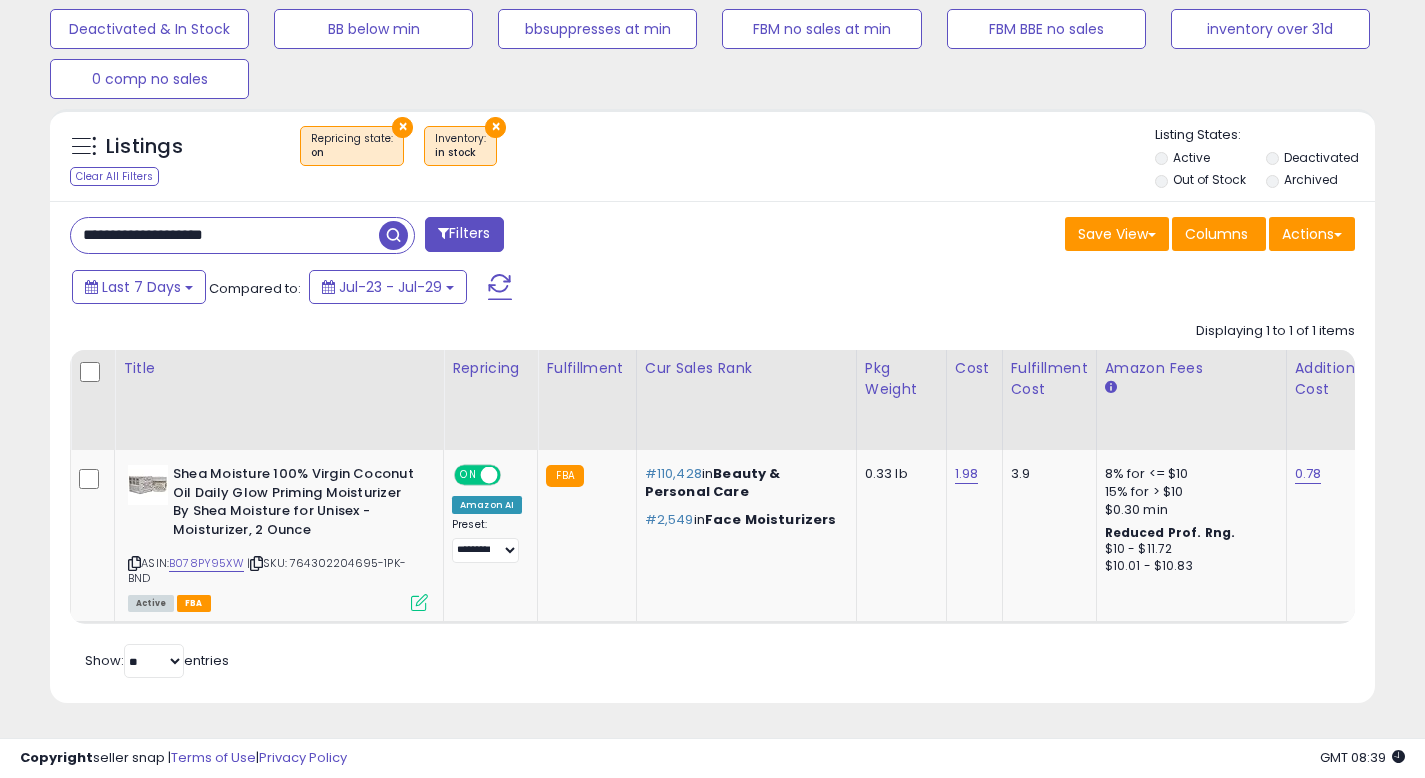 paste 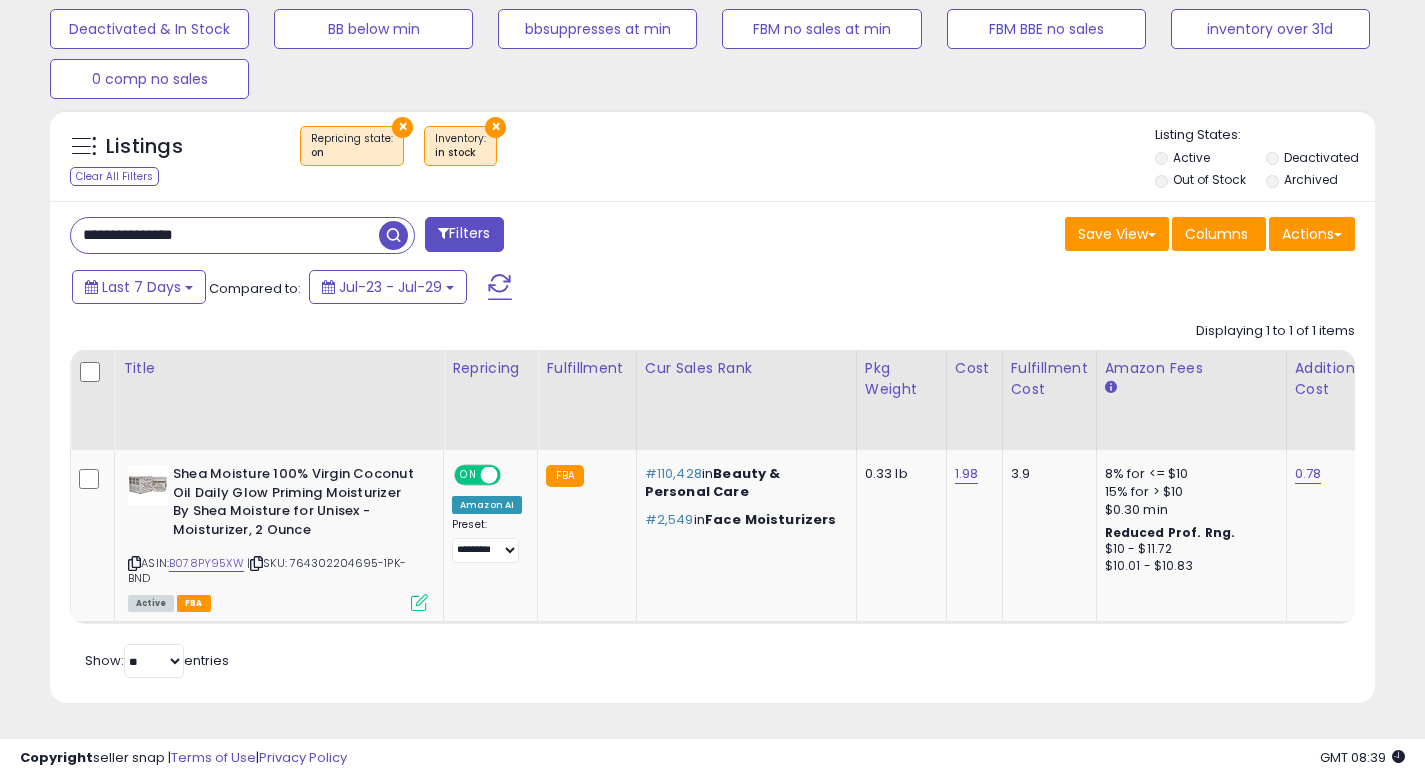 click at bounding box center (393, 235) 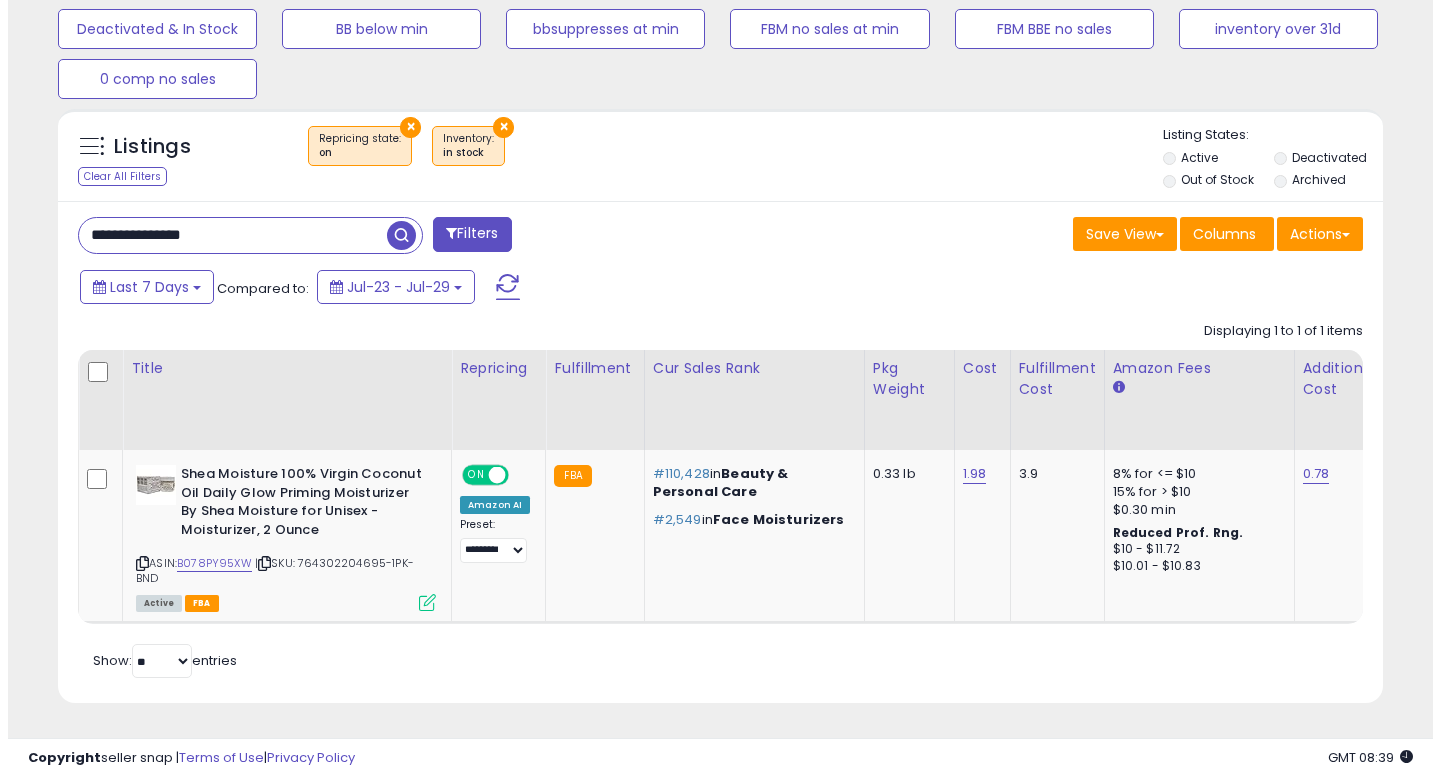 scroll, scrollTop: 513, scrollLeft: 0, axis: vertical 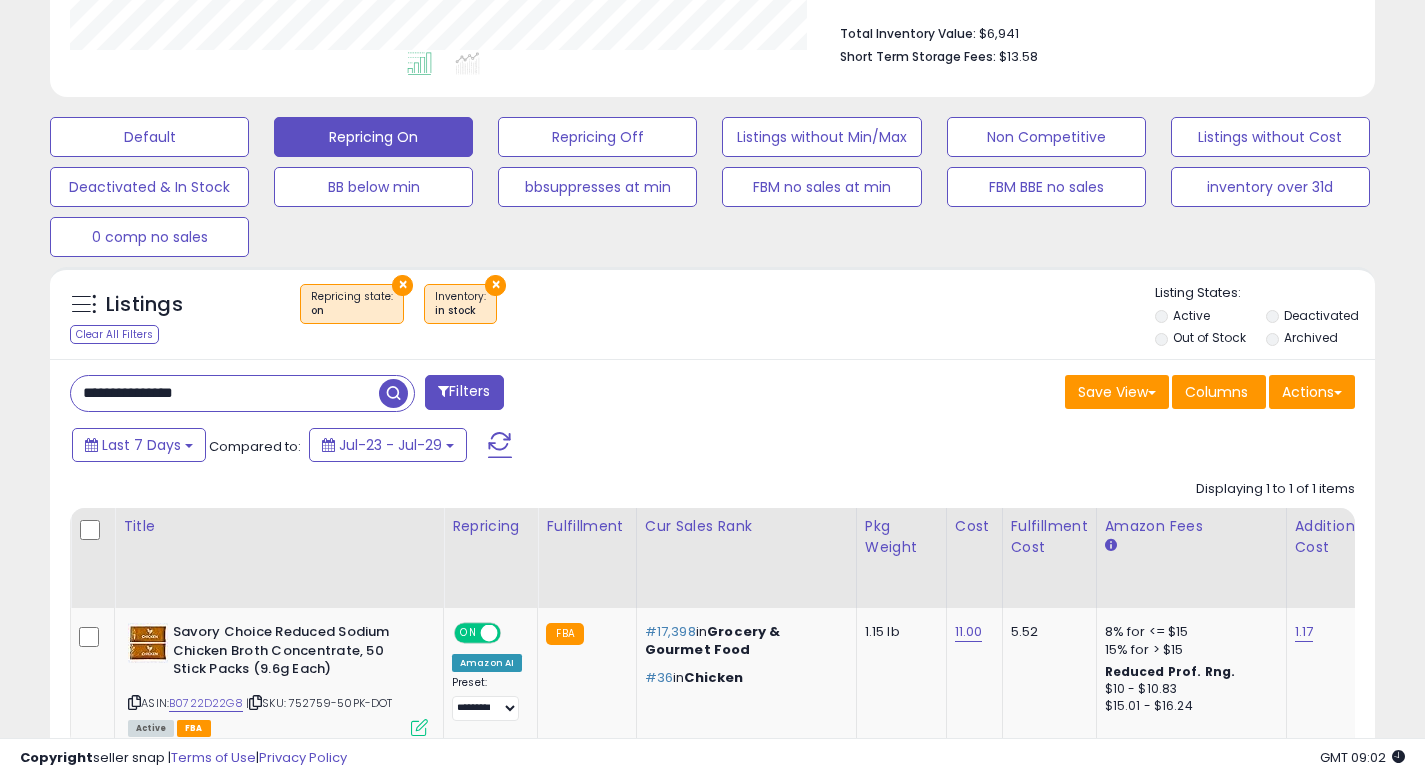 click on "**********" at bounding box center [225, 393] 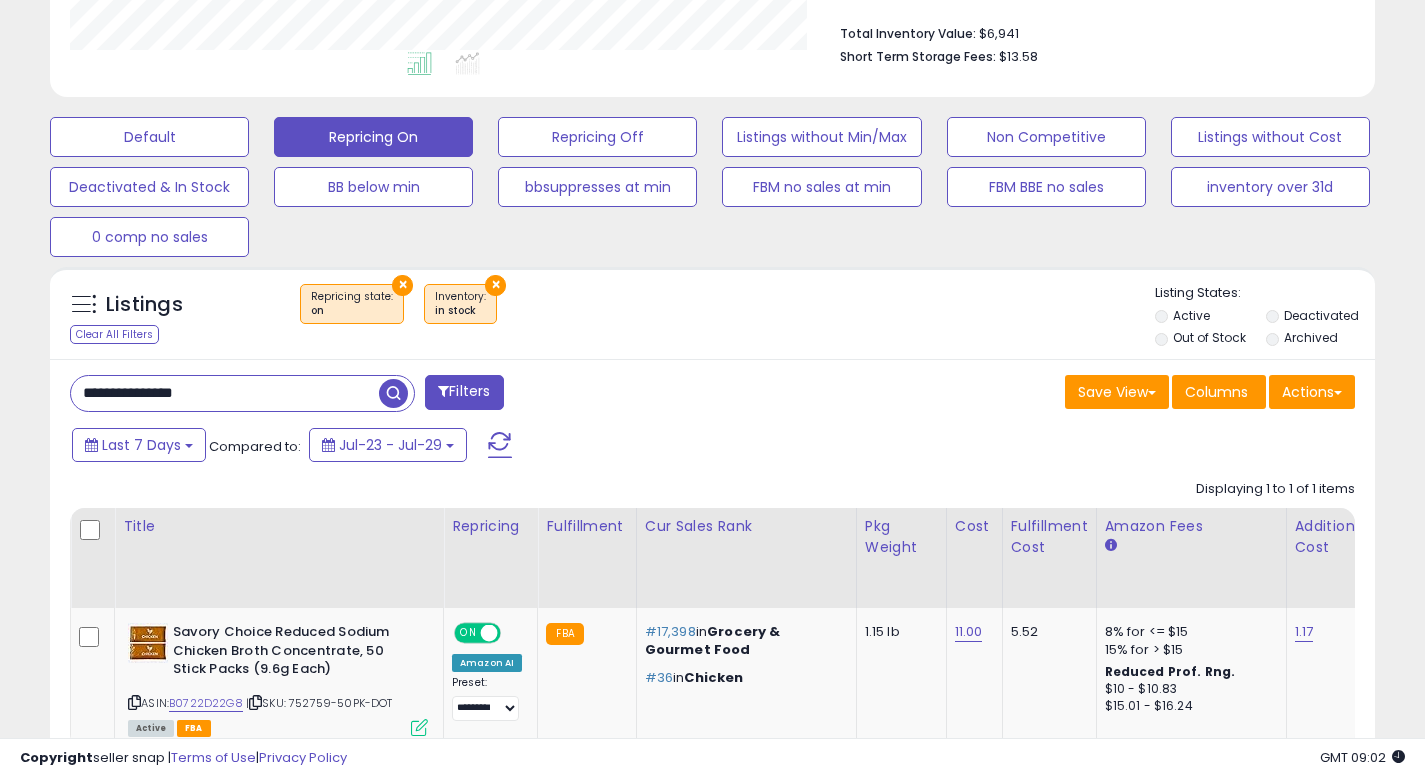 click on "**********" at bounding box center [225, 393] 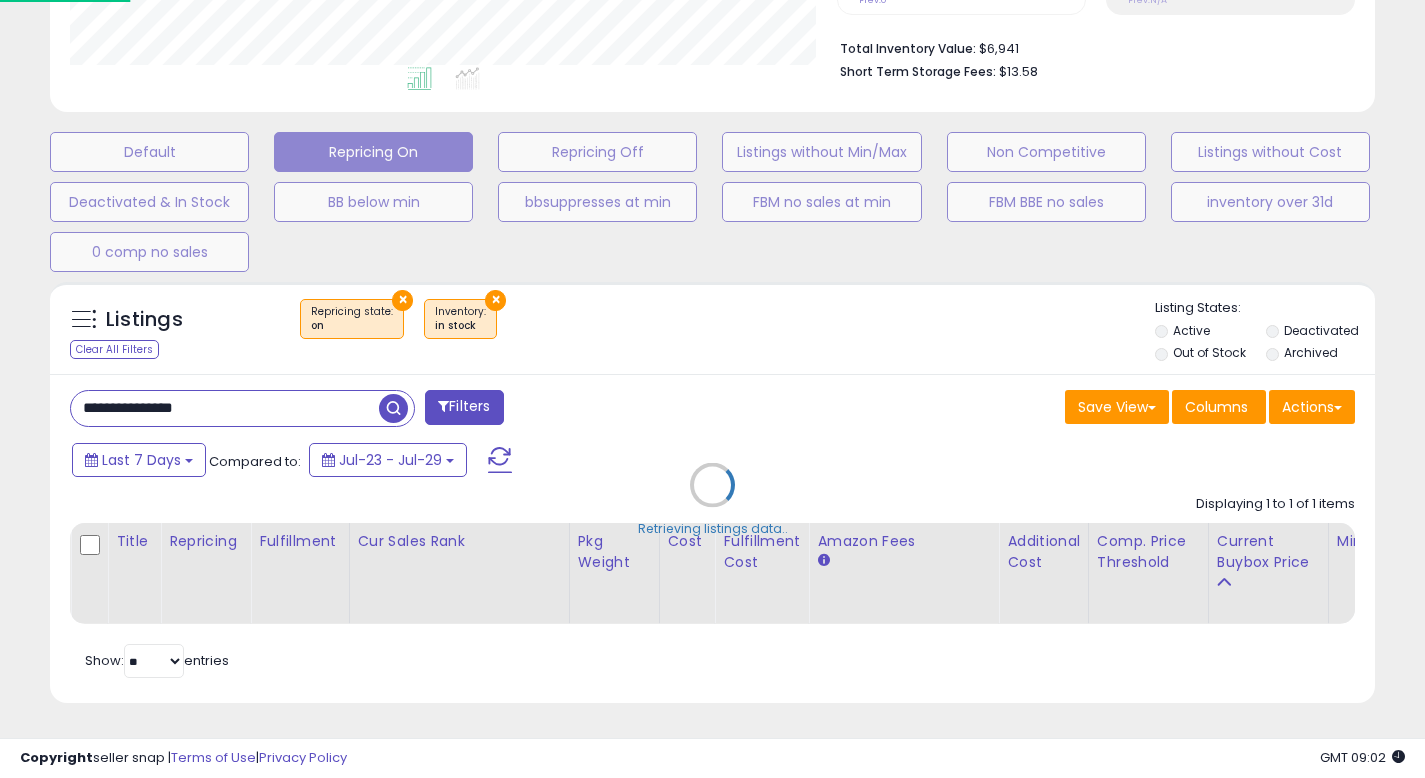 scroll, scrollTop: 999590, scrollLeft: 999224, axis: both 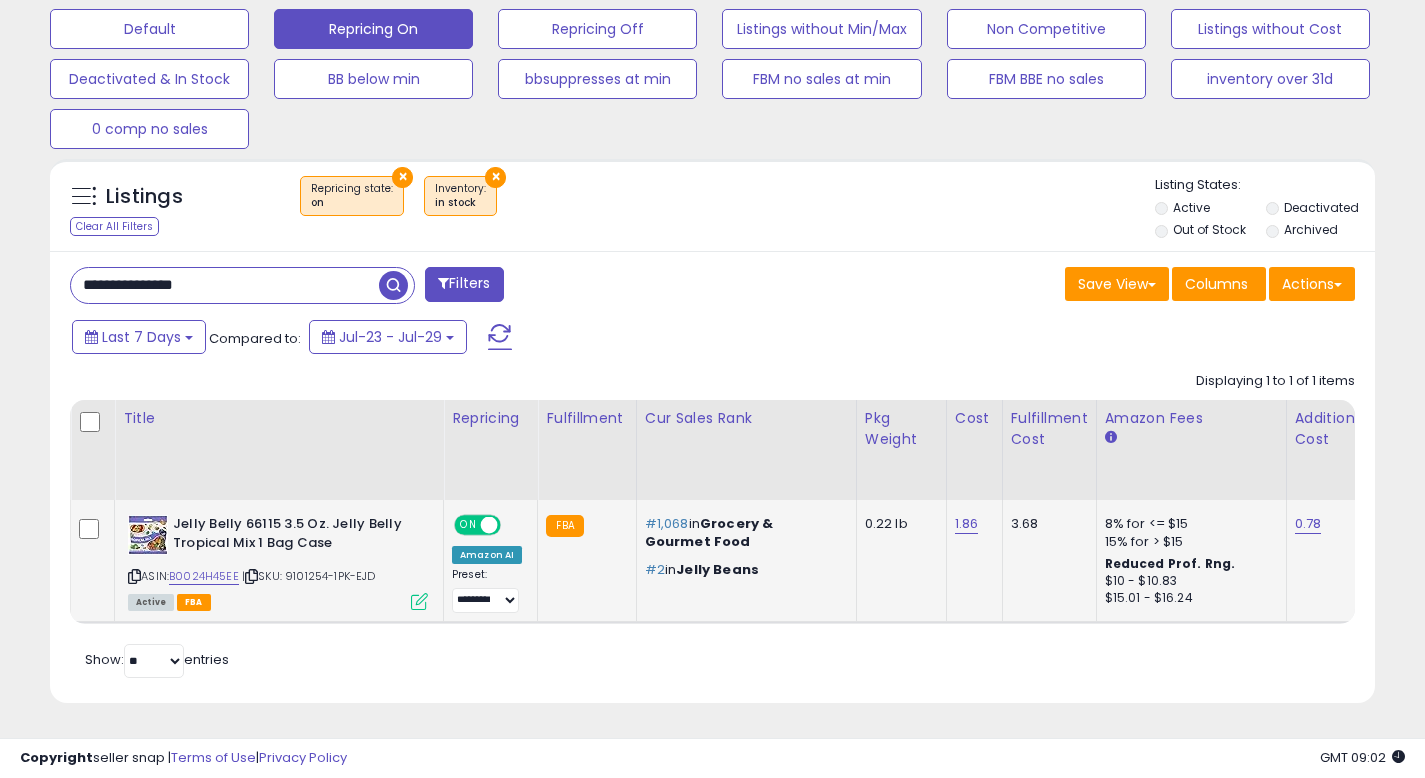 click at bounding box center [419, 601] 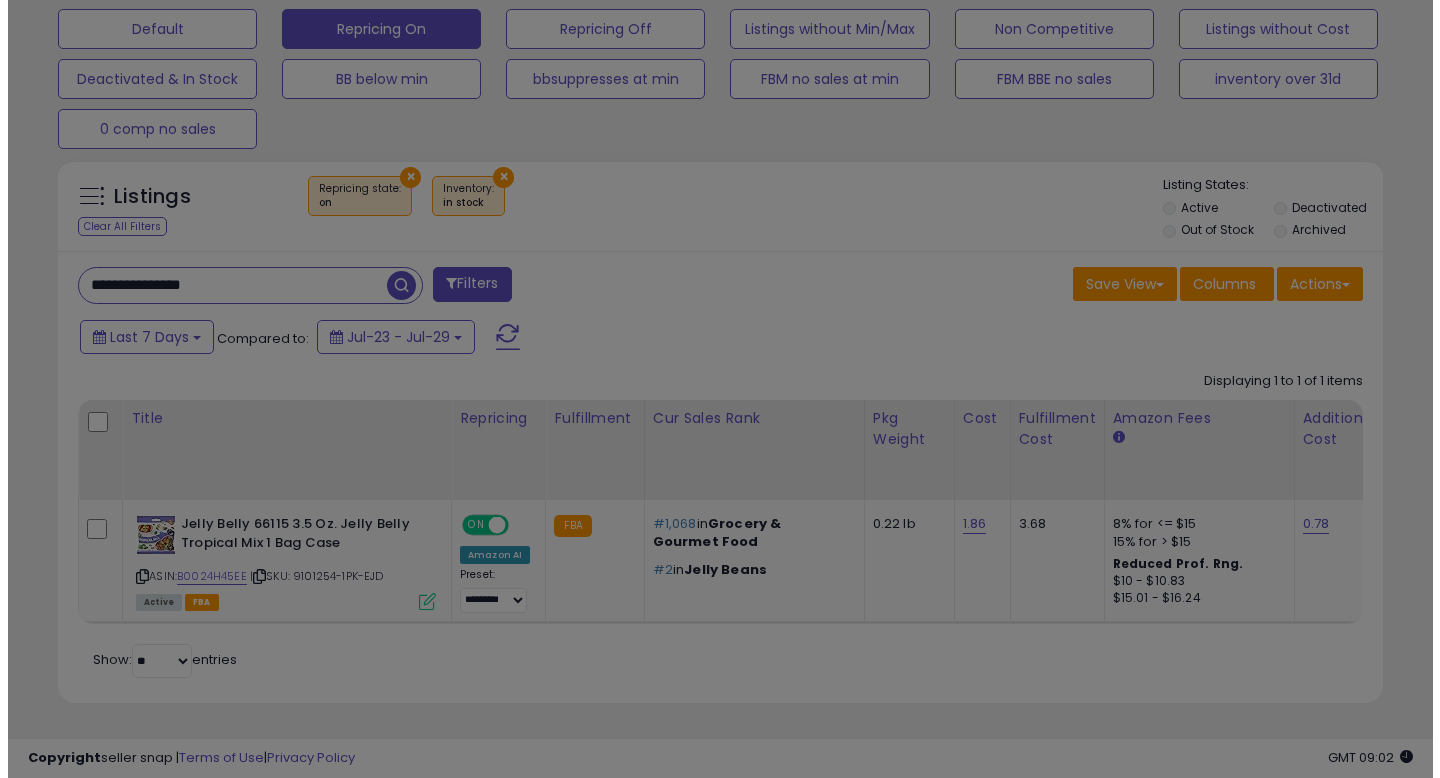 scroll, scrollTop: 999590, scrollLeft: 999224, axis: both 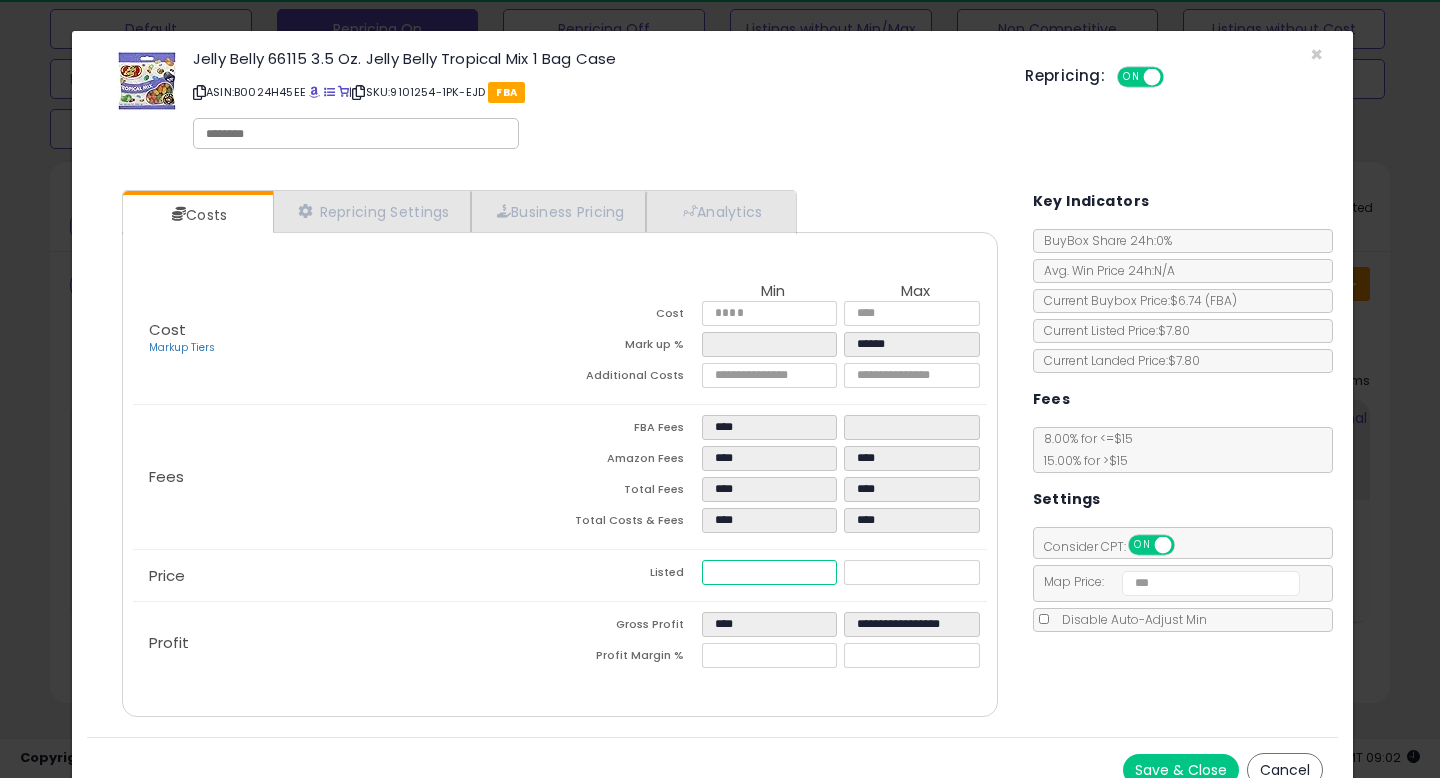 drag, startPoint x: 718, startPoint y: 575, endPoint x: 692, endPoint y: 571, distance: 26.305893 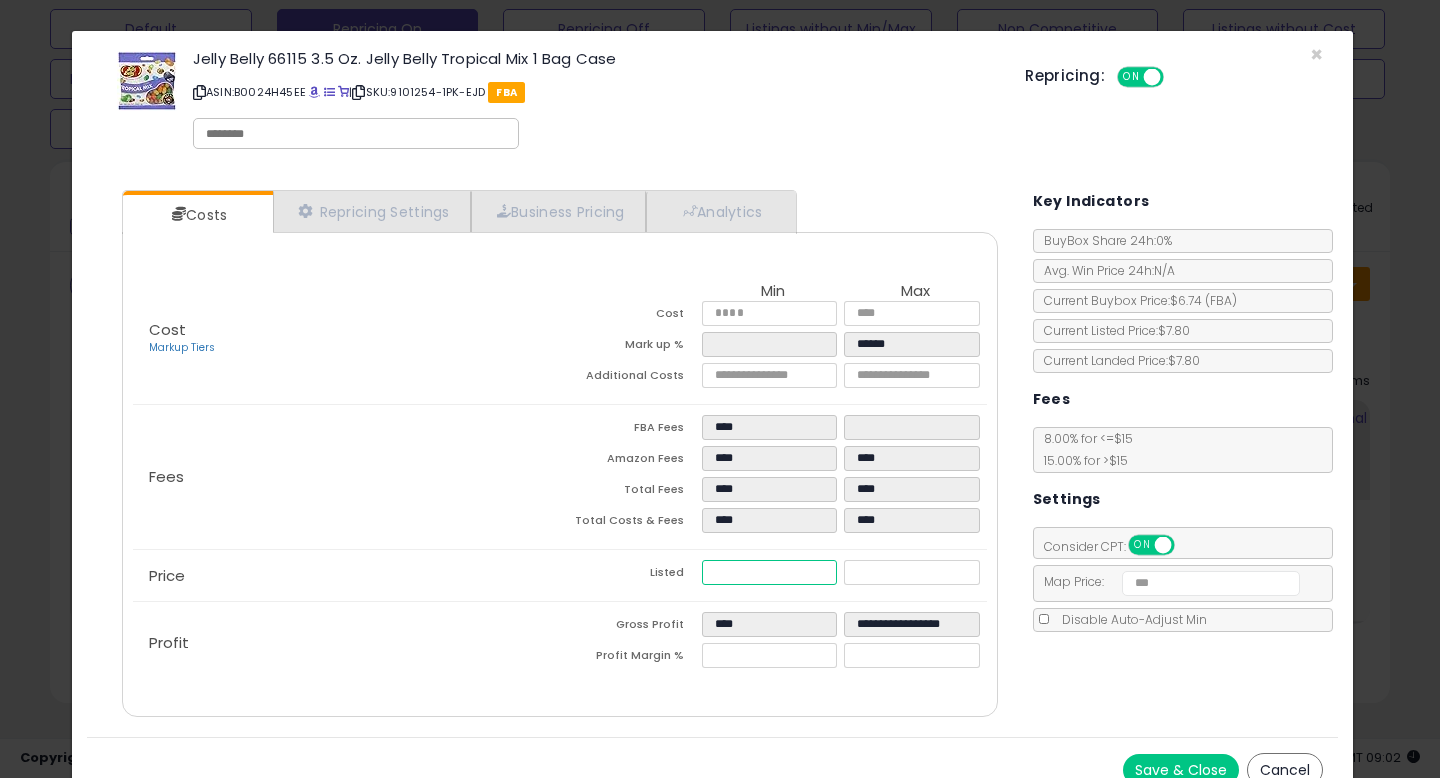 type on "****" 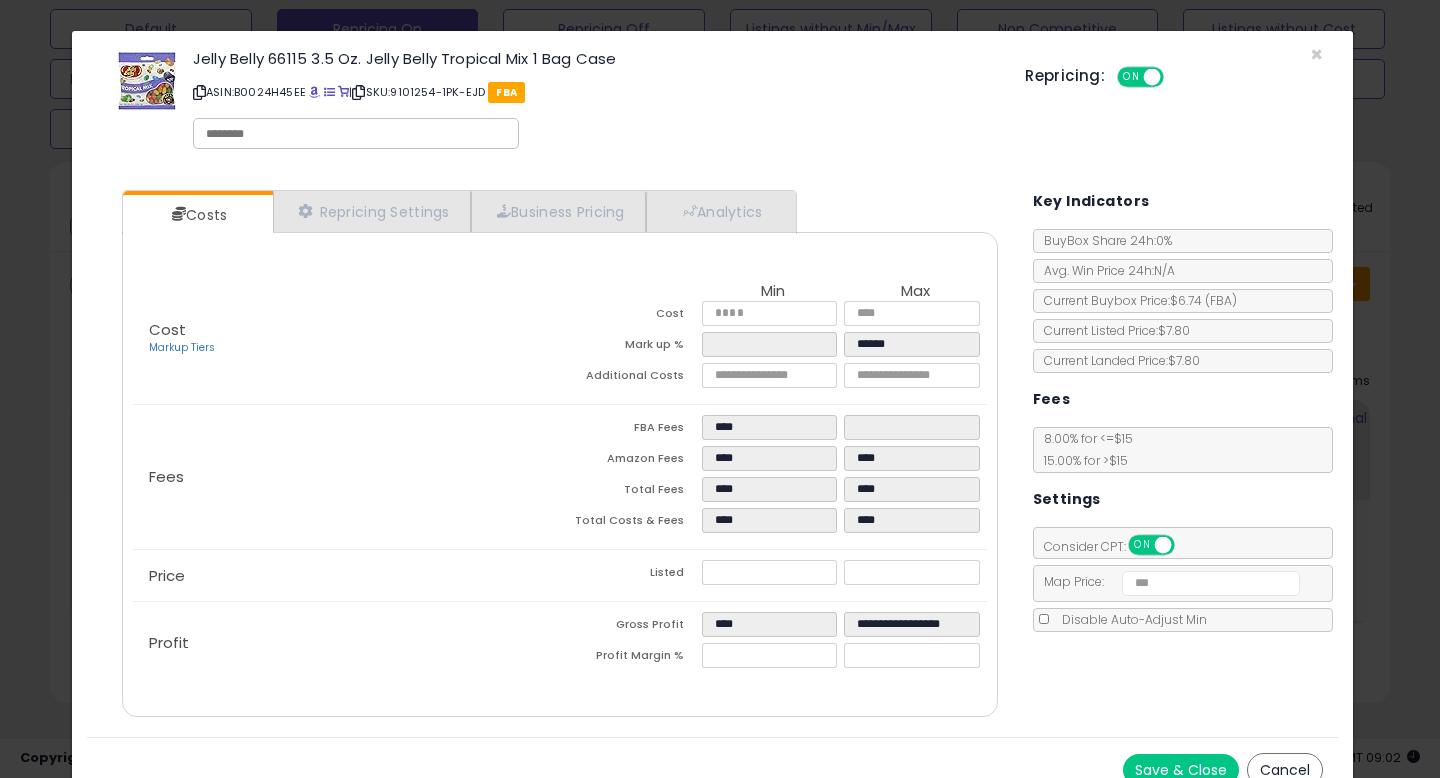 type on "*****" 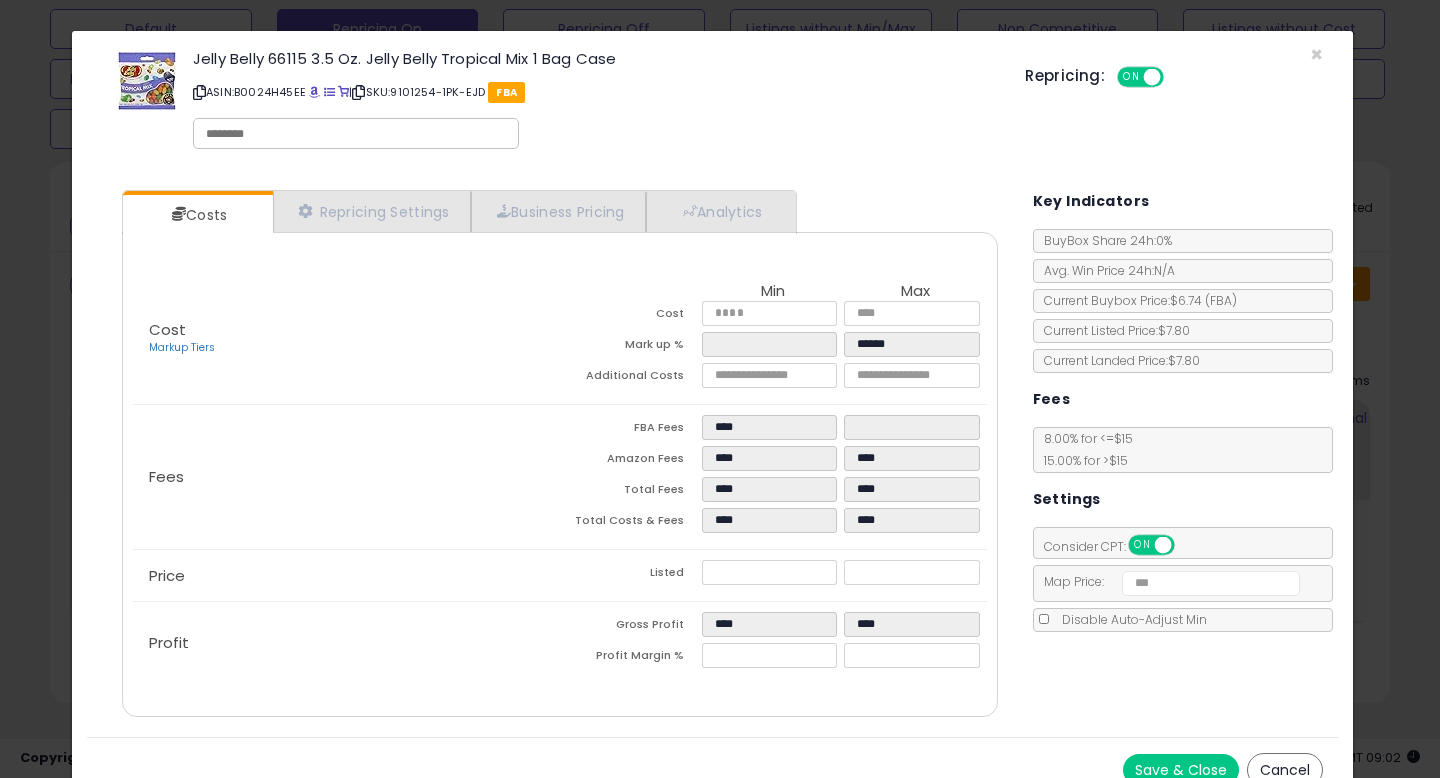 click on "Listed" at bounding box center (631, 575) 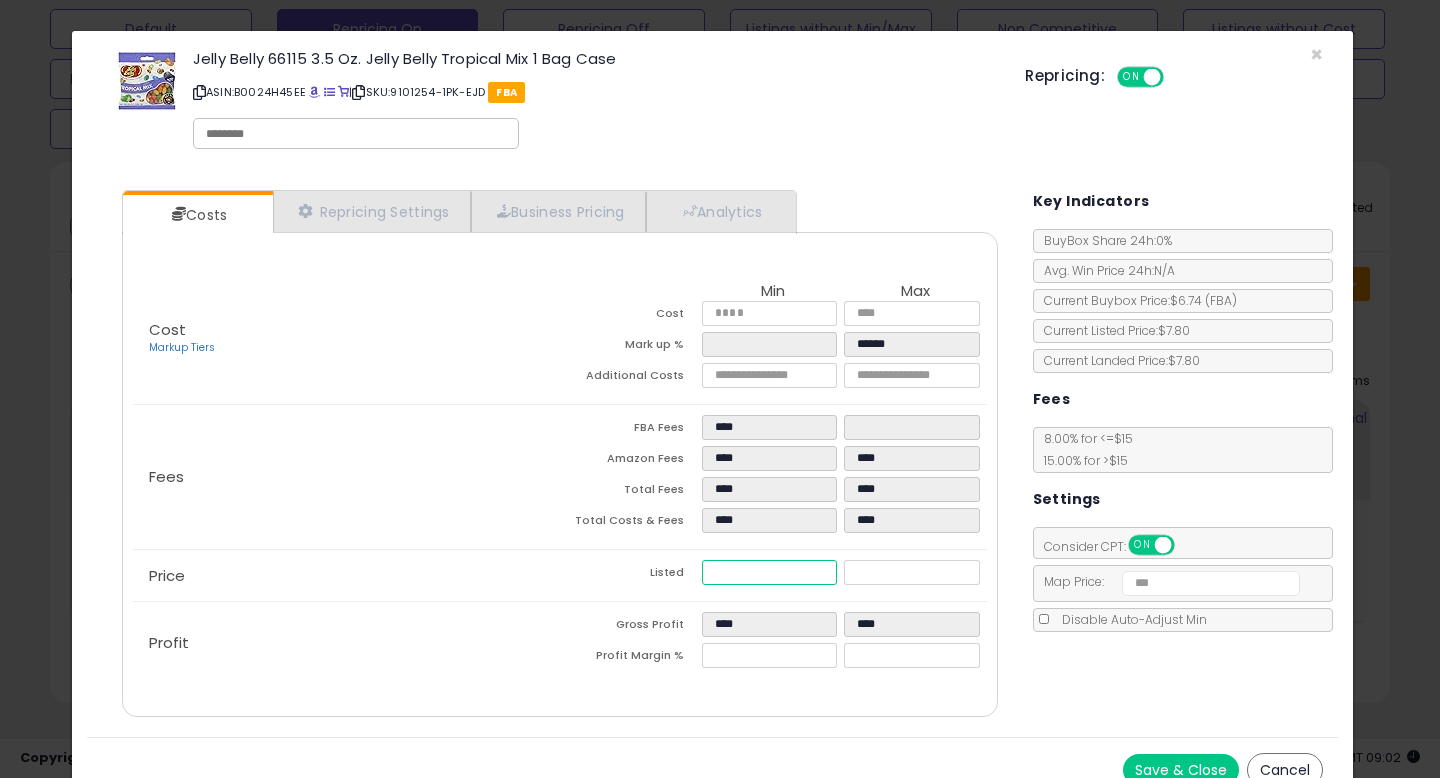 drag, startPoint x: 744, startPoint y: 572, endPoint x: 673, endPoint y: 570, distance: 71.02816 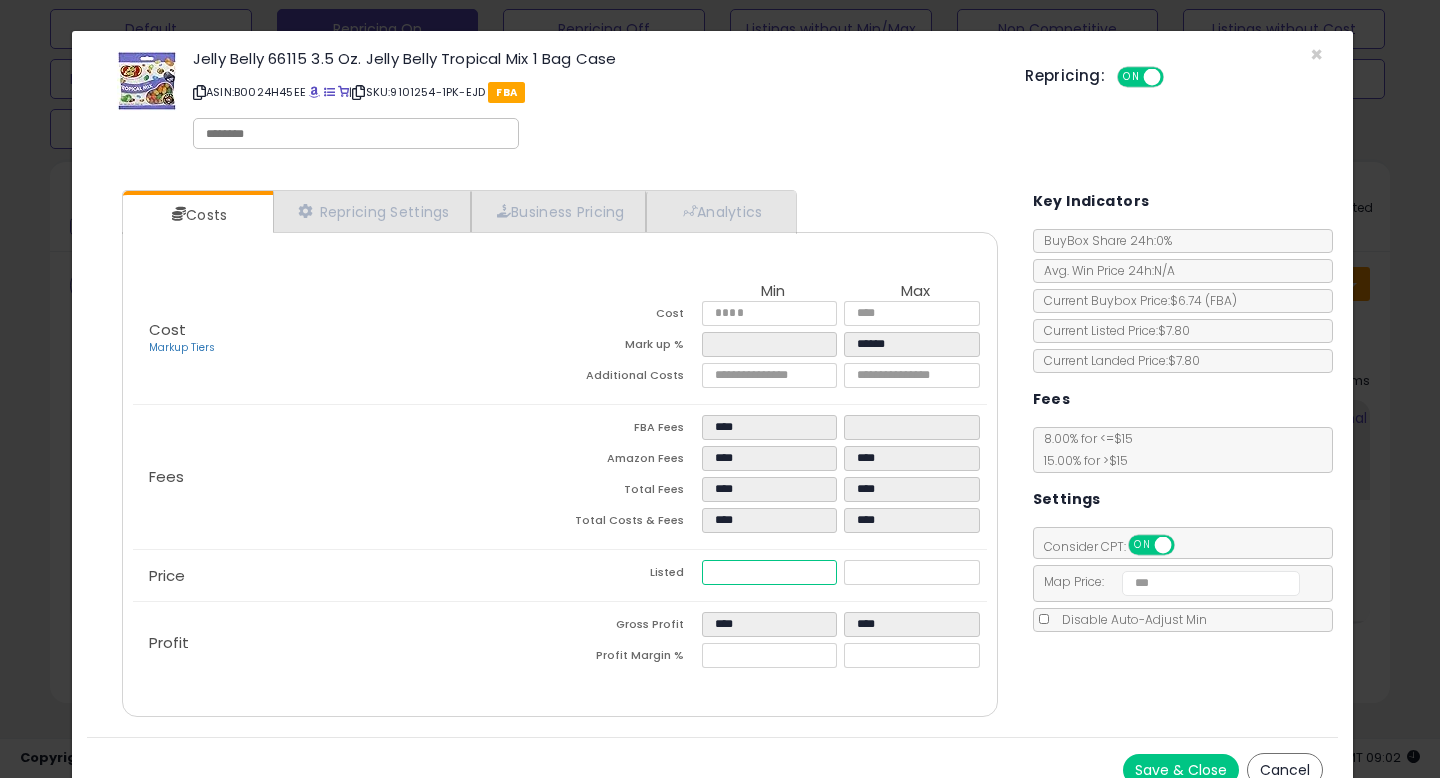 type on "***" 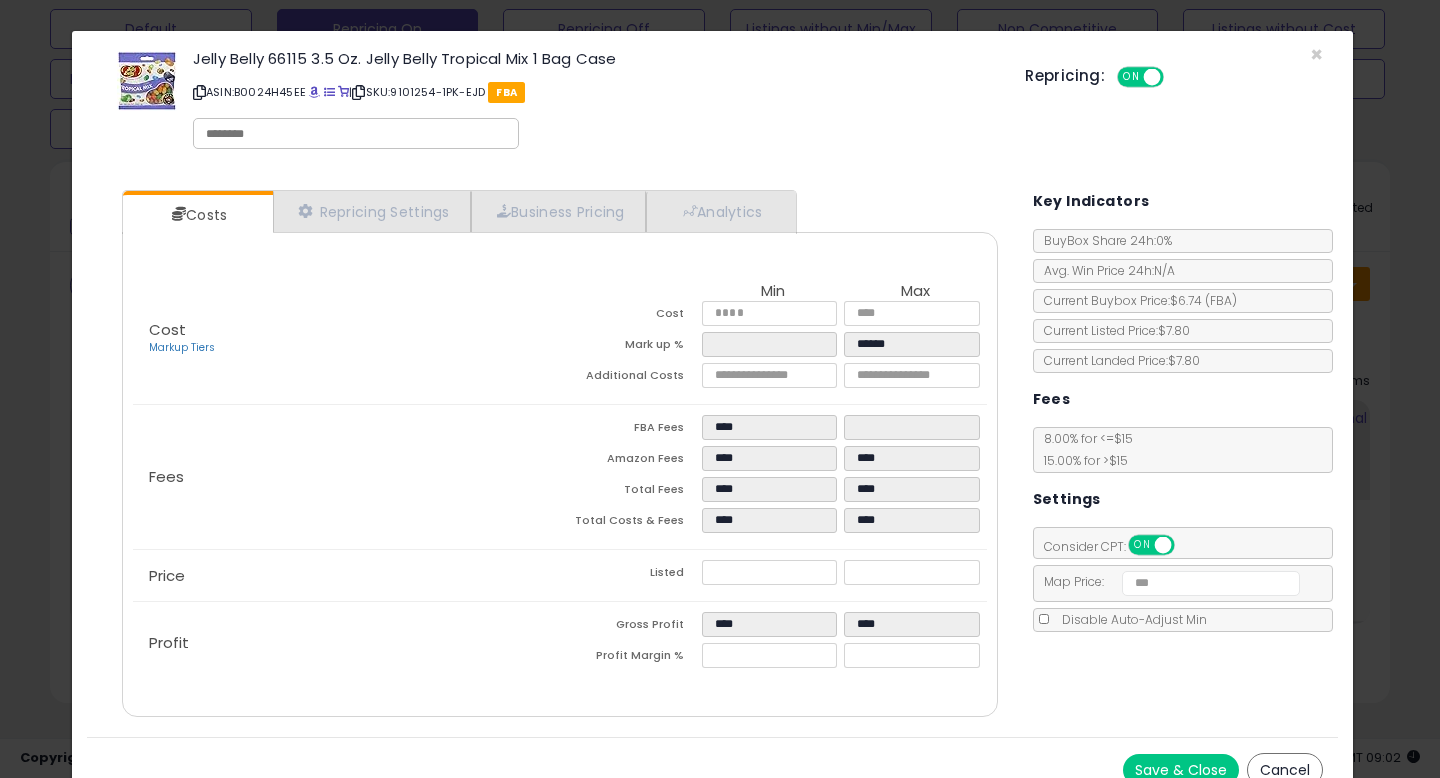 type on "*****" 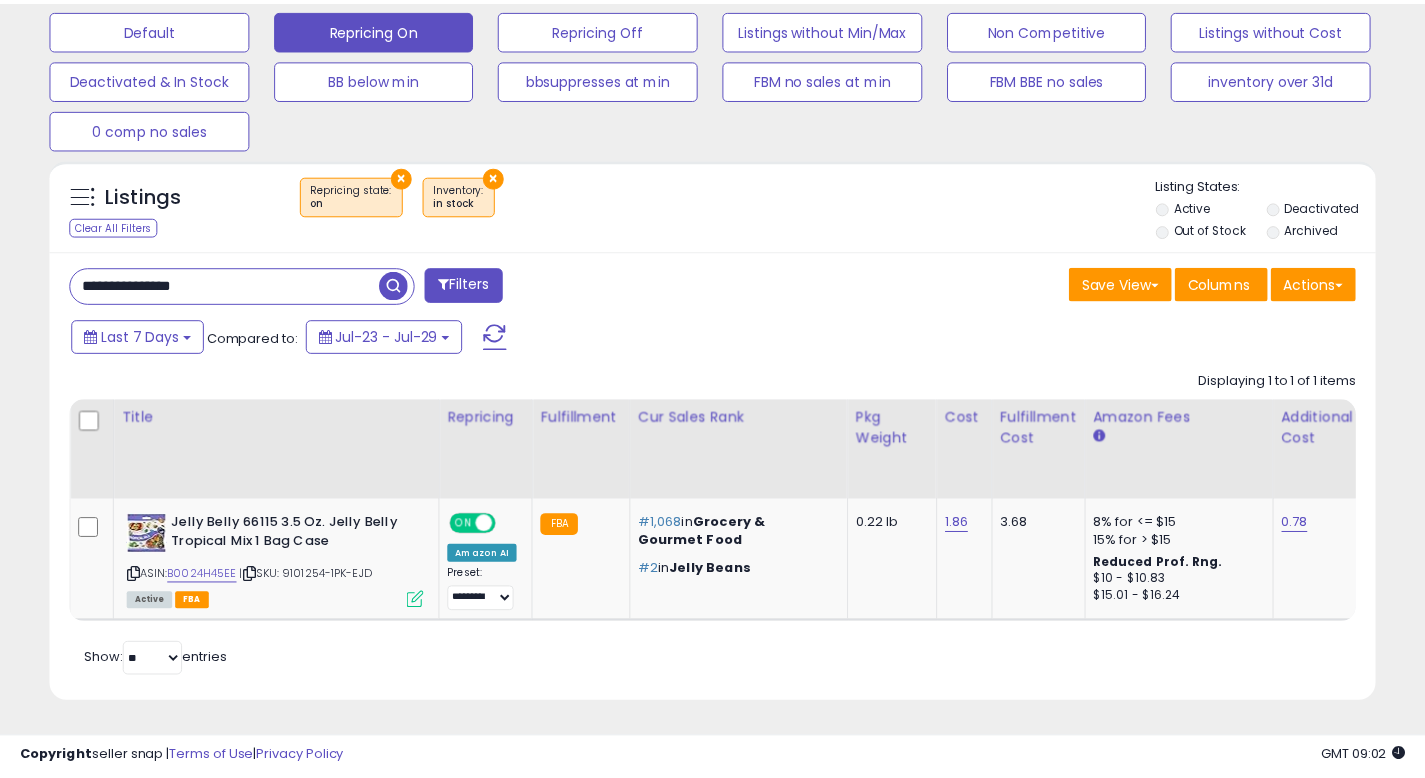 scroll, scrollTop: 410, scrollLeft: 767, axis: both 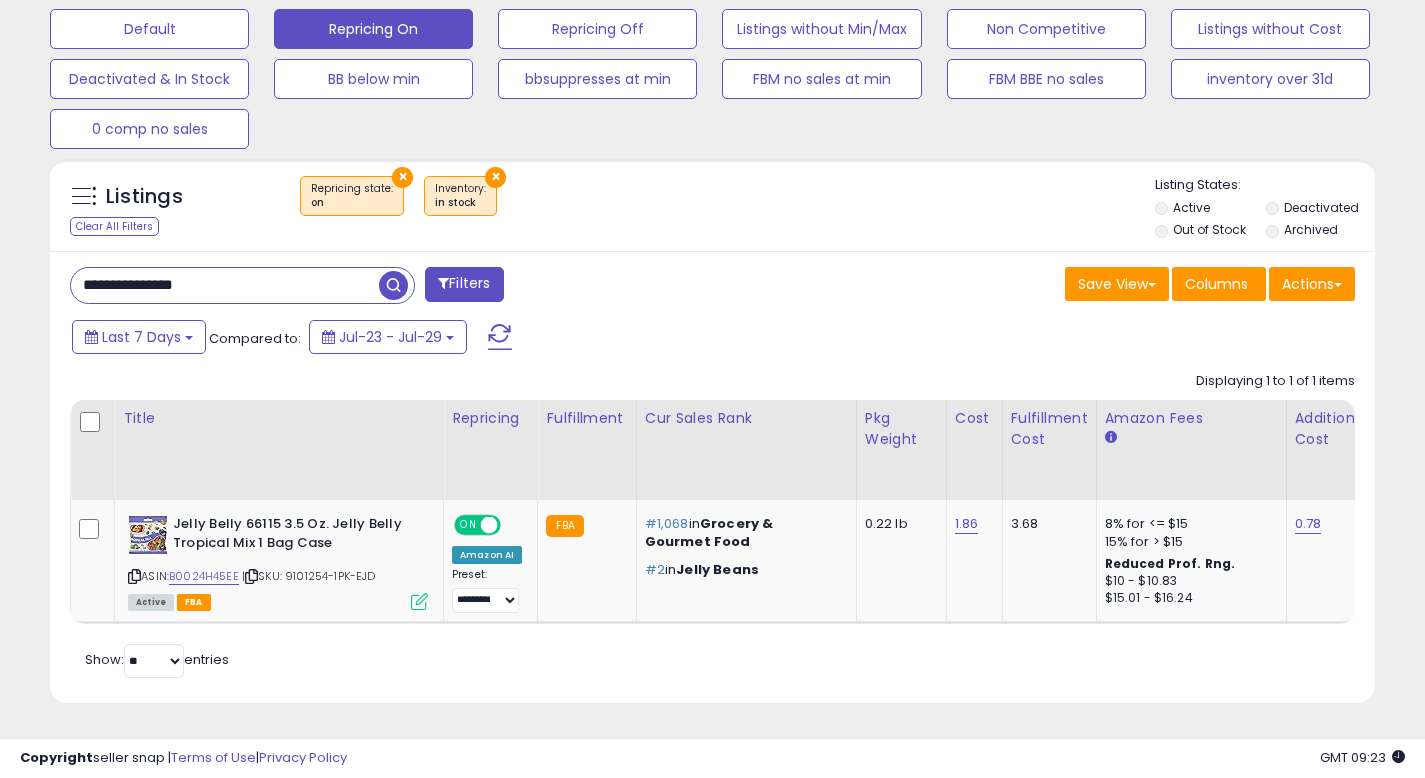 click on "**********" at bounding box center [225, 285] 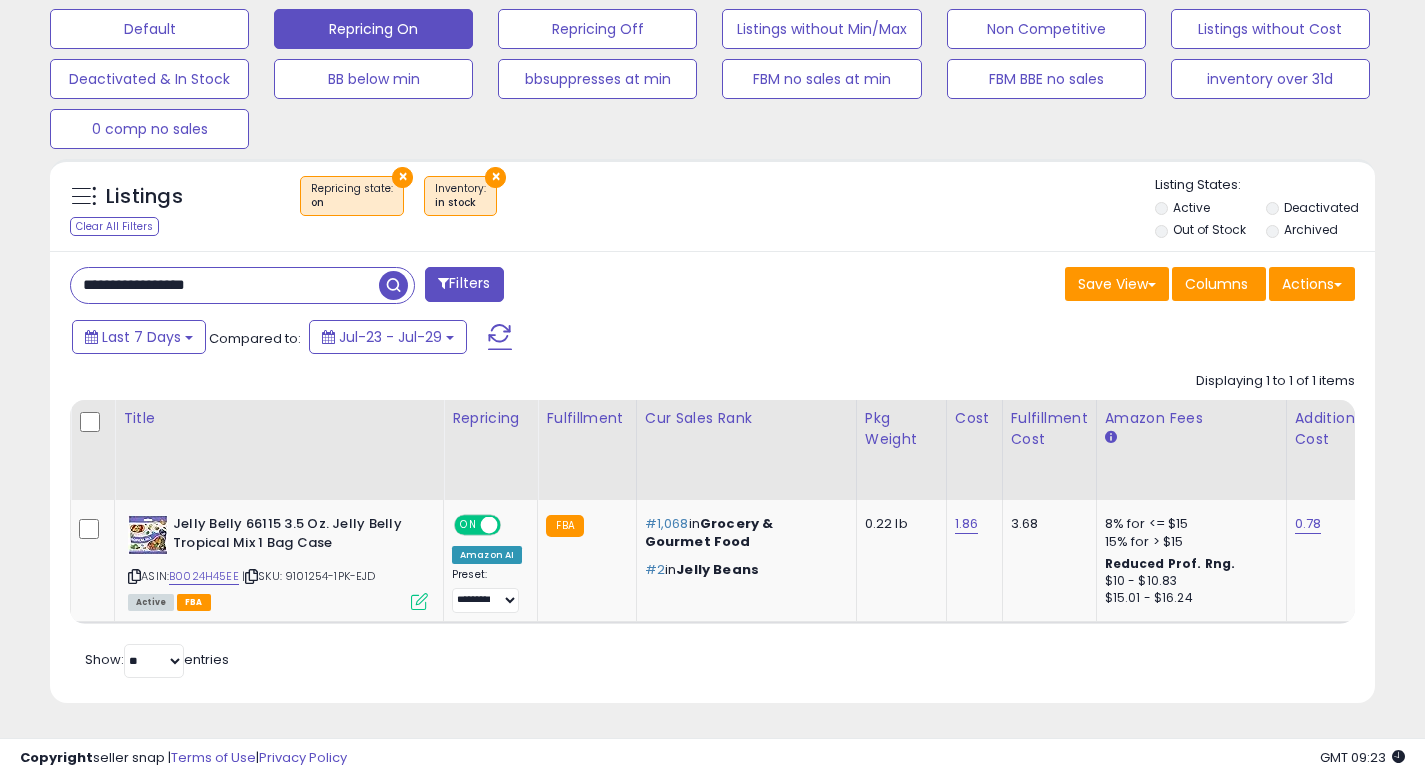 click at bounding box center (393, 285) 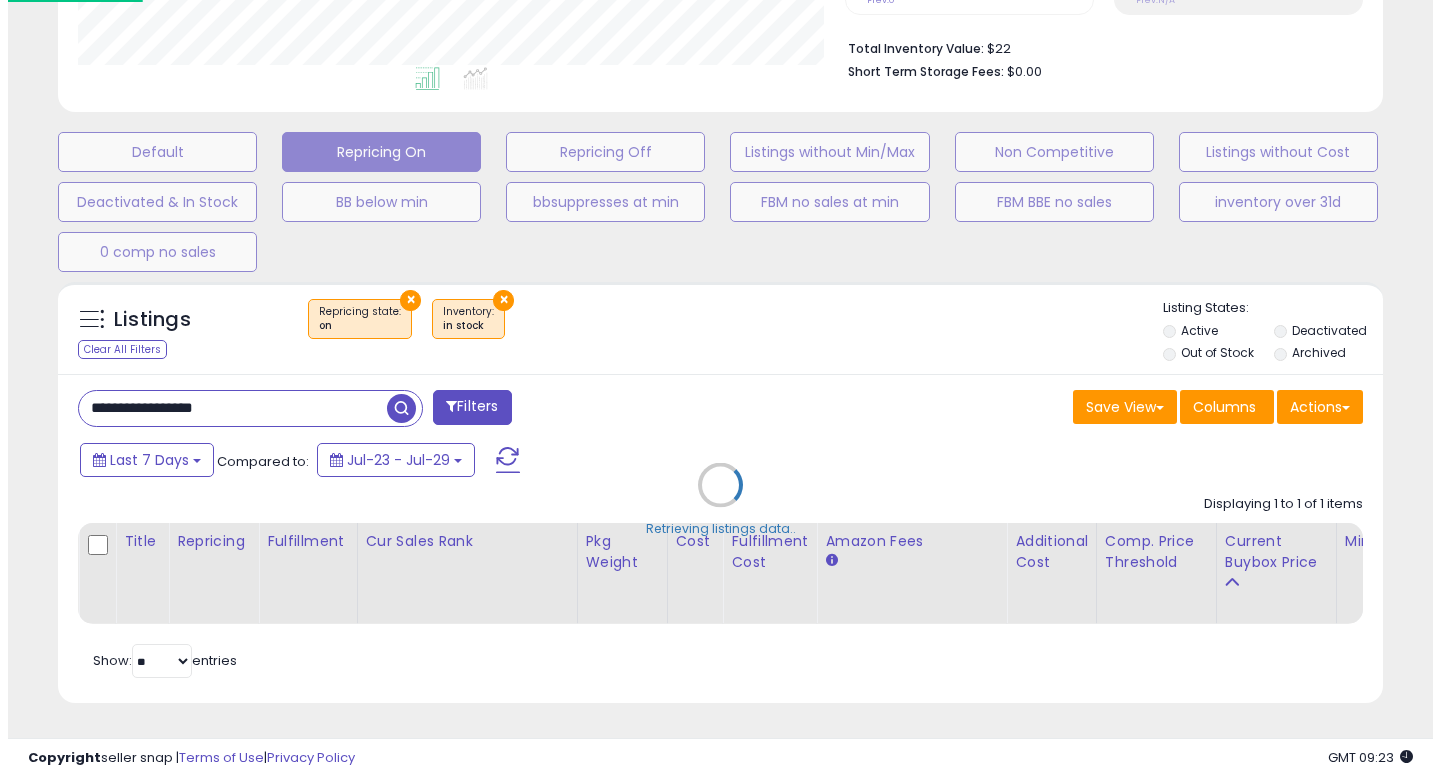 scroll, scrollTop: 513, scrollLeft: 0, axis: vertical 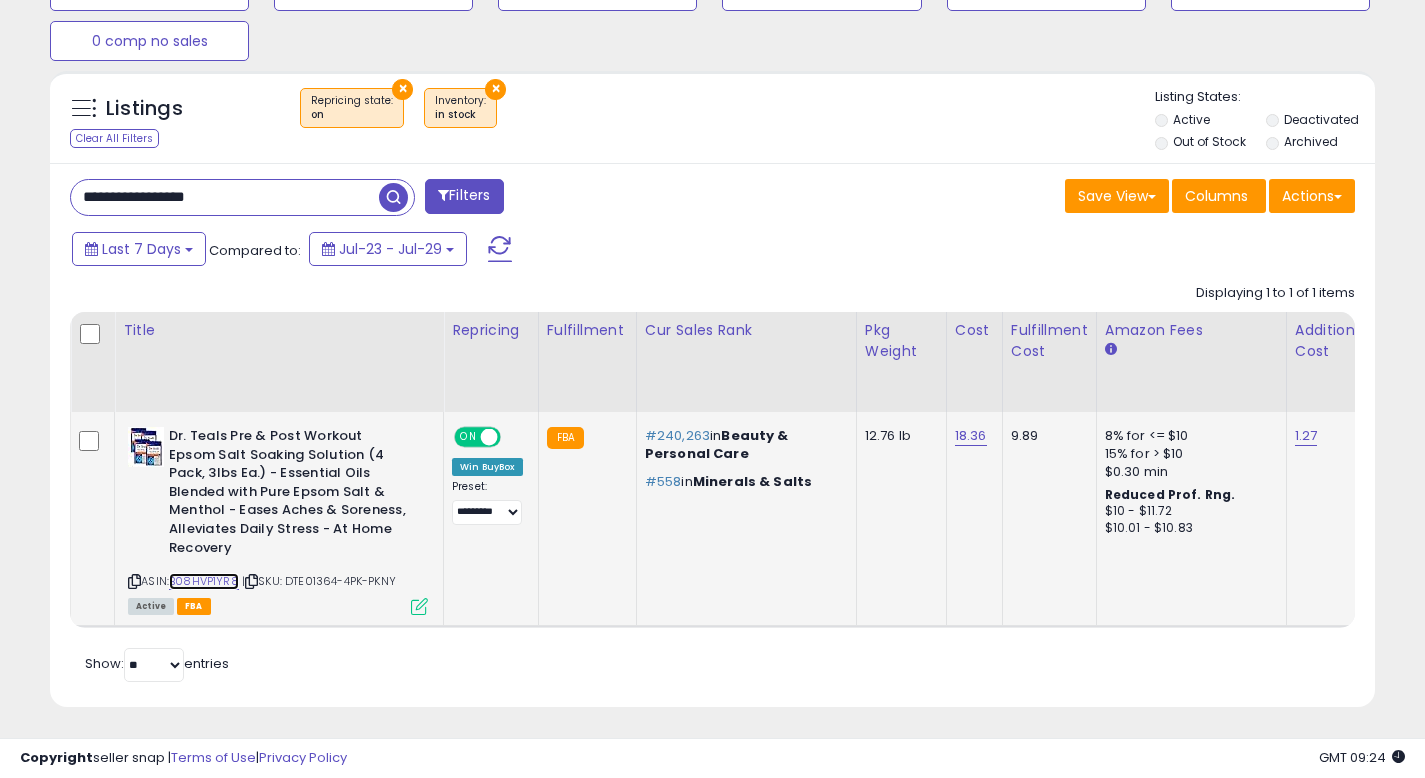 click on "B08HVP1YR8" at bounding box center [204, 581] 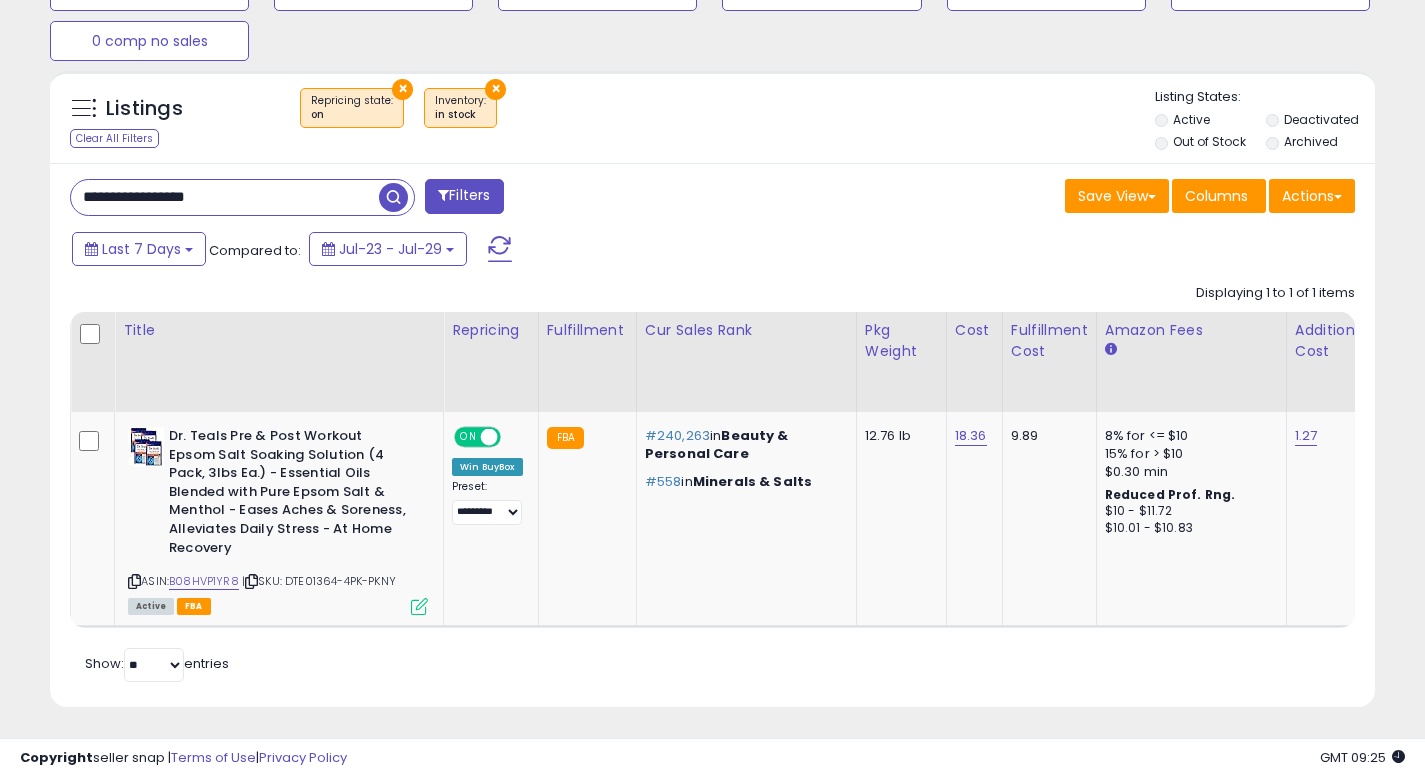 click on "**********" at bounding box center (225, 197) 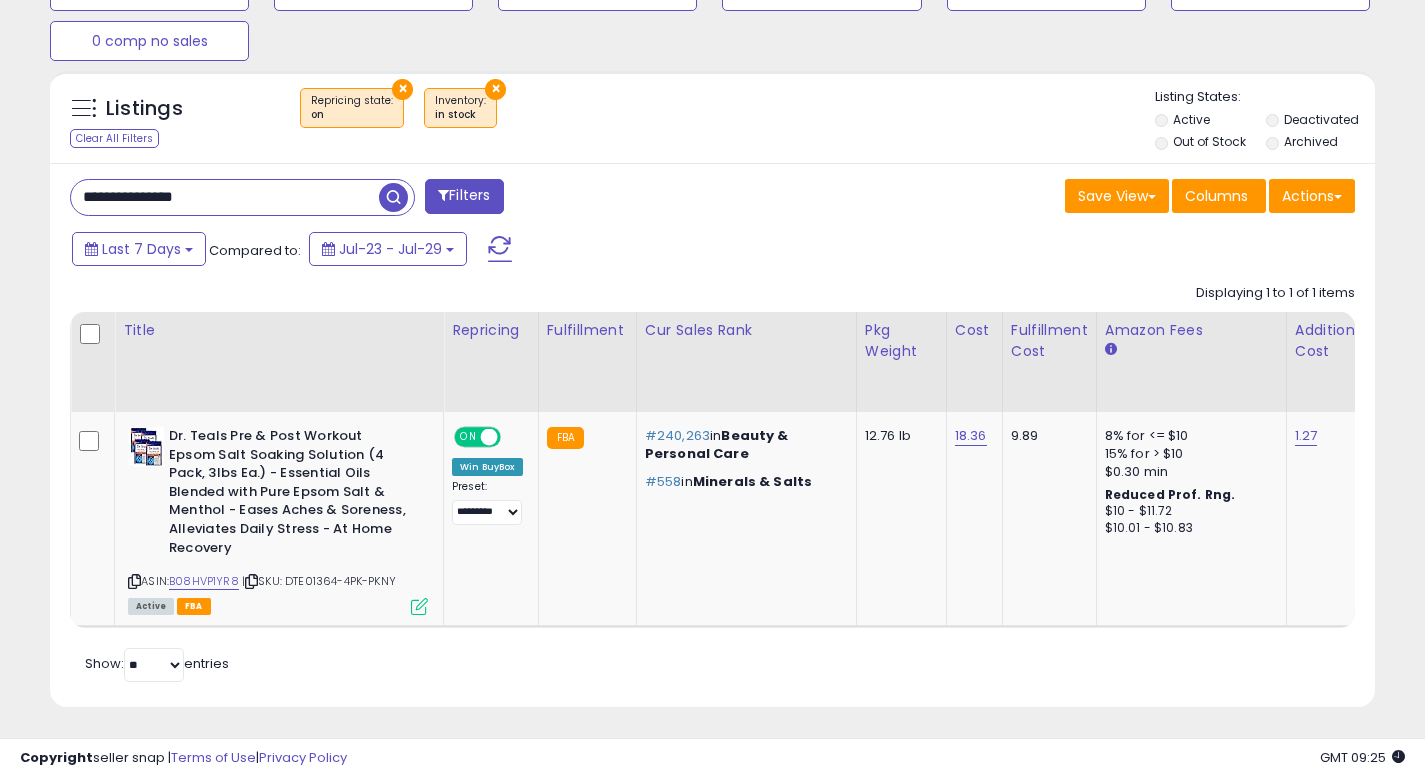 click at bounding box center (393, 197) 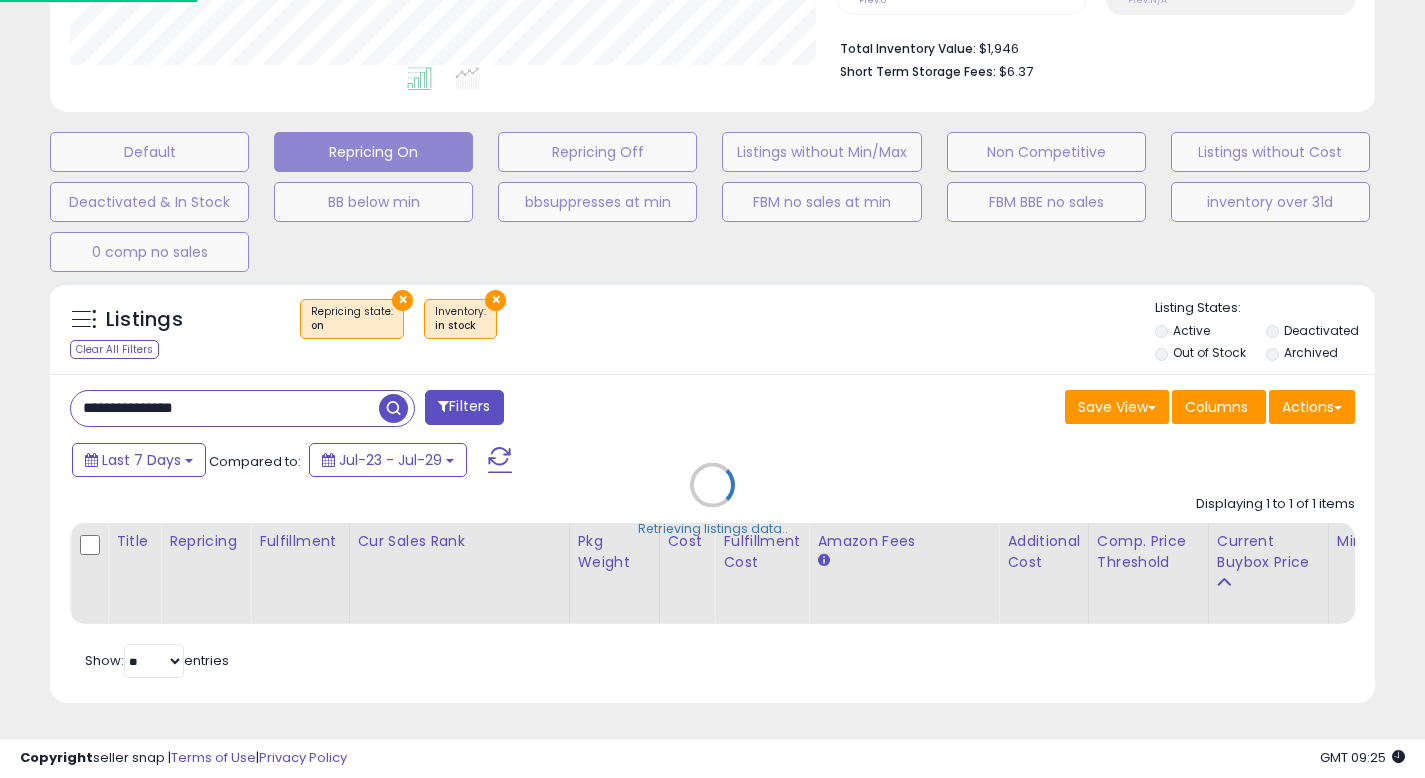 scroll, scrollTop: 999590, scrollLeft: 999224, axis: both 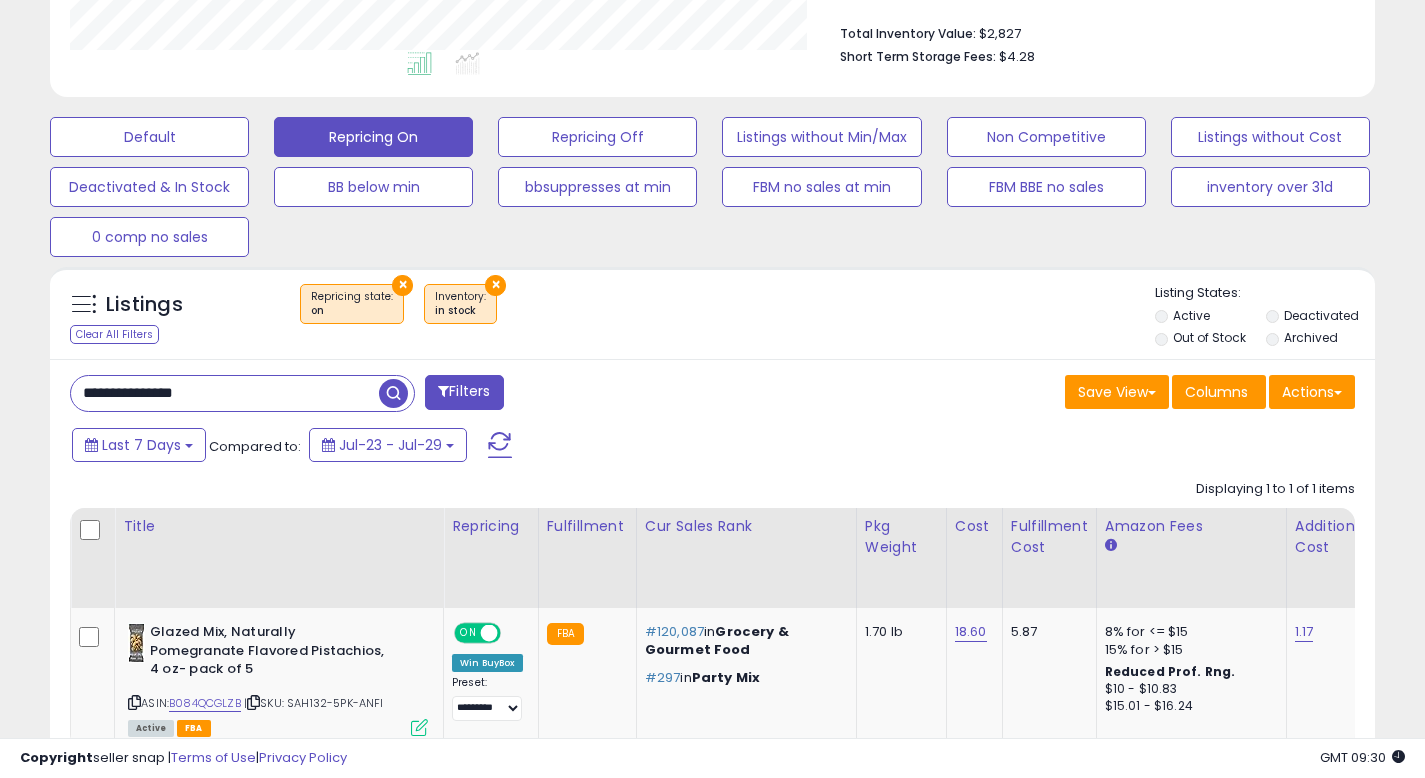 click on "**********" at bounding box center (225, 393) 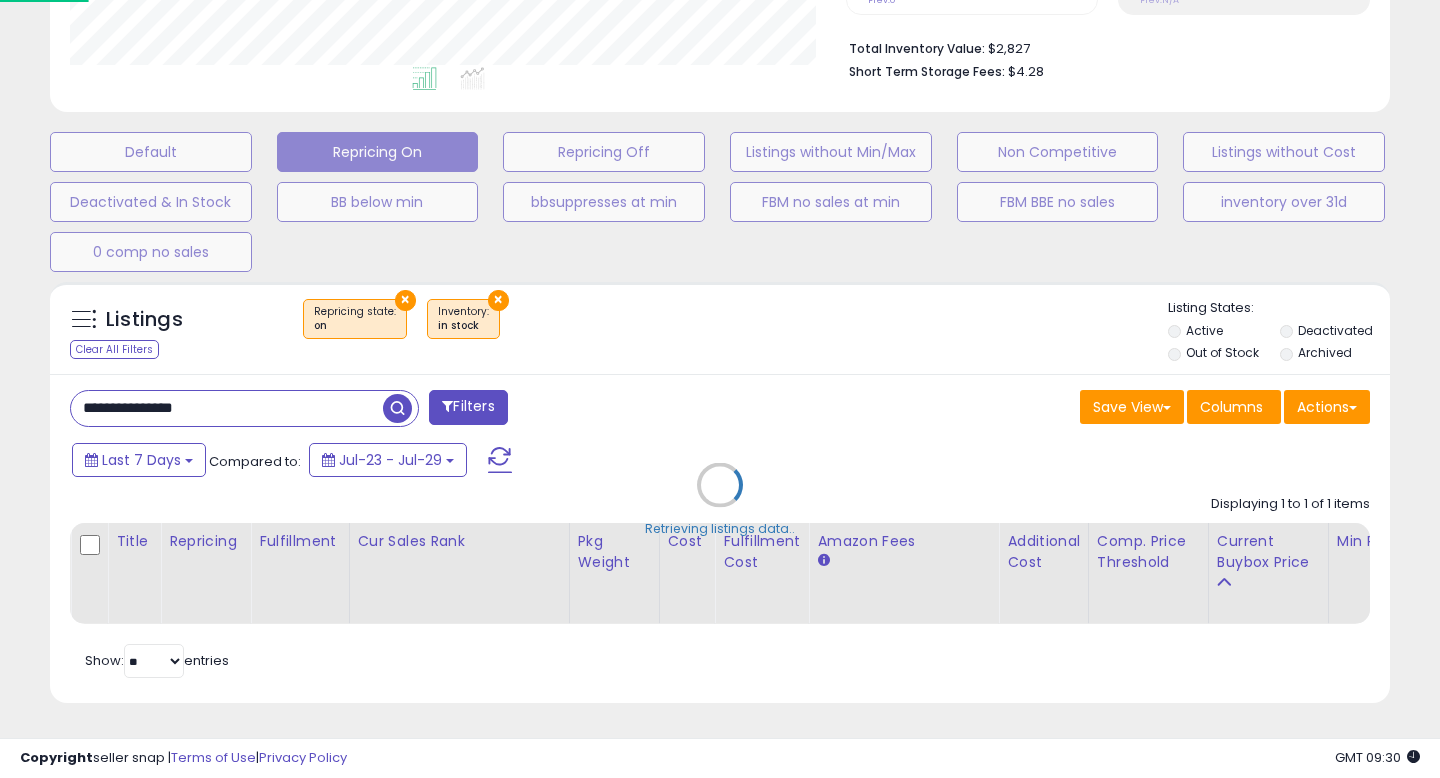 scroll, scrollTop: 999590, scrollLeft: 999224, axis: both 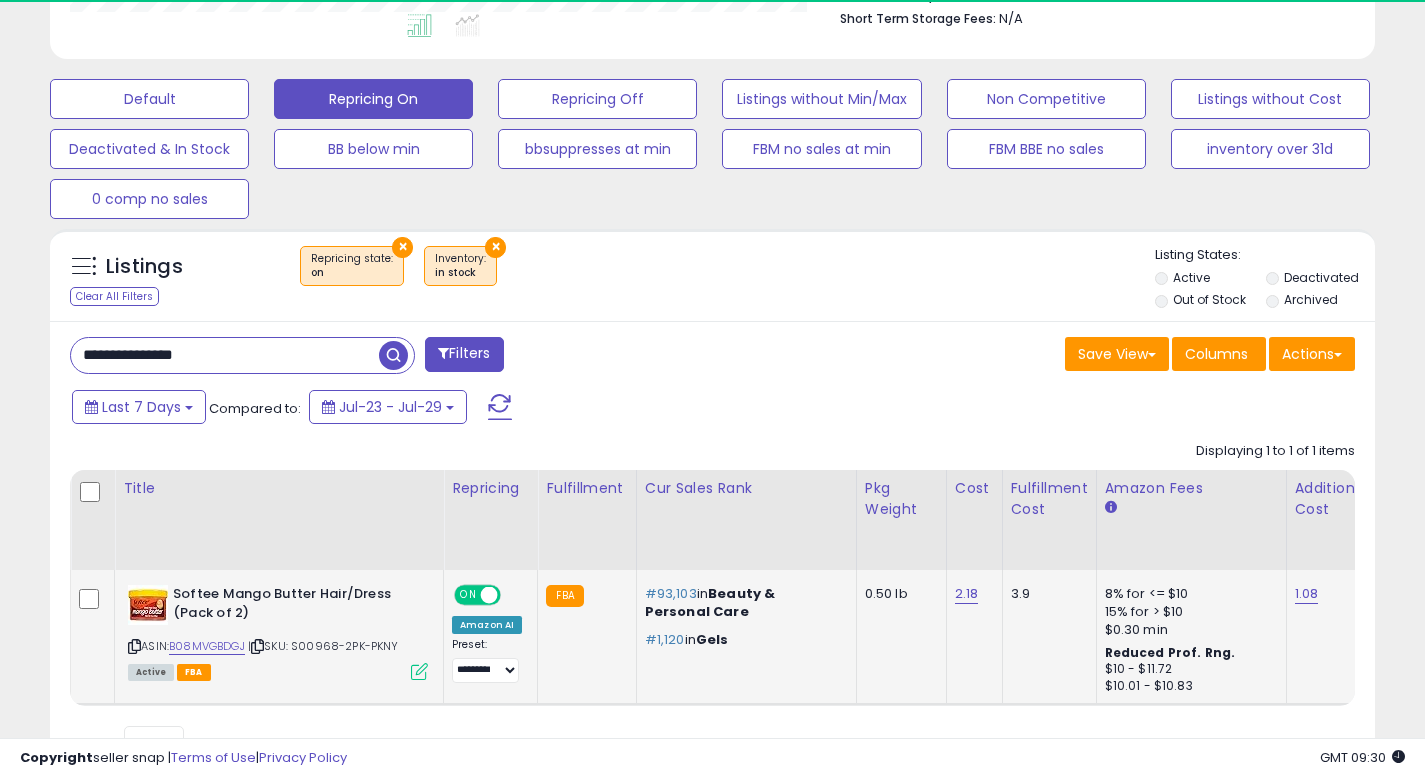 click at bounding box center [419, 671] 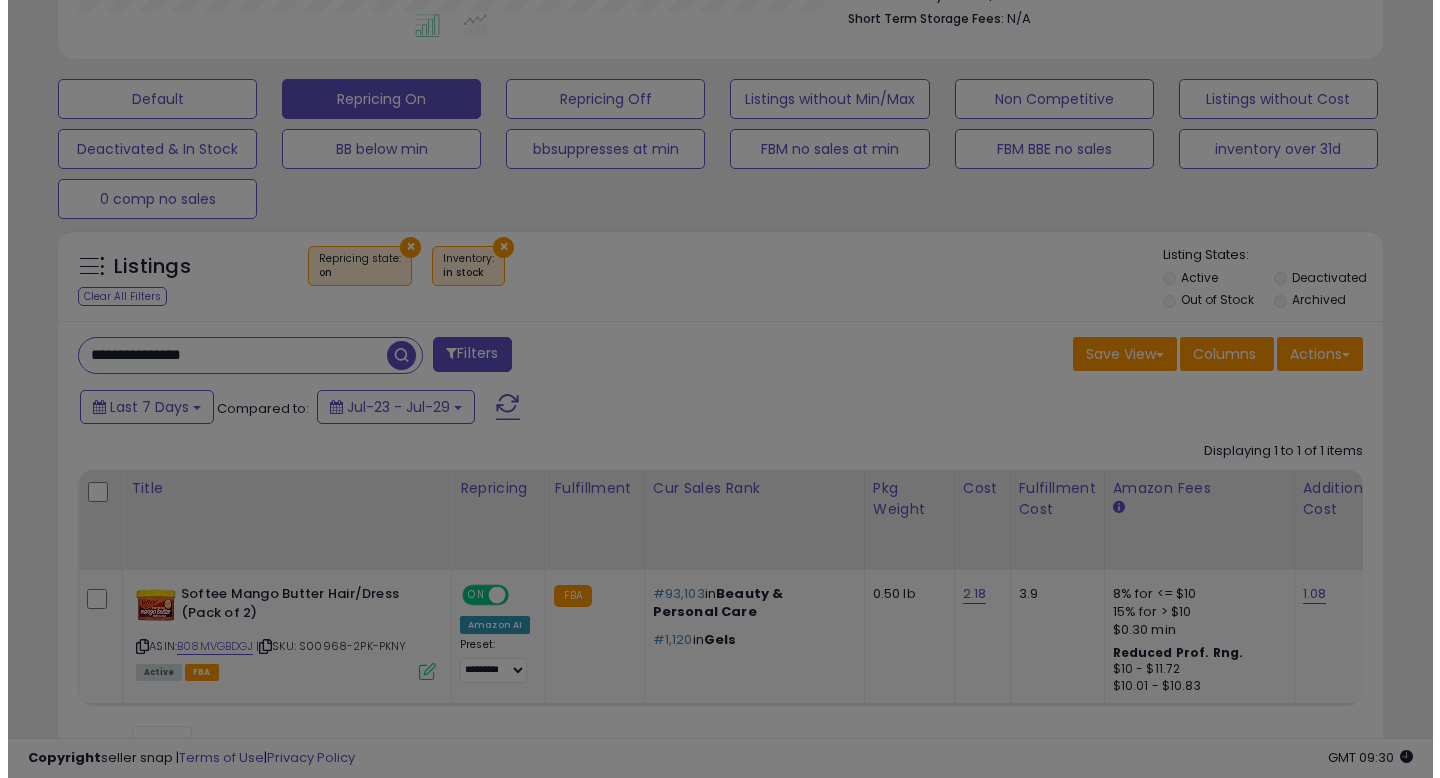 scroll, scrollTop: 999590, scrollLeft: 999224, axis: both 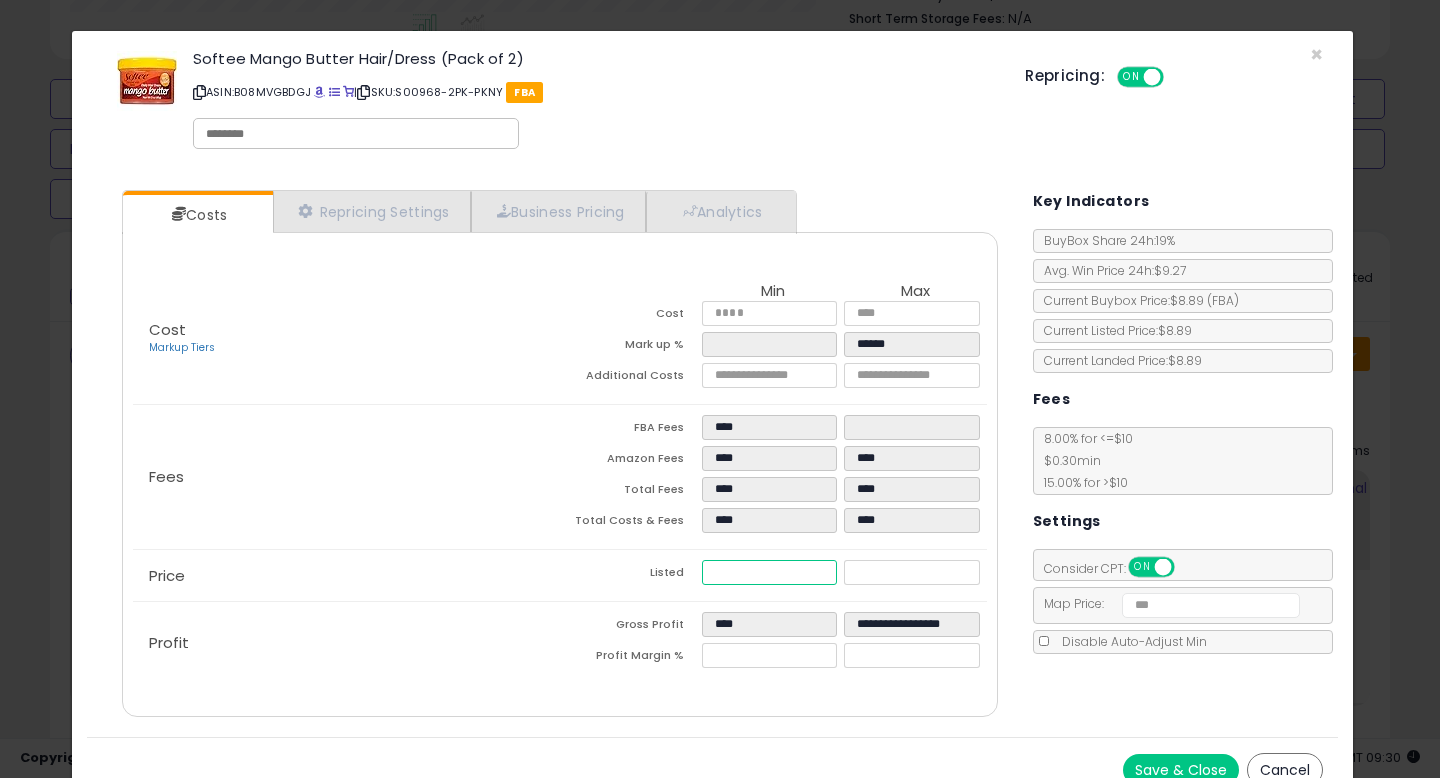 drag, startPoint x: 740, startPoint y: 572, endPoint x: 650, endPoint y: 564, distance: 90.35486 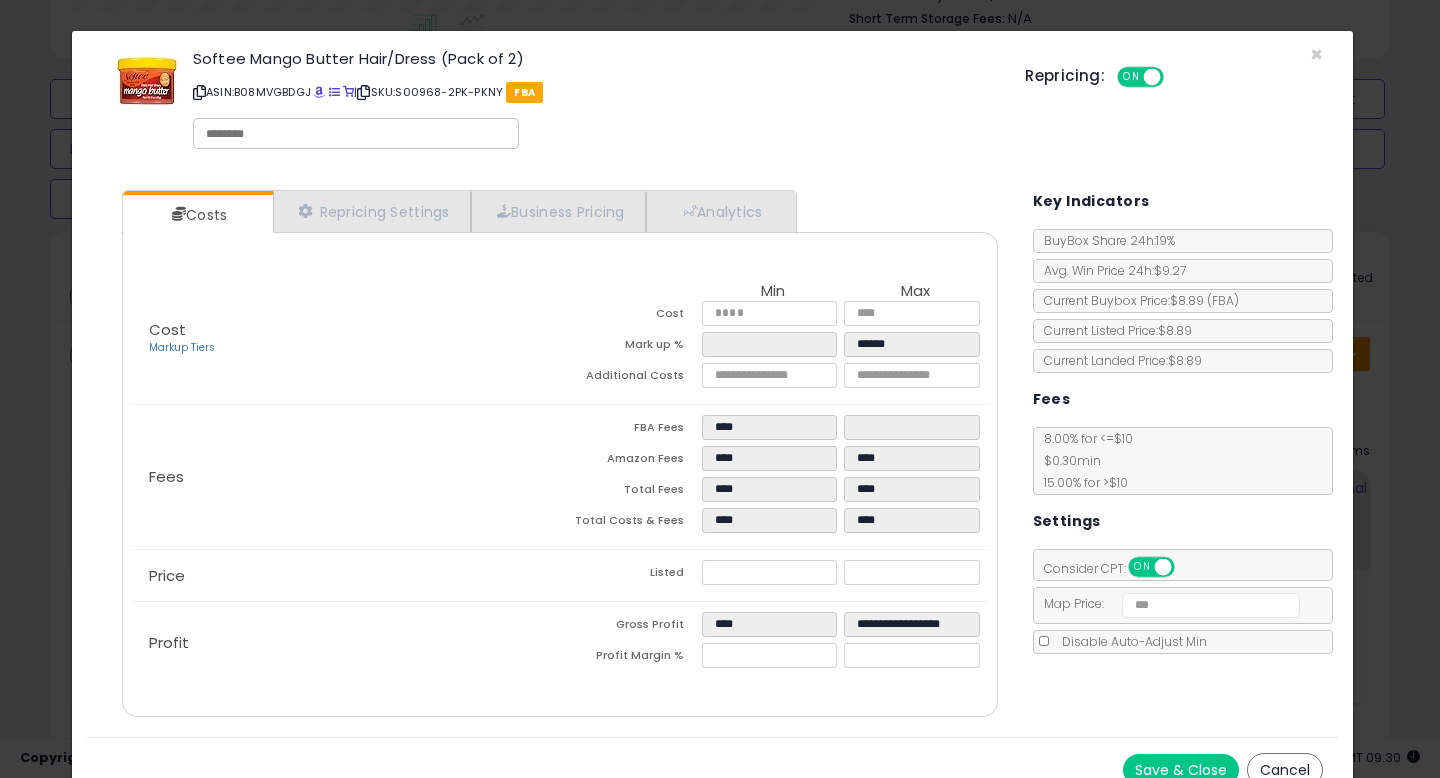 type on "*****" 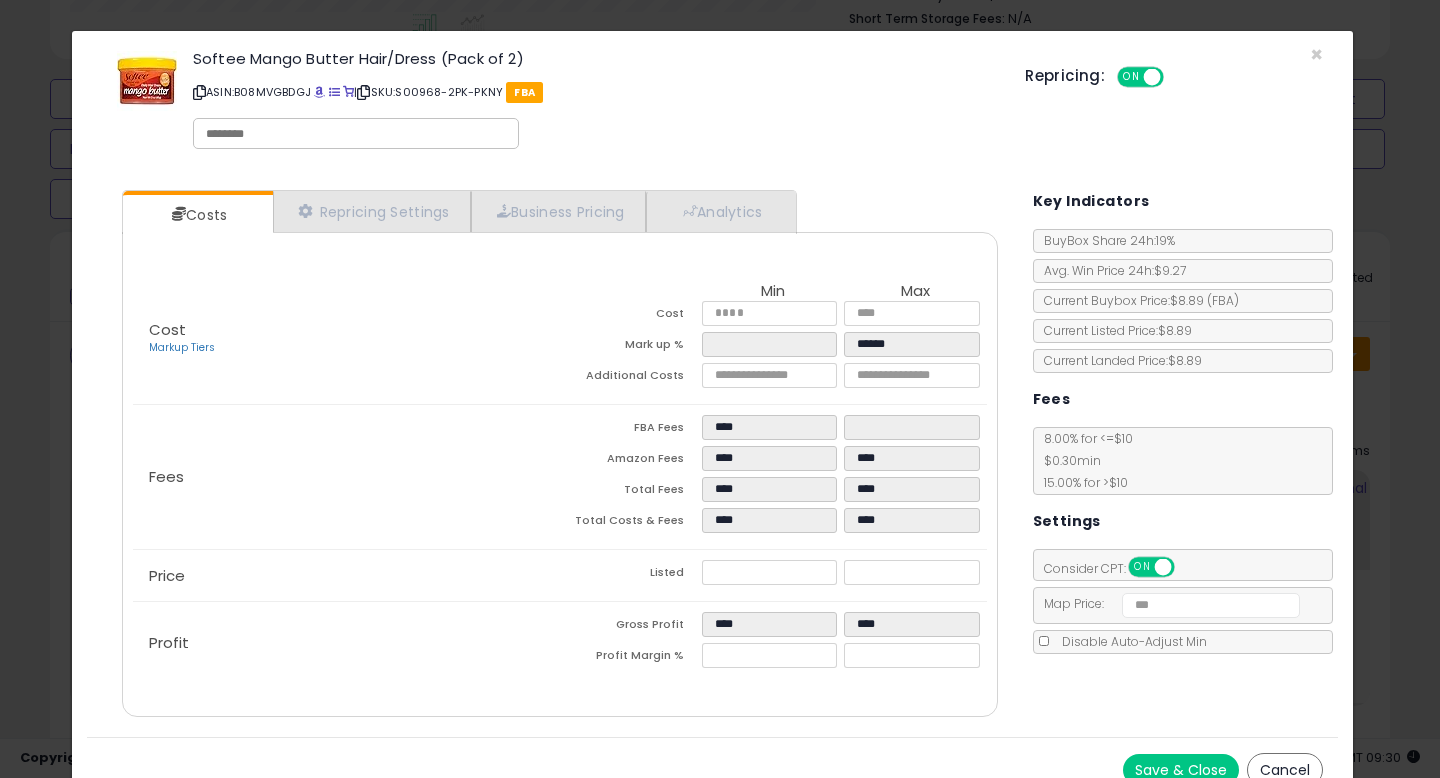 click on "Listed" at bounding box center [631, 575] 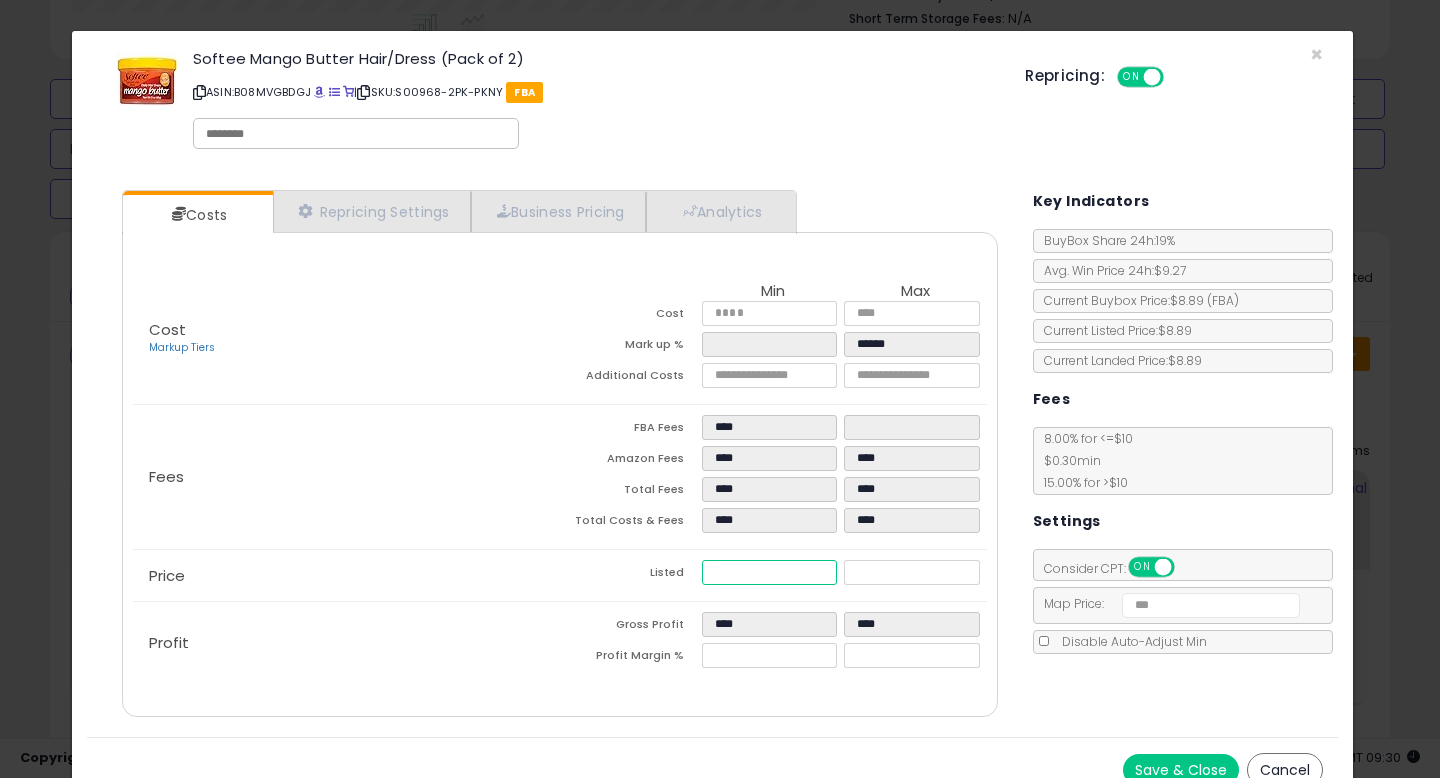 drag, startPoint x: 690, startPoint y: 580, endPoint x: 656, endPoint y: 579, distance: 34.0147 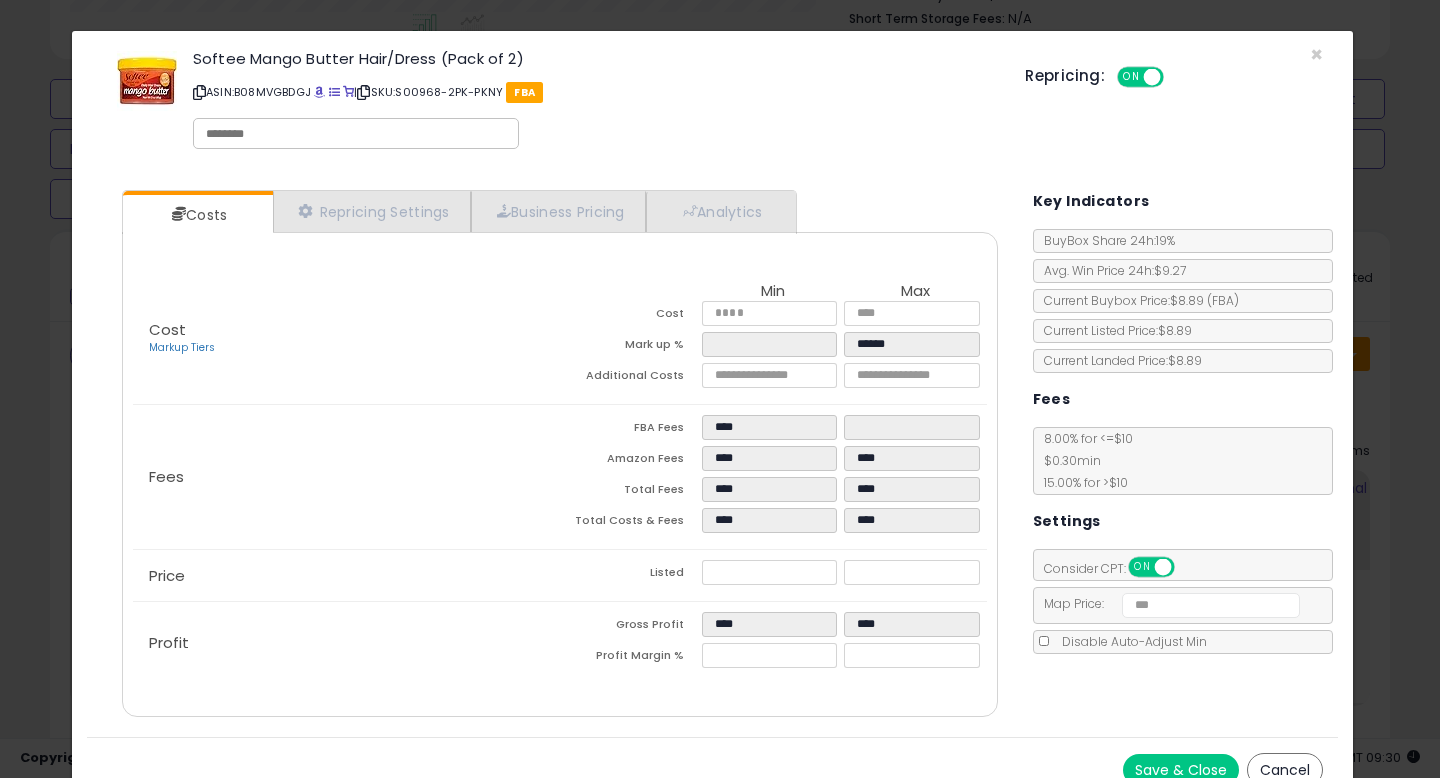 click on "Price" at bounding box center (346, 576) 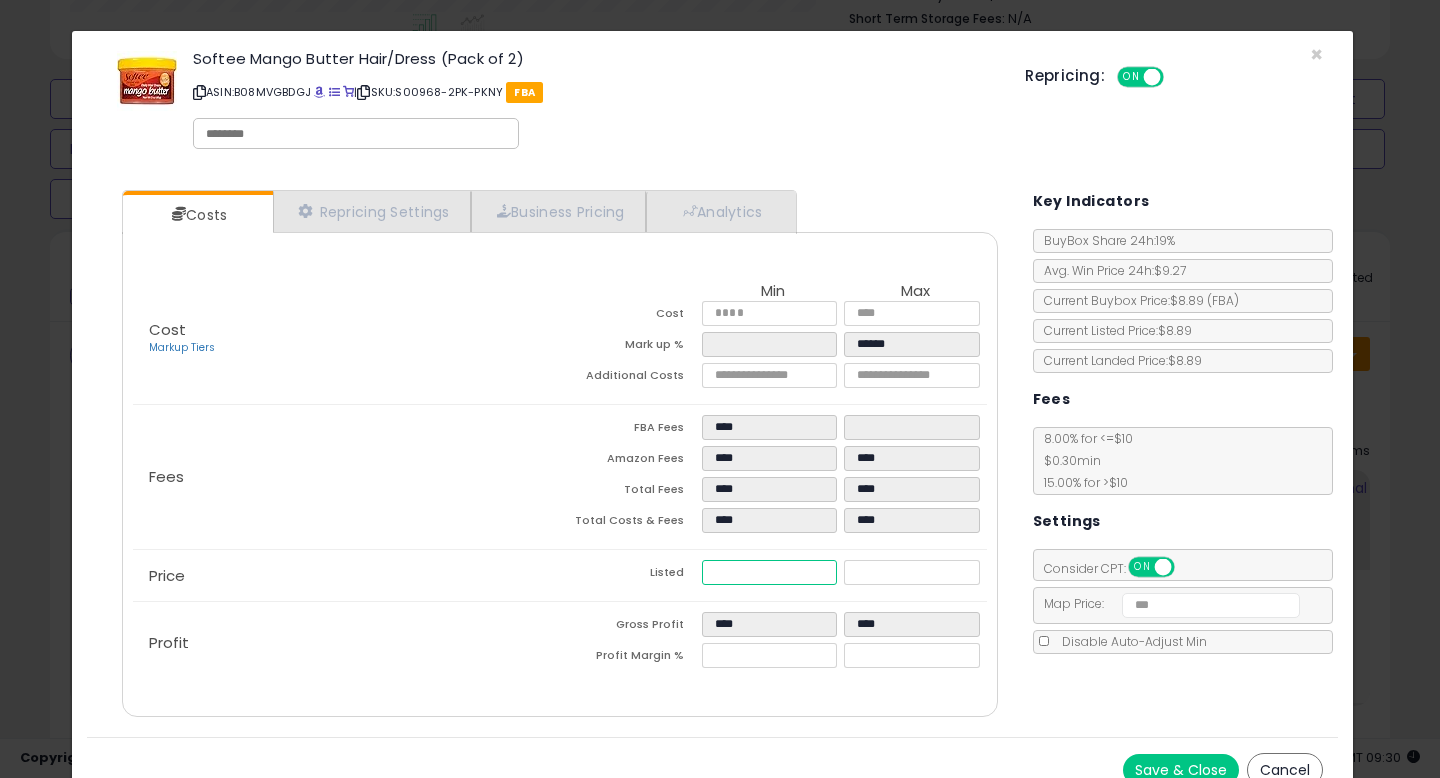 drag, startPoint x: 720, startPoint y: 571, endPoint x: 767, endPoint y: 572, distance: 47.010635 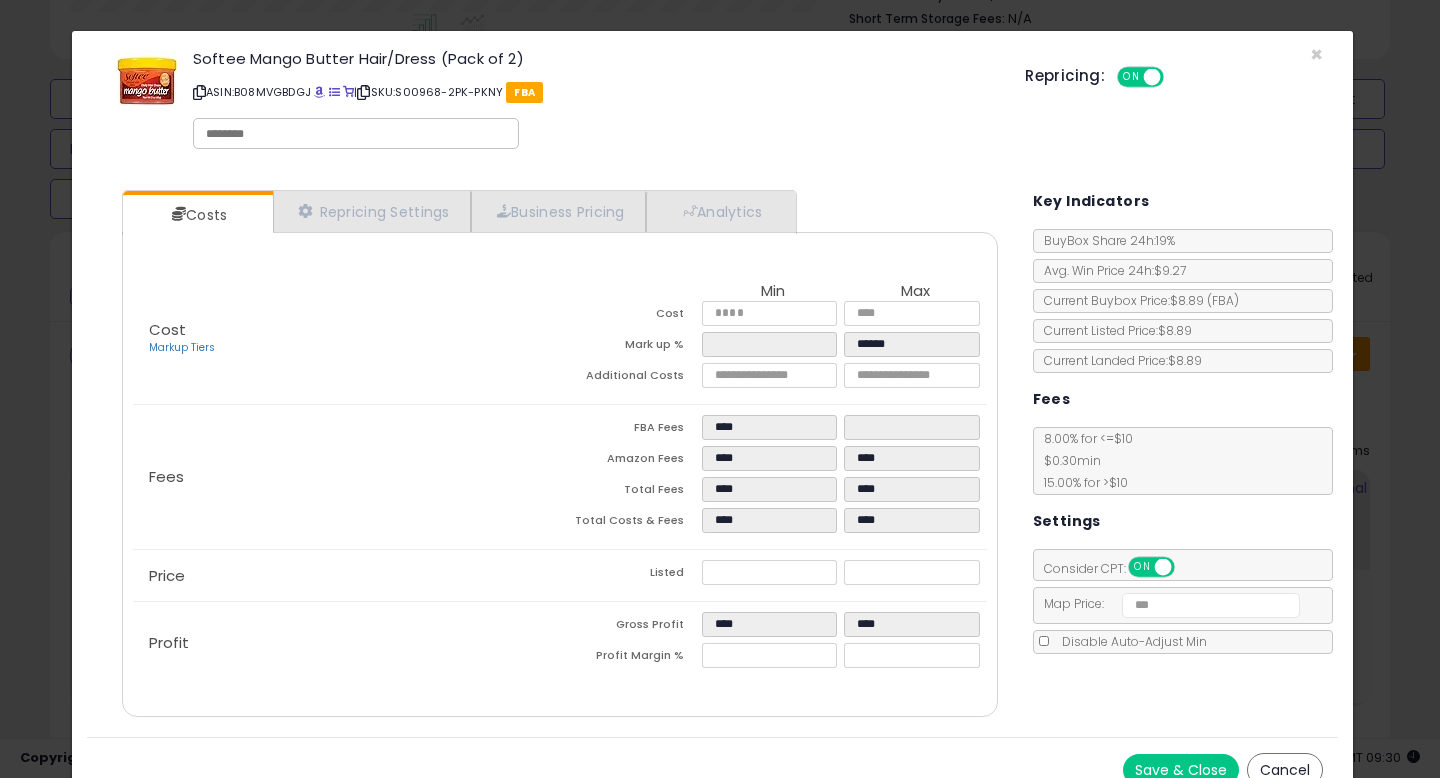 click on "Price
Listed
****
*****" 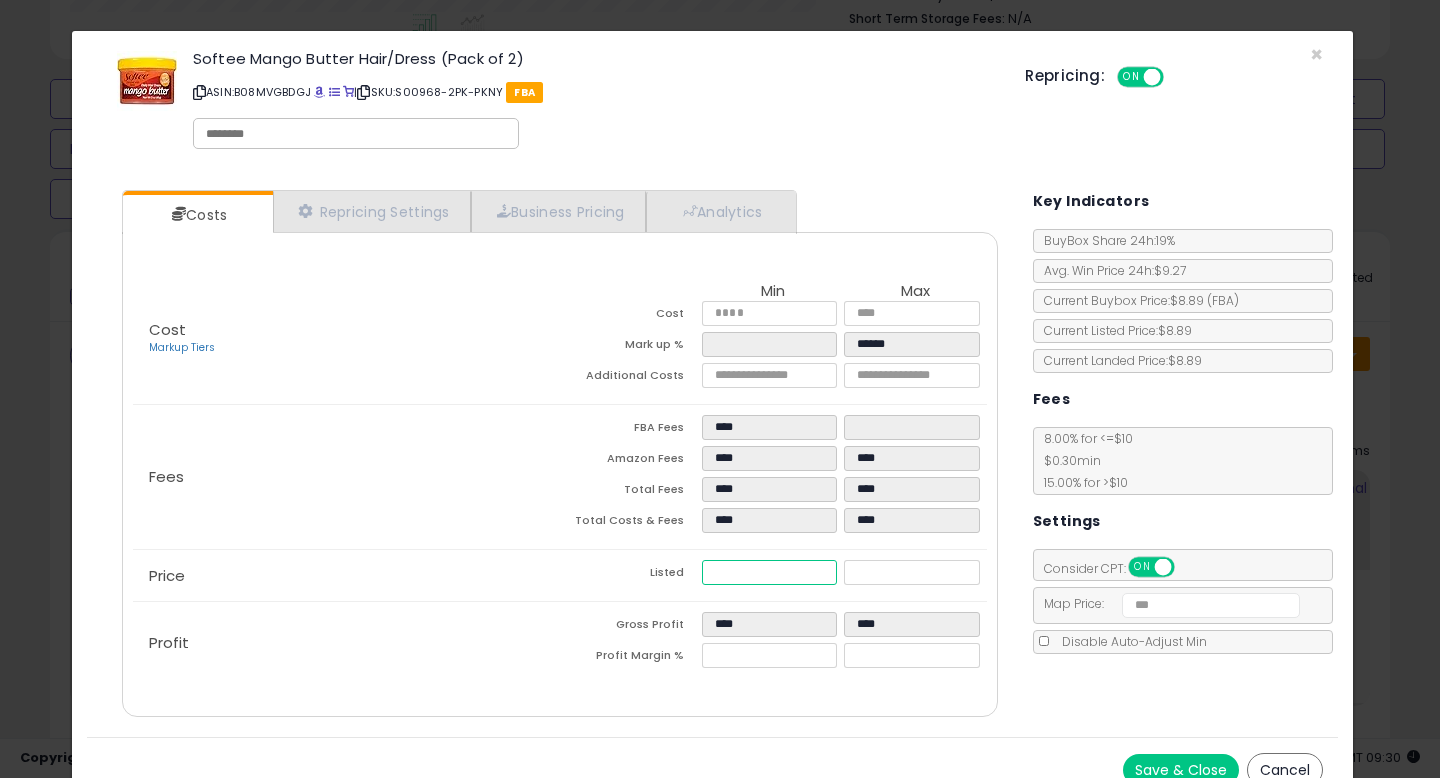 drag, startPoint x: 724, startPoint y: 569, endPoint x: 763, endPoint y: 569, distance: 39 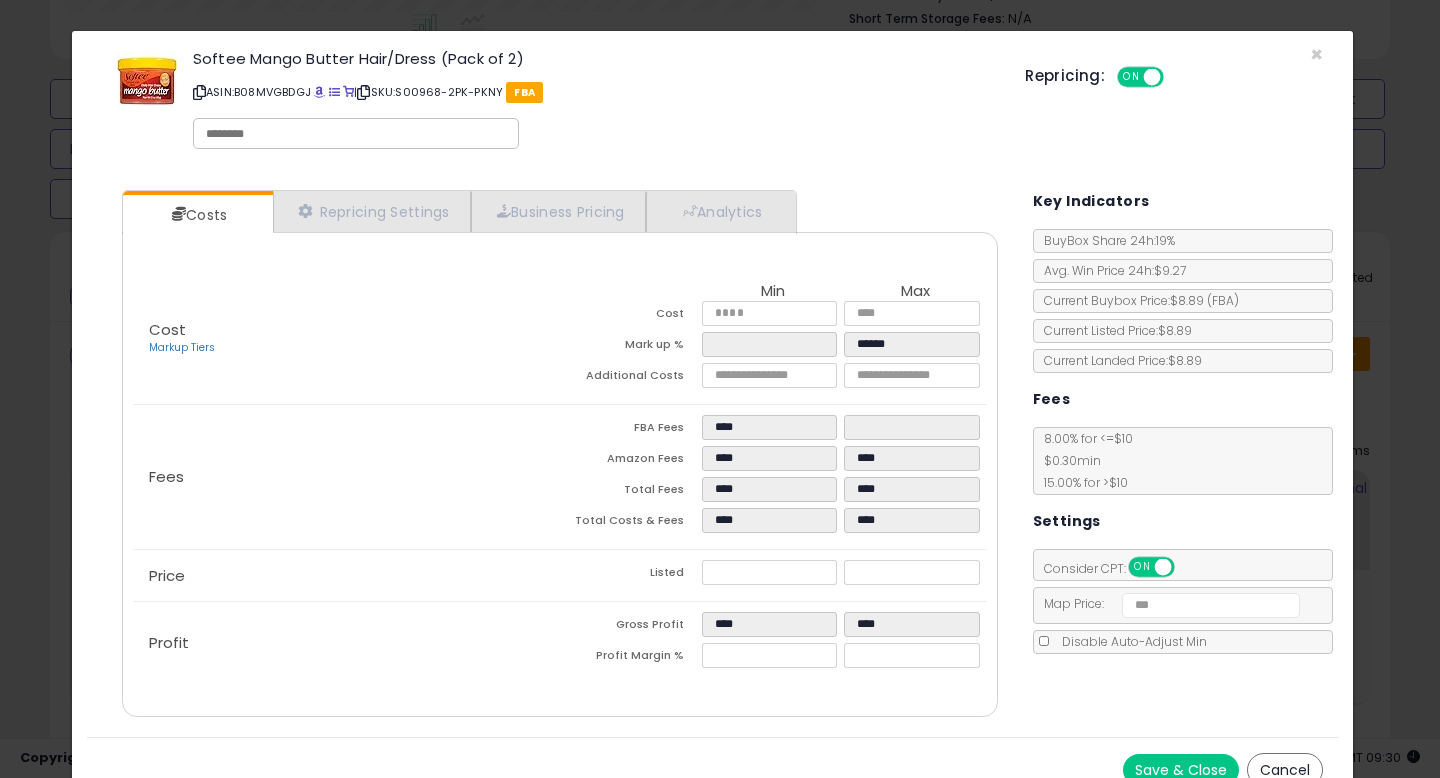 click on "Profit
Gross Profit
****
****
Profit Margin %
*****
*****" 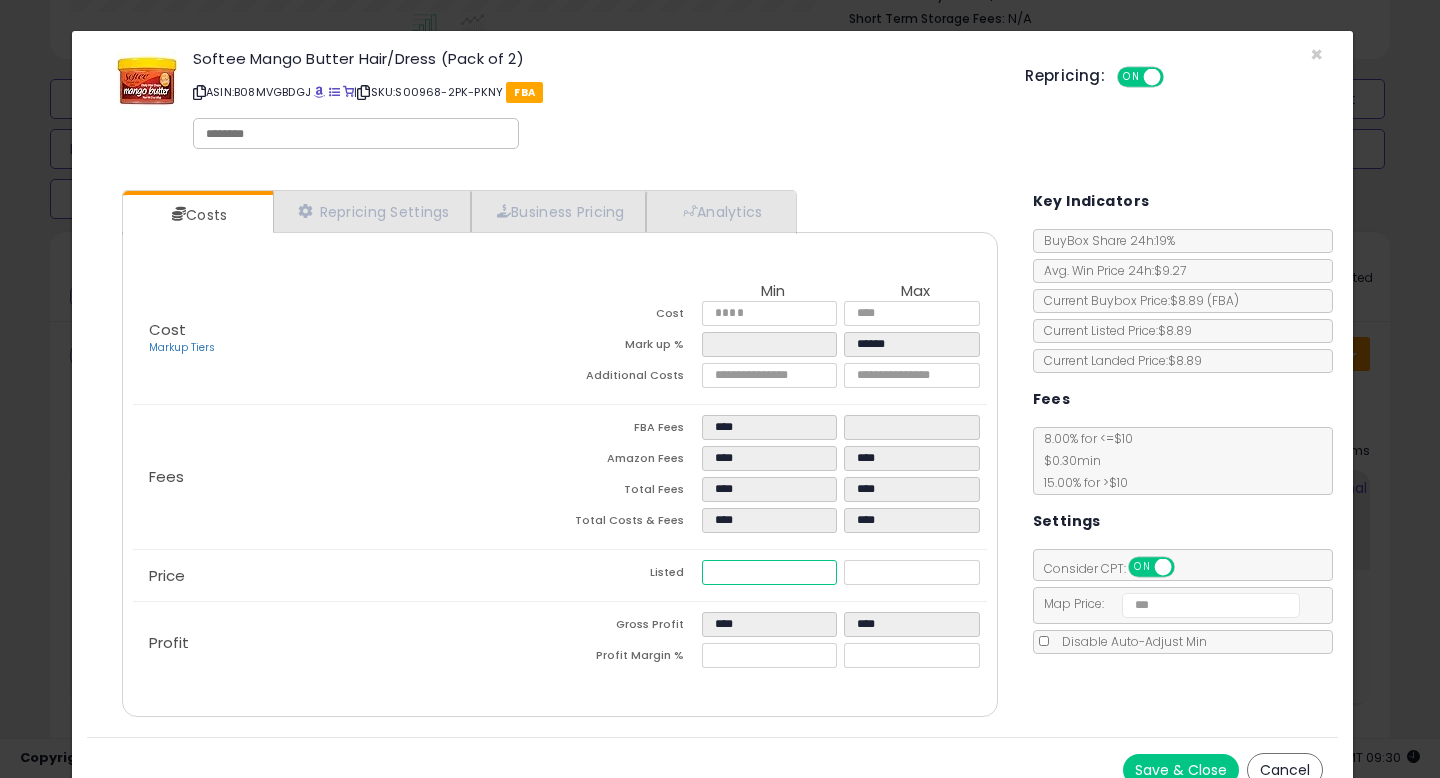 drag, startPoint x: 726, startPoint y: 573, endPoint x: 757, endPoint y: 573, distance: 31 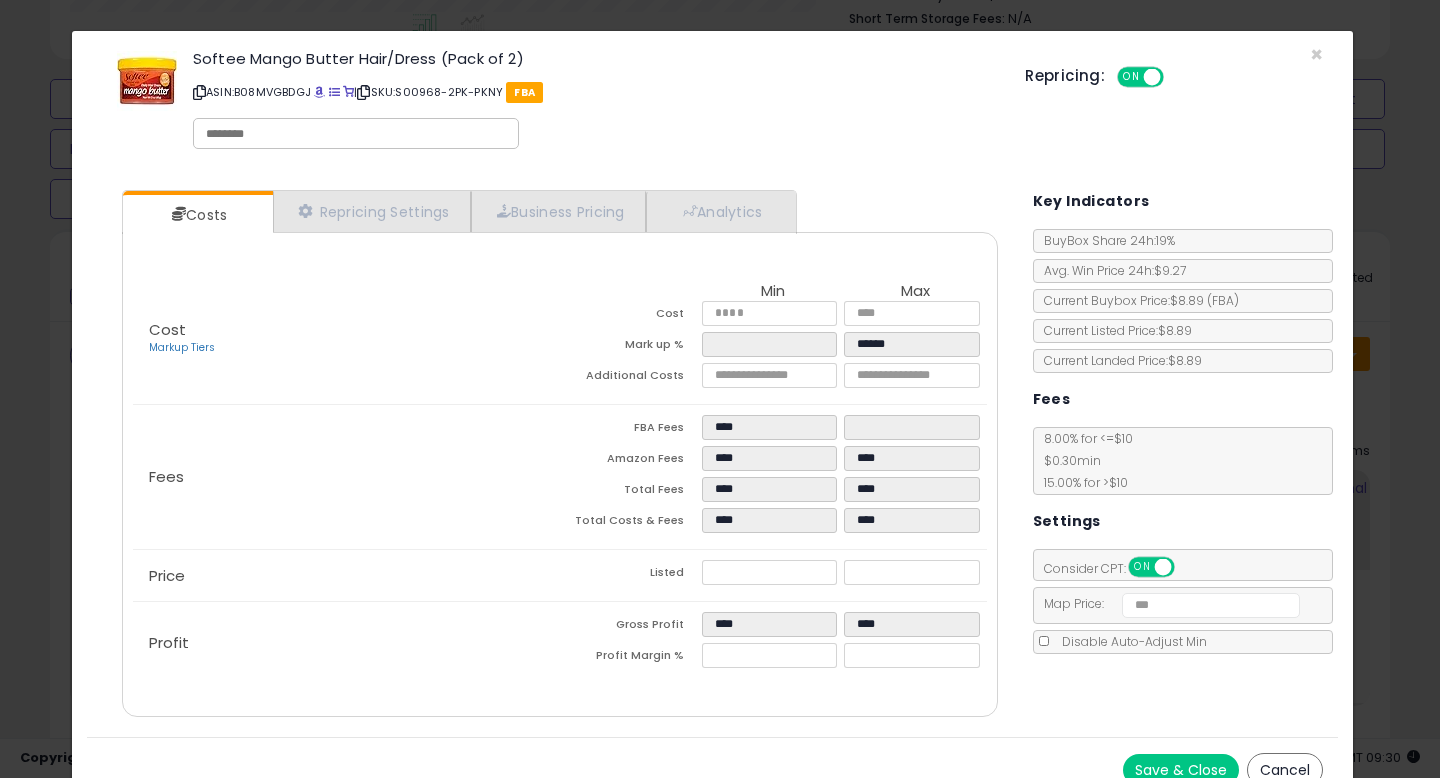 click on "Profit
Gross Profit
****
****
Profit Margin %
*****
*****" 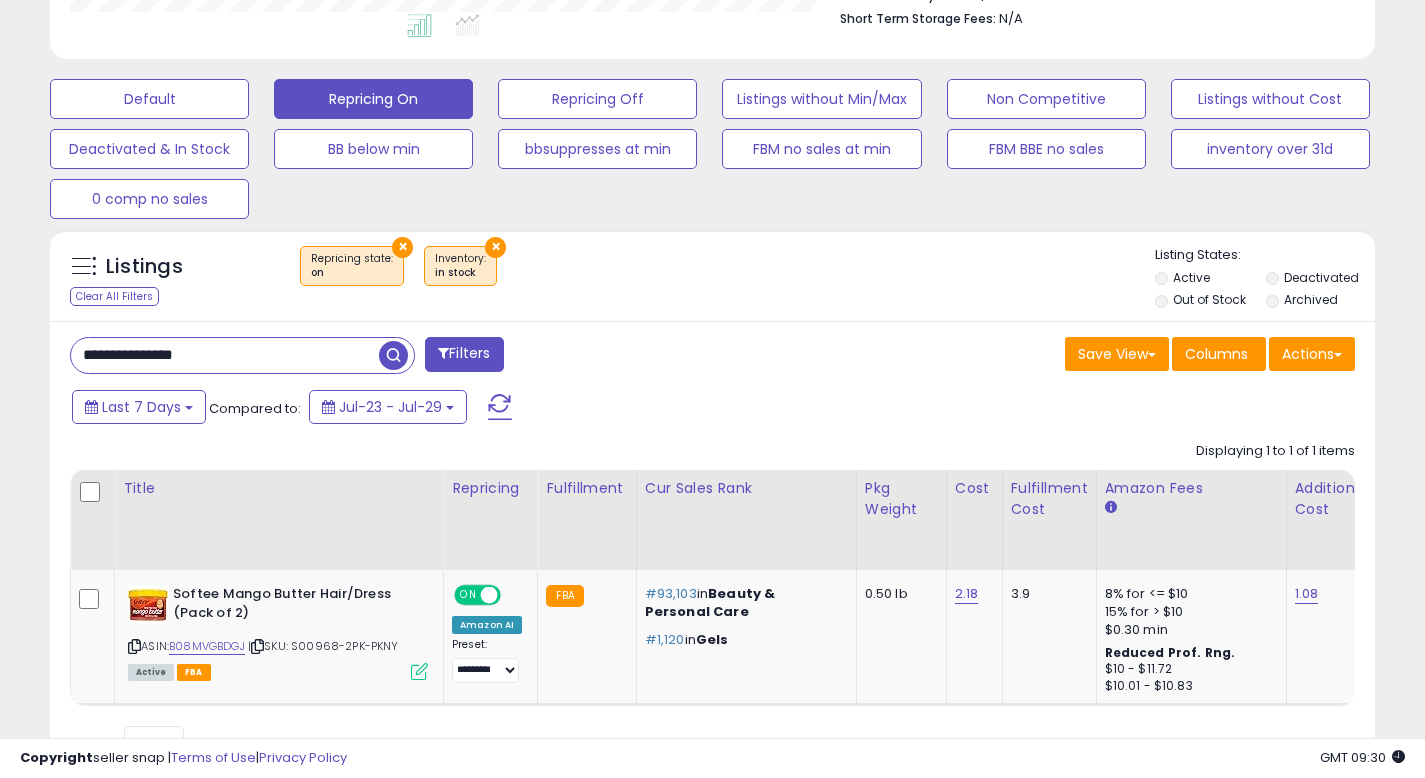 scroll, scrollTop: 410, scrollLeft: 767, axis: both 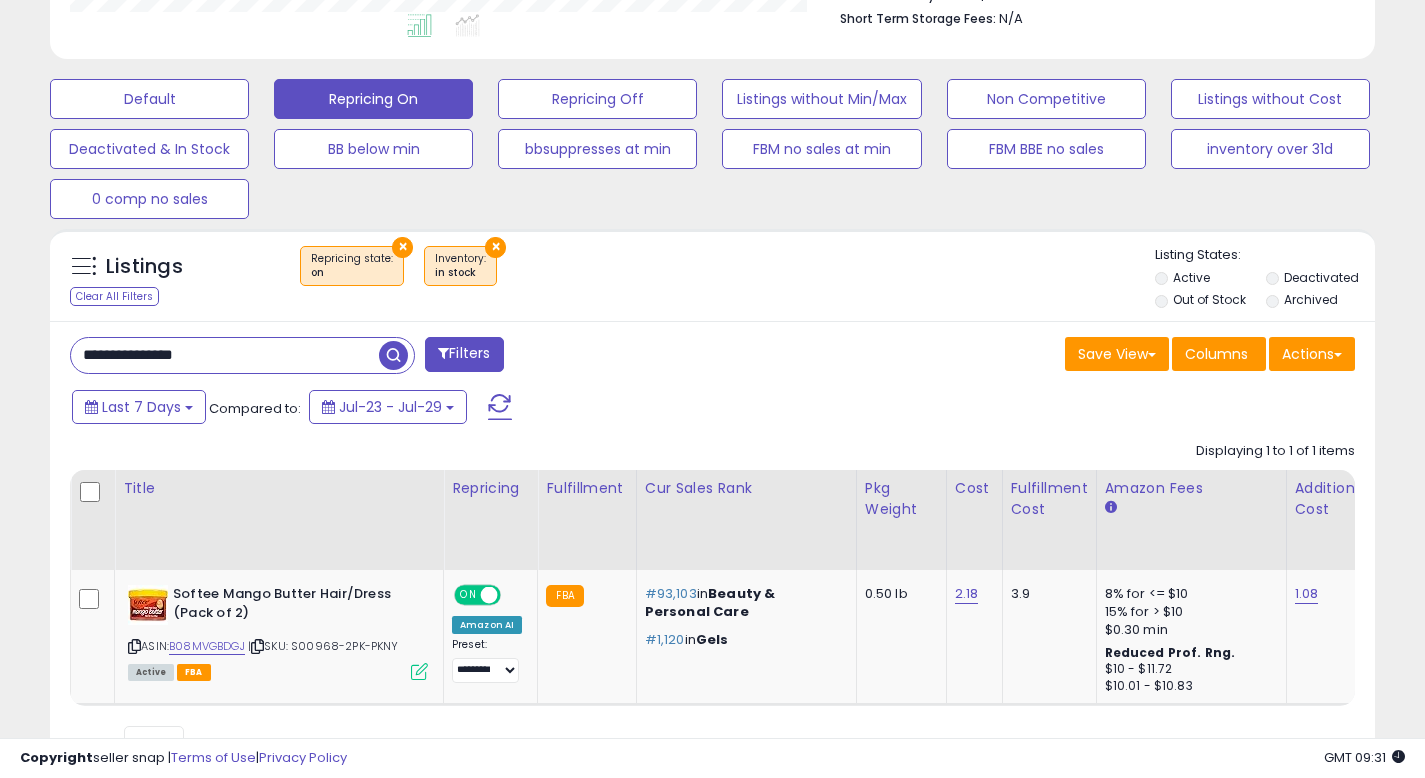 click on "**********" at bounding box center (225, 355) 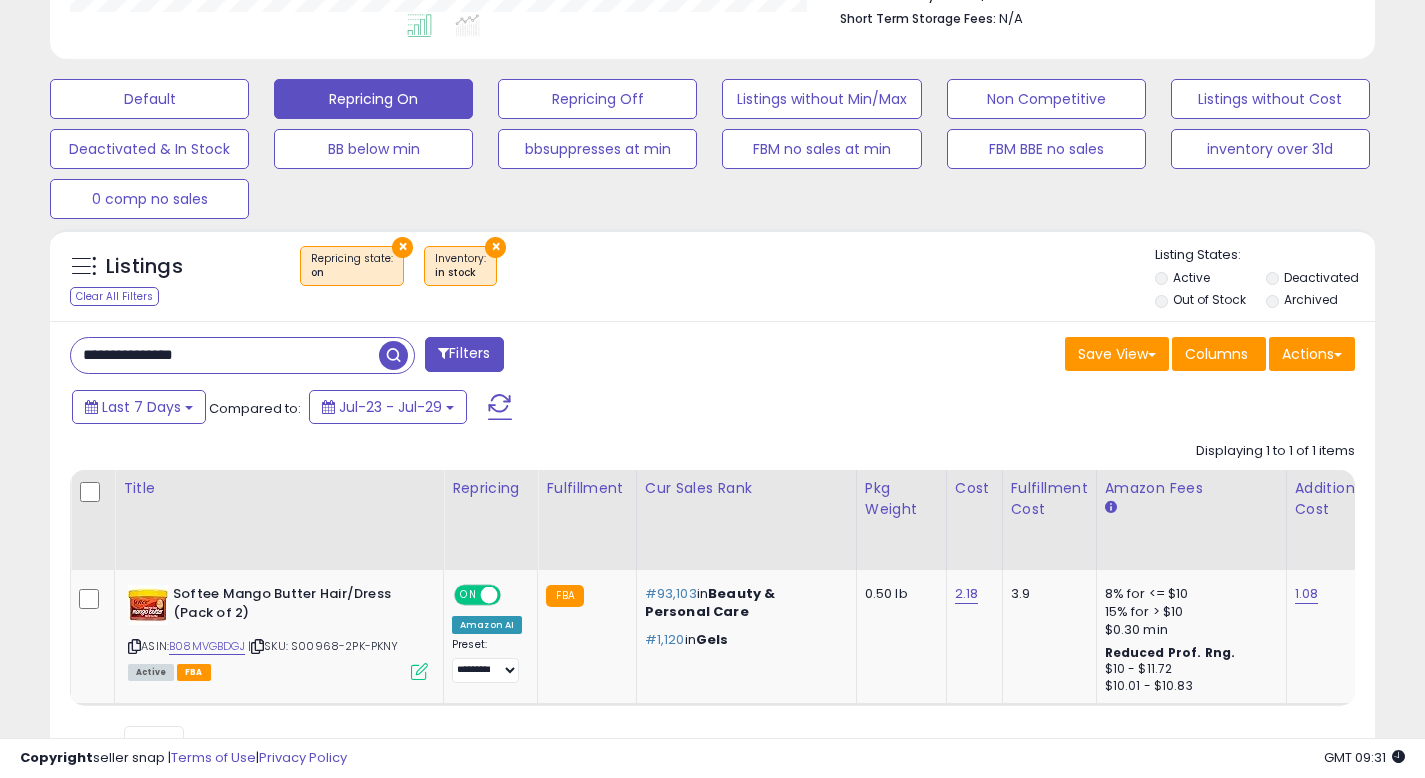 click on "**********" at bounding box center [225, 355] 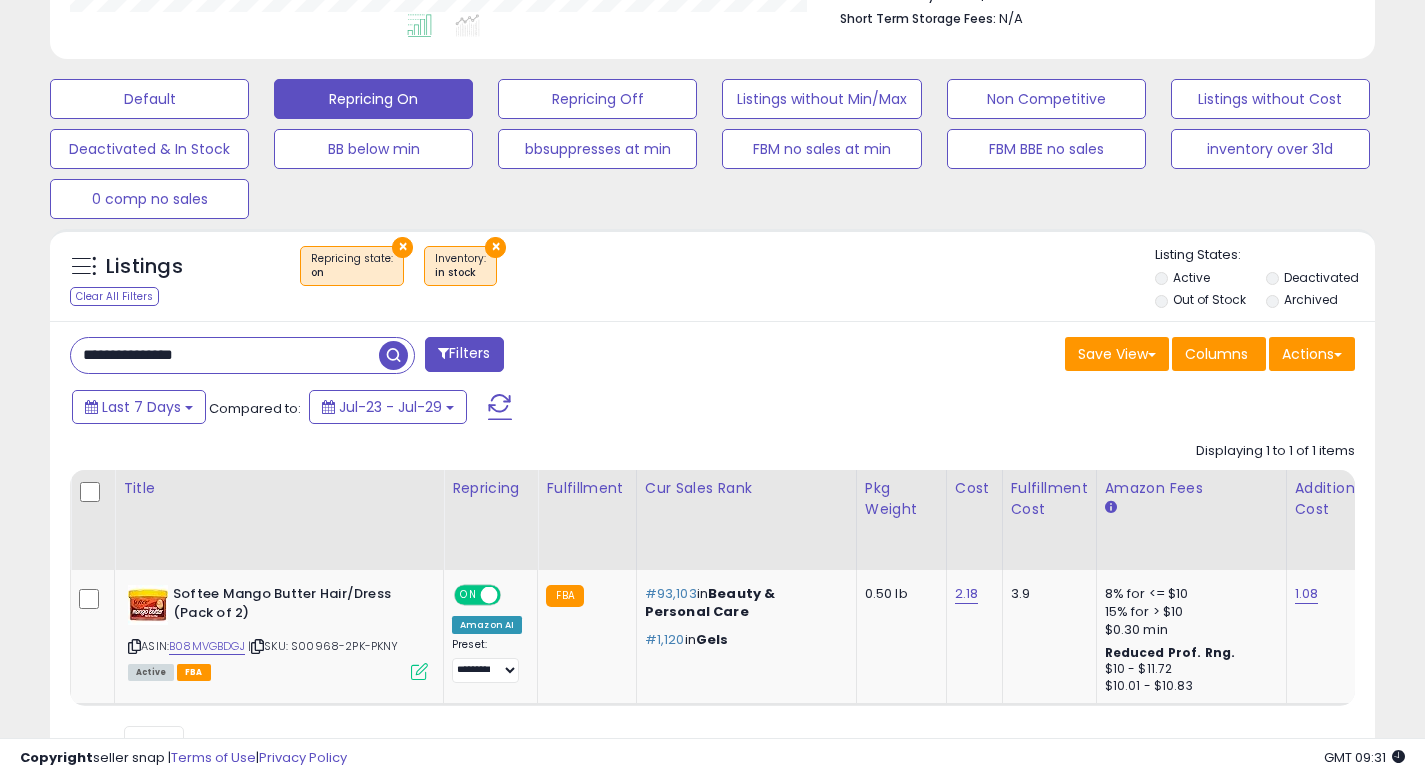 click on "**********" at bounding box center [225, 355] 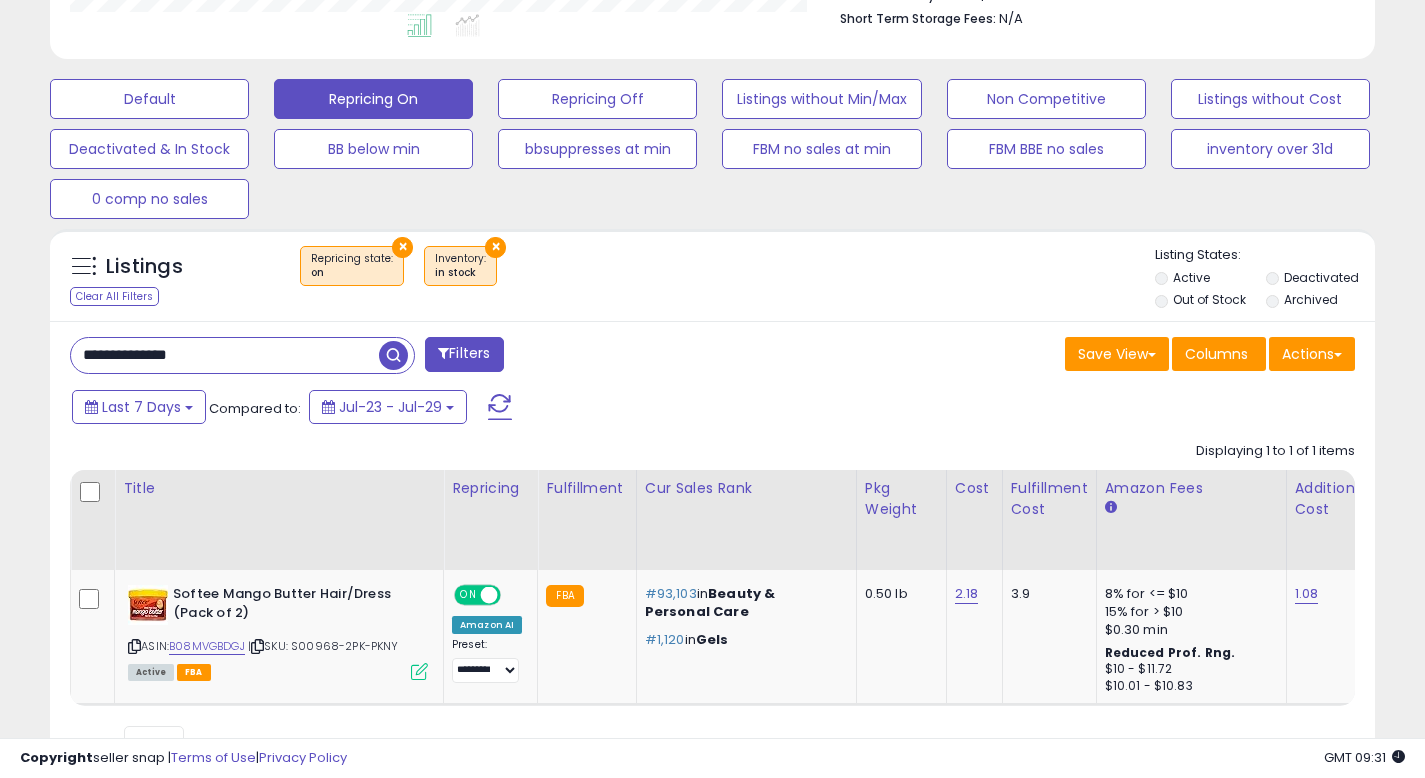 click at bounding box center [393, 355] 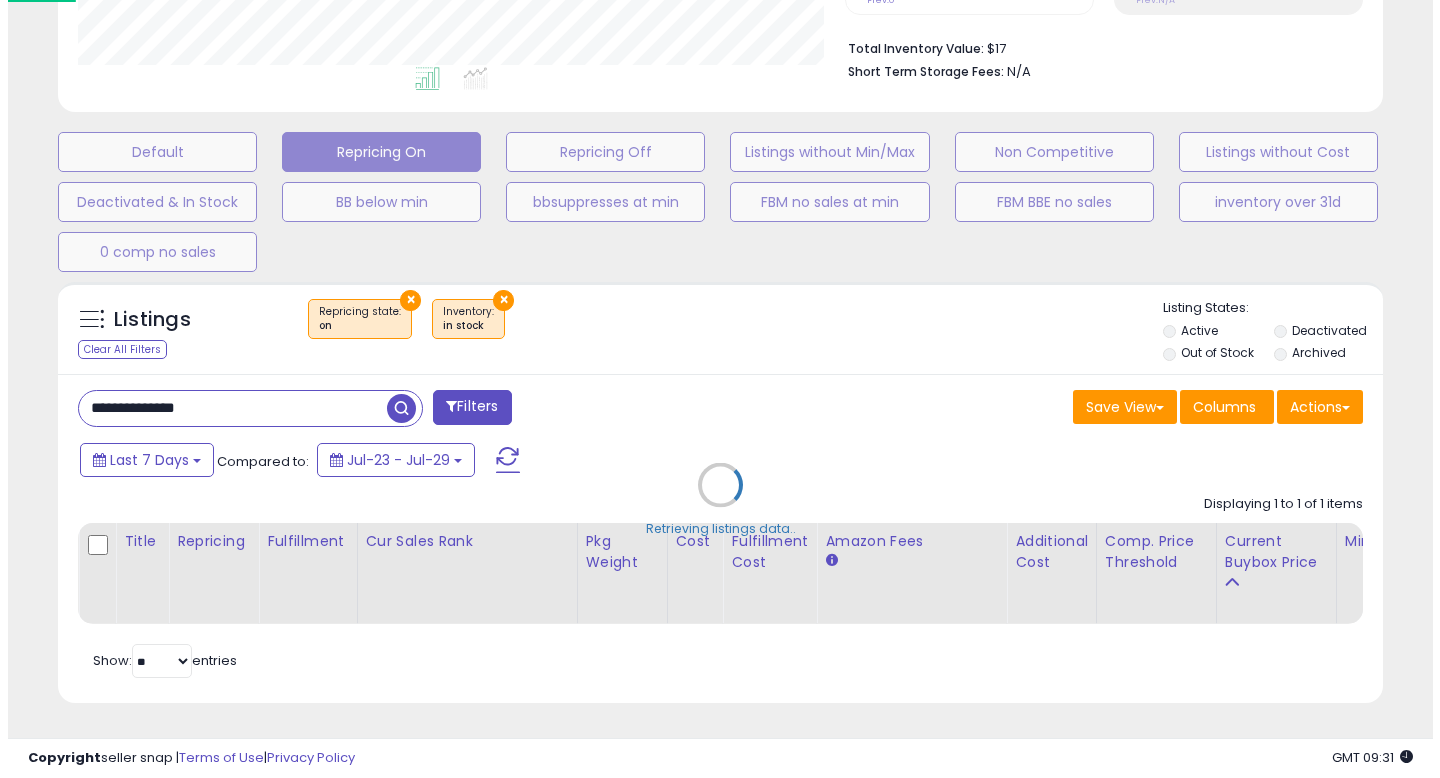 scroll, scrollTop: 513, scrollLeft: 0, axis: vertical 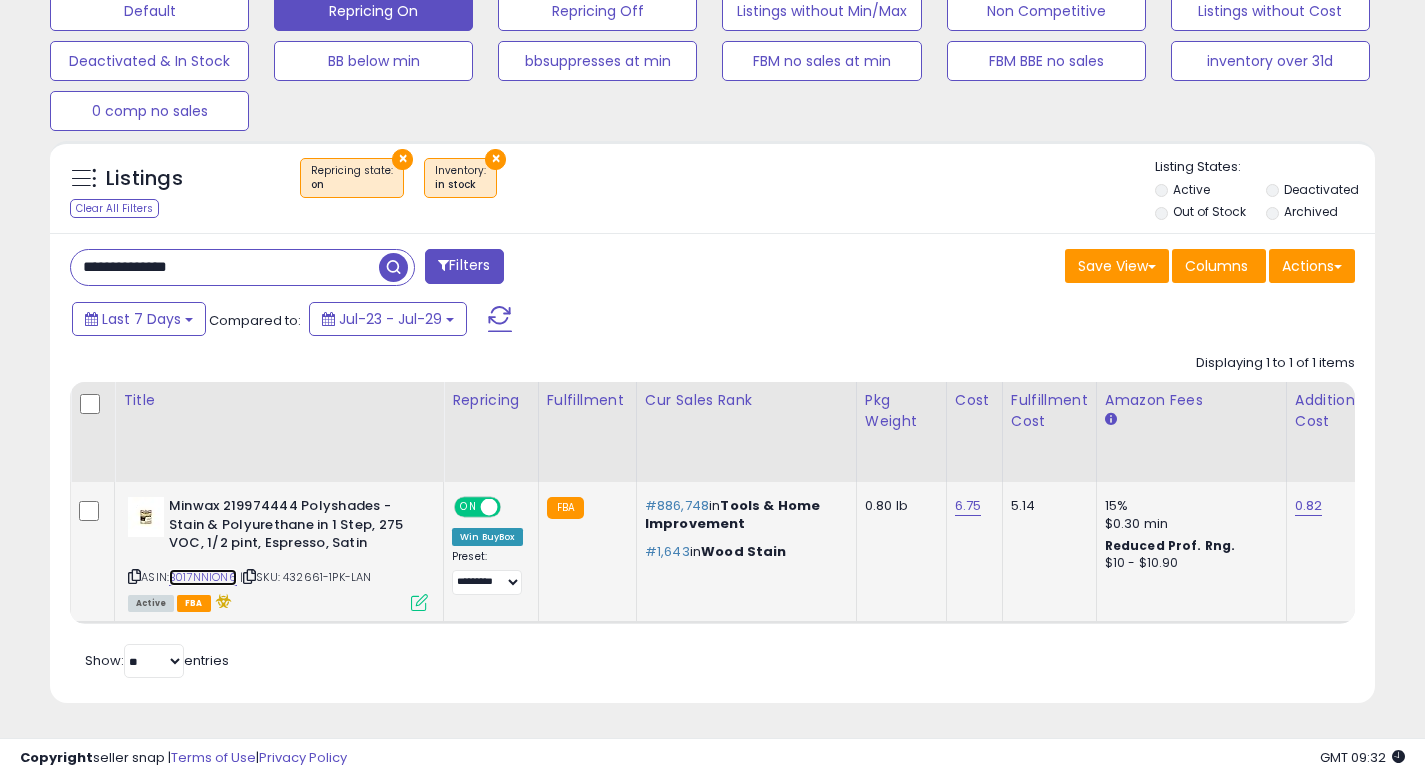 click on "B017NNION6" at bounding box center (203, 577) 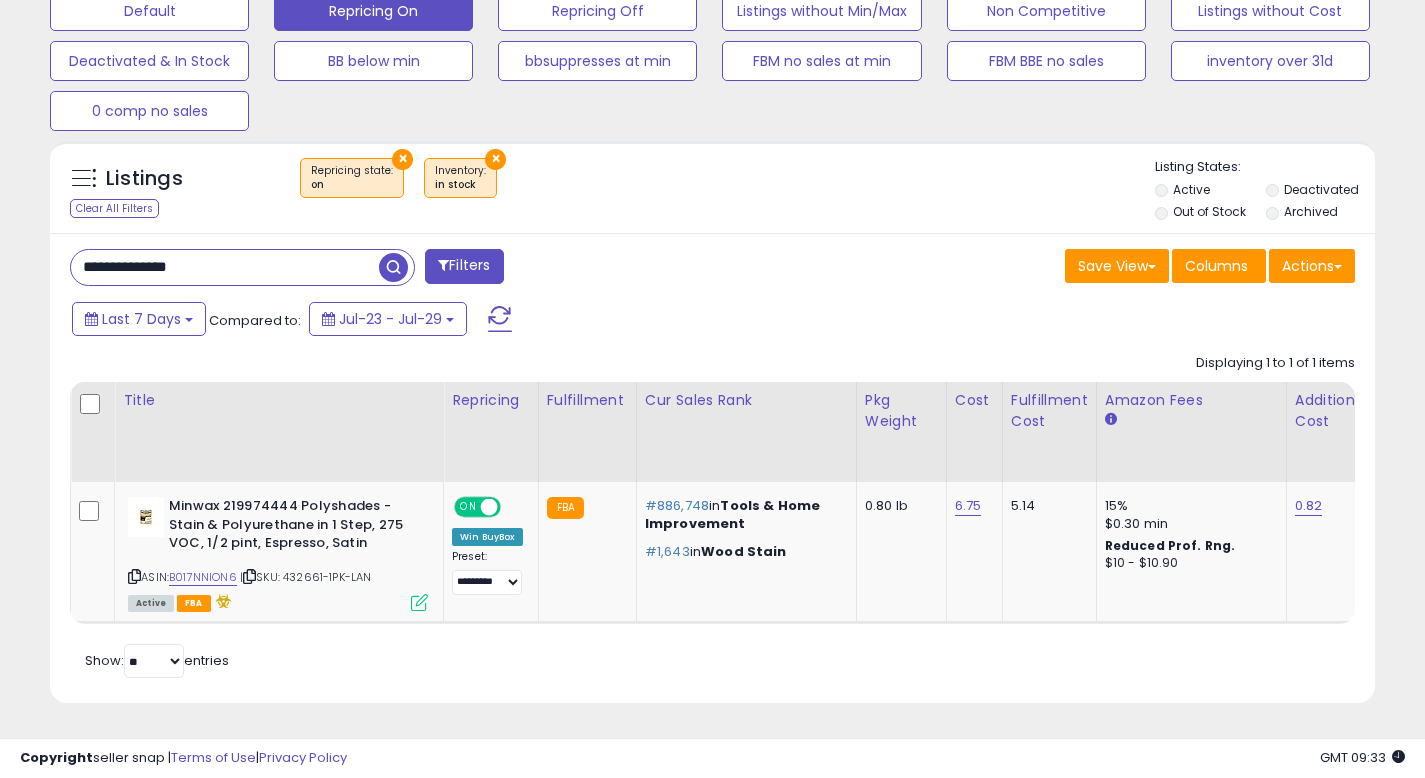 click on "**********" at bounding box center (225, 267) 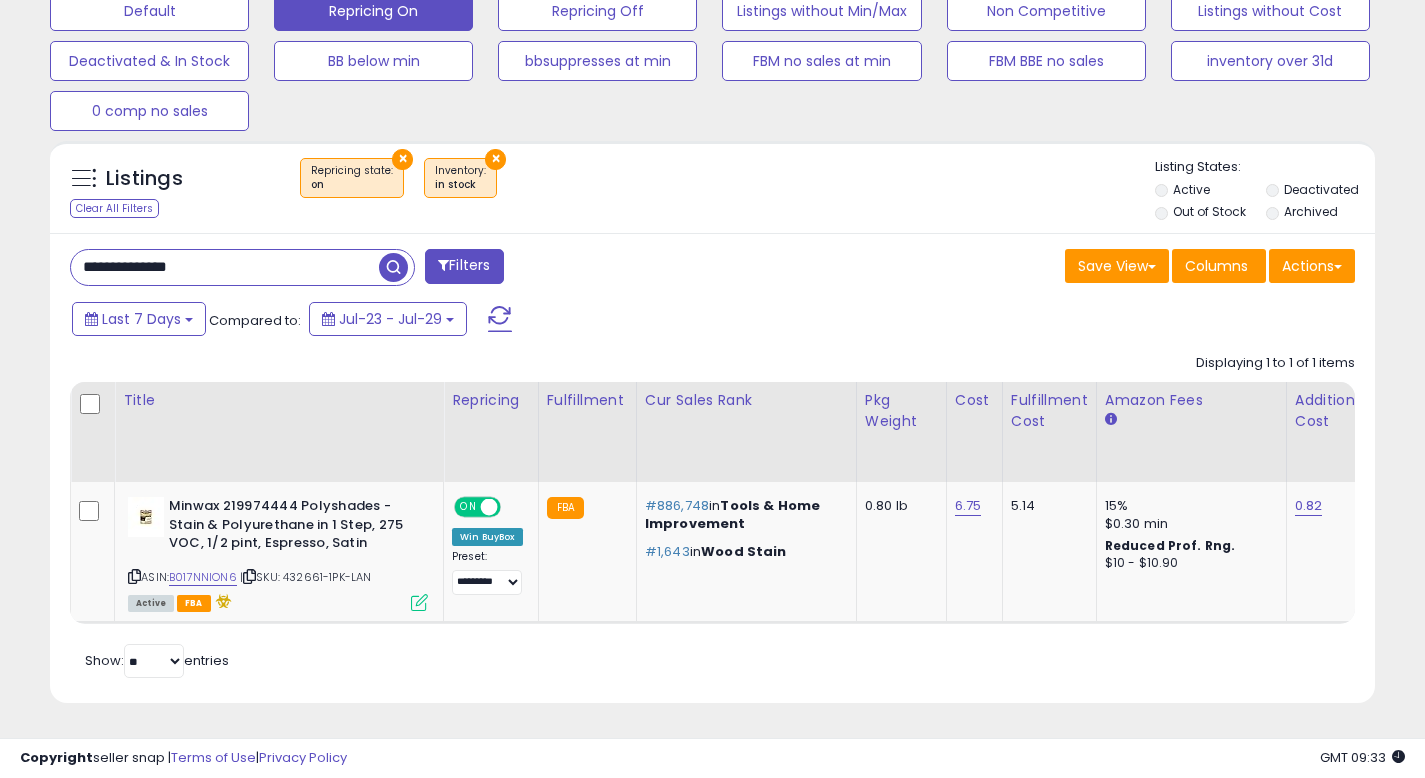 click at bounding box center [393, 267] 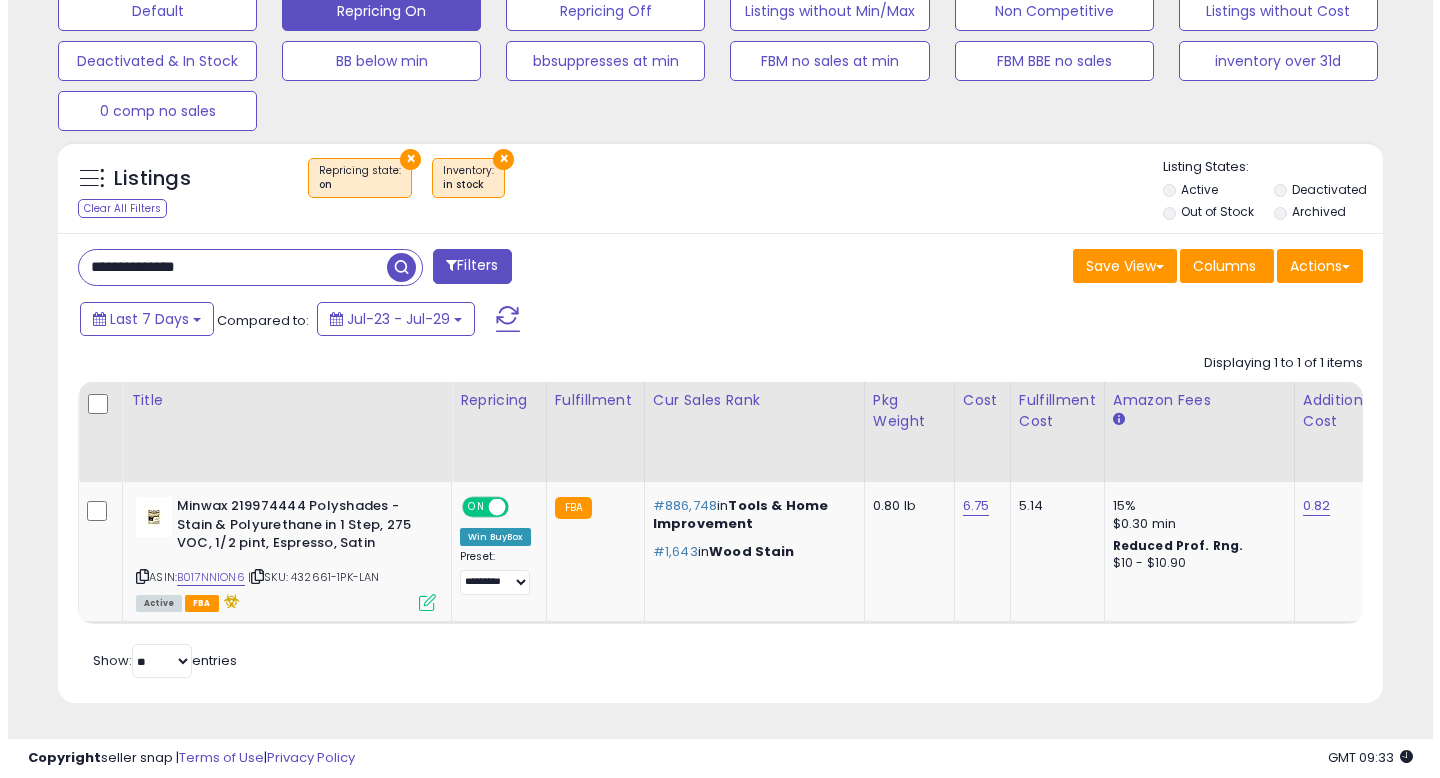 scroll, scrollTop: 513, scrollLeft: 0, axis: vertical 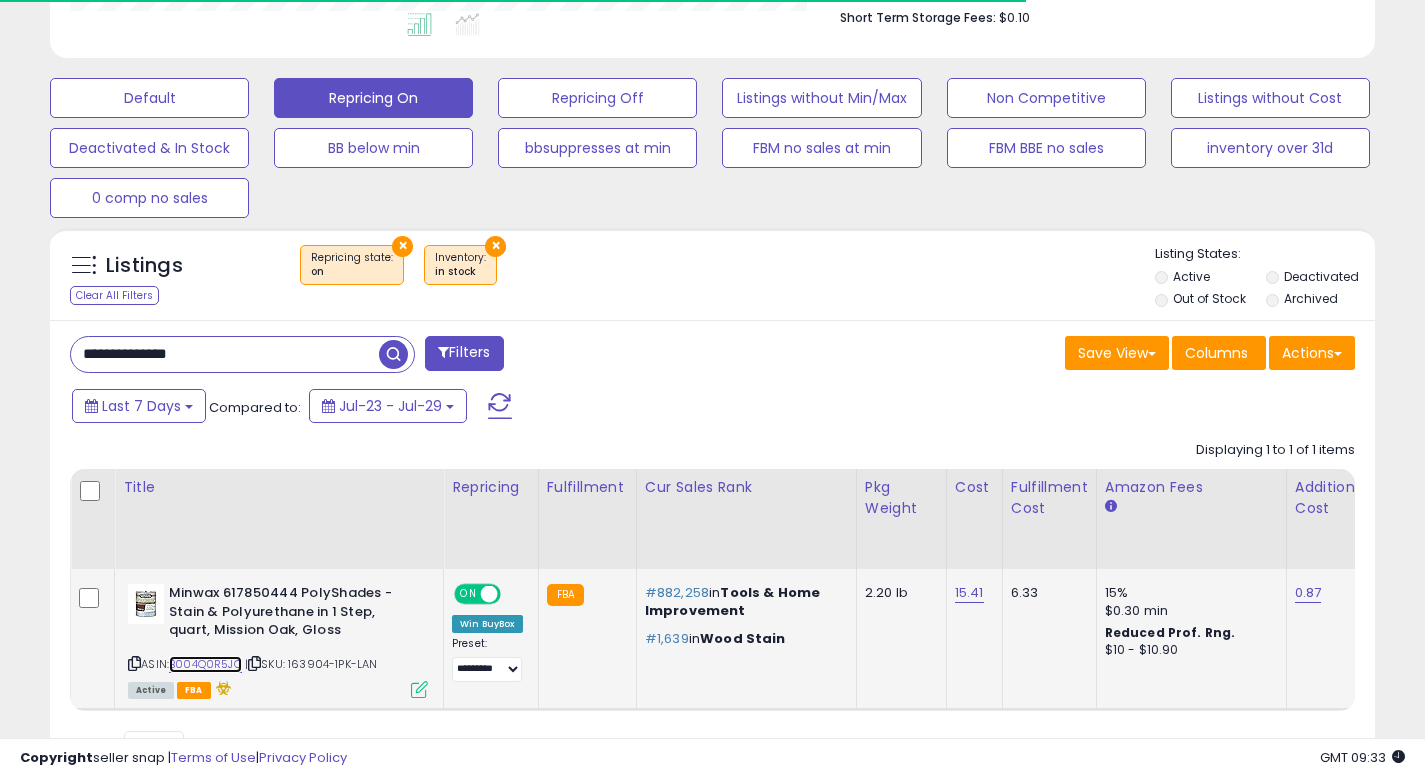 click on "B004Q0R5JO" at bounding box center (205, 664) 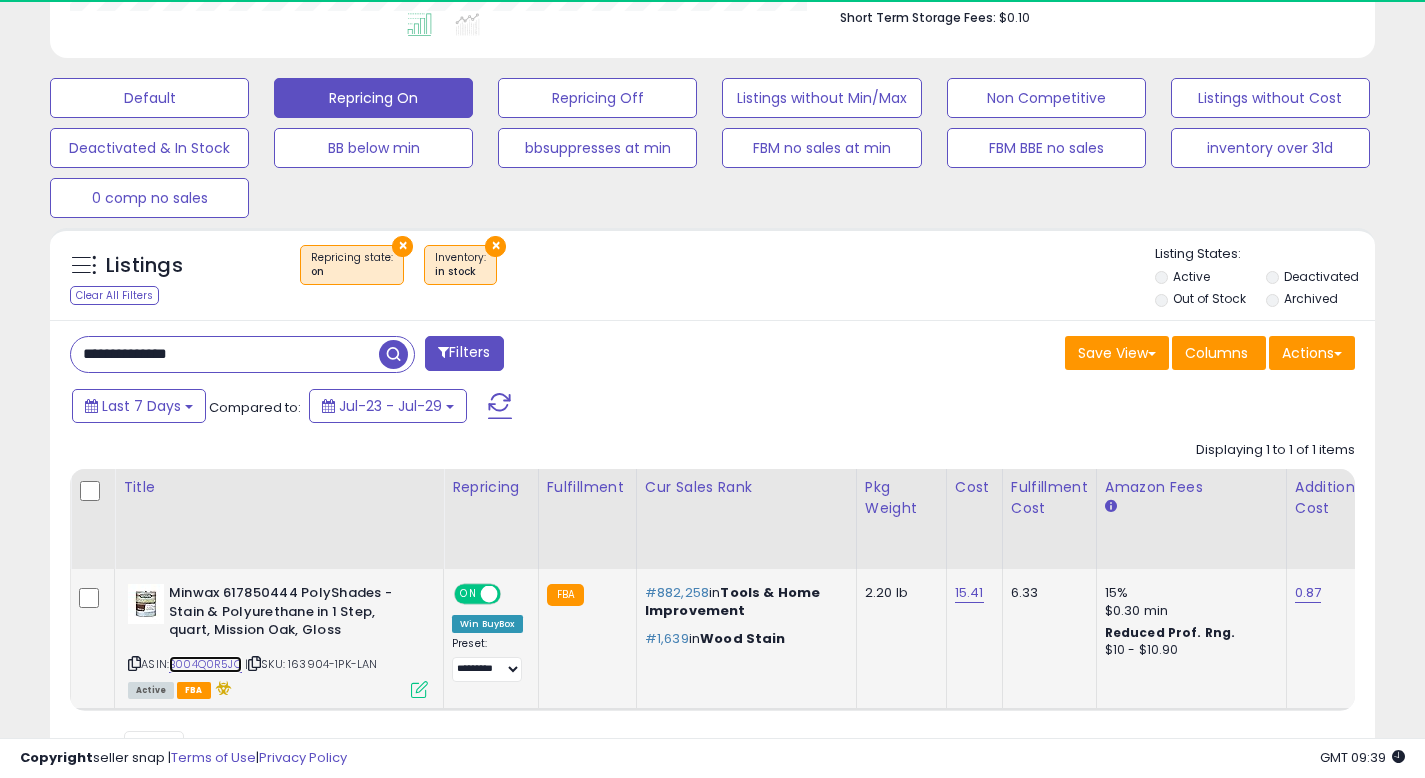 scroll, scrollTop: 999590, scrollLeft: 999233, axis: both 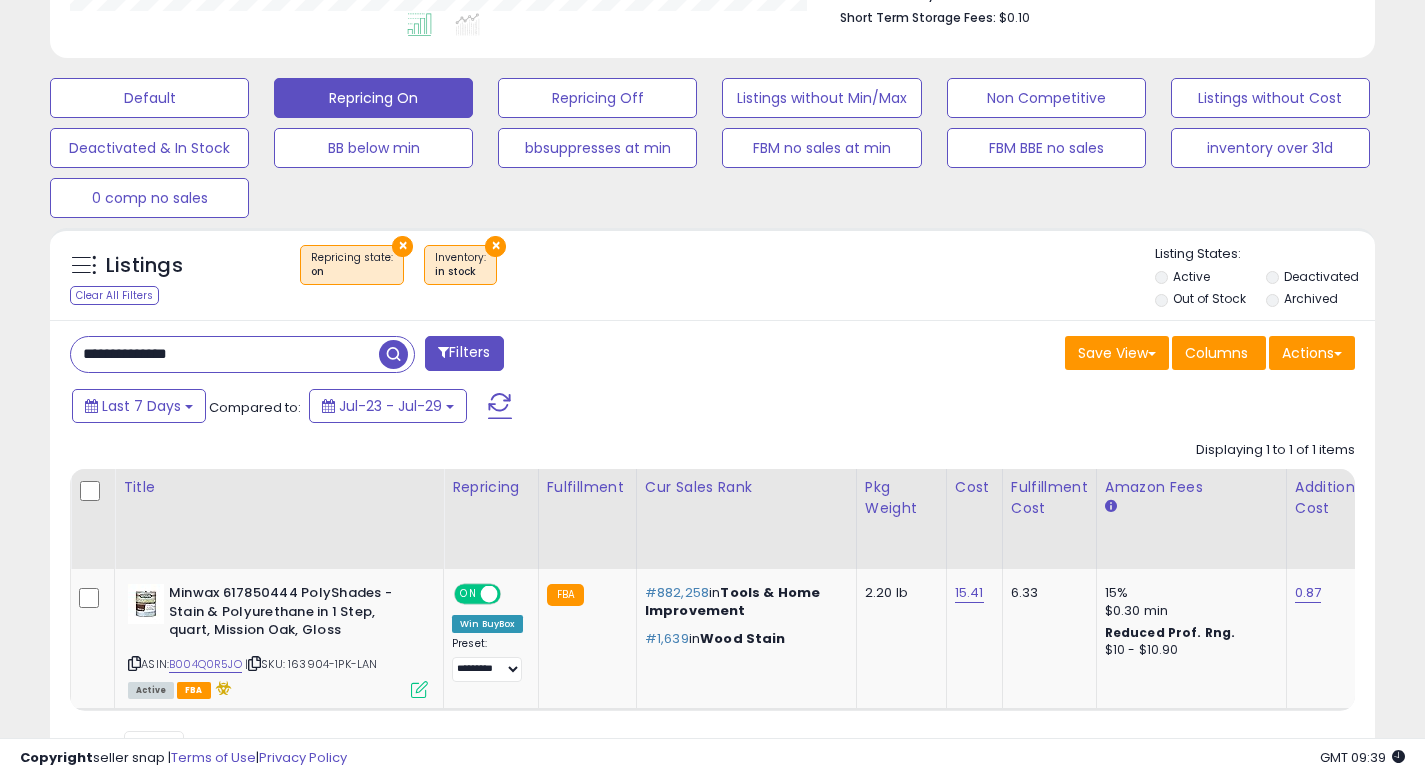 click on "**********" at bounding box center (225, 354) 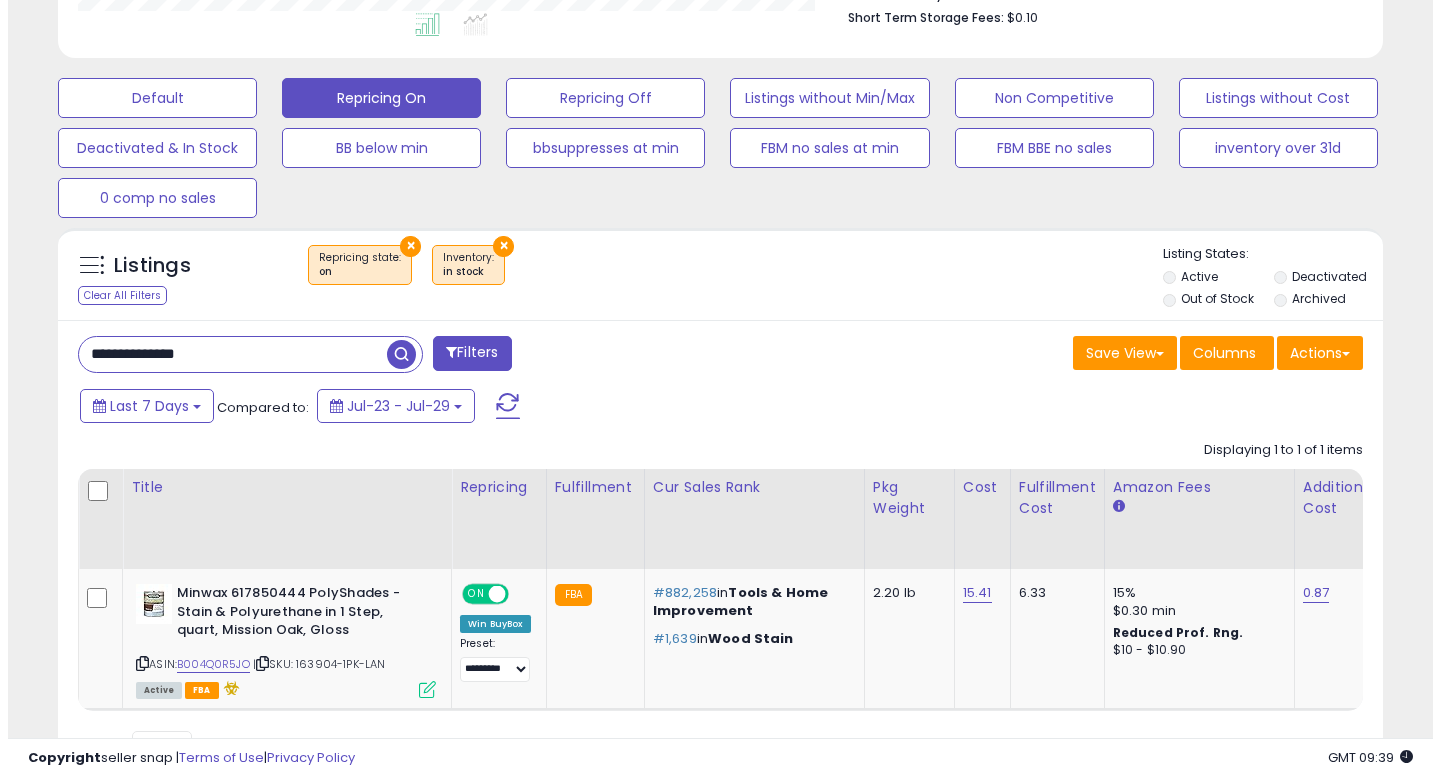 scroll, scrollTop: 513, scrollLeft: 0, axis: vertical 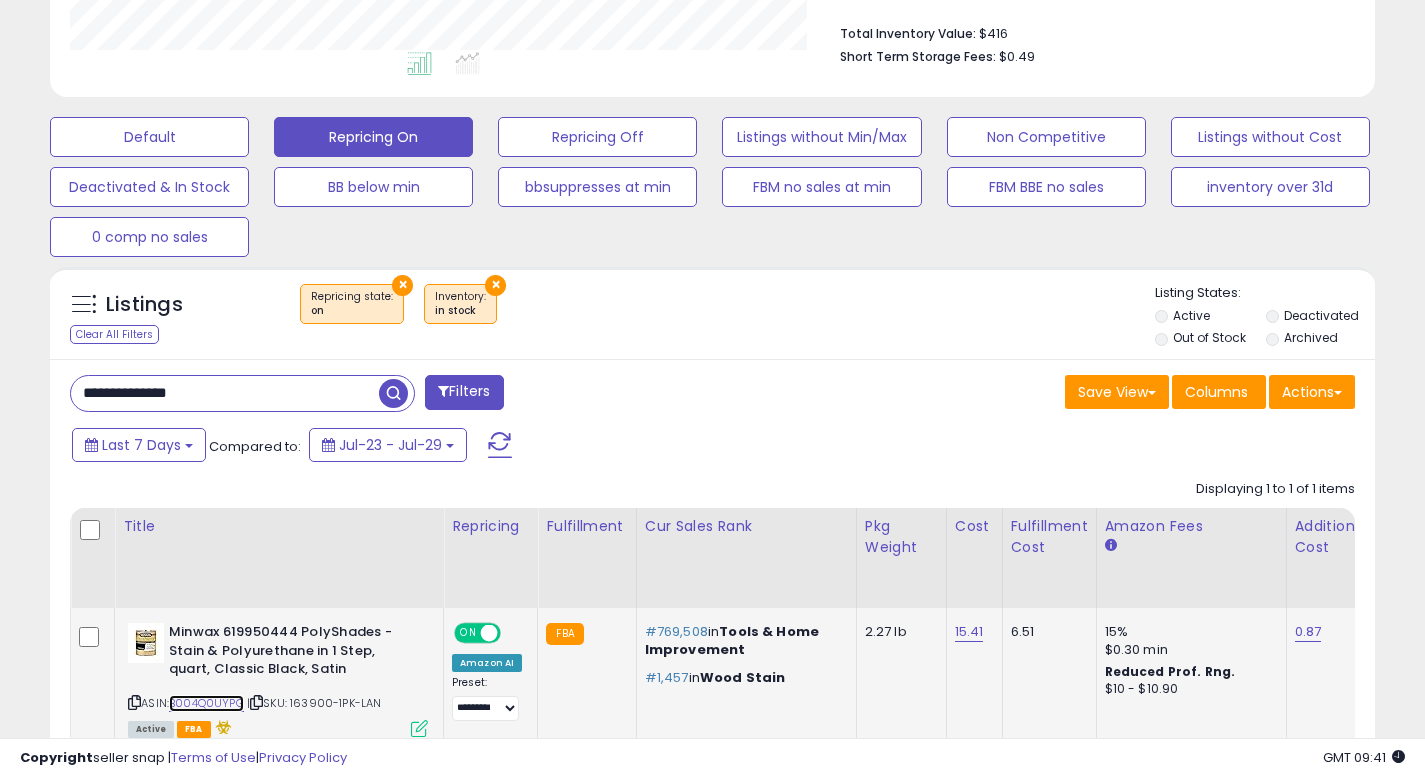 click on "B004Q0UYPG" at bounding box center [206, 703] 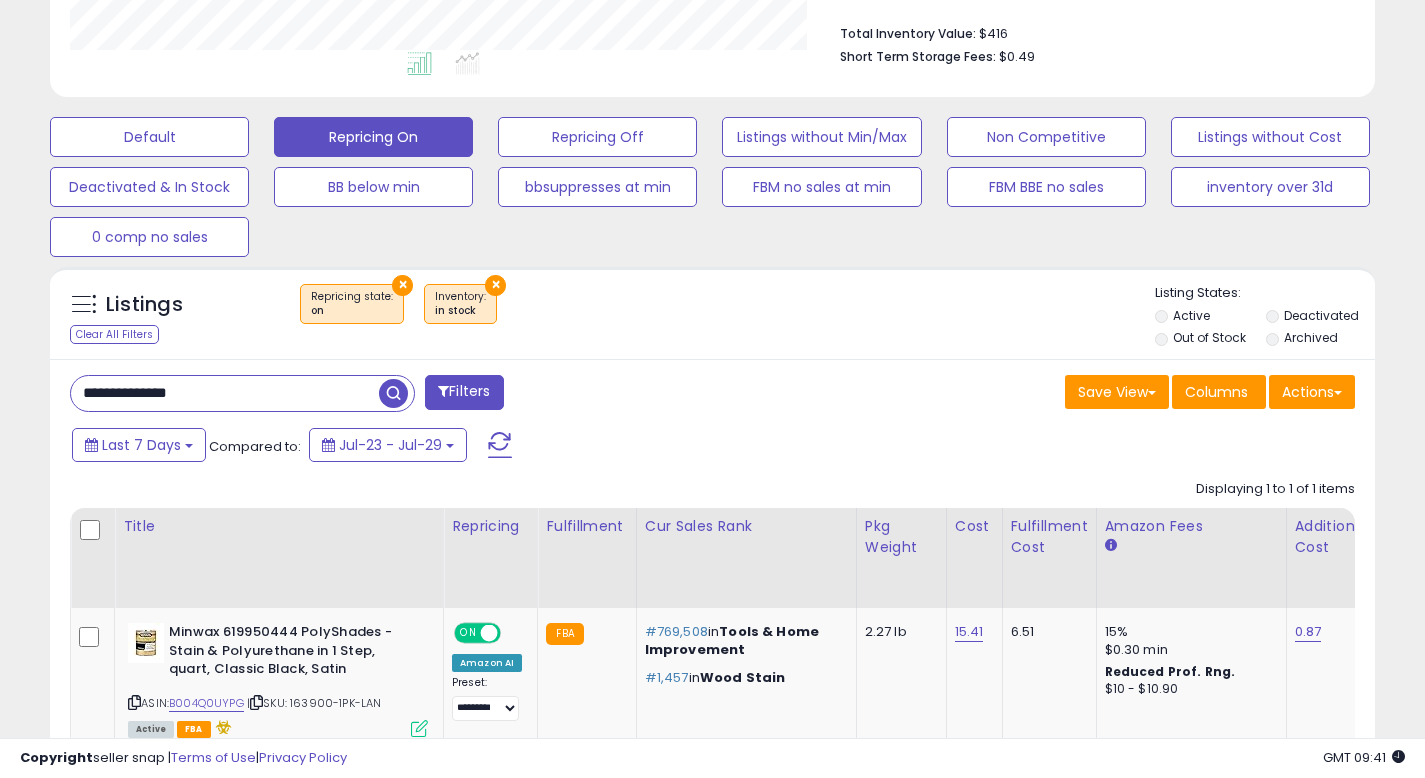click on "**********" at bounding box center (225, 393) 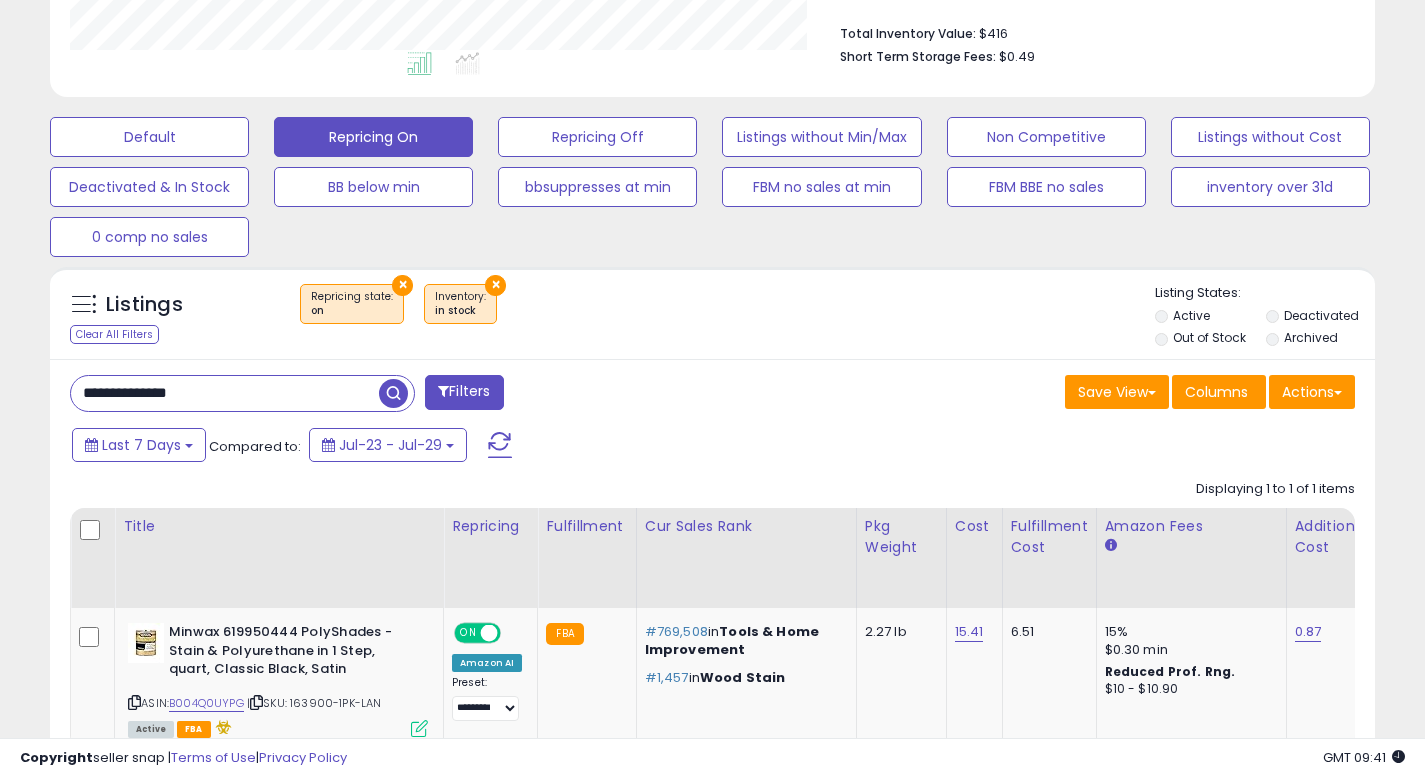 click on "**********" at bounding box center (225, 393) 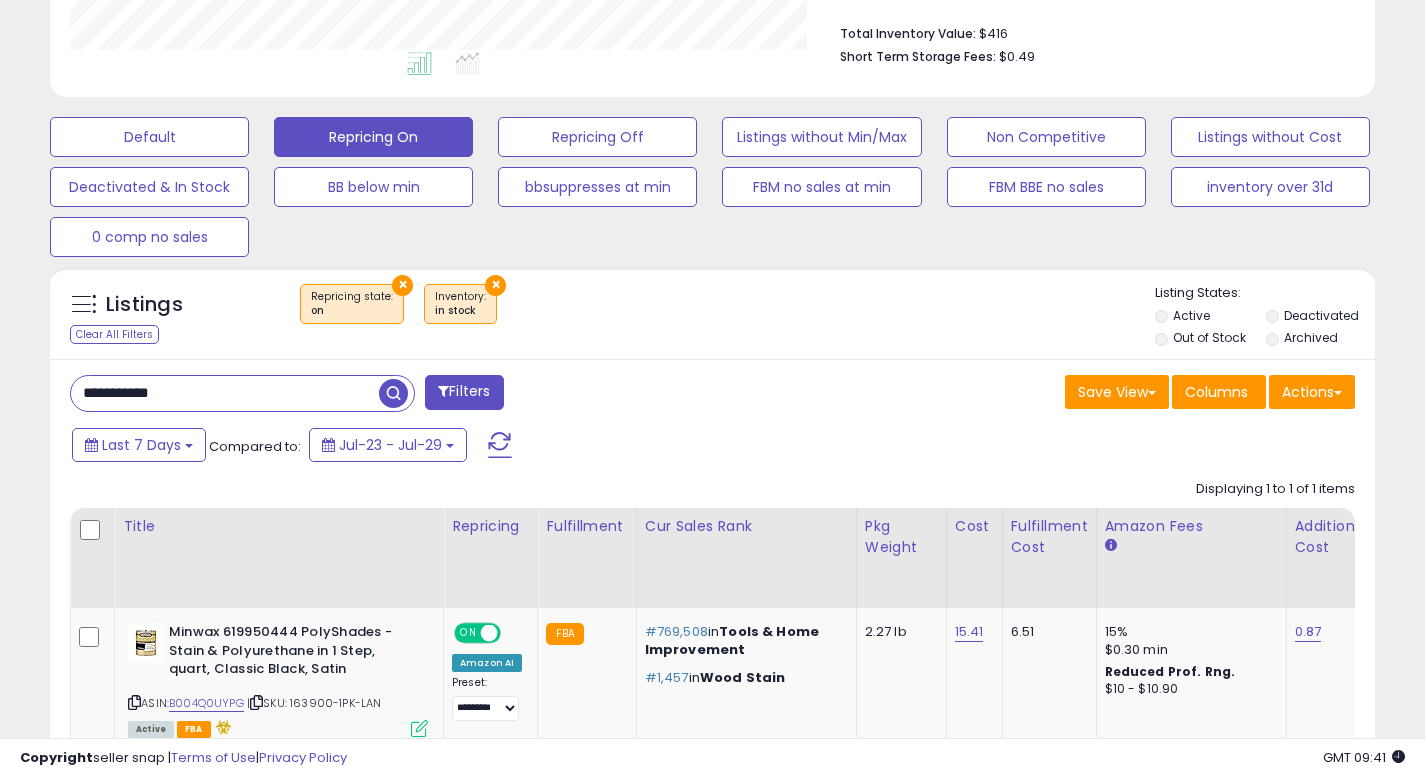 click at bounding box center [393, 393] 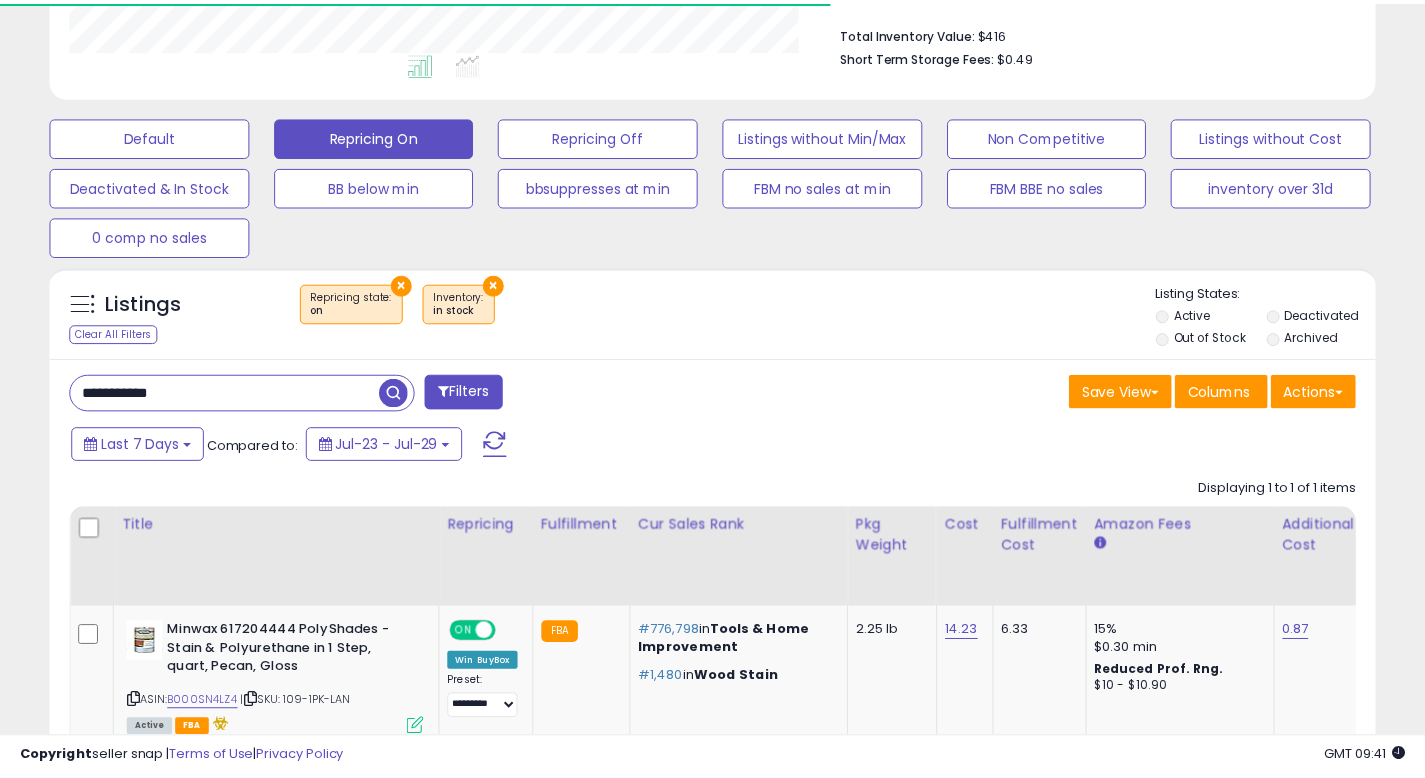 scroll, scrollTop: 410, scrollLeft: 767, axis: both 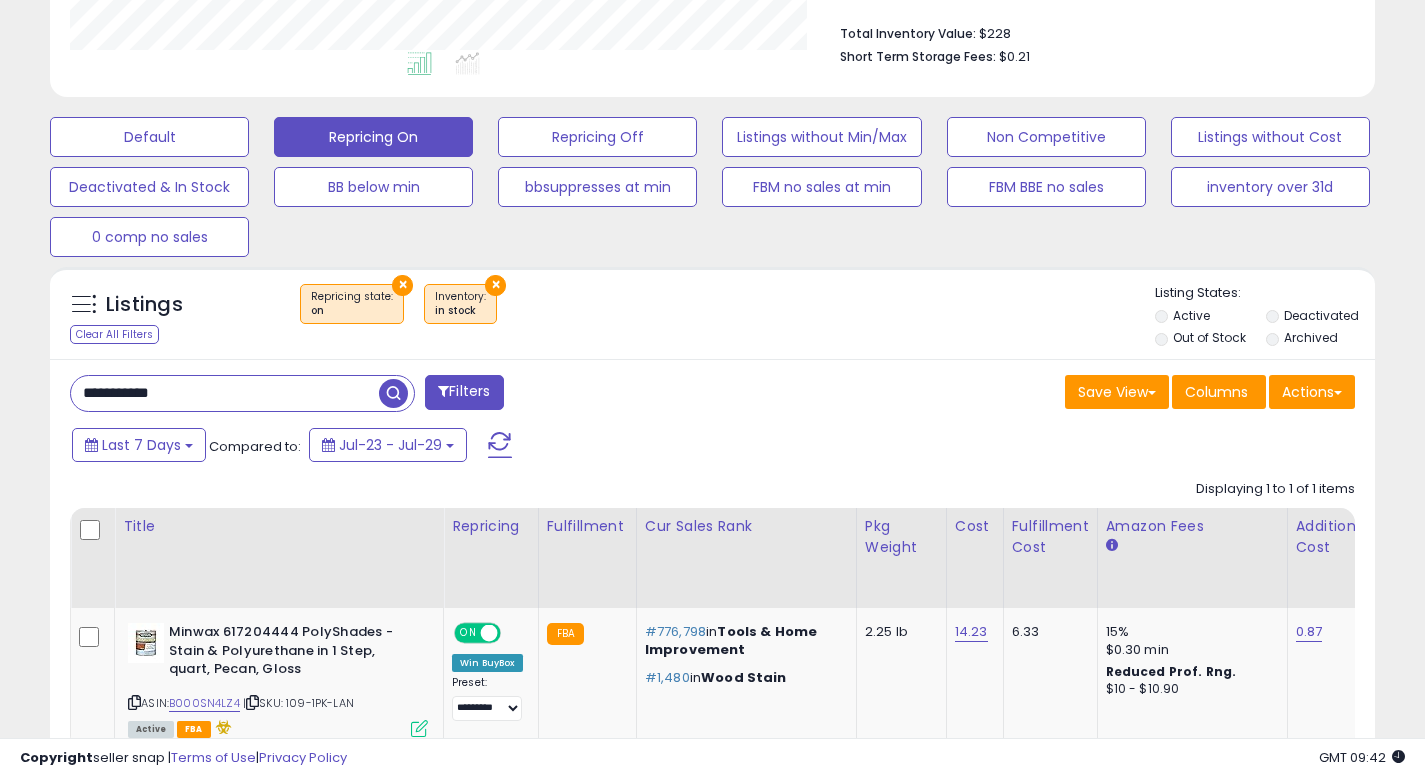 click on "×
Repricing state :
on
× Inventory in stock" at bounding box center (715, 312) 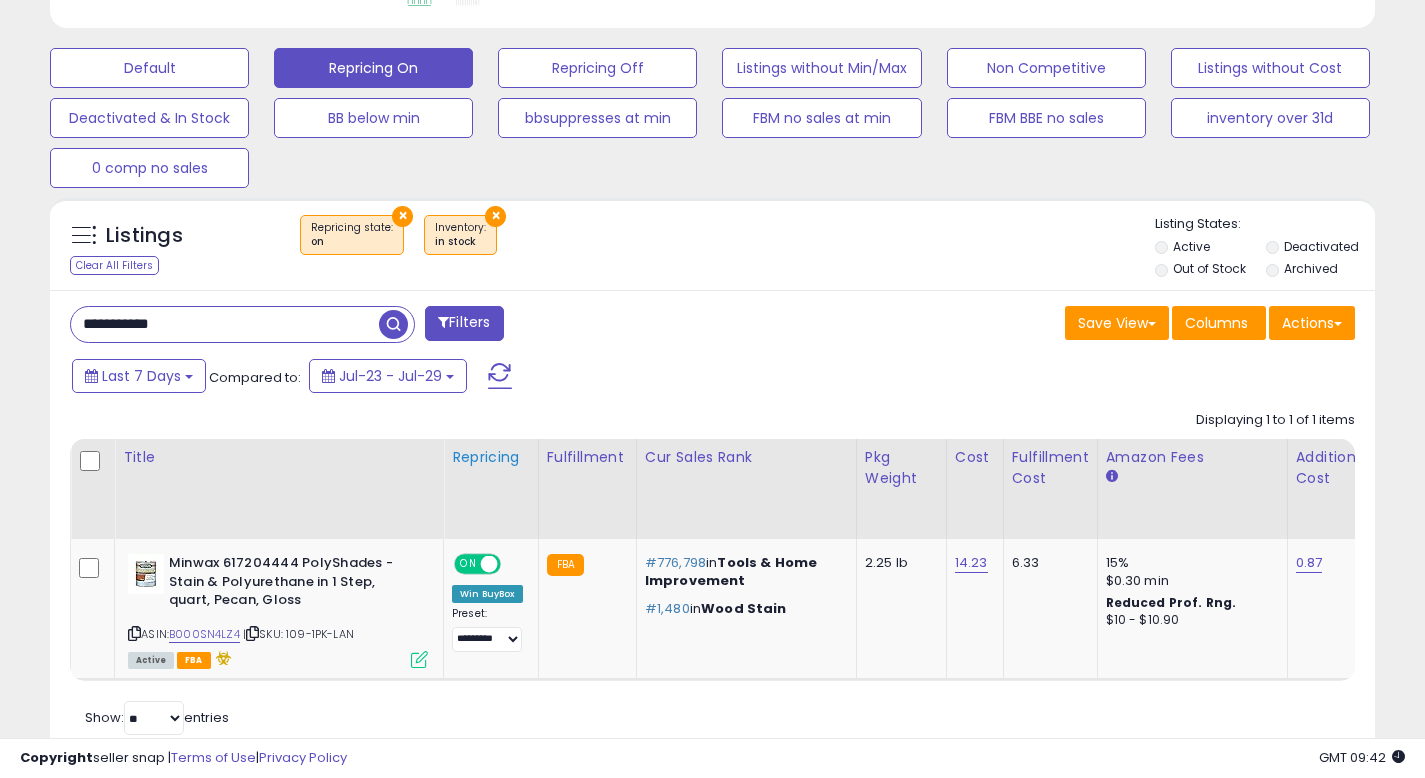 scroll, scrollTop: 598, scrollLeft: 0, axis: vertical 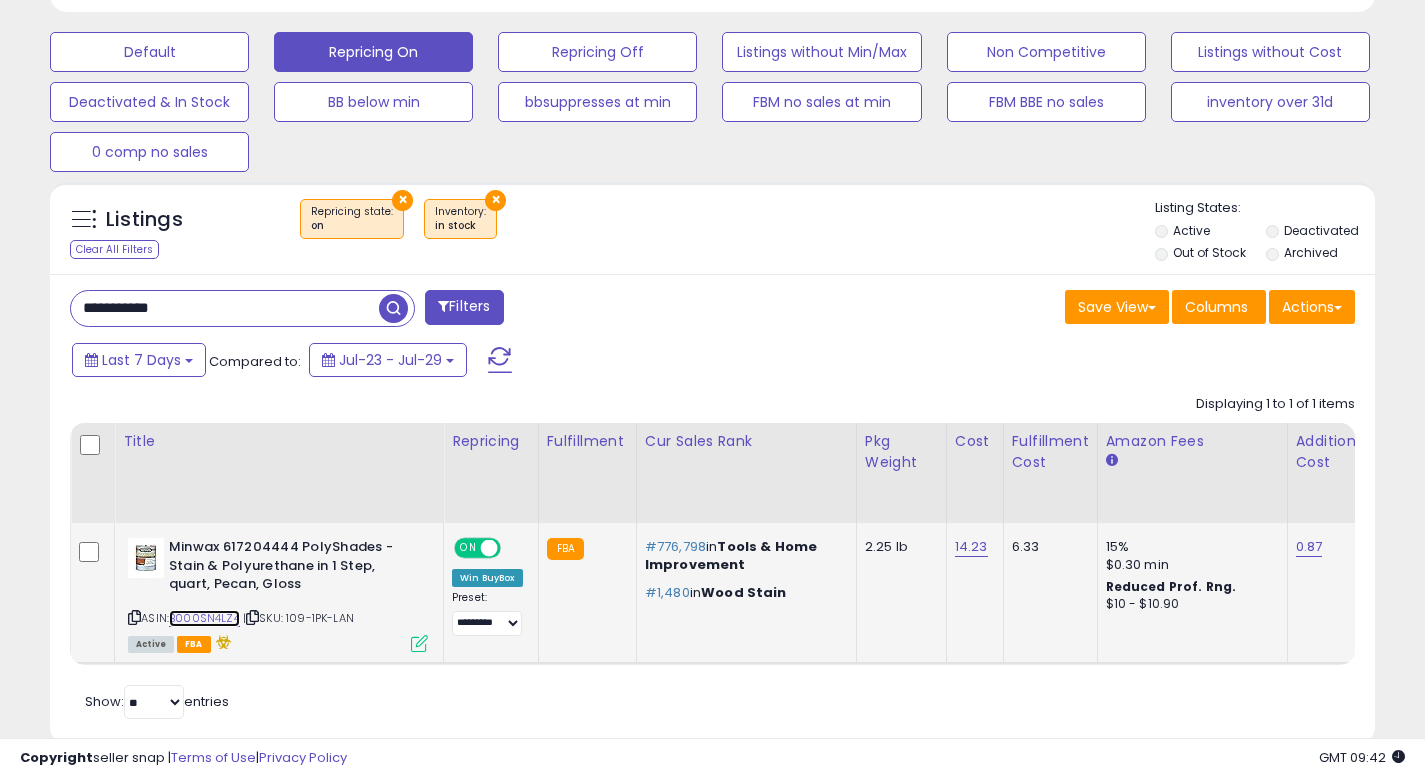 click on "B000SN4LZ4" at bounding box center (204, 618) 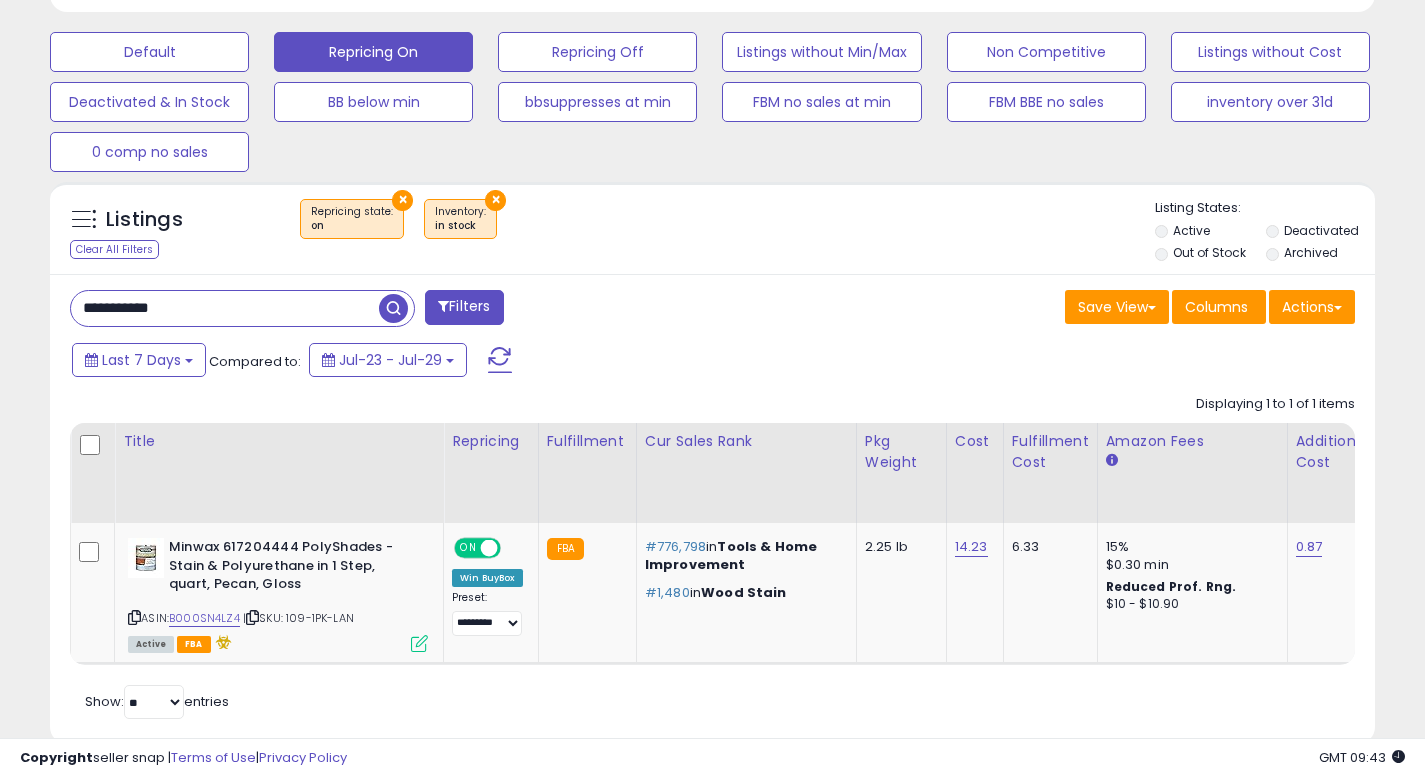 click on "**********" at bounding box center (225, 308) 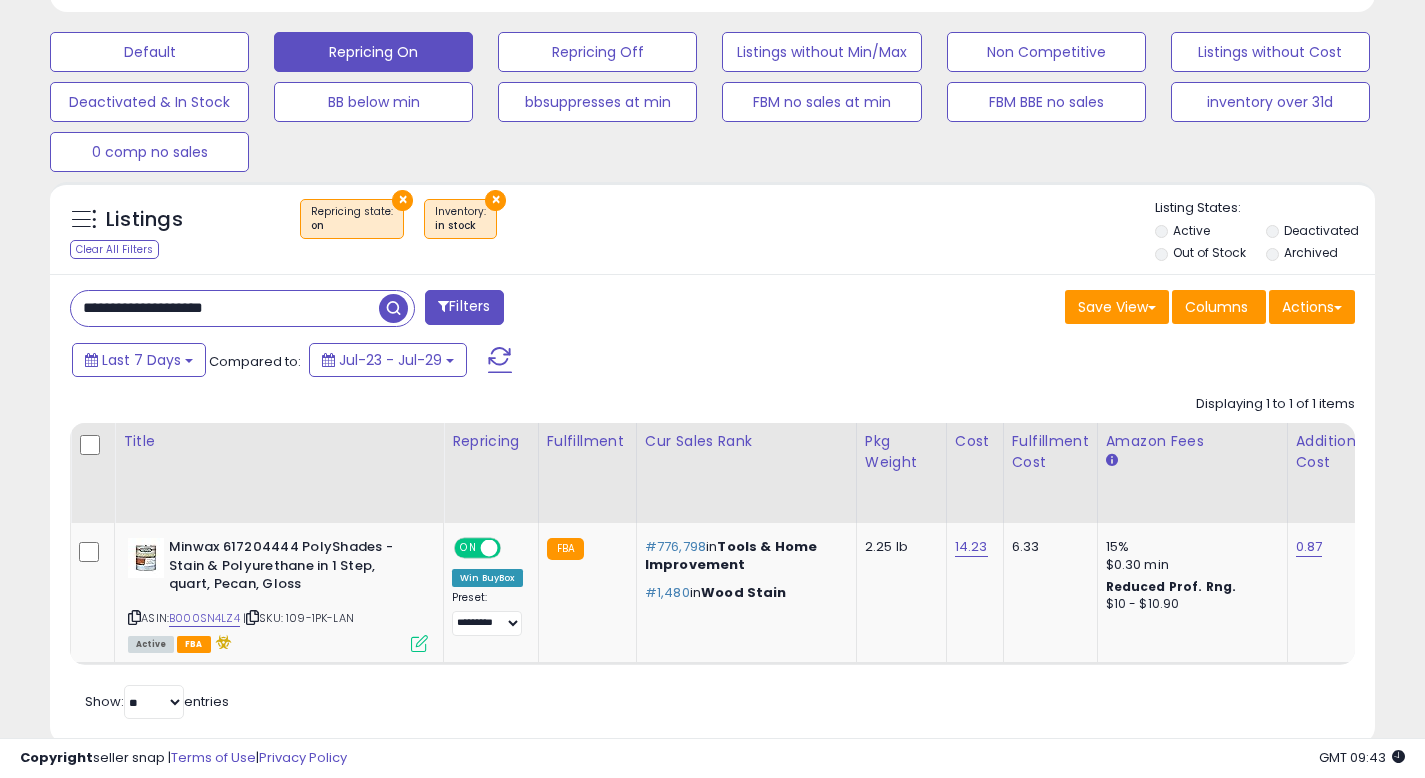 click at bounding box center (393, 308) 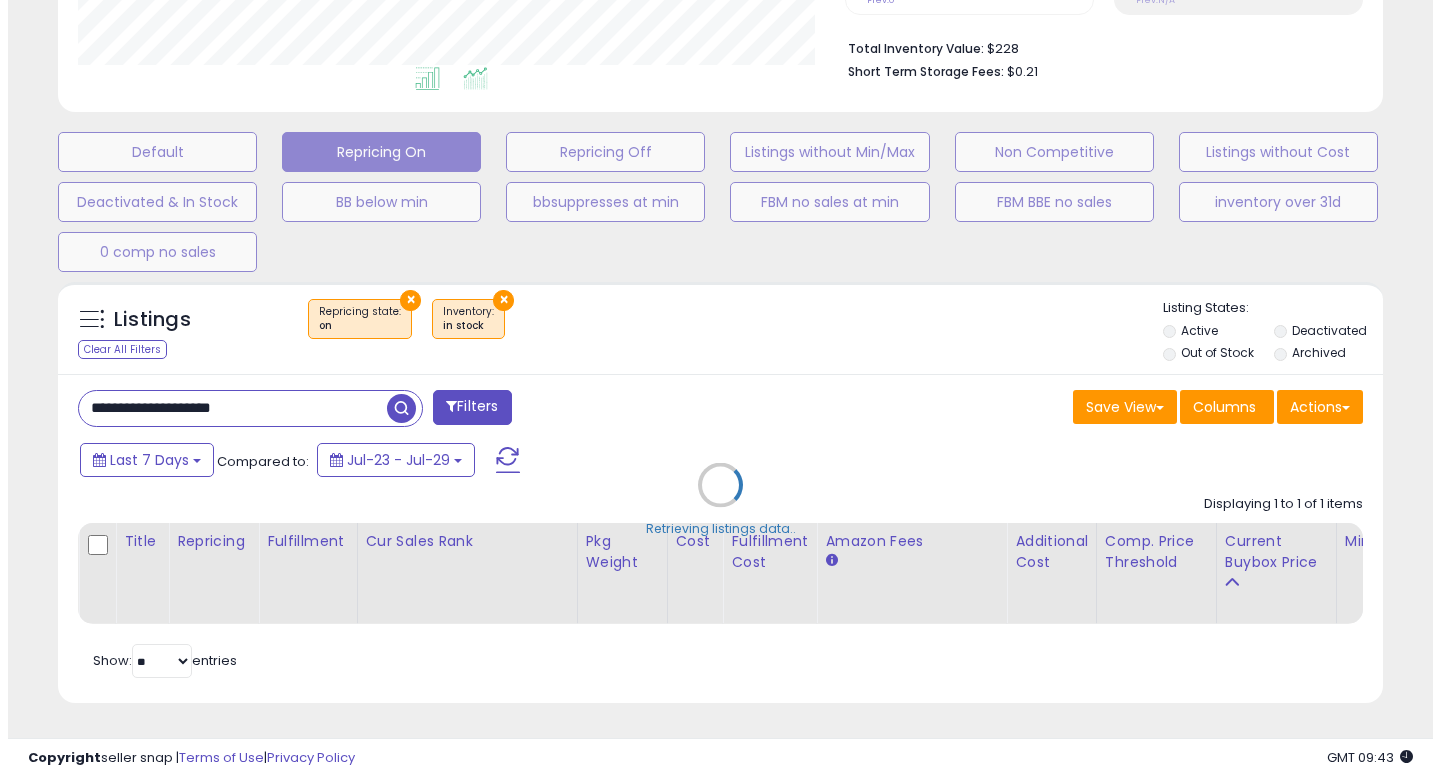 scroll, scrollTop: 513, scrollLeft: 0, axis: vertical 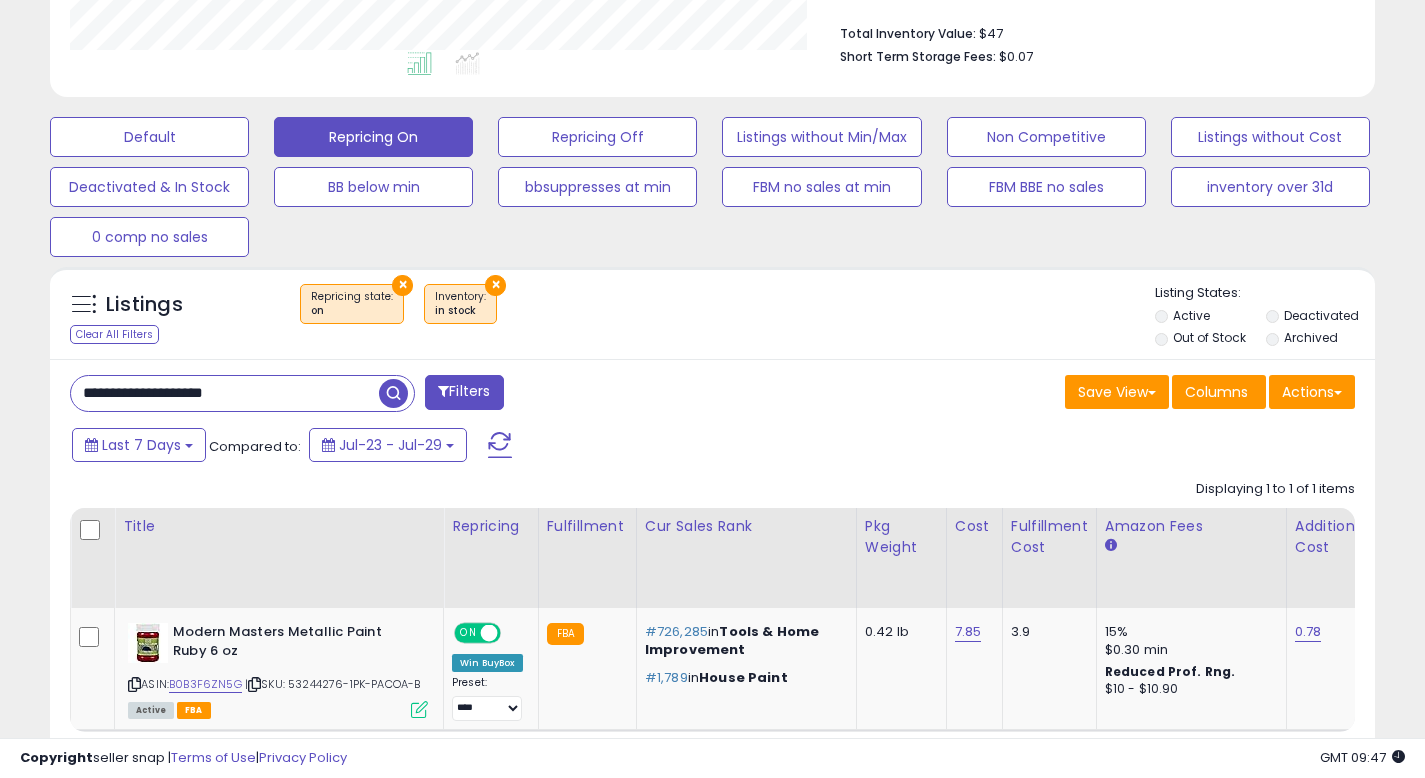 click on "**********" at bounding box center (225, 393) 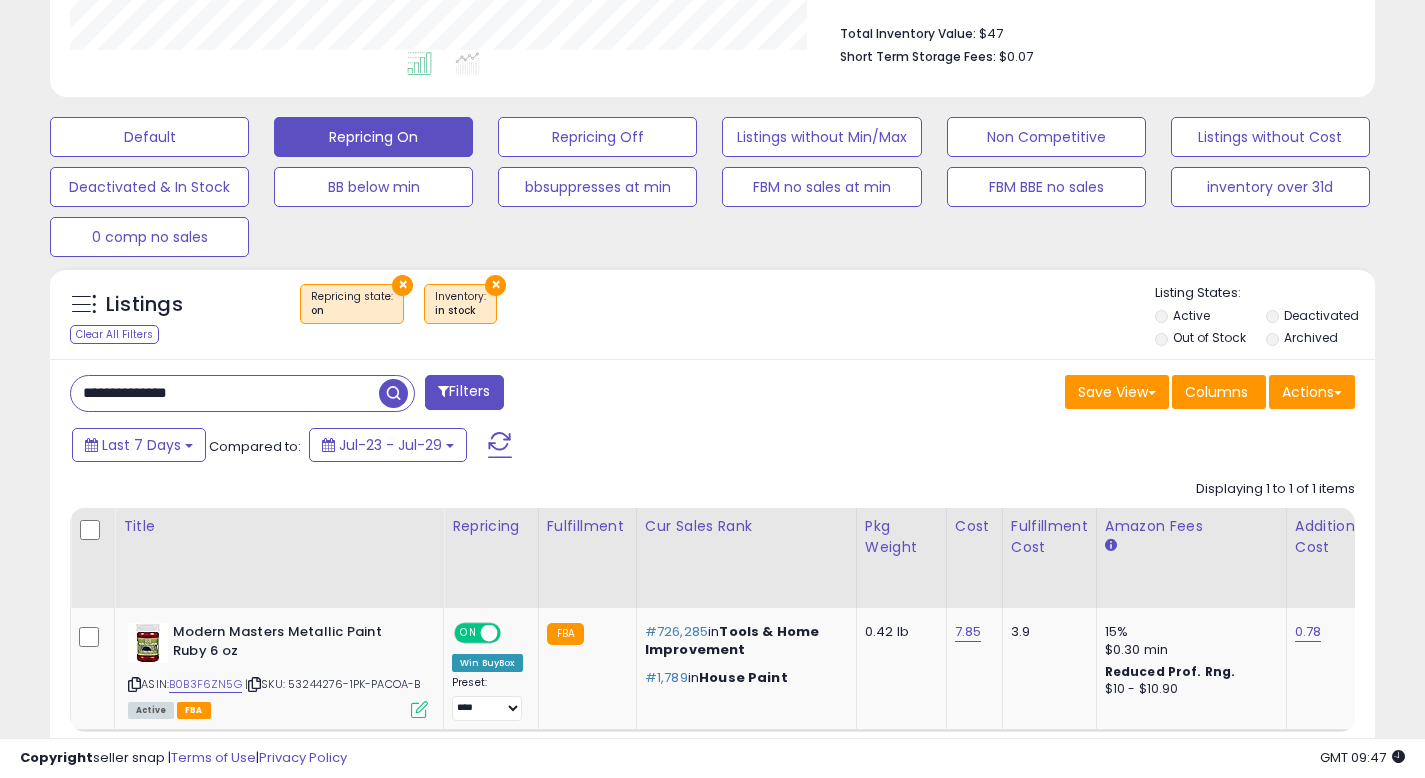 click at bounding box center [393, 393] 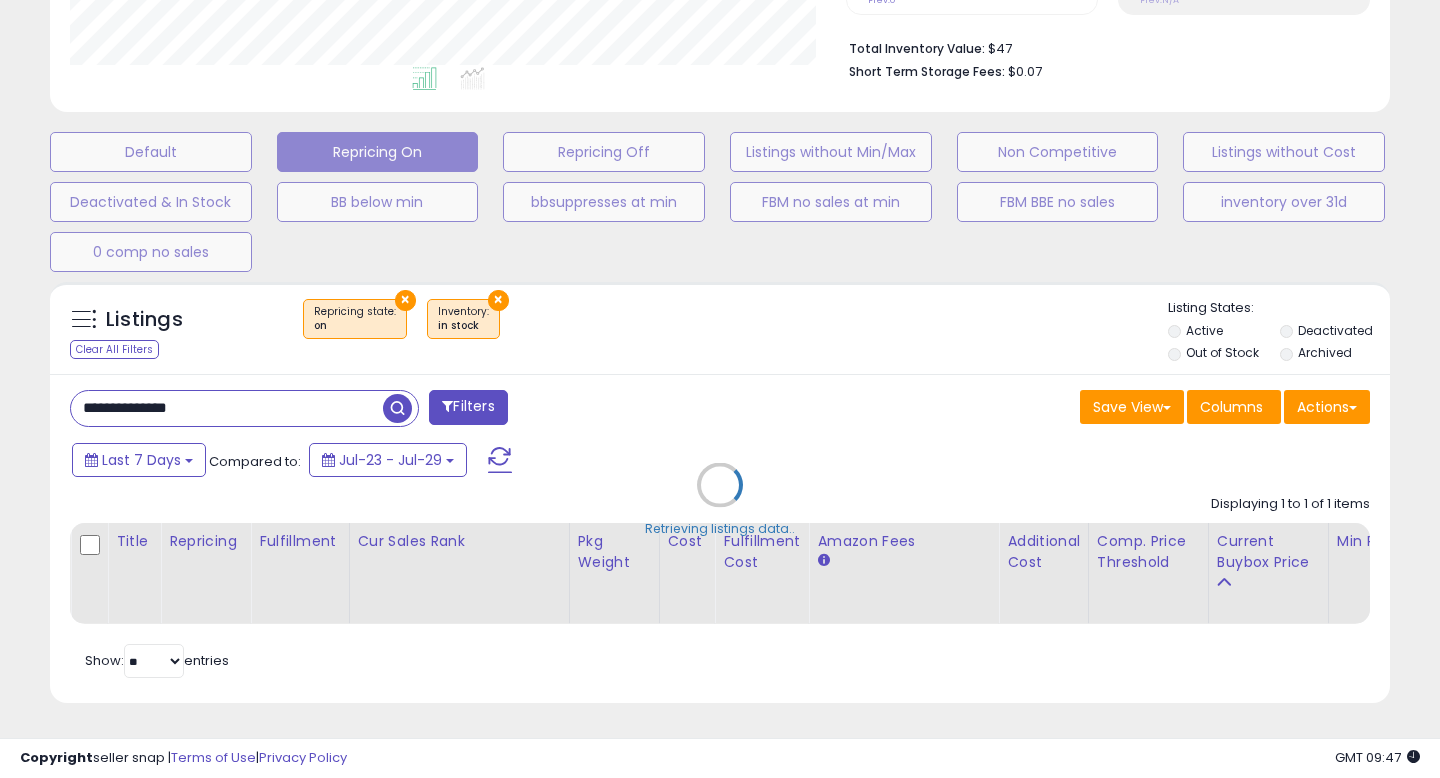 scroll, scrollTop: 999590, scrollLeft: 999224, axis: both 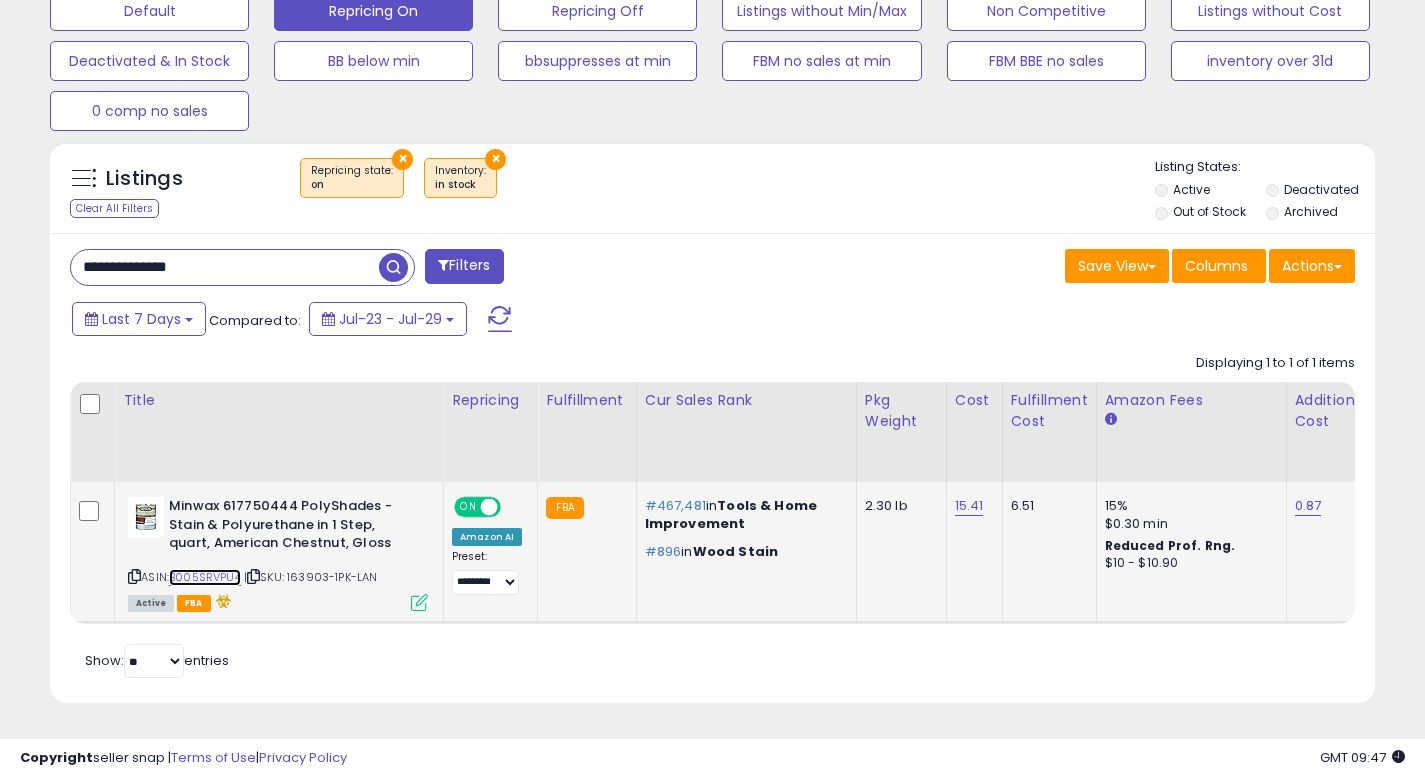 click on "B005SRVPU4" at bounding box center (205, 577) 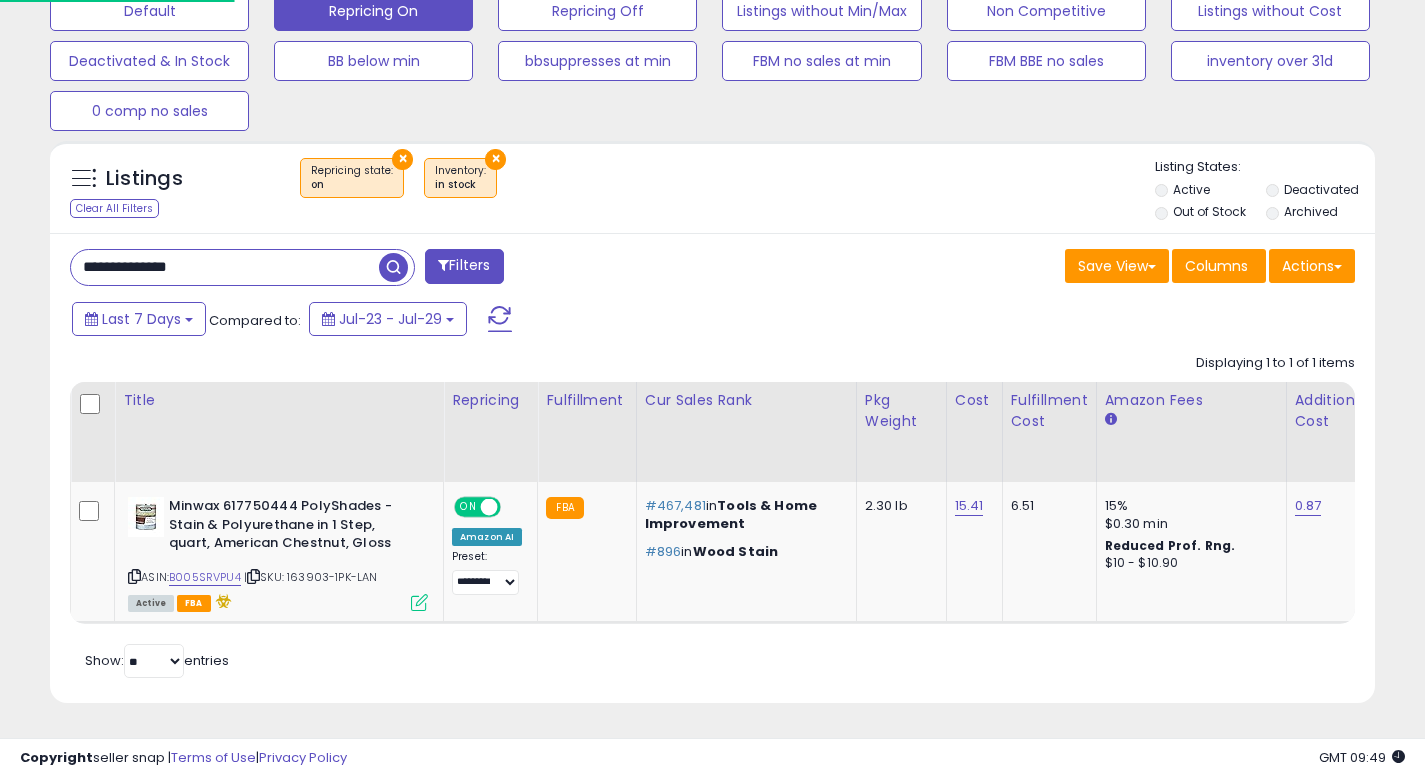 click on "**********" at bounding box center [225, 267] 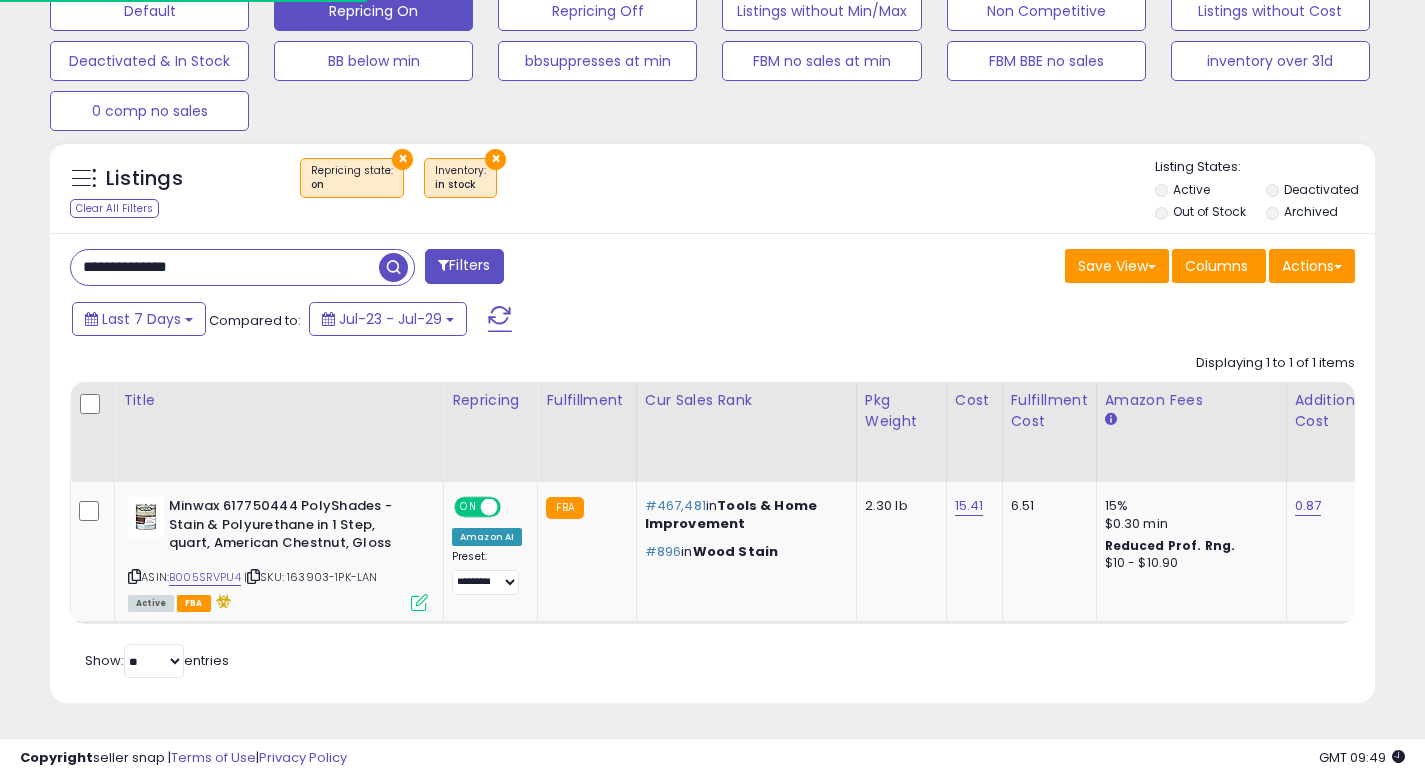click on "**********" at bounding box center [225, 267] 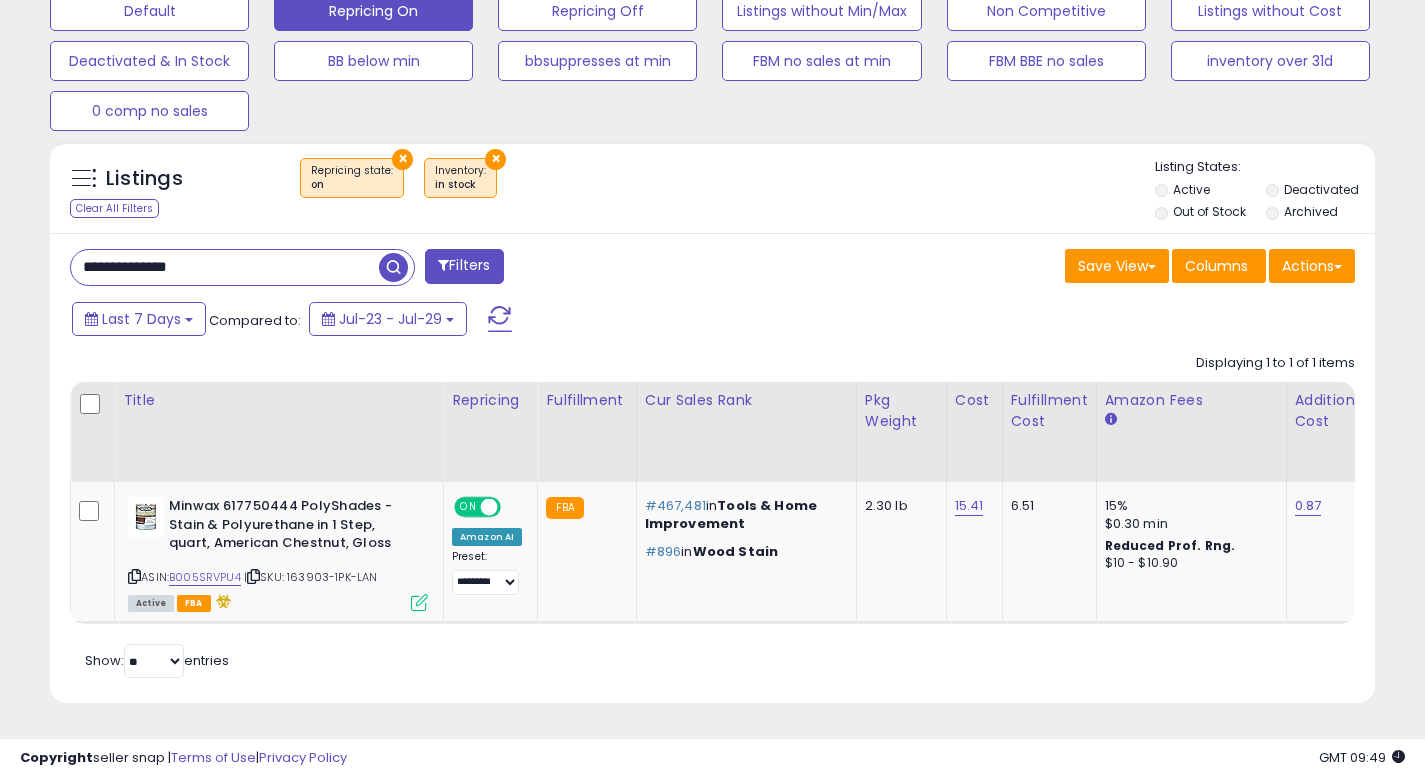paste on "**********" 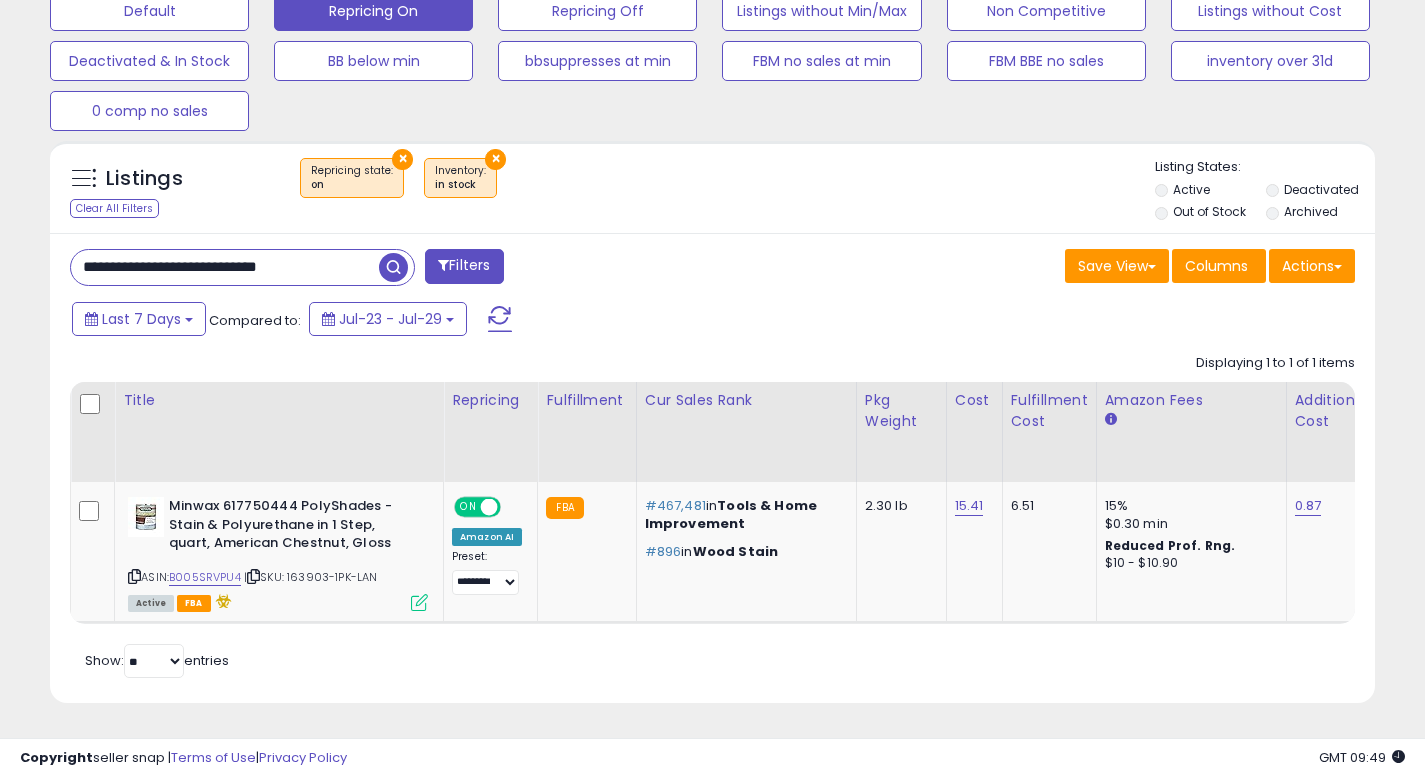 click at bounding box center [393, 267] 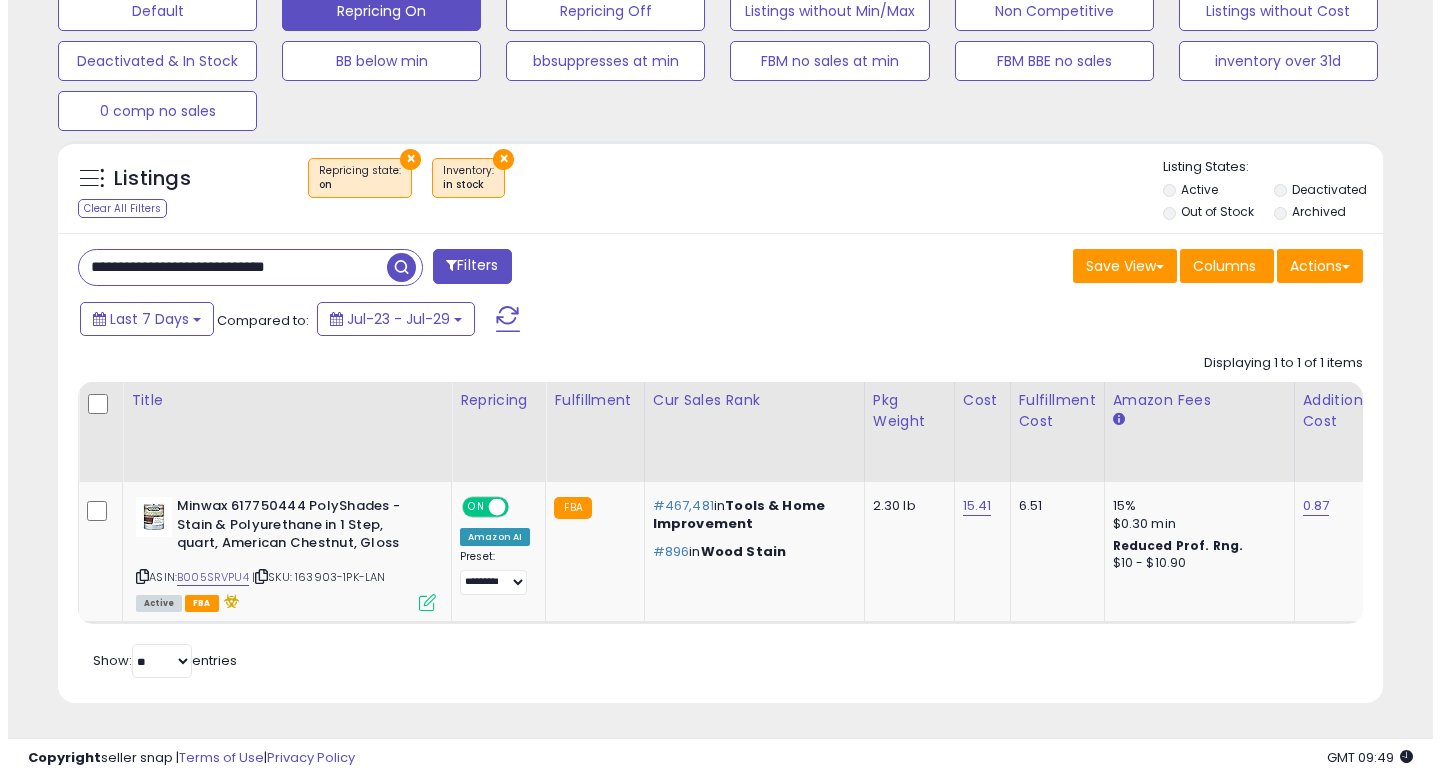 scroll, scrollTop: 513, scrollLeft: 0, axis: vertical 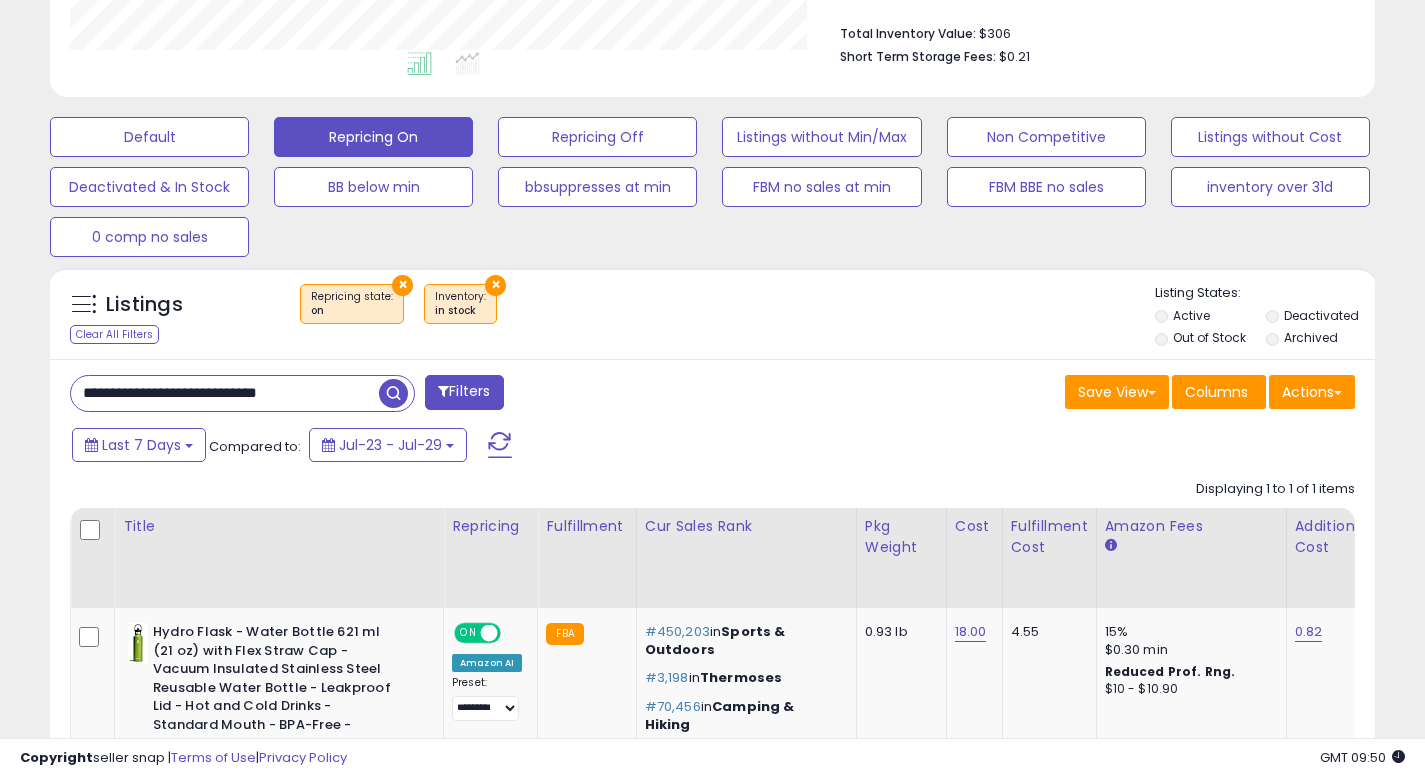 click on "**********" at bounding box center [225, 393] 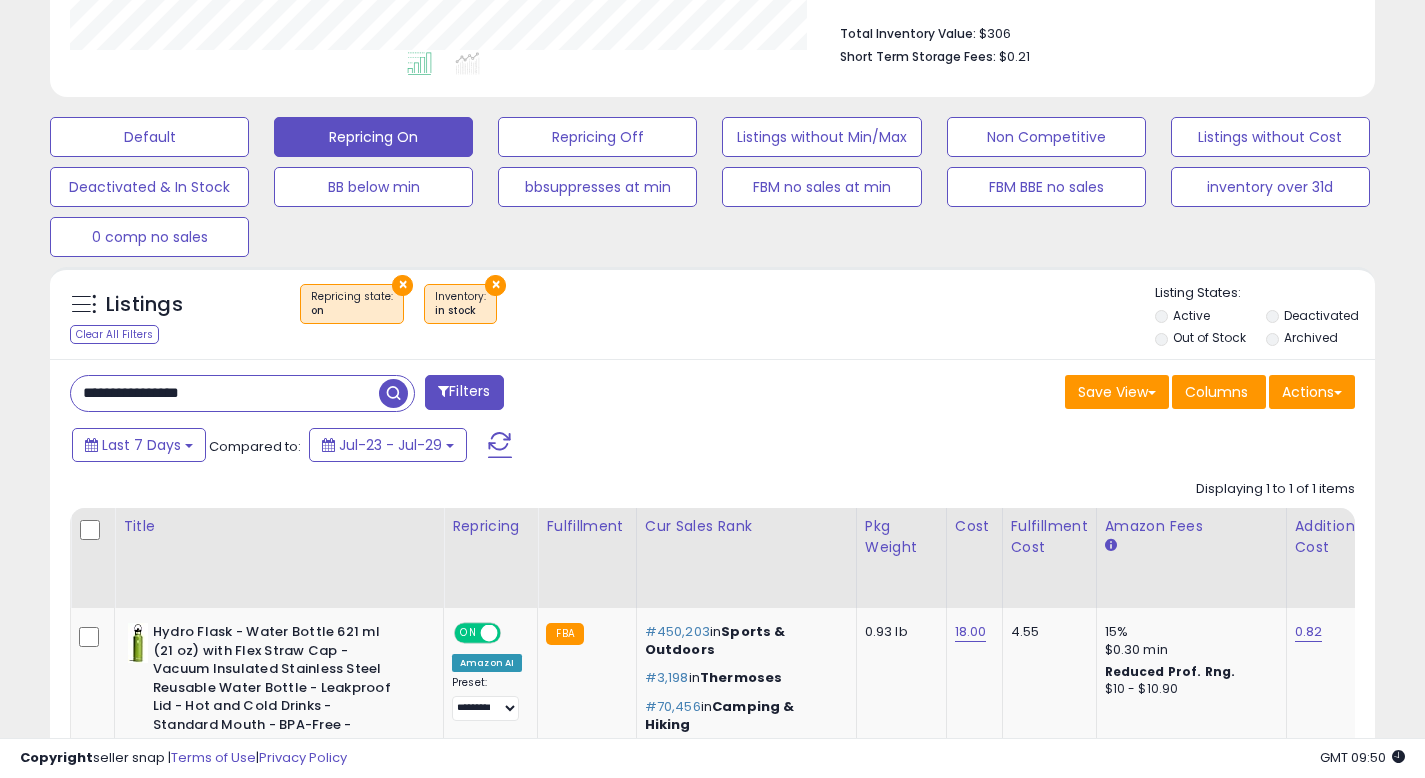 click at bounding box center [393, 393] 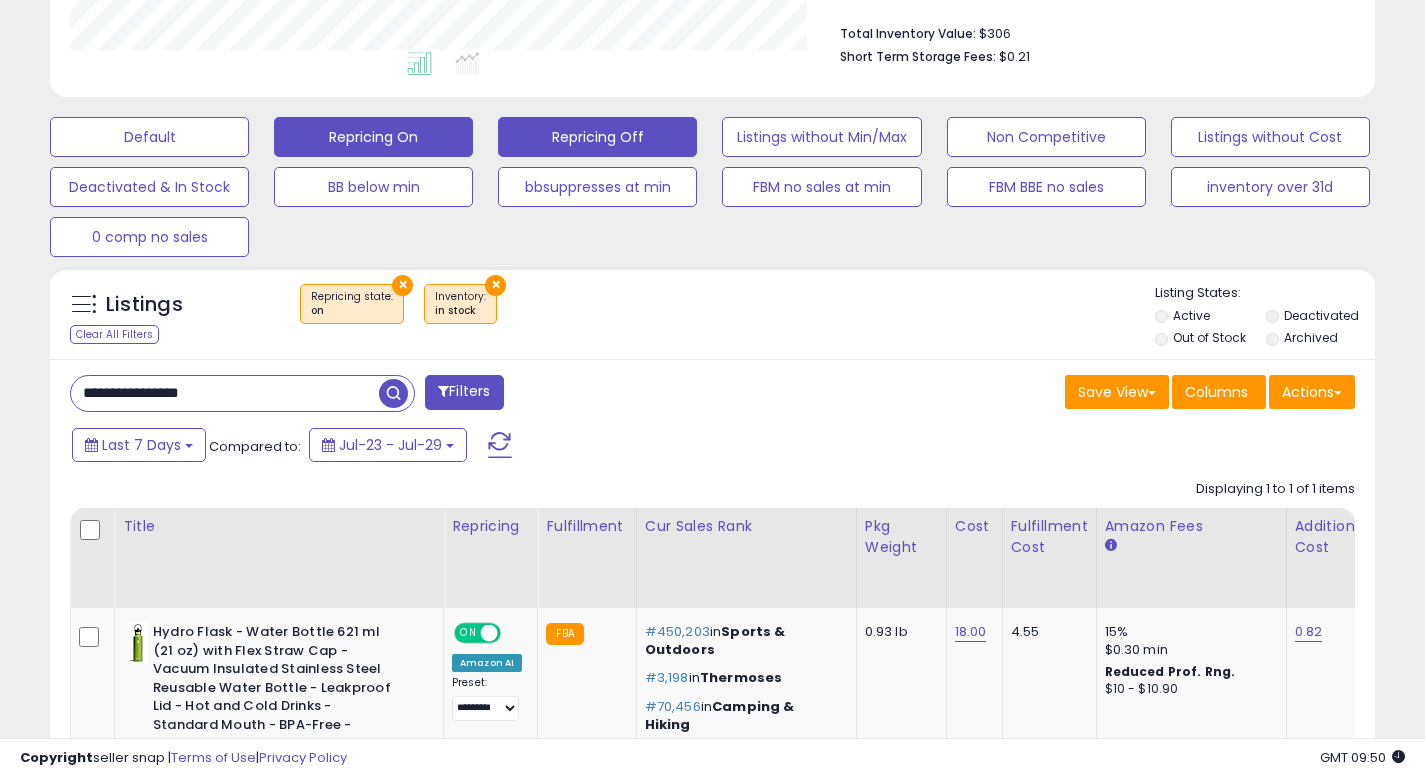 scroll, scrollTop: 999590, scrollLeft: 999224, axis: both 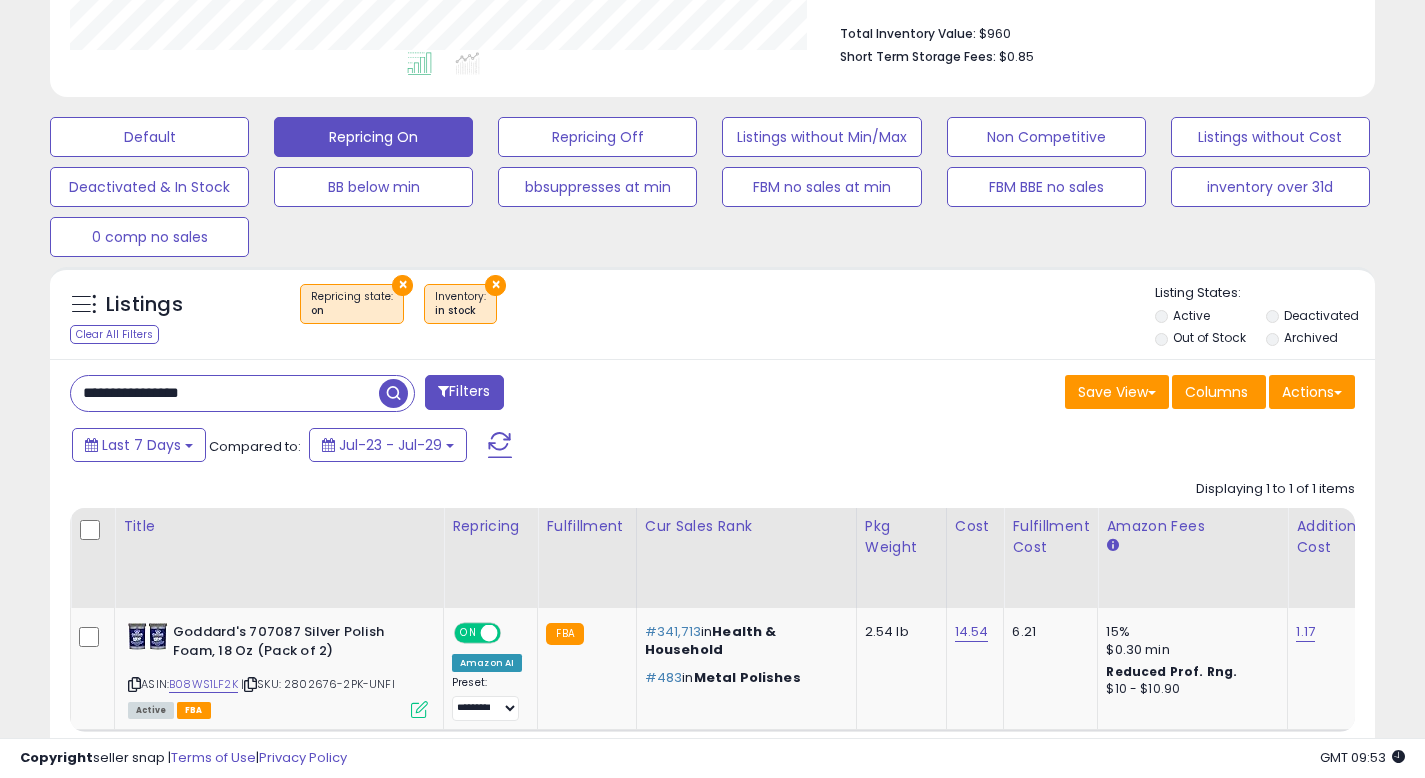 click on "**********" at bounding box center [712, 585] 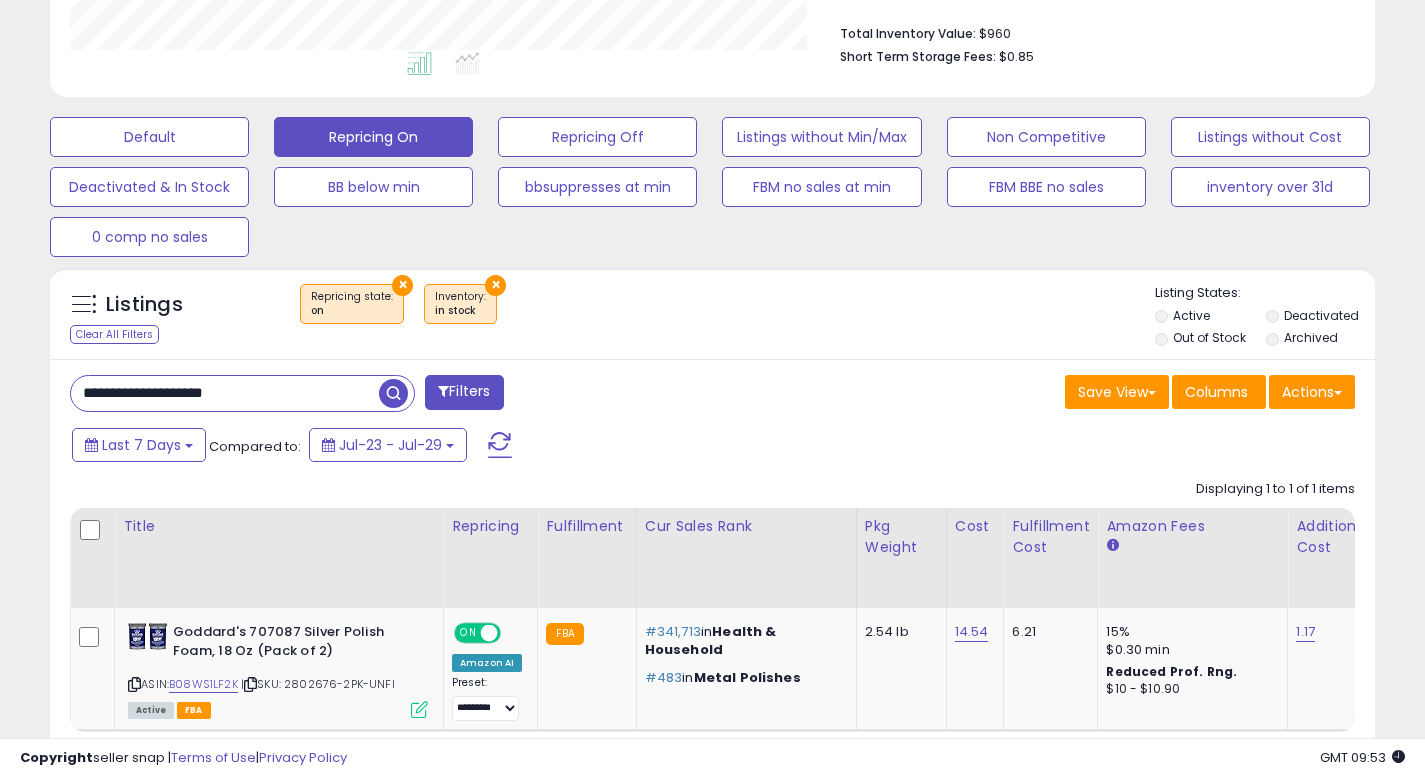 click at bounding box center [393, 393] 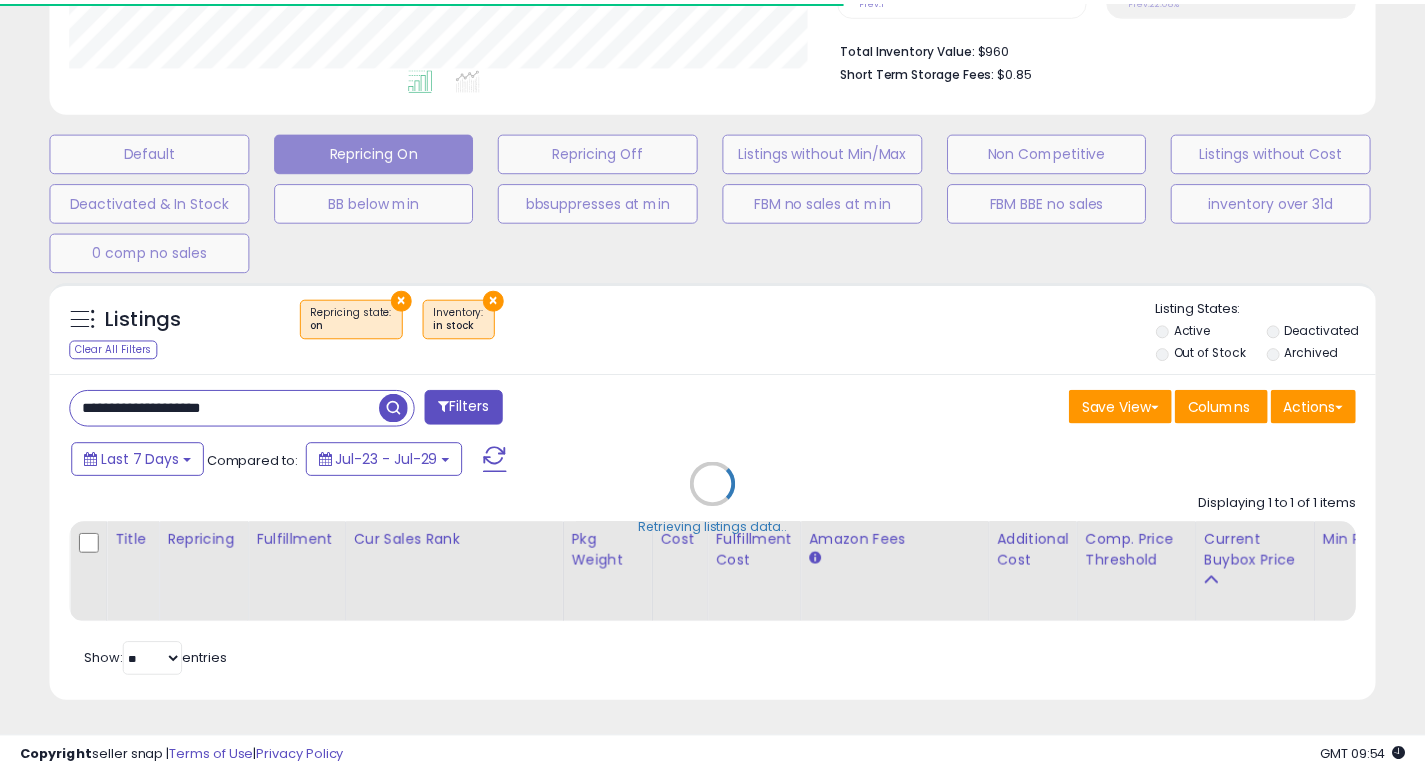 scroll, scrollTop: 410, scrollLeft: 767, axis: both 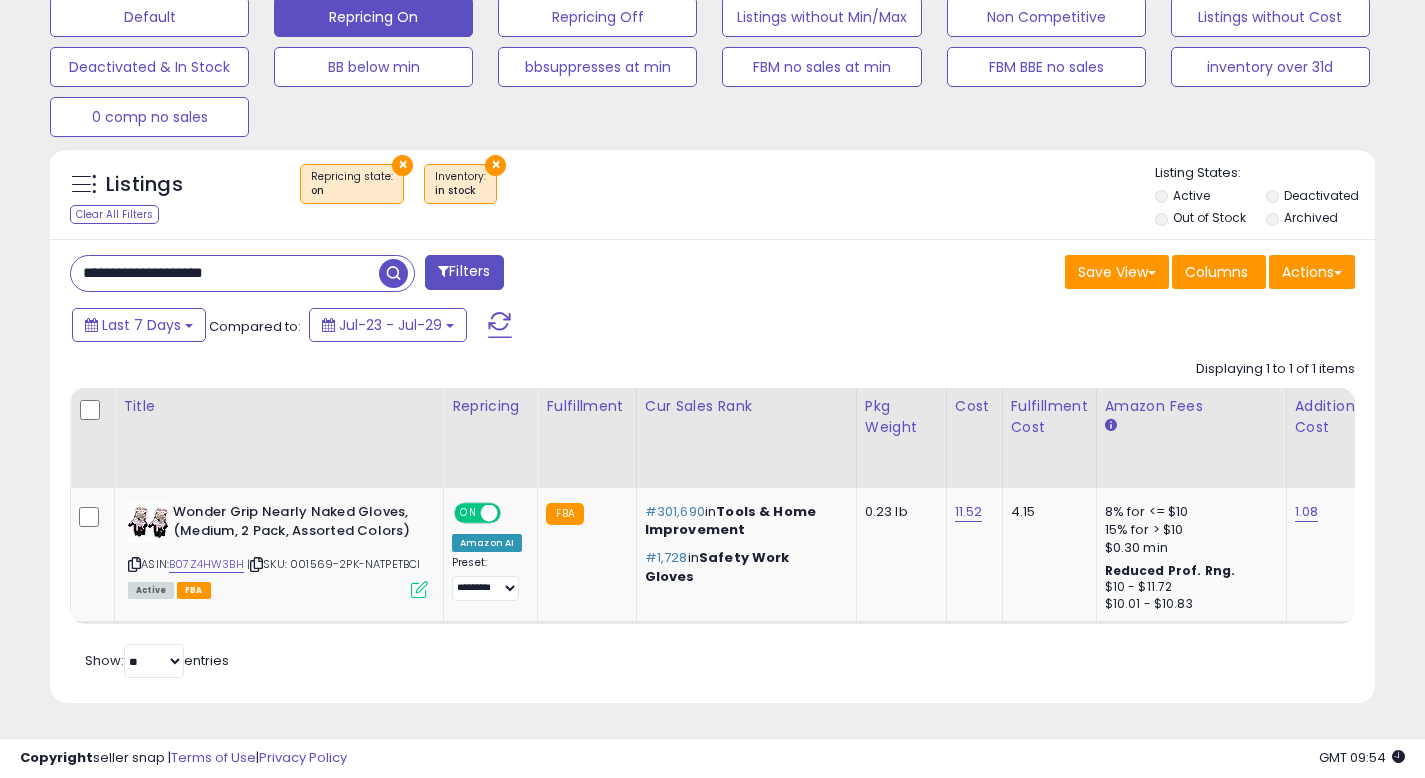 click on "Save View
Save As New View
Update Current View
Columns
Actions
Import  Export Visible Columns" at bounding box center [1042, 274] 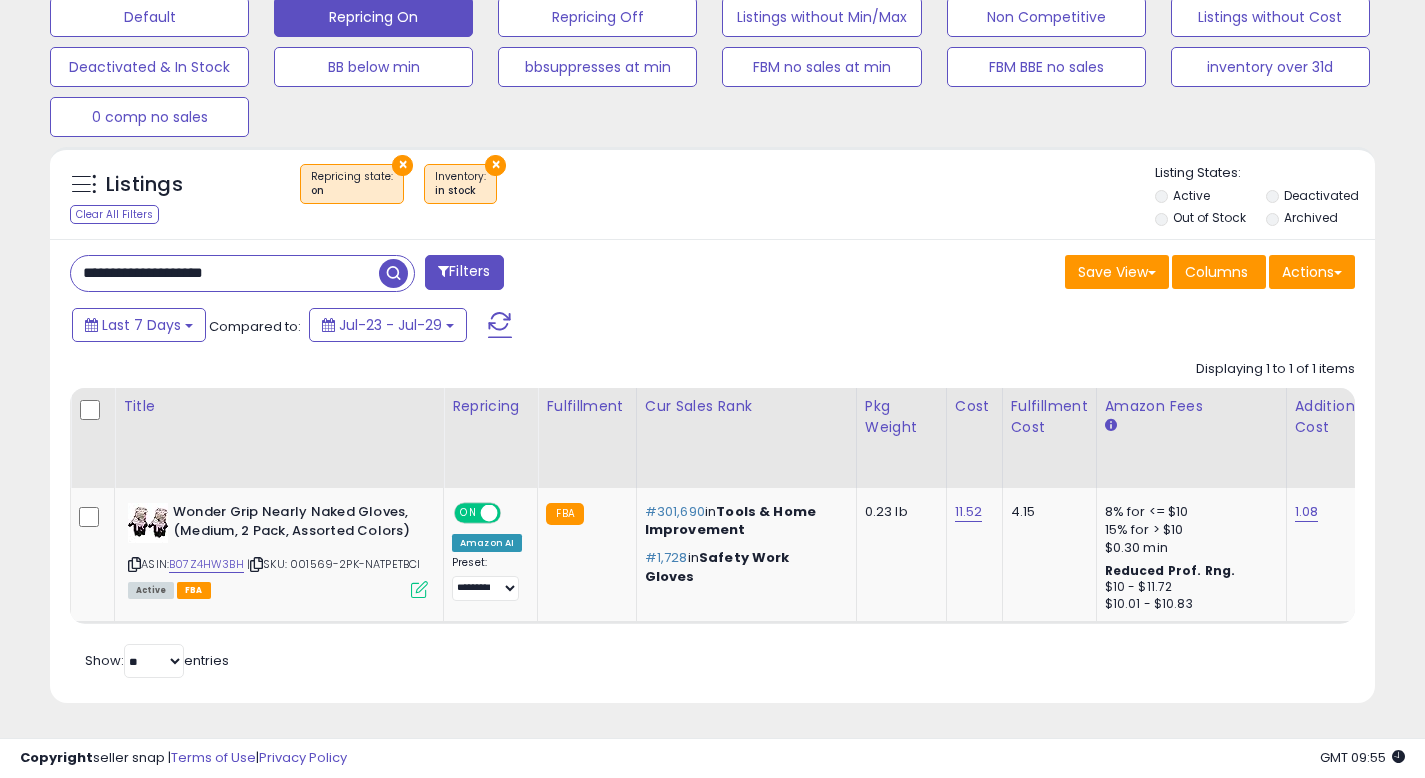 click on "**********" at bounding box center [225, 273] 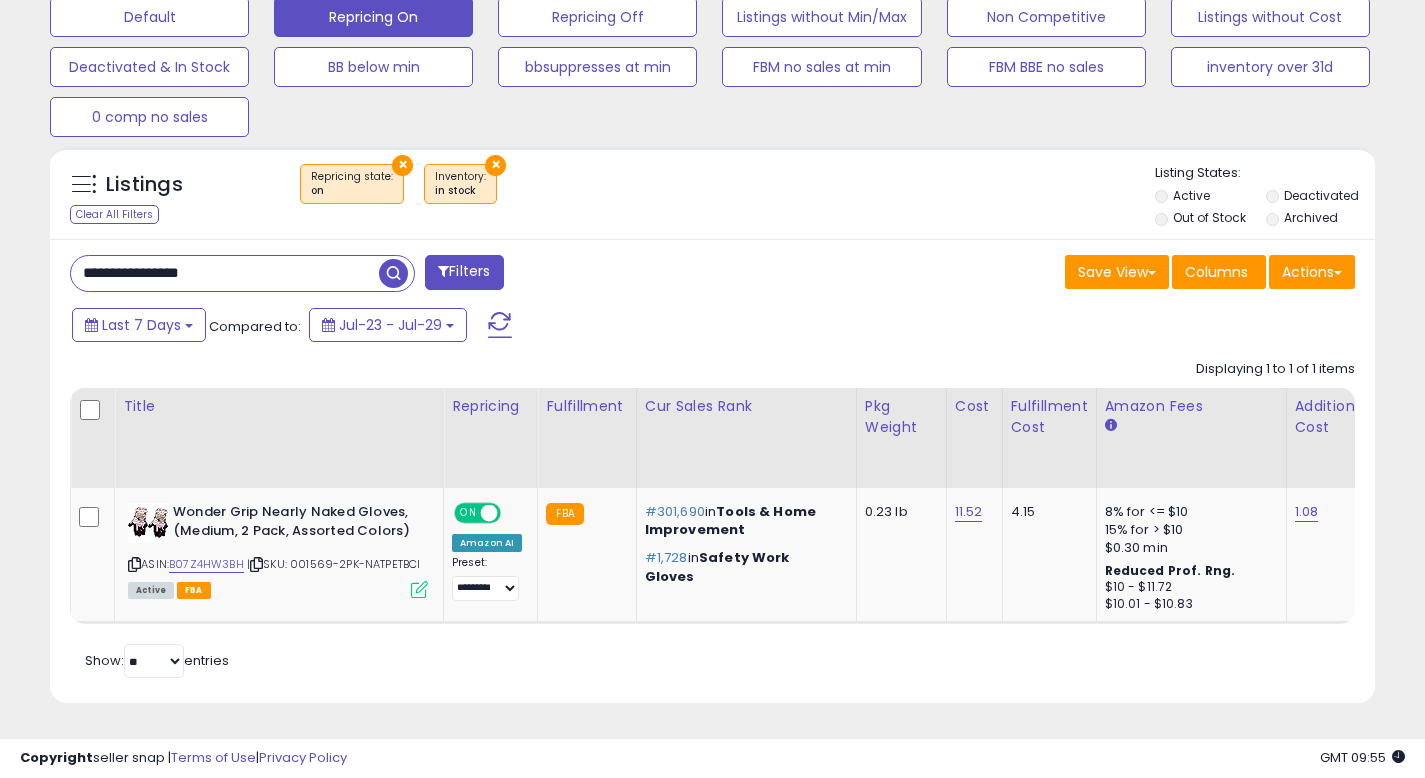click at bounding box center [393, 273] 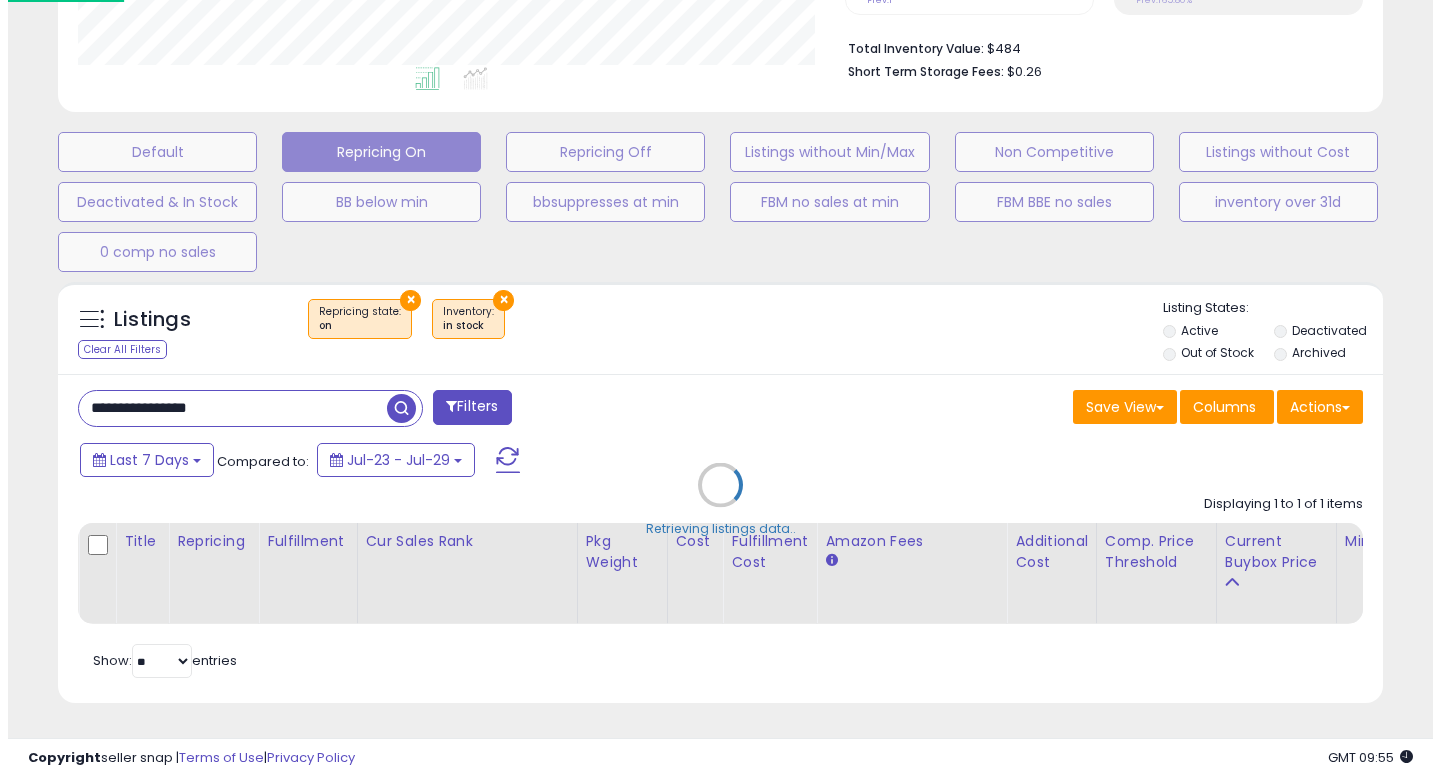 scroll, scrollTop: 513, scrollLeft: 0, axis: vertical 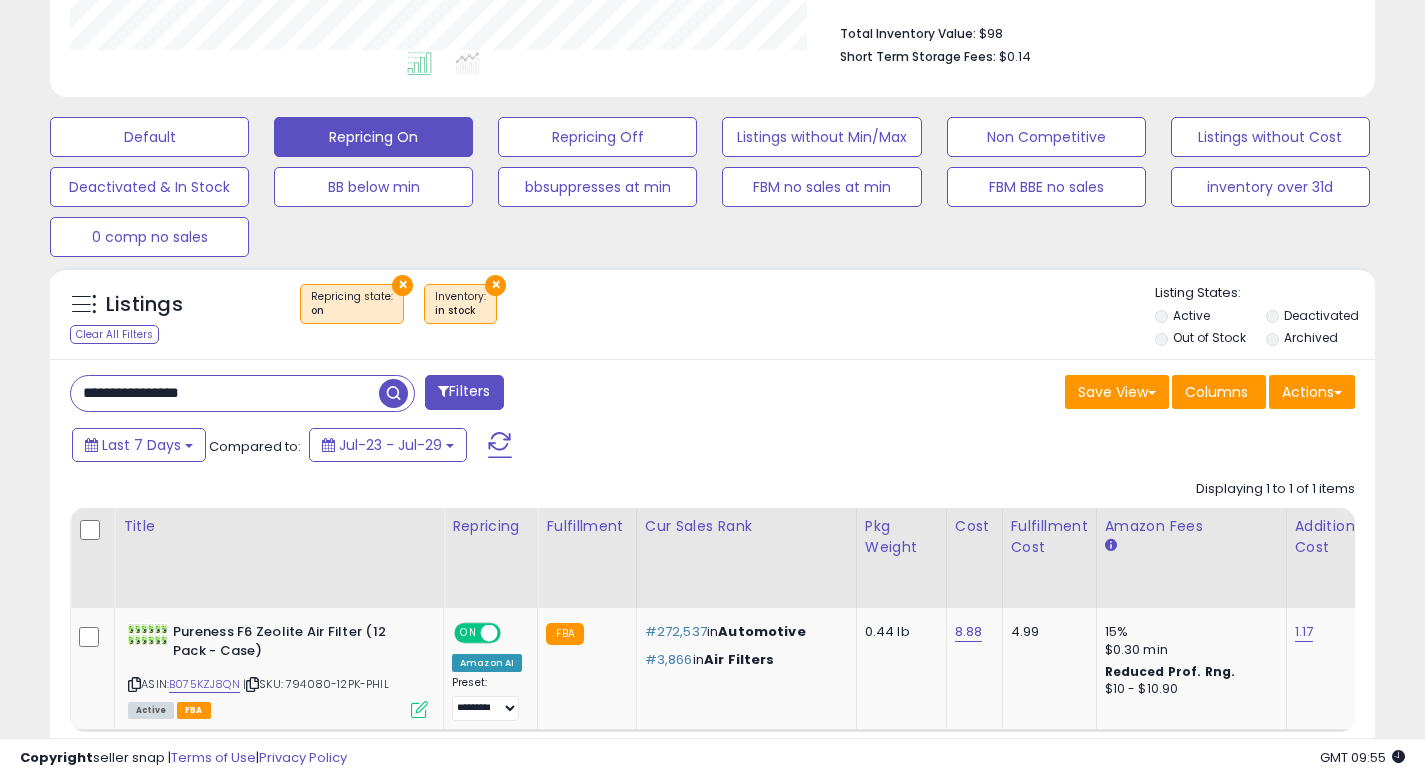 click on "**********" at bounding box center (225, 393) 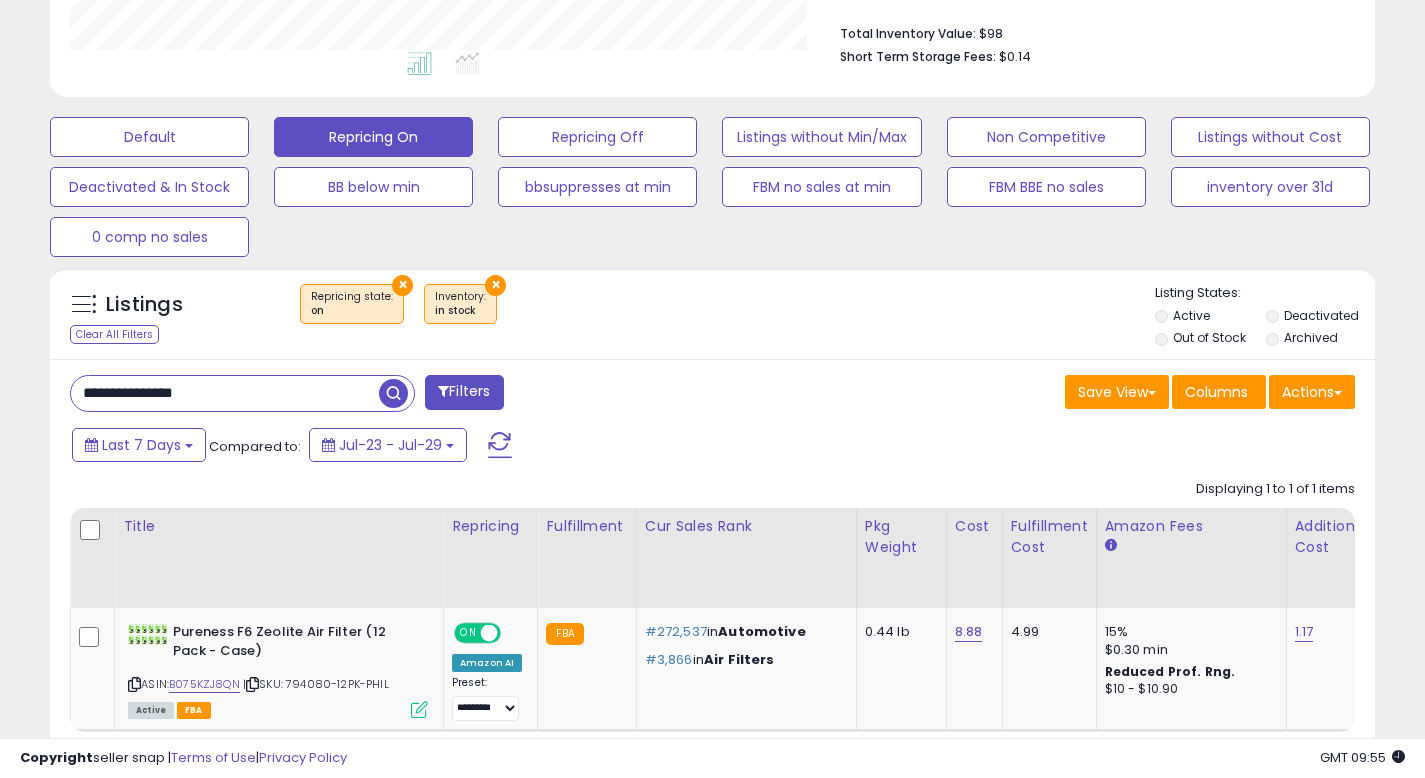 click at bounding box center [393, 393] 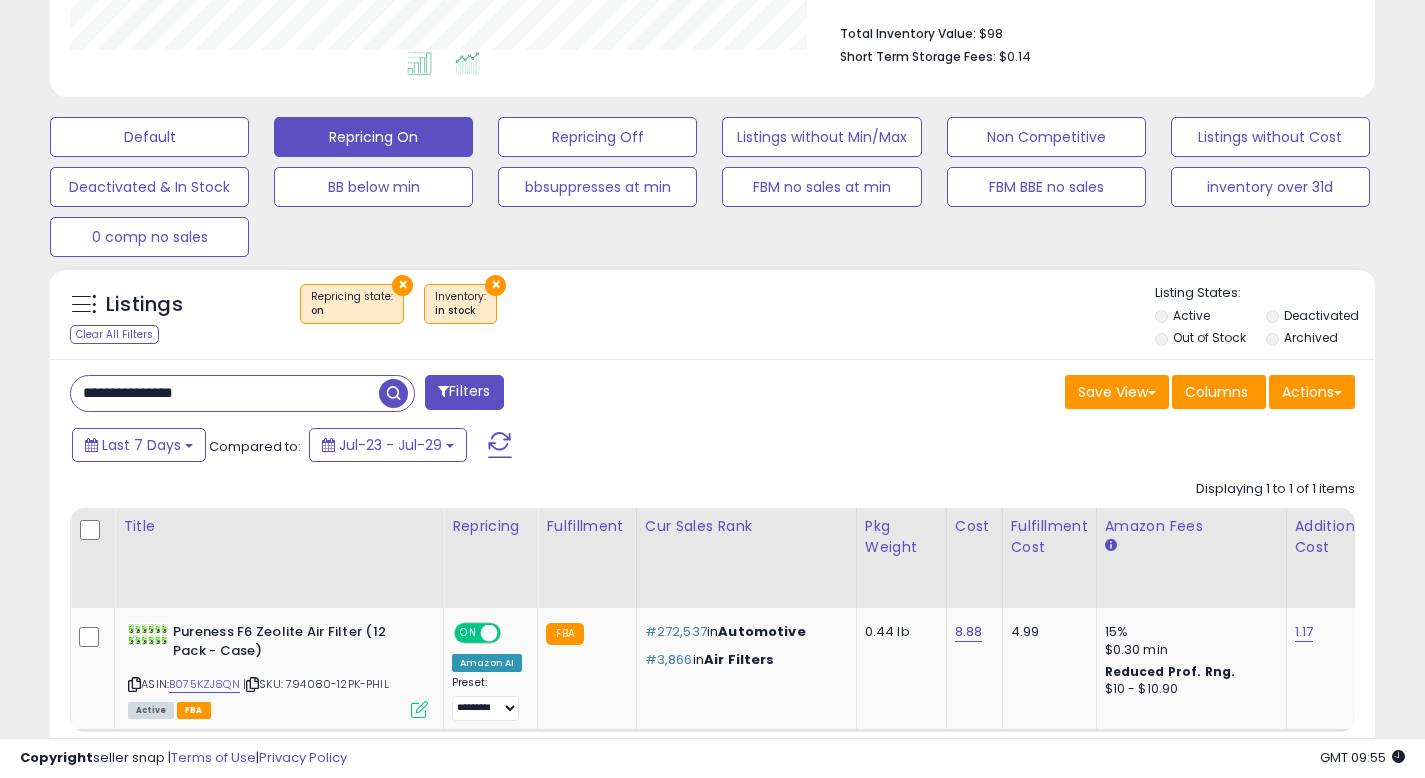 scroll, scrollTop: 999590, scrollLeft: 999224, axis: both 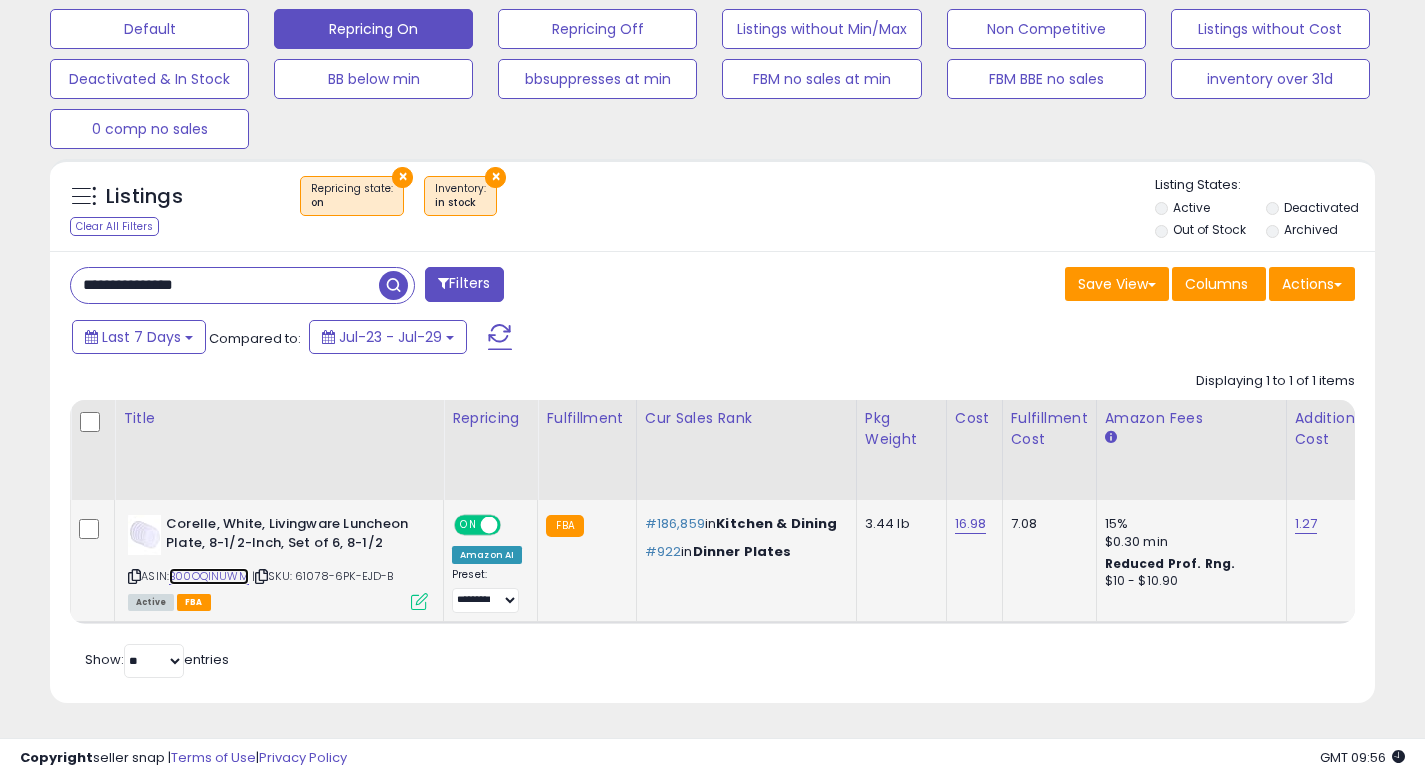 click on "B00OQINUWM" at bounding box center [209, 576] 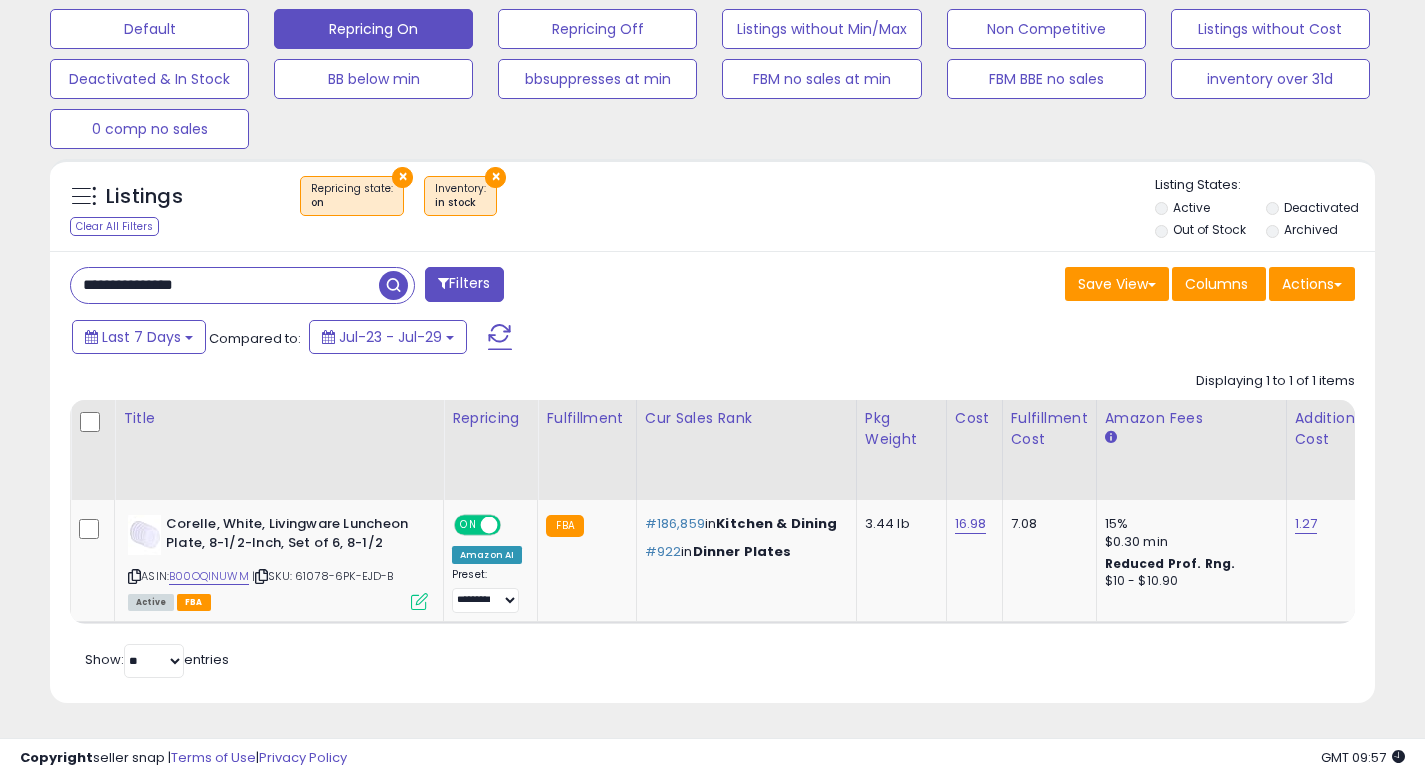 click on "**********" at bounding box center [225, 285] 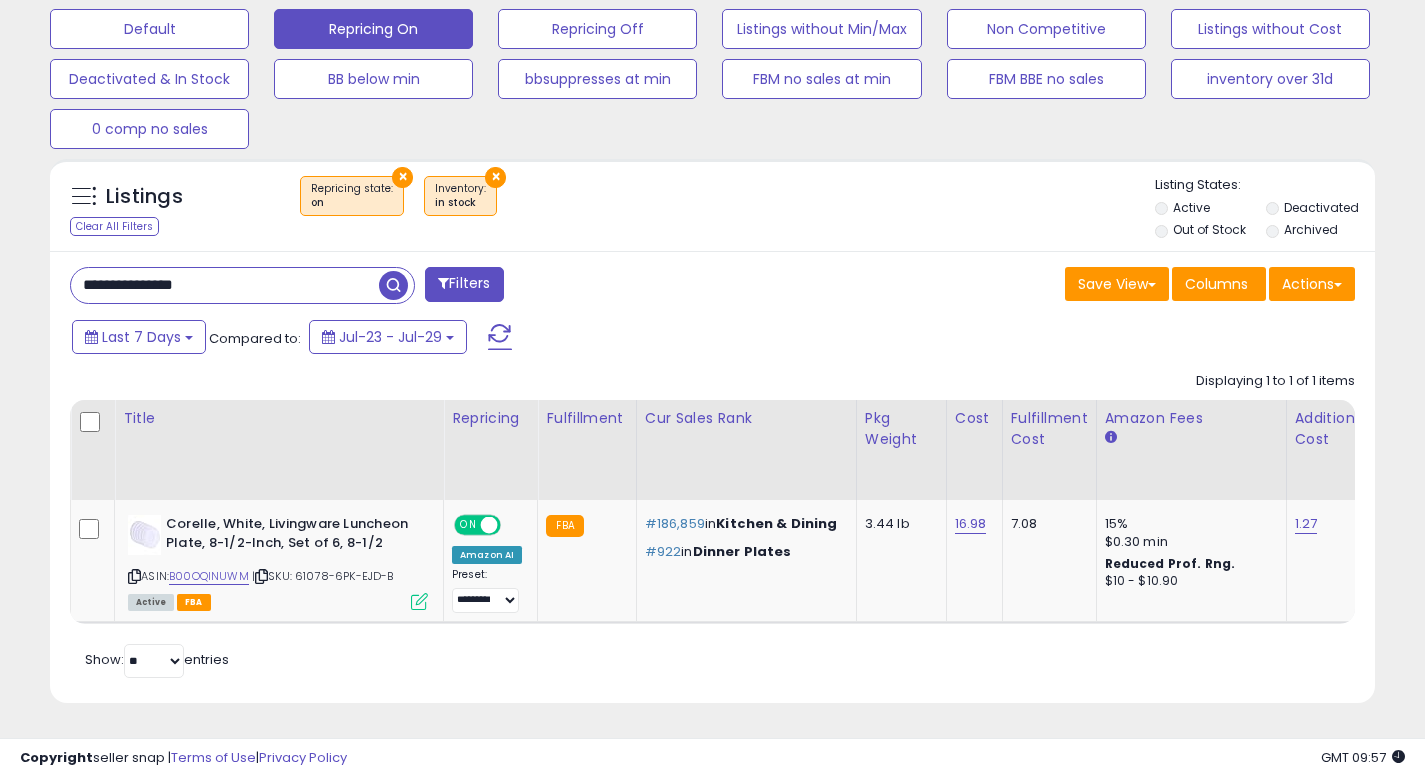click on "**********" at bounding box center [225, 285] 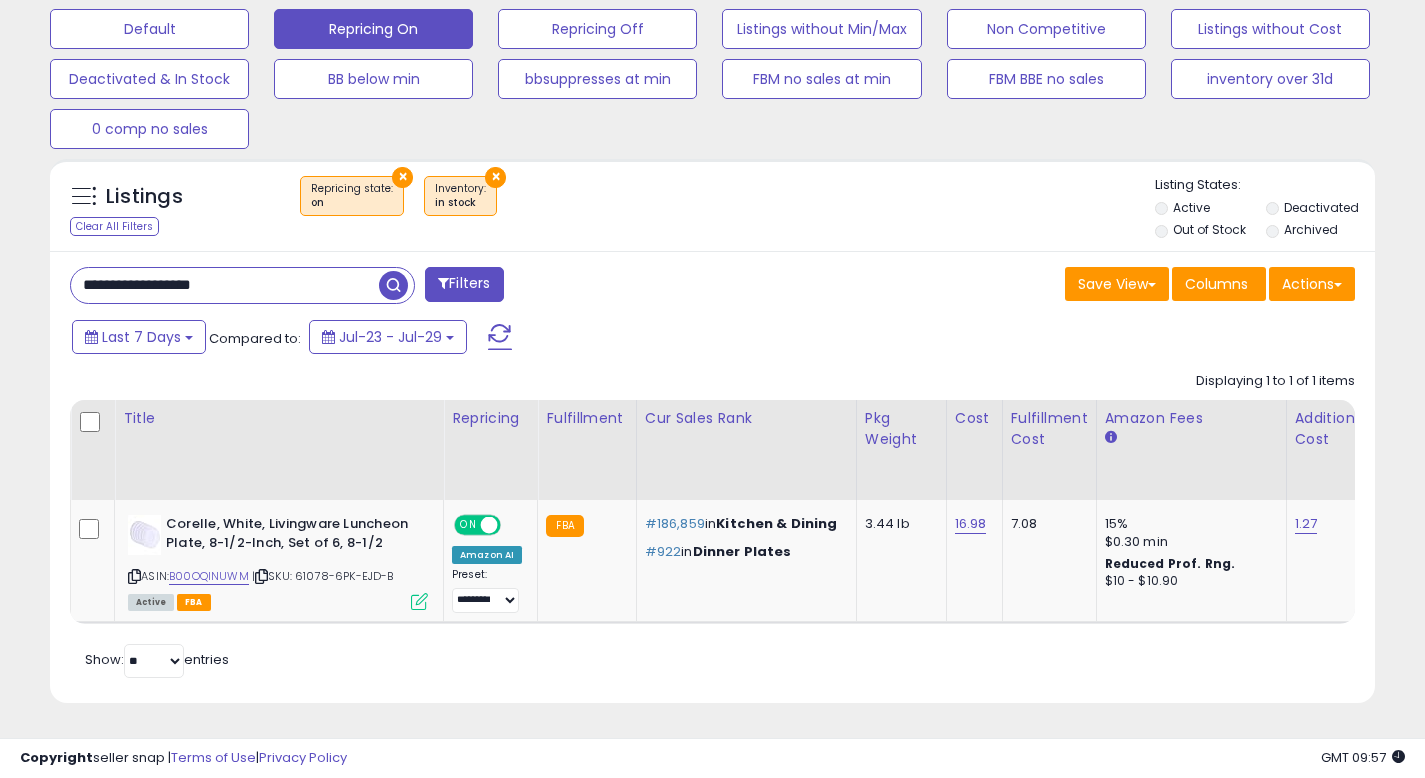click at bounding box center [393, 285] 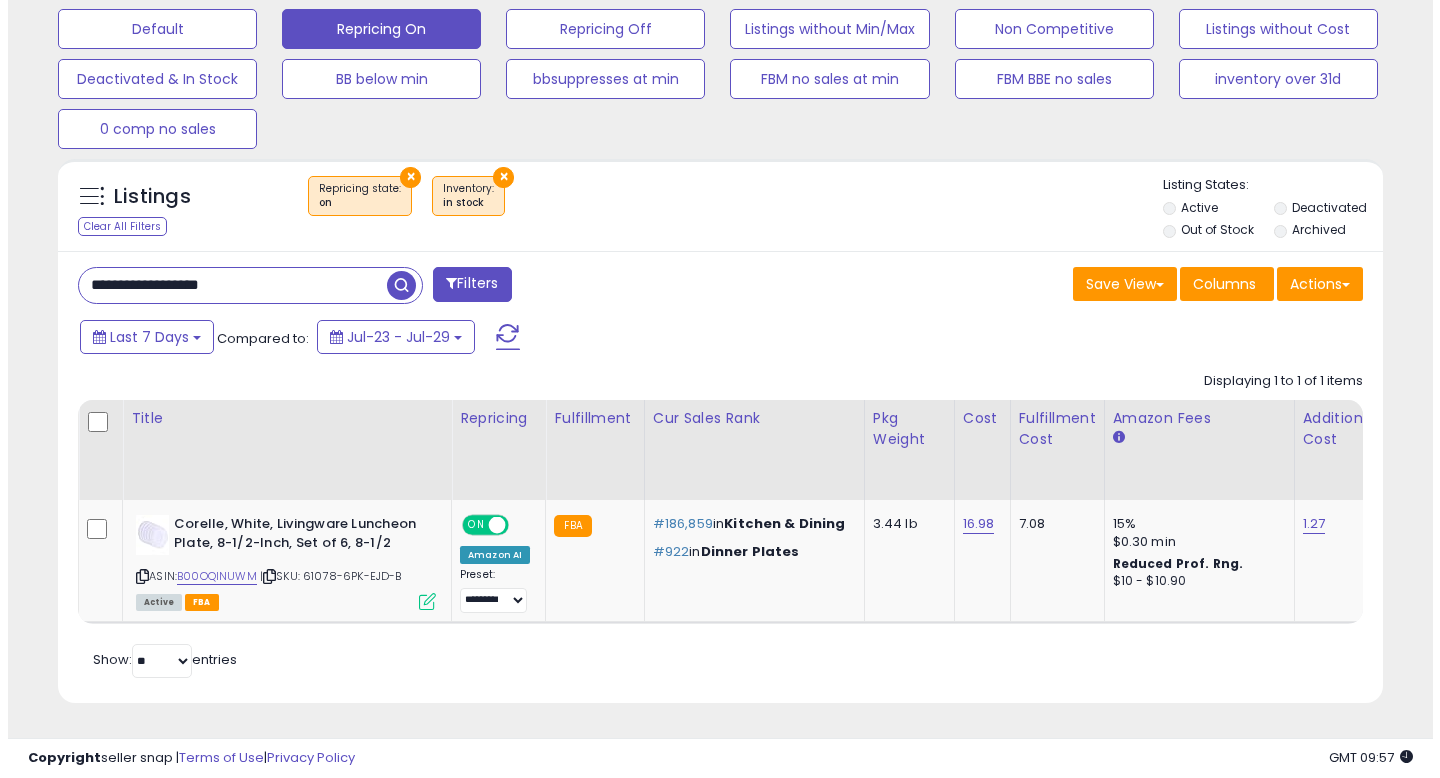 scroll, scrollTop: 513, scrollLeft: 0, axis: vertical 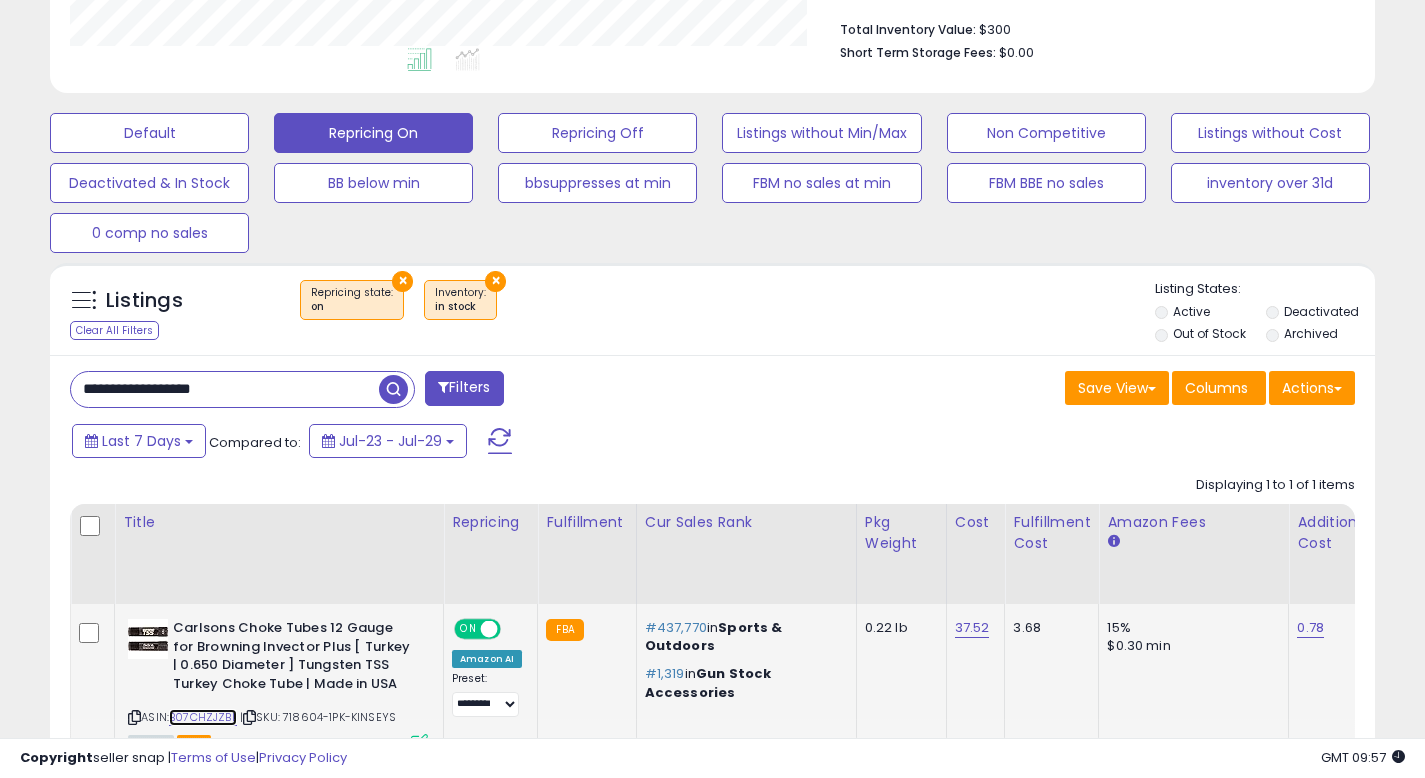 click on "B07CHZJZBL" at bounding box center [203, 717] 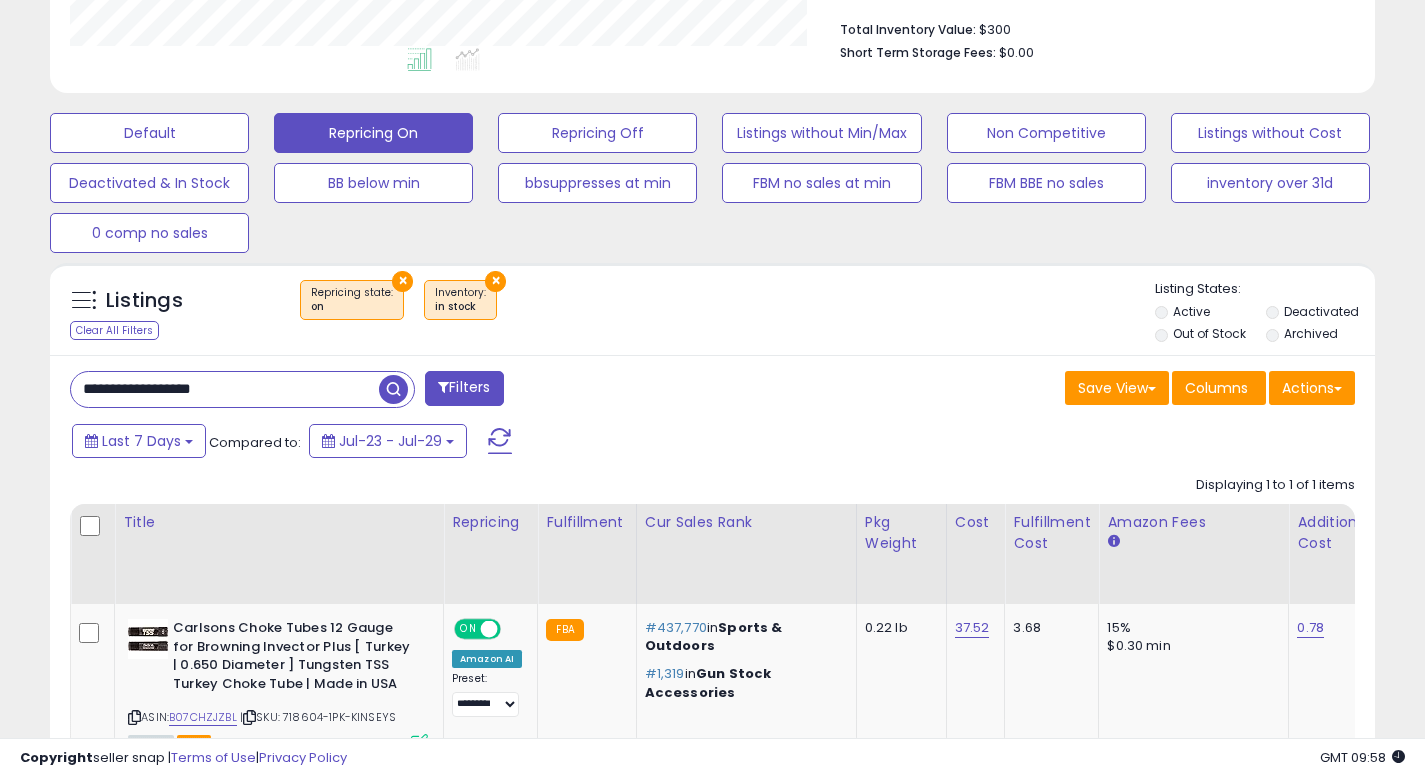 click on "**********" at bounding box center [225, 389] 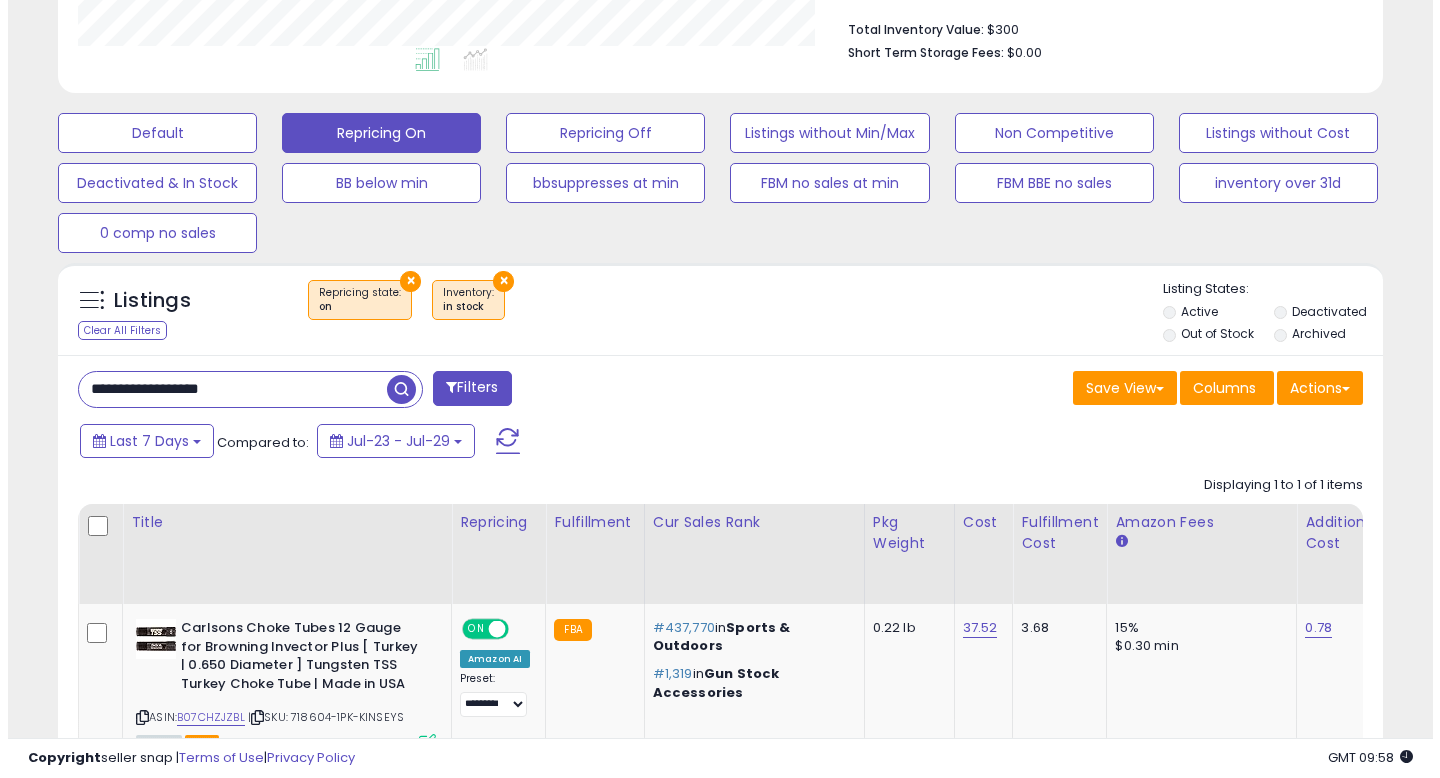 scroll, scrollTop: 513, scrollLeft: 0, axis: vertical 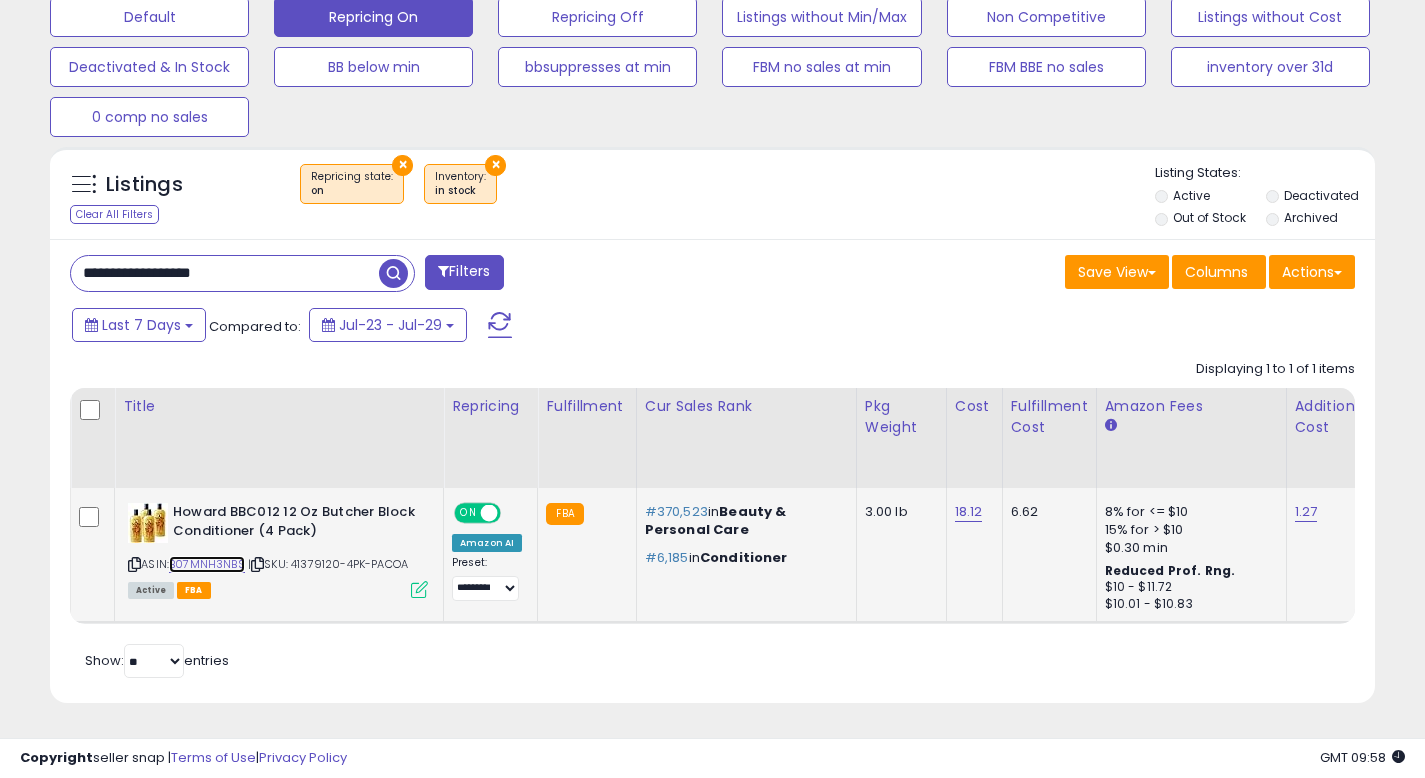click on "B07MNH3NBS" at bounding box center [207, 564] 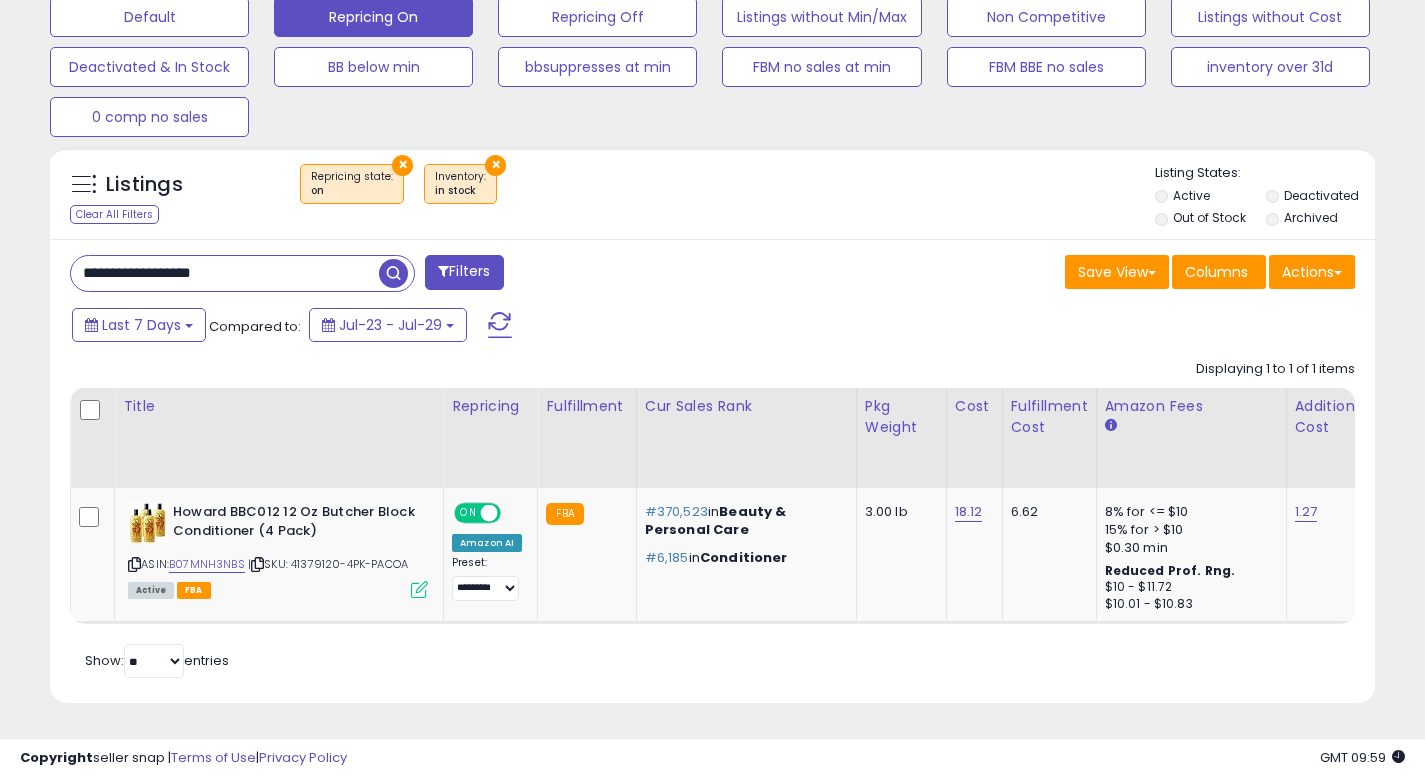 click on "**********" at bounding box center (225, 273) 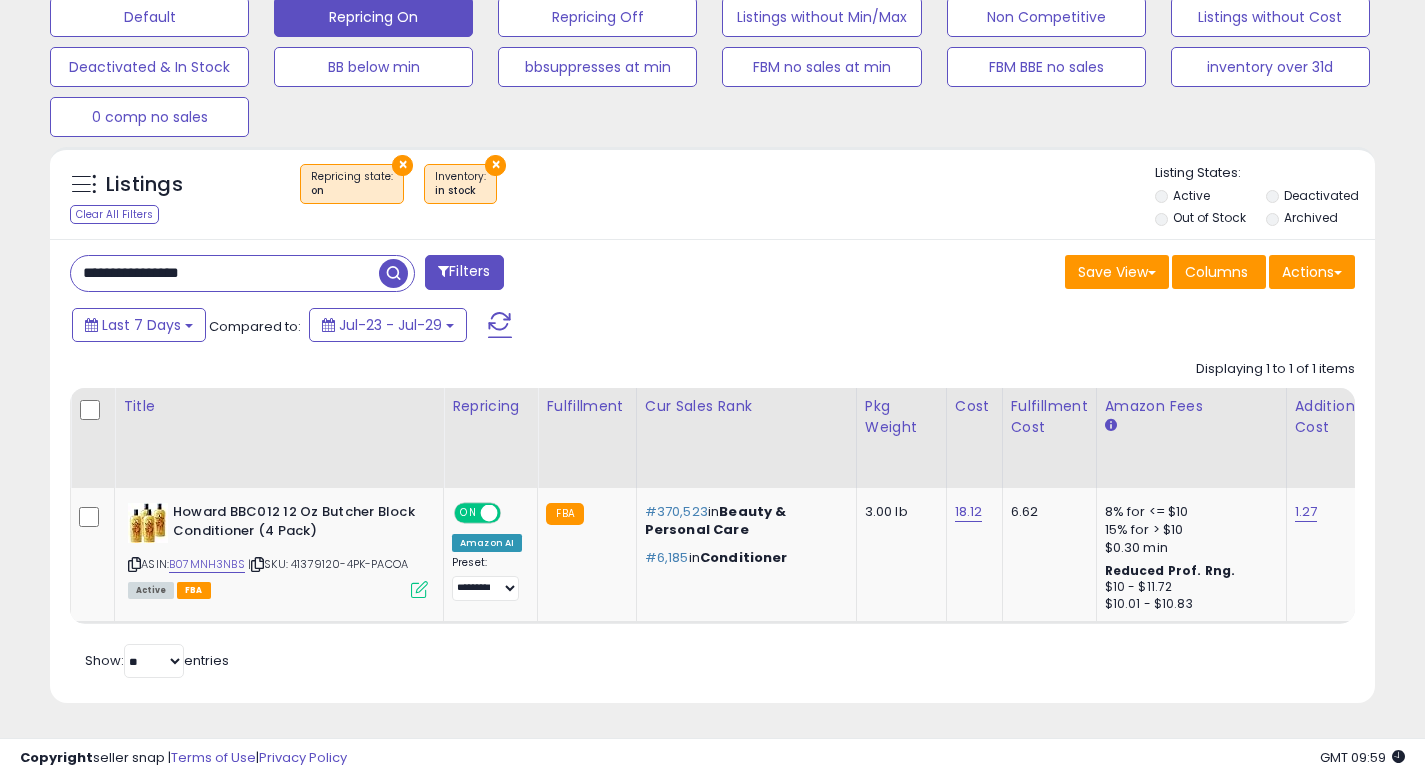 click at bounding box center [393, 273] 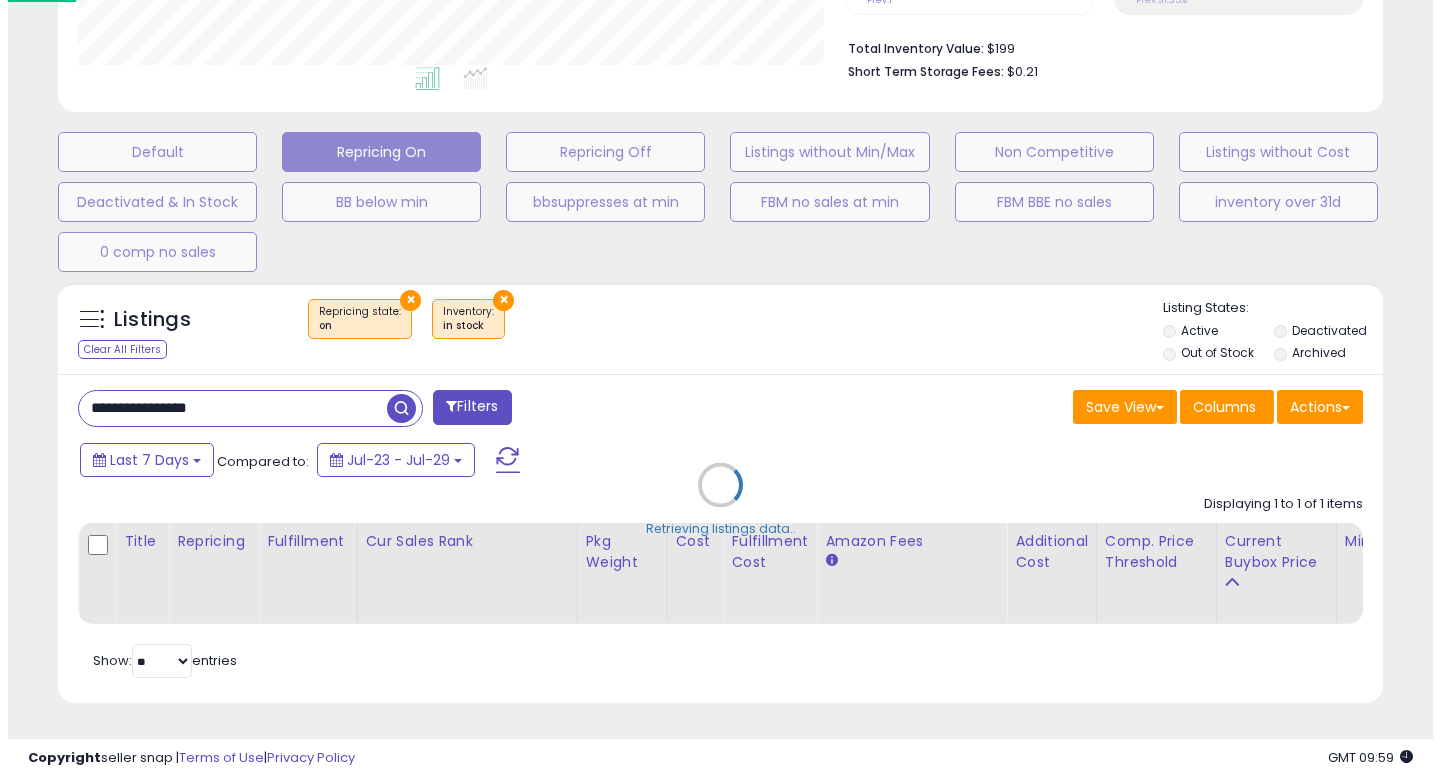 scroll, scrollTop: 513, scrollLeft: 0, axis: vertical 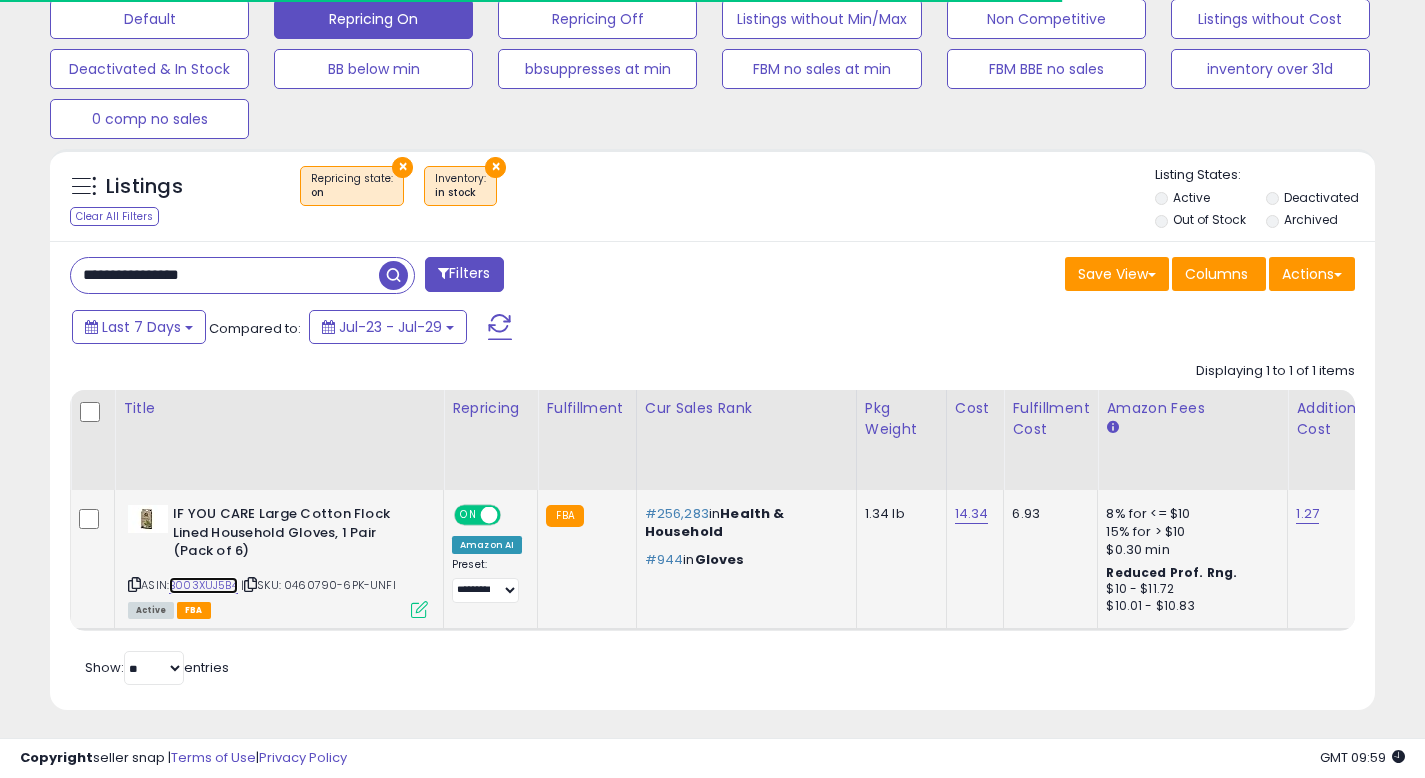 click on "B003XUJ5B4" at bounding box center (203, 585) 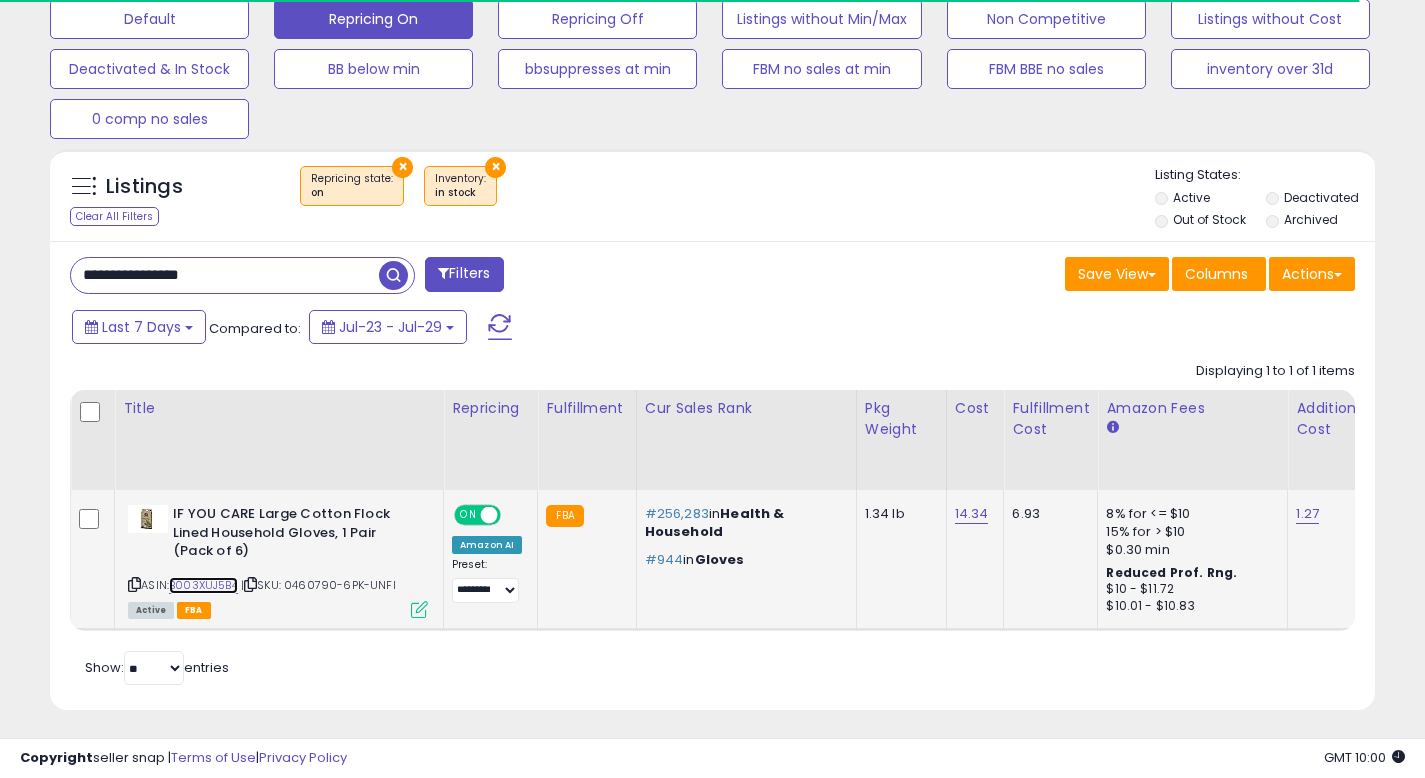 scroll, scrollTop: 999590, scrollLeft: 999233, axis: both 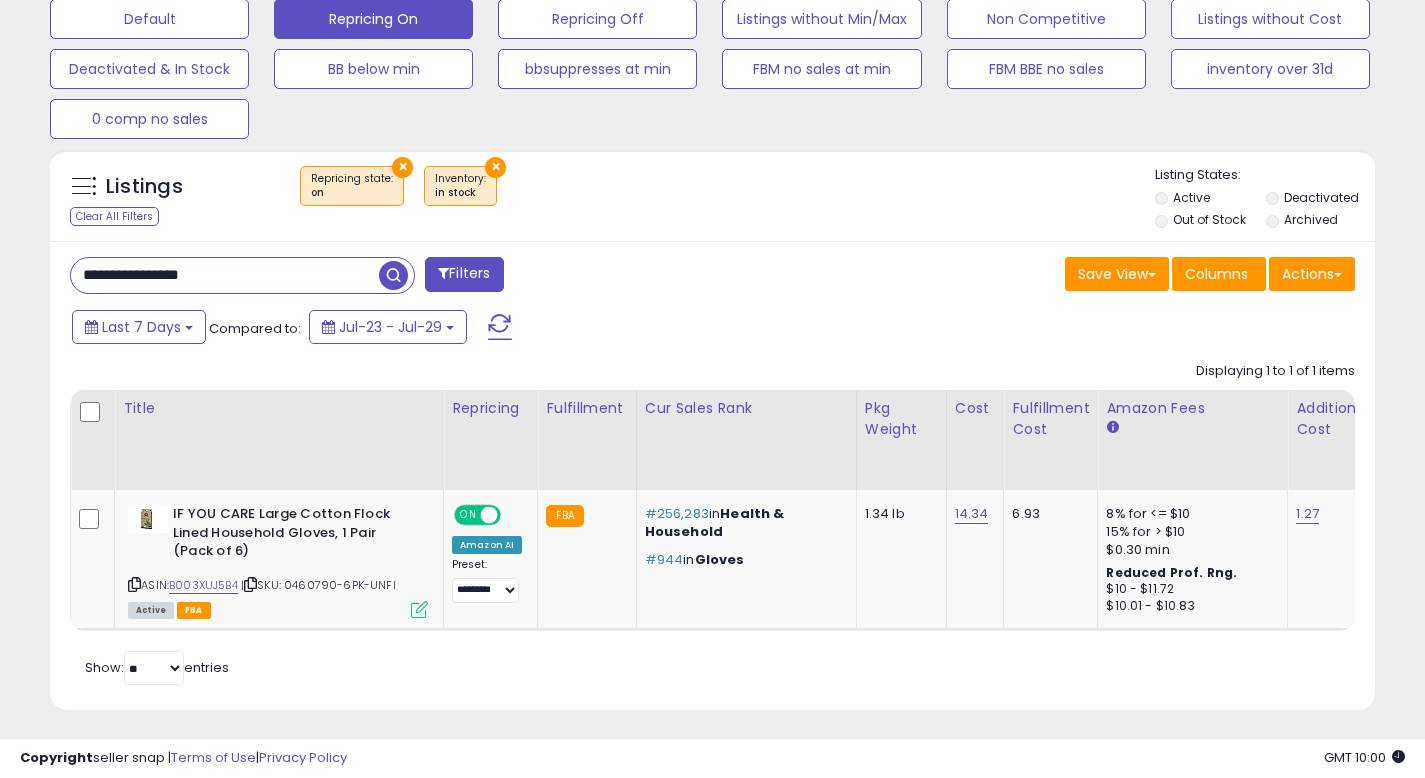 click on "**********" at bounding box center (225, 275) 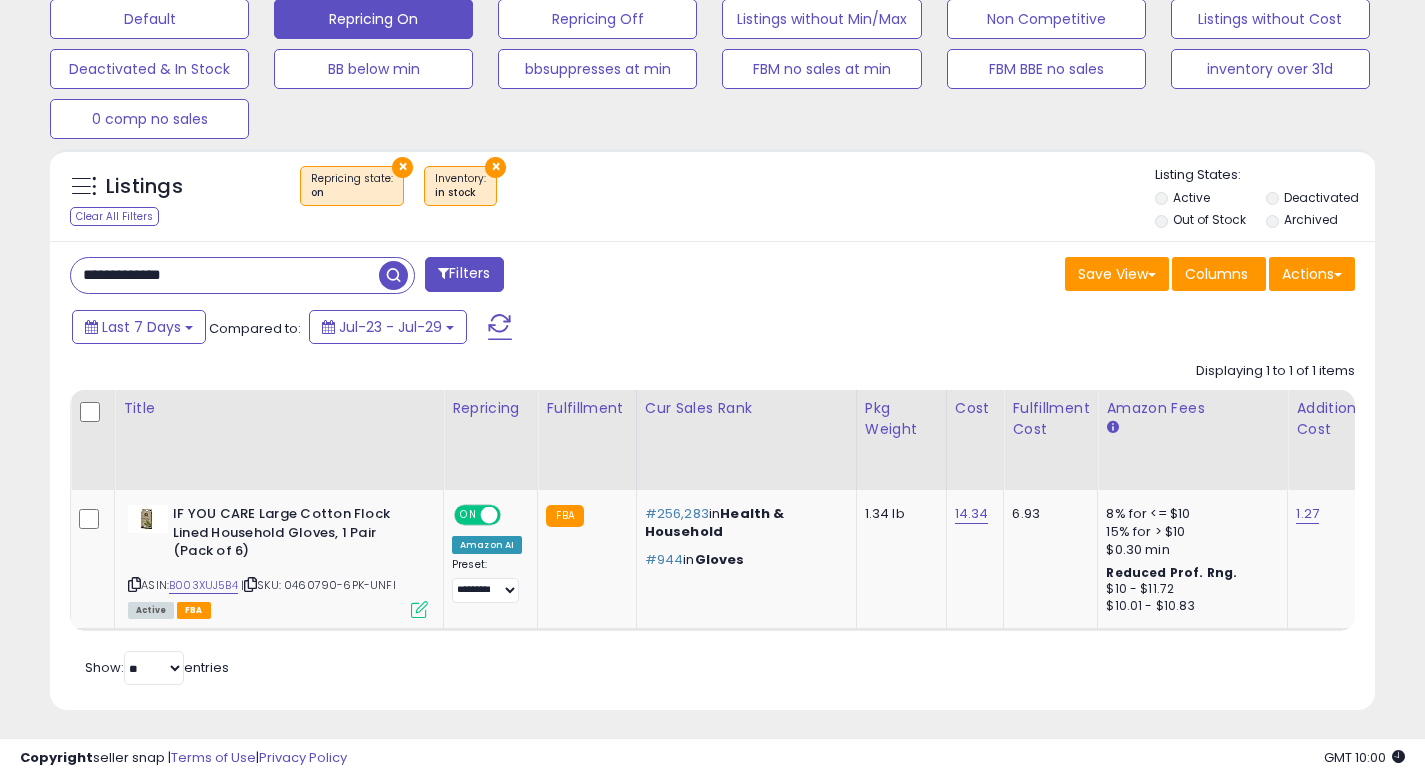 click at bounding box center (393, 275) 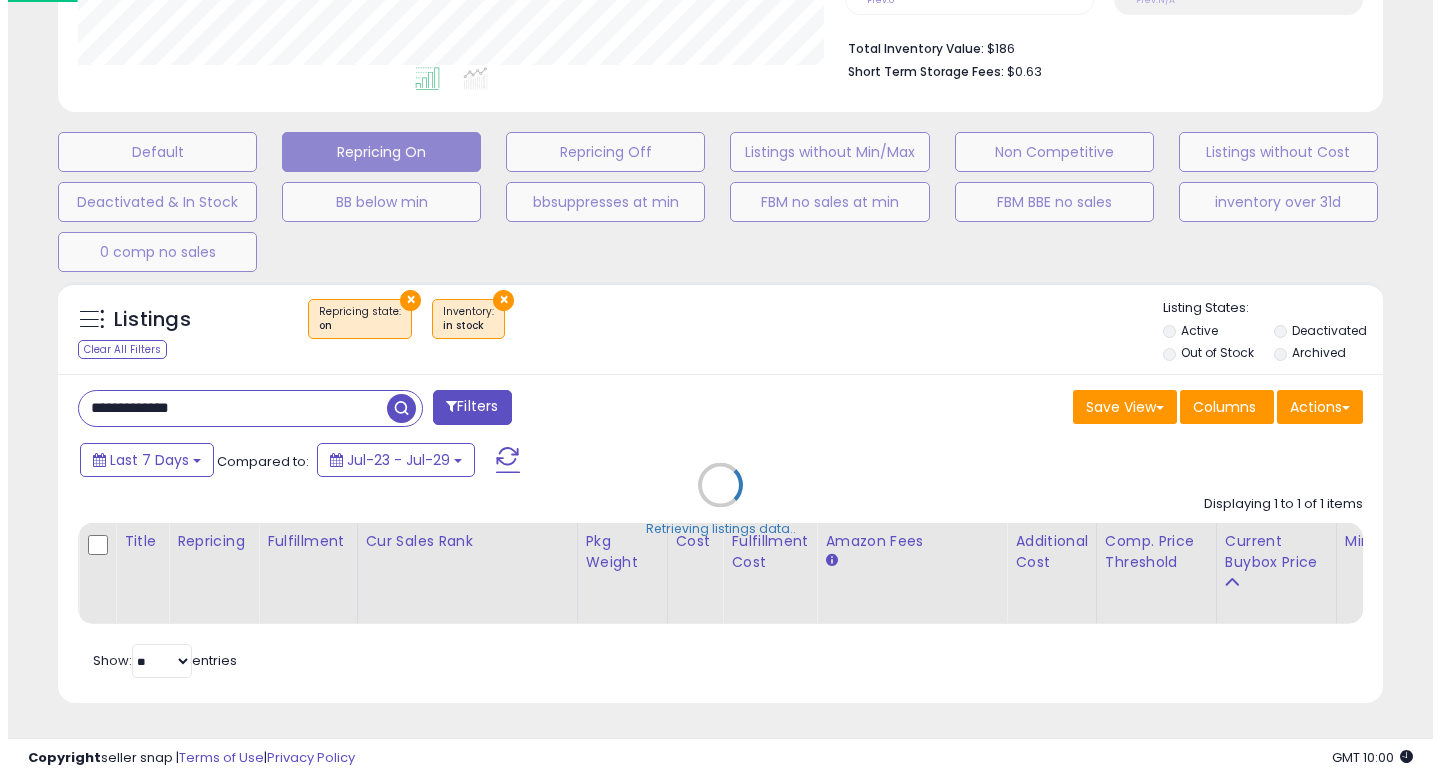scroll, scrollTop: 513, scrollLeft: 0, axis: vertical 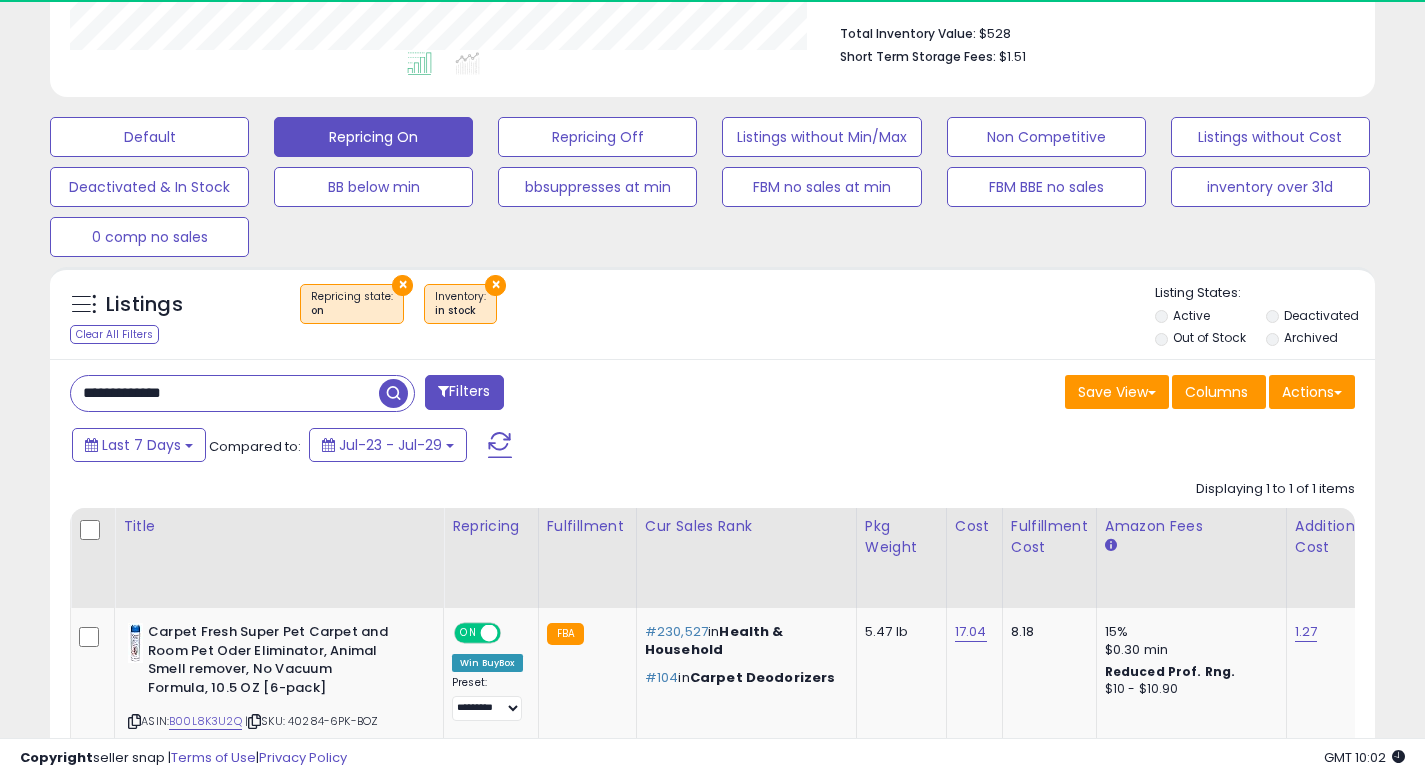 click on "**********" at bounding box center (225, 393) 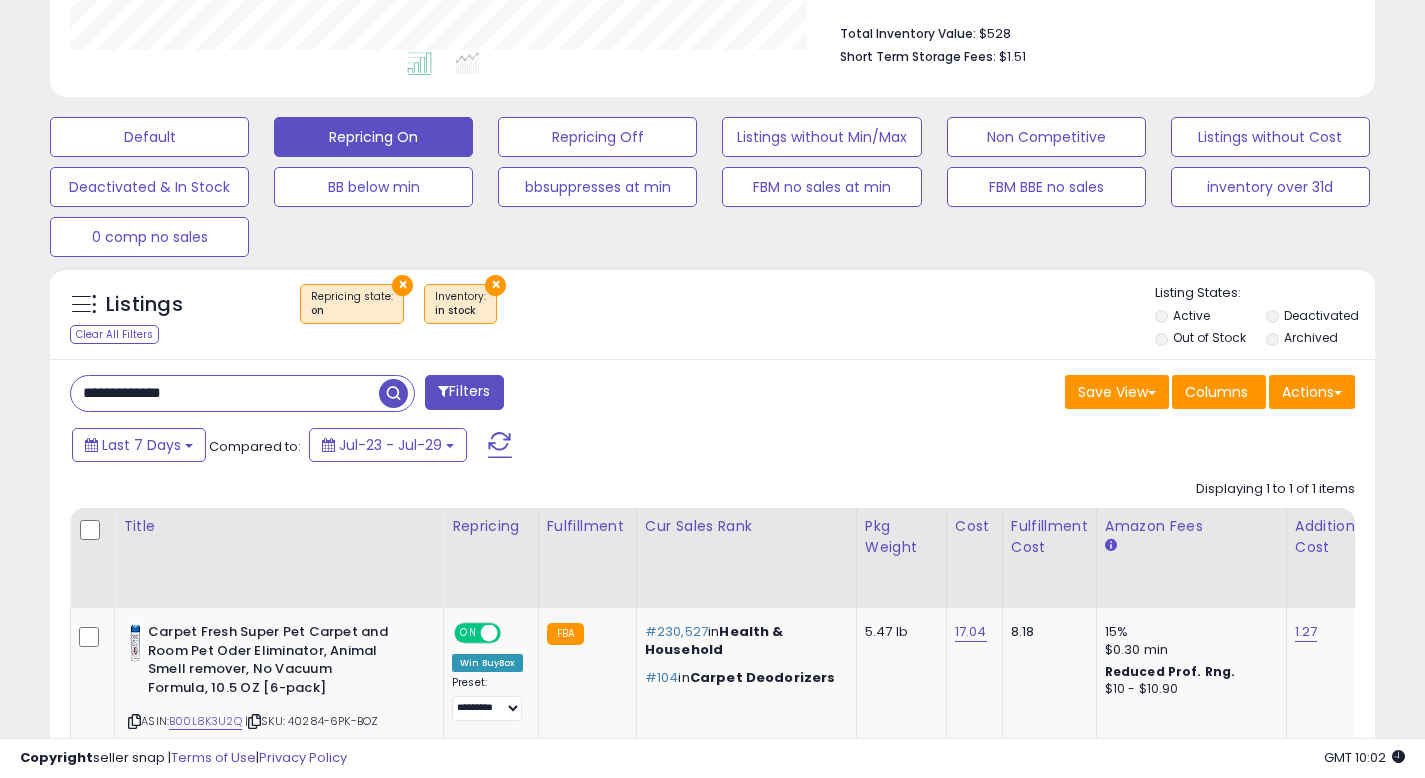 click on "**********" at bounding box center [225, 393] 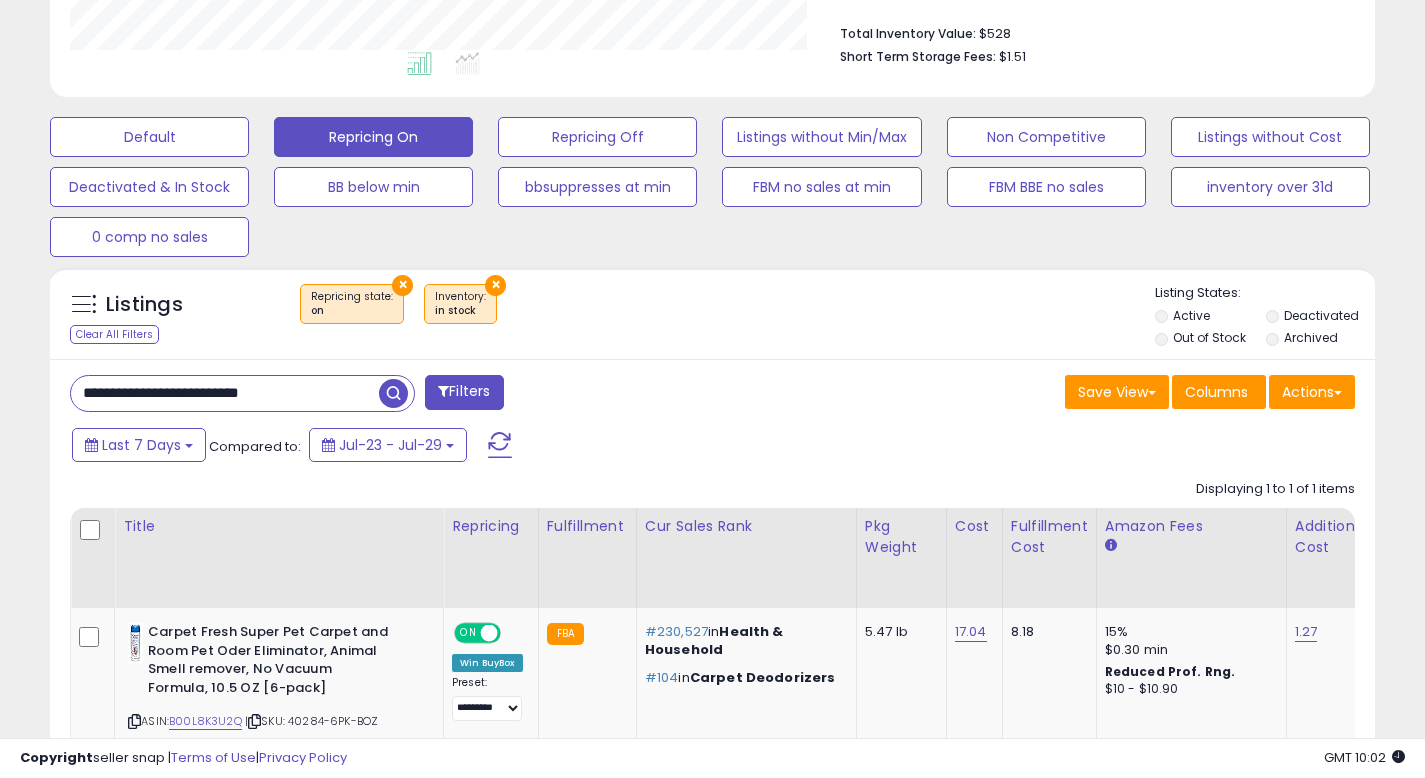 click at bounding box center (393, 393) 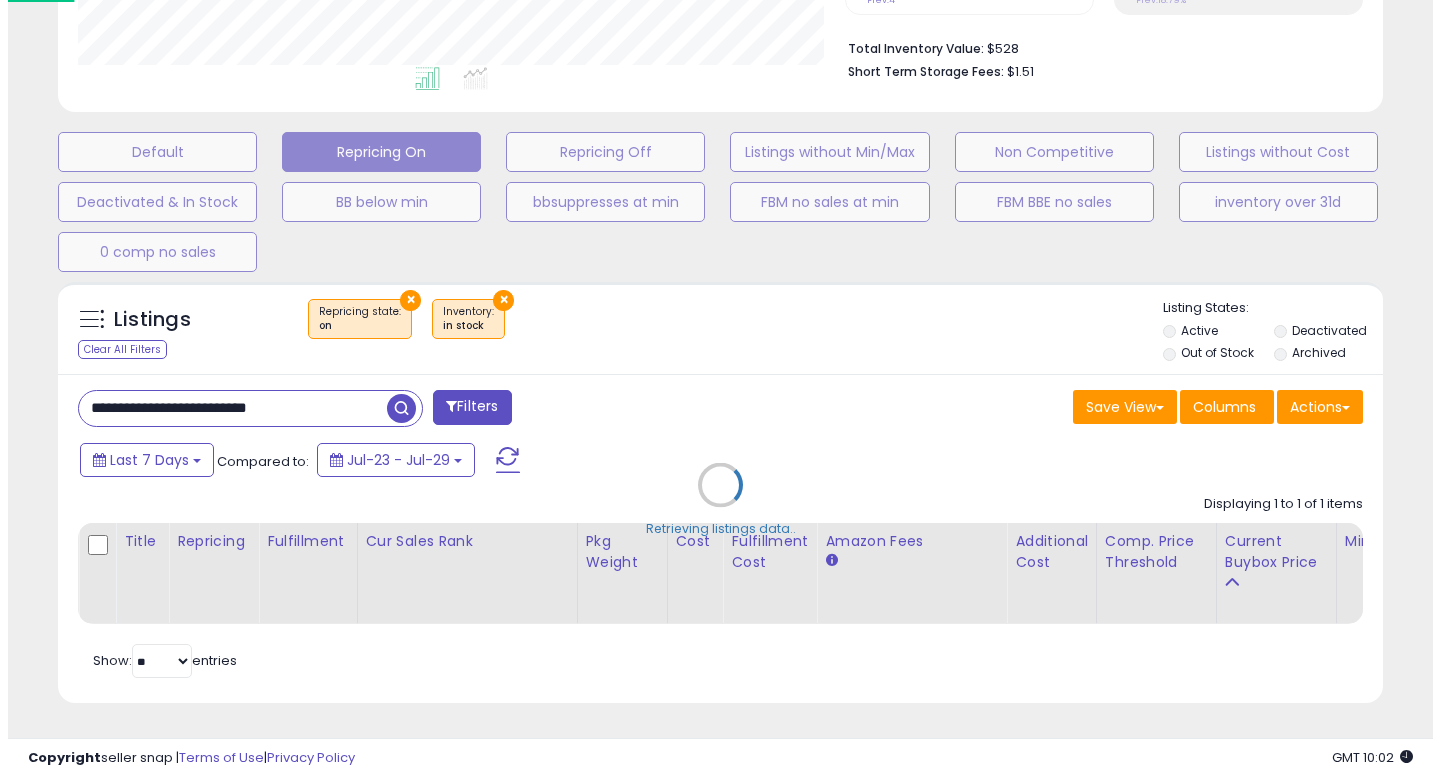 scroll, scrollTop: 999590, scrollLeft: 999224, axis: both 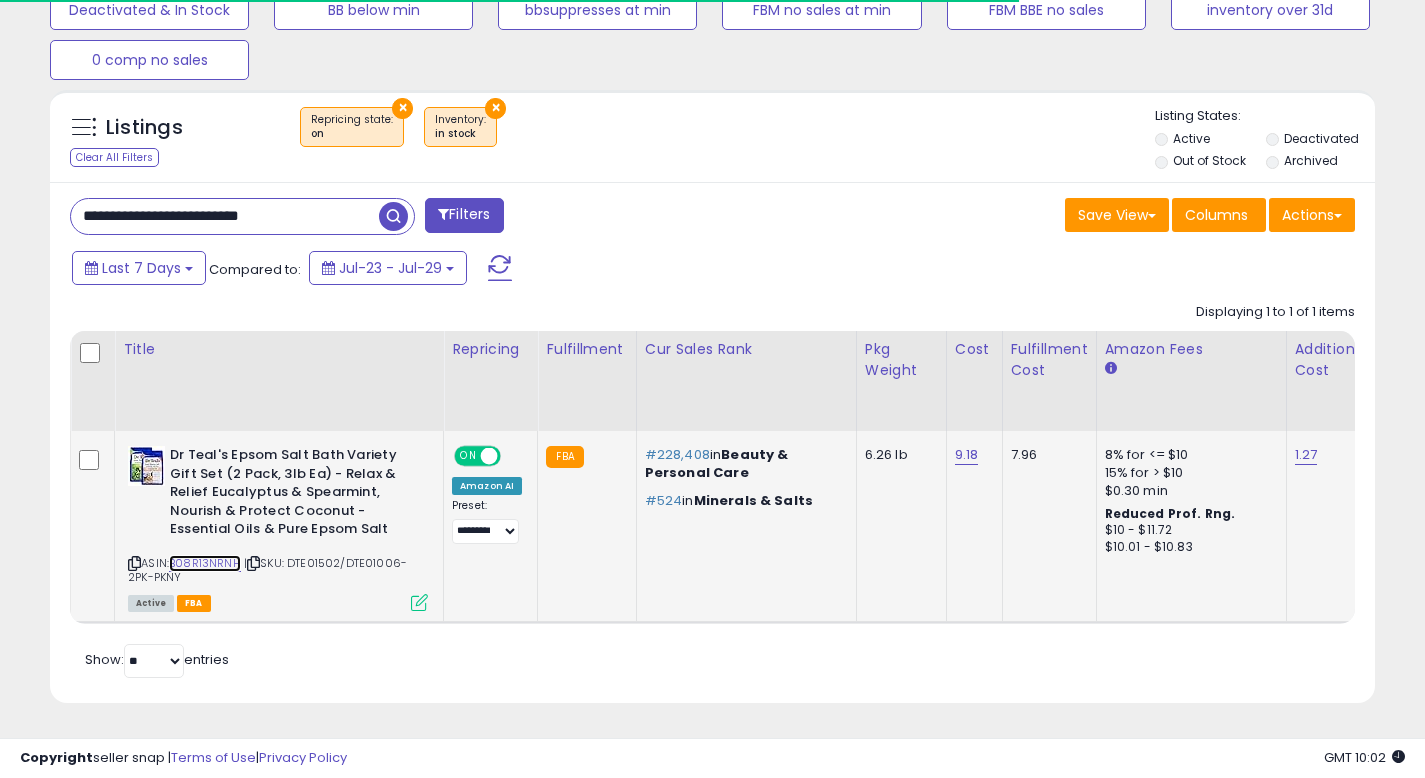 click on "B08R13NRNH" at bounding box center [205, 563] 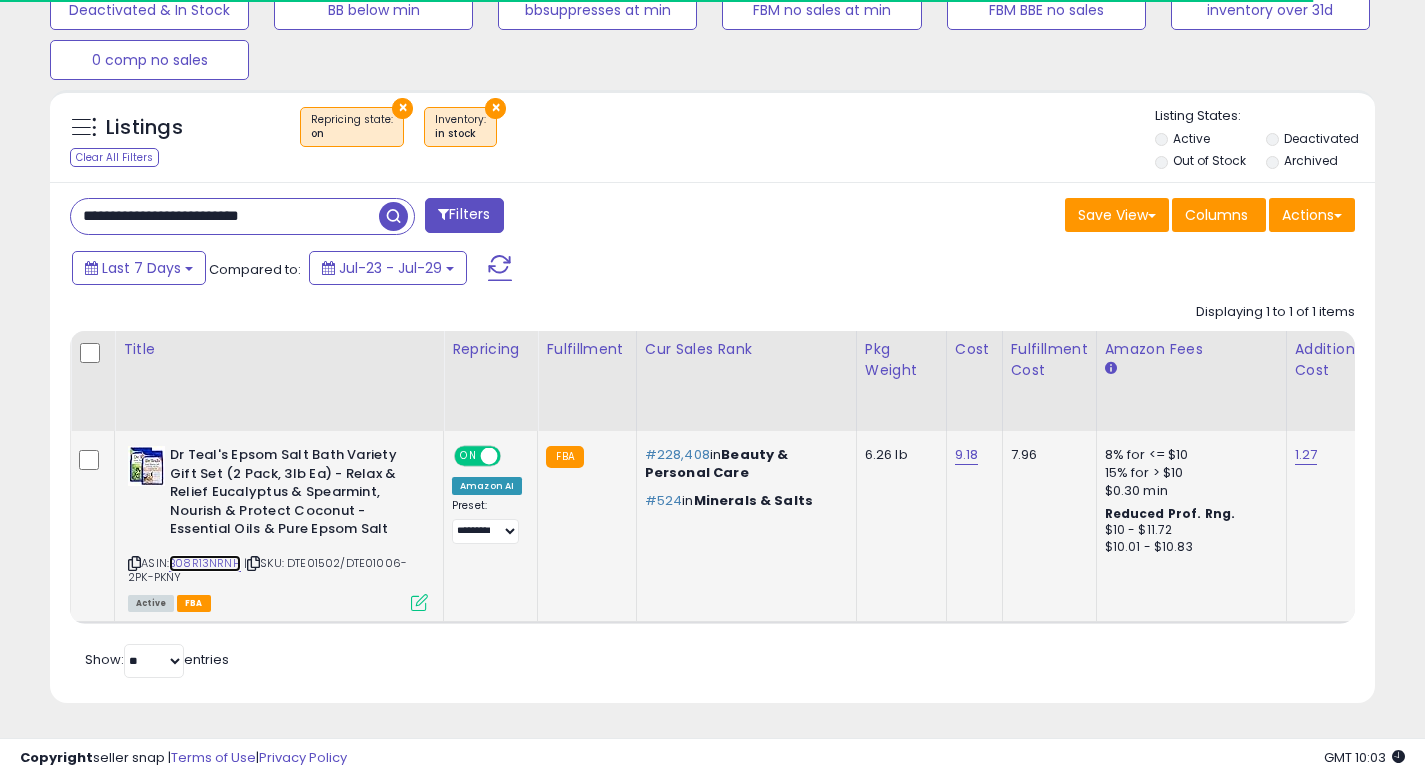 scroll, scrollTop: 999590, scrollLeft: 999233, axis: both 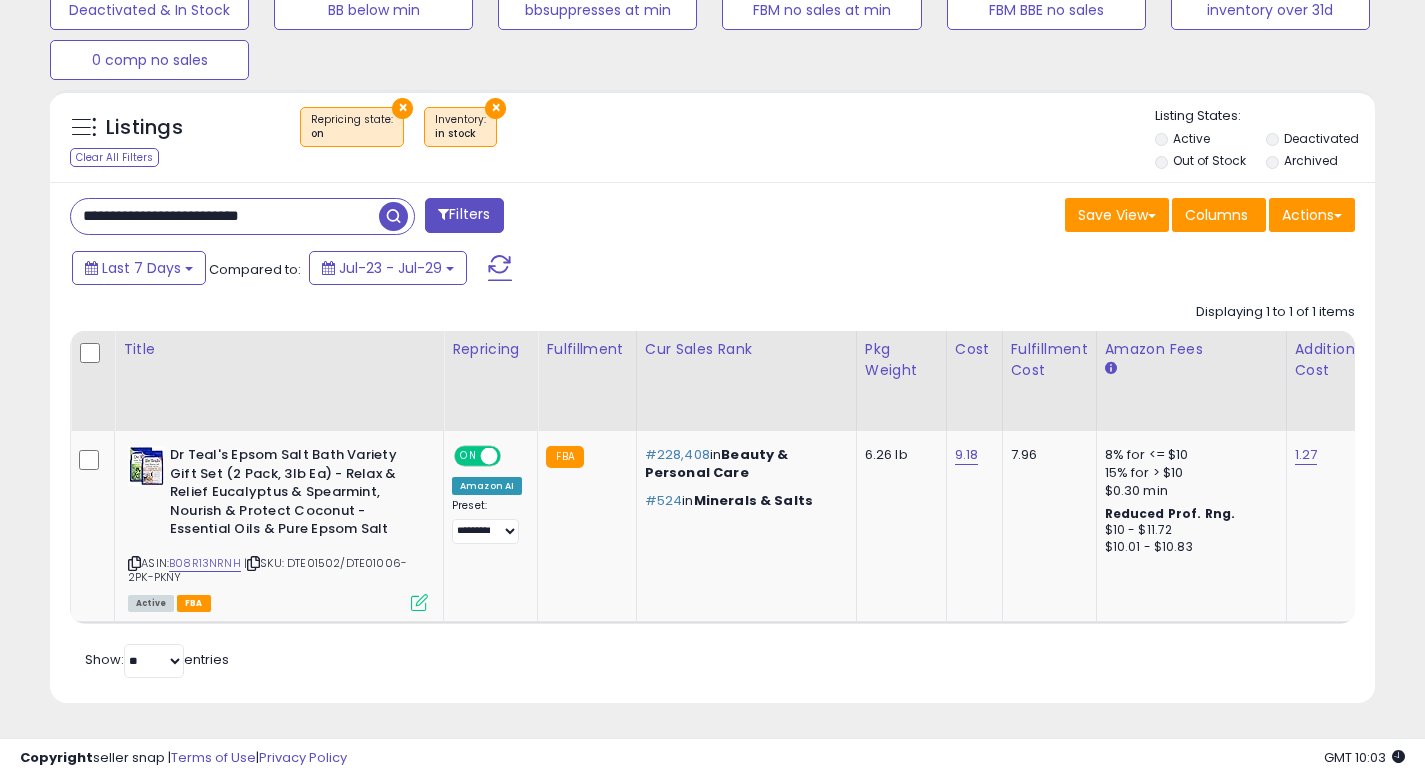 click on "**********" at bounding box center [225, 216] 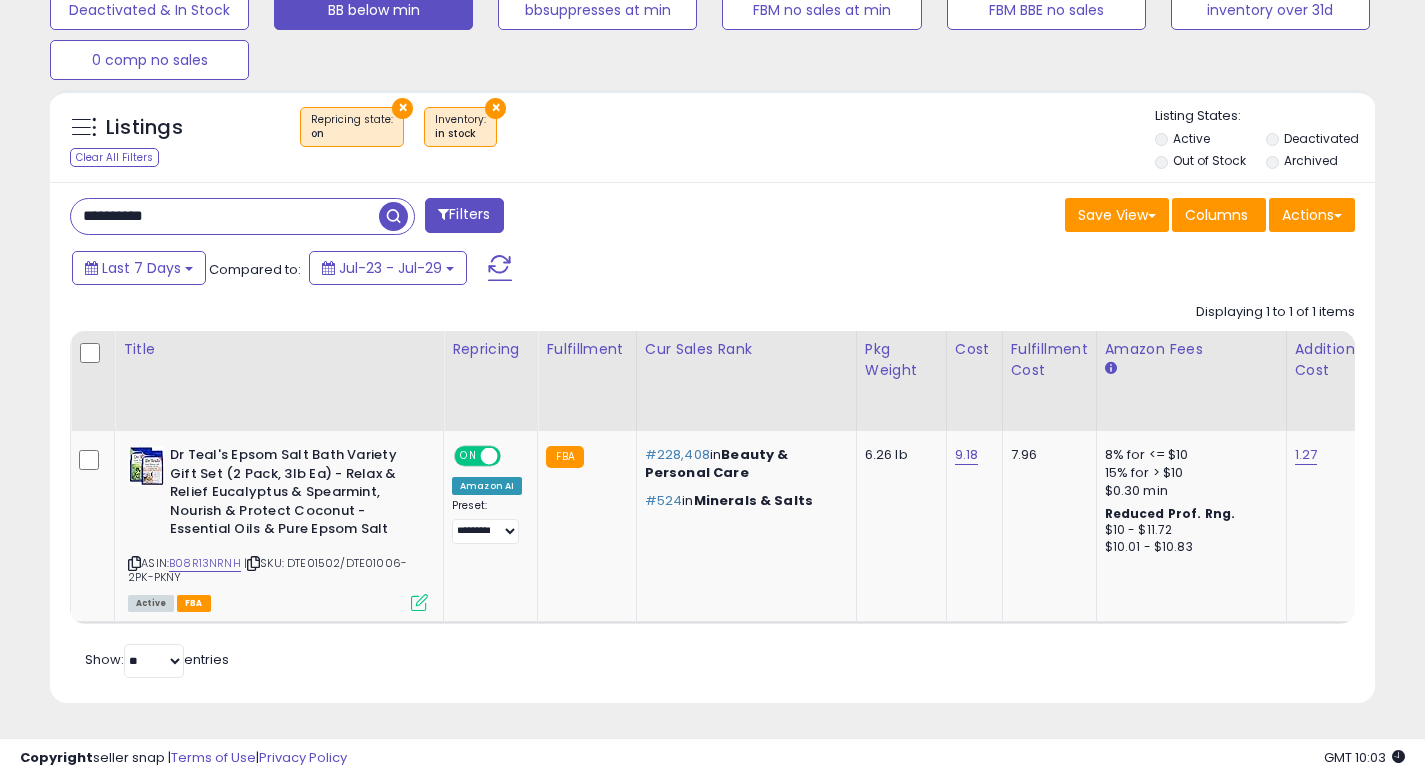 click at bounding box center [393, 216] 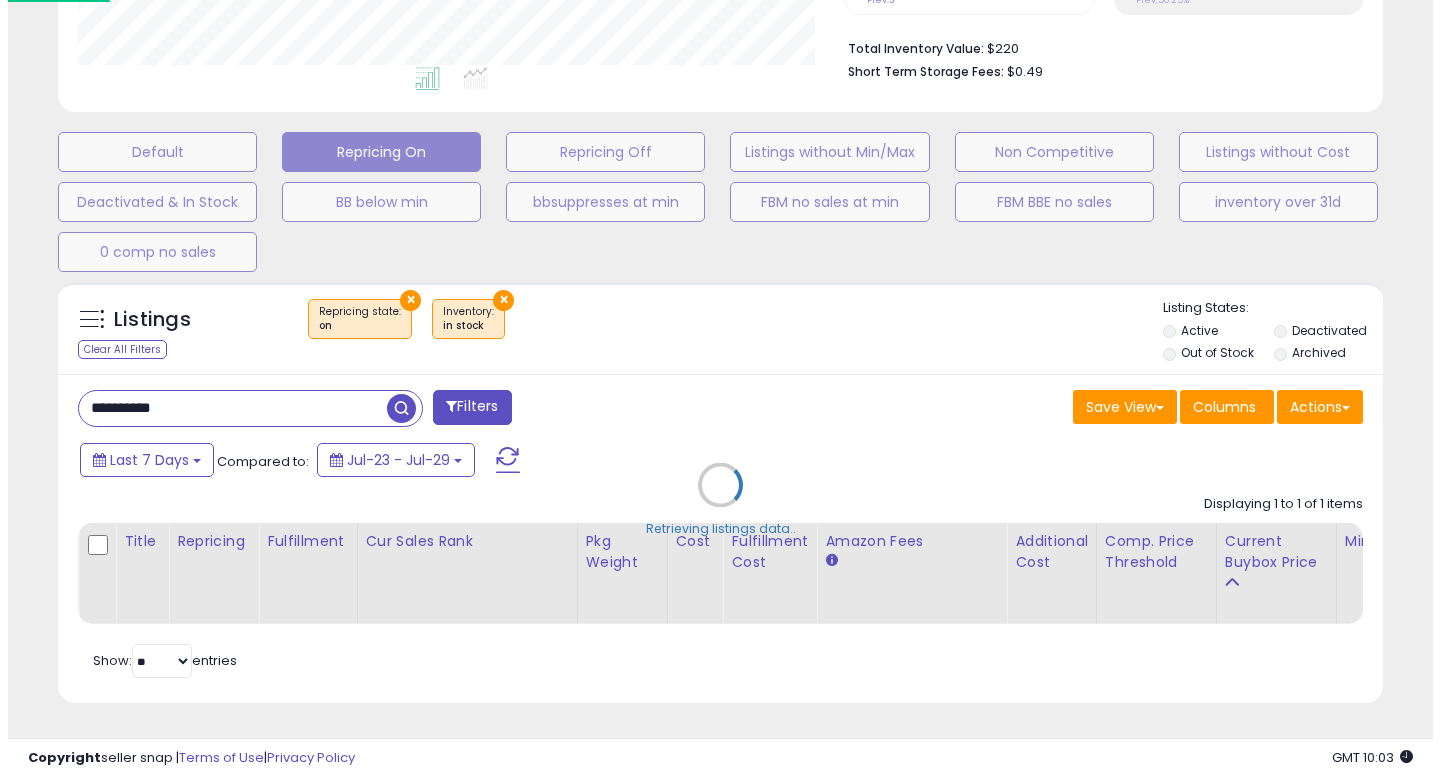 scroll, scrollTop: 513, scrollLeft: 0, axis: vertical 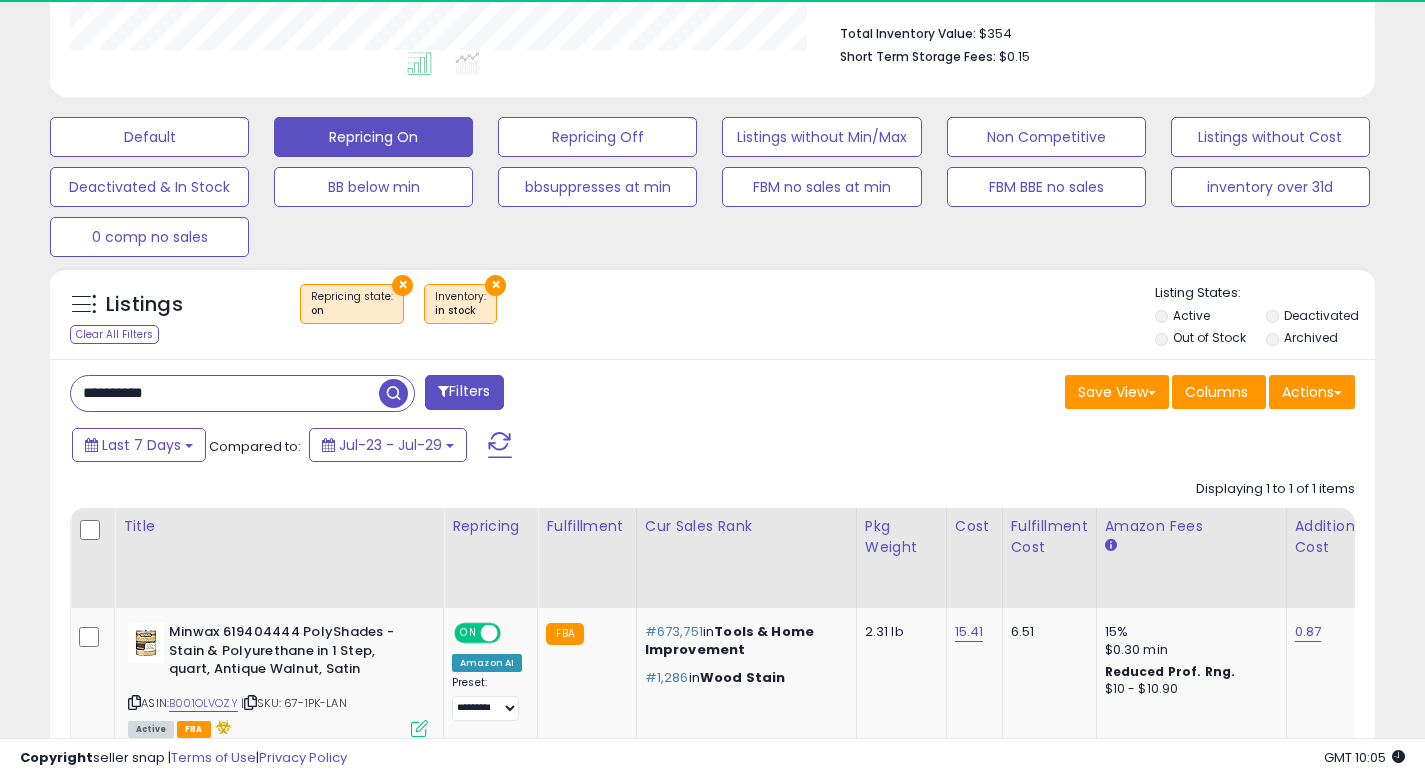 click on "**********" at bounding box center (225, 393) 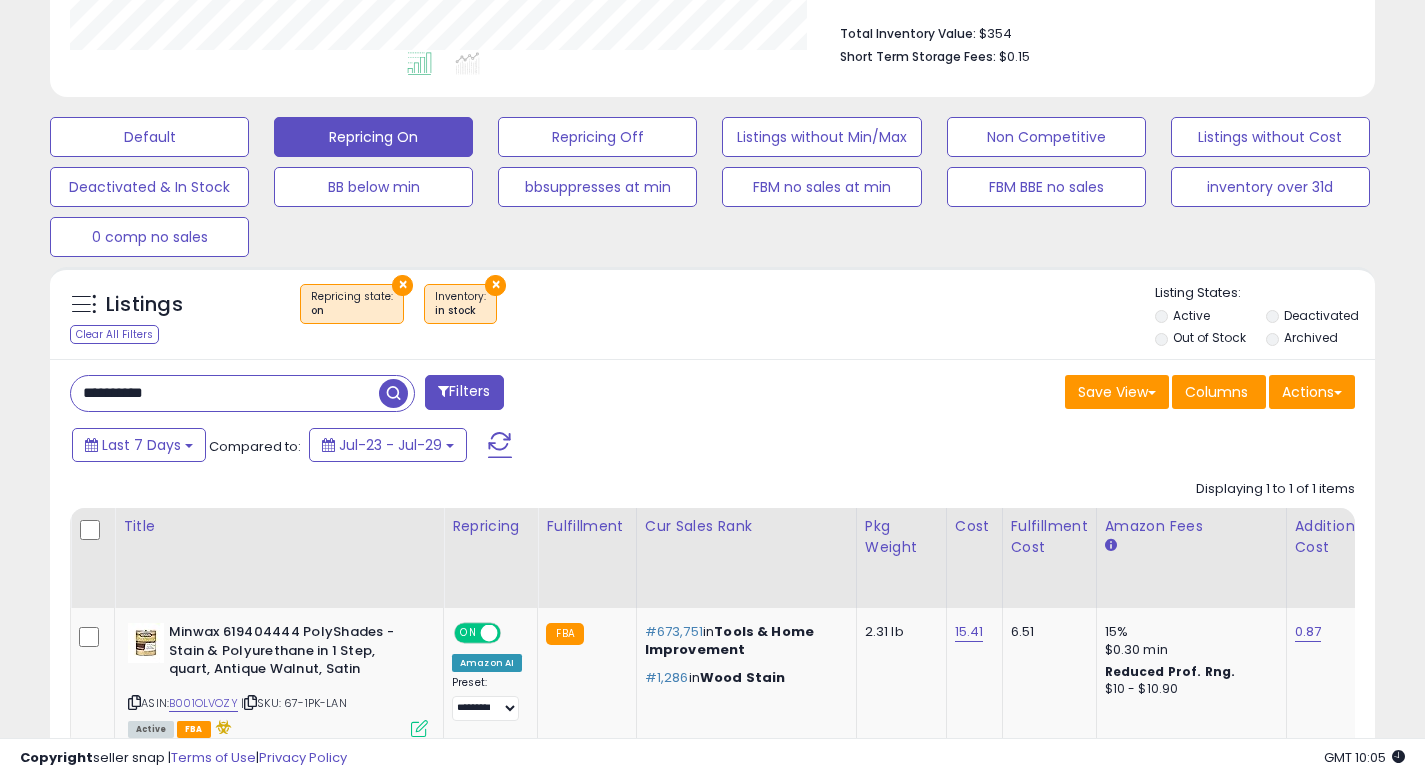 click on "**********" at bounding box center [225, 393] 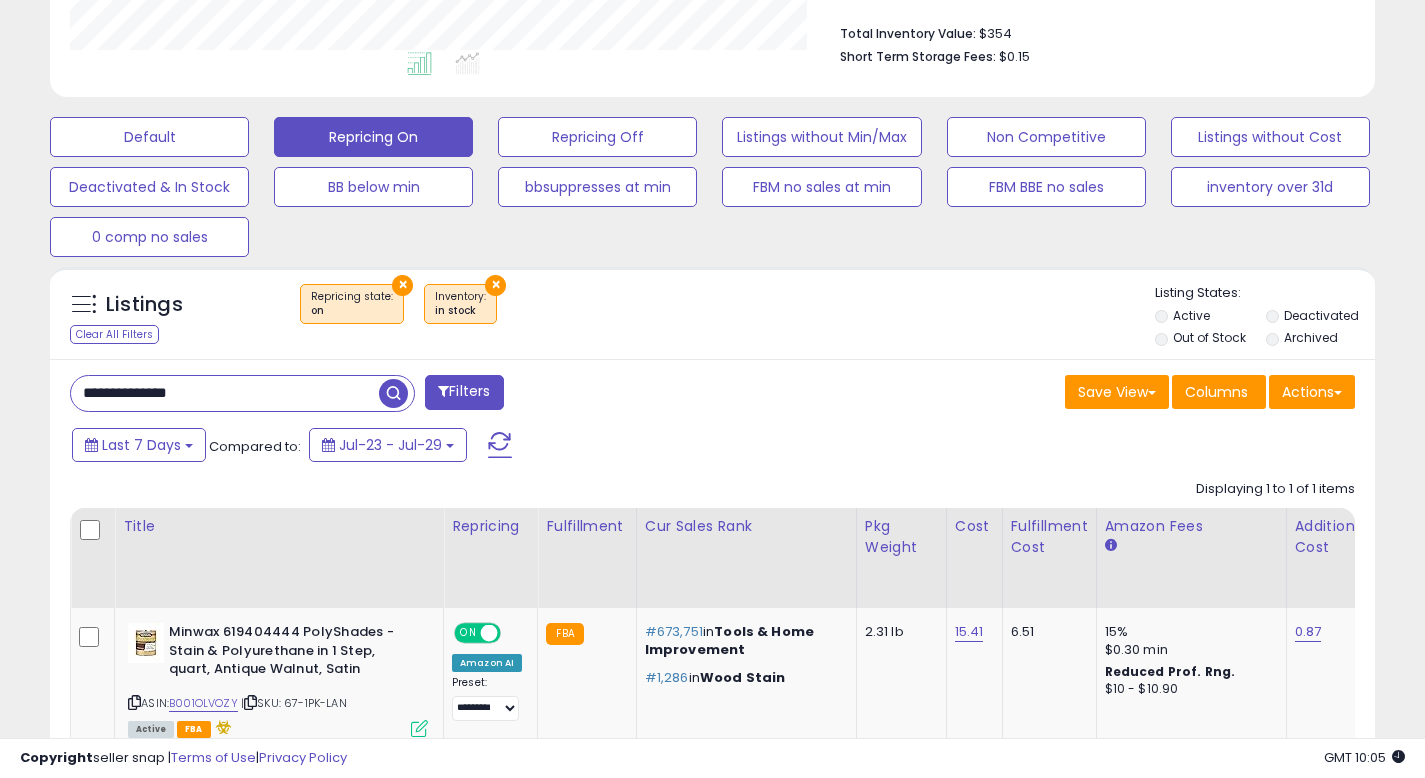 click at bounding box center (393, 393) 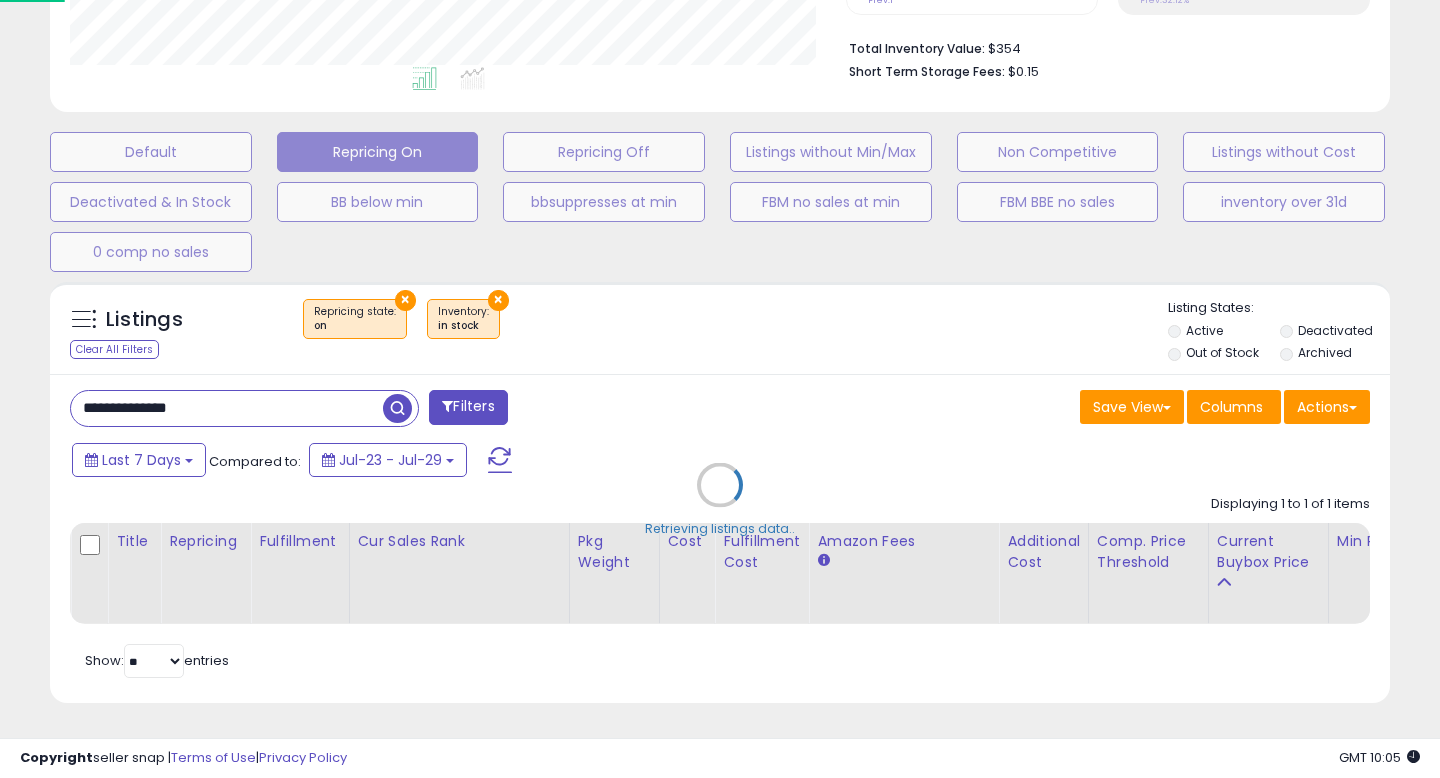 scroll, scrollTop: 999590, scrollLeft: 999224, axis: both 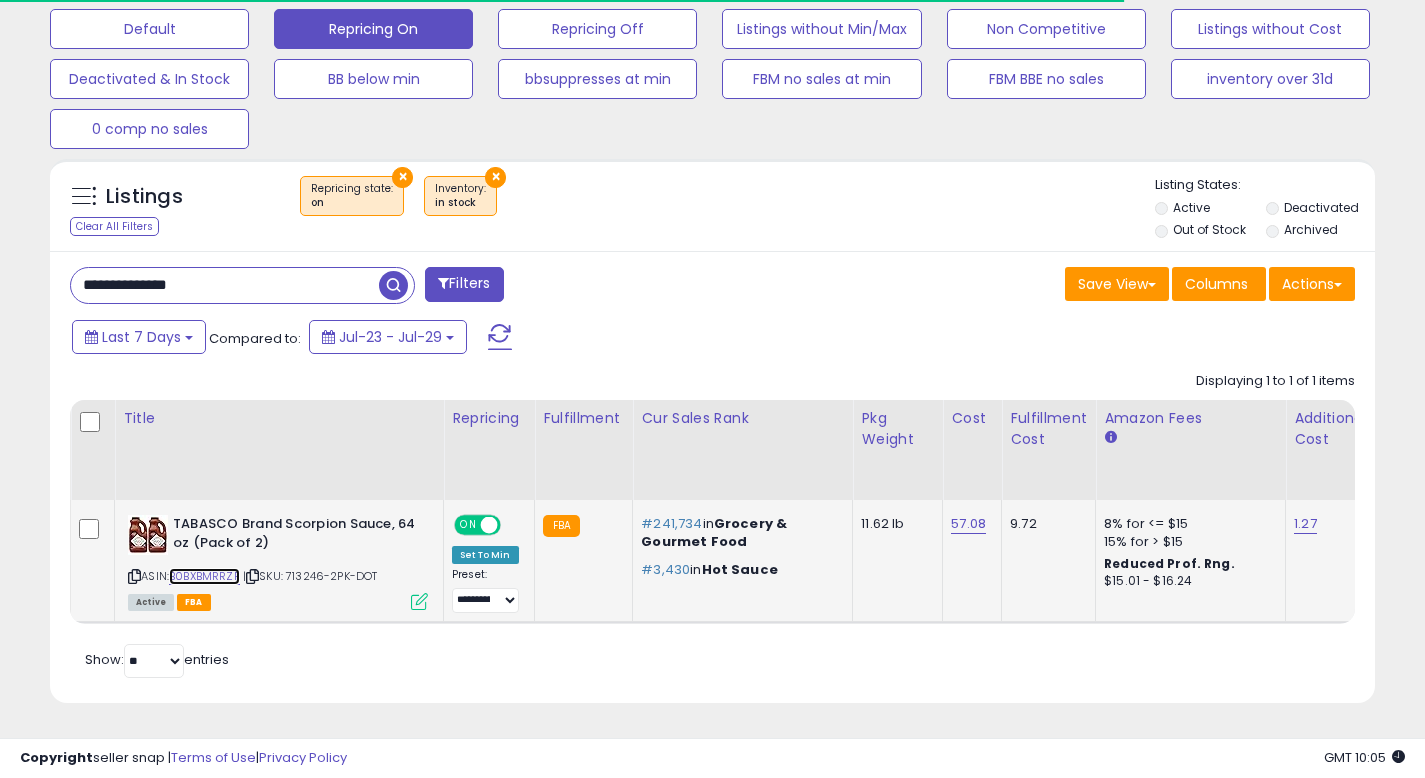 click on "B0BXBMRRZP" at bounding box center (204, 576) 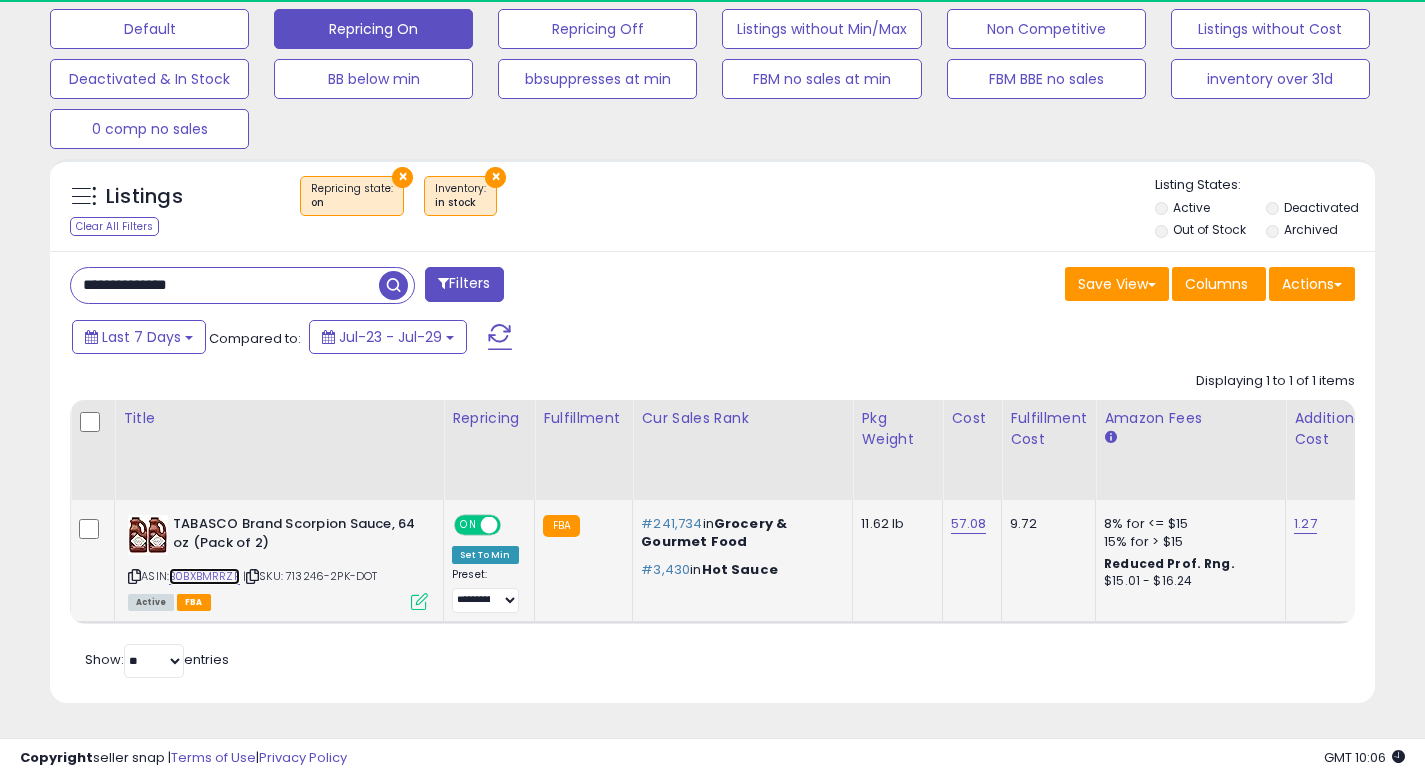 scroll, scrollTop: 999590, scrollLeft: 999233, axis: both 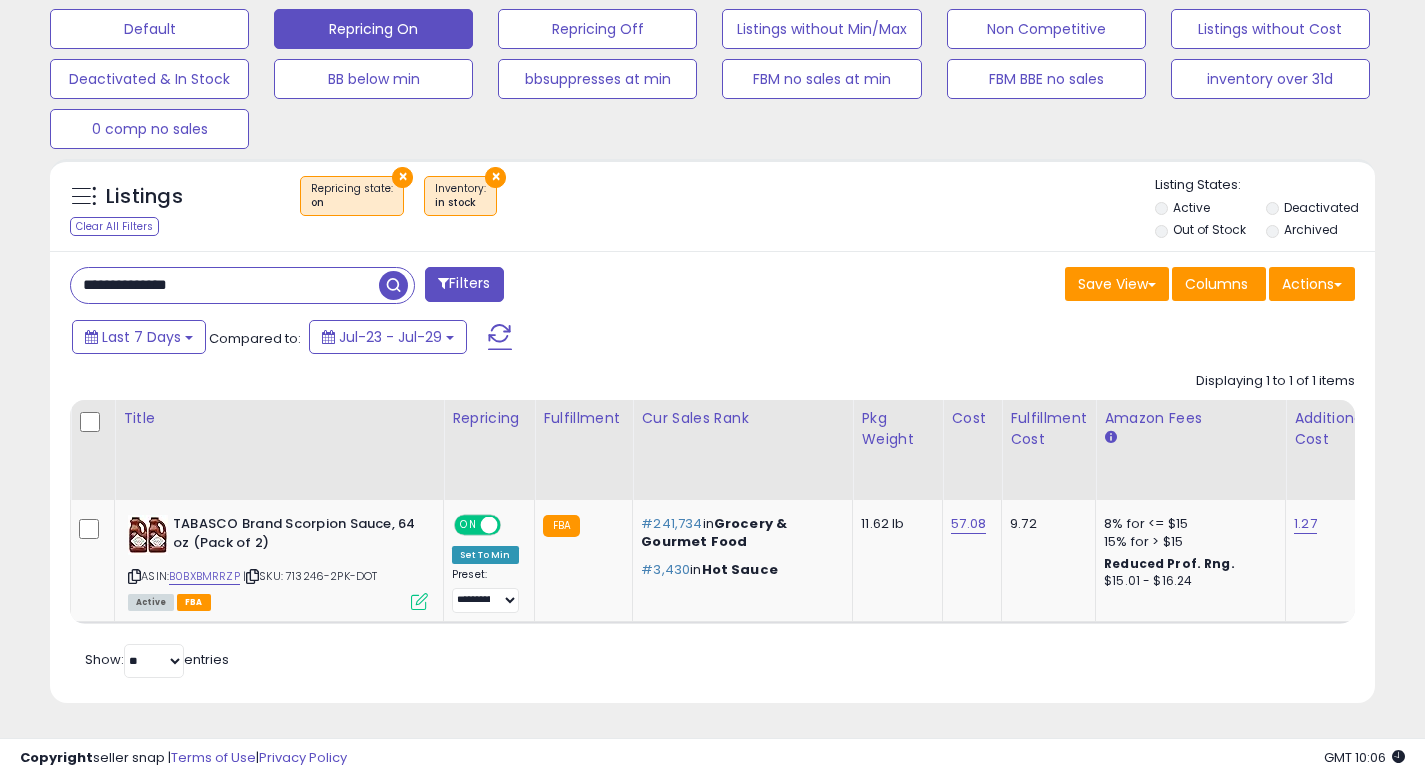 click on "**********" at bounding box center (225, 285) 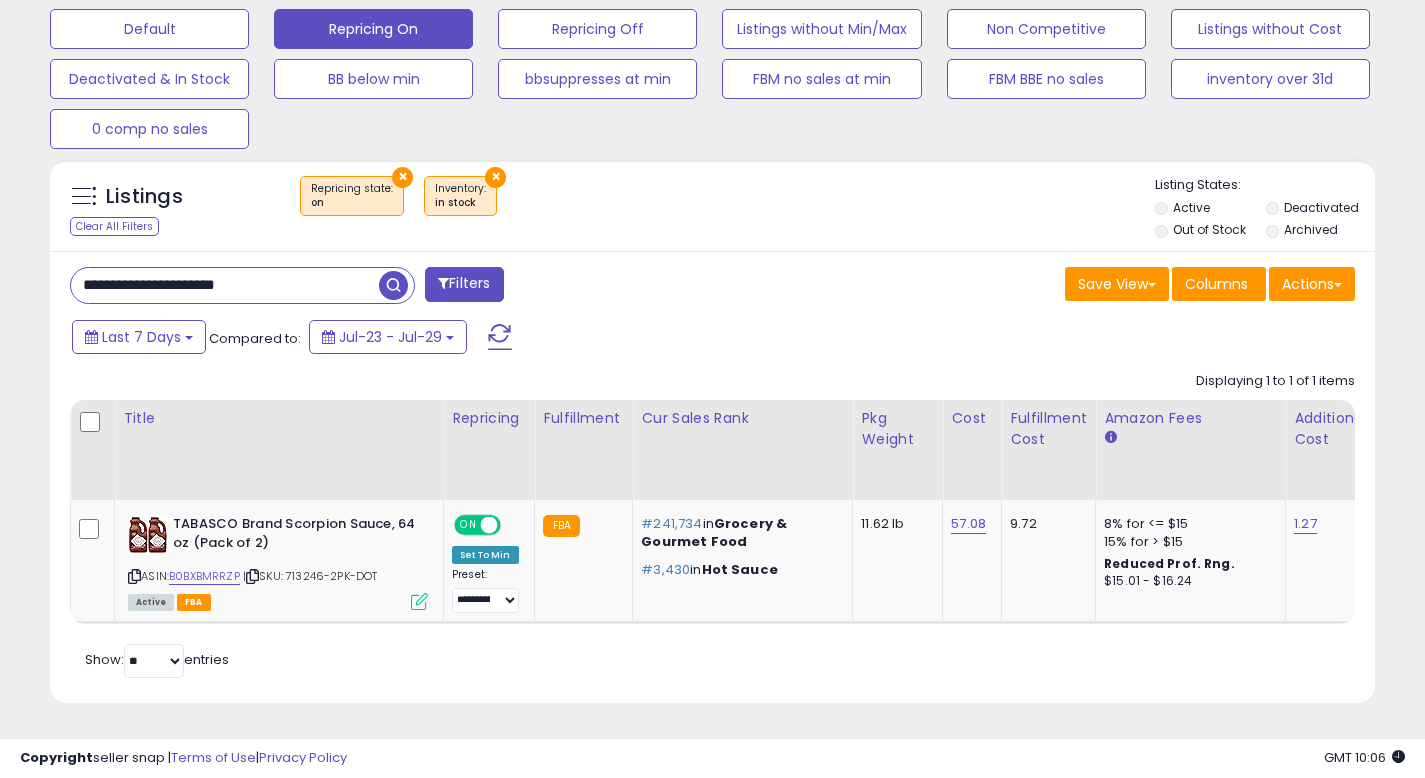 click at bounding box center (393, 285) 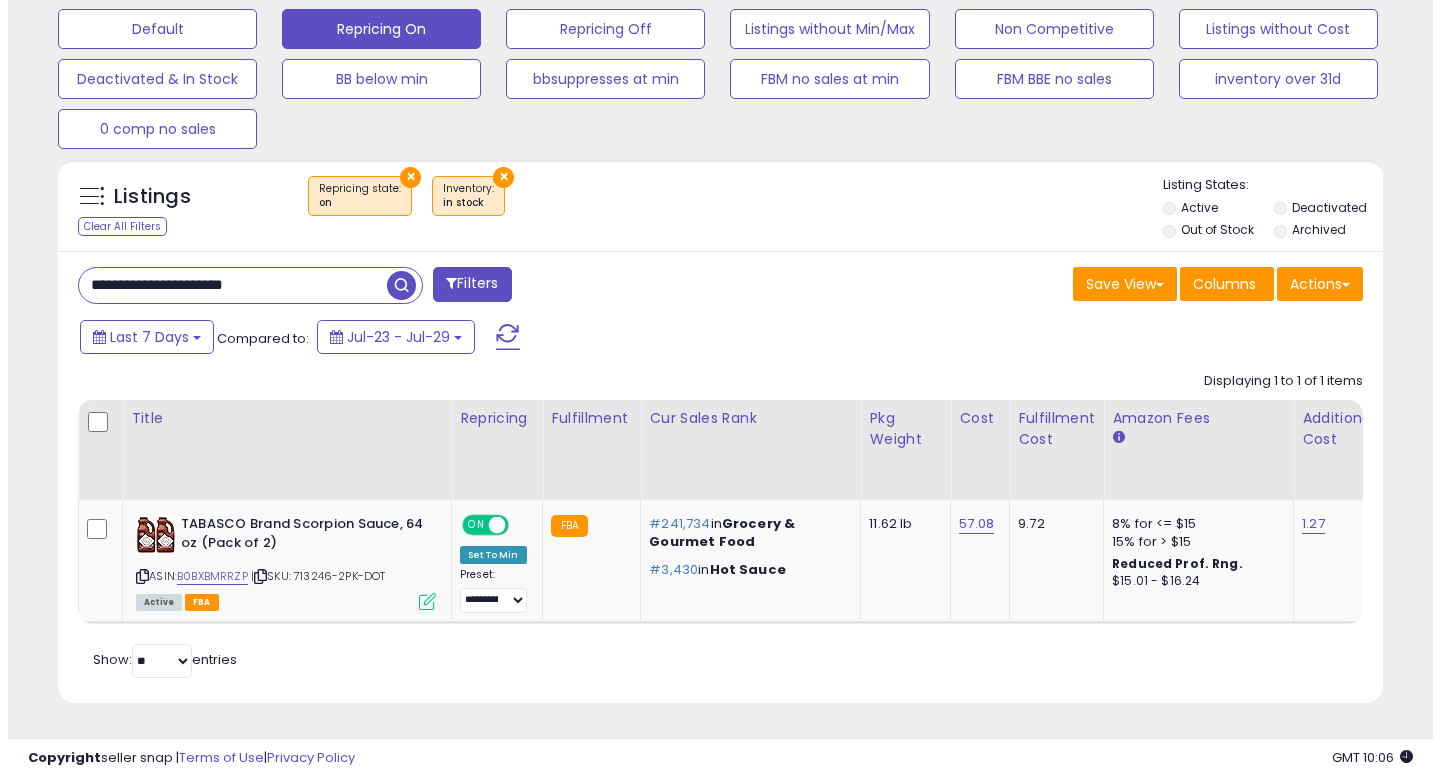 scroll, scrollTop: 513, scrollLeft: 0, axis: vertical 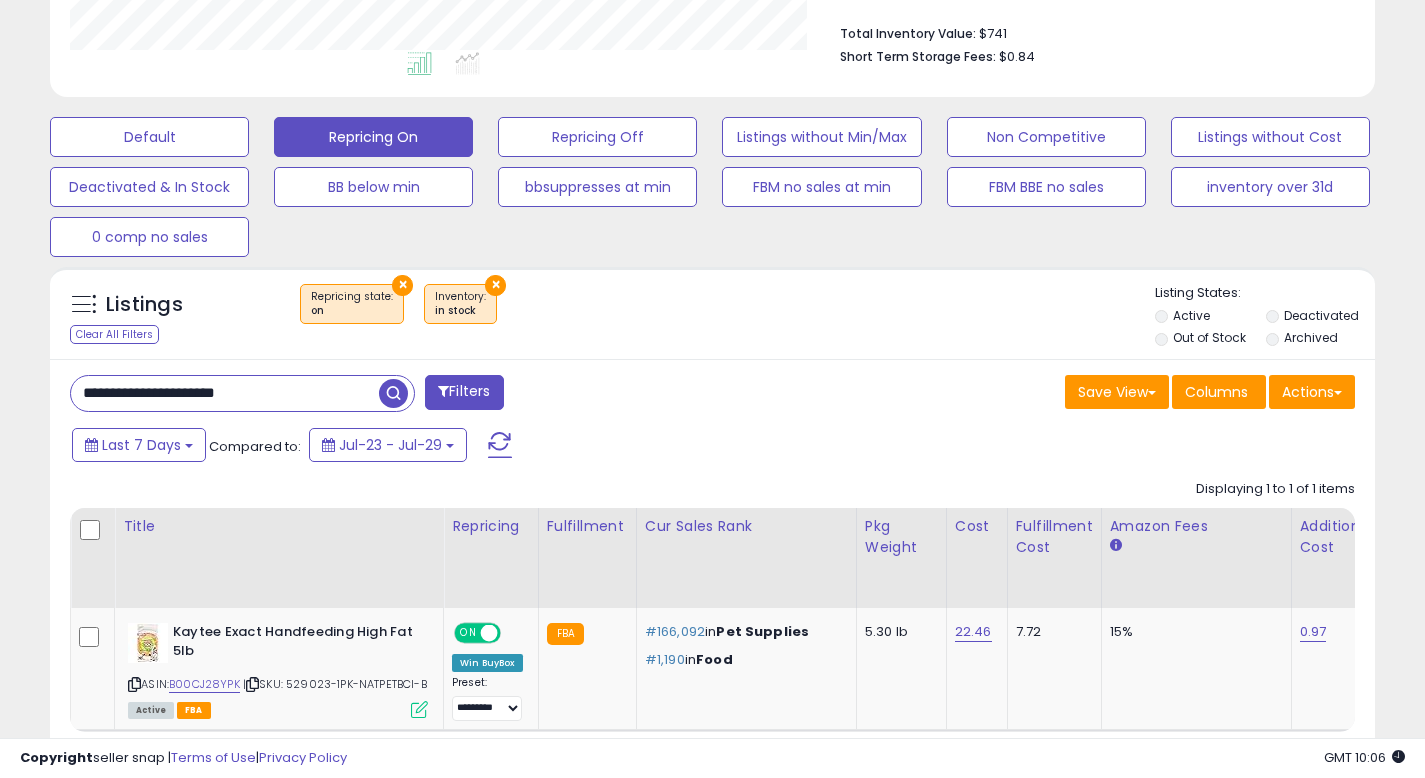 click on "**********" at bounding box center [225, 393] 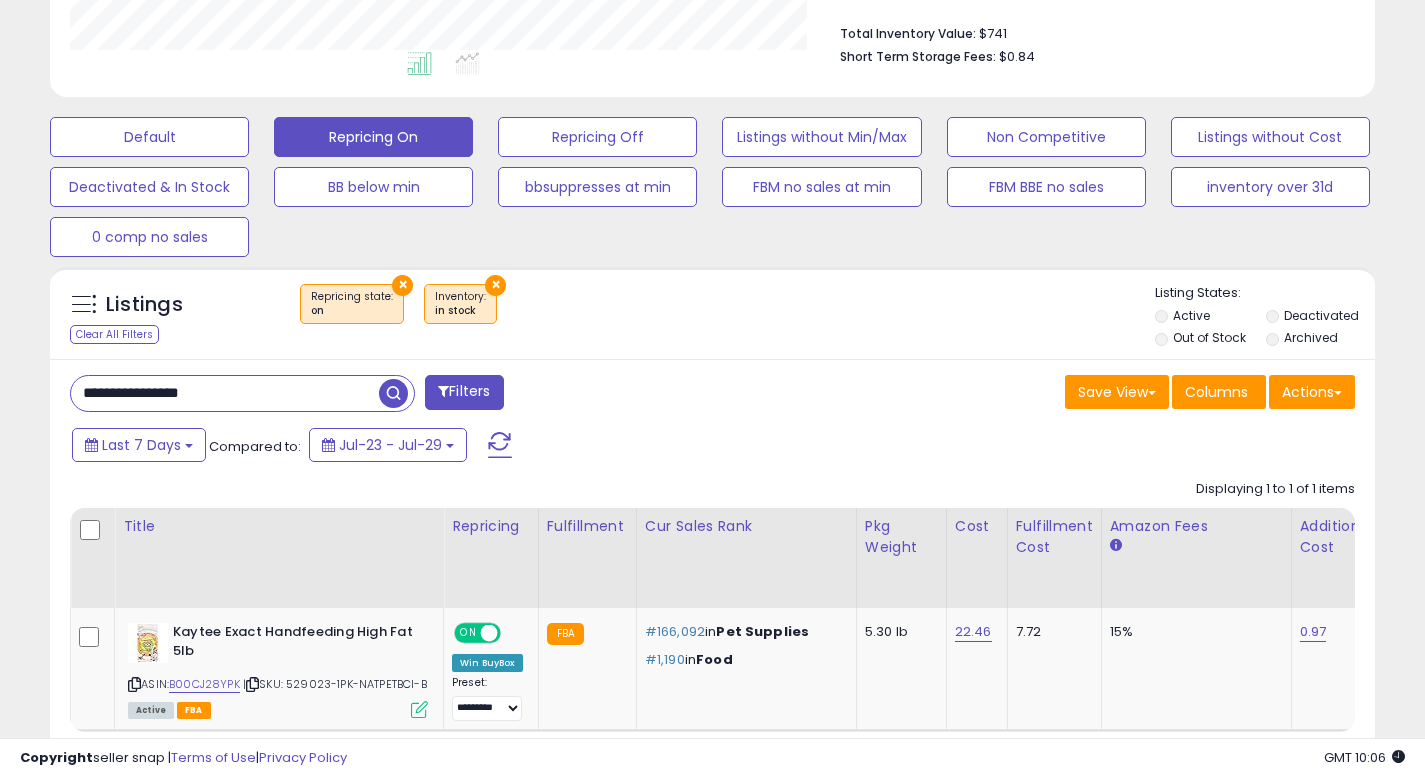 click at bounding box center (393, 393) 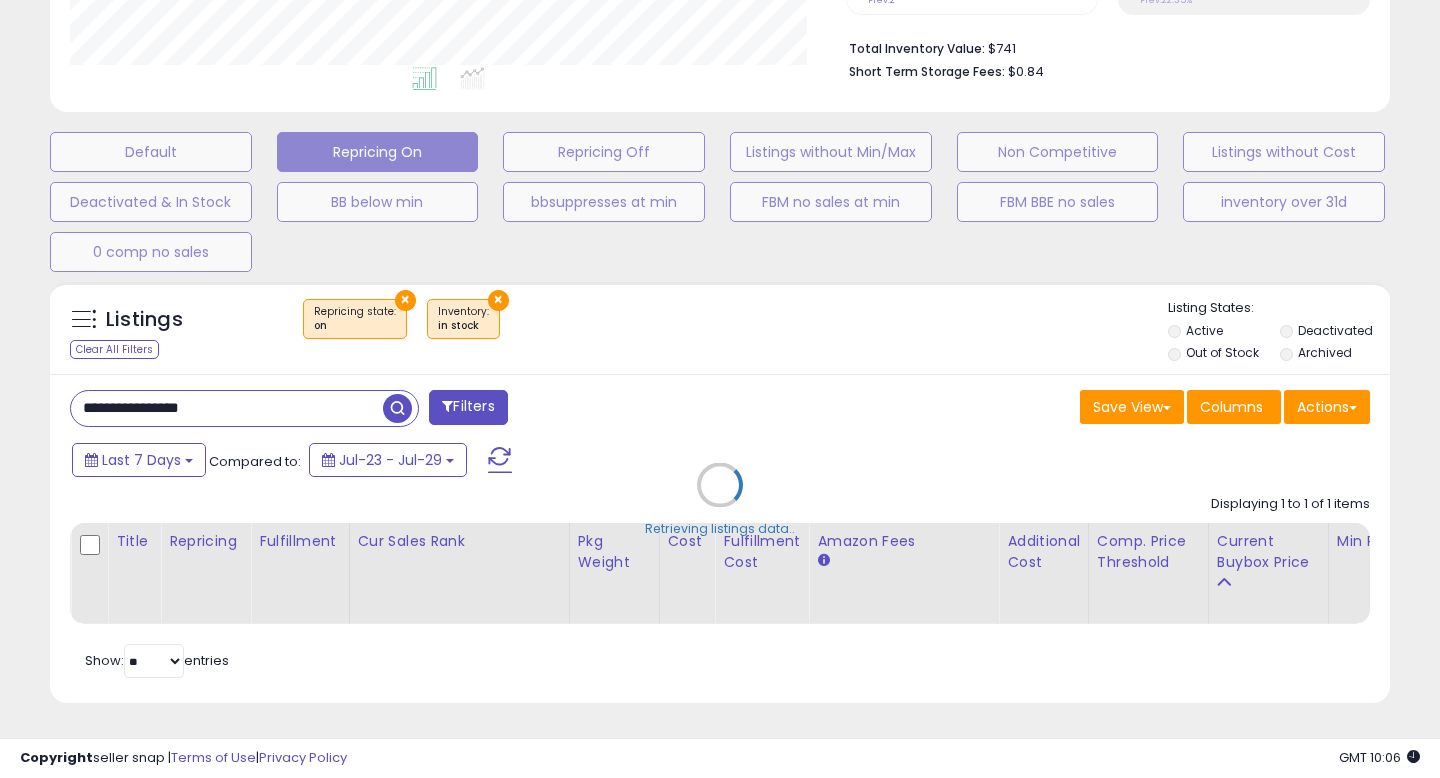 scroll, scrollTop: 999590, scrollLeft: 999224, axis: both 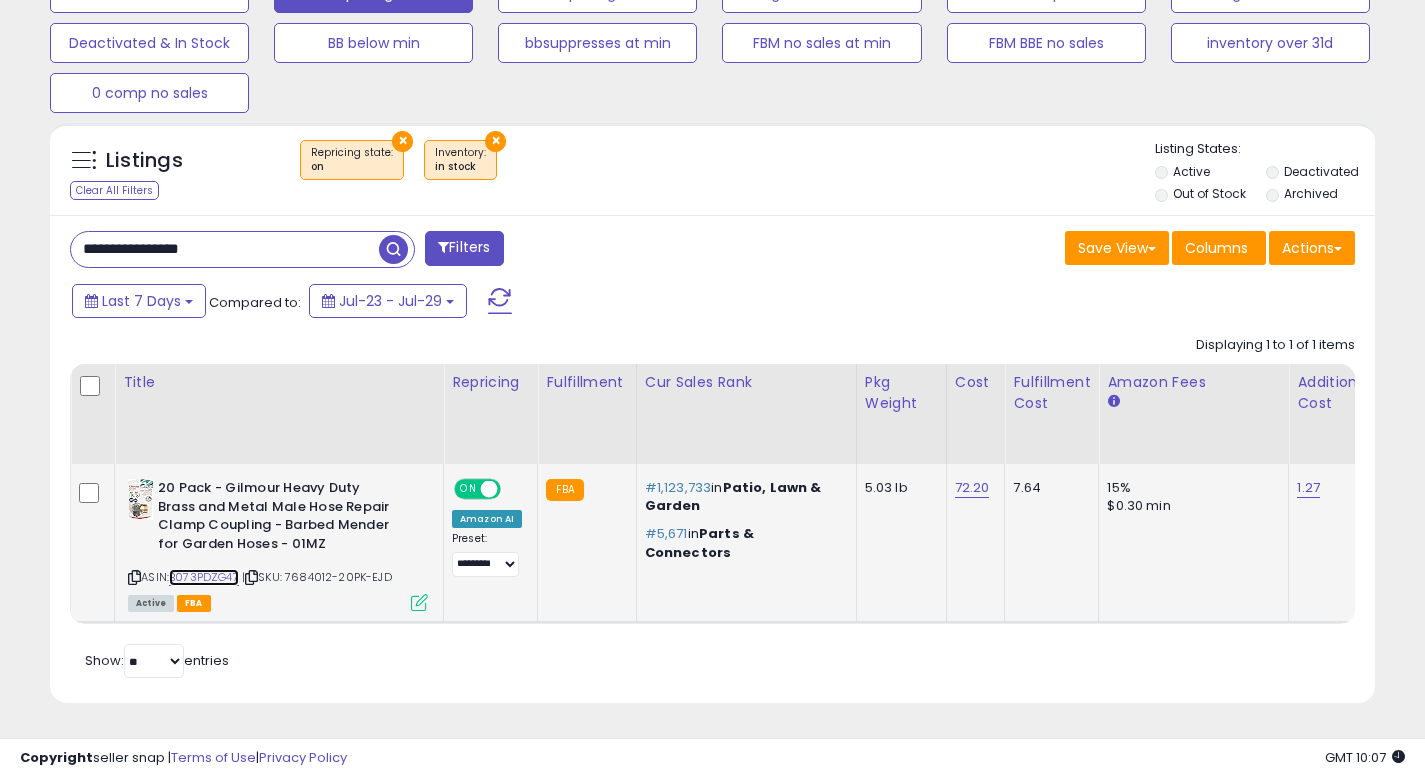 click on "B073PDZG47" at bounding box center [204, 577] 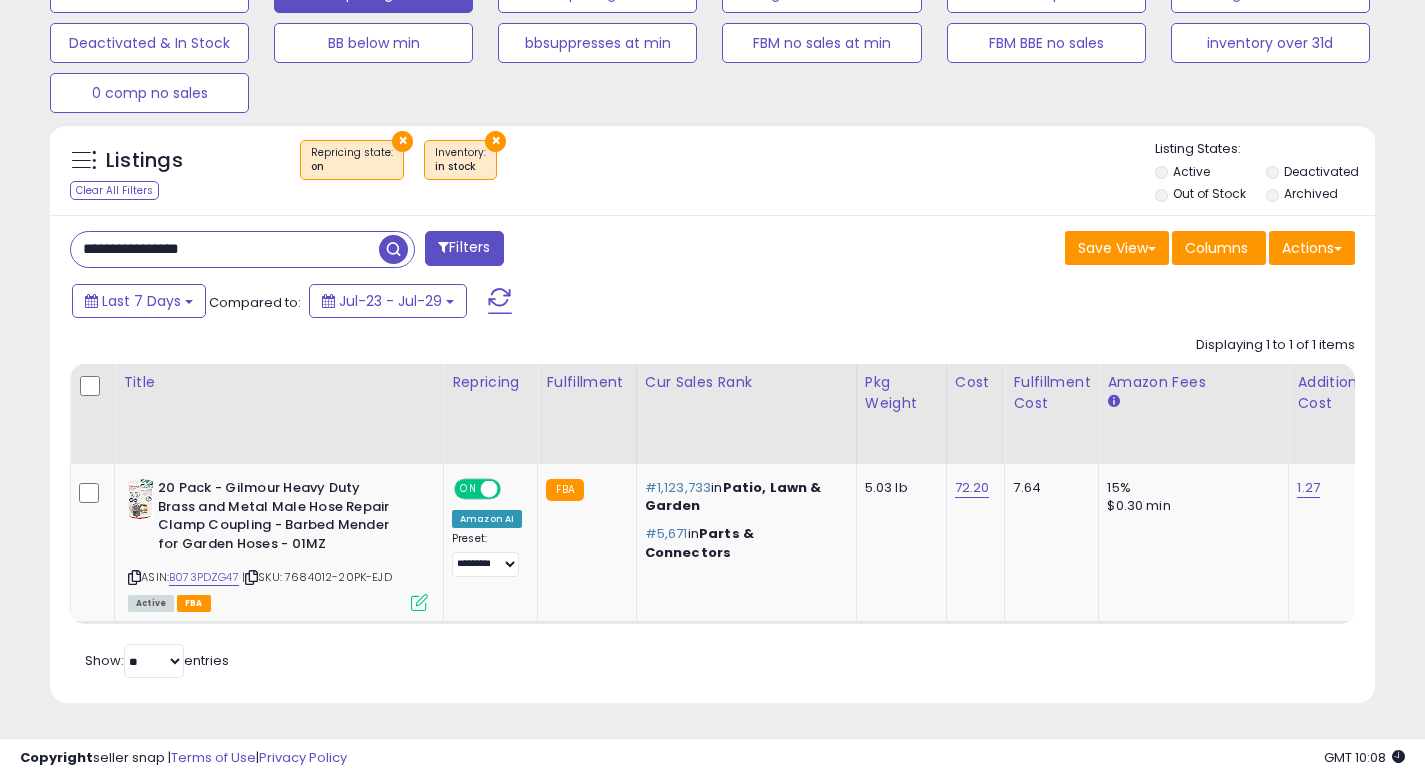 click on "**********" at bounding box center (225, 249) 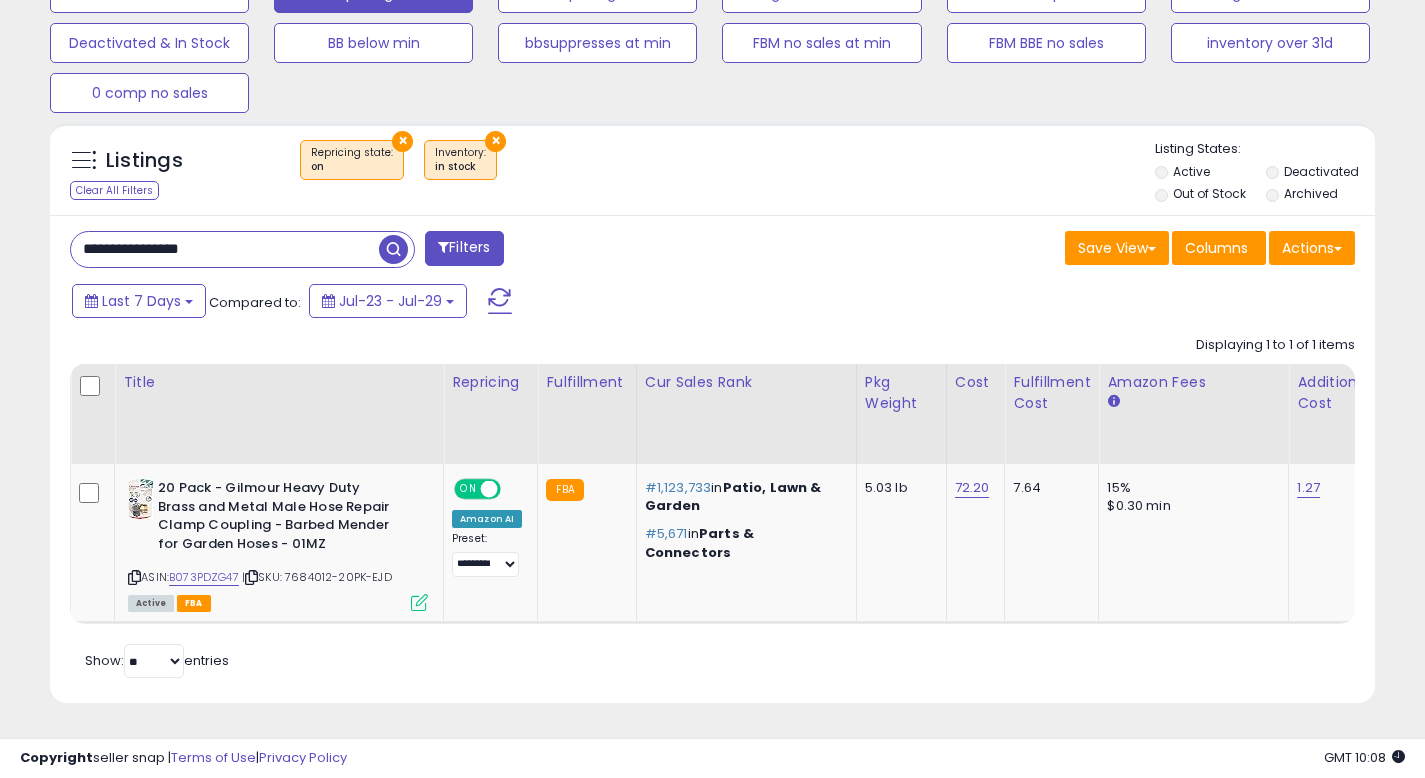 click on "**********" at bounding box center [225, 249] 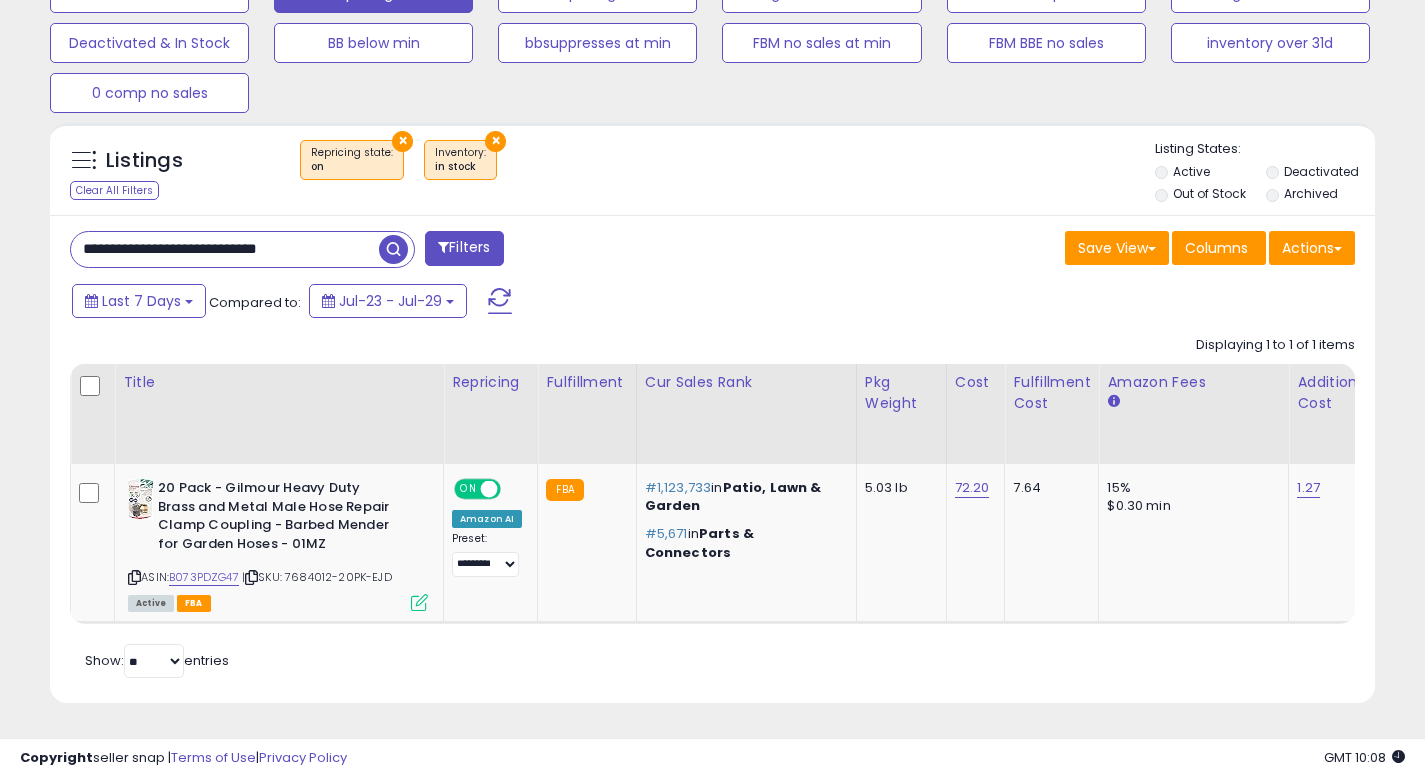 click at bounding box center (393, 249) 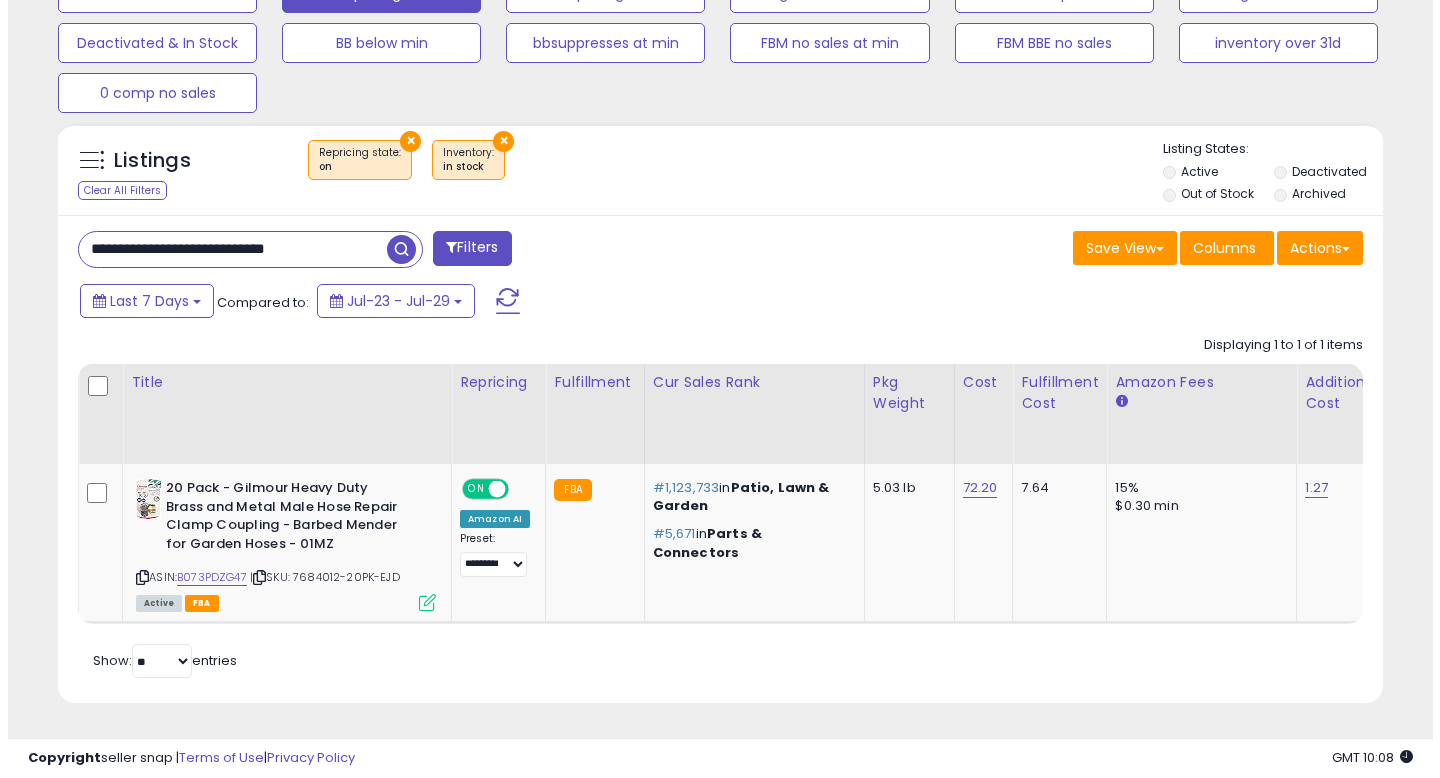 scroll, scrollTop: 513, scrollLeft: 0, axis: vertical 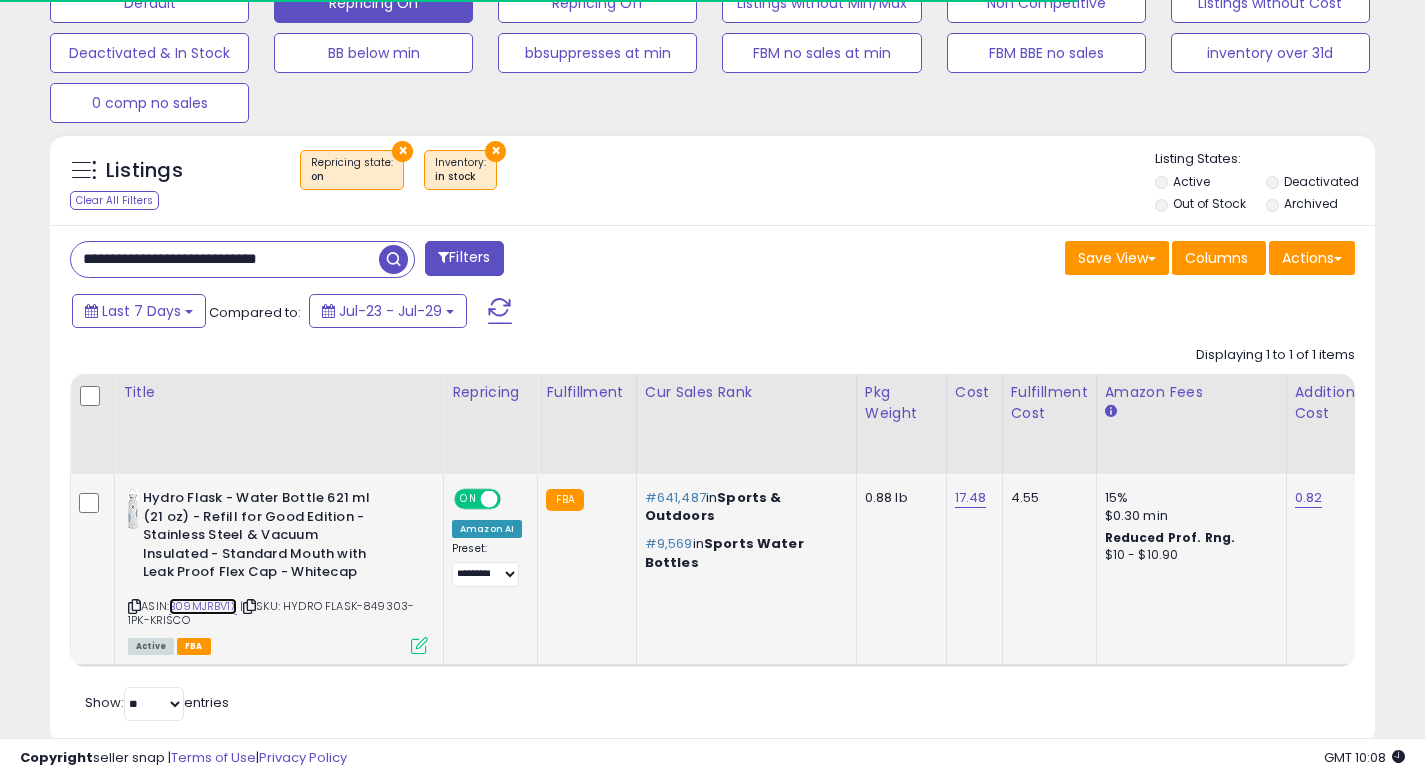 click on "B09MJRBV1X" at bounding box center [203, 606] 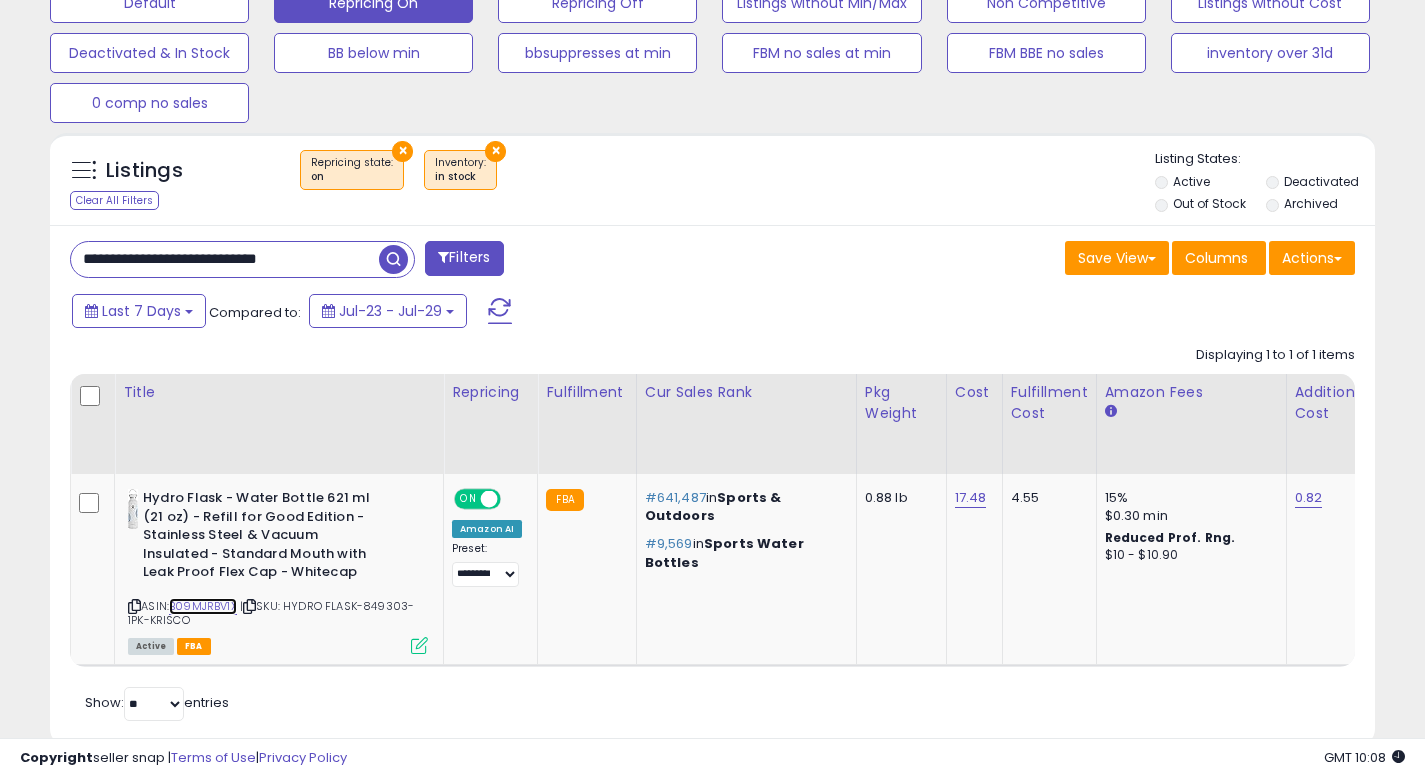 scroll, scrollTop: 999590, scrollLeft: 999233, axis: both 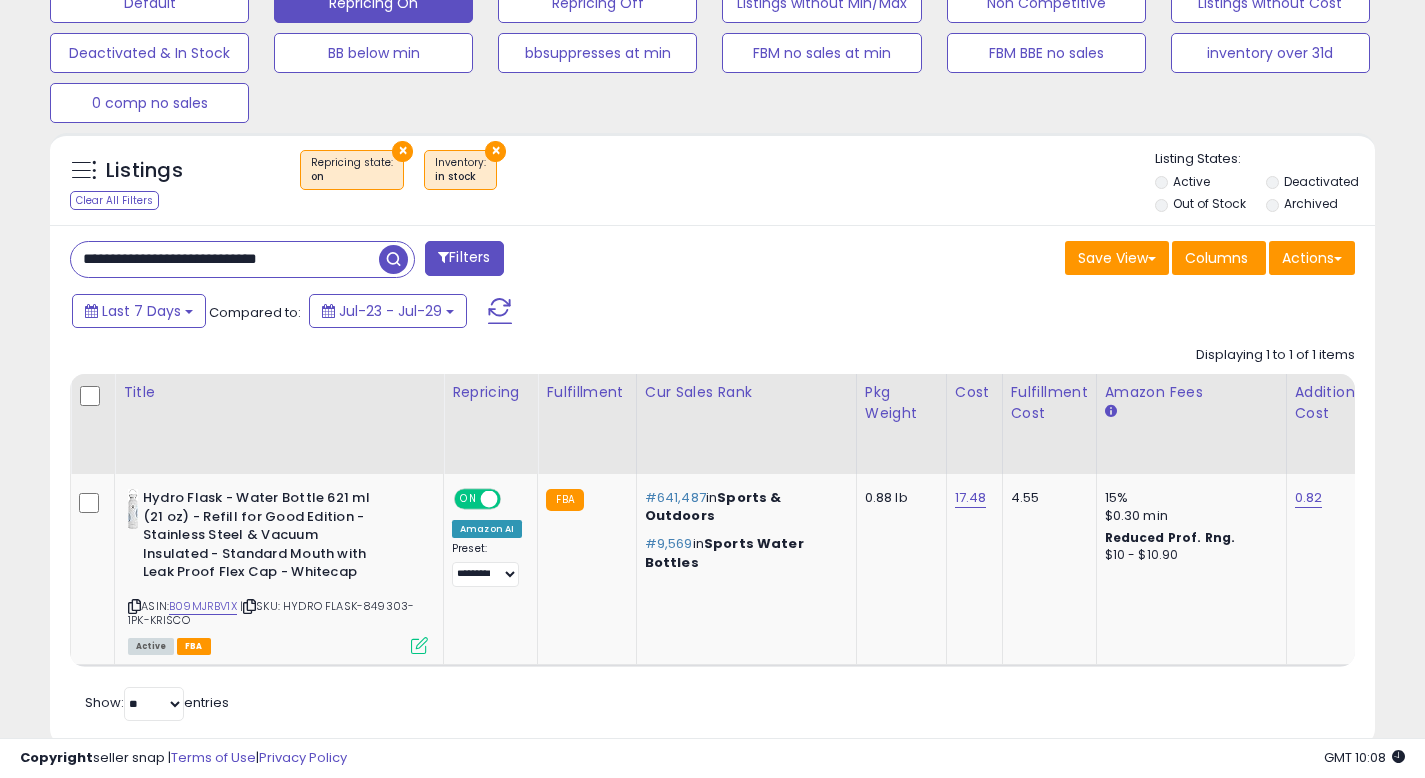 click on "**********" at bounding box center [225, 259] 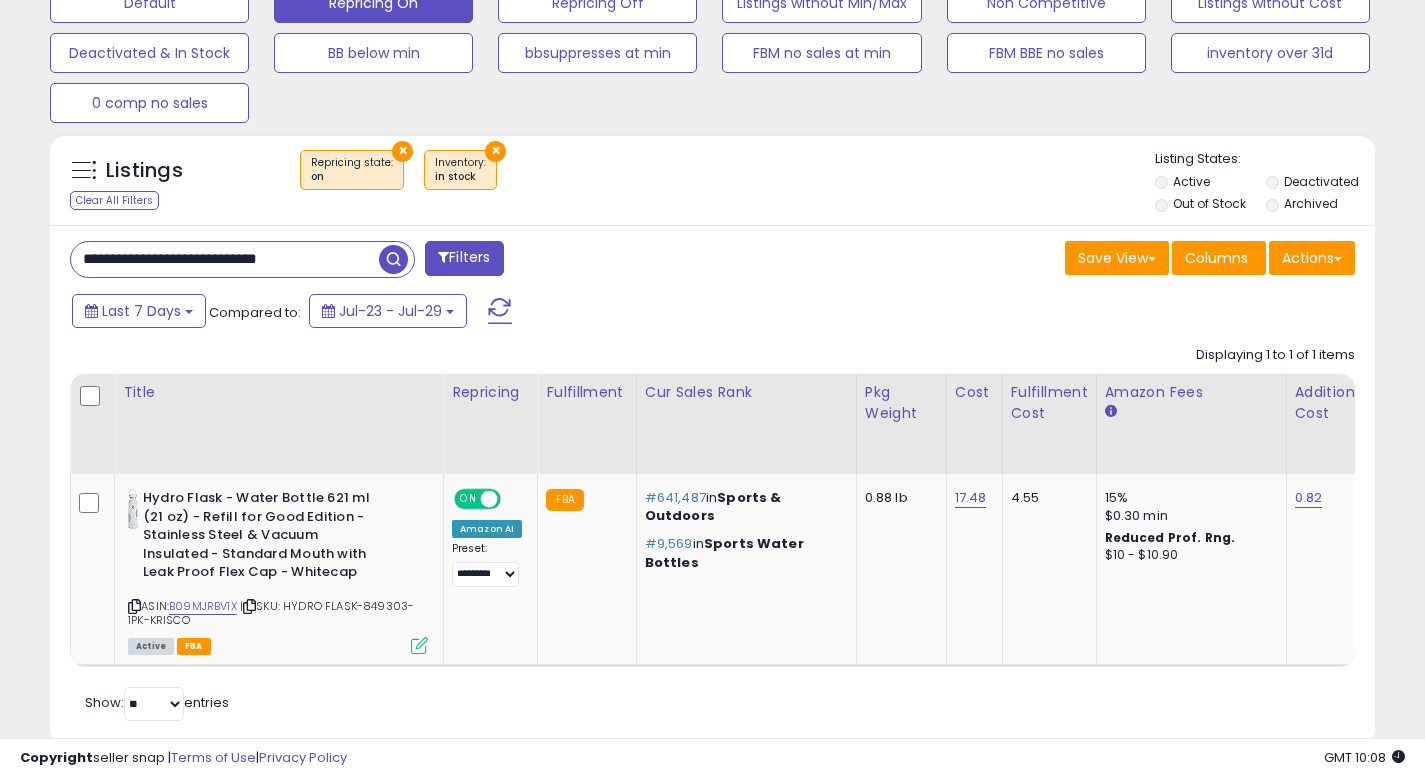 click on "**********" at bounding box center [225, 259] 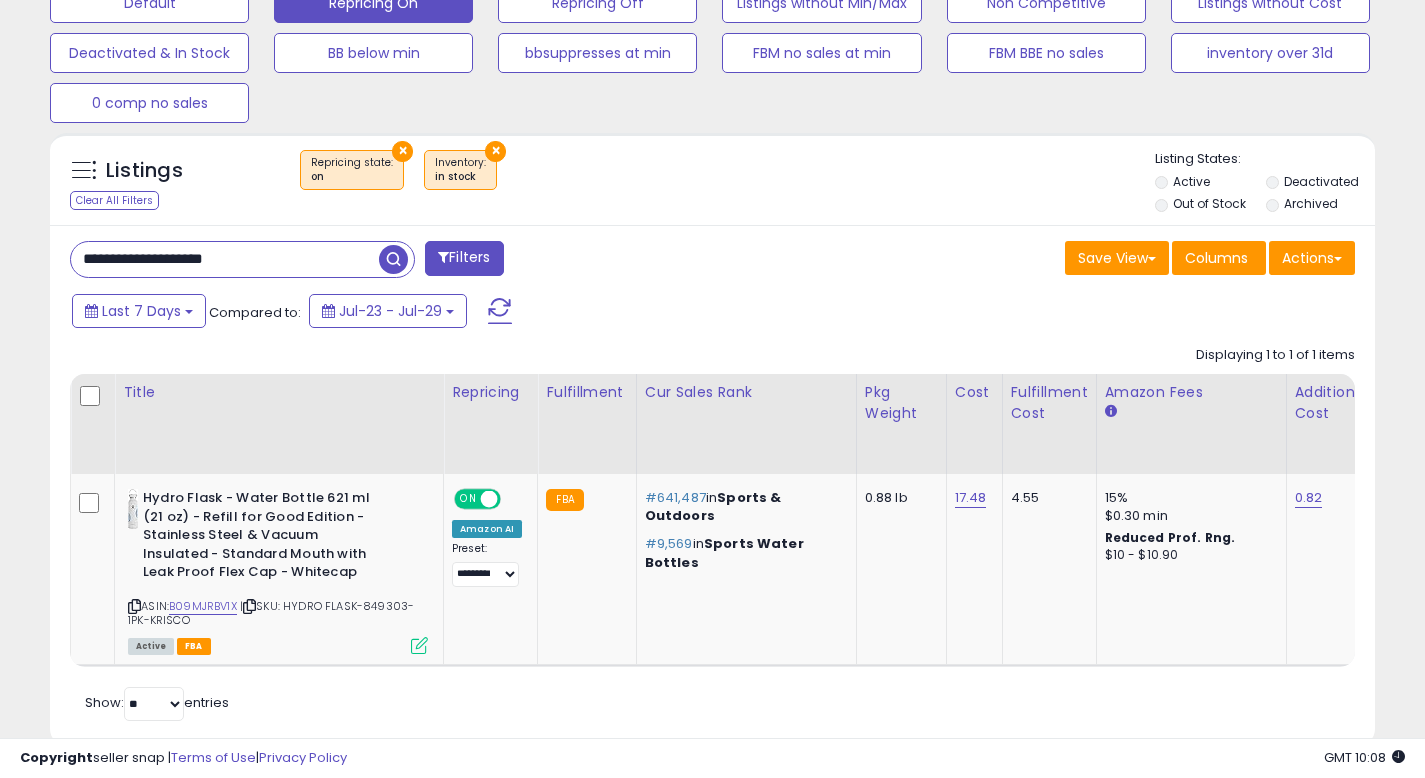 click at bounding box center [393, 259] 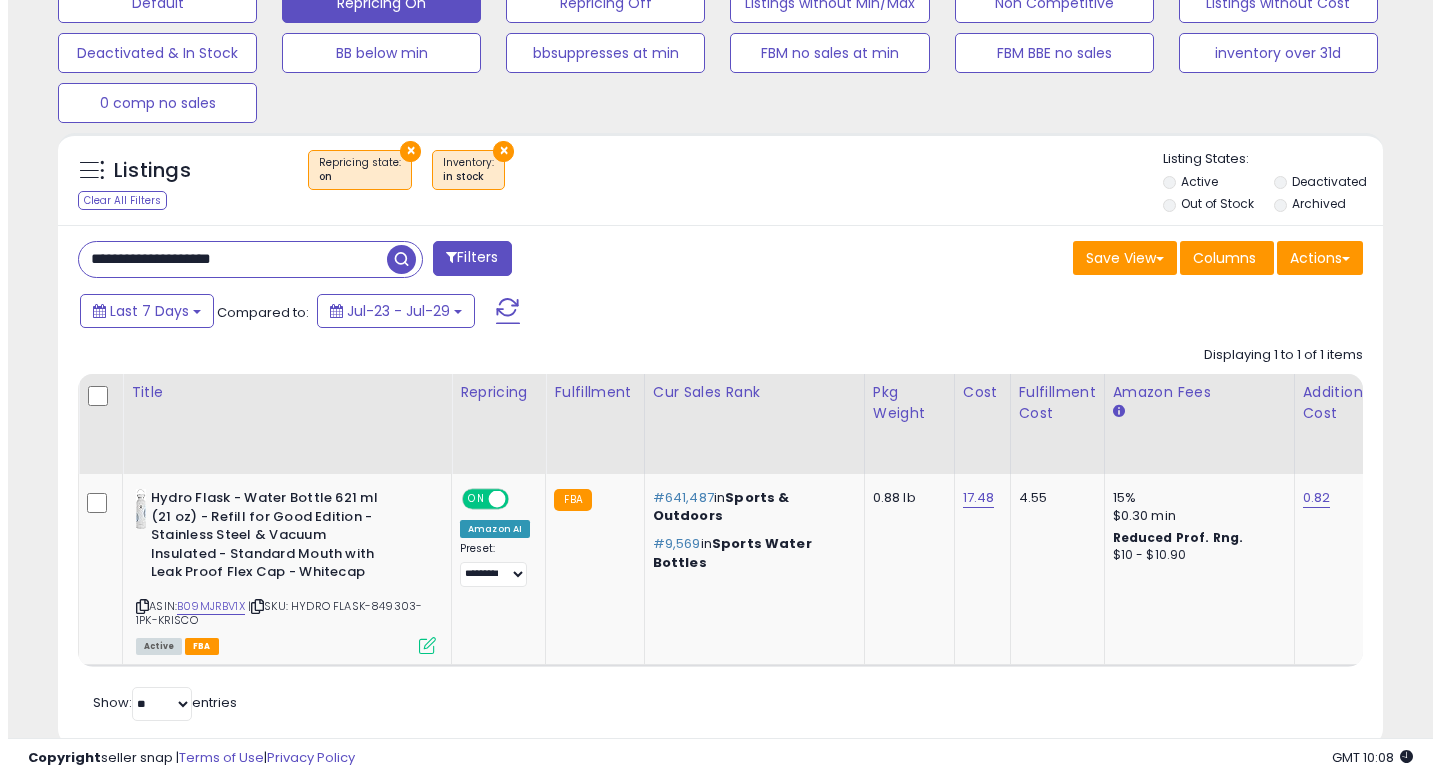 scroll, scrollTop: 513, scrollLeft: 0, axis: vertical 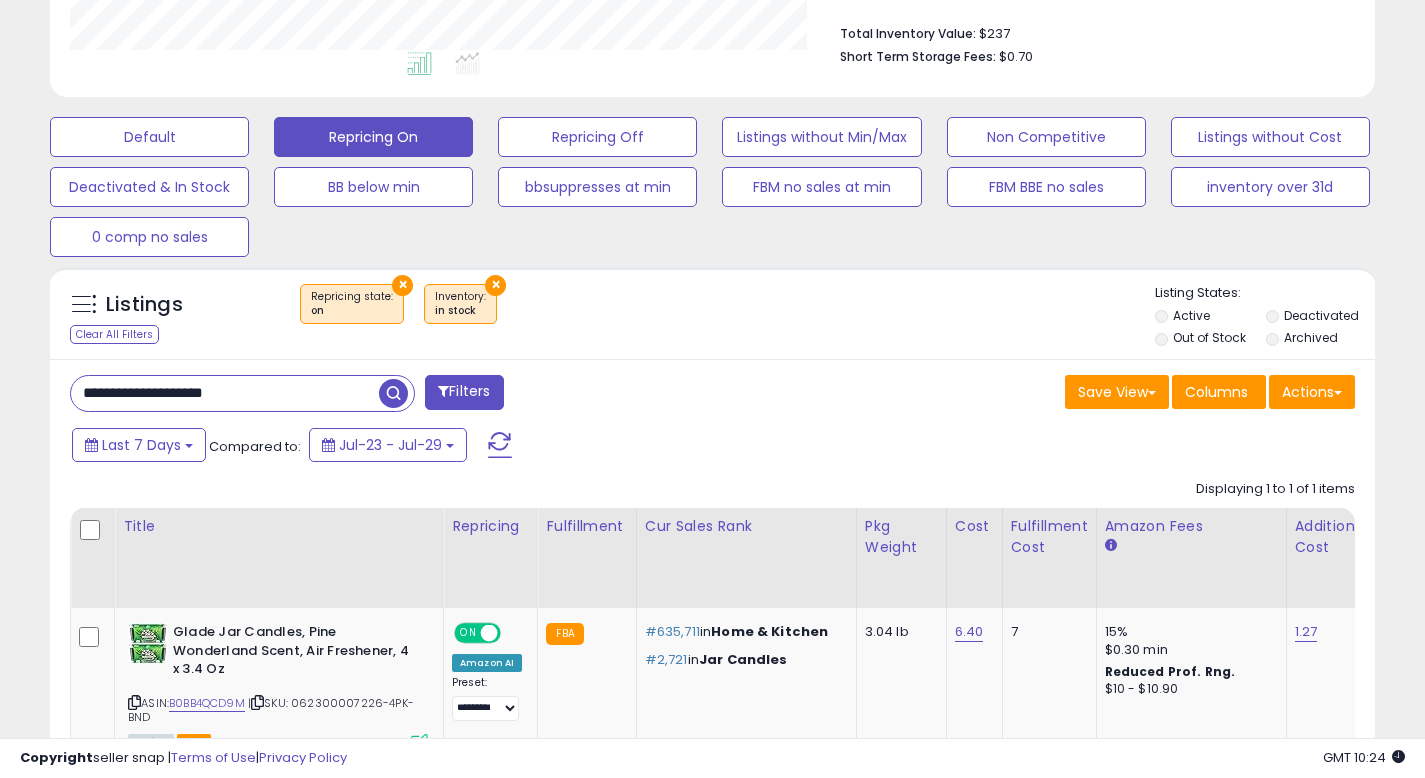 click on "**********" at bounding box center [225, 393] 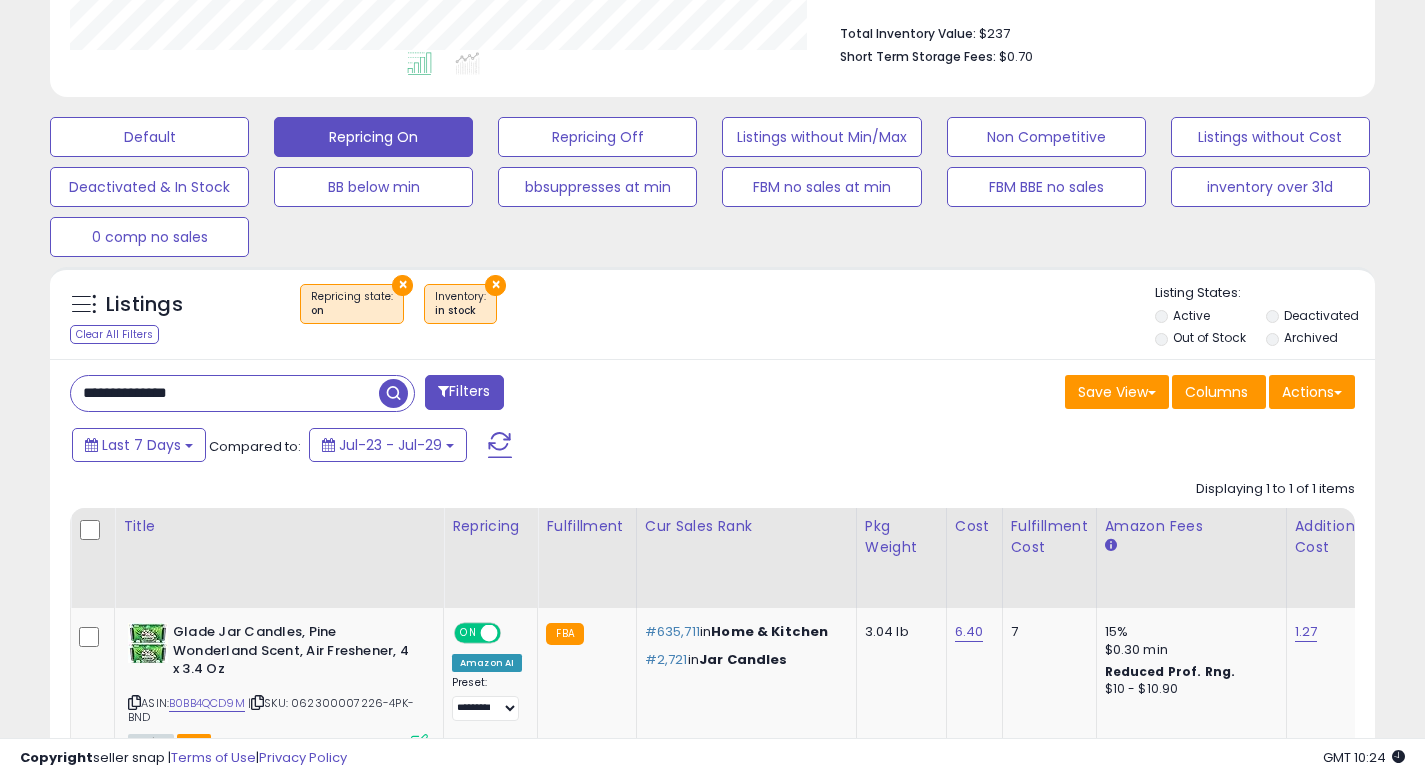 click at bounding box center (393, 393) 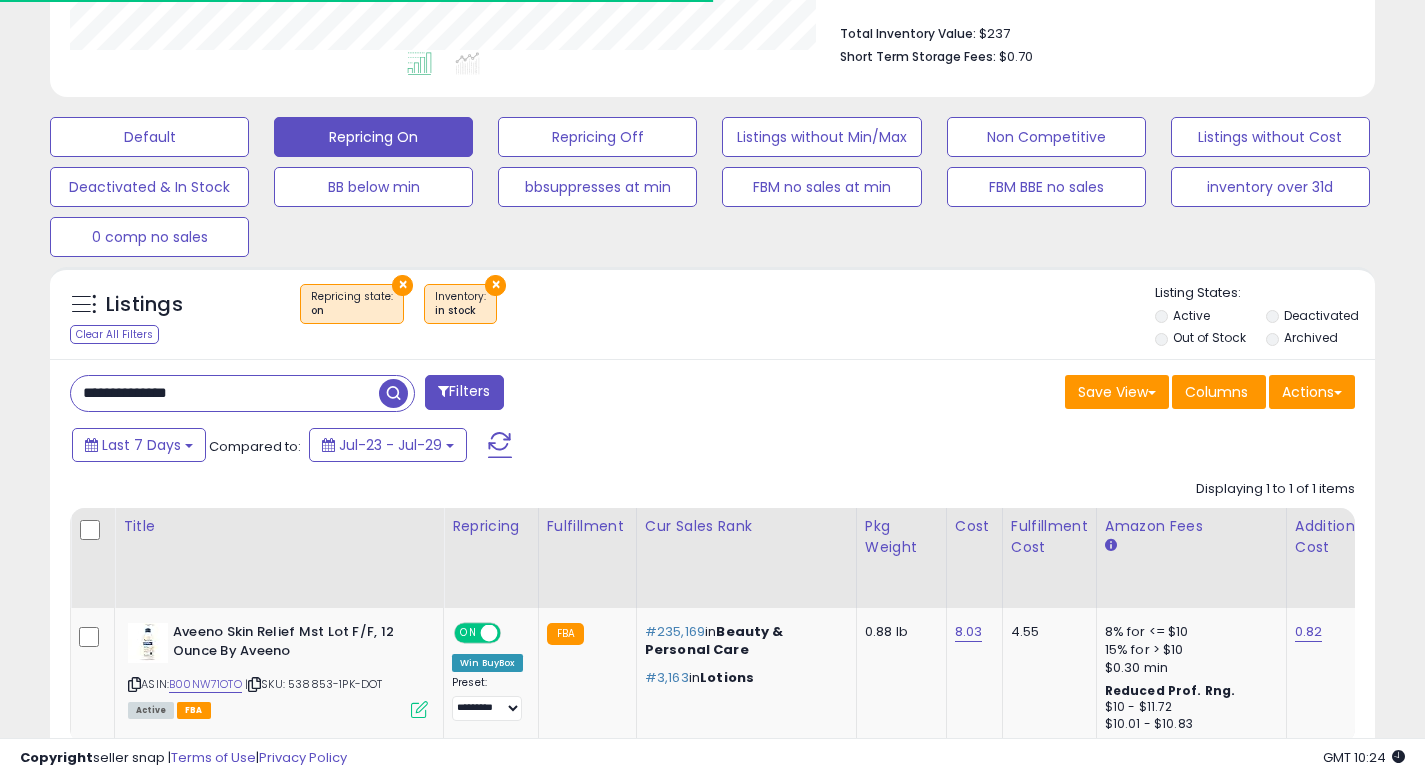 scroll, scrollTop: 410, scrollLeft: 767, axis: both 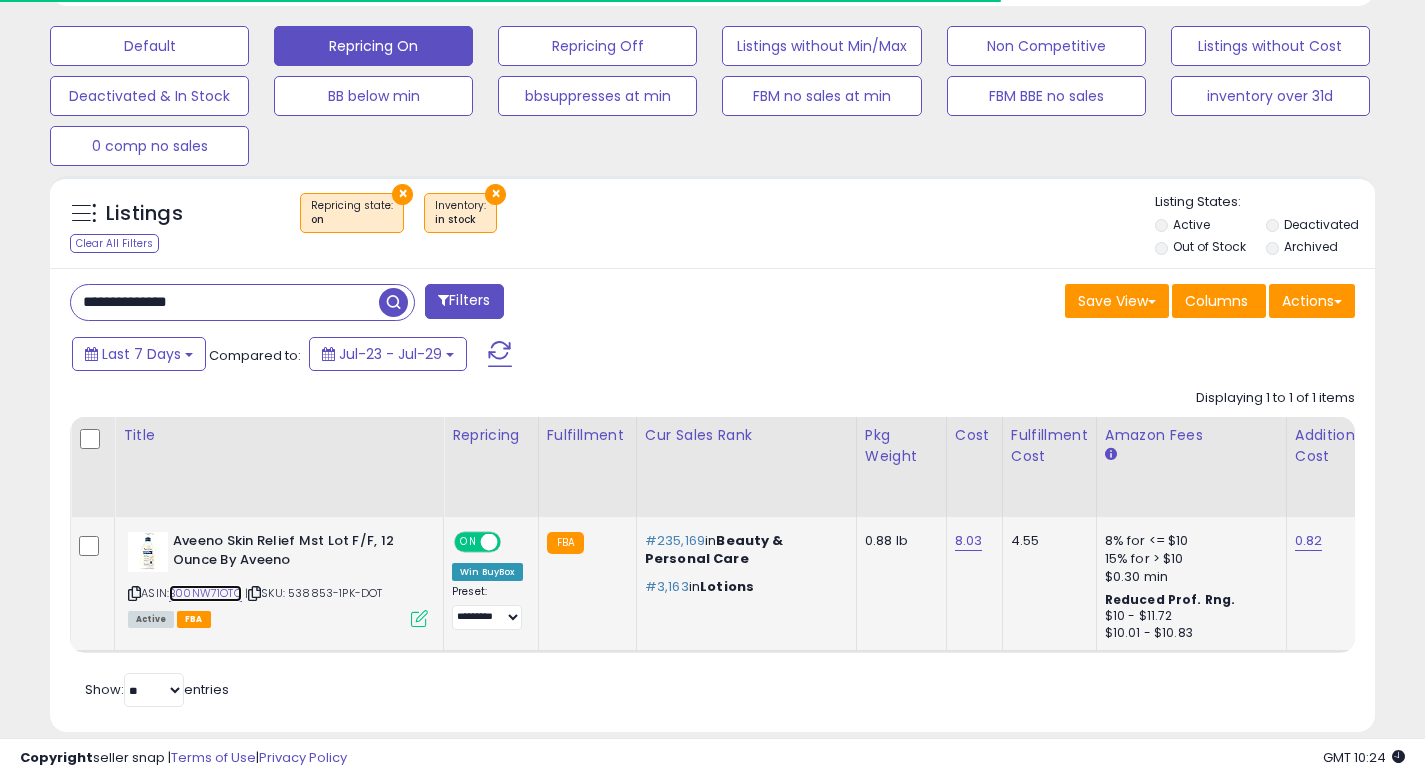 click on "B00NW71OTO" at bounding box center [205, 593] 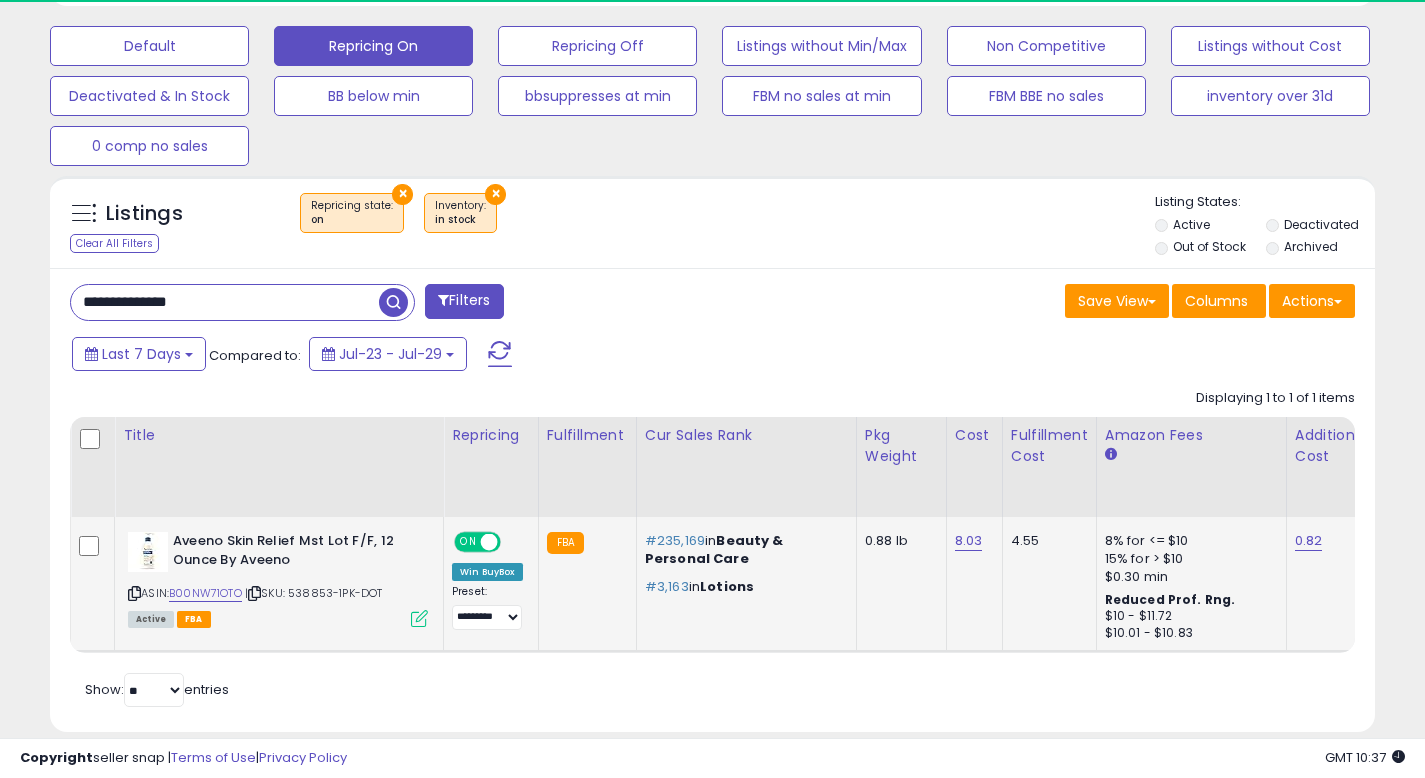 scroll, scrollTop: 999590, scrollLeft: 999233, axis: both 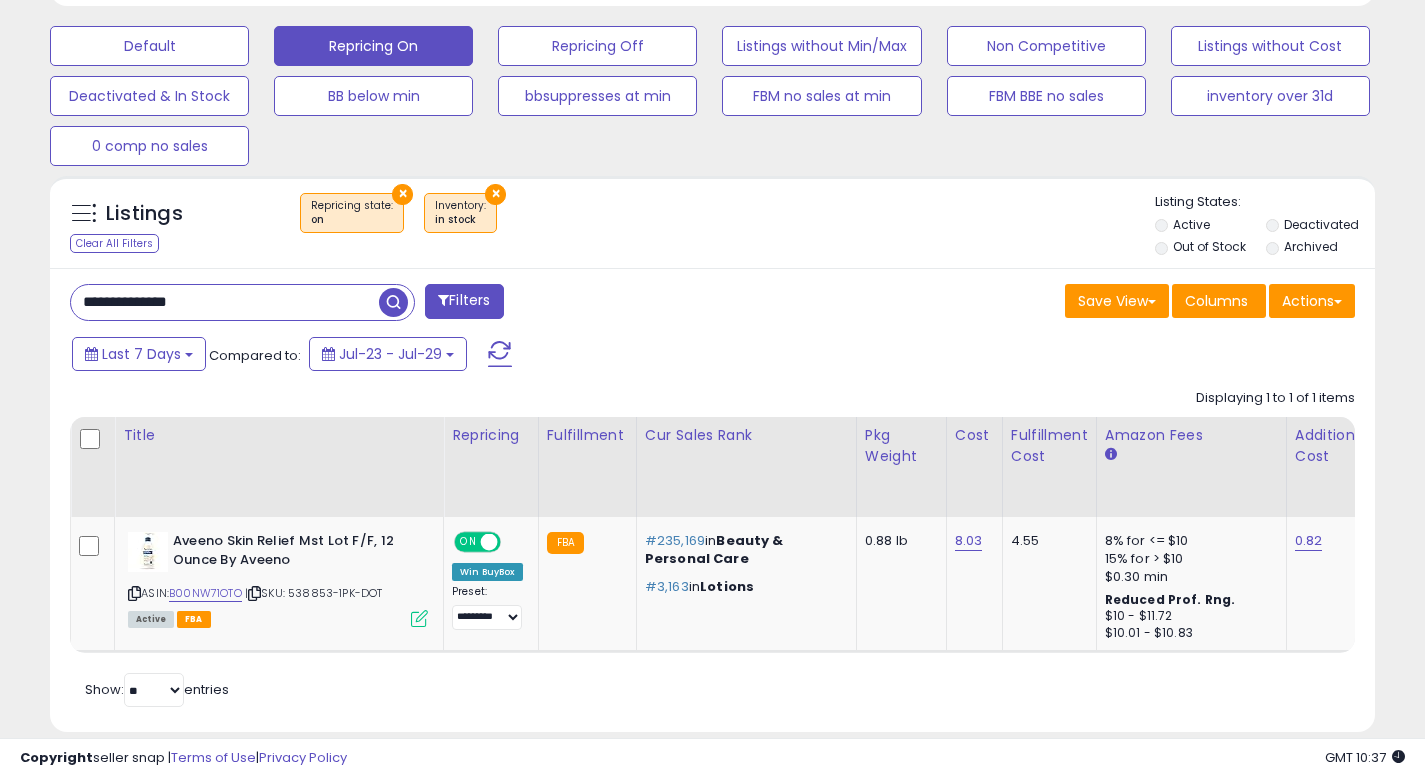 click on "**********" at bounding box center (225, 302) 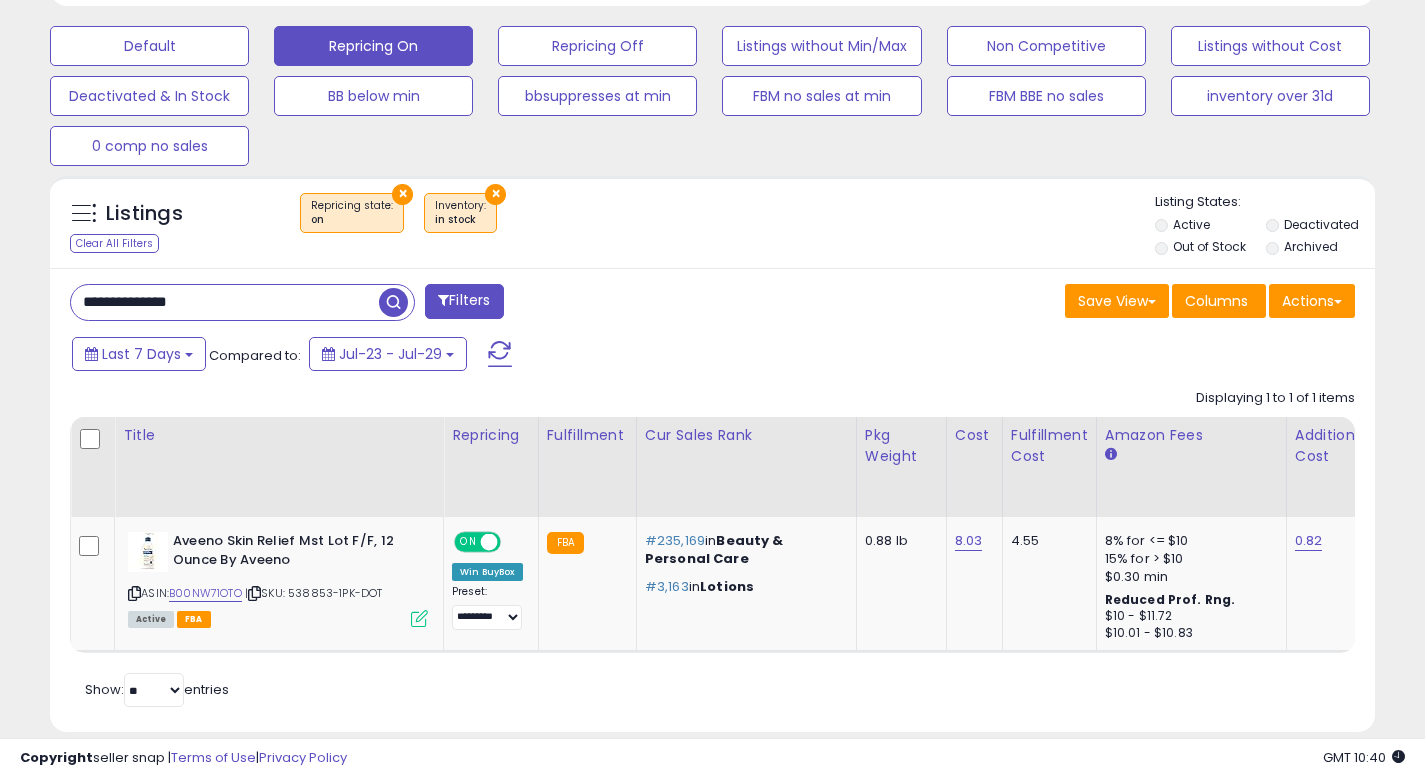 drag, startPoint x: 298, startPoint y: 284, endPoint x: 292, endPoint y: 327, distance: 43.416588 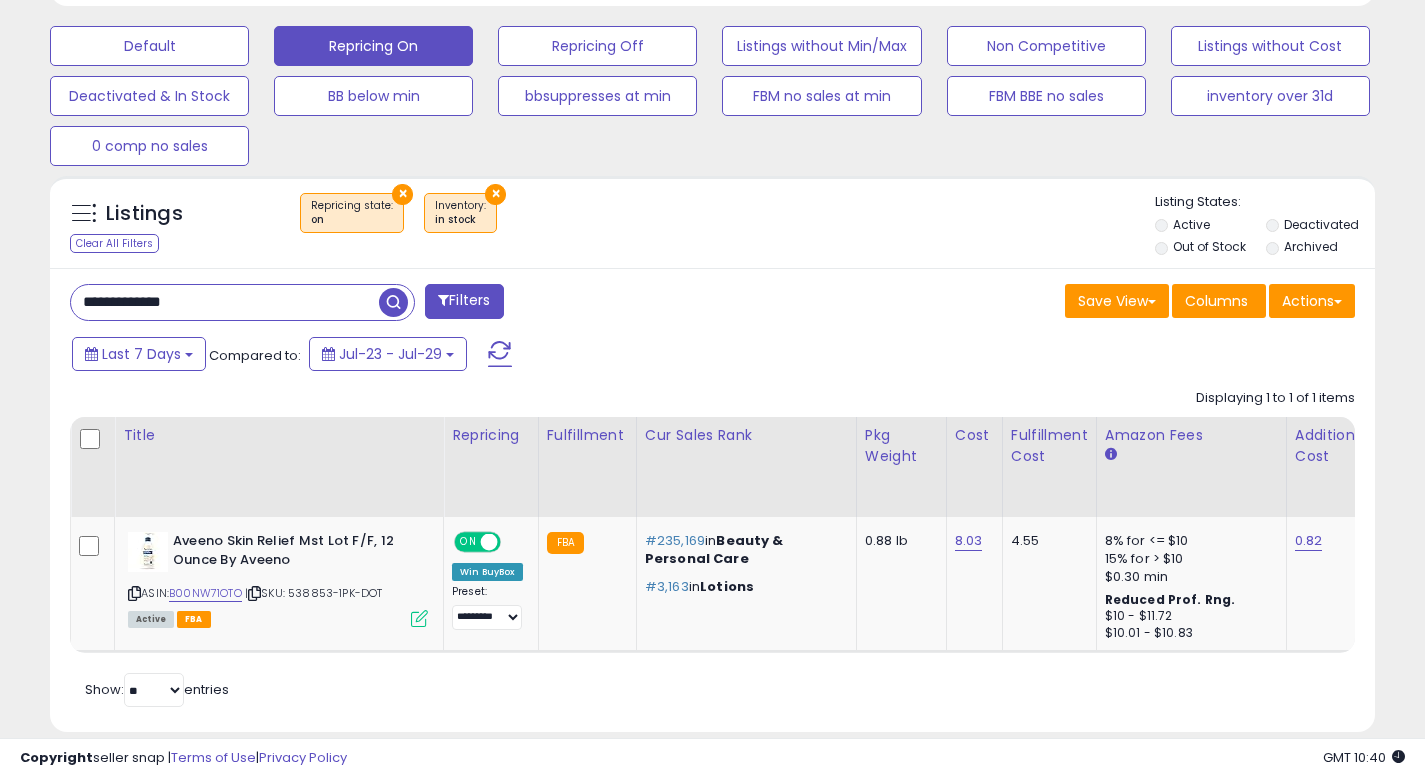 click at bounding box center [393, 302] 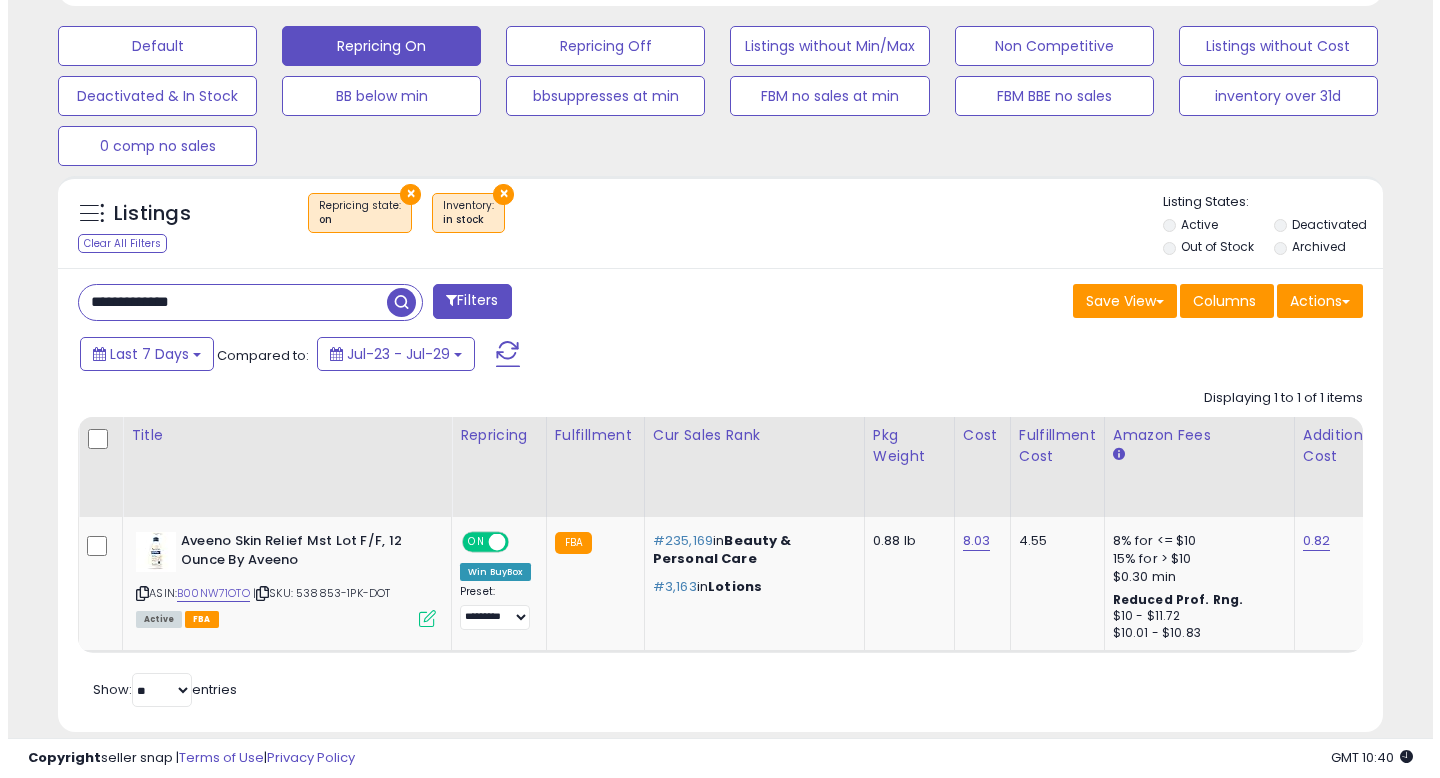 scroll, scrollTop: 513, scrollLeft: 0, axis: vertical 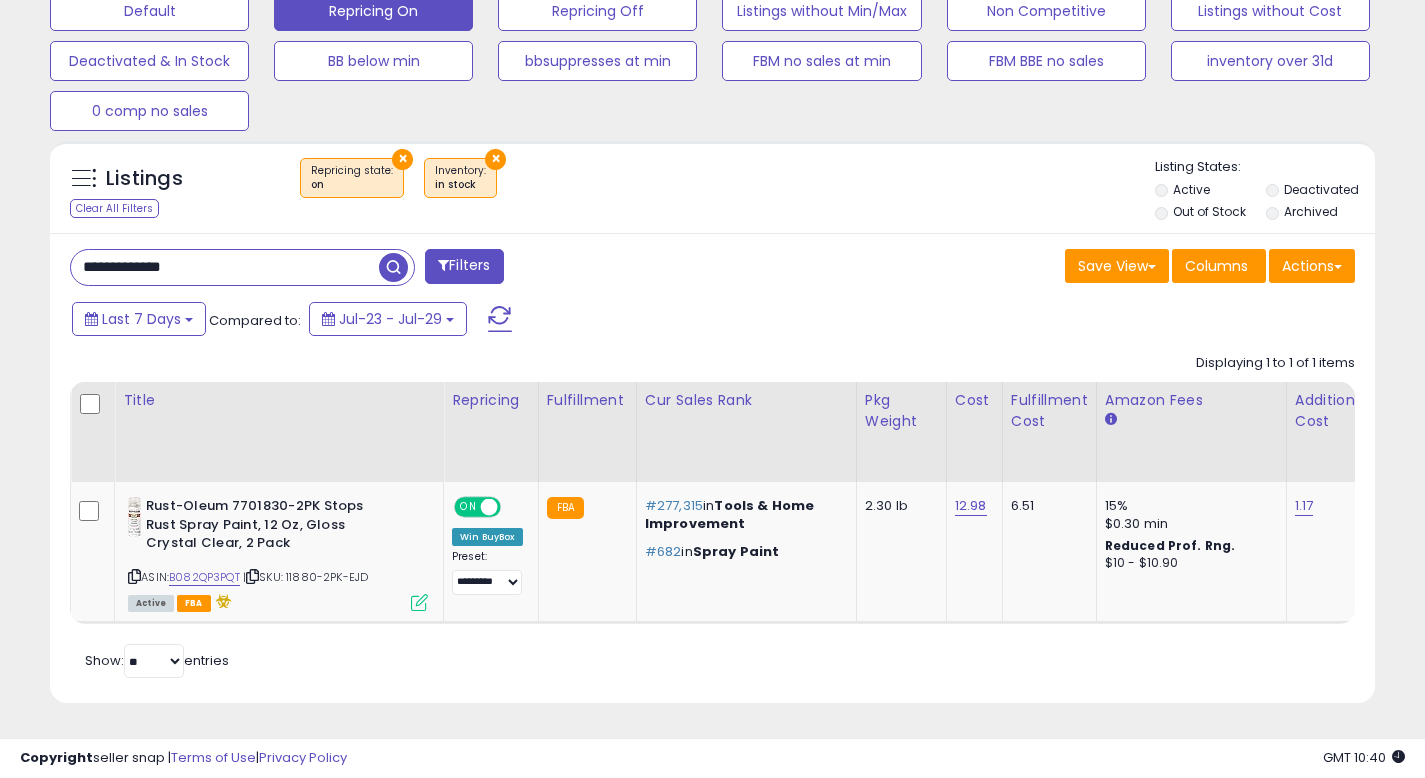 click on "Listings
Clear All Filters
×
Repricing state :
on" at bounding box center [712, 192] 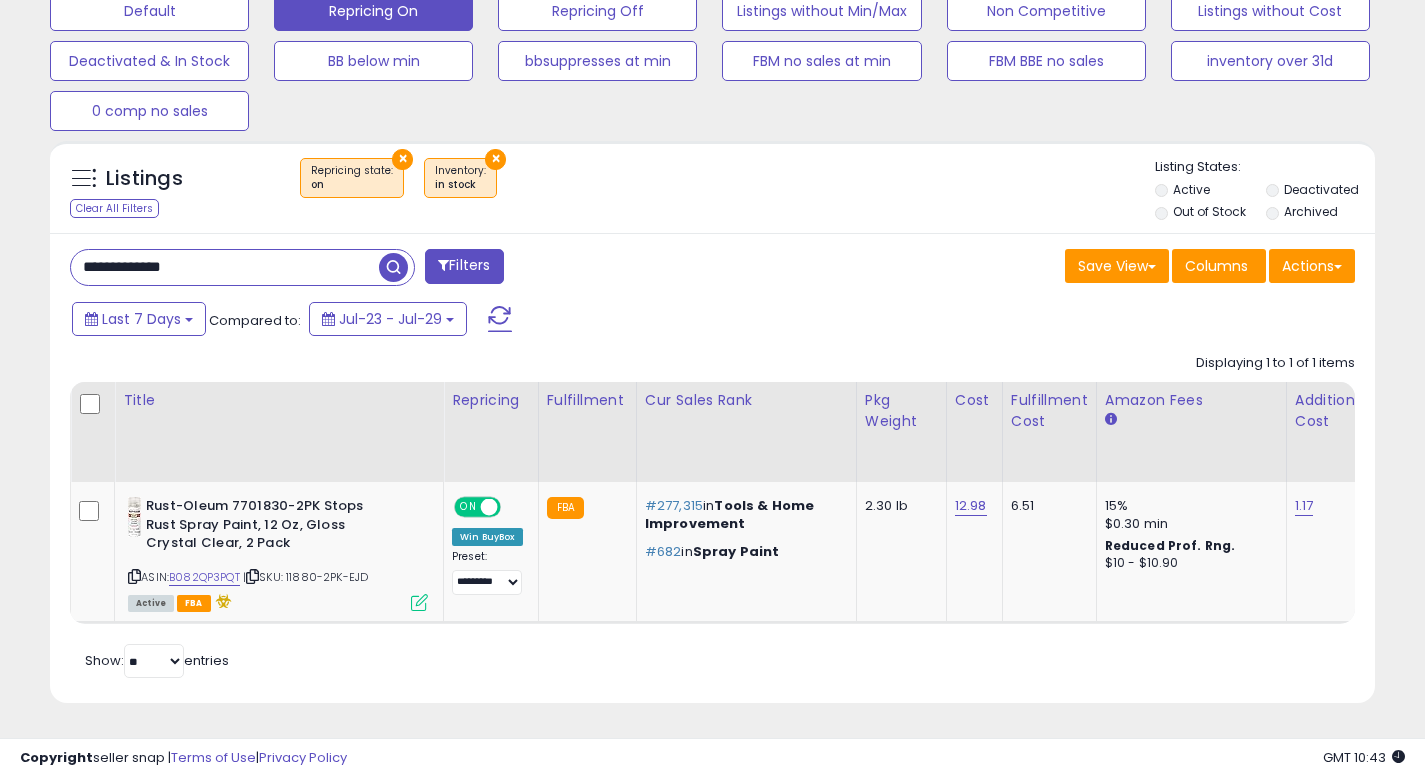 click on "**********" at bounding box center (225, 267) 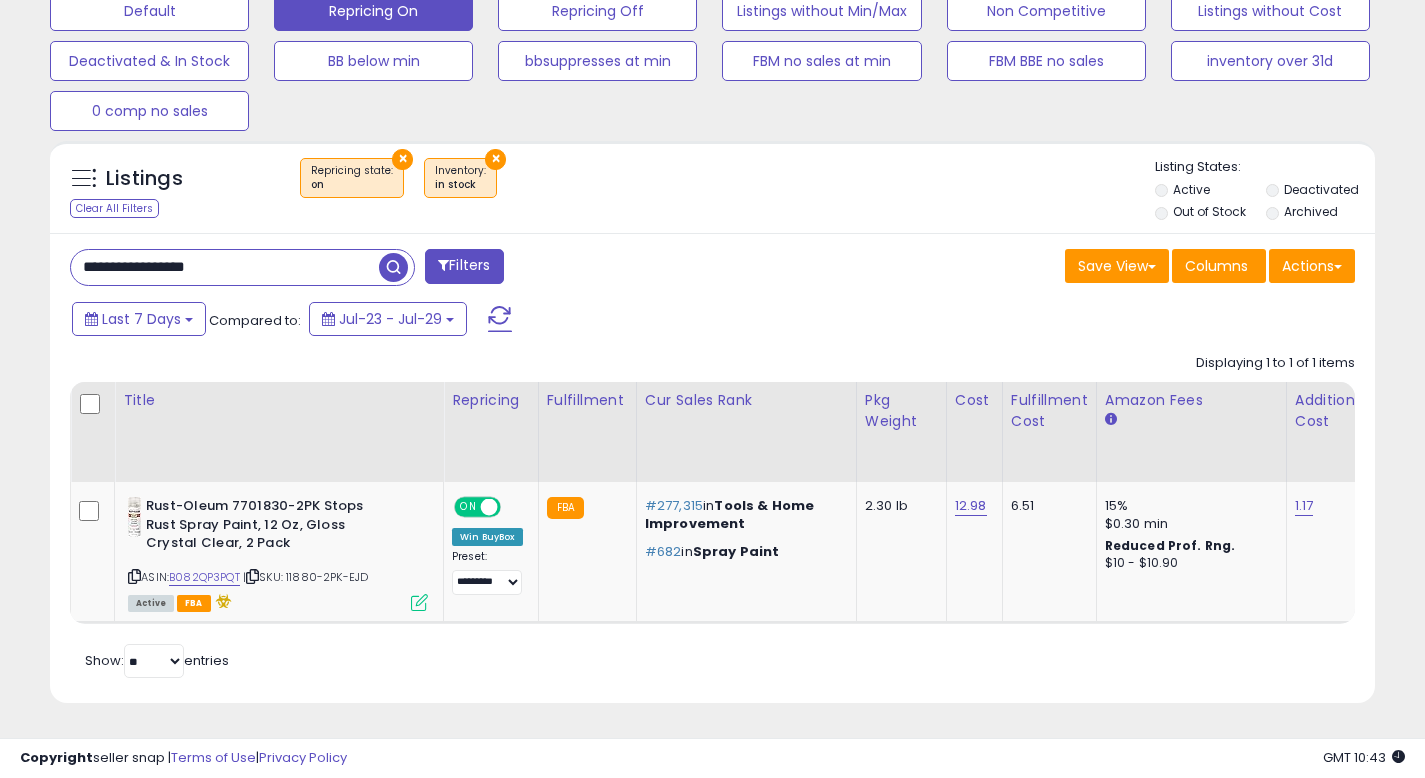 click at bounding box center [393, 267] 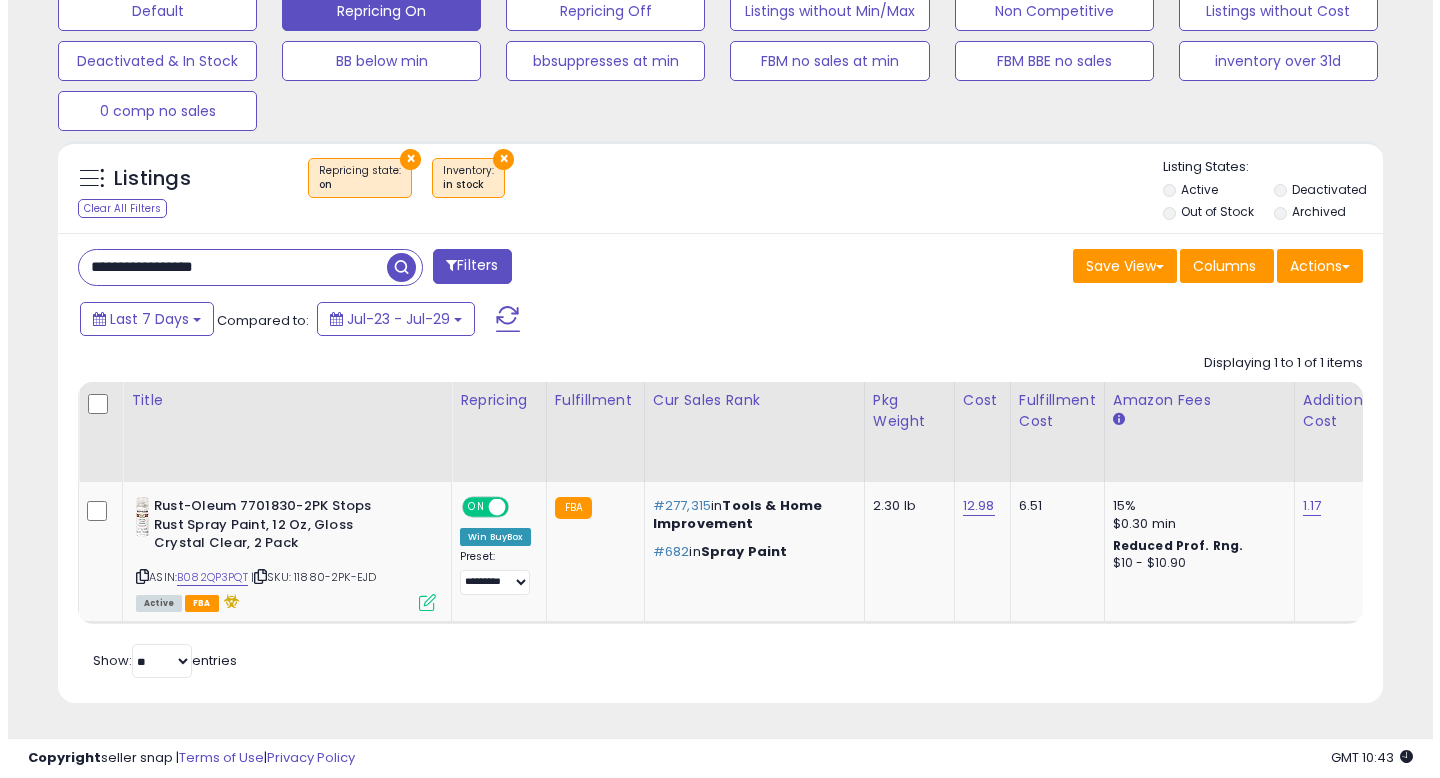scroll, scrollTop: 513, scrollLeft: 0, axis: vertical 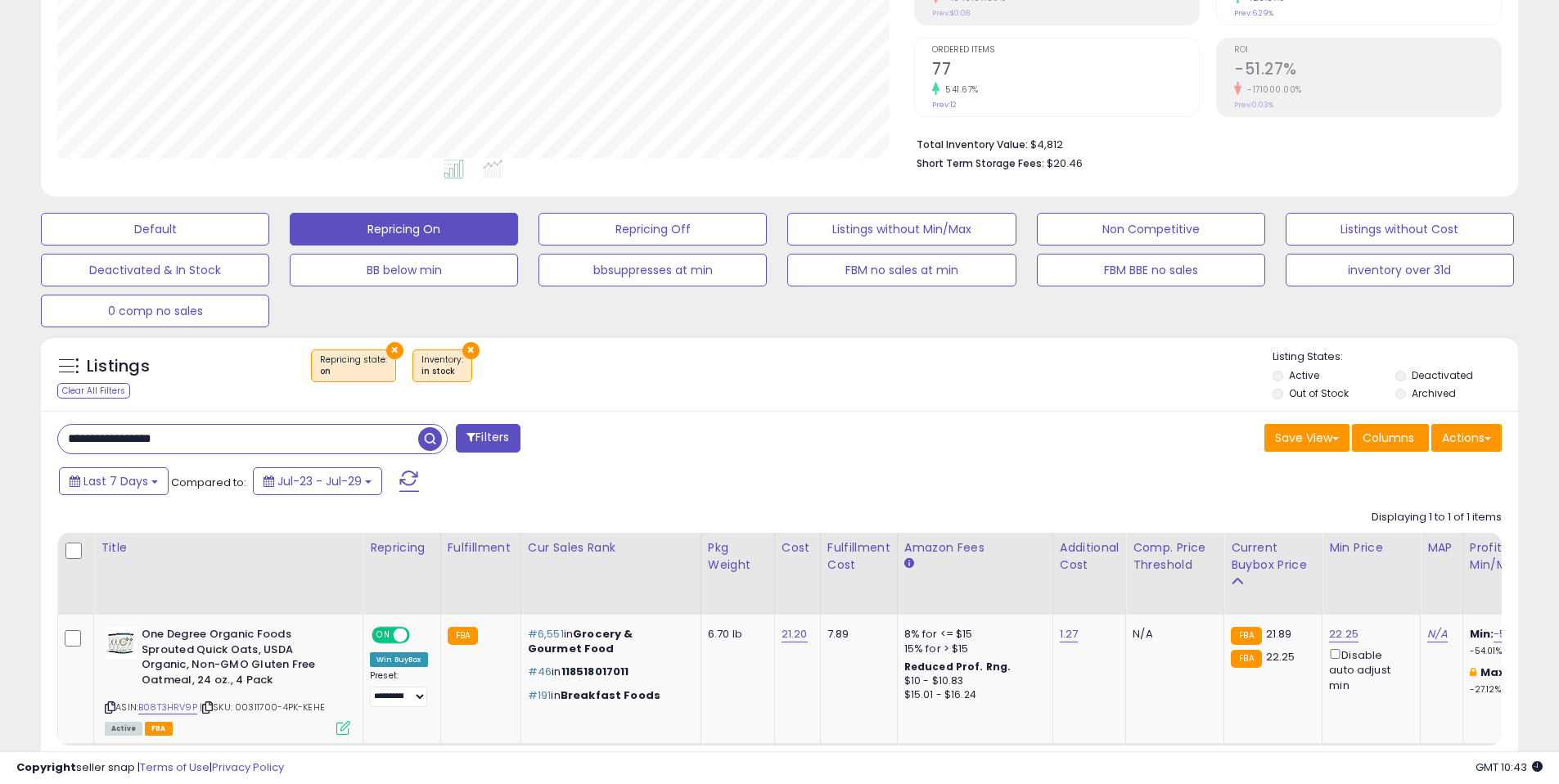 click on "**********" at bounding box center [238, 439] 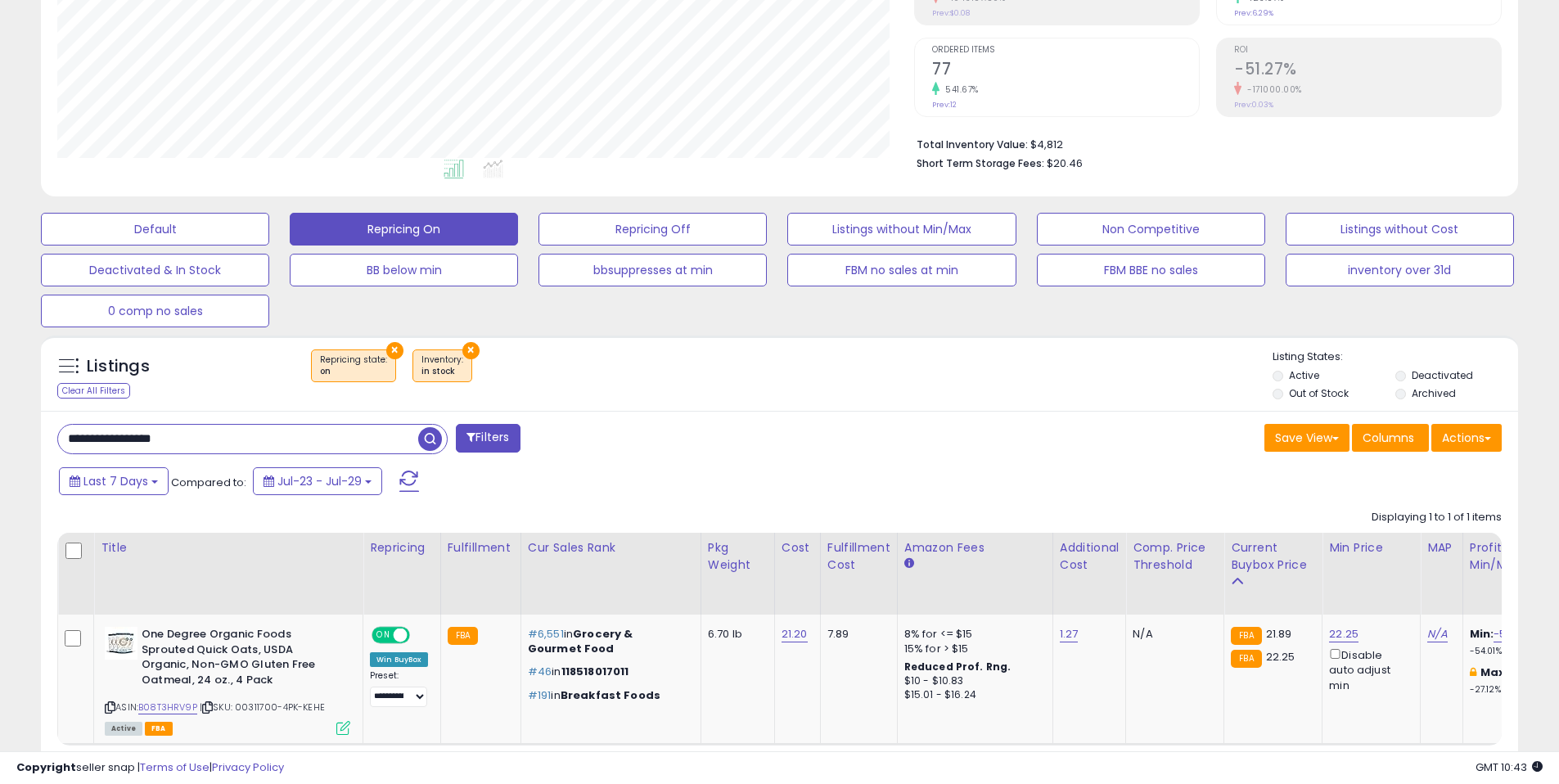click on "**********" at bounding box center (238, 439) 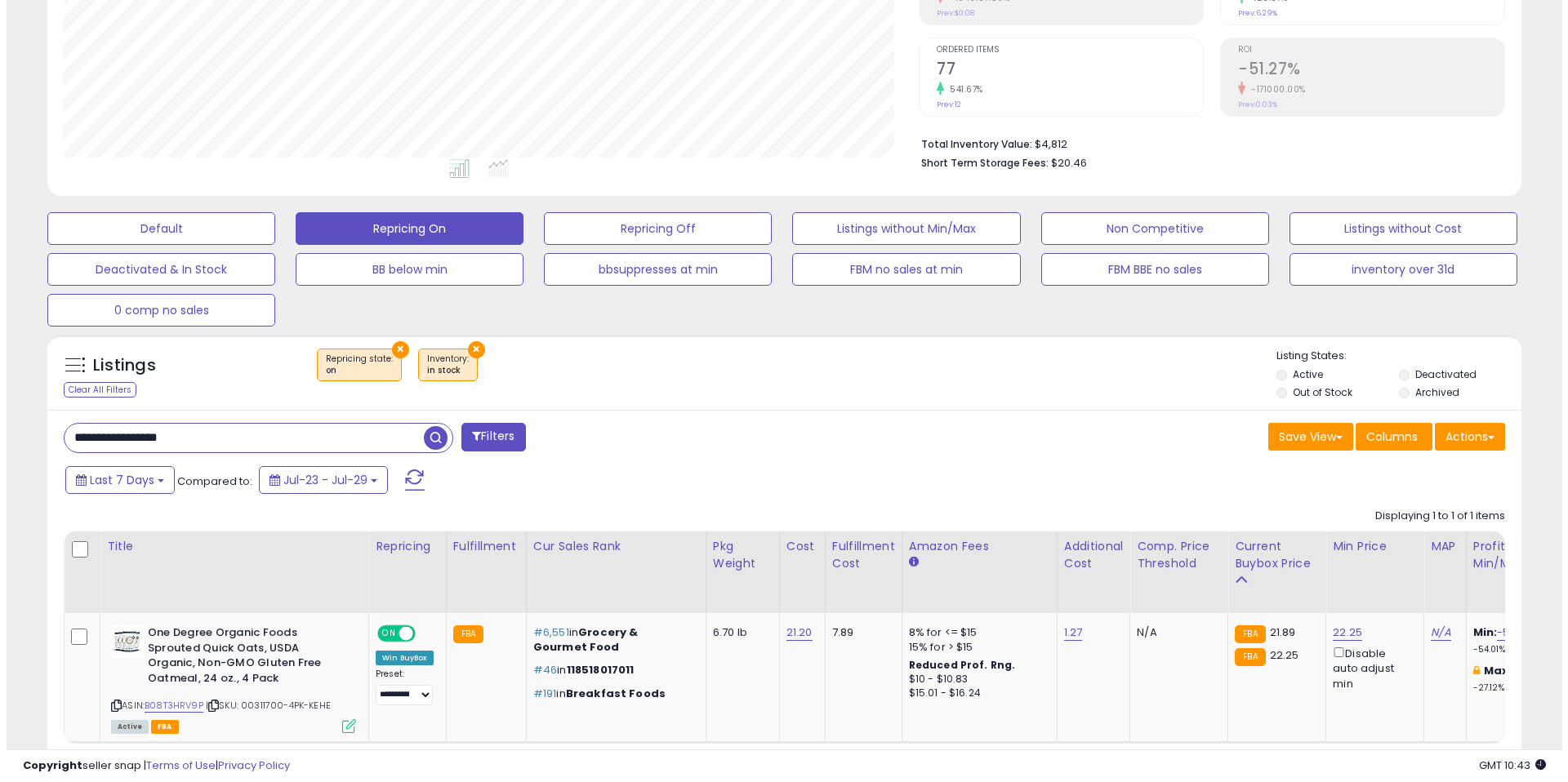 scroll, scrollTop: 272, scrollLeft: 0, axis: vertical 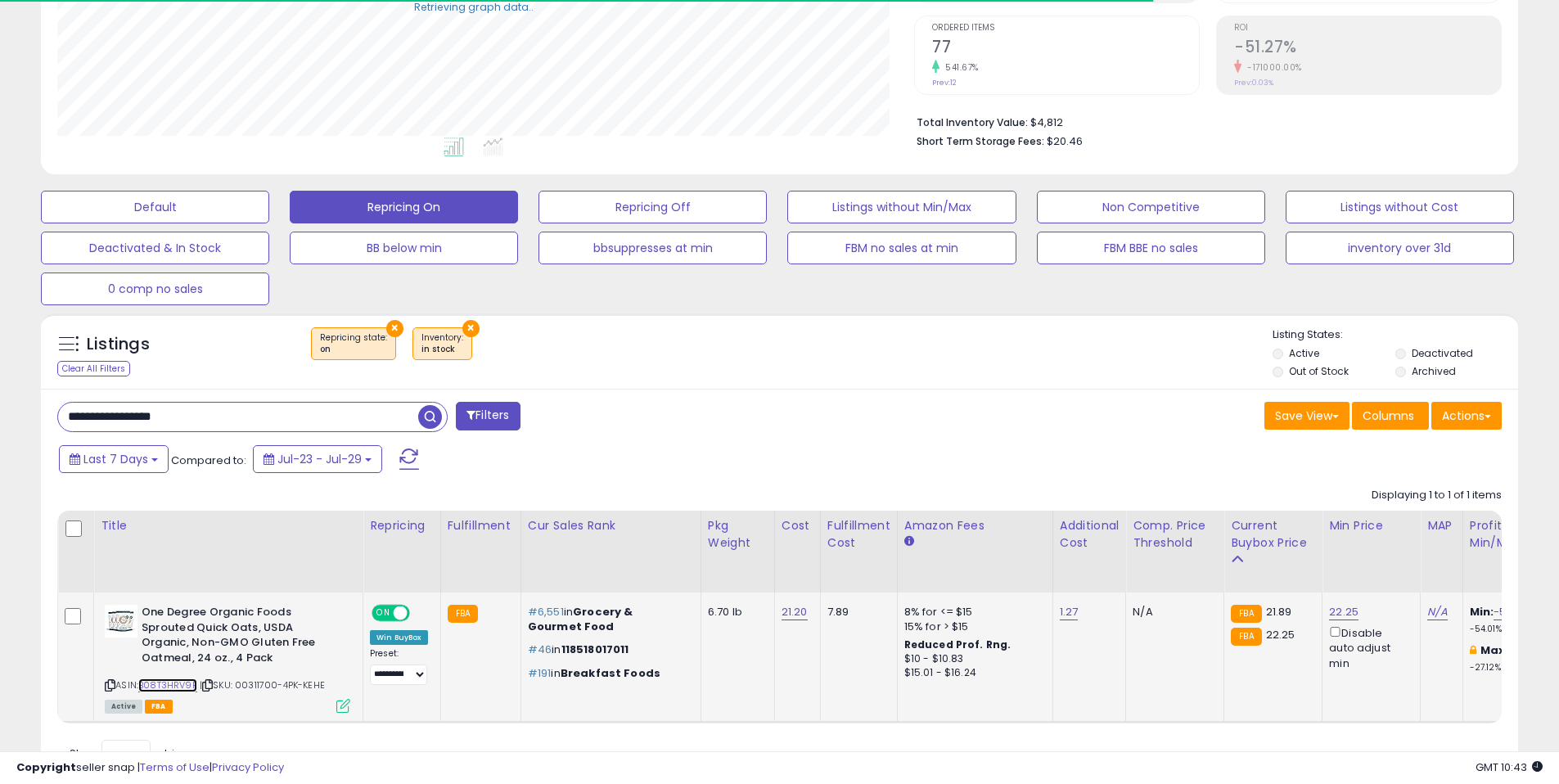 click on "B08T3HRV9P" at bounding box center (168, 685) 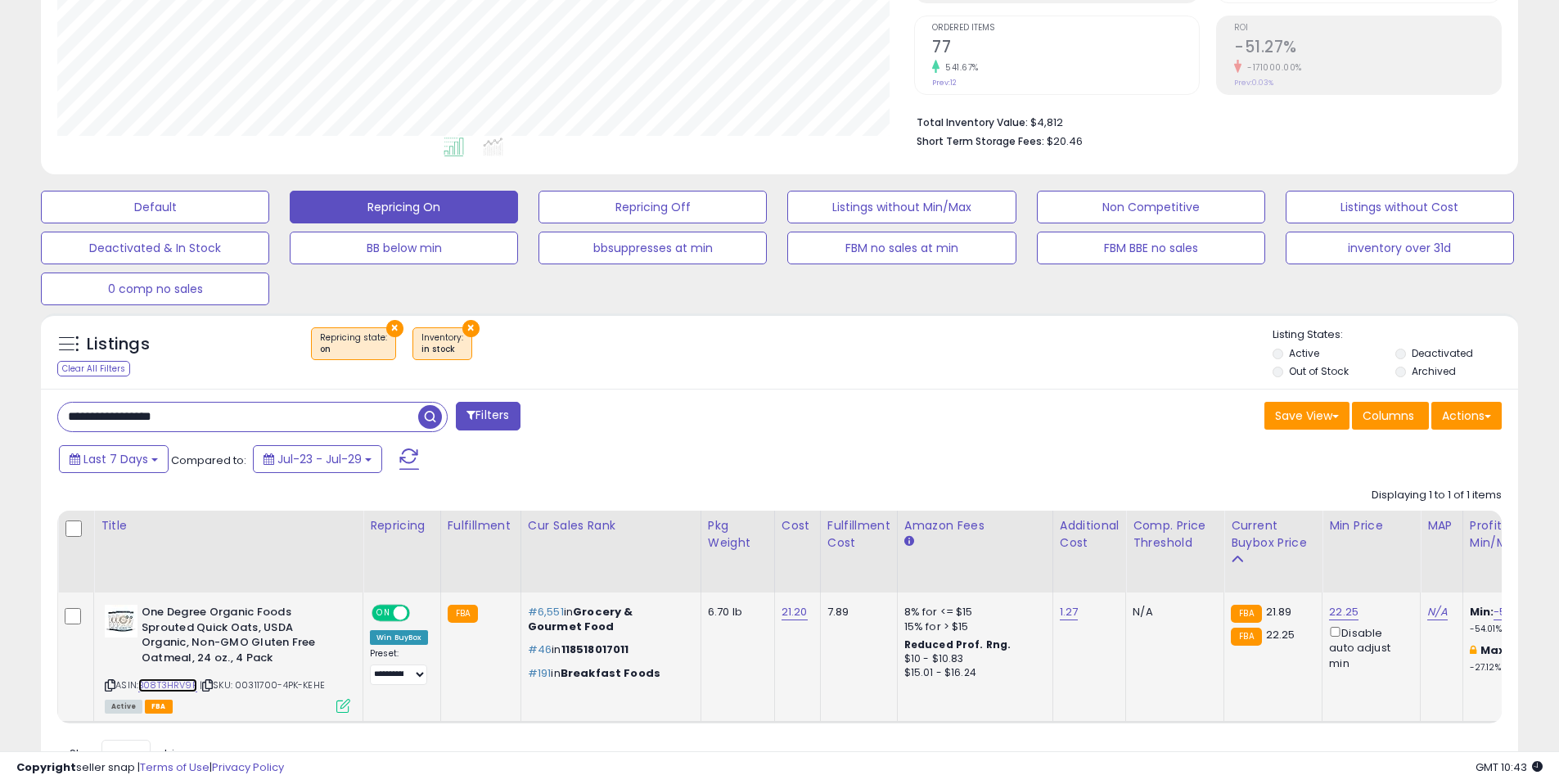 scroll, scrollTop: 818036, scrollLeft: 817516, axis: both 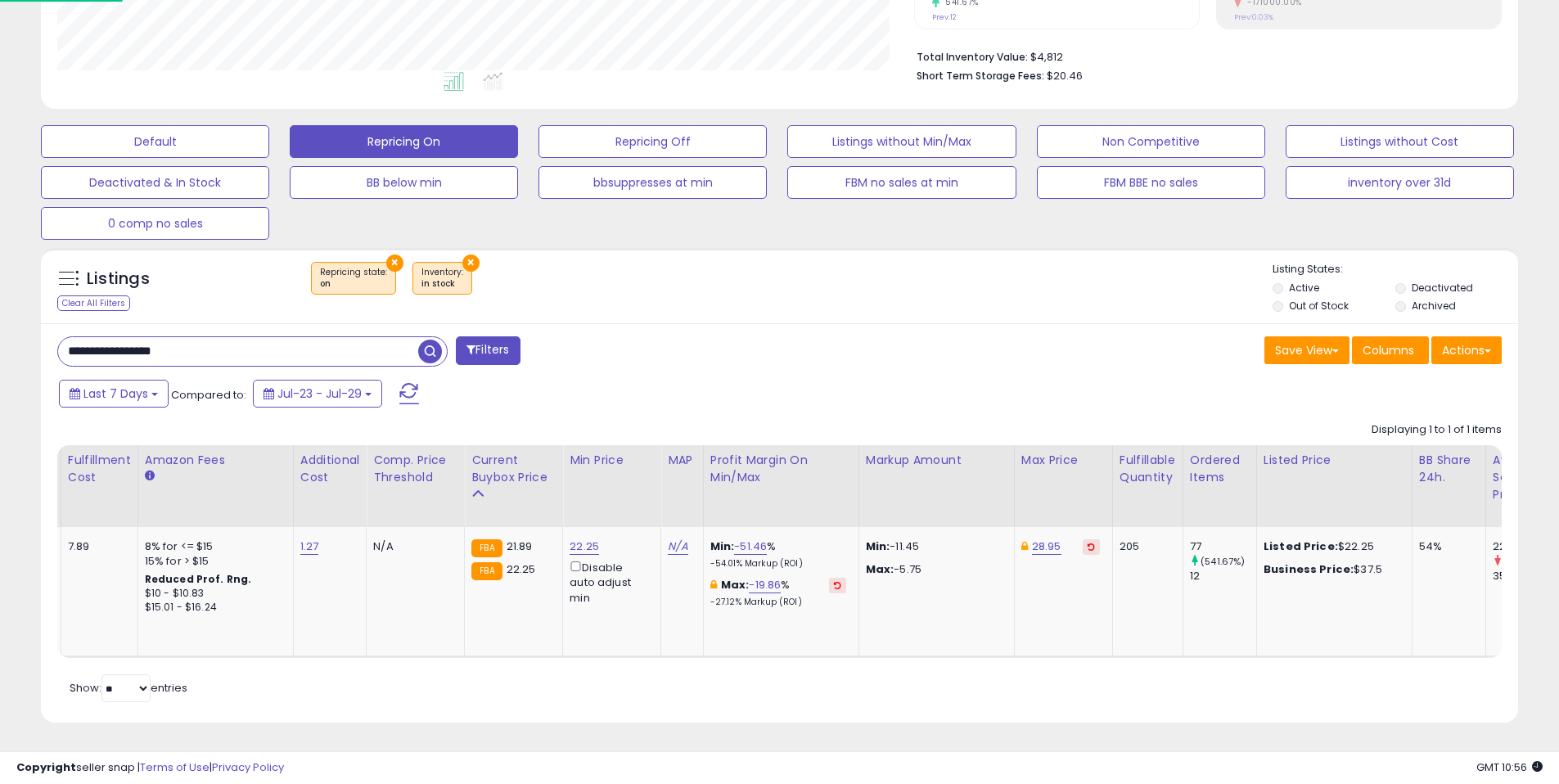 click on "**********" at bounding box center (238, 351) 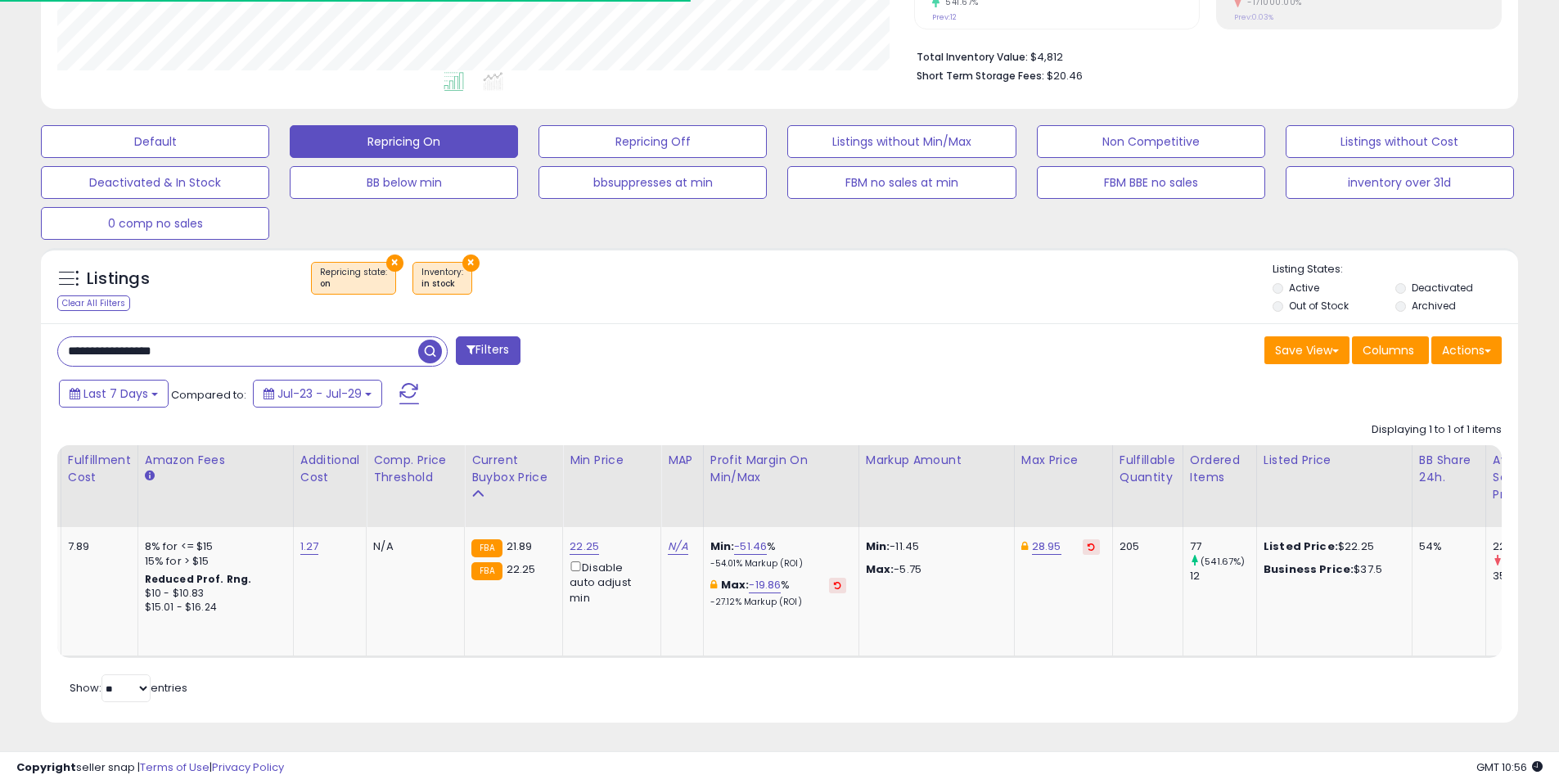 click on "**********" at bounding box center (238, 351) 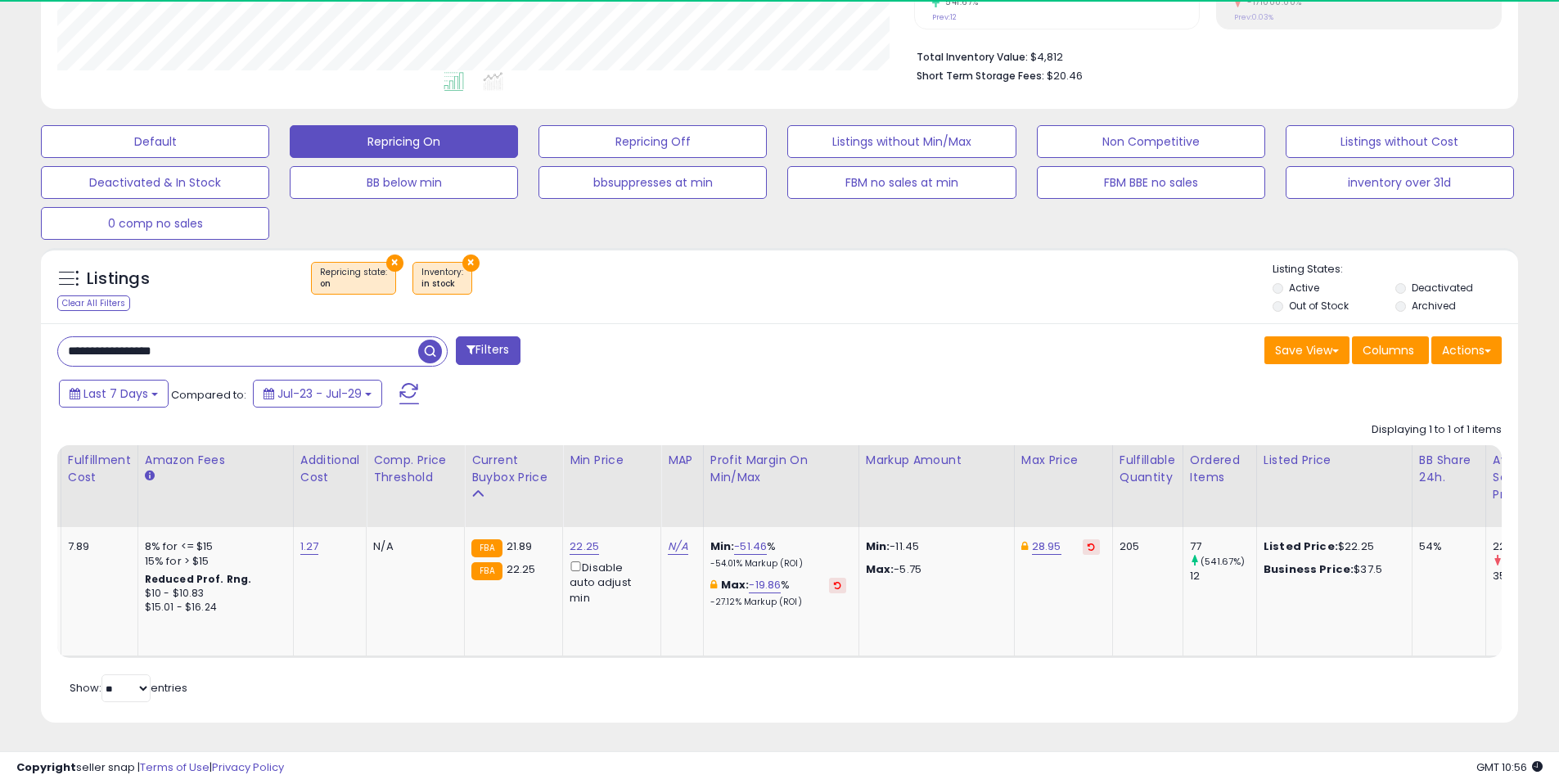 paste 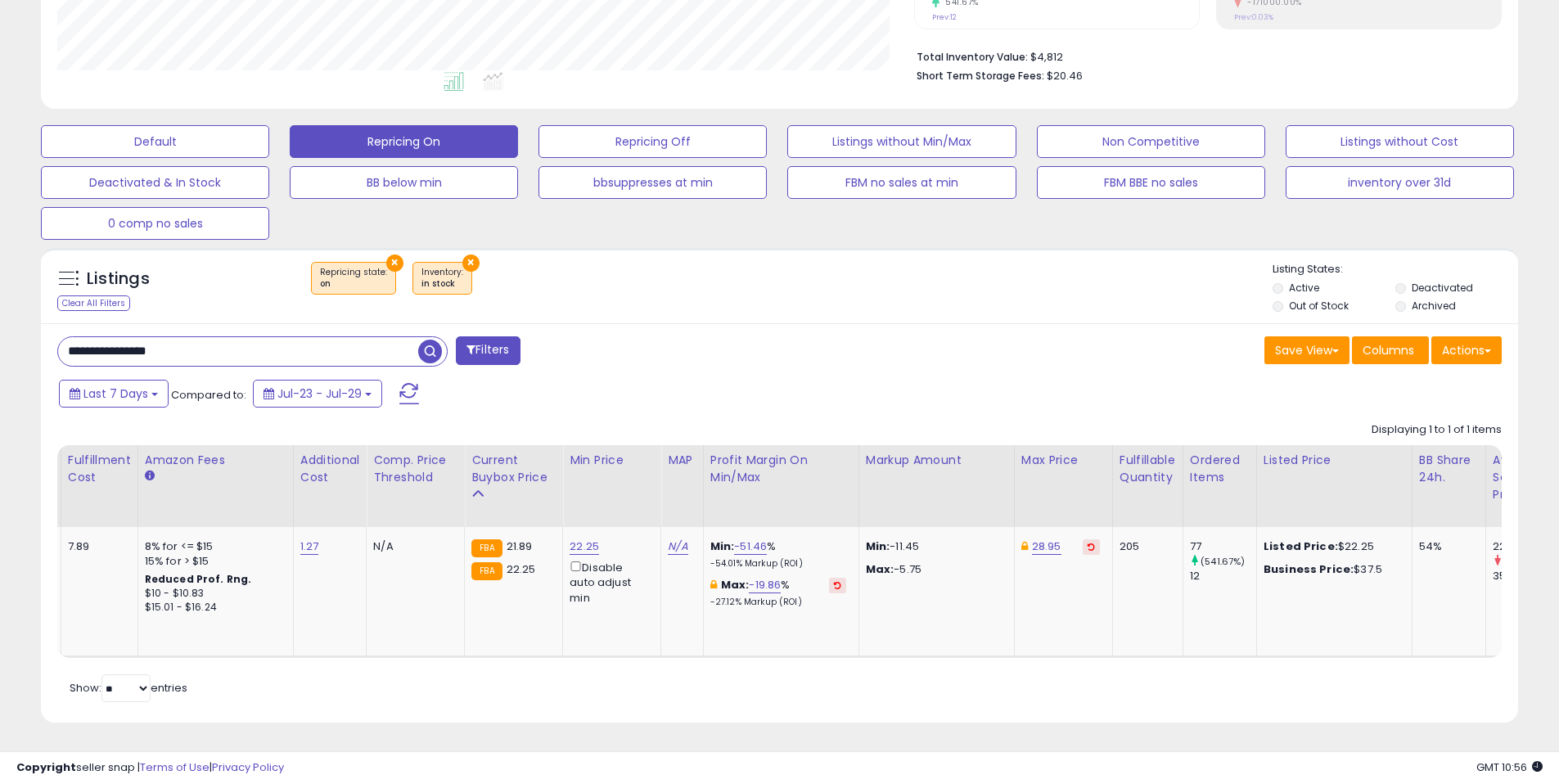 click at bounding box center [430, 351] 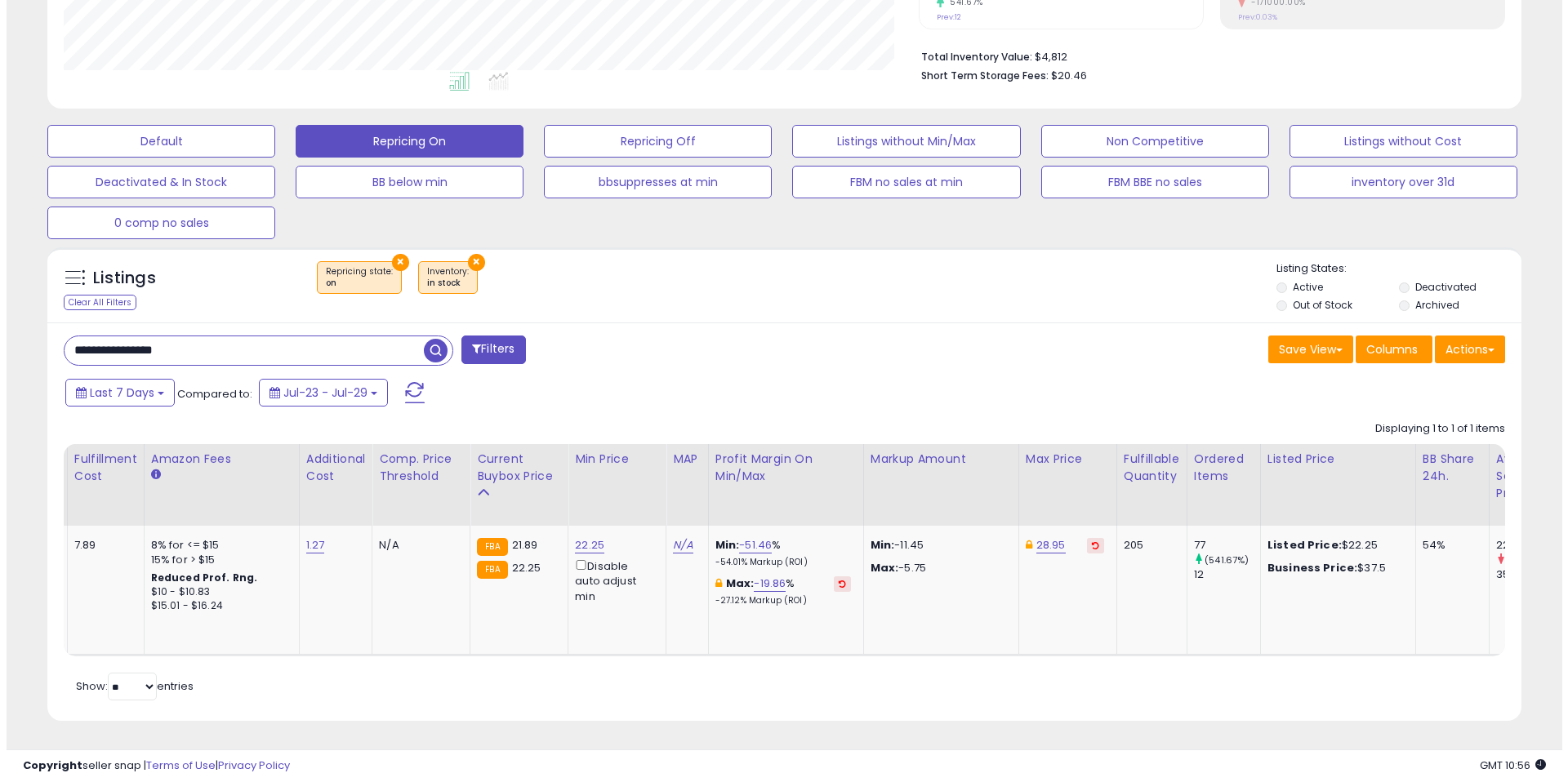 scroll, scrollTop: 272, scrollLeft: 0, axis: vertical 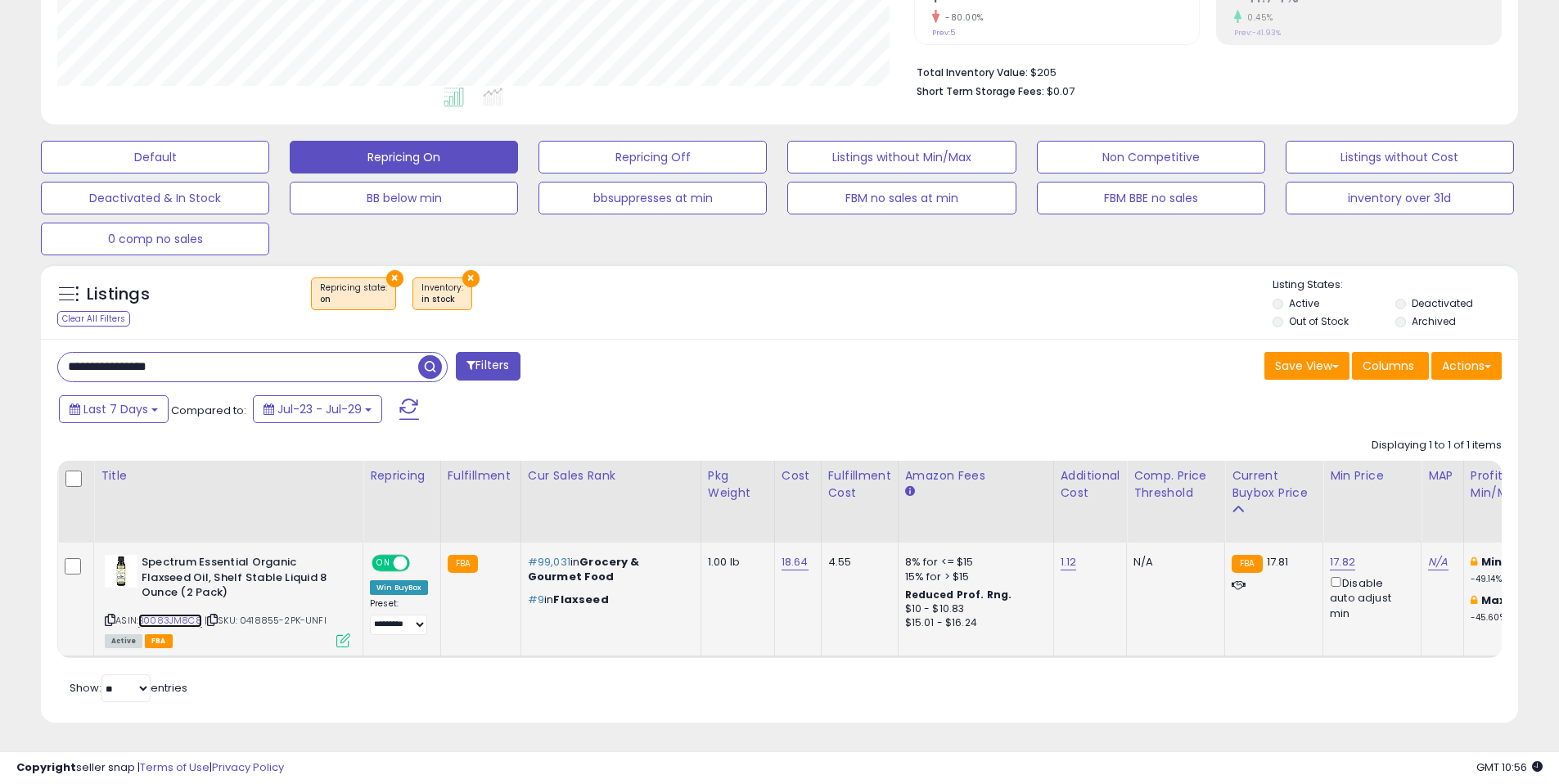 click on "B0083JM8C8" at bounding box center [170, 620] 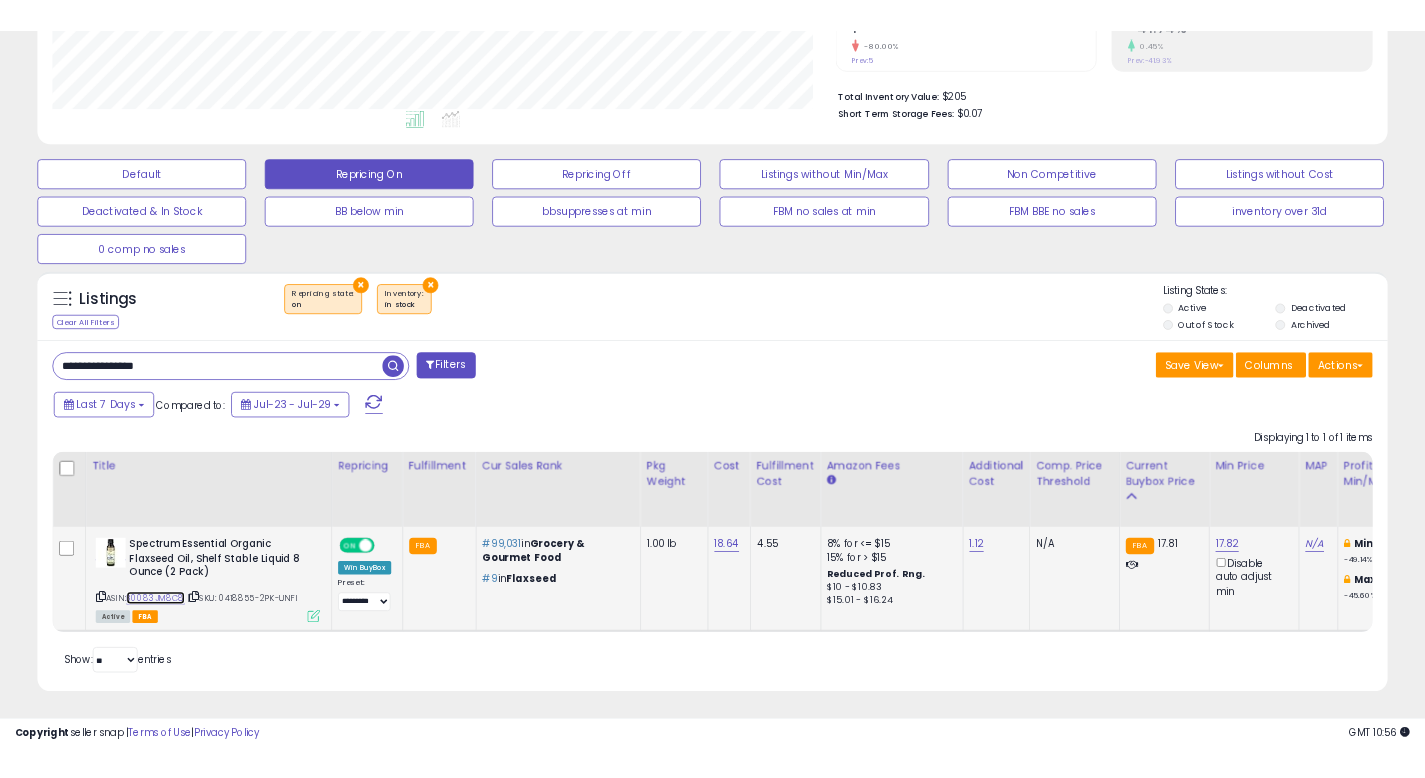 scroll, scrollTop: 410, scrollLeft: 1047, axis: both 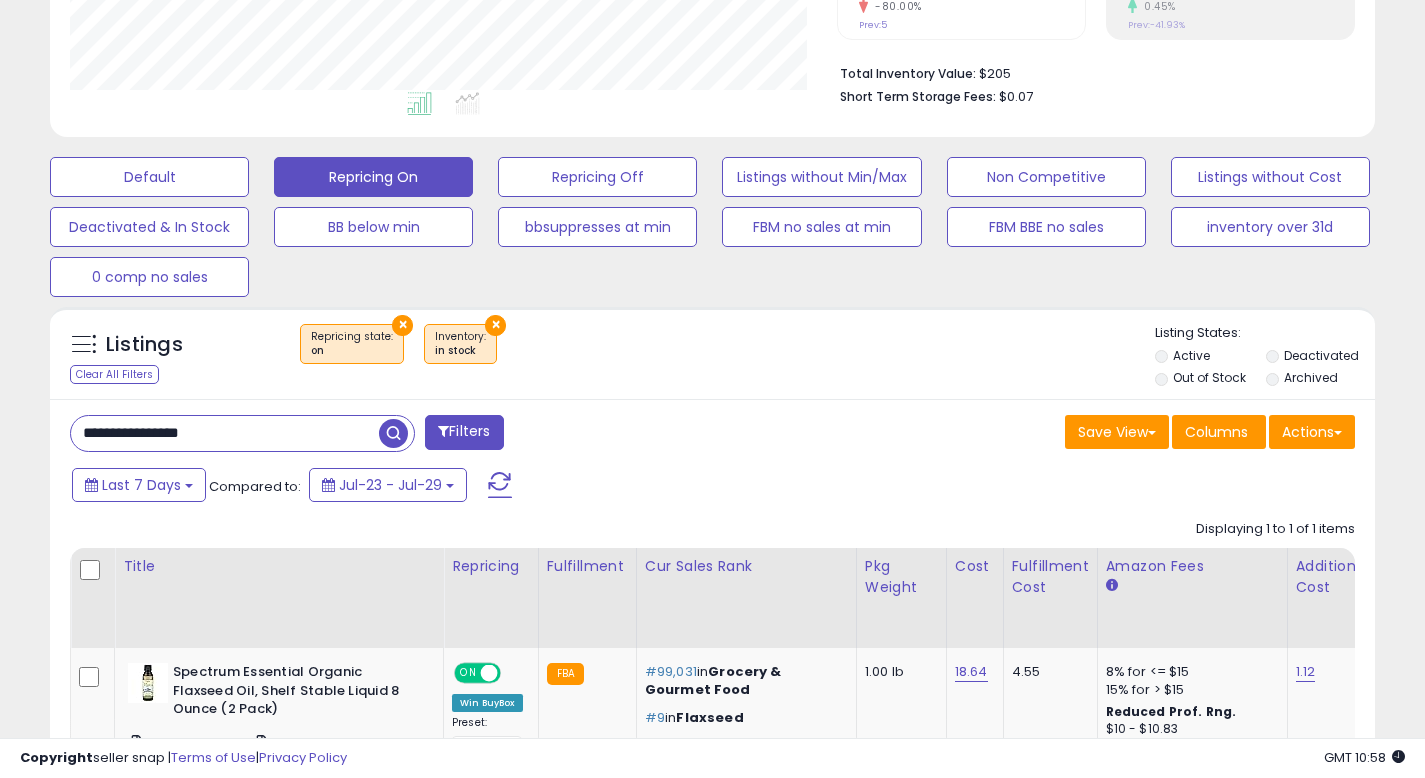 click on "**********" at bounding box center [225, 433] 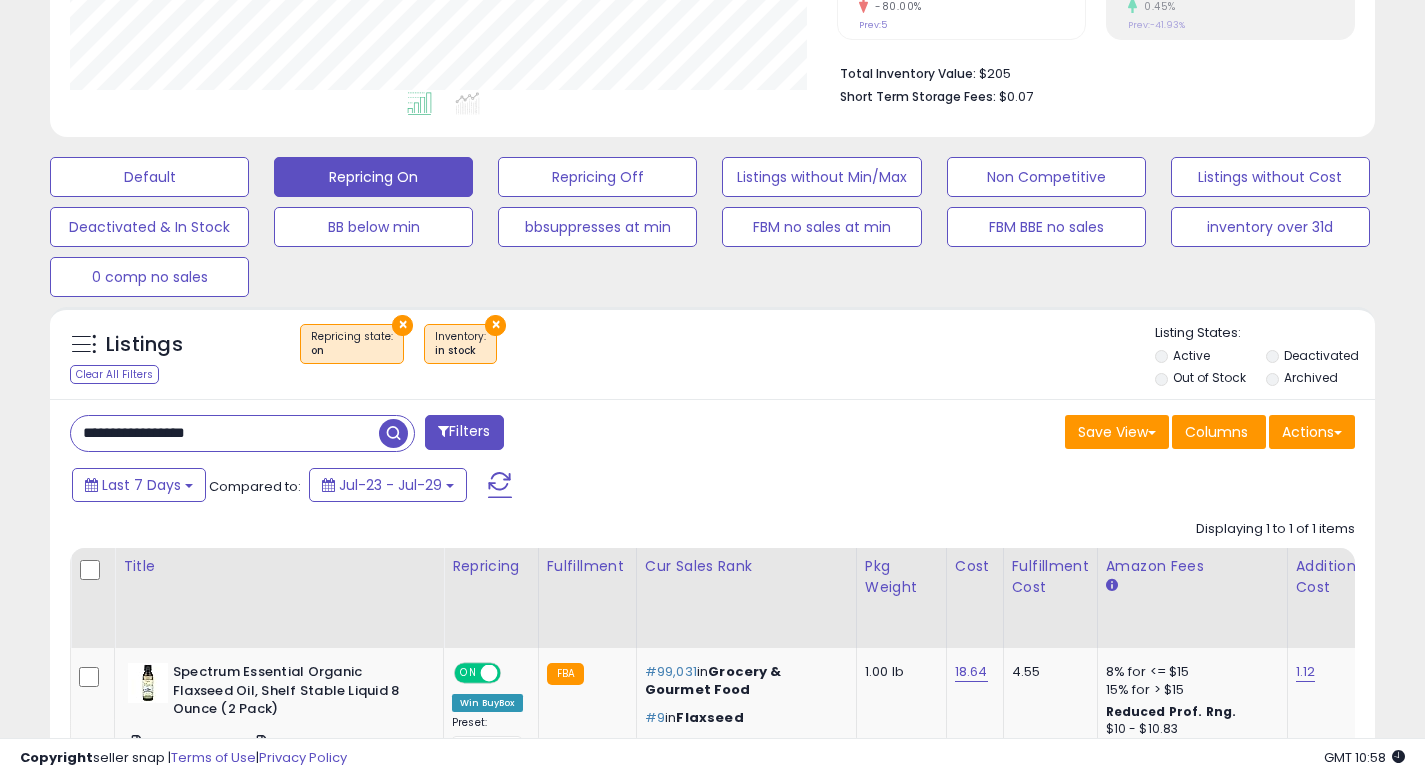 click at bounding box center [393, 433] 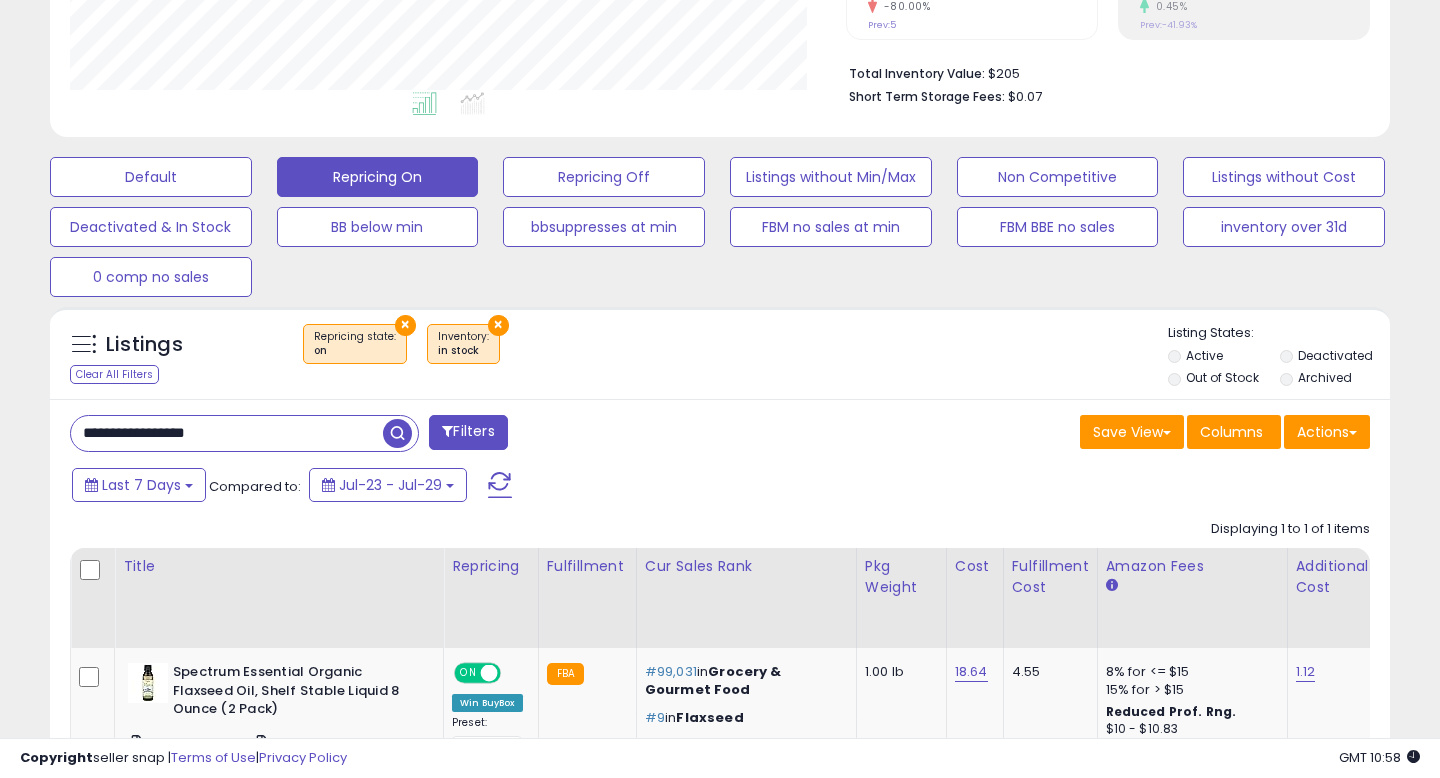 scroll, scrollTop: 999590, scrollLeft: 999224, axis: both 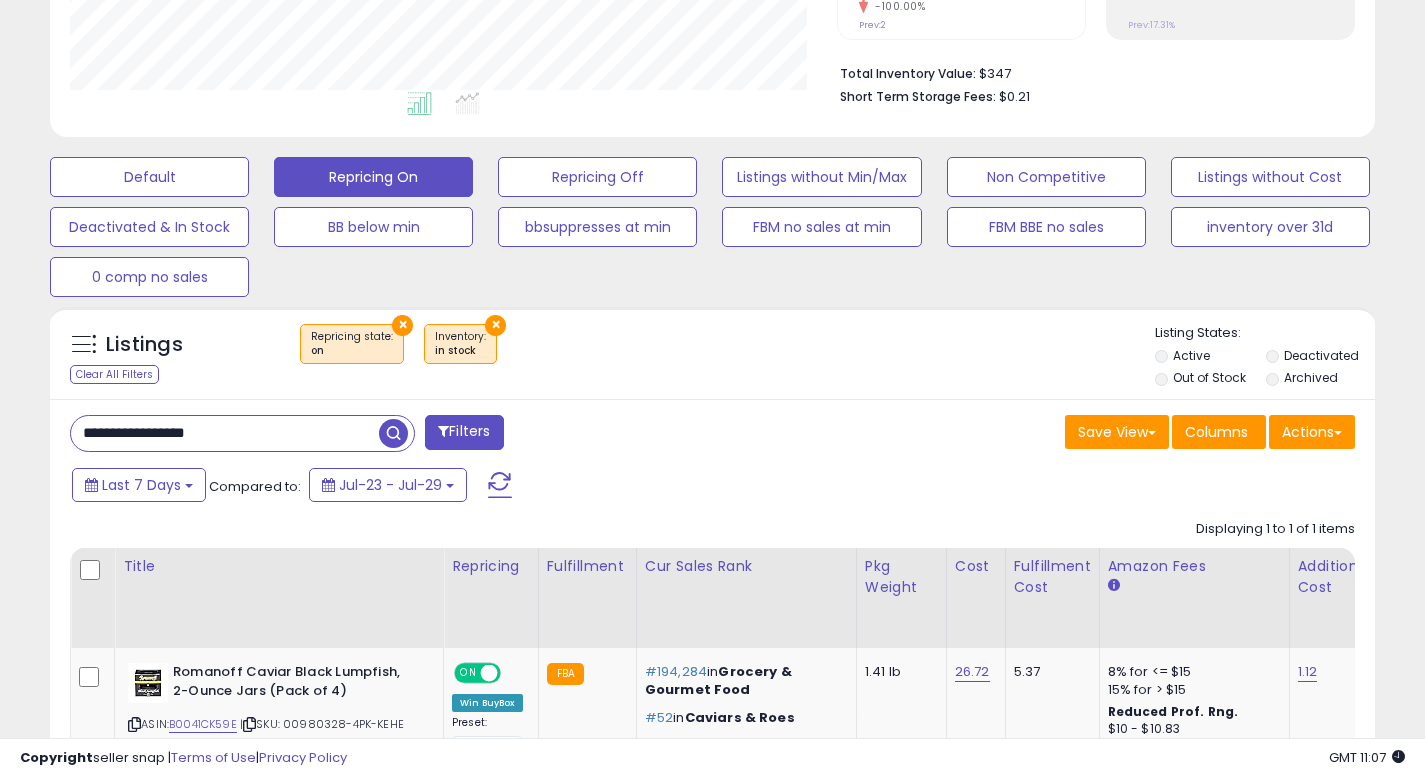 click on "**********" at bounding box center [225, 433] 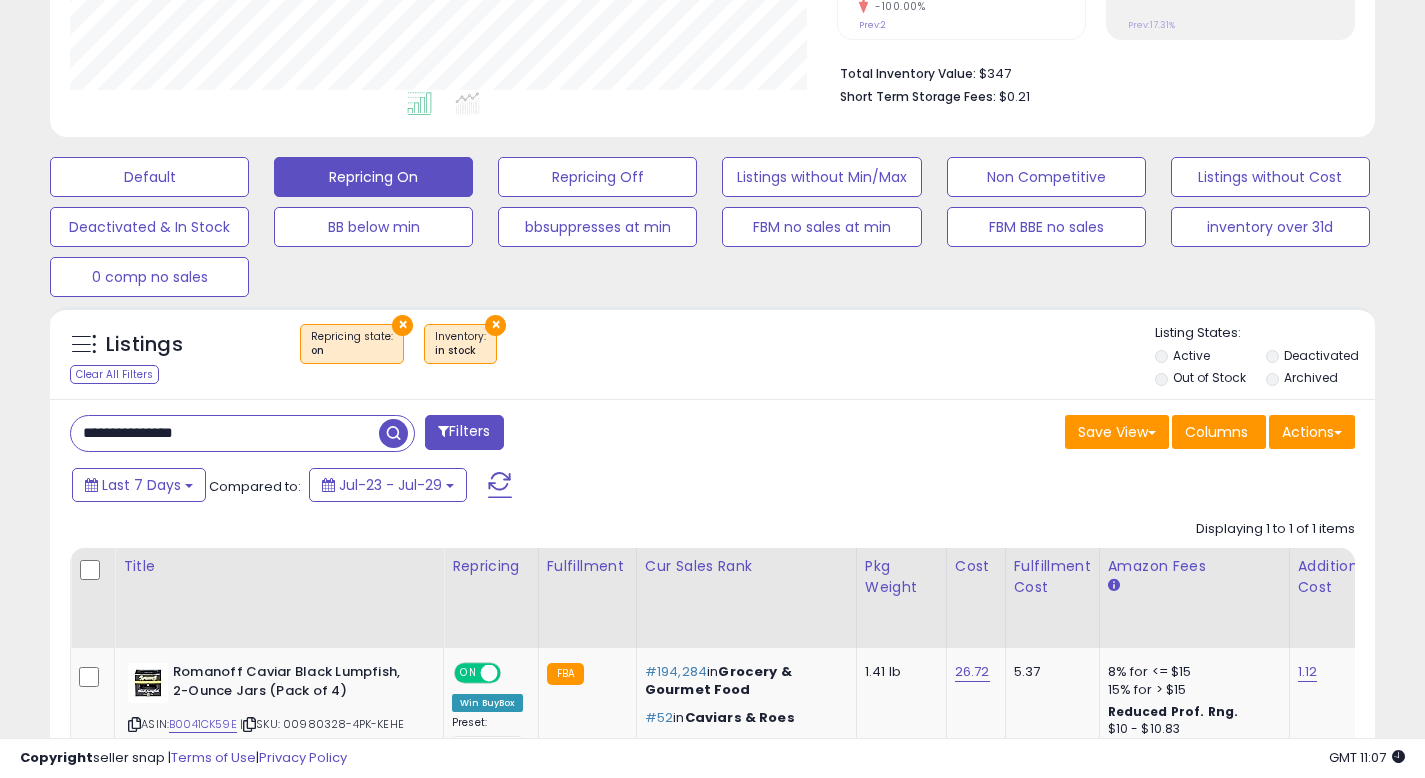 click at bounding box center [393, 433] 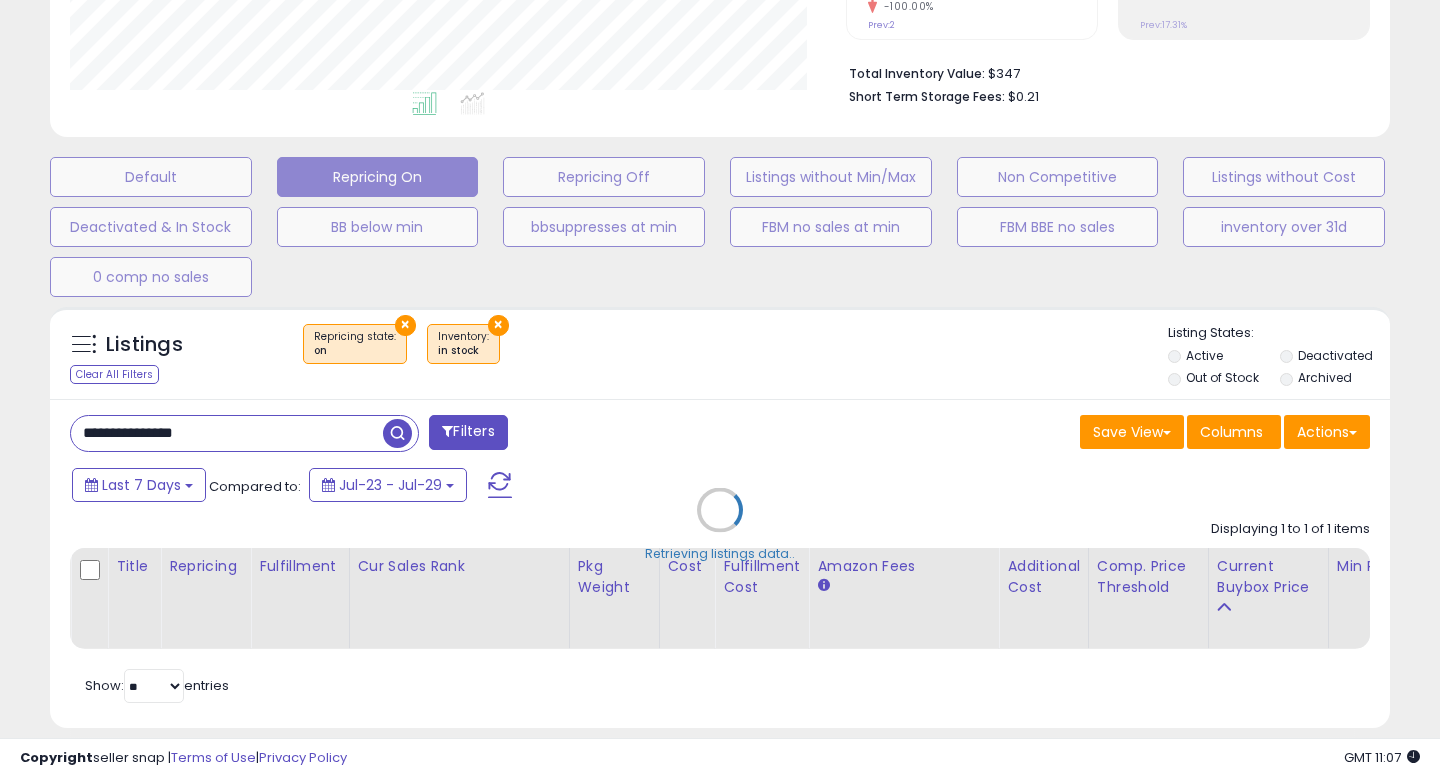 scroll, scrollTop: 999590, scrollLeft: 999224, axis: both 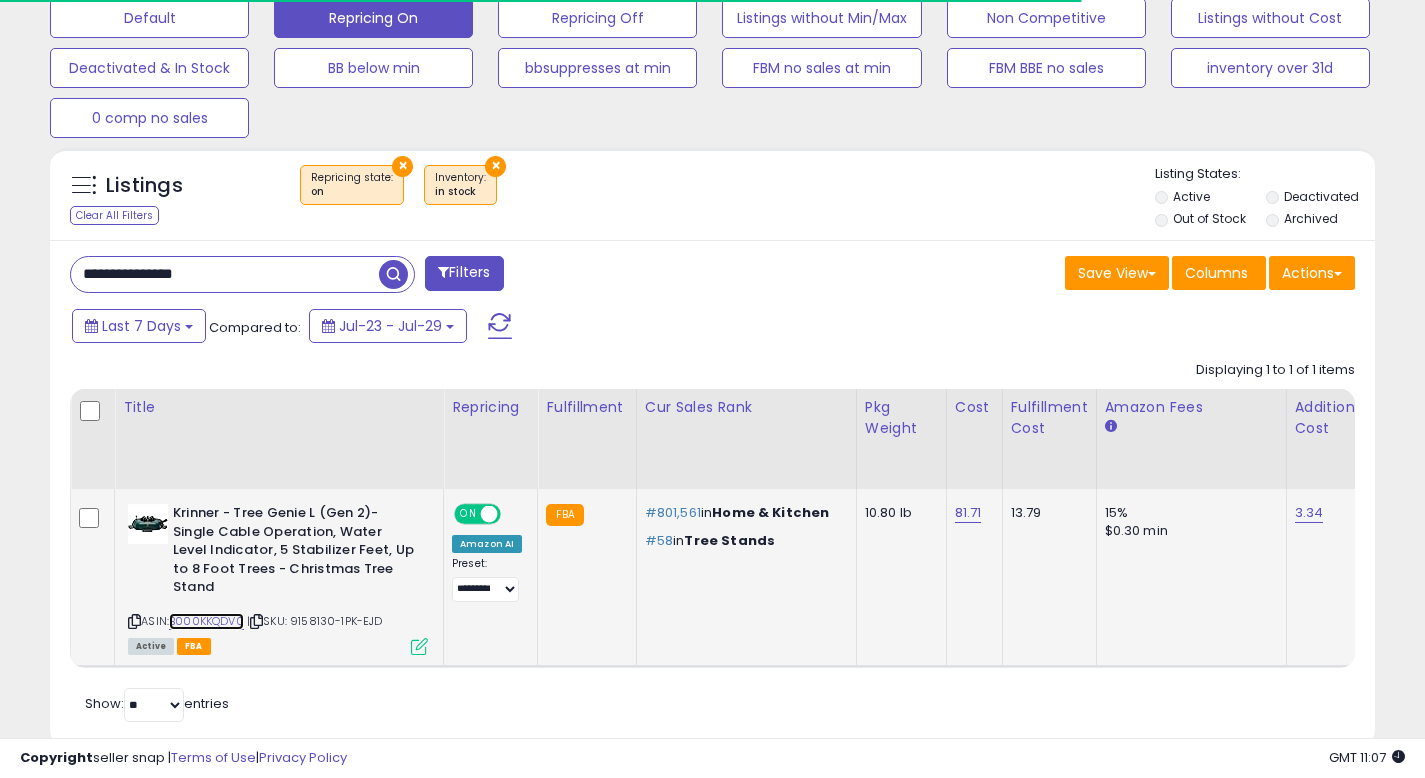 click on "B000KKQDV0" at bounding box center (206, 621) 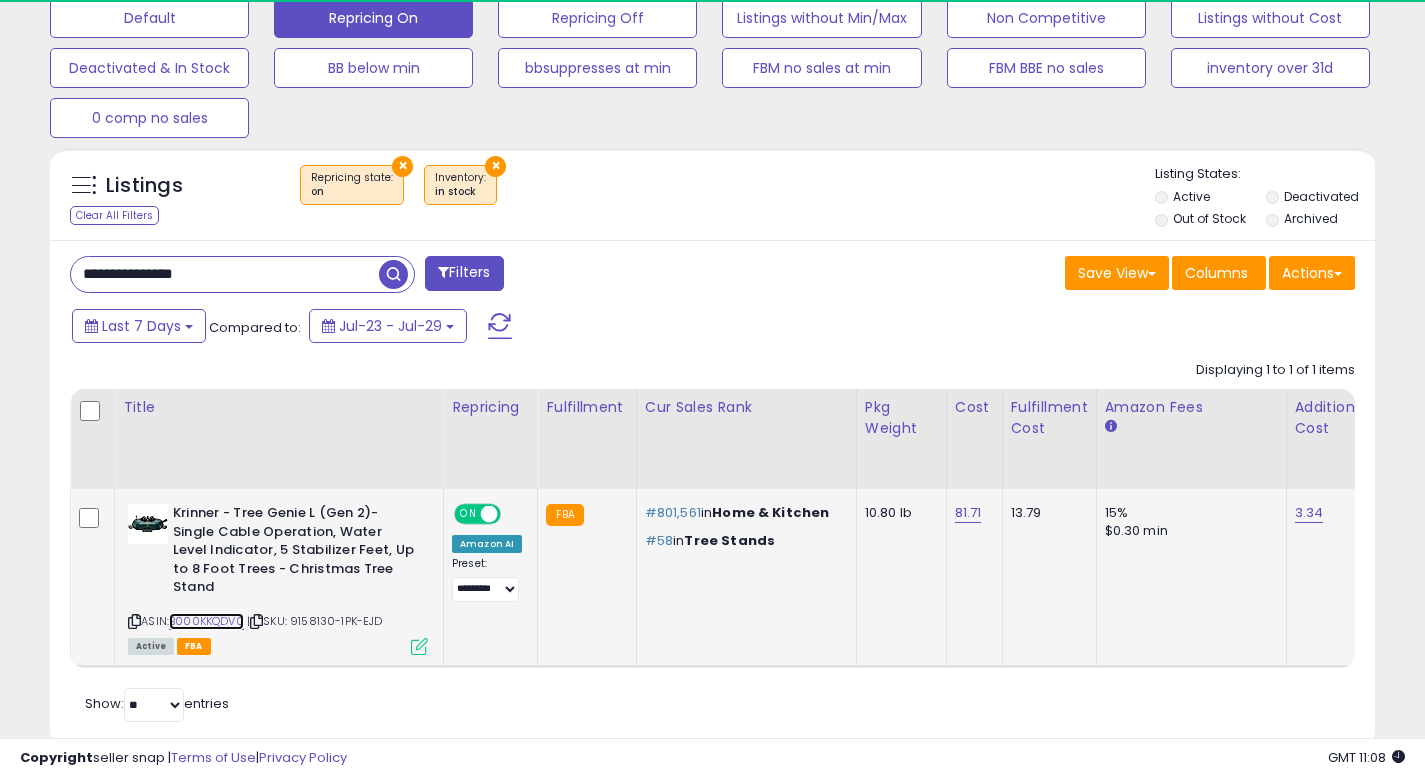 scroll, scrollTop: 999590, scrollLeft: 999233, axis: both 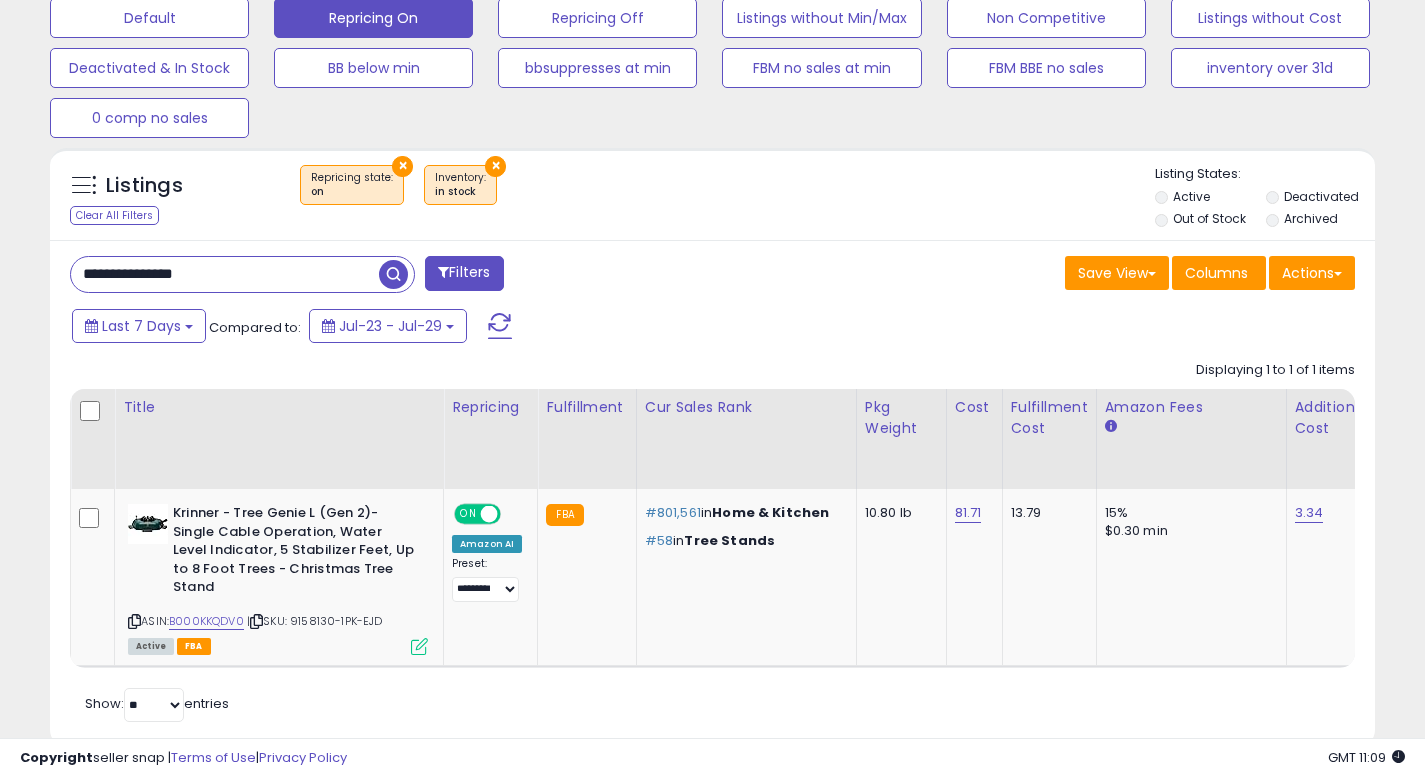click on "**********" at bounding box center (225, 274) 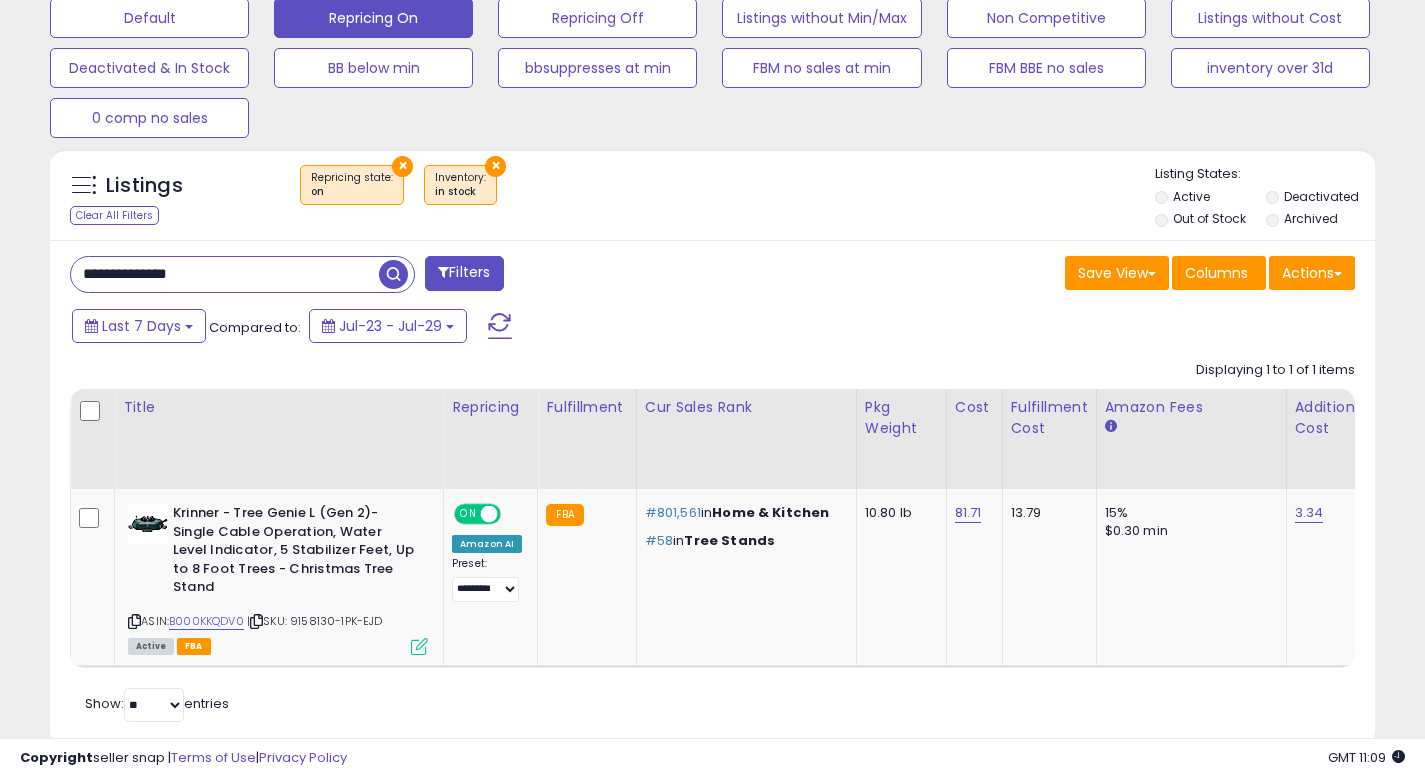 click at bounding box center (393, 274) 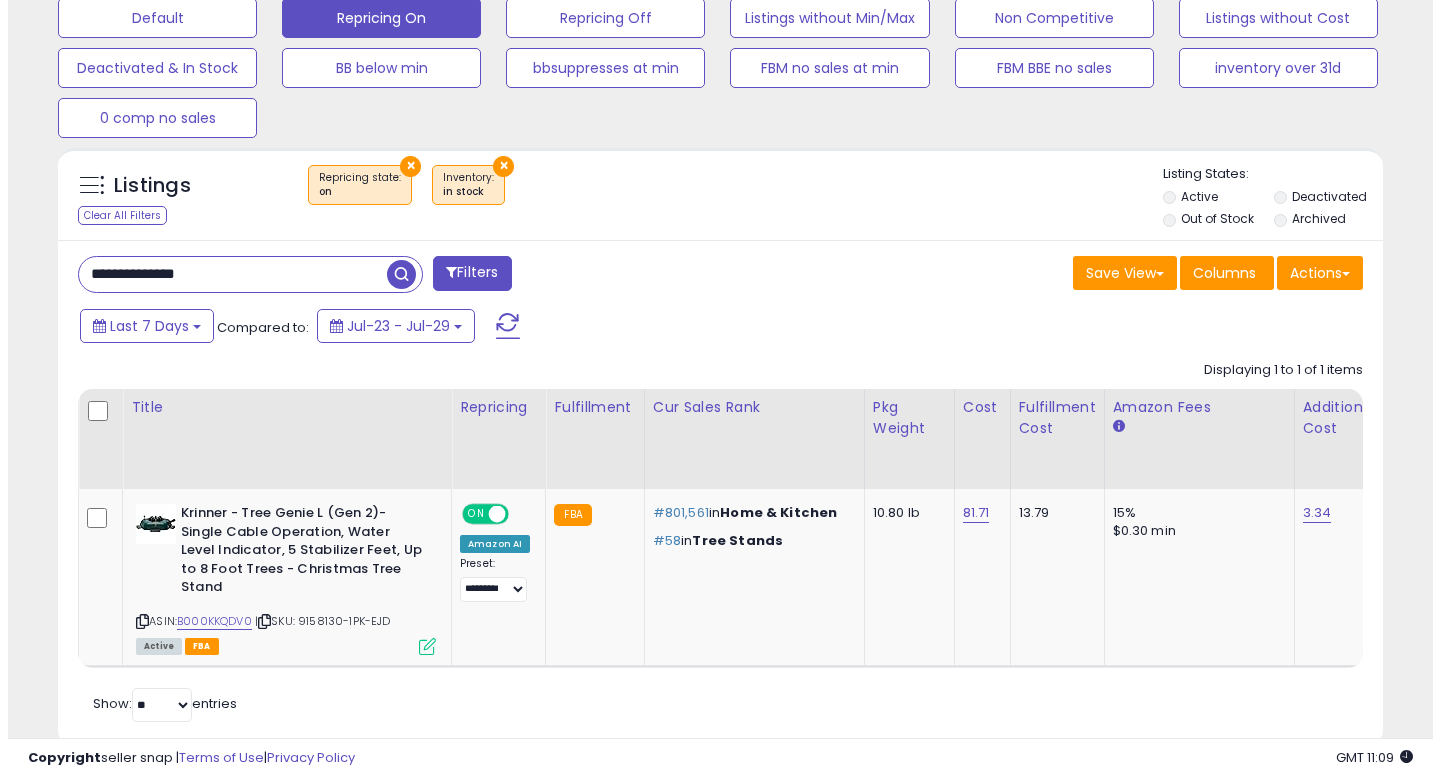 scroll, scrollTop: 513, scrollLeft: 0, axis: vertical 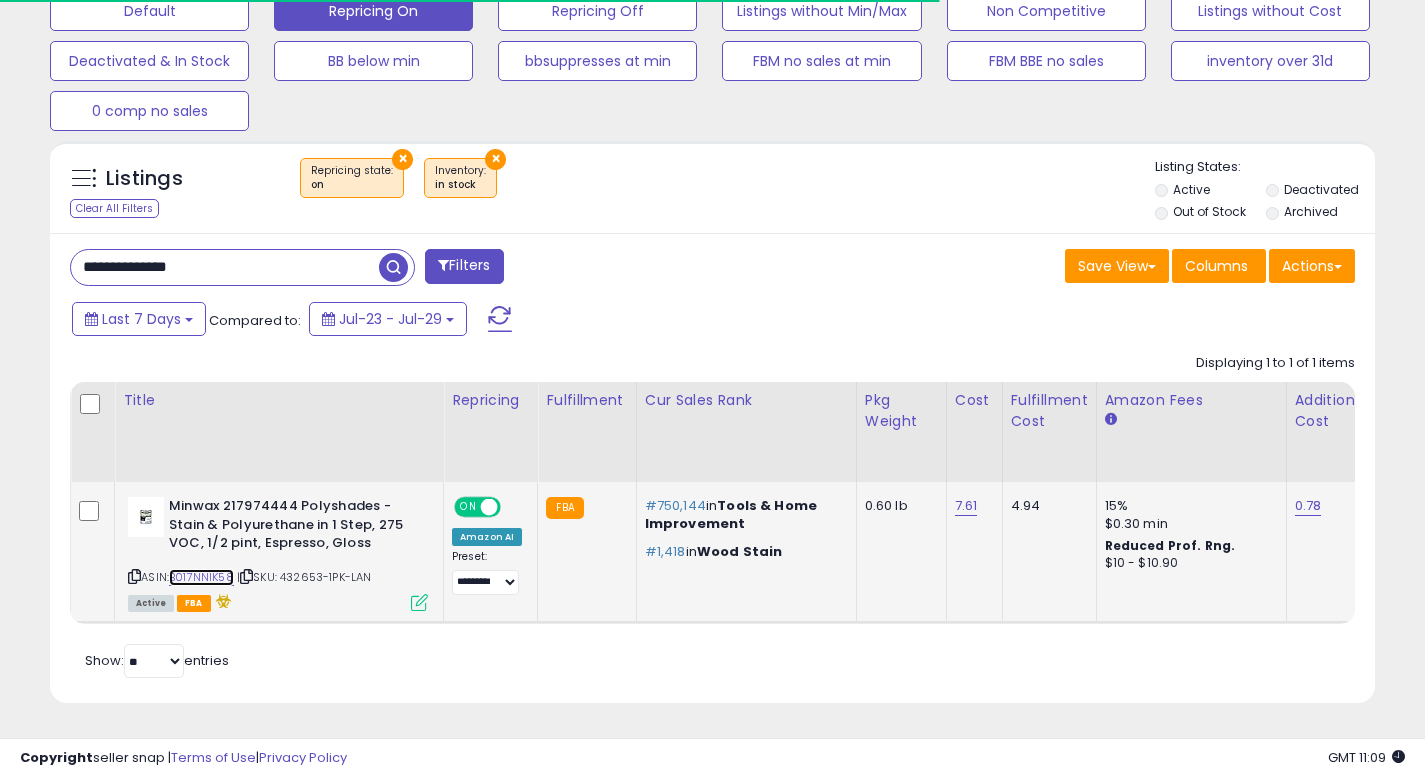 click on "B017NNIK58" at bounding box center [201, 577] 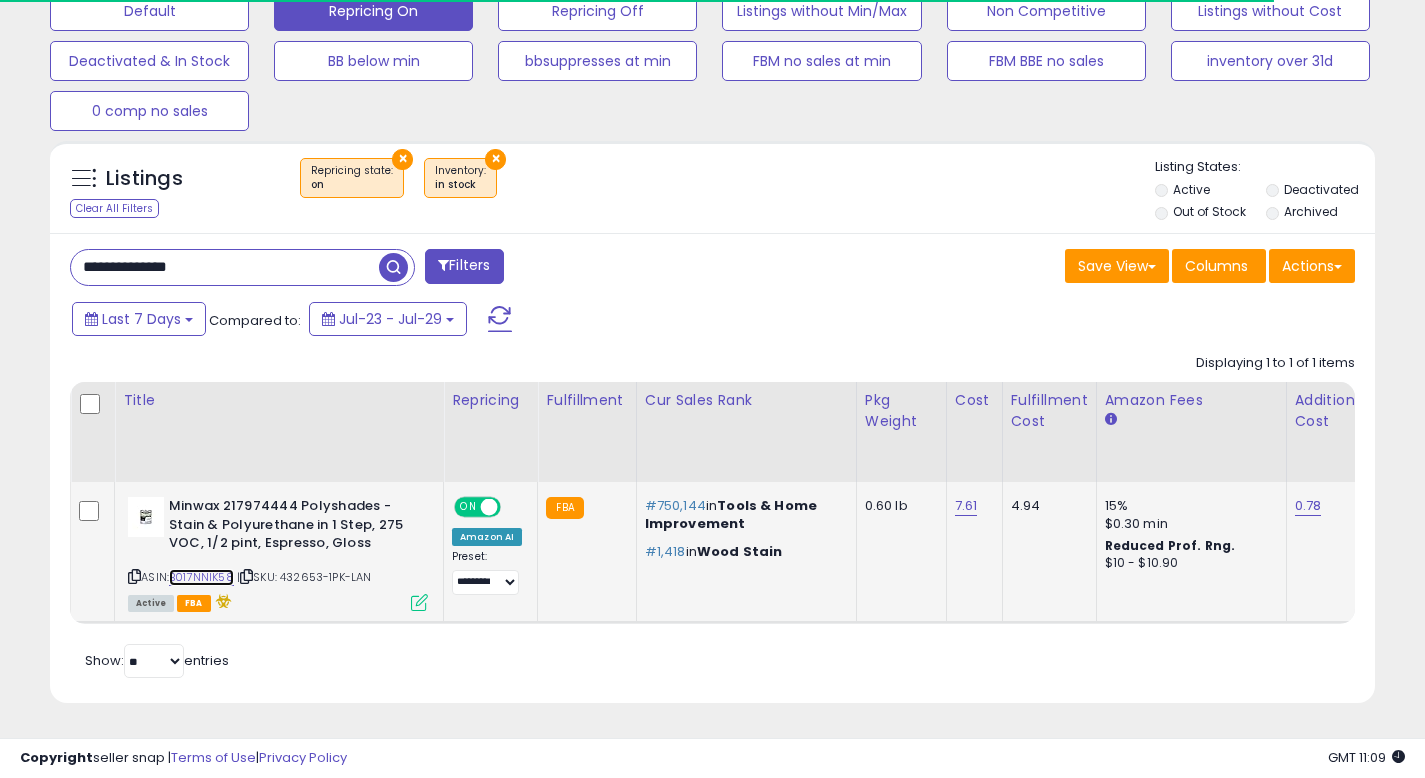 scroll, scrollTop: 999590, scrollLeft: 999233, axis: both 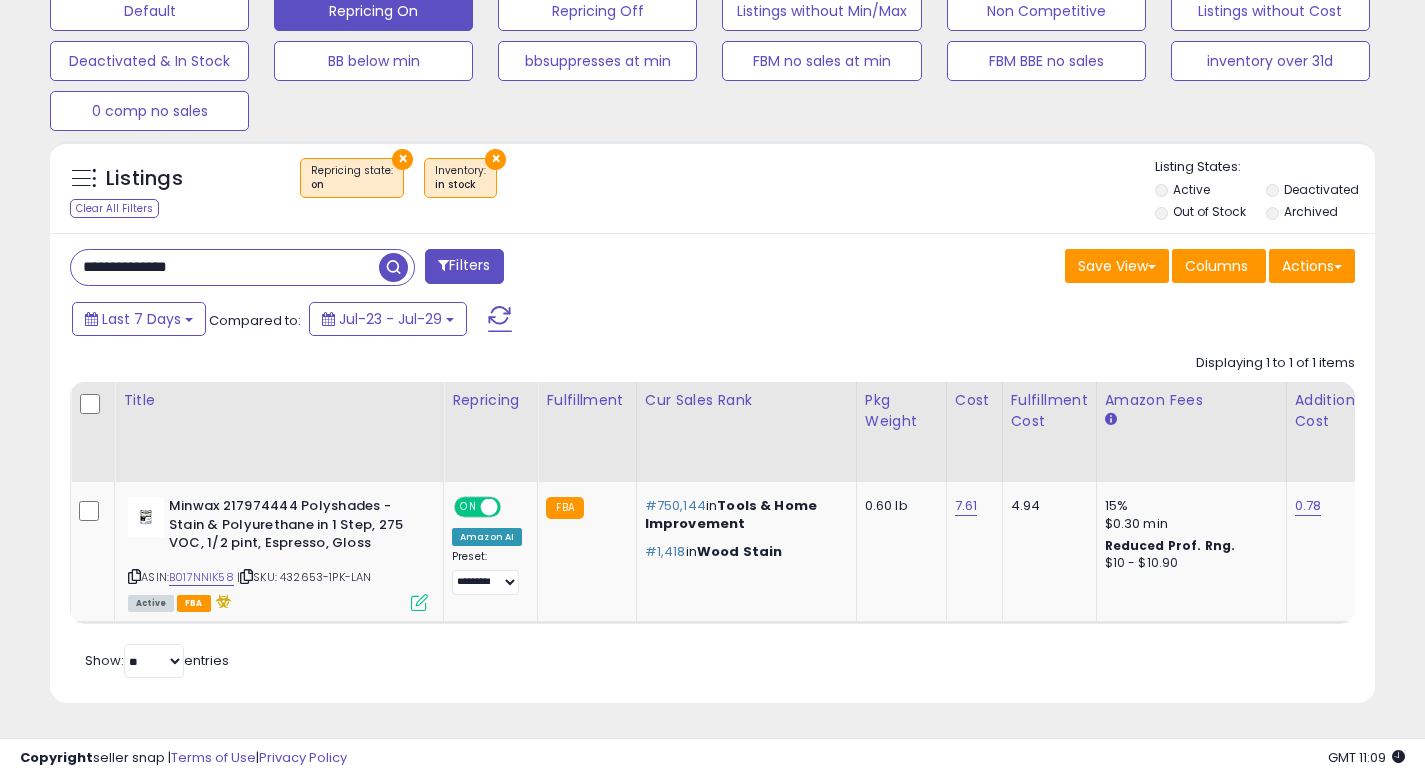 click on "**********" at bounding box center (225, 267) 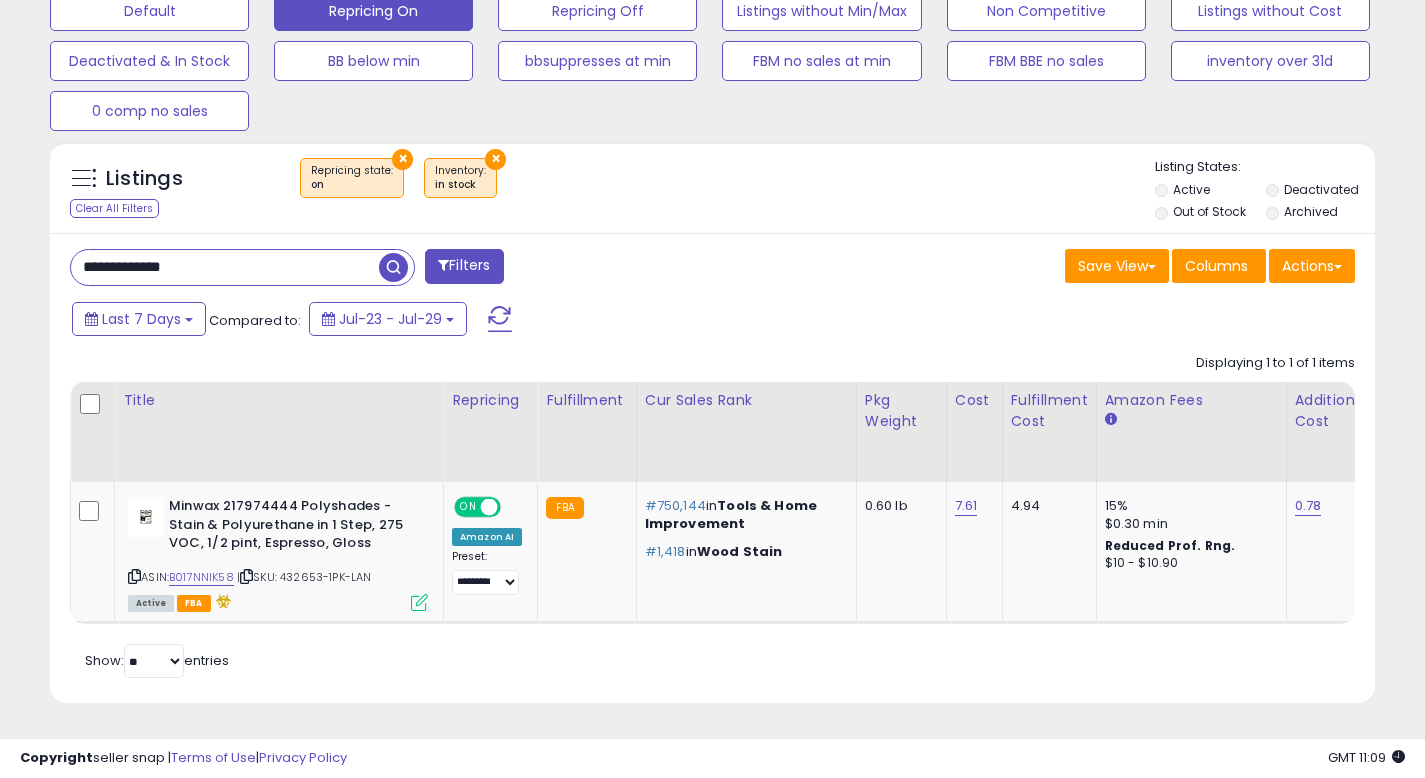 click at bounding box center (393, 267) 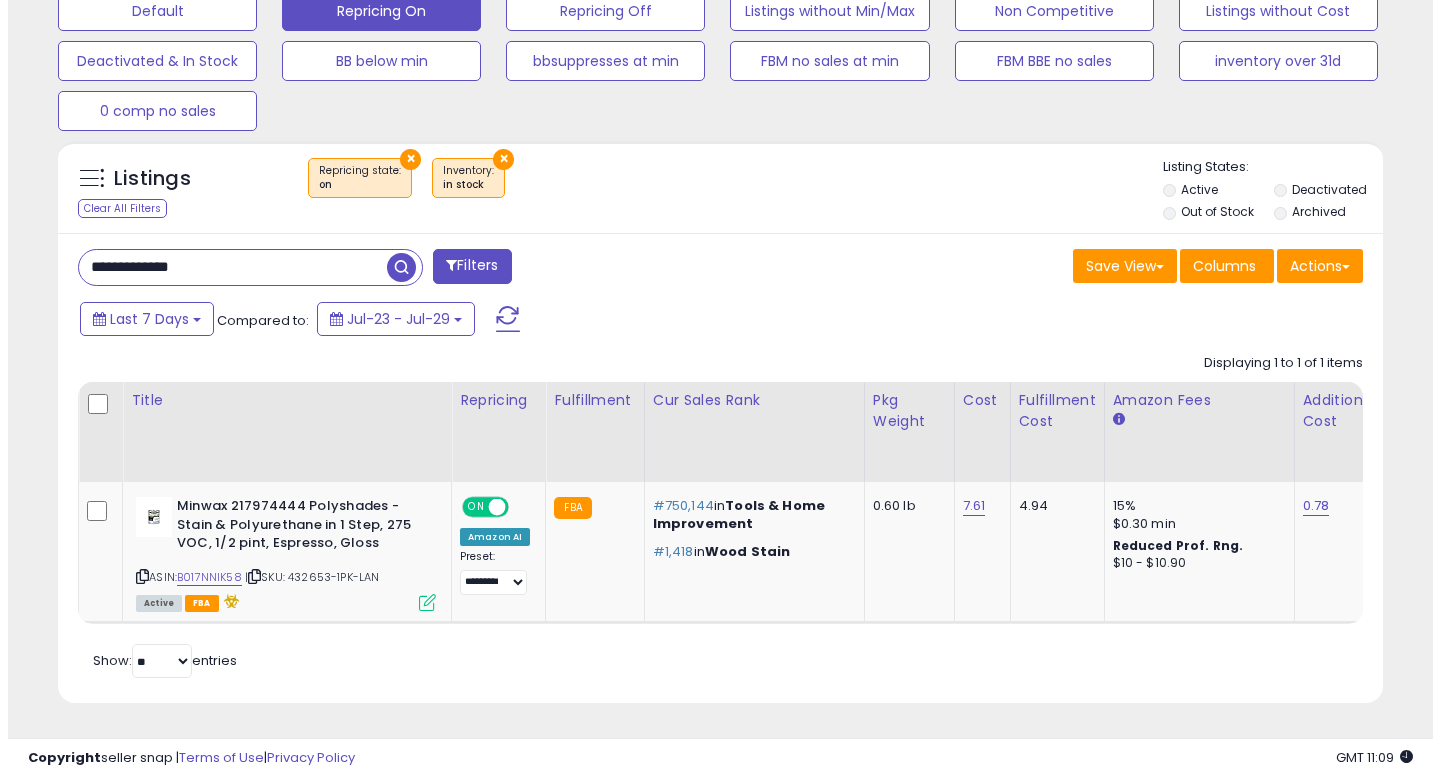 scroll, scrollTop: 513, scrollLeft: 0, axis: vertical 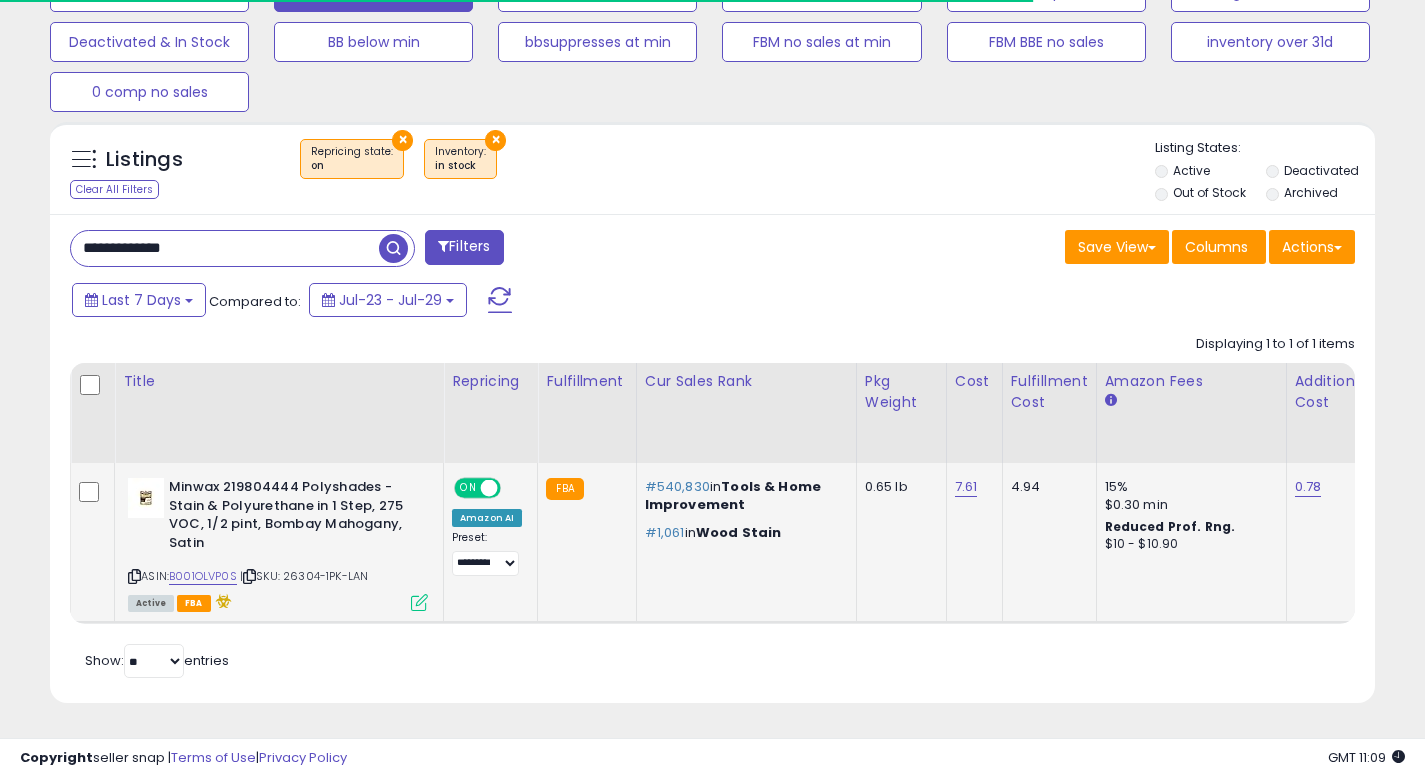 click on "ASIN:  B001OLVP0S    |   SKU: 26304-1PK-LAN Active FBA" at bounding box center [278, 543] 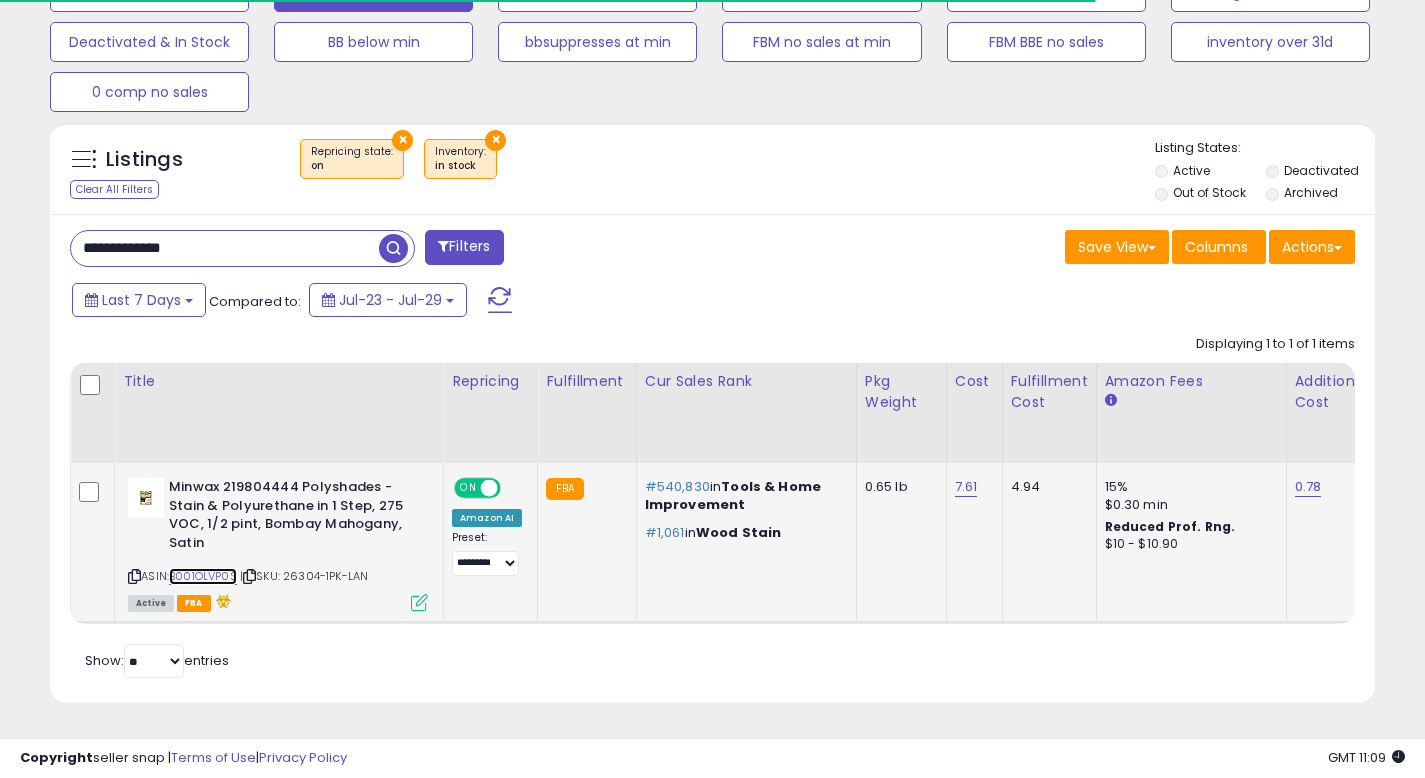 click on "B001OLVP0S" at bounding box center (203, 576) 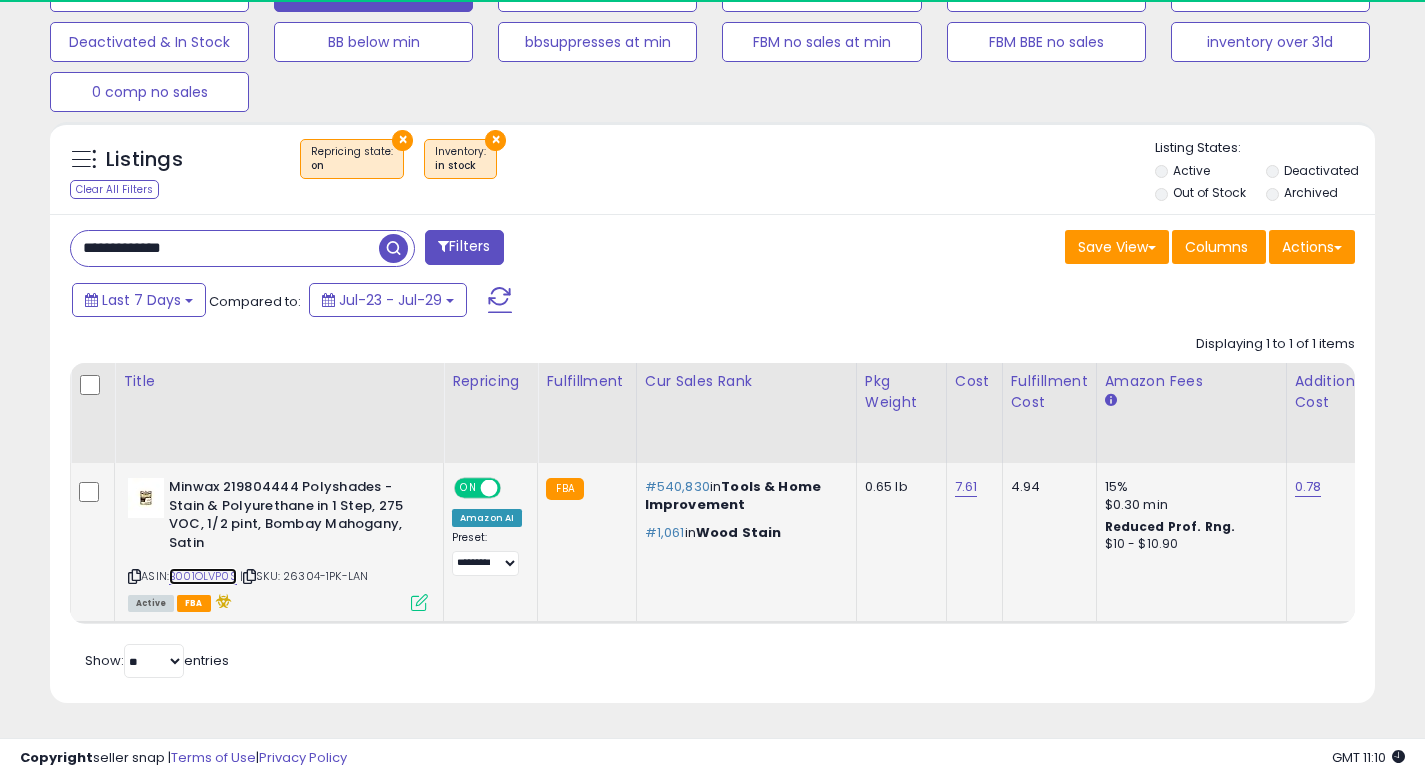 scroll, scrollTop: 999590, scrollLeft: 999233, axis: both 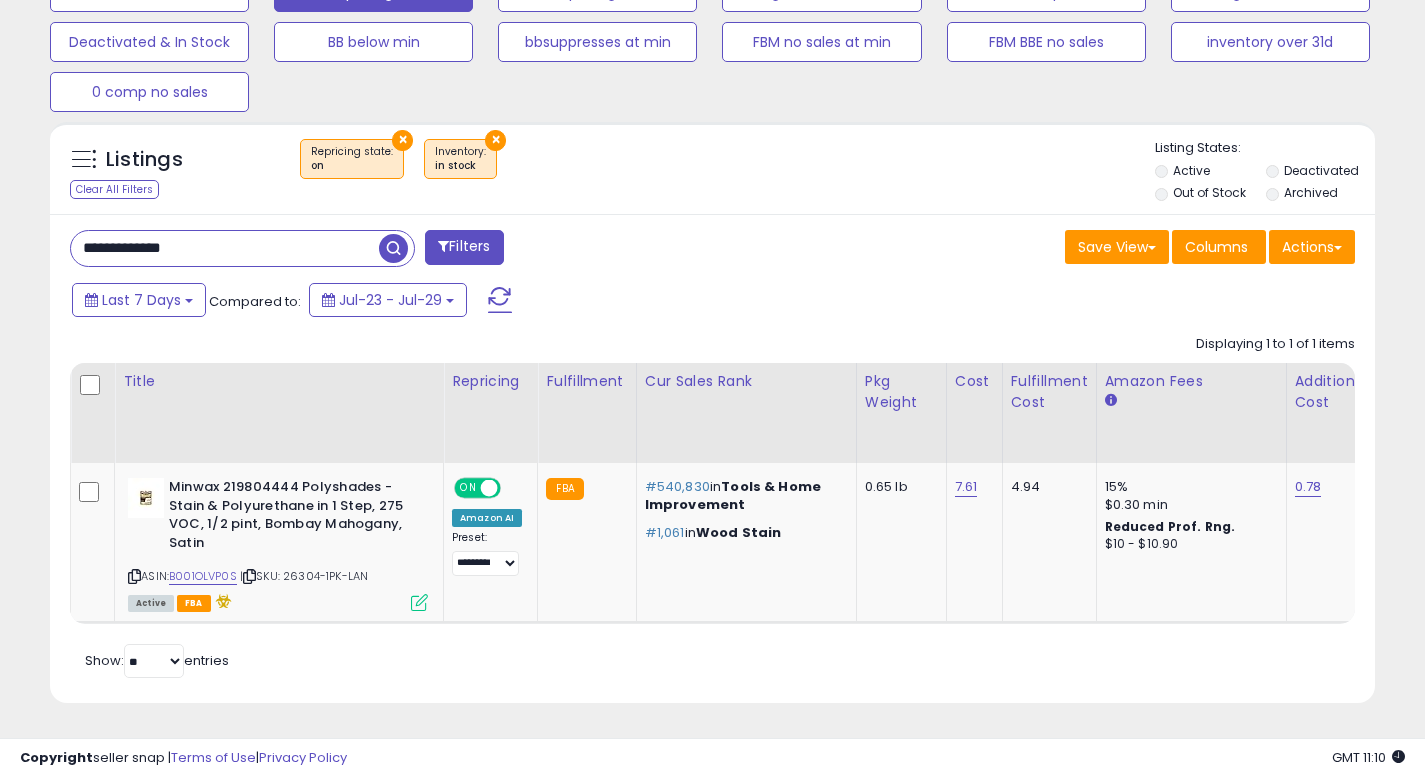 click on "**********" at bounding box center (225, 248) 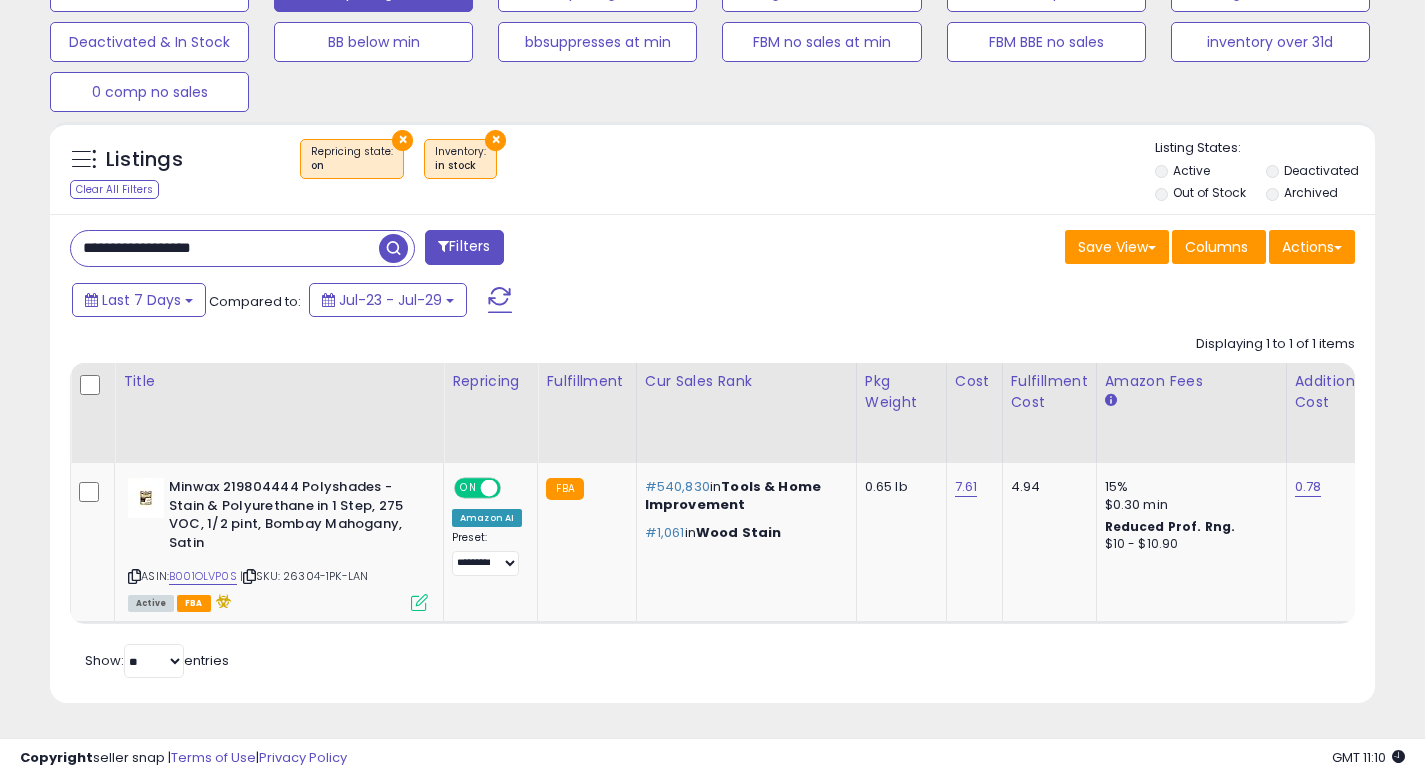click at bounding box center [393, 248] 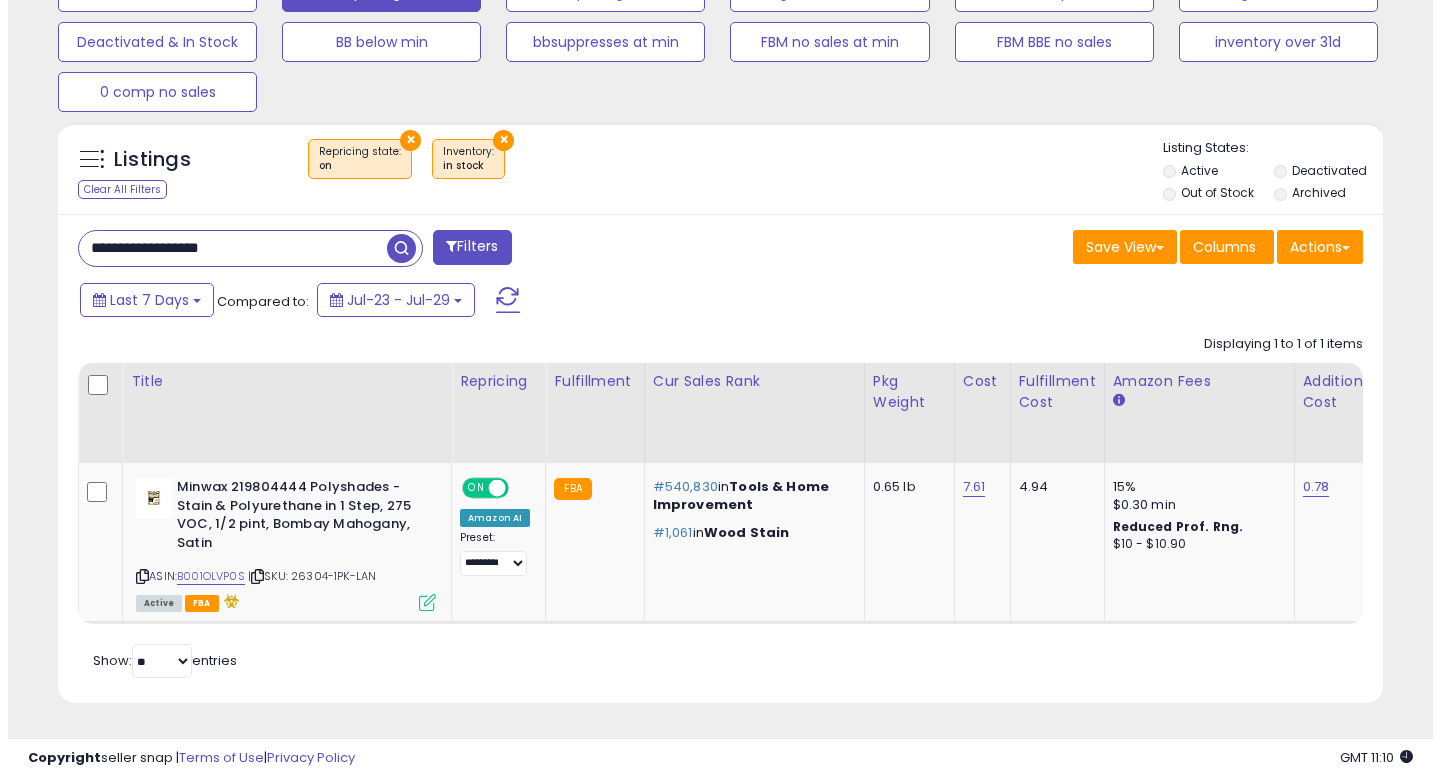 scroll, scrollTop: 513, scrollLeft: 0, axis: vertical 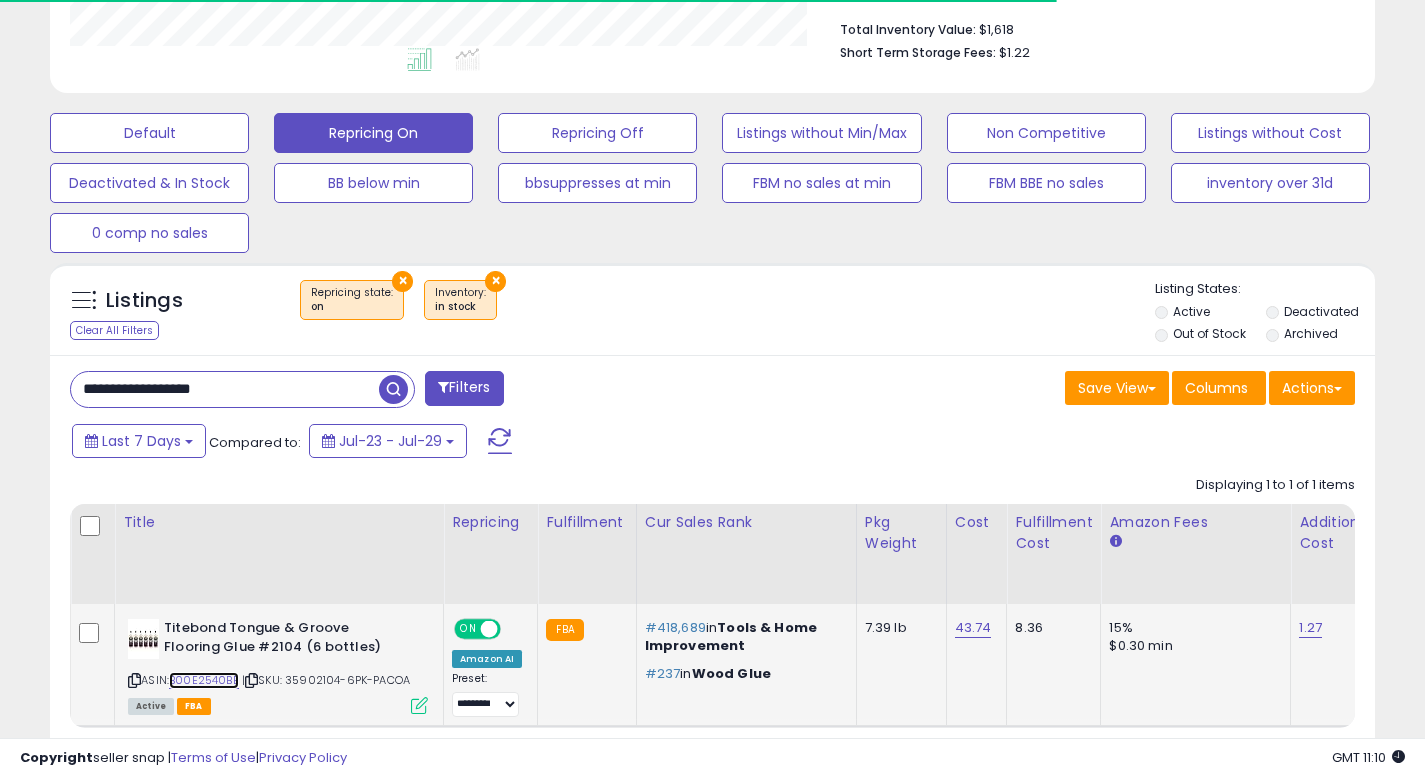 click on "B00E2540BE" at bounding box center [204, 680] 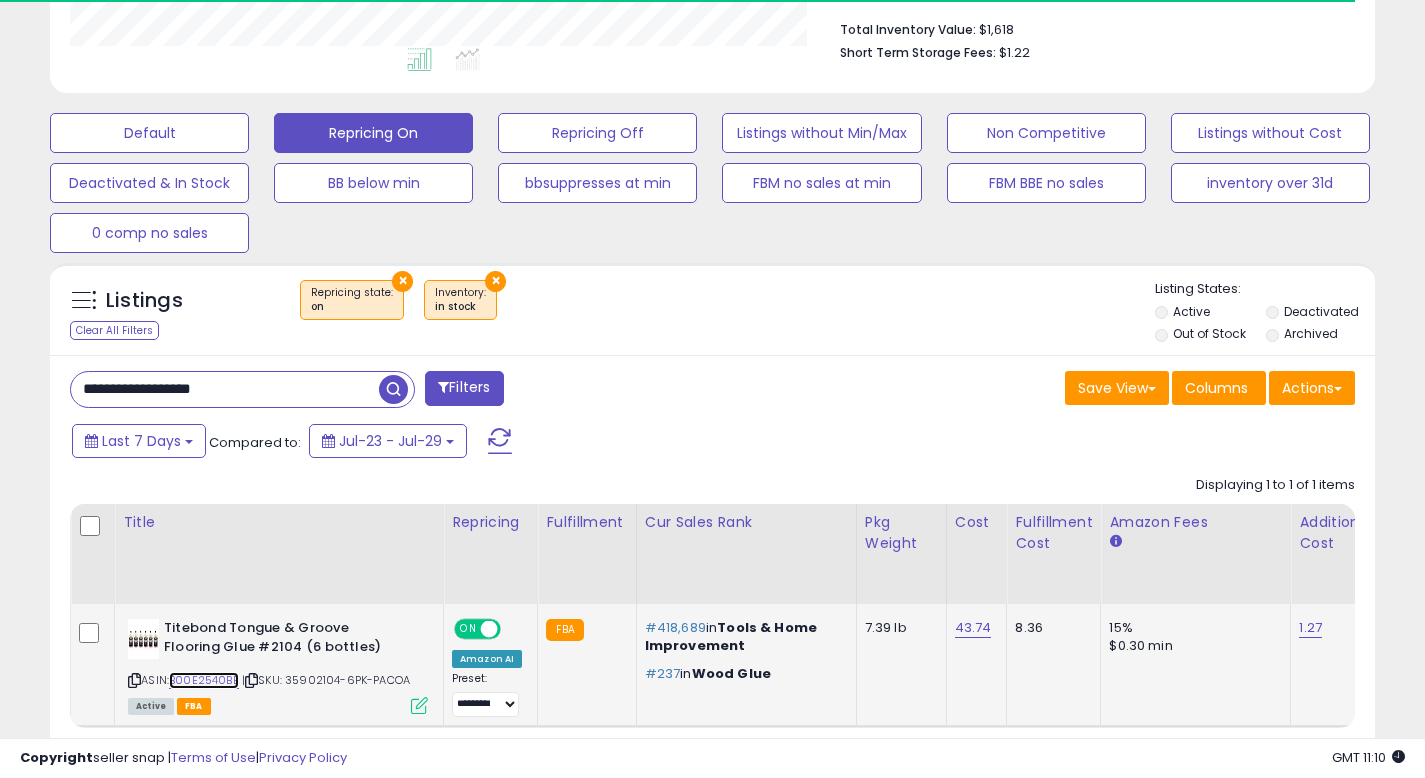 scroll, scrollTop: 999590, scrollLeft: 999233, axis: both 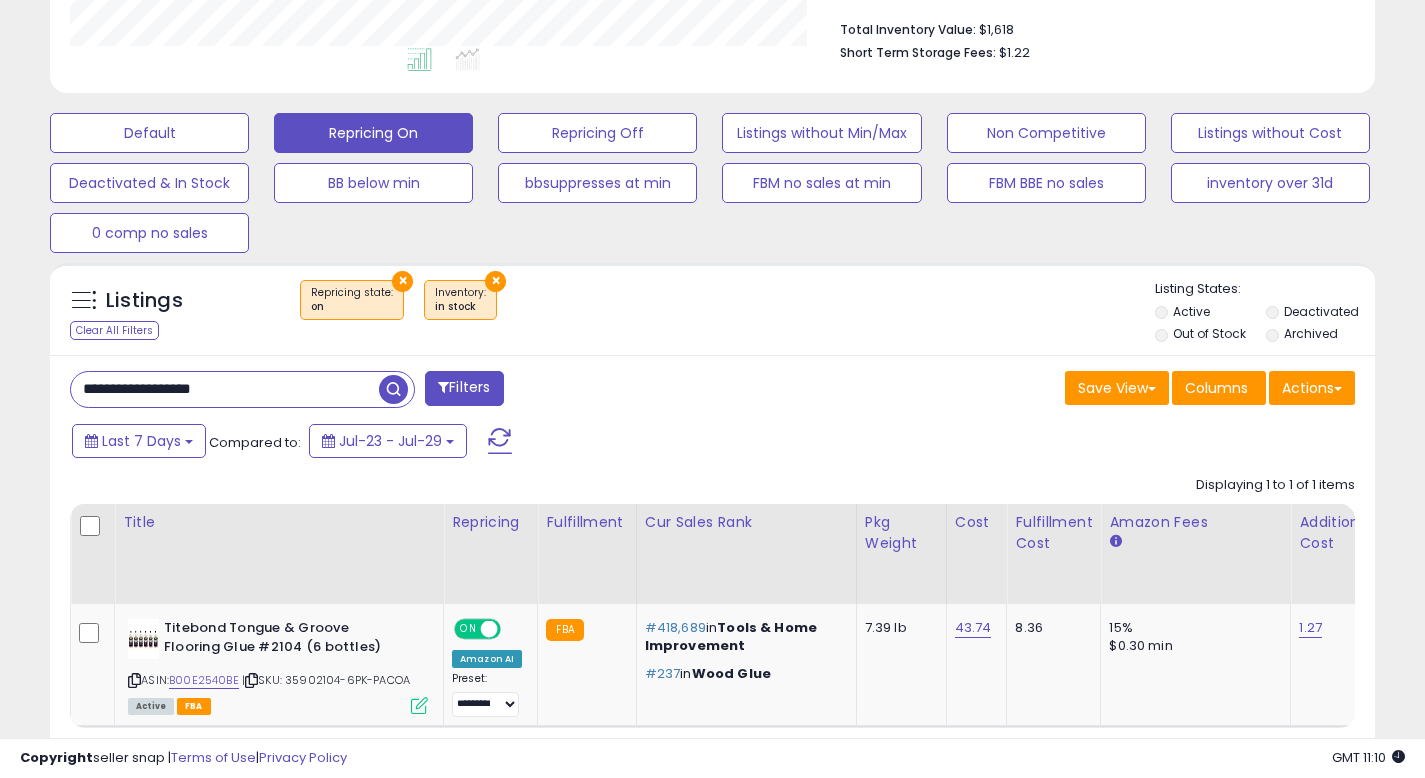 click on "**********" at bounding box center (225, 389) 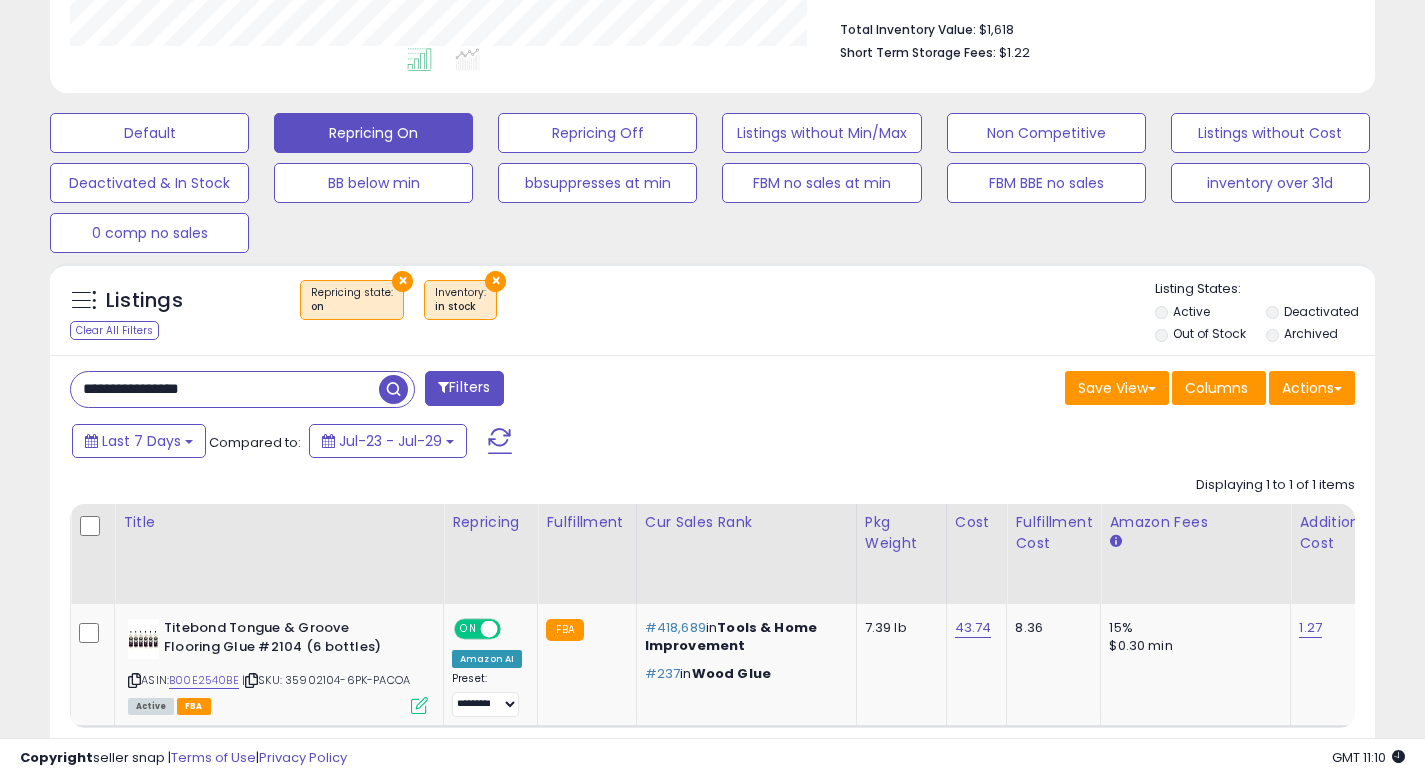 click at bounding box center [393, 389] 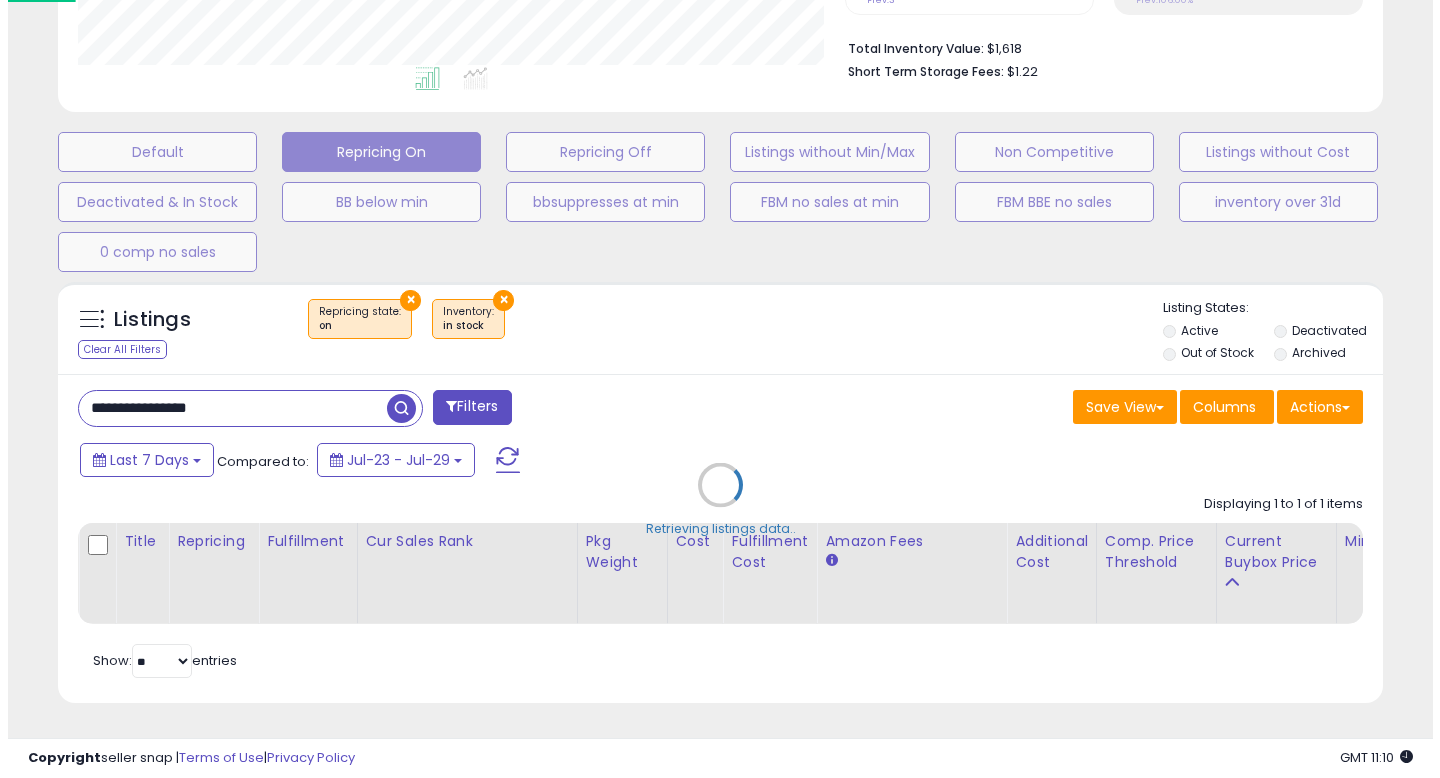 scroll, scrollTop: 513, scrollLeft: 0, axis: vertical 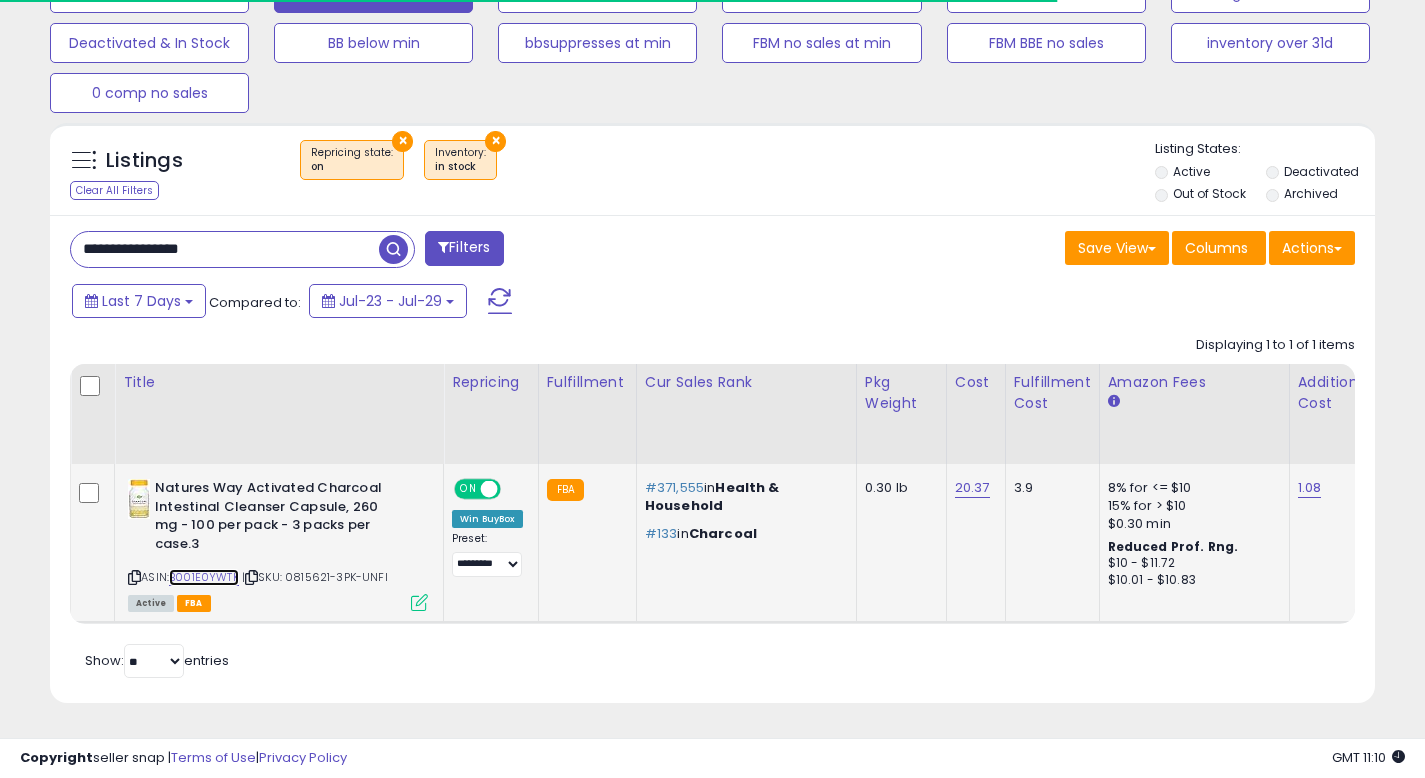 click on "B001E0YWTK" at bounding box center (204, 577) 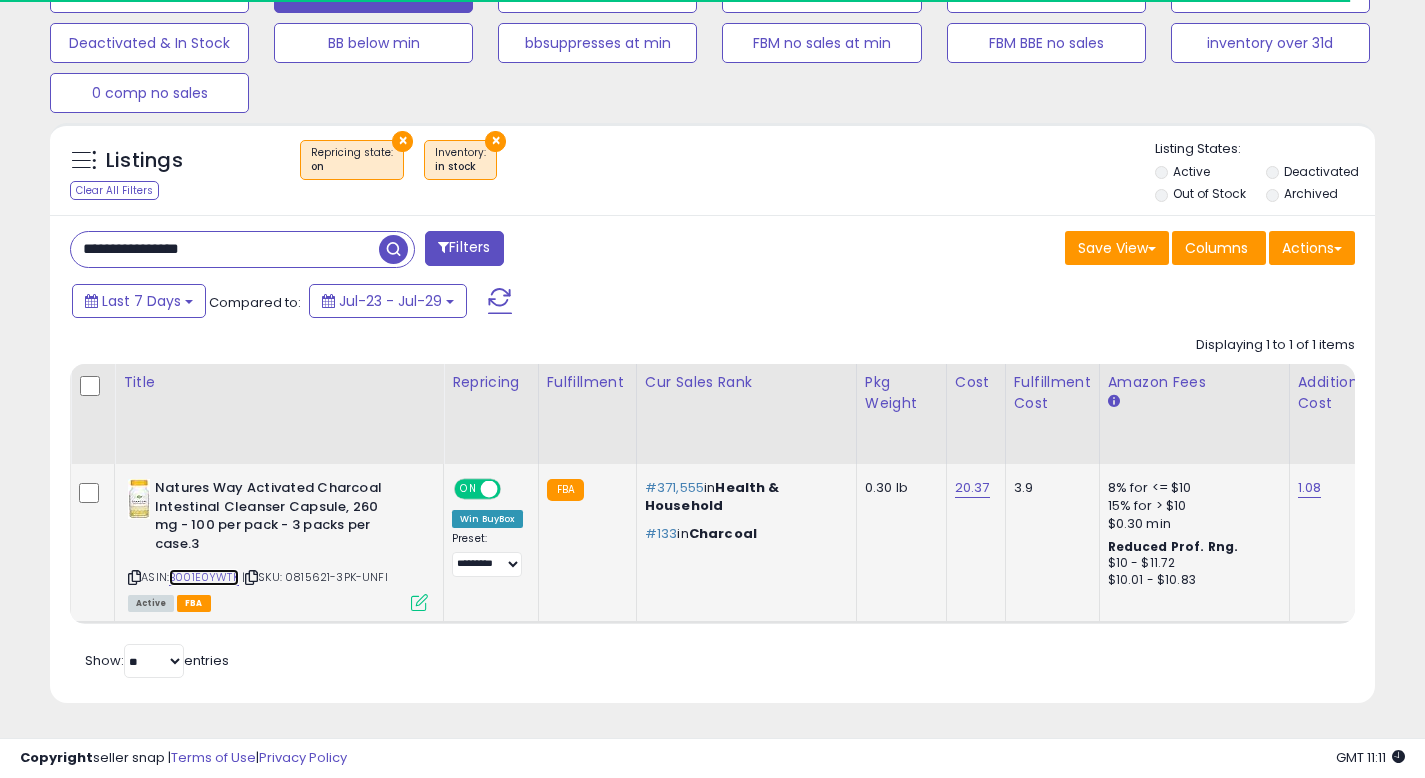 scroll, scrollTop: 999590, scrollLeft: 999233, axis: both 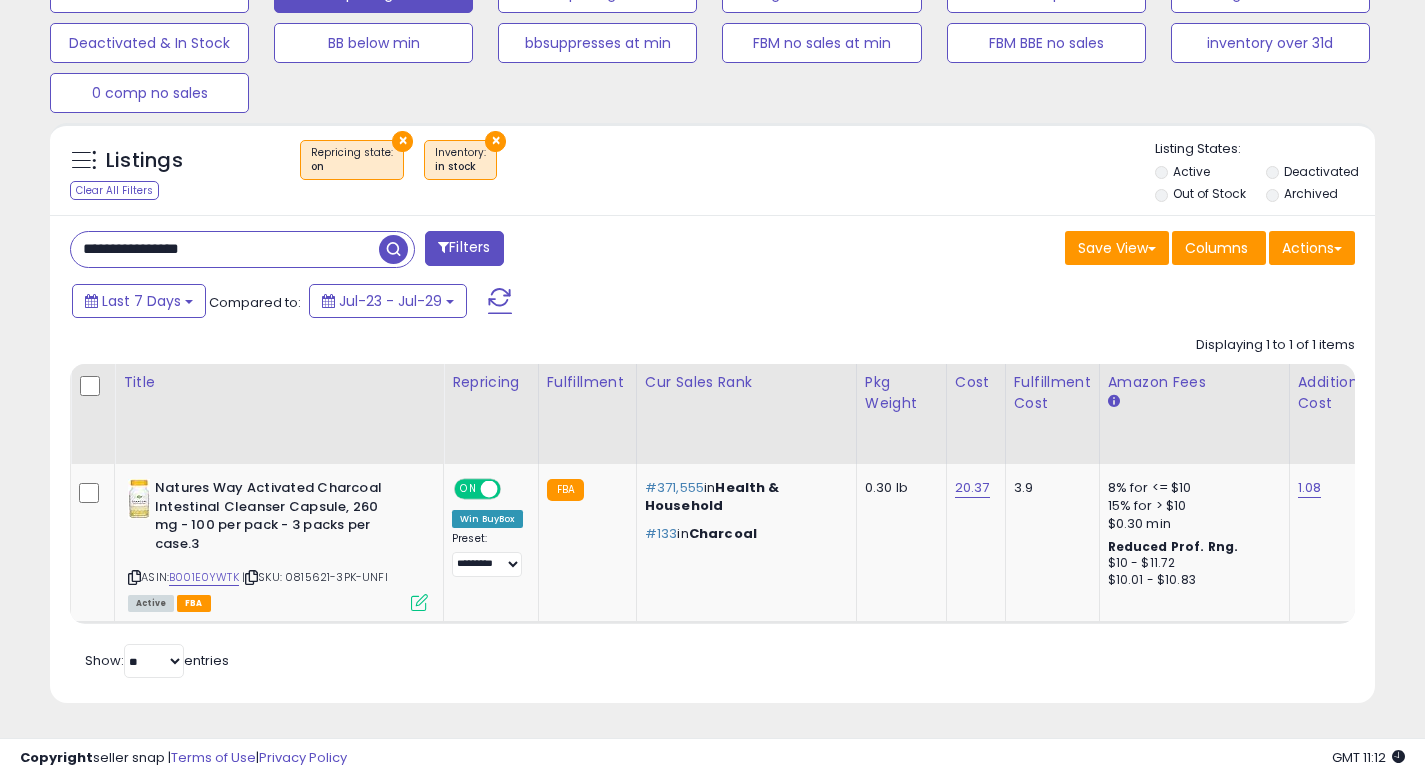 click on "**********" at bounding box center (225, 249) 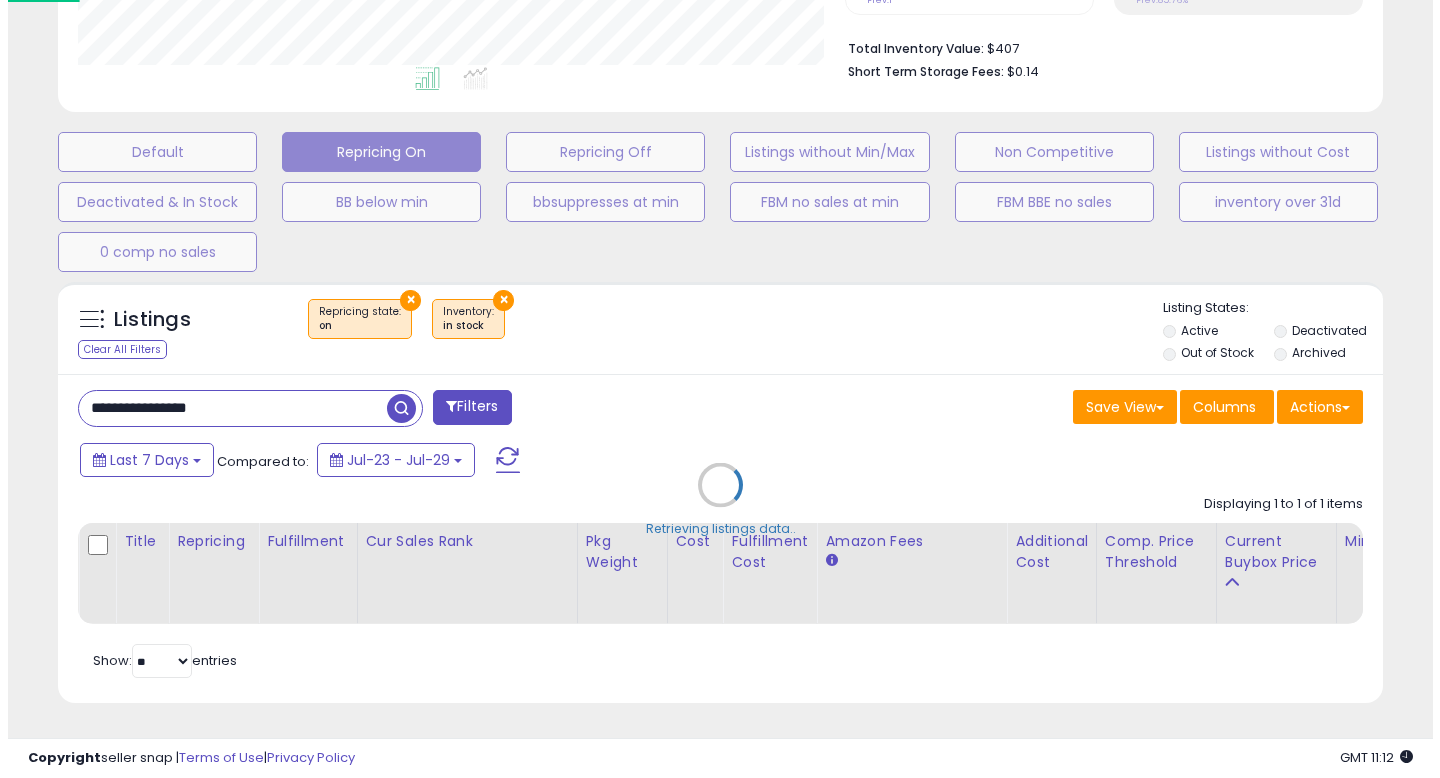 scroll, scrollTop: 513, scrollLeft: 0, axis: vertical 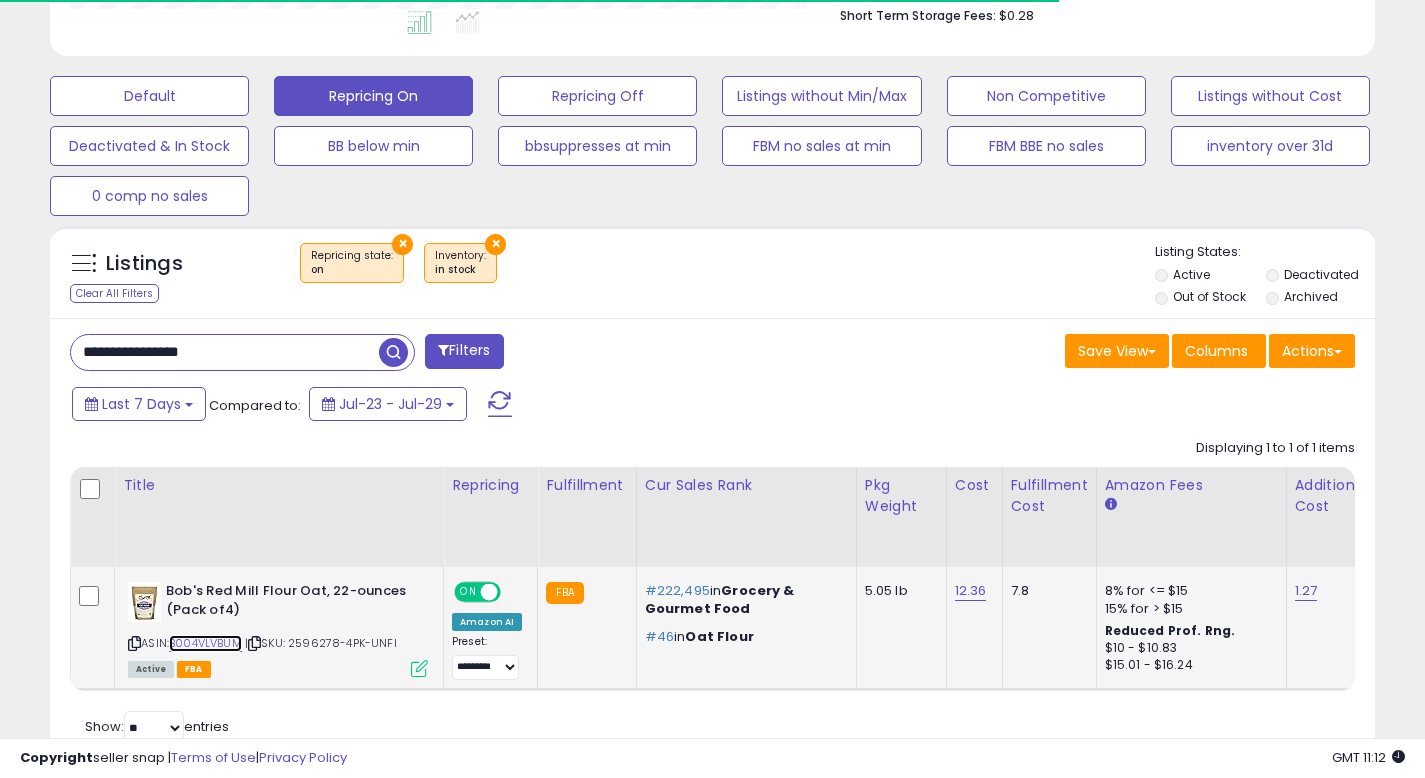 click on "B004VLVBUM" at bounding box center (205, 643) 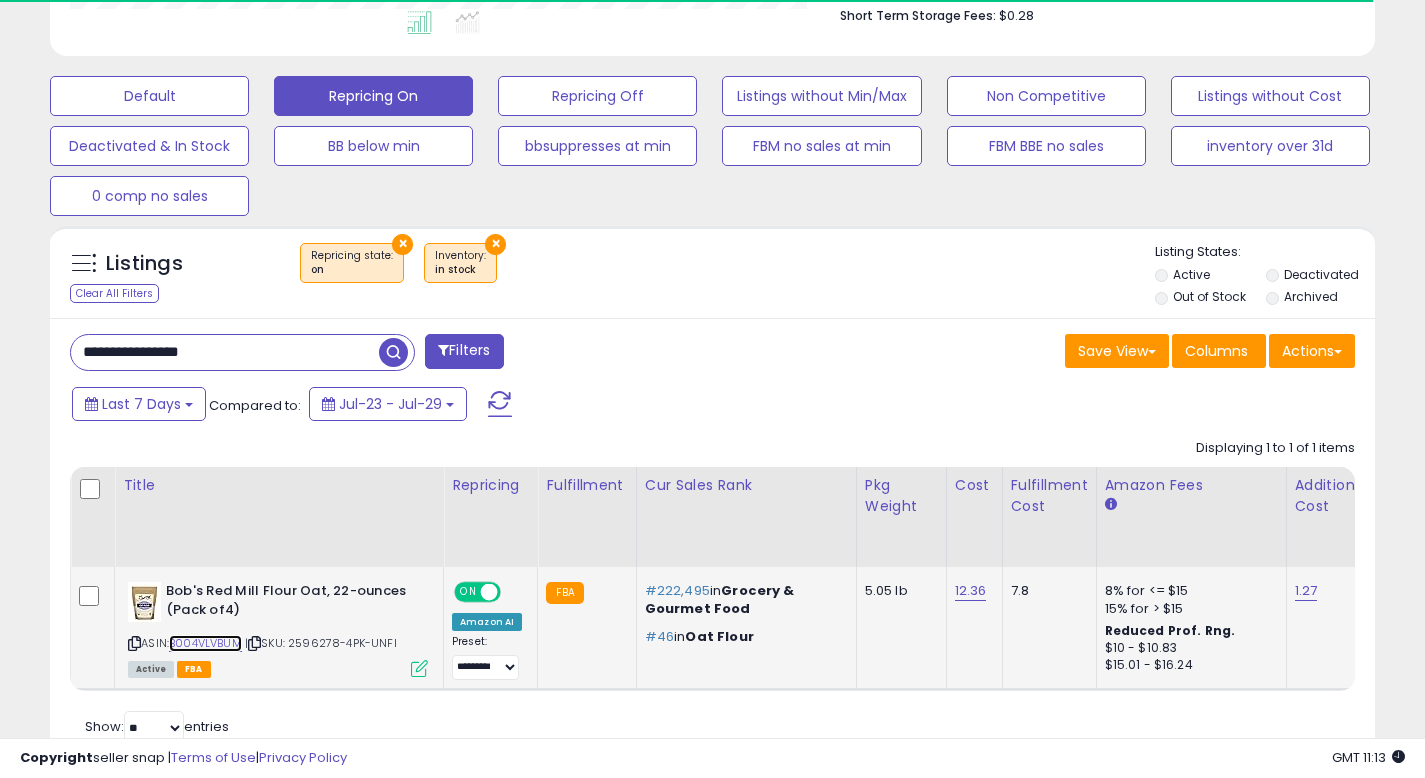 scroll, scrollTop: 999590, scrollLeft: 999233, axis: both 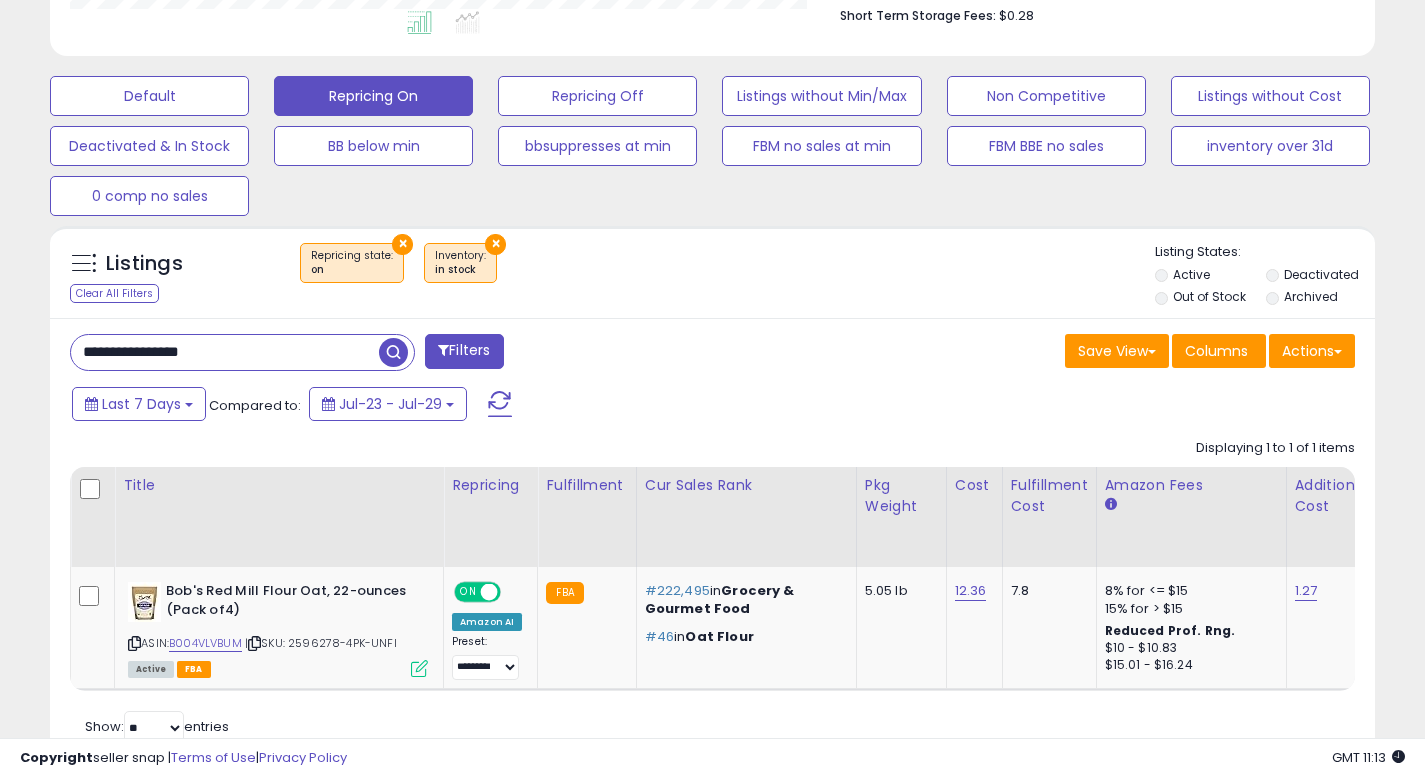 click on "**********" at bounding box center [225, 352] 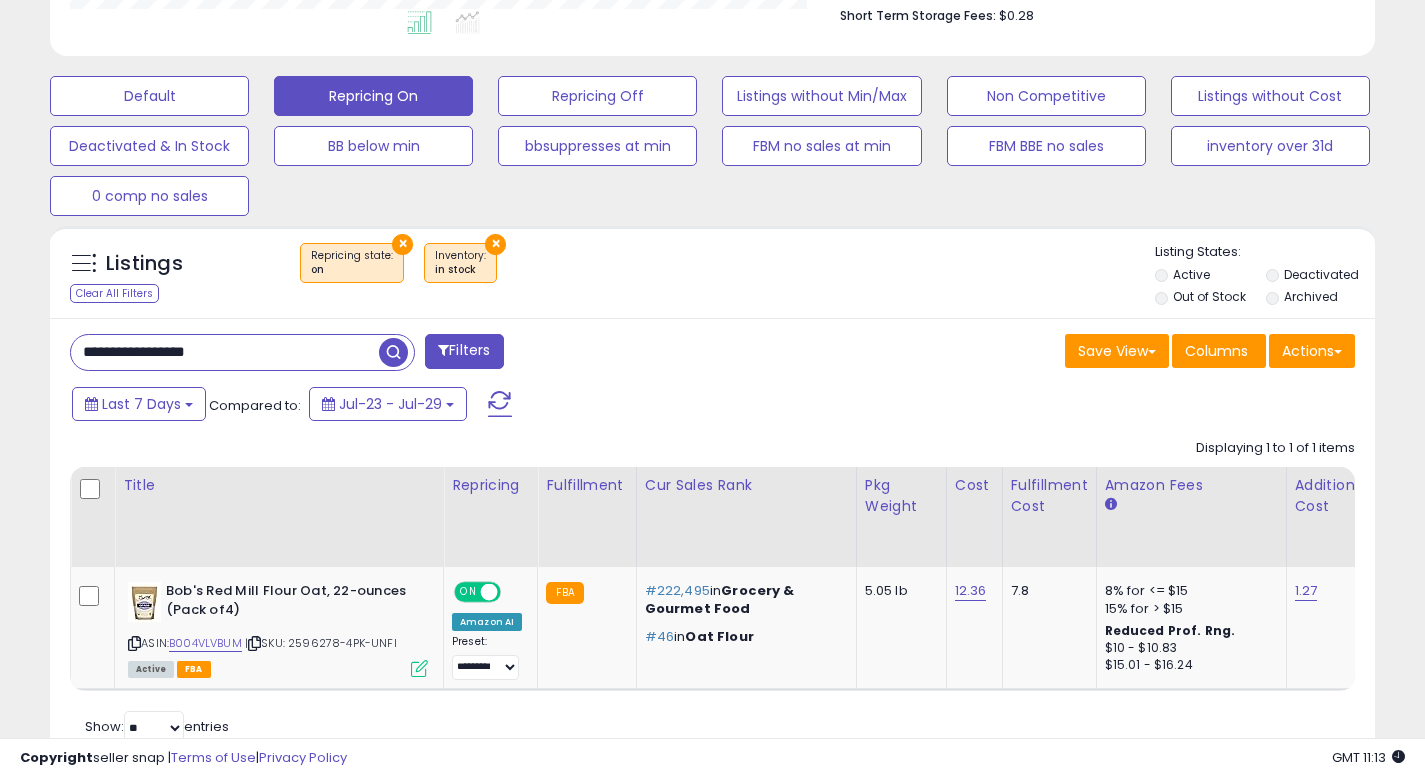 click at bounding box center (393, 352) 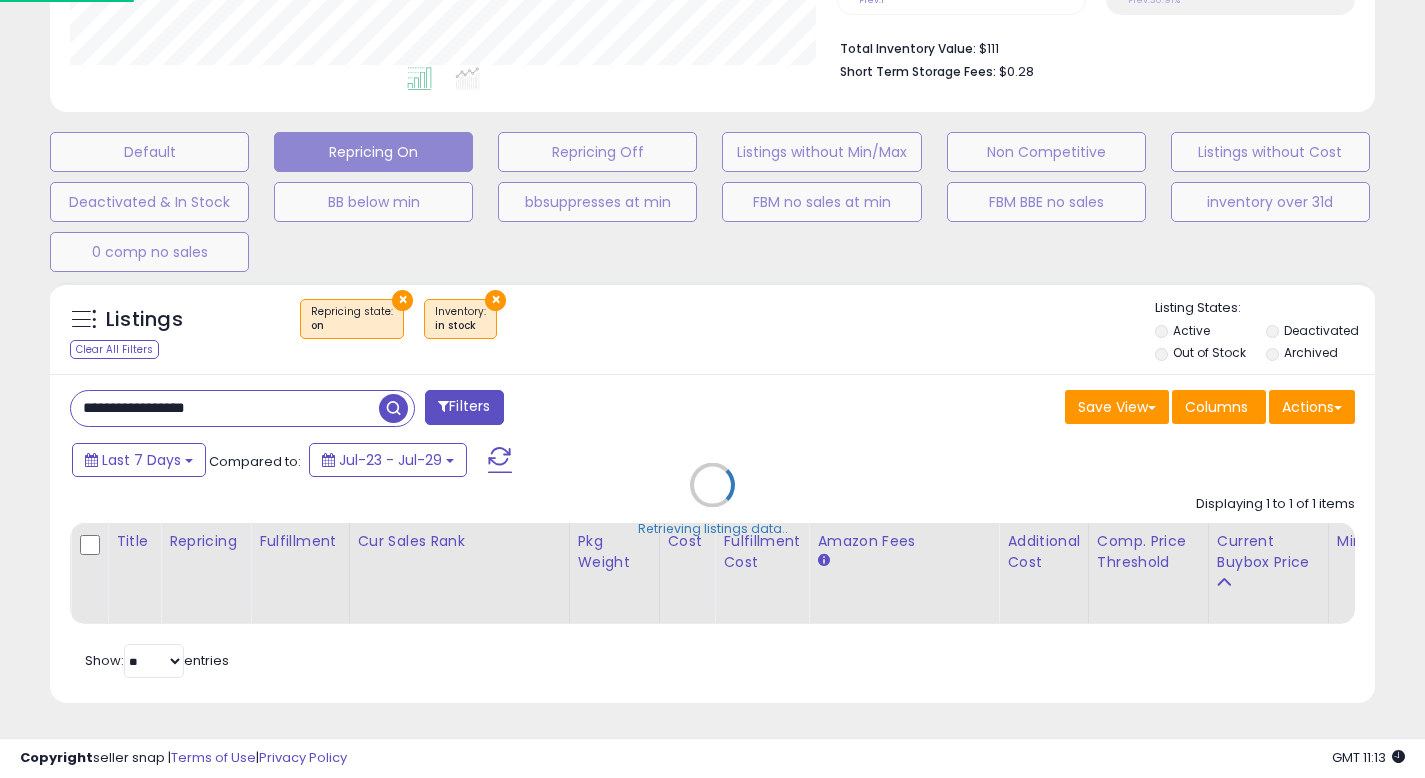 scroll, scrollTop: 999590, scrollLeft: 999224, axis: both 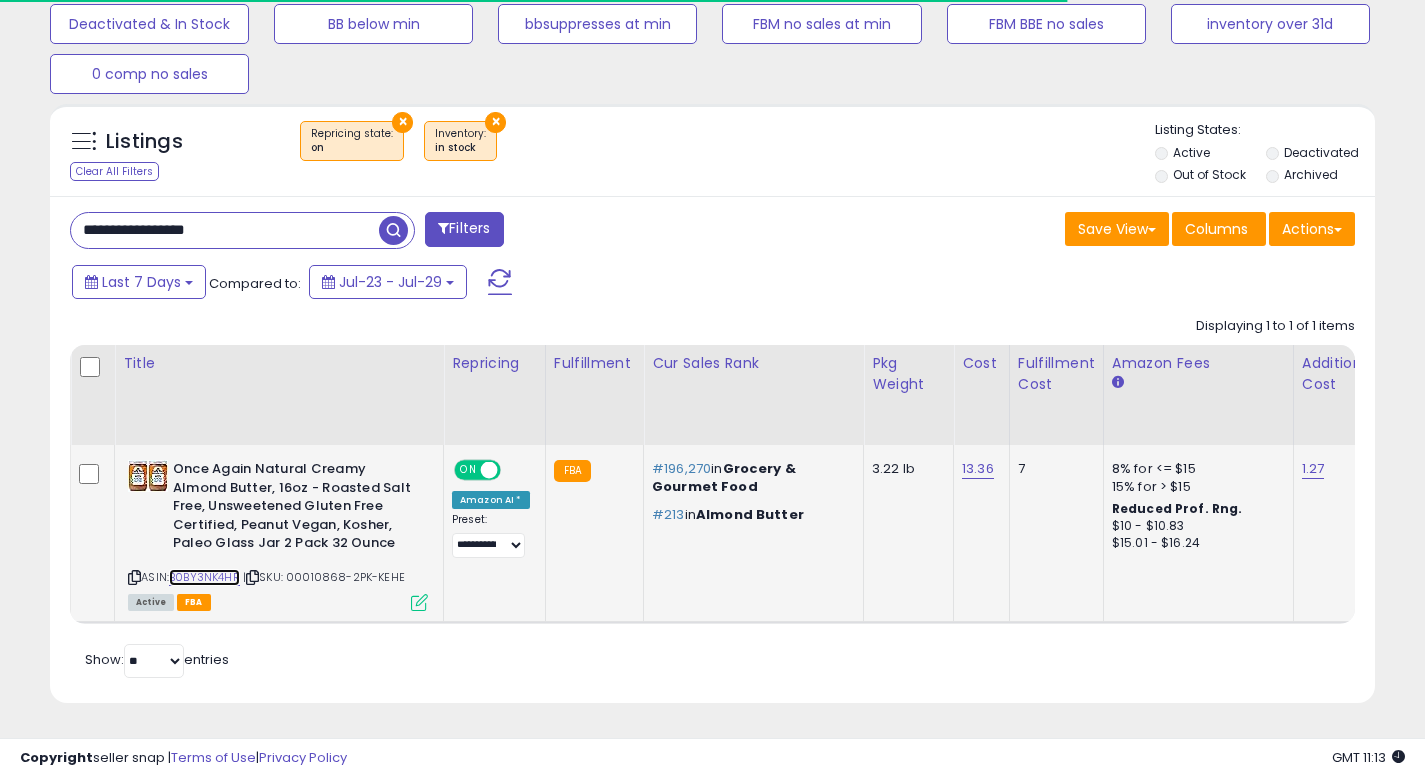 click on "B0BY3NK4HR" at bounding box center [204, 577] 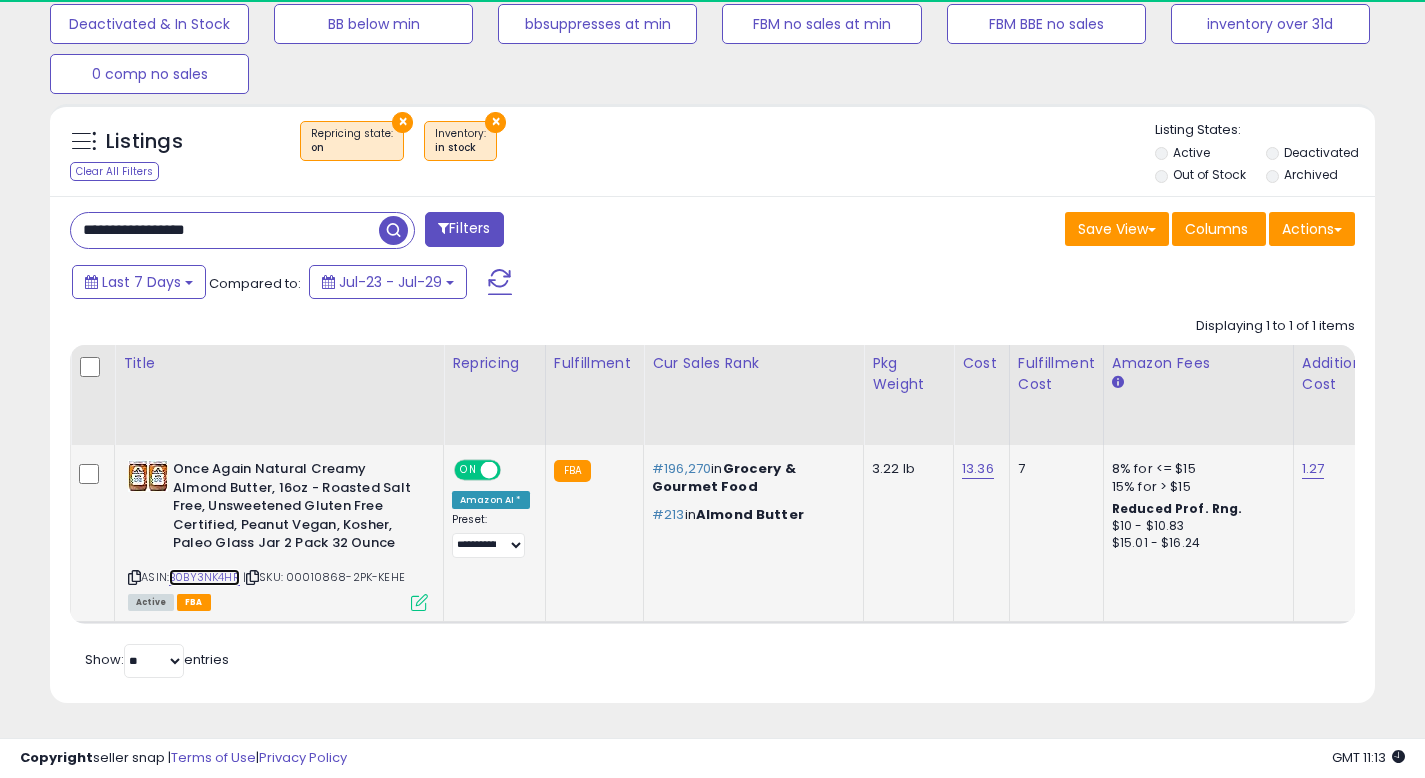 scroll, scrollTop: 999590, scrollLeft: 999233, axis: both 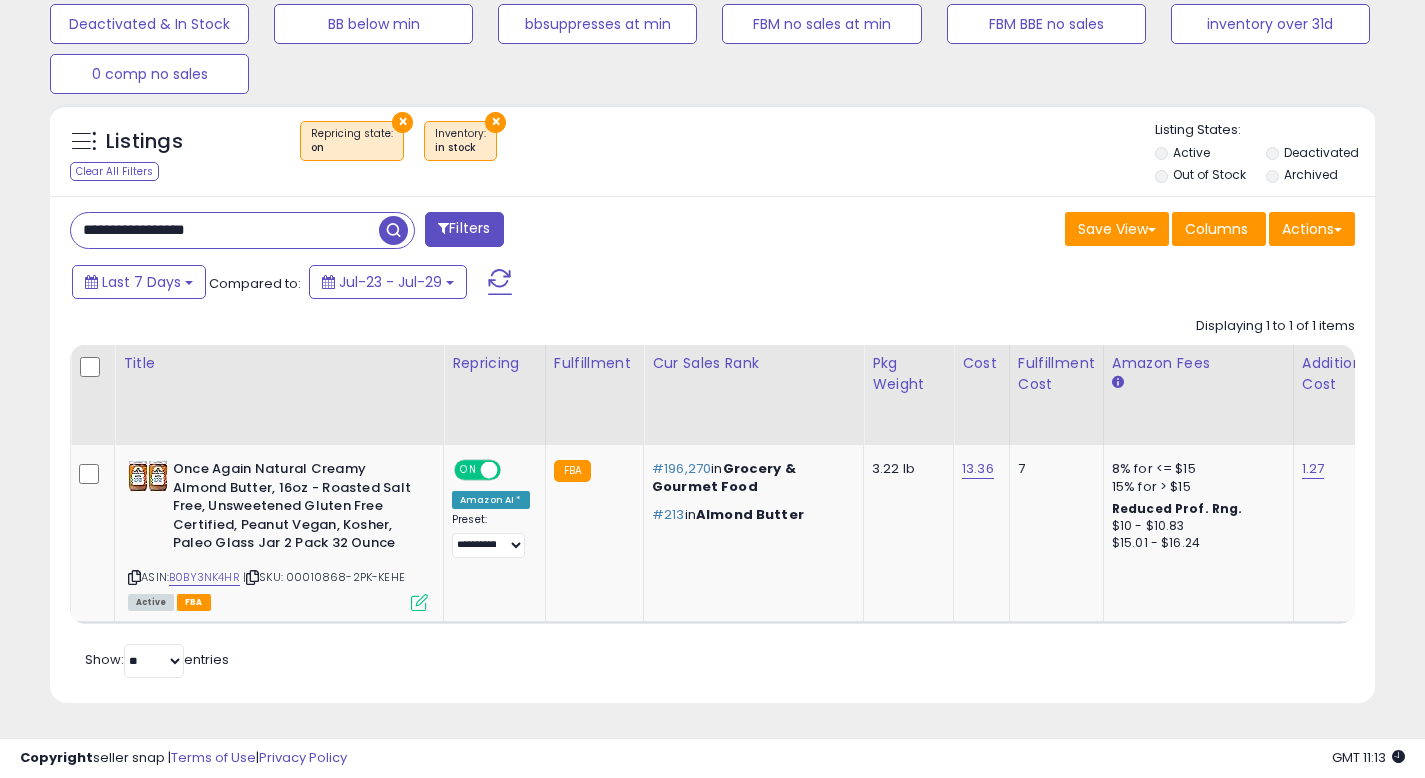 click on "**********" at bounding box center (225, 230) 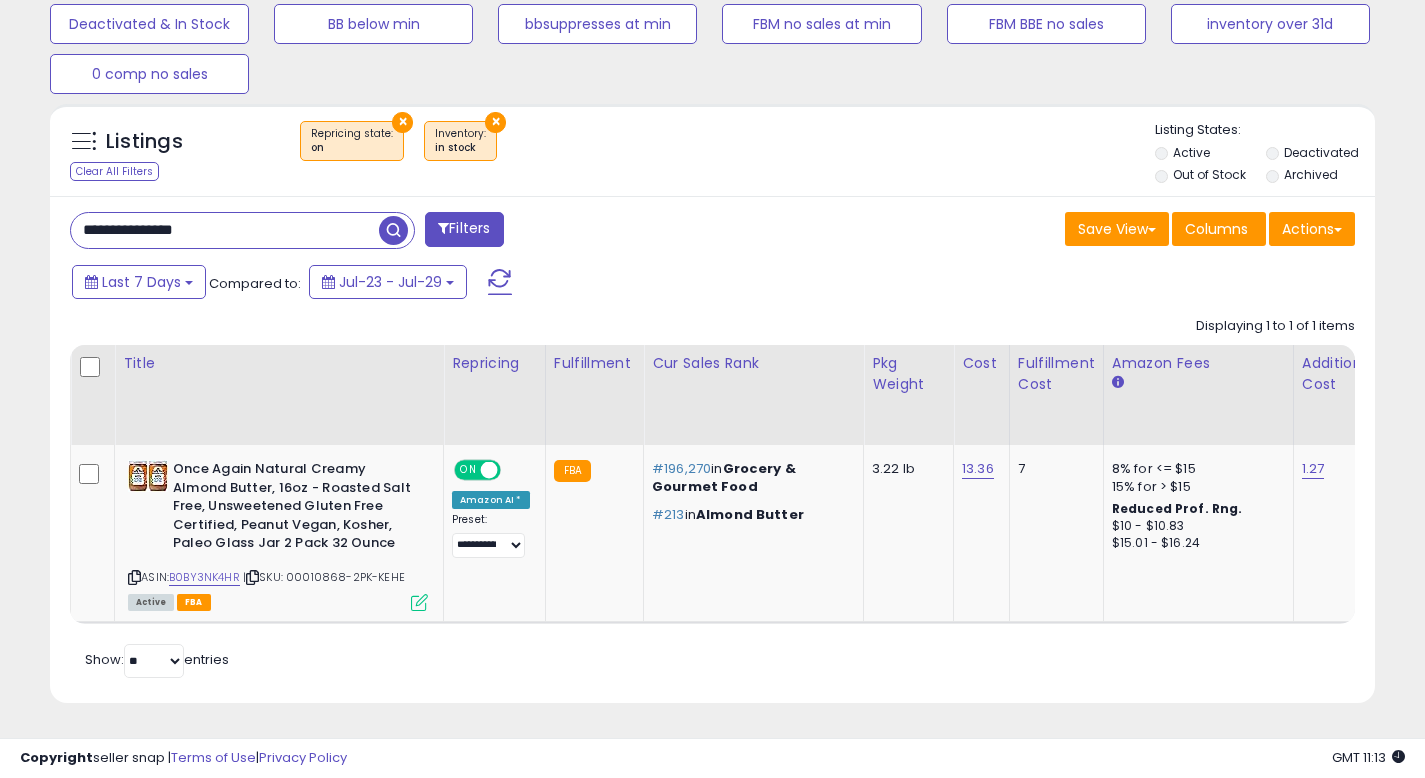 click at bounding box center (393, 230) 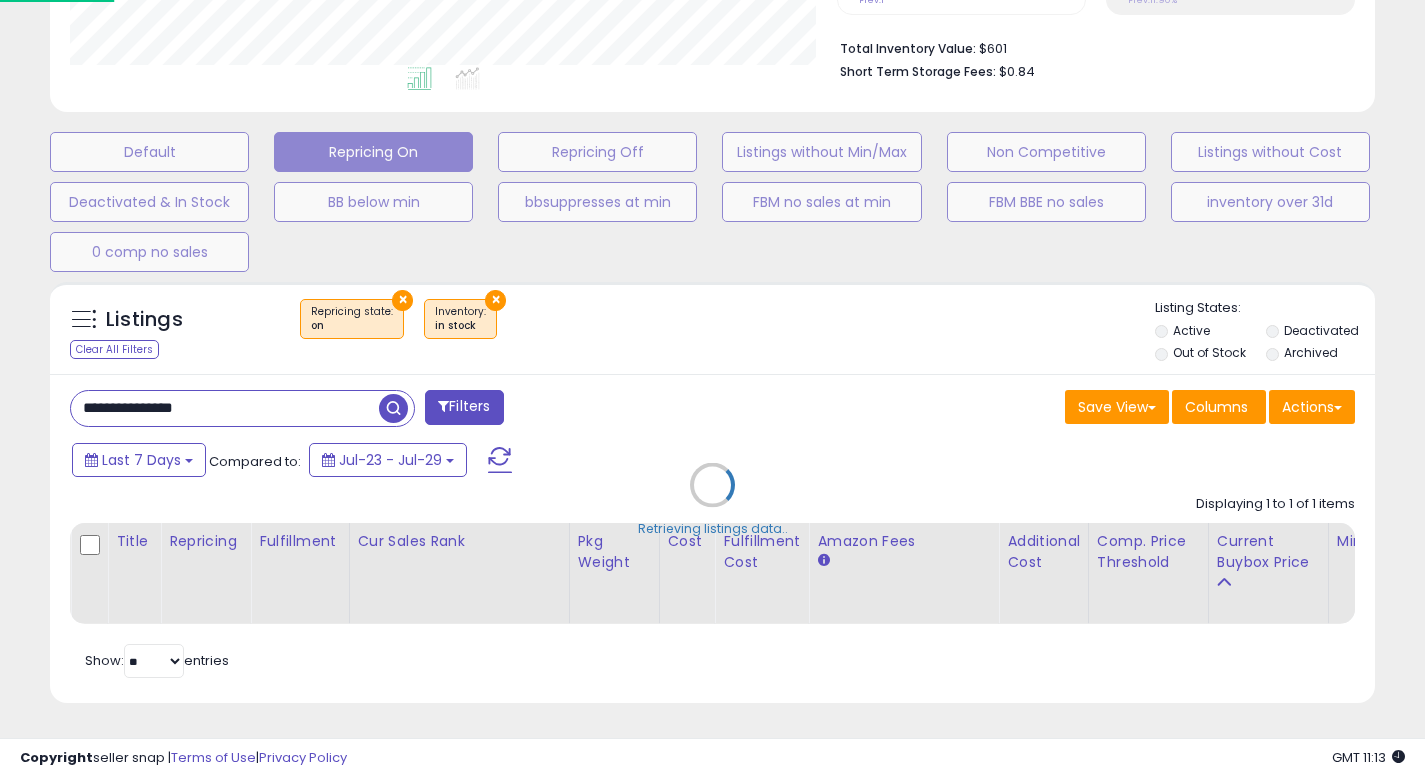 scroll, scrollTop: 999590, scrollLeft: 999224, axis: both 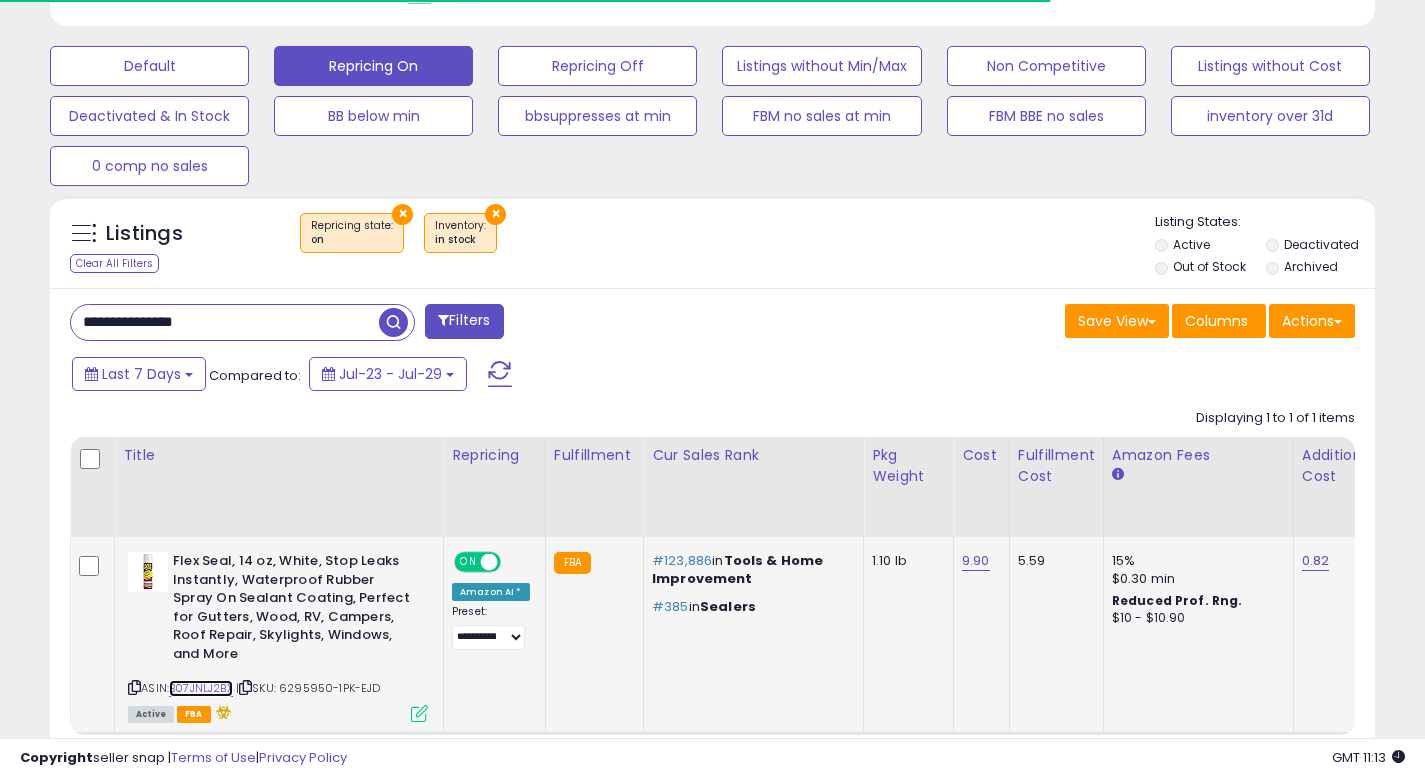 click on "B07JNLJ2BX" at bounding box center (201, 688) 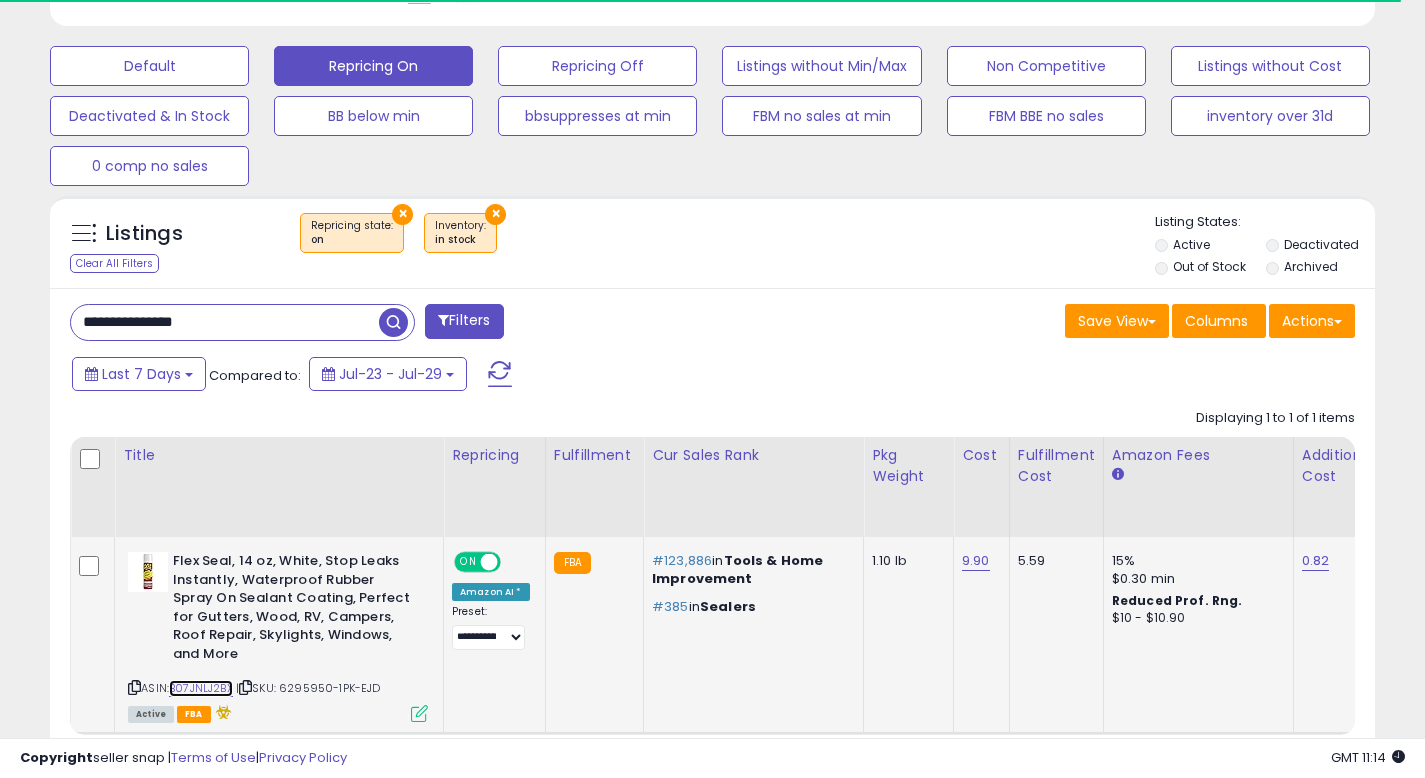 scroll, scrollTop: 999590, scrollLeft: 999233, axis: both 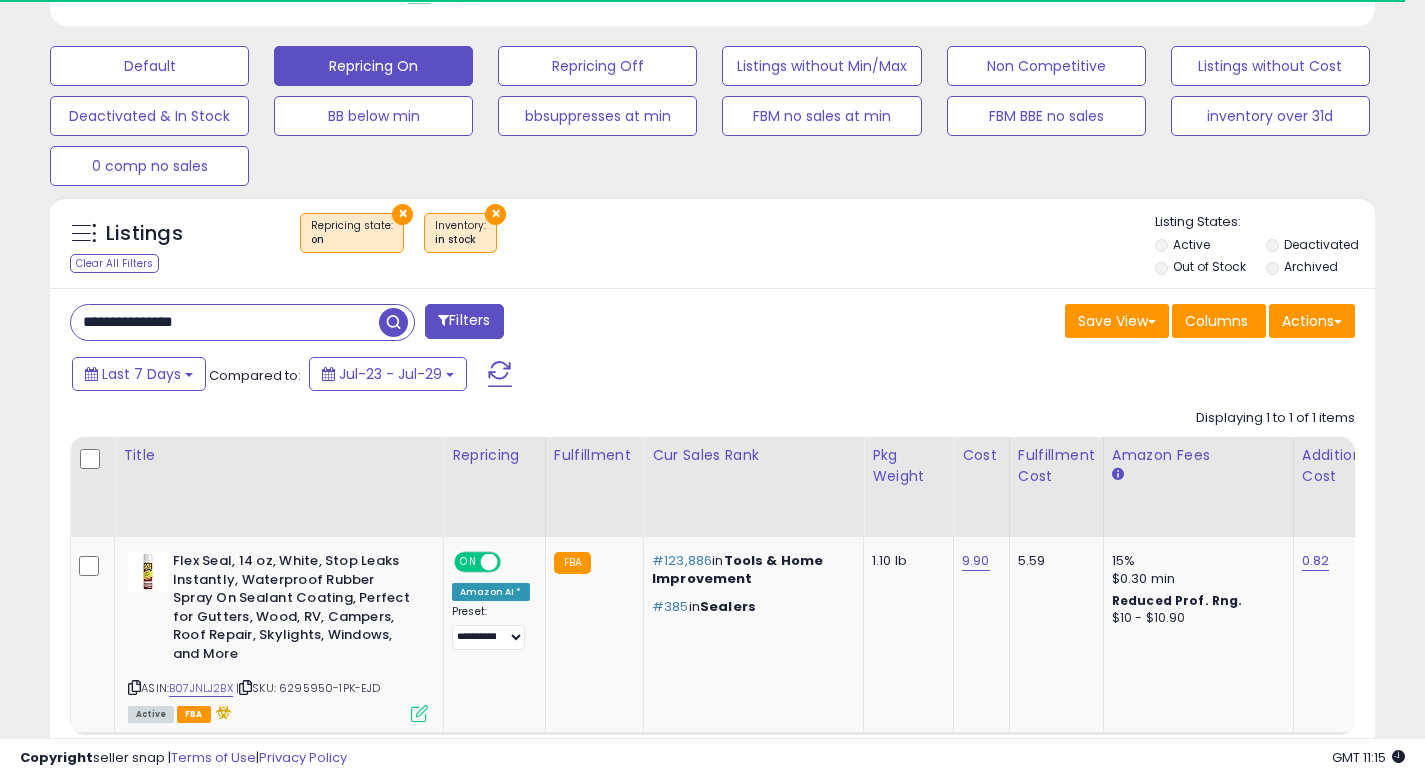 click on "**********" at bounding box center [225, 322] 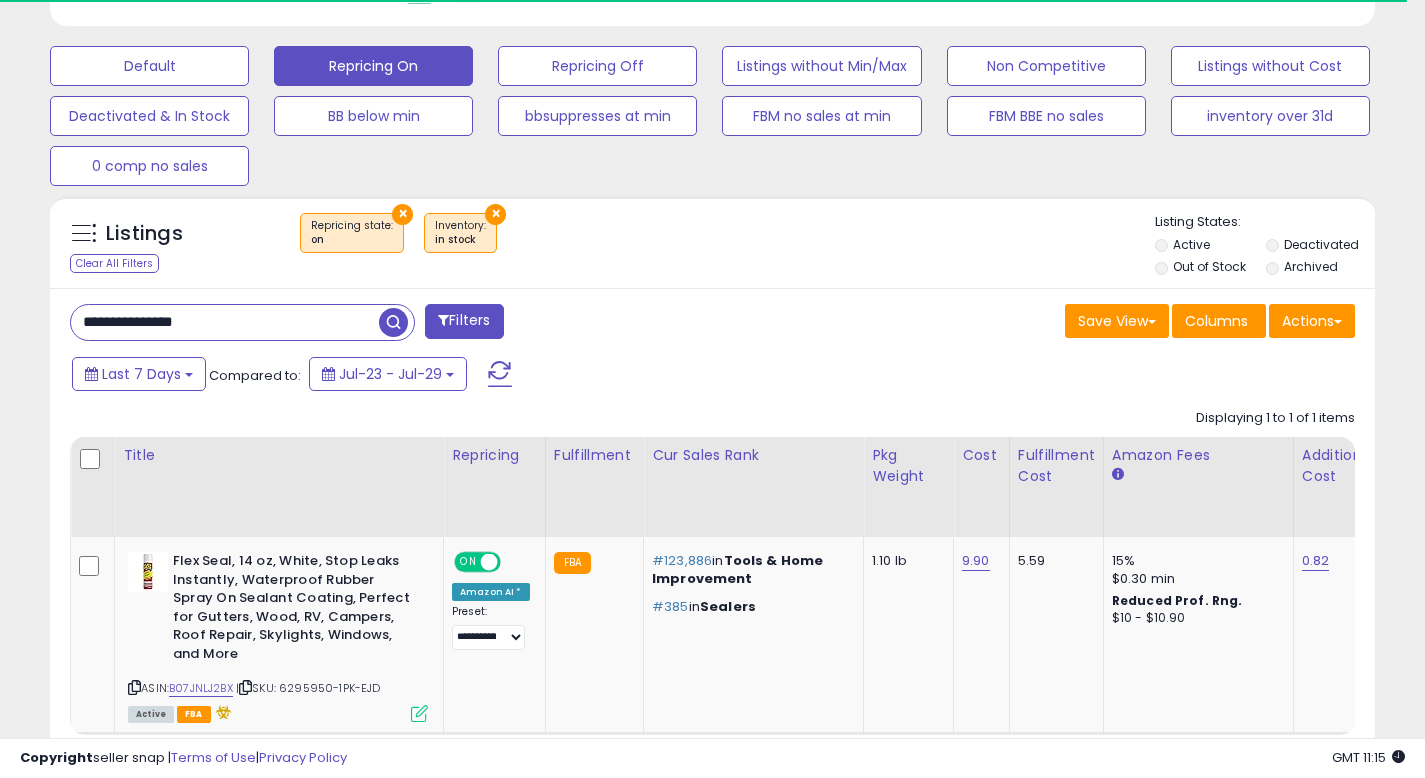 click on "**********" at bounding box center (225, 322) 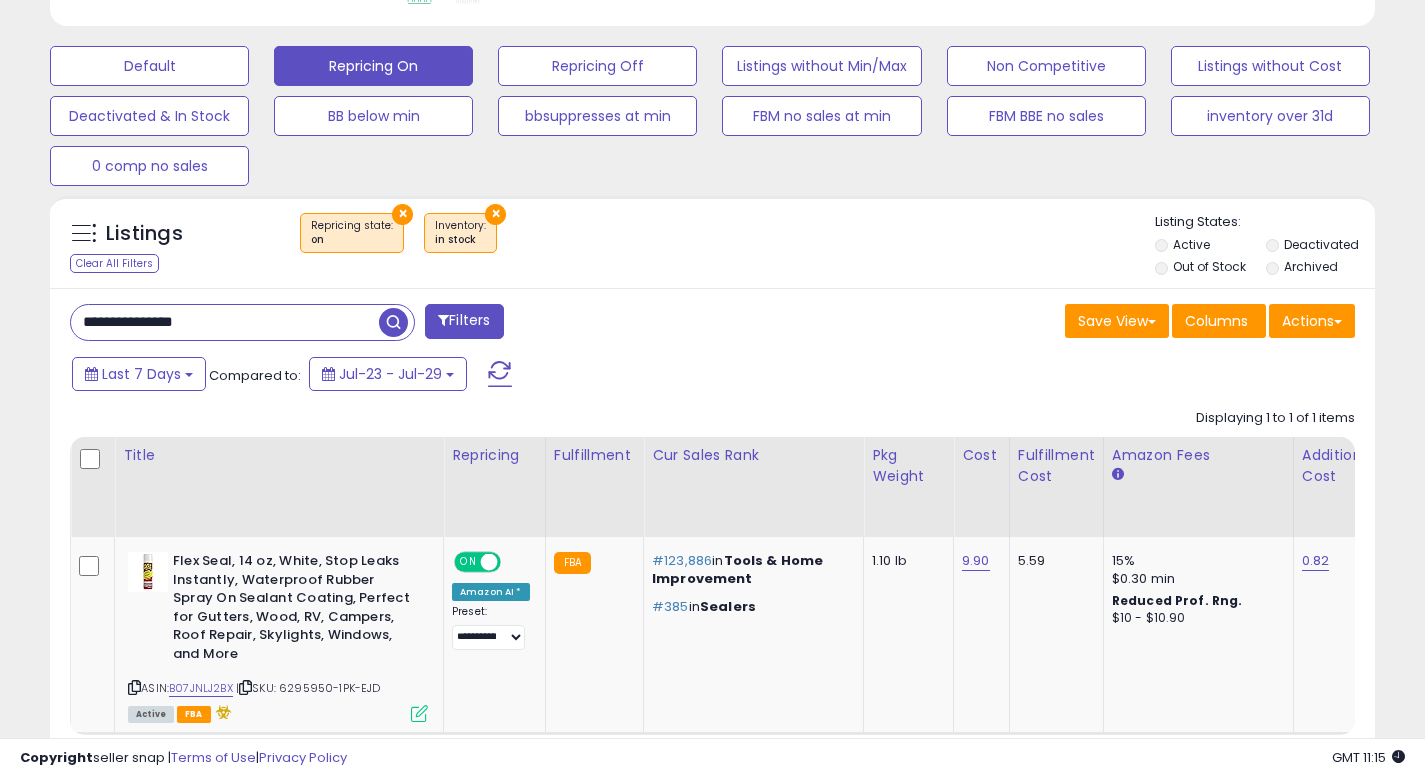 paste on "***" 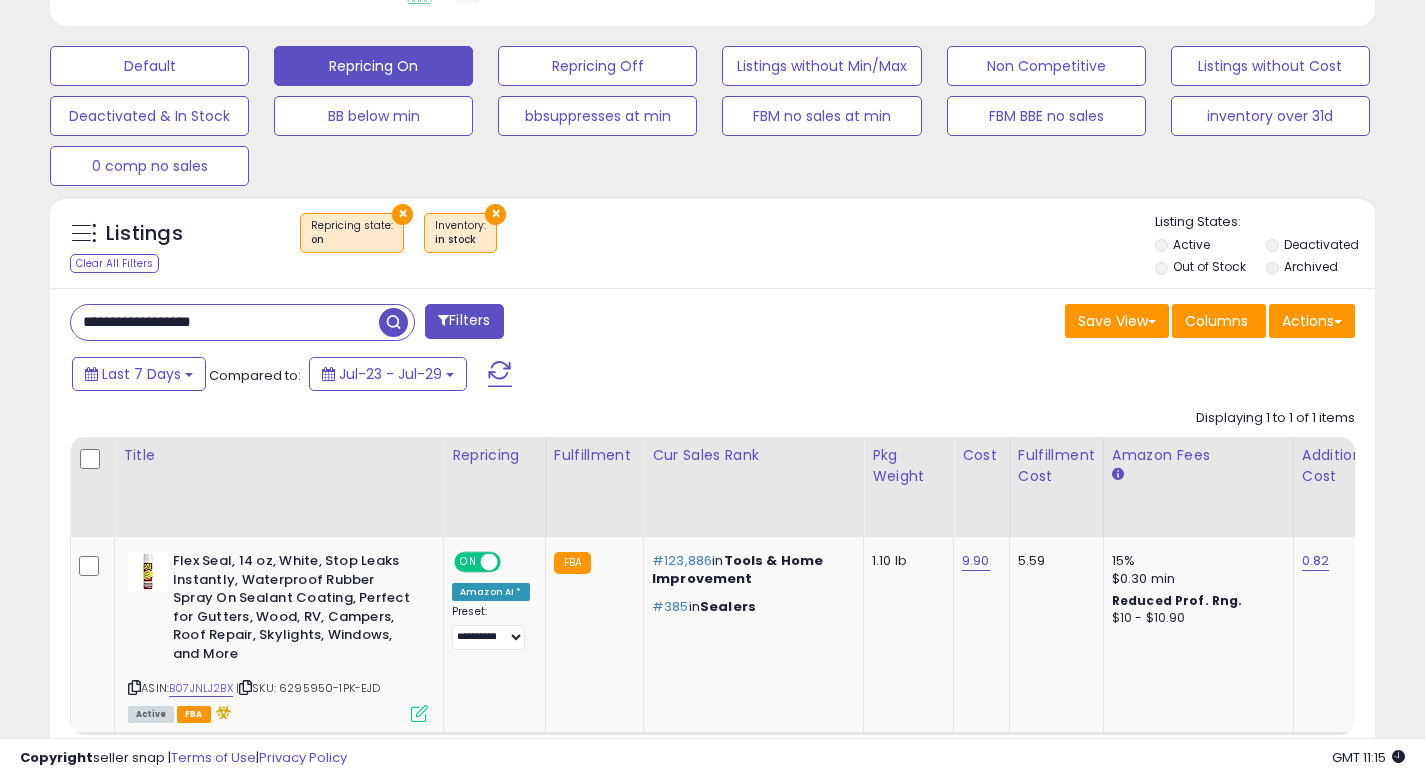 click at bounding box center (393, 322) 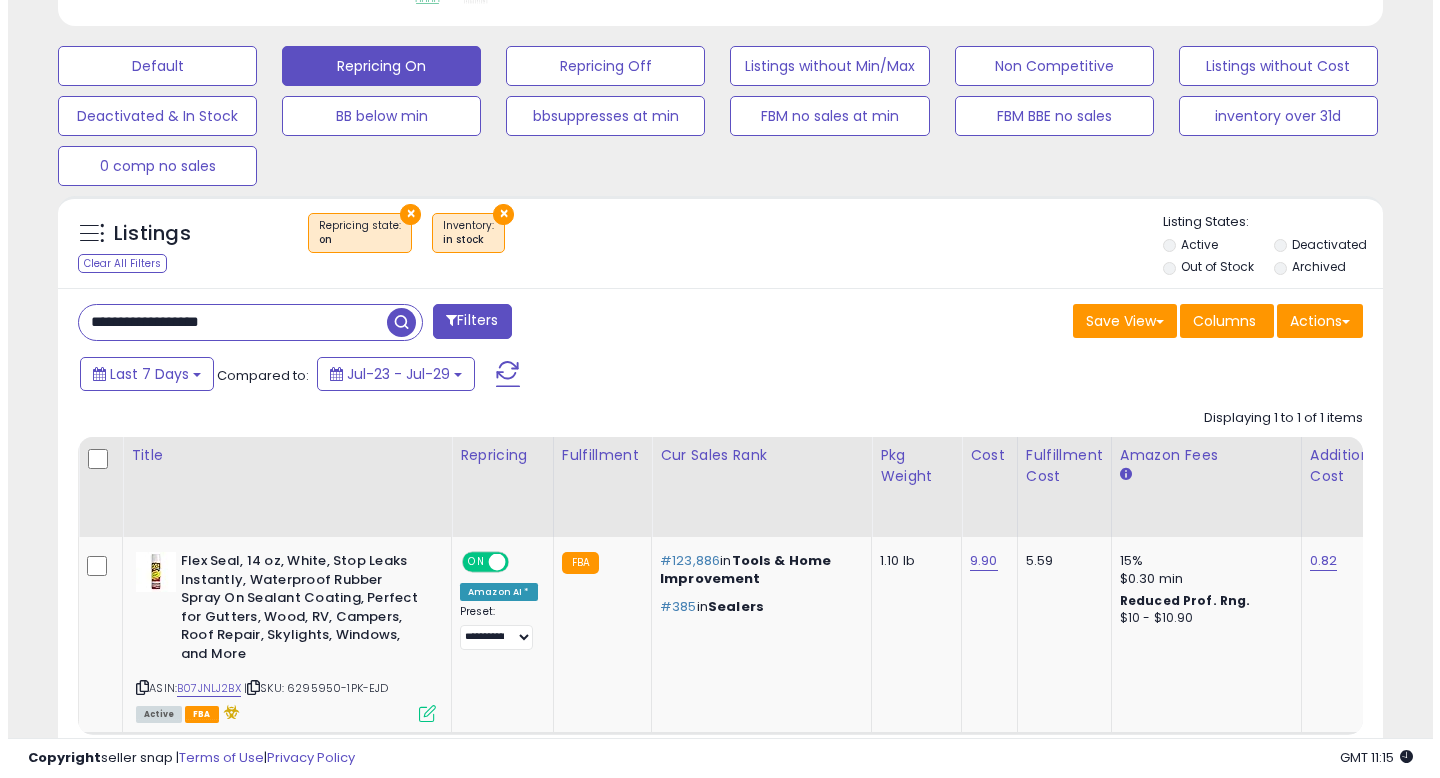 scroll, scrollTop: 513, scrollLeft: 0, axis: vertical 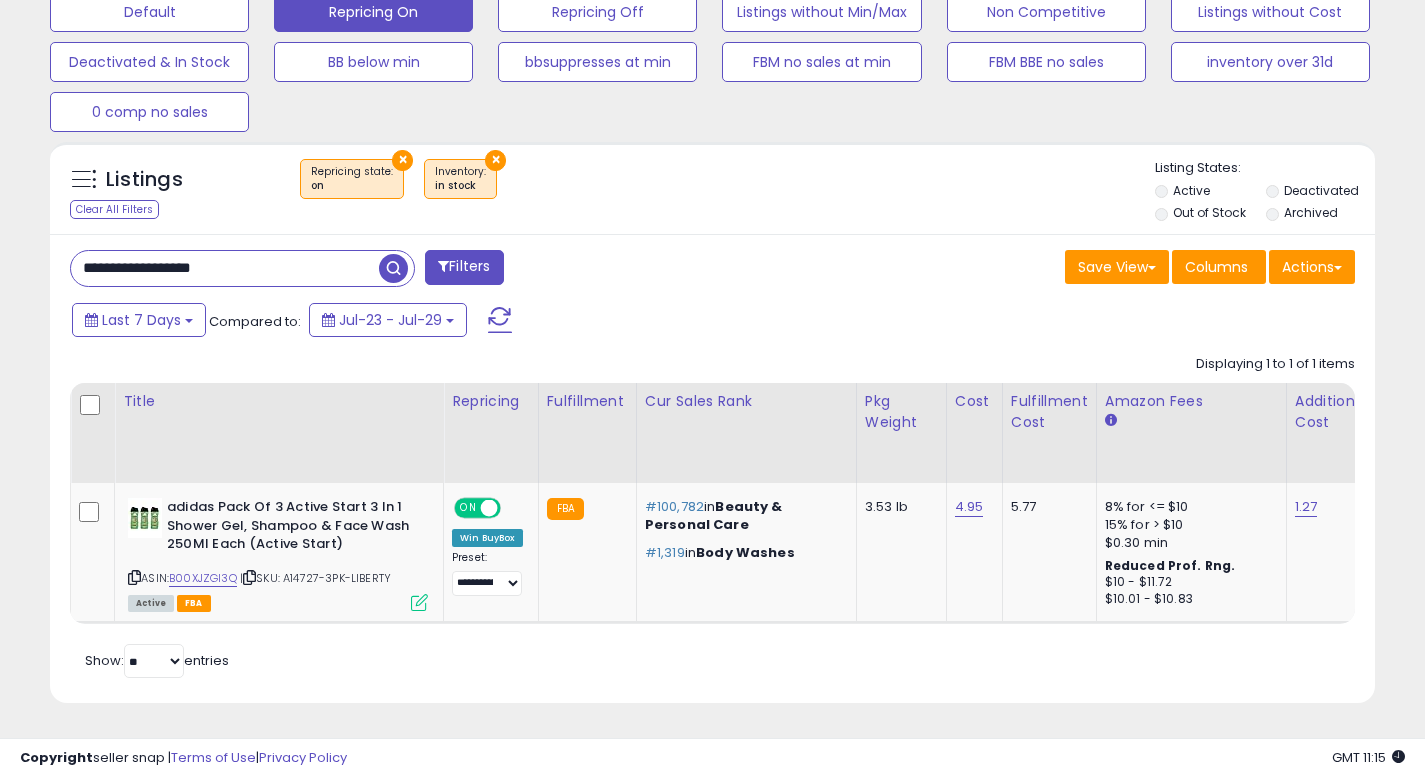 click on "**********" at bounding box center [225, 268] 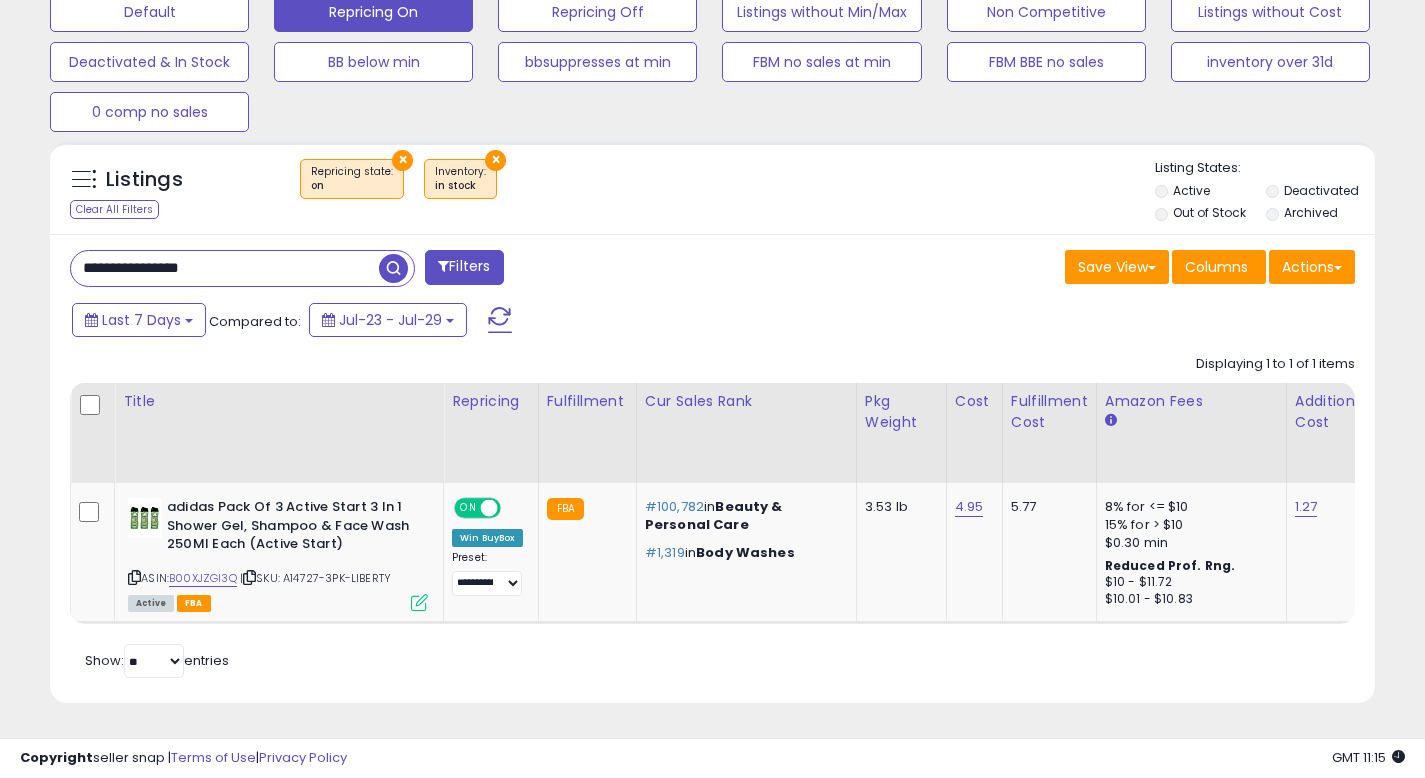 click at bounding box center [393, 268] 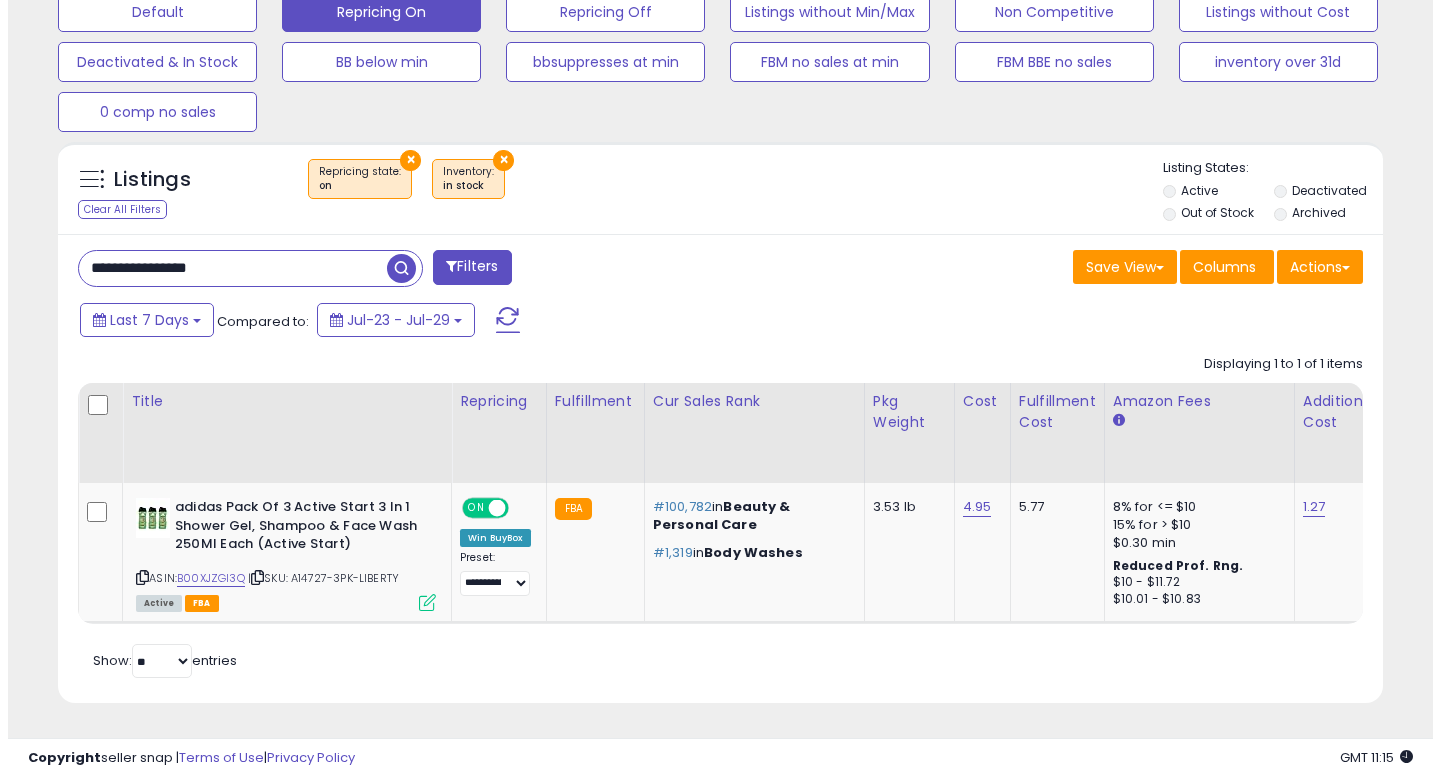 scroll, scrollTop: 513, scrollLeft: 0, axis: vertical 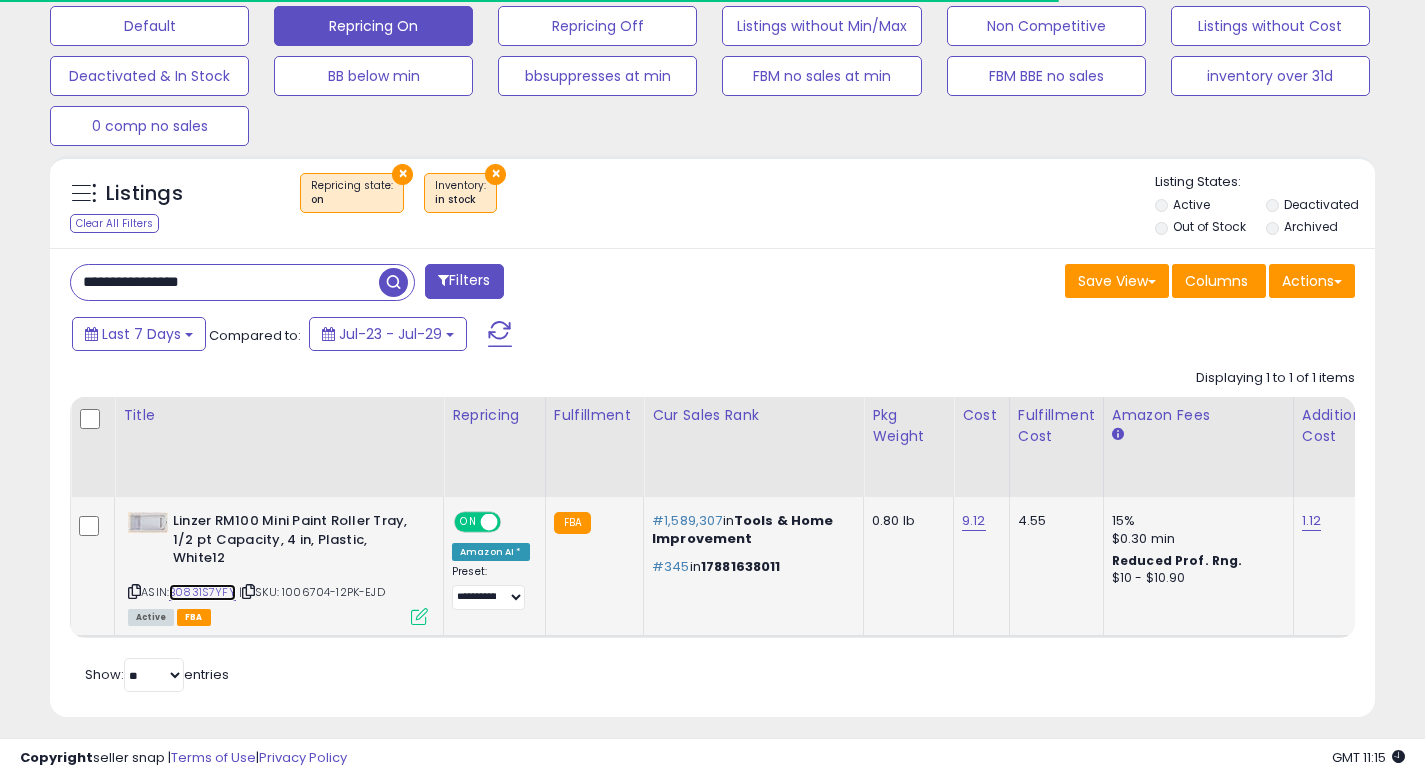 click on "B0831S7YFY" at bounding box center (202, 592) 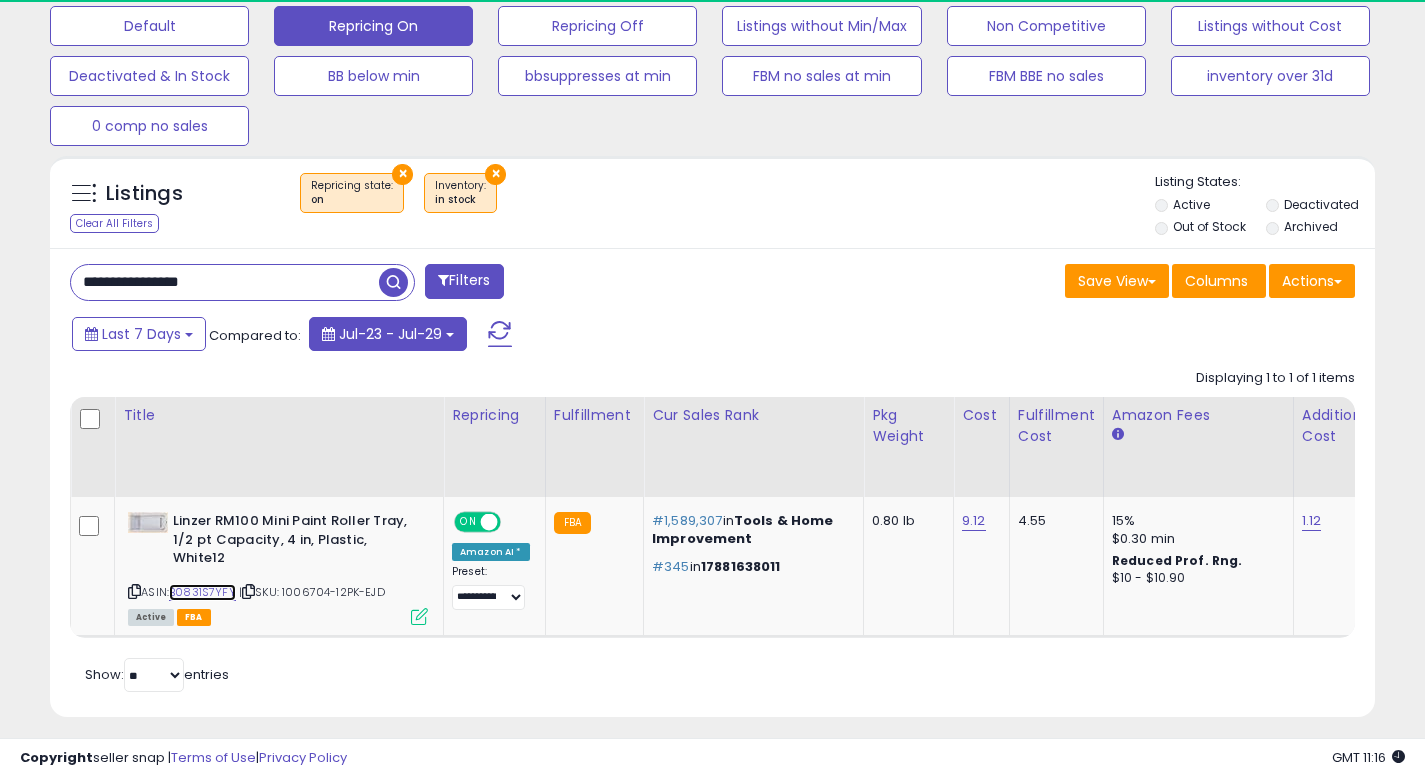 scroll, scrollTop: 999590, scrollLeft: 999233, axis: both 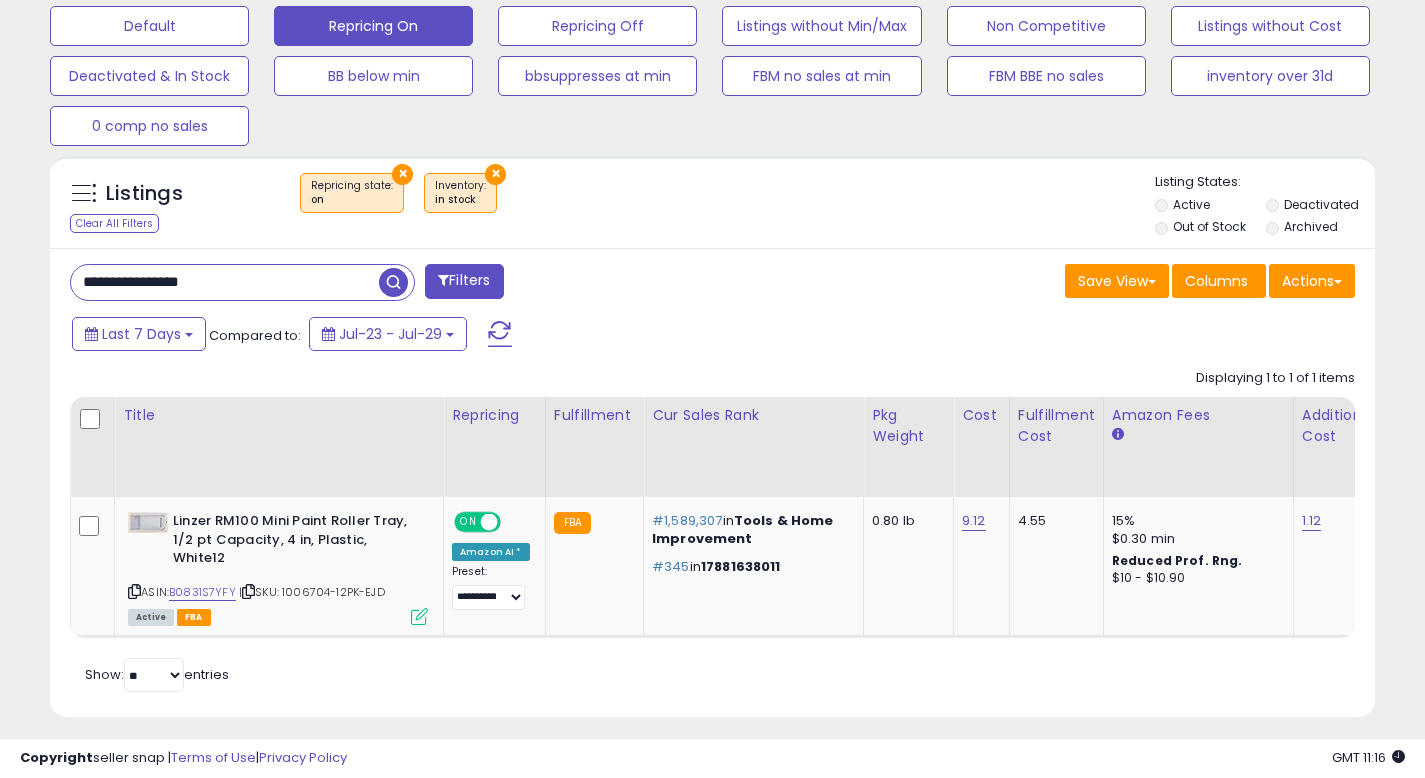click on "**********" at bounding box center (225, 282) 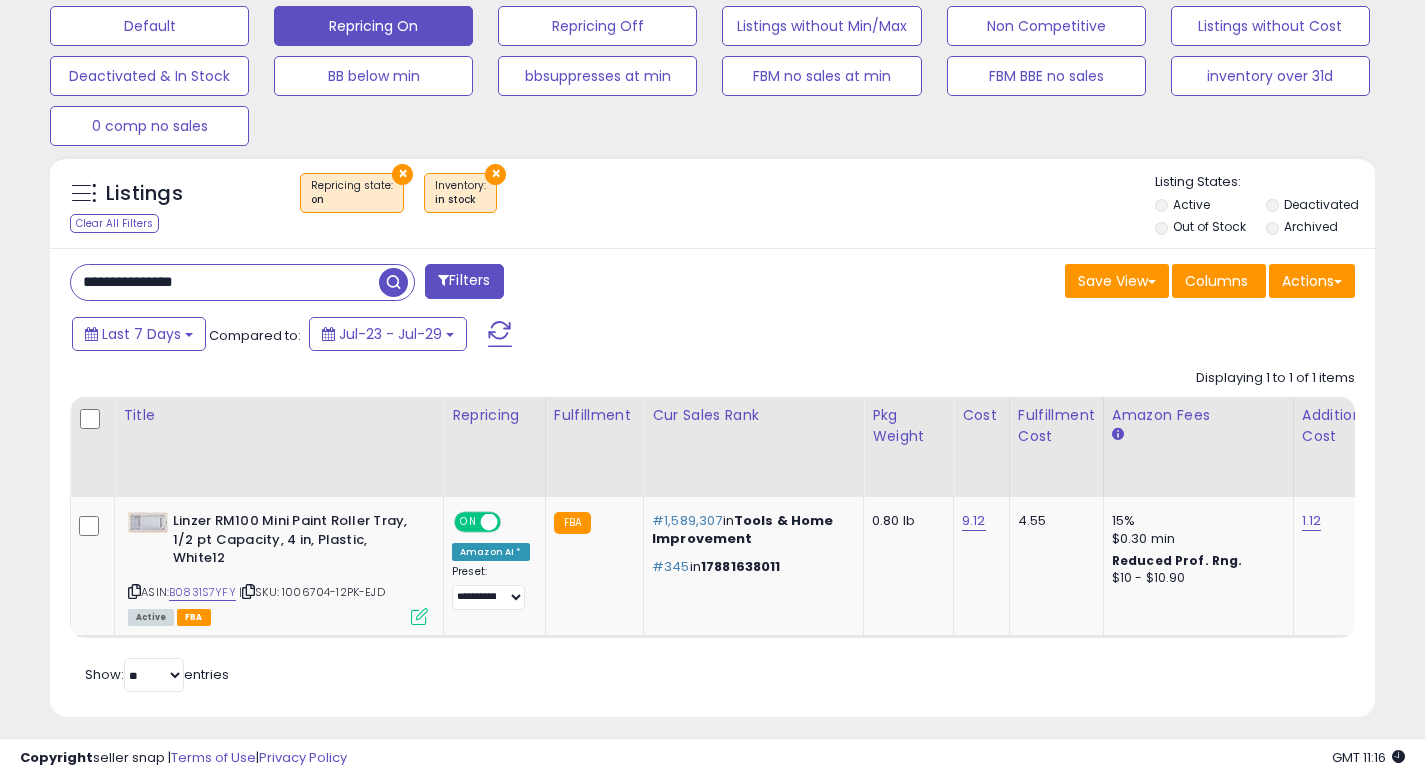 click at bounding box center [393, 282] 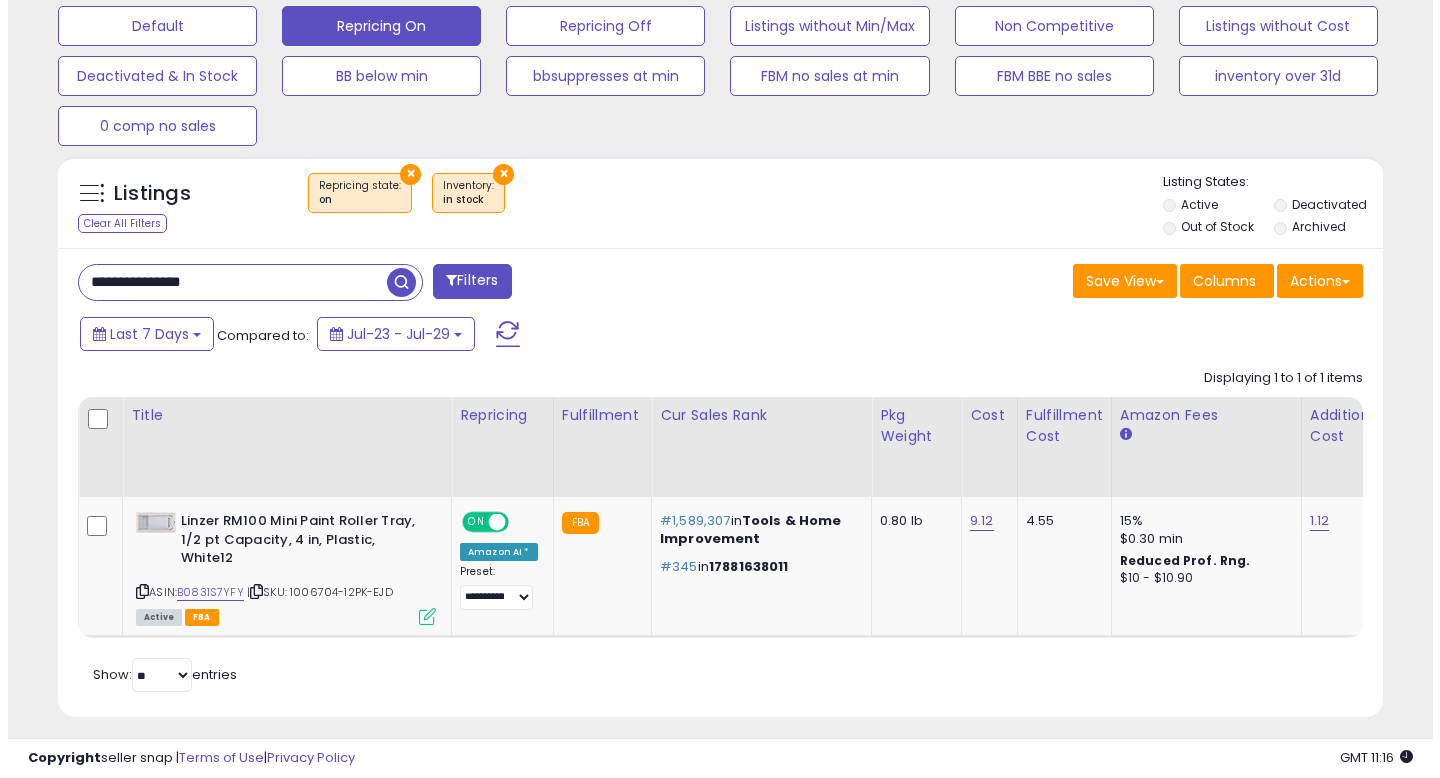 scroll, scrollTop: 513, scrollLeft: 0, axis: vertical 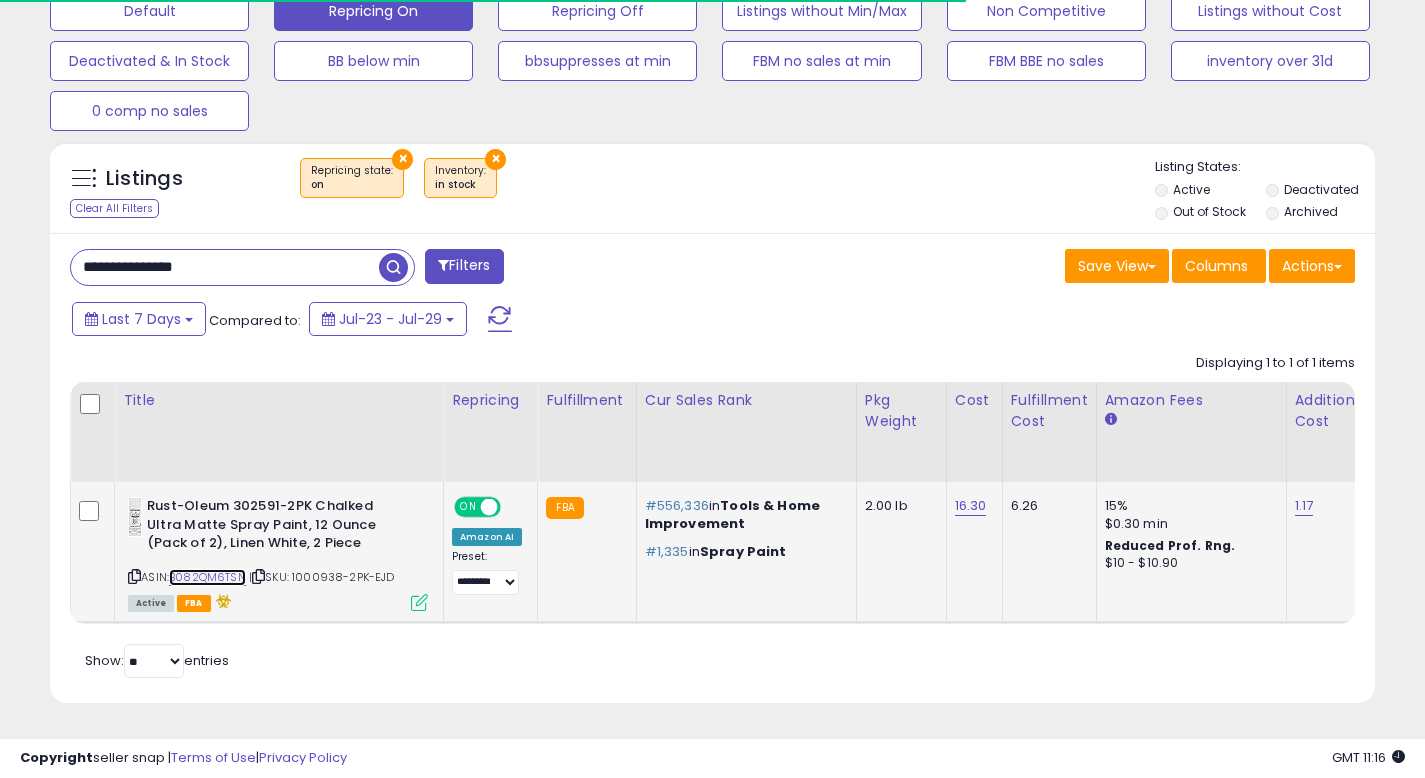 click on "B082QM6TSN" at bounding box center [207, 577] 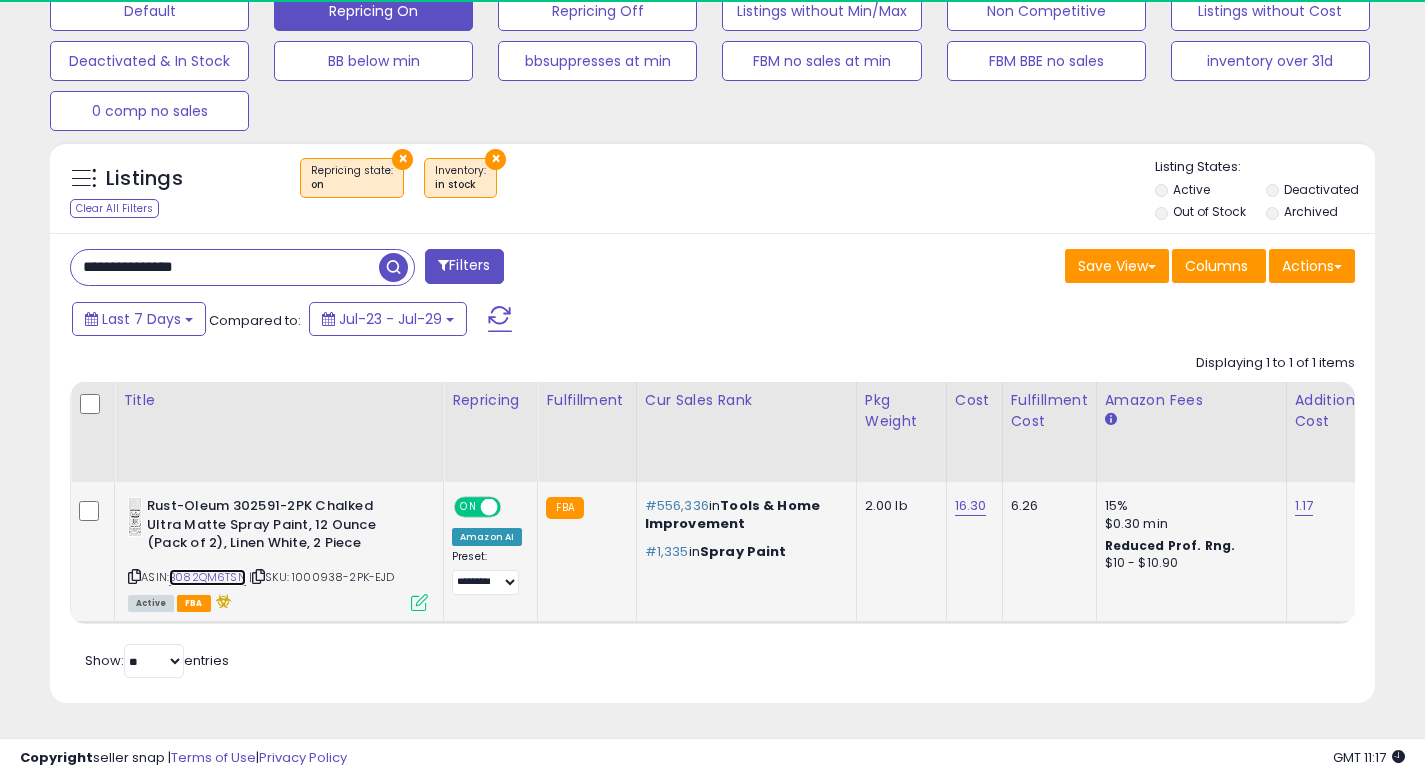 scroll, scrollTop: 999590, scrollLeft: 999233, axis: both 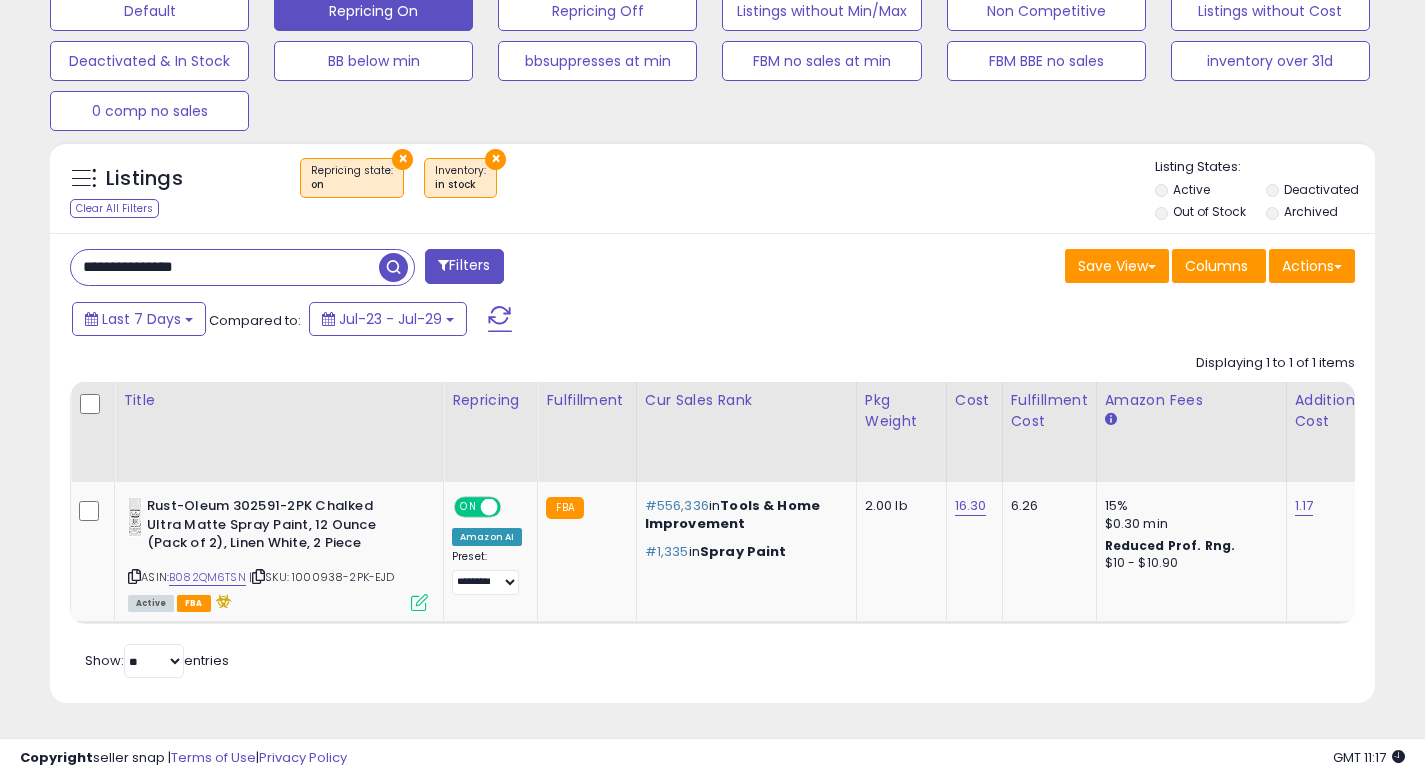 click on "**********" at bounding box center [225, 267] 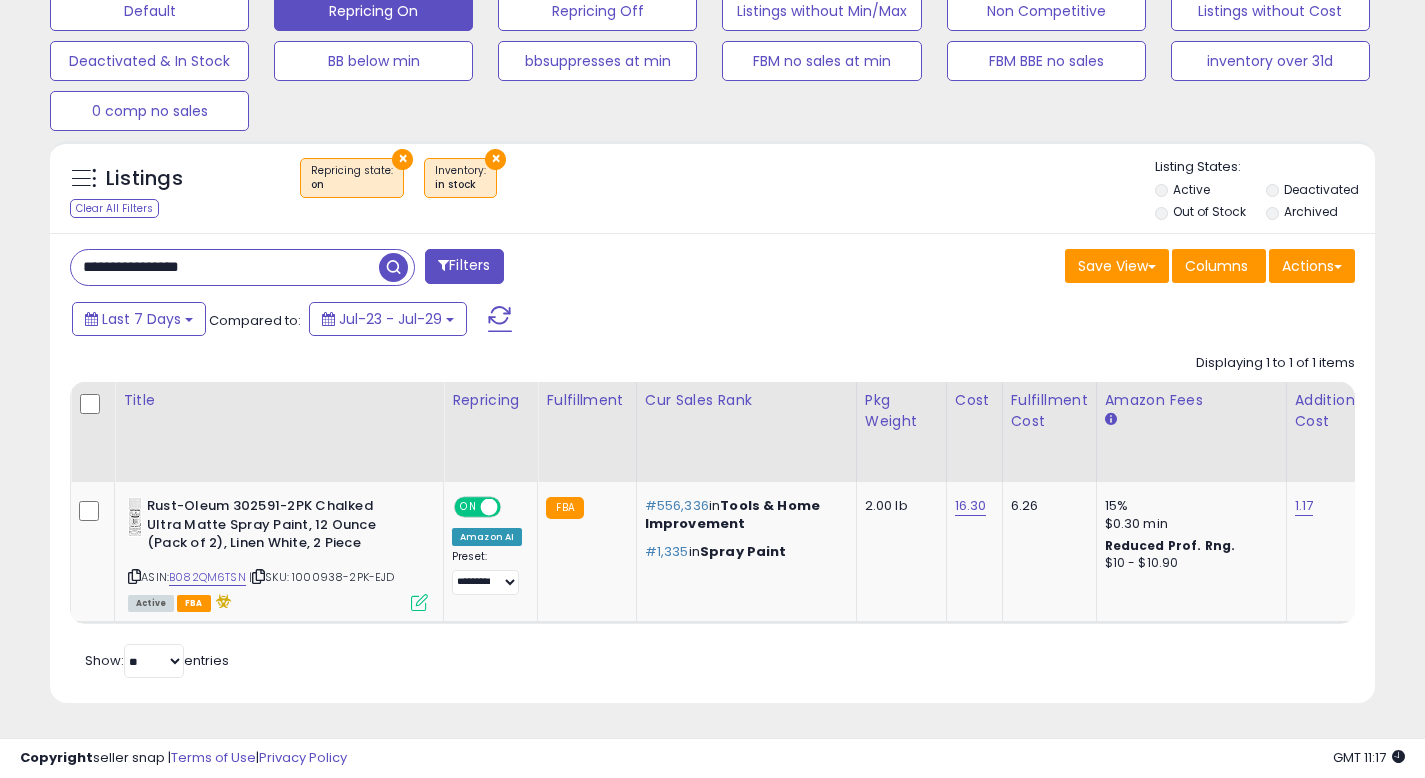 click at bounding box center [393, 267] 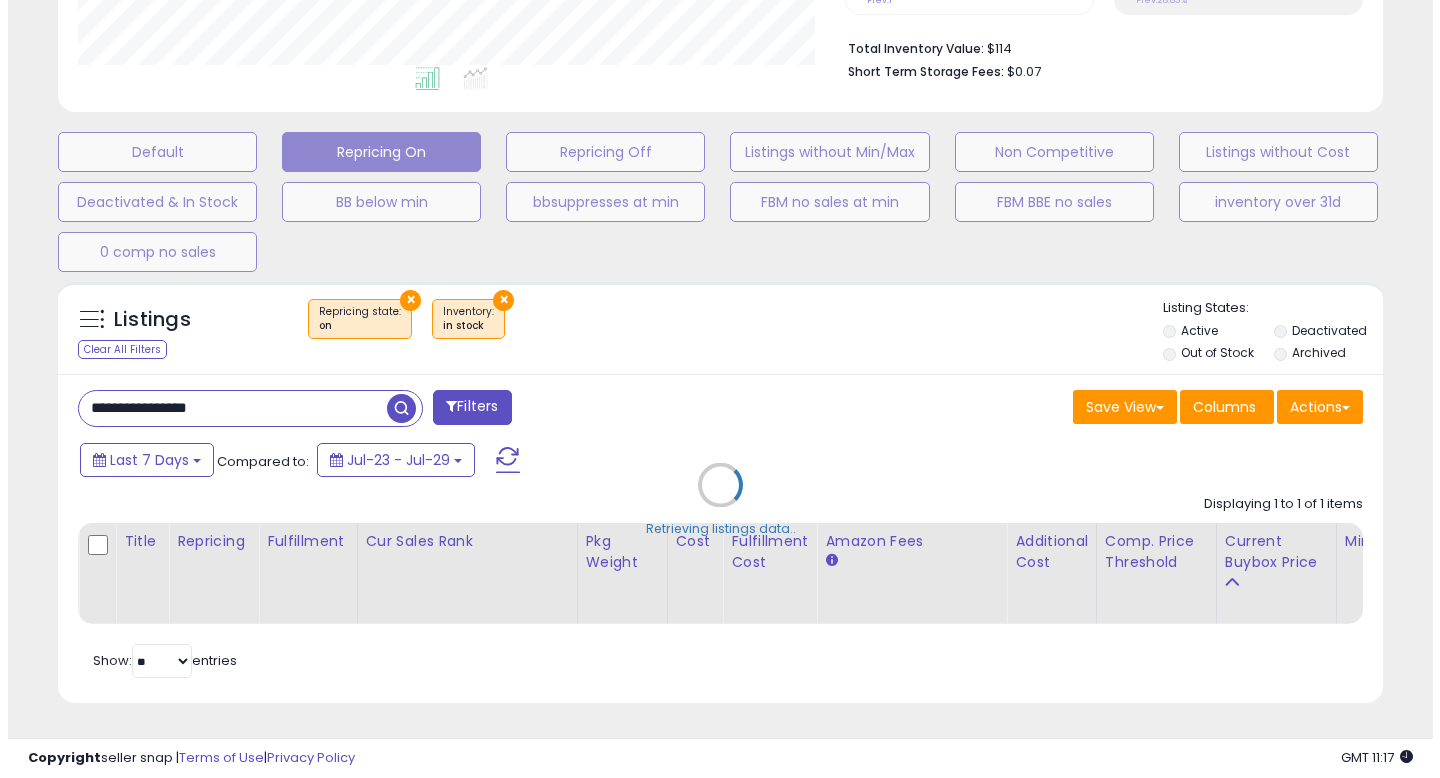 scroll, scrollTop: 513, scrollLeft: 0, axis: vertical 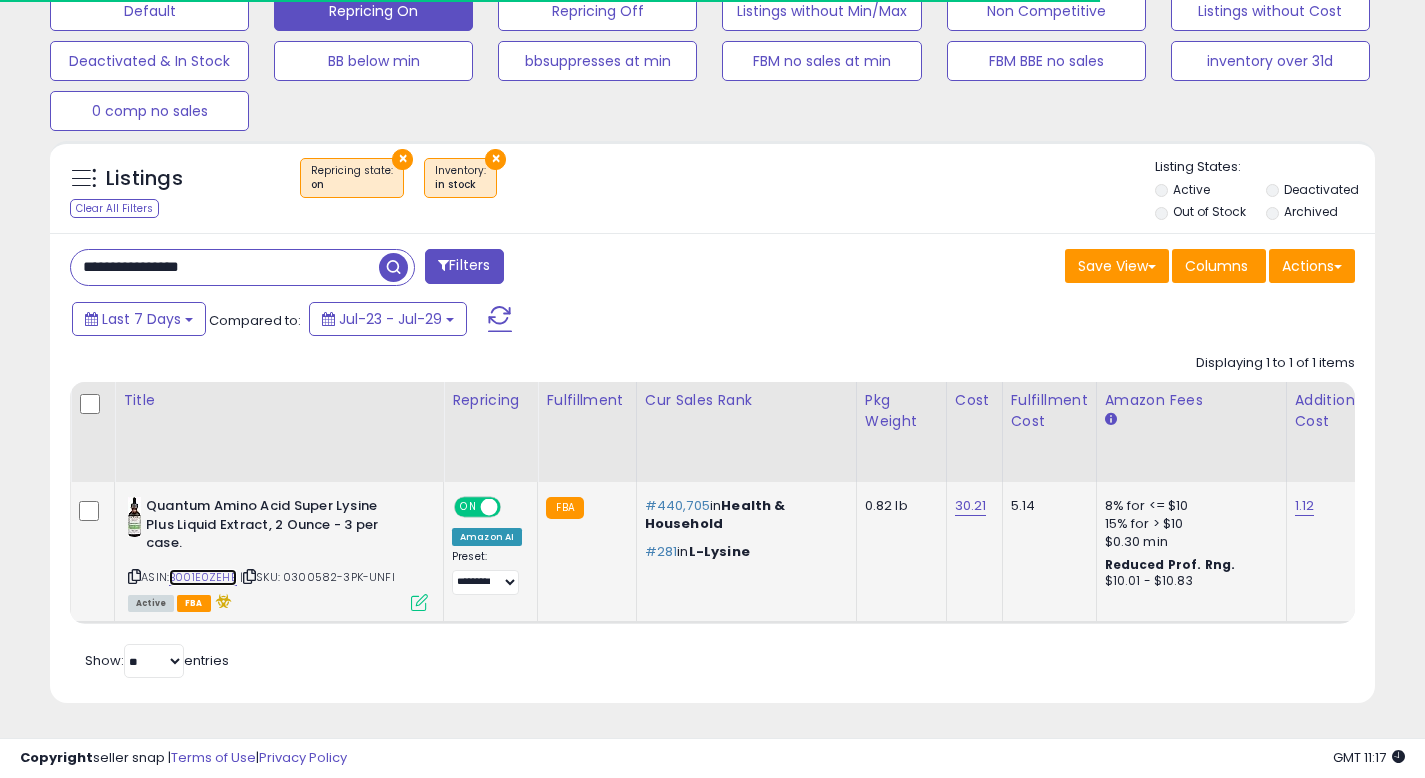 click on "B001E0ZEHE" at bounding box center (203, 577) 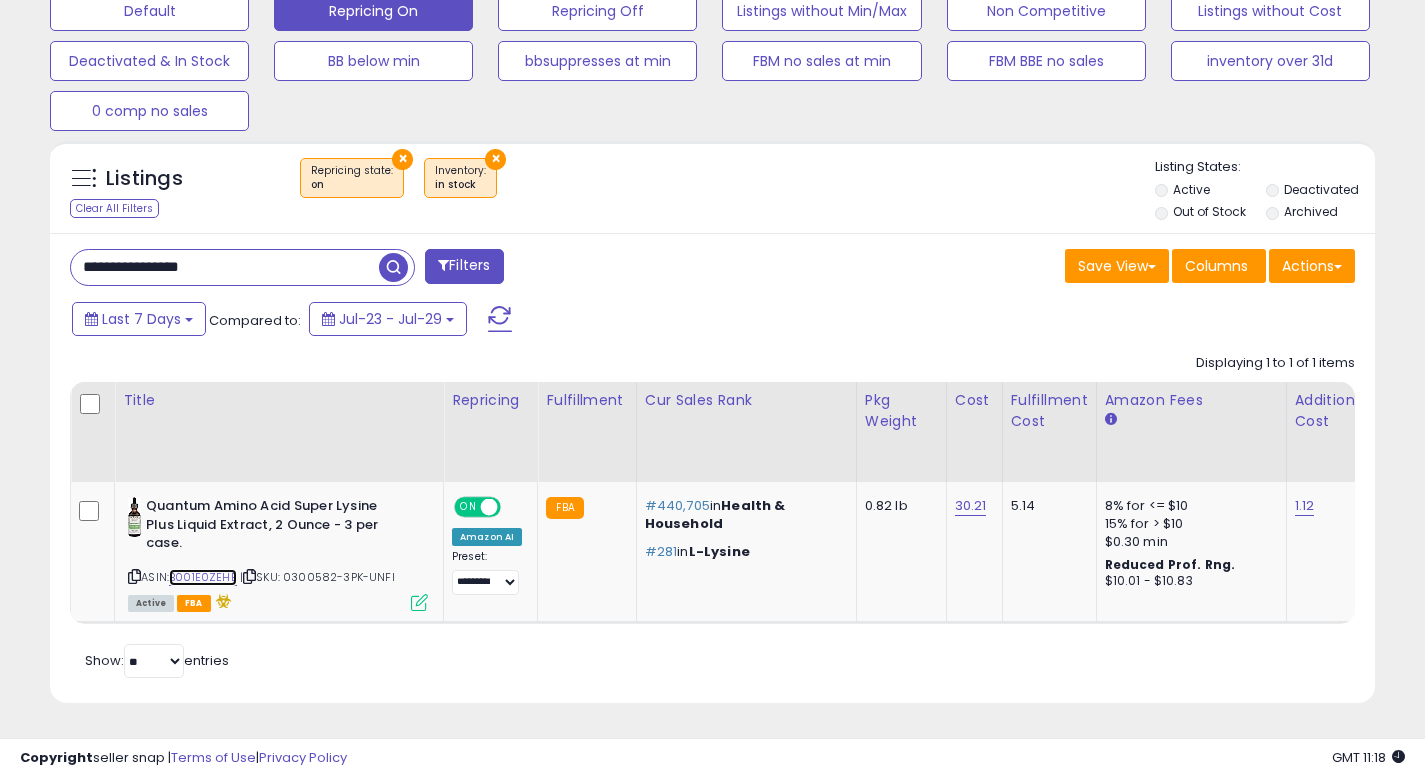 scroll, scrollTop: 999590, scrollLeft: 999233, axis: both 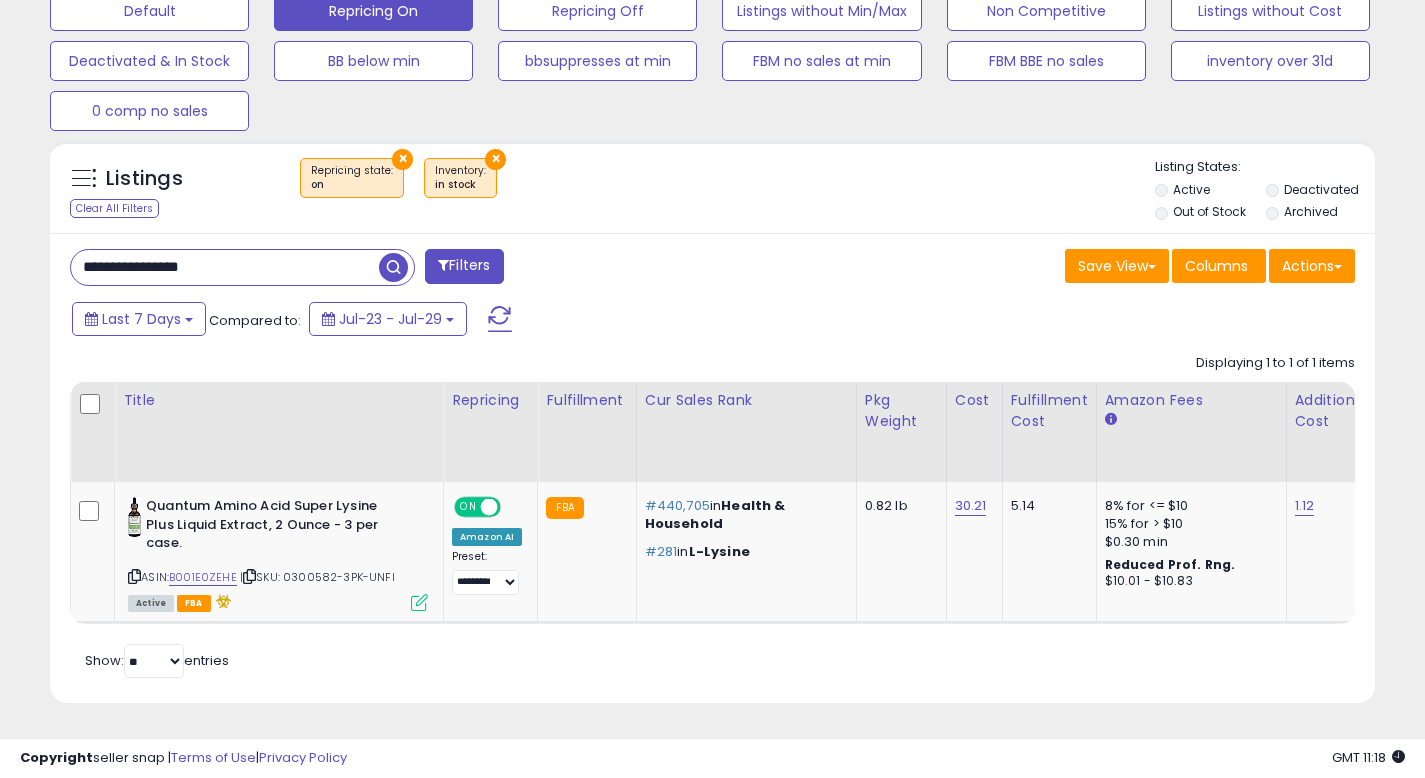 click on "**********" at bounding box center [225, 267] 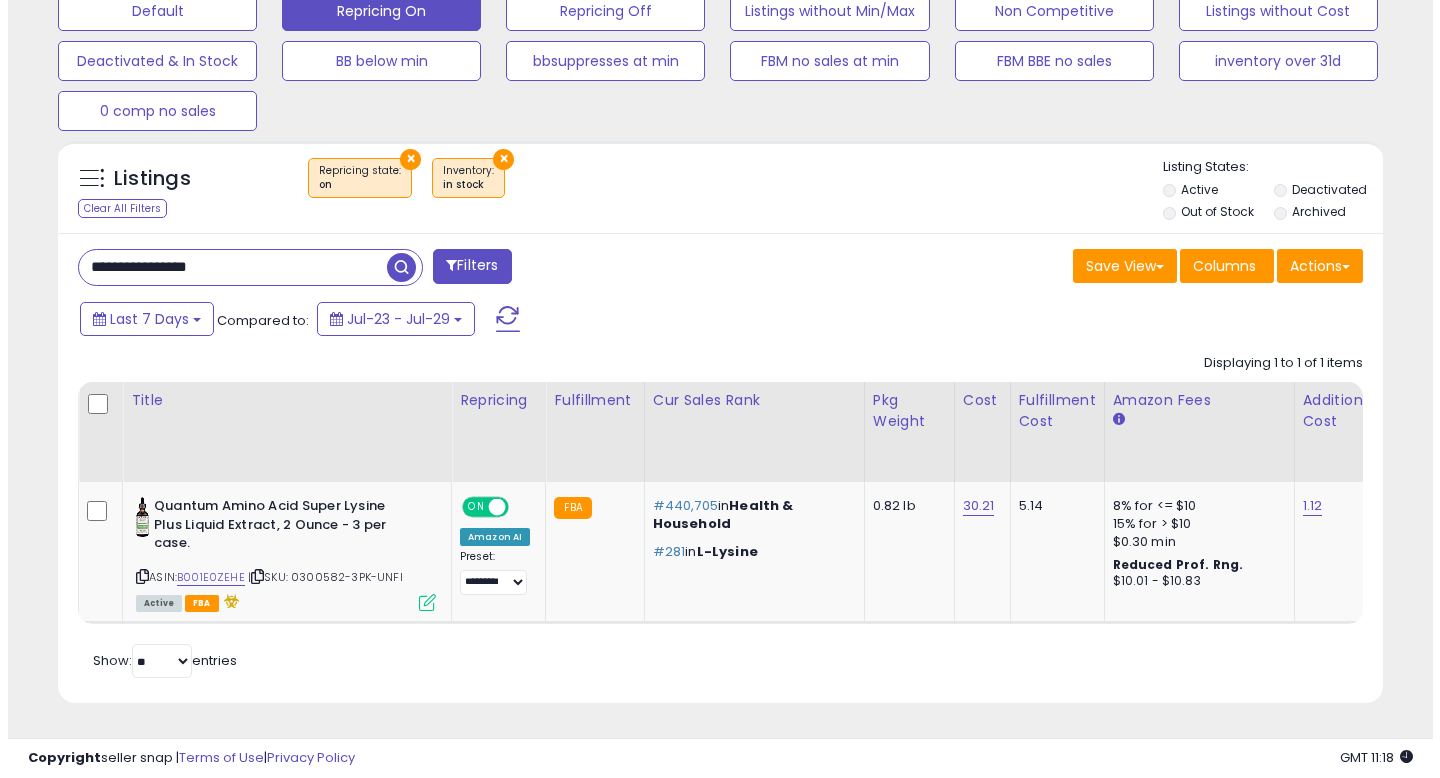 scroll, scrollTop: 513, scrollLeft: 0, axis: vertical 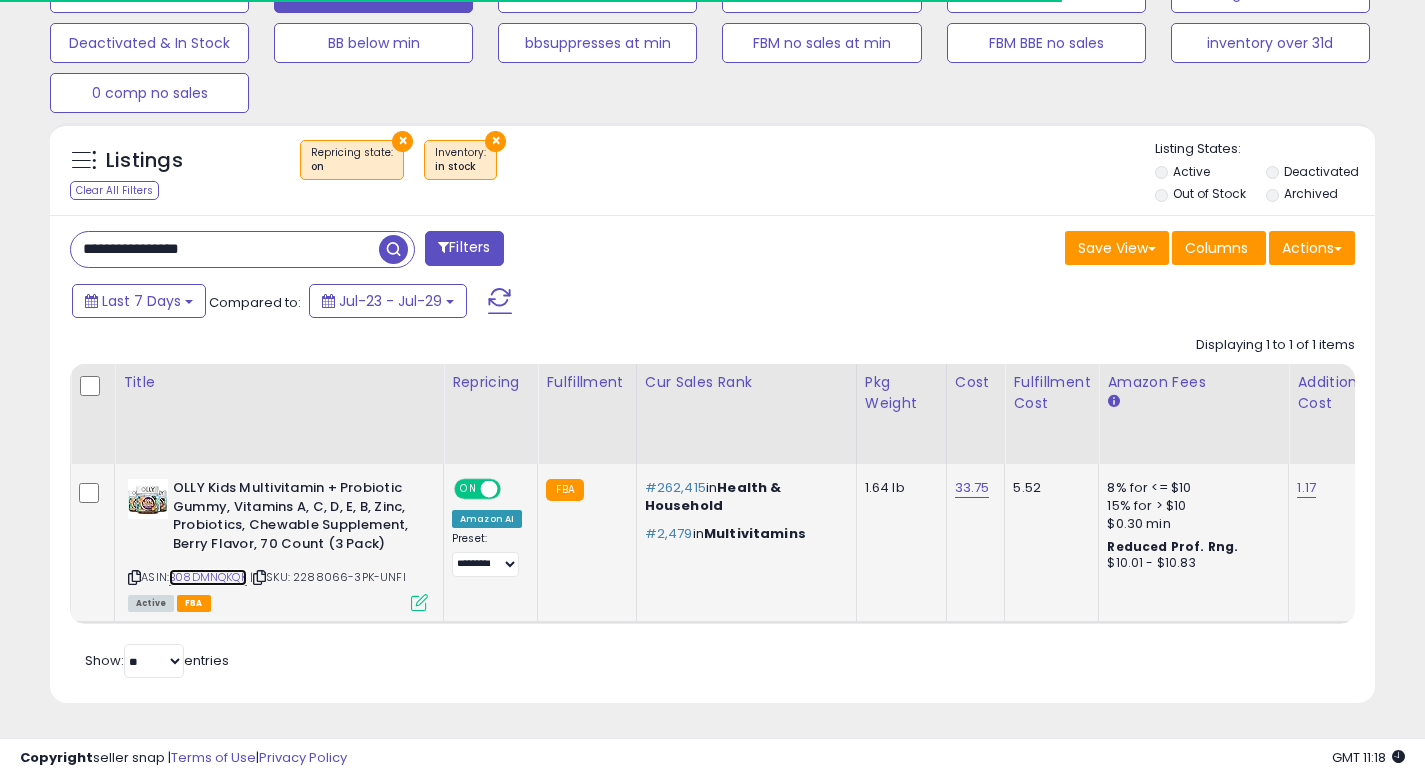 click on "B08DMNQKQK" at bounding box center (208, 577) 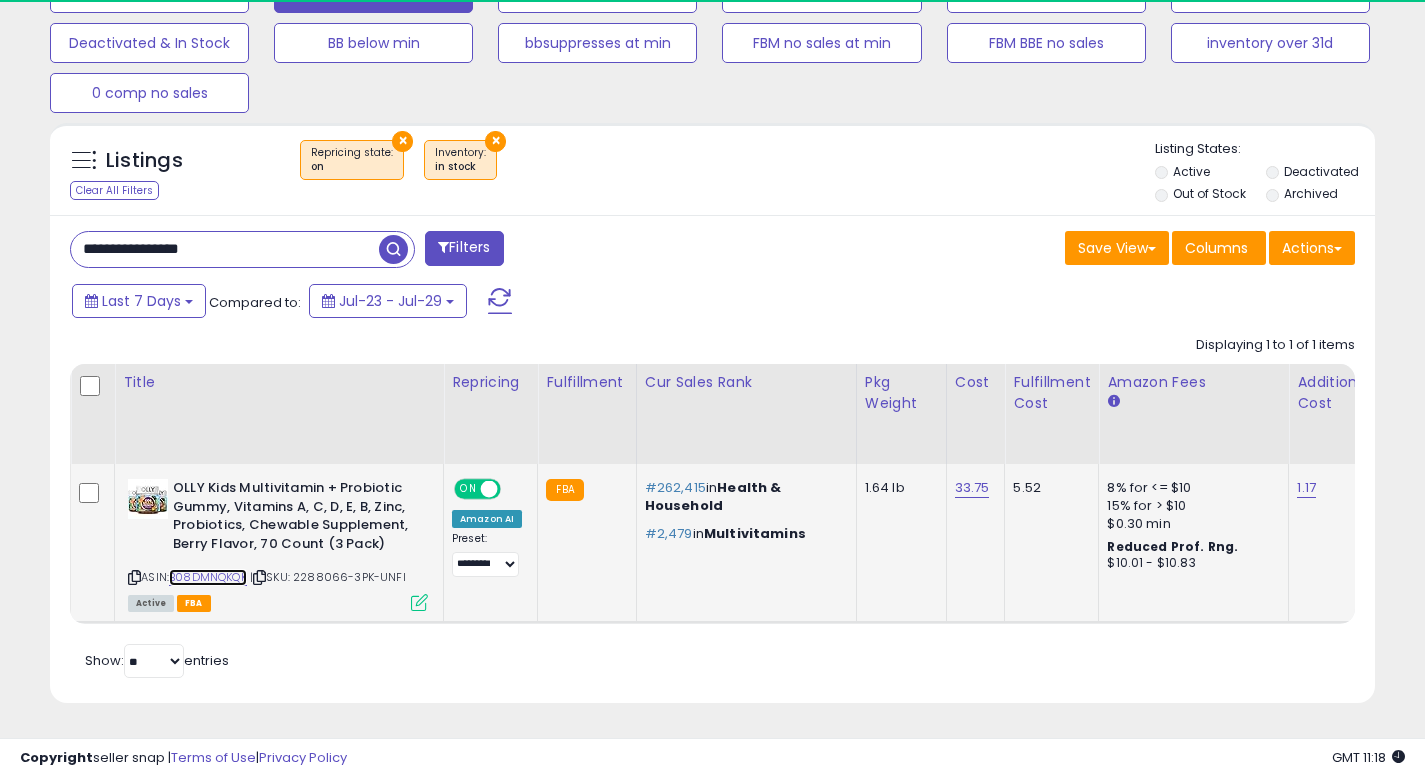 scroll, scrollTop: 999590, scrollLeft: 999233, axis: both 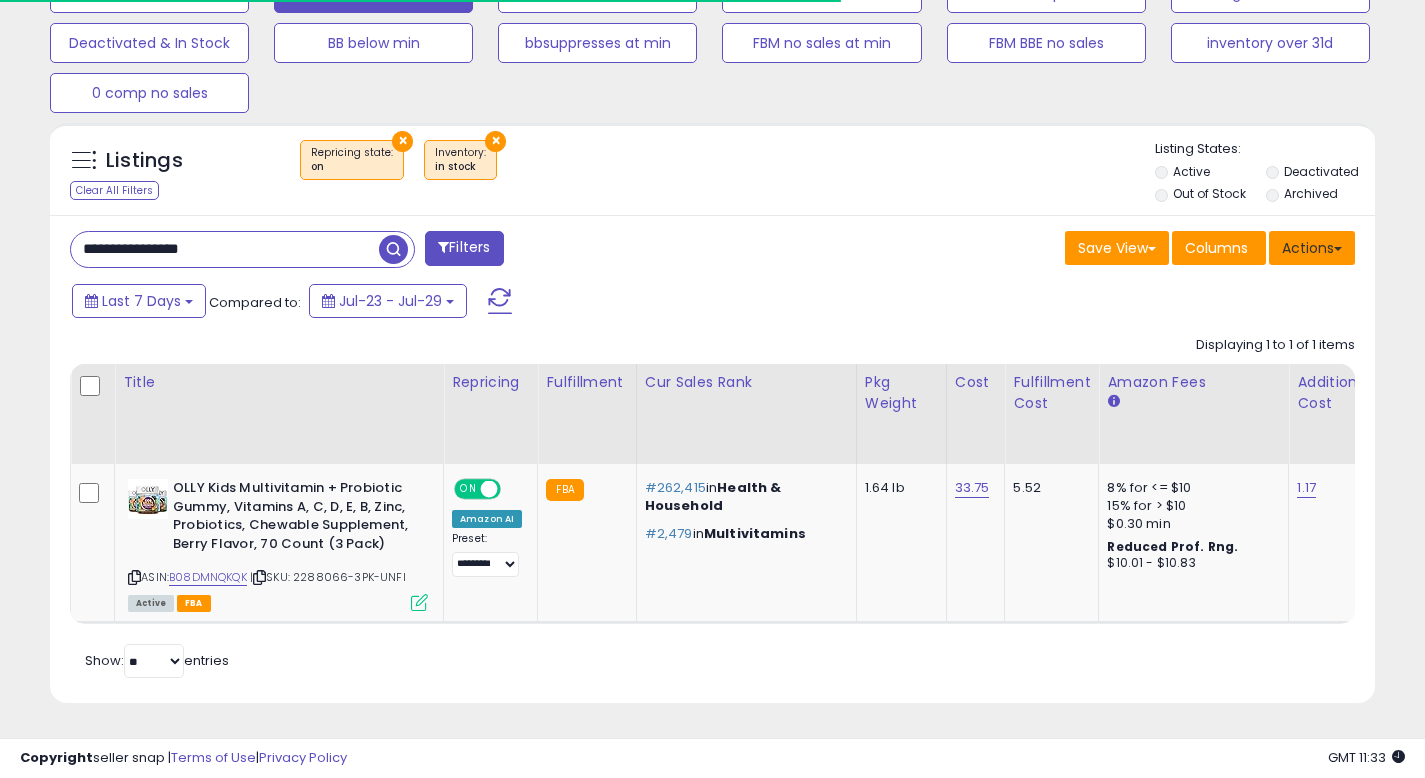 click on "Actions" at bounding box center (1312, 248) 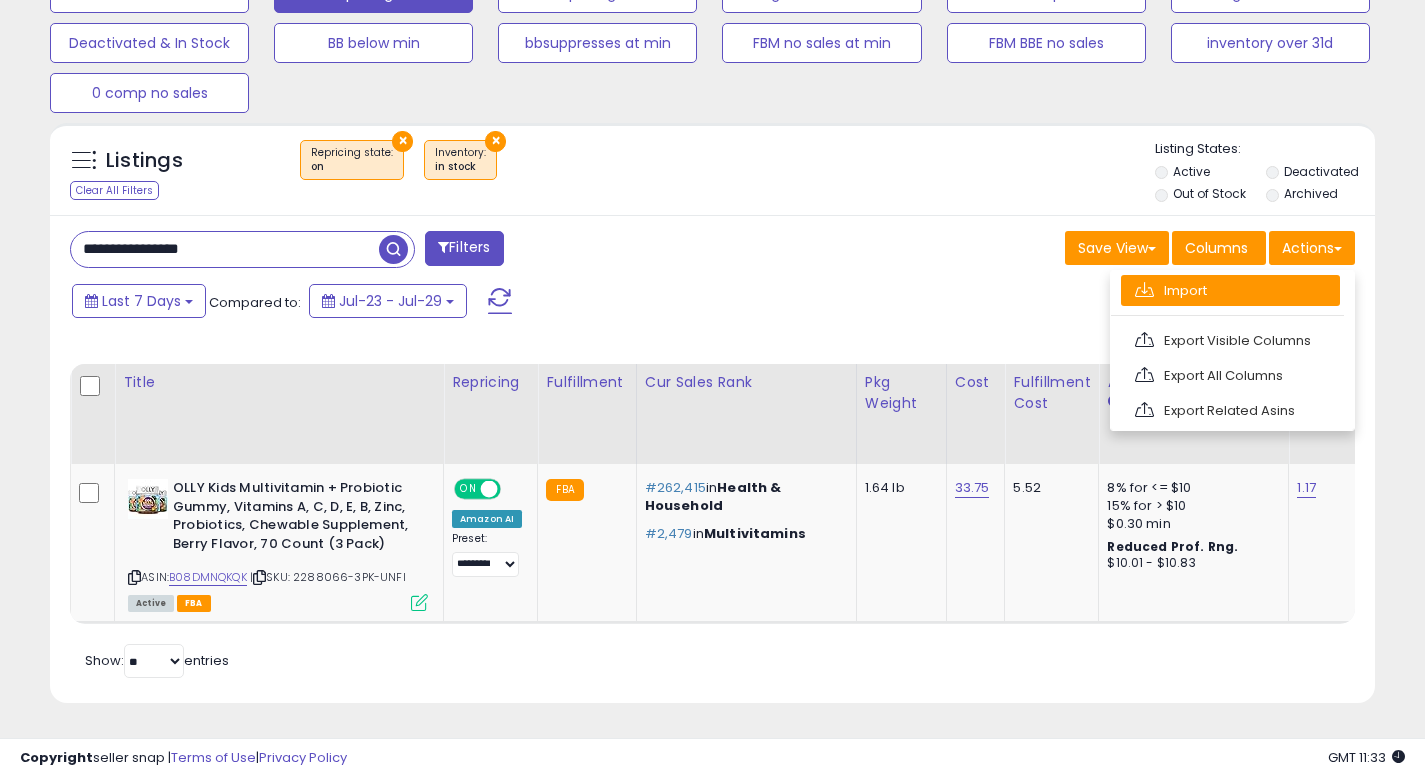 click on "Import" at bounding box center (1230, 290) 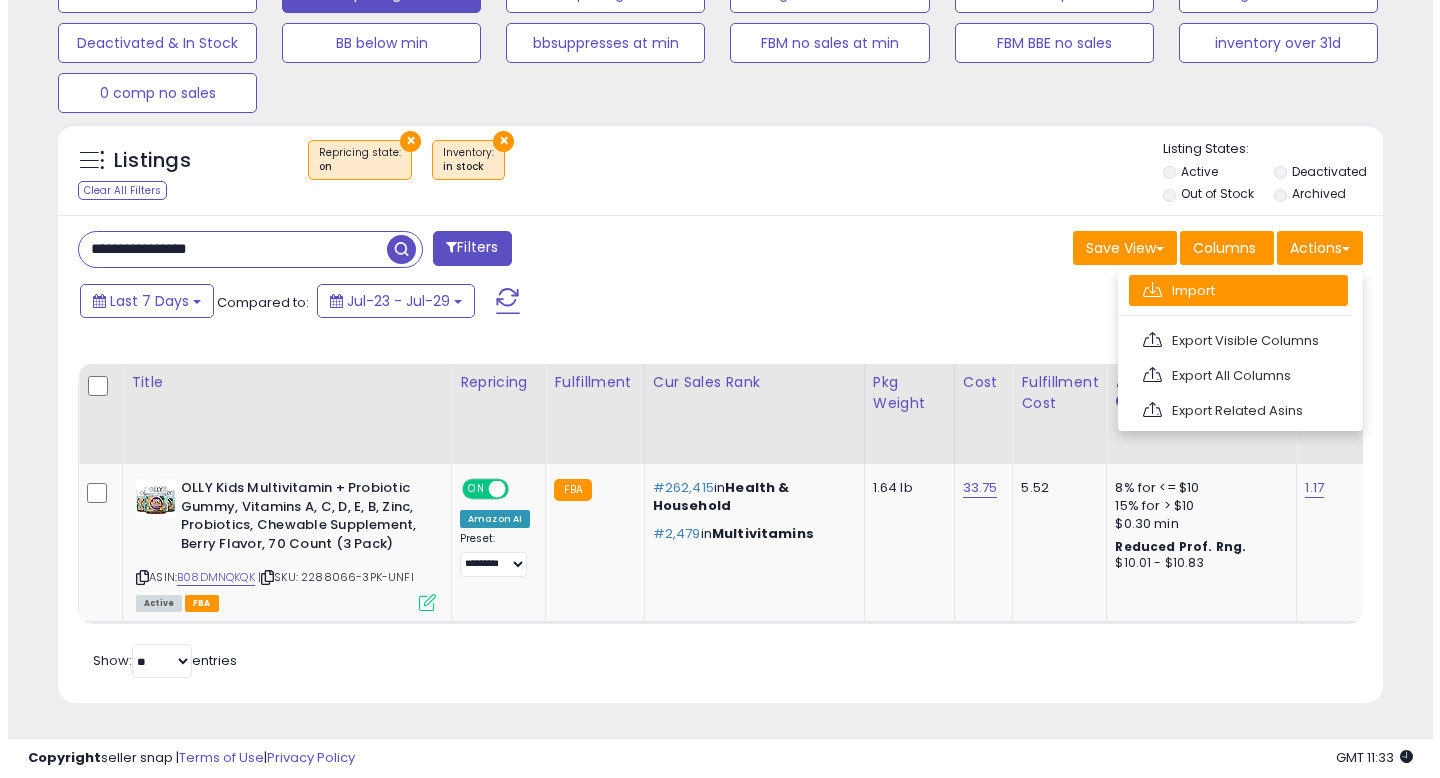 scroll, scrollTop: 999590, scrollLeft: 999224, axis: both 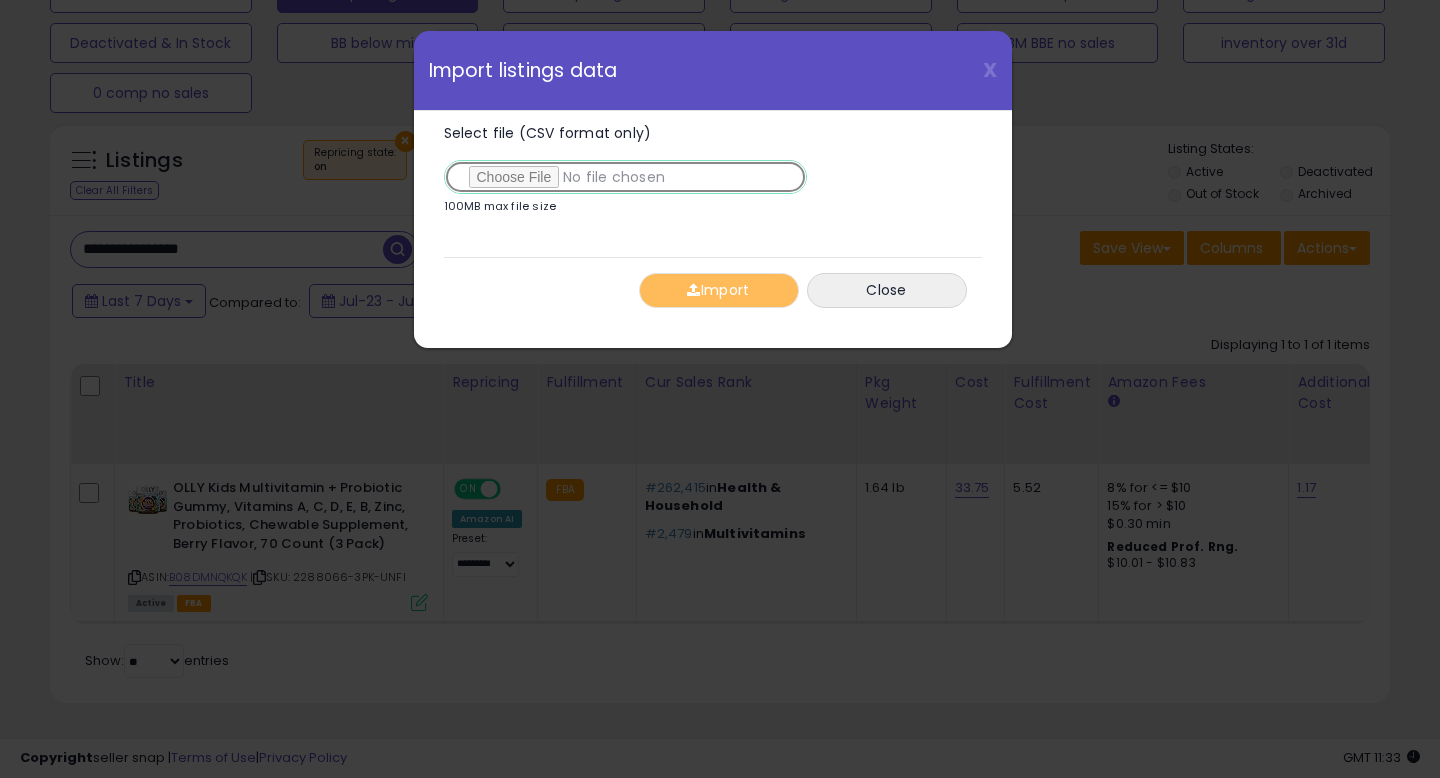 click on "Select file (CSV format only)" at bounding box center (625, 177) 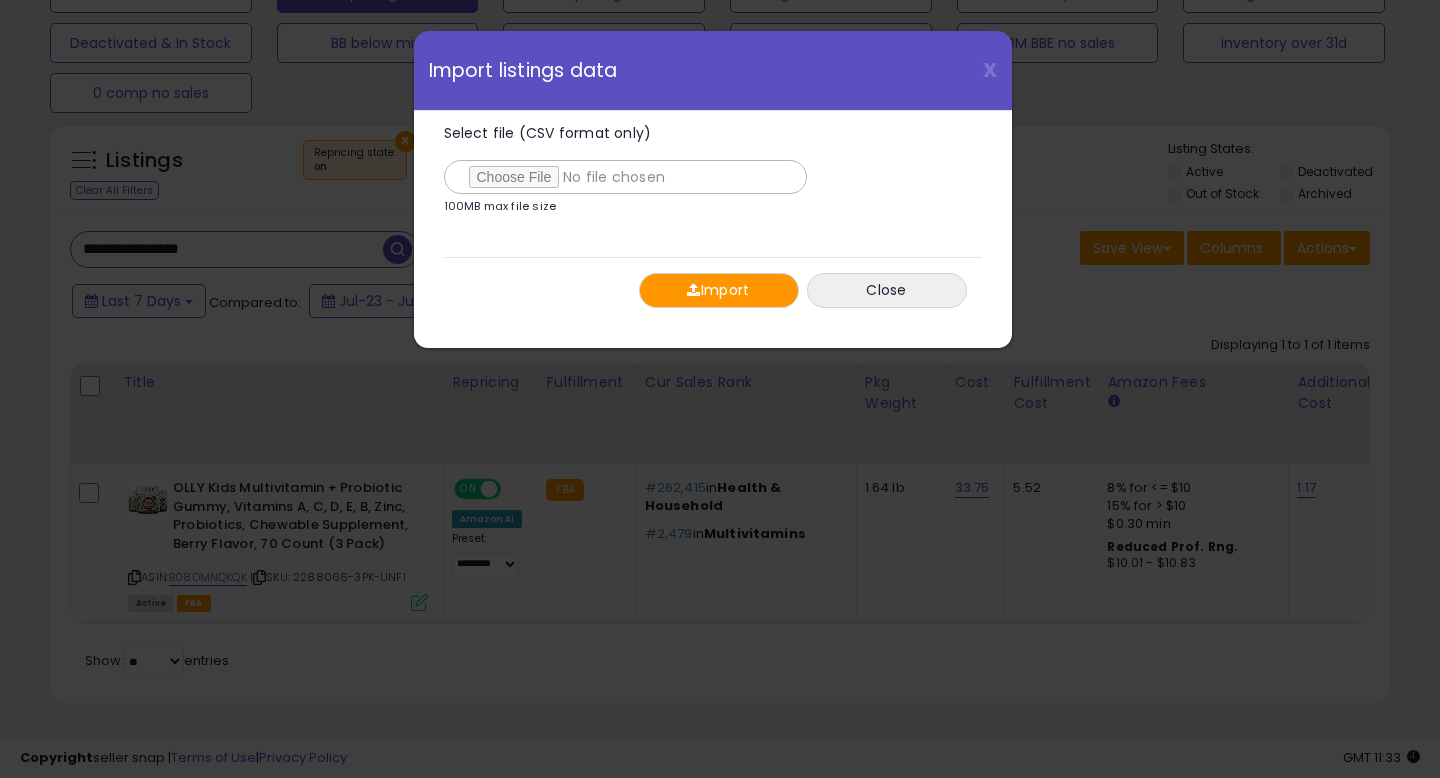 click on "Import" at bounding box center [719, 290] 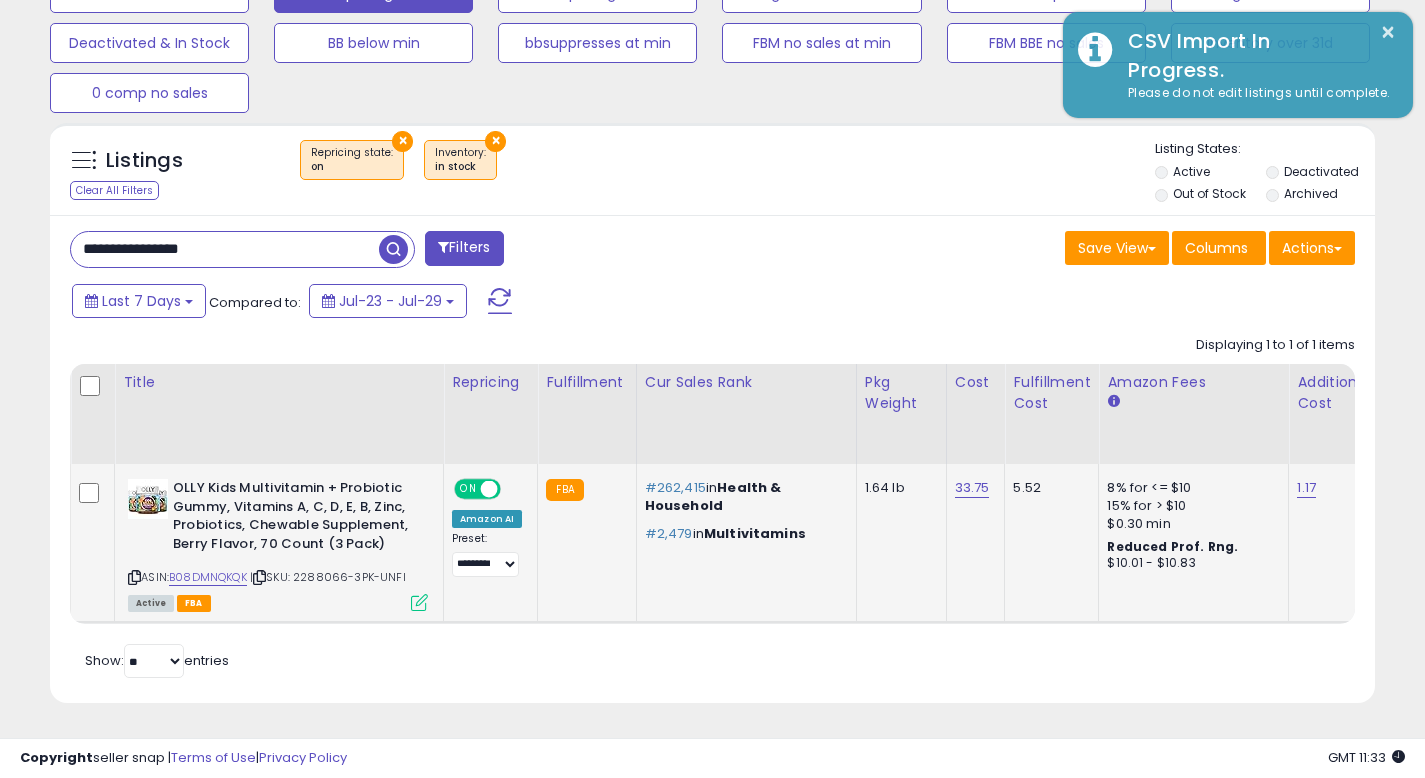 scroll, scrollTop: 410, scrollLeft: 767, axis: both 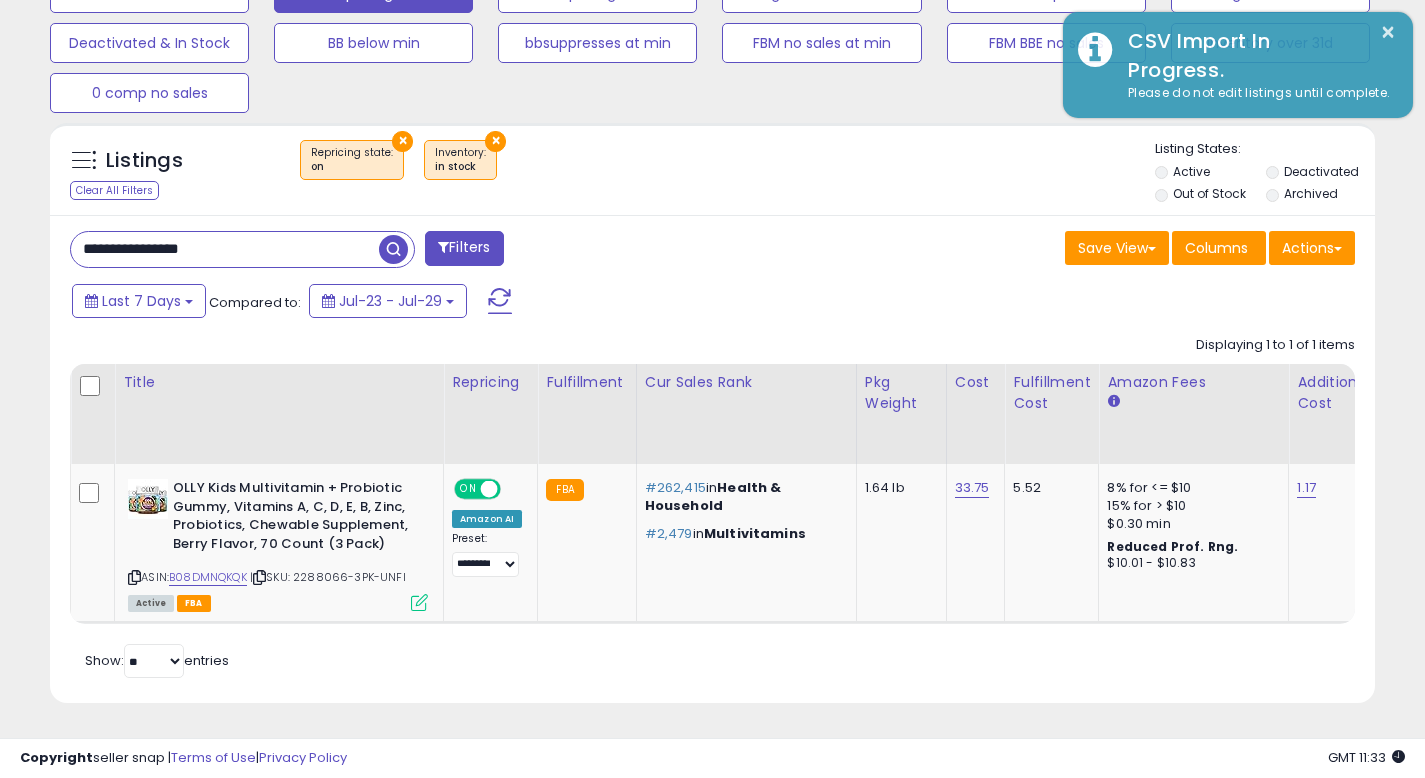click on "Displaying 1 to 1 of 1 items
Title
Repricing" 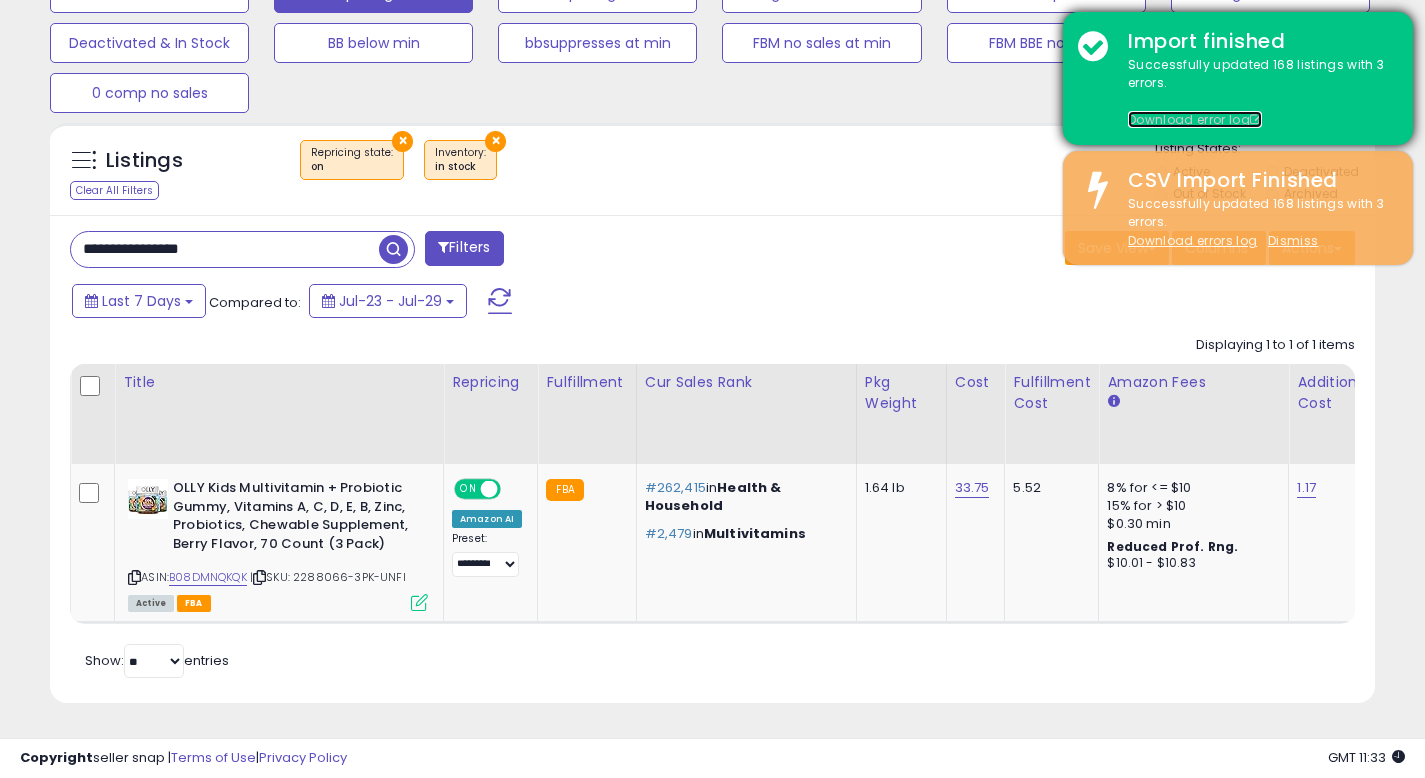 click on "Download error log" at bounding box center (1195, 119) 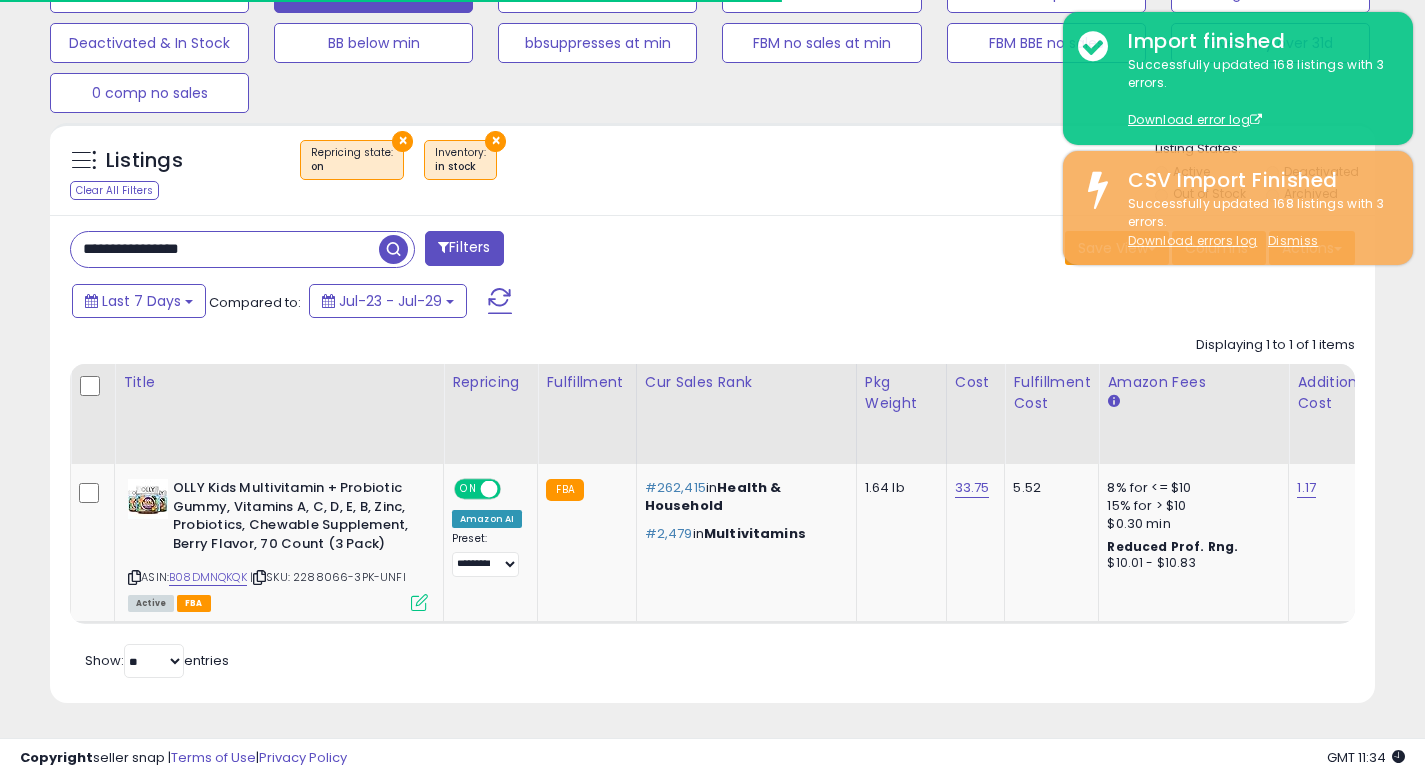 click on "**********" at bounding box center [225, 249] 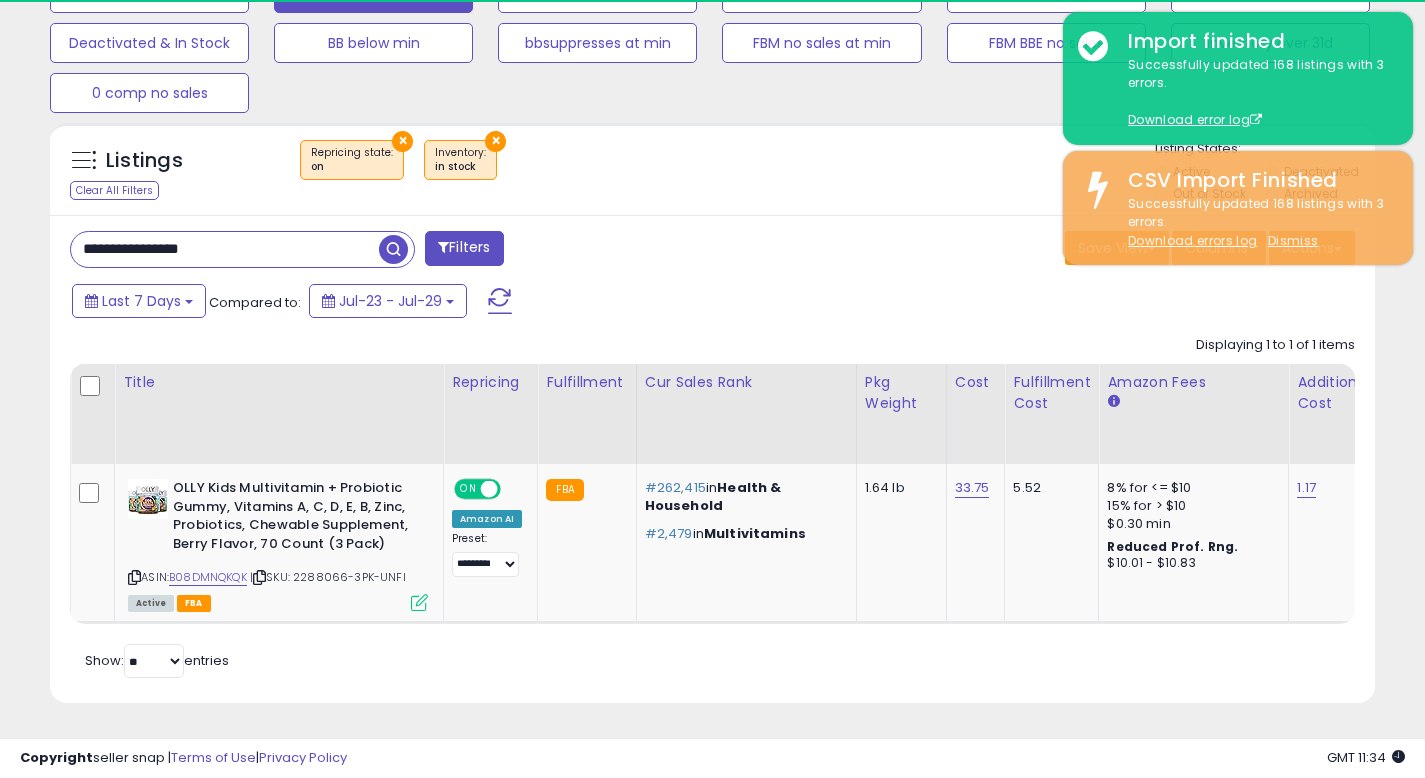 click on "**********" at bounding box center [225, 249] 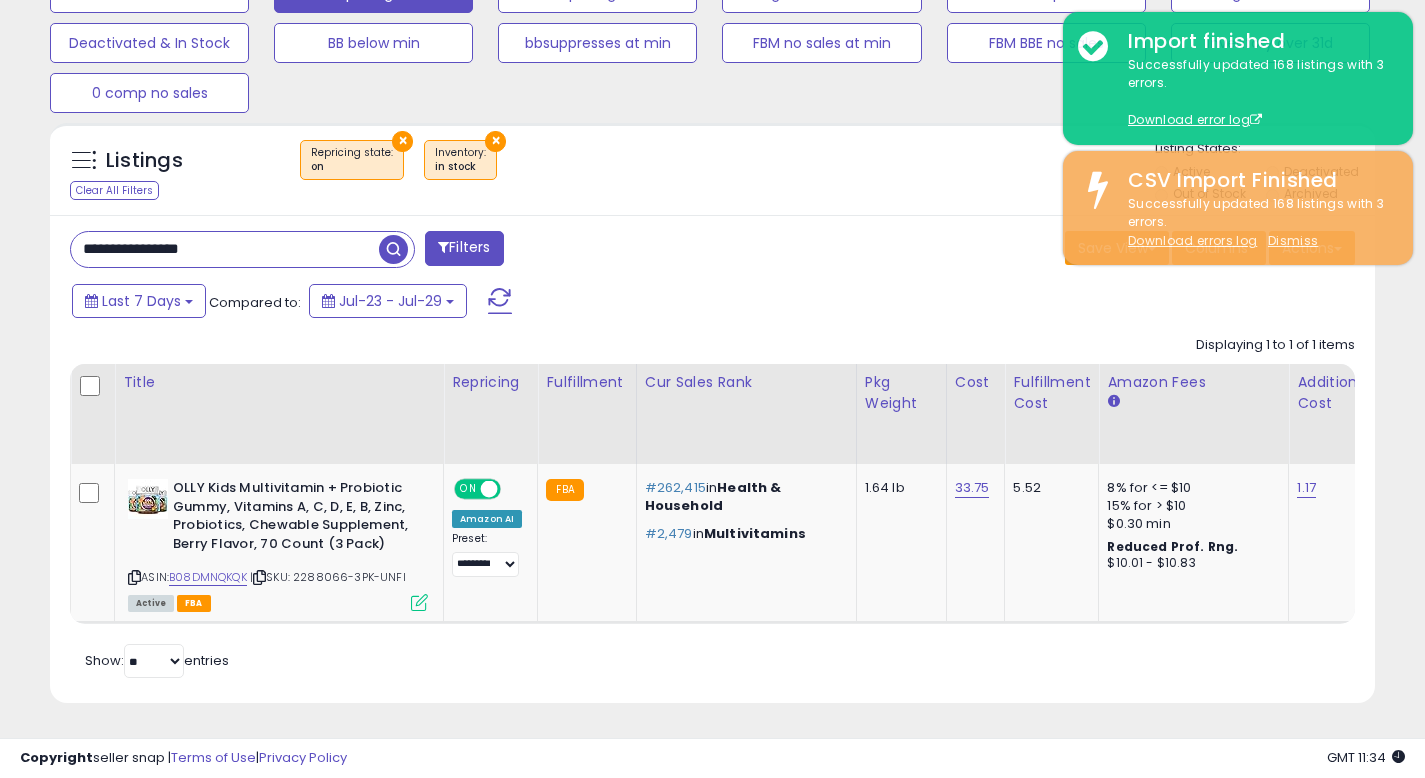 paste on "*******" 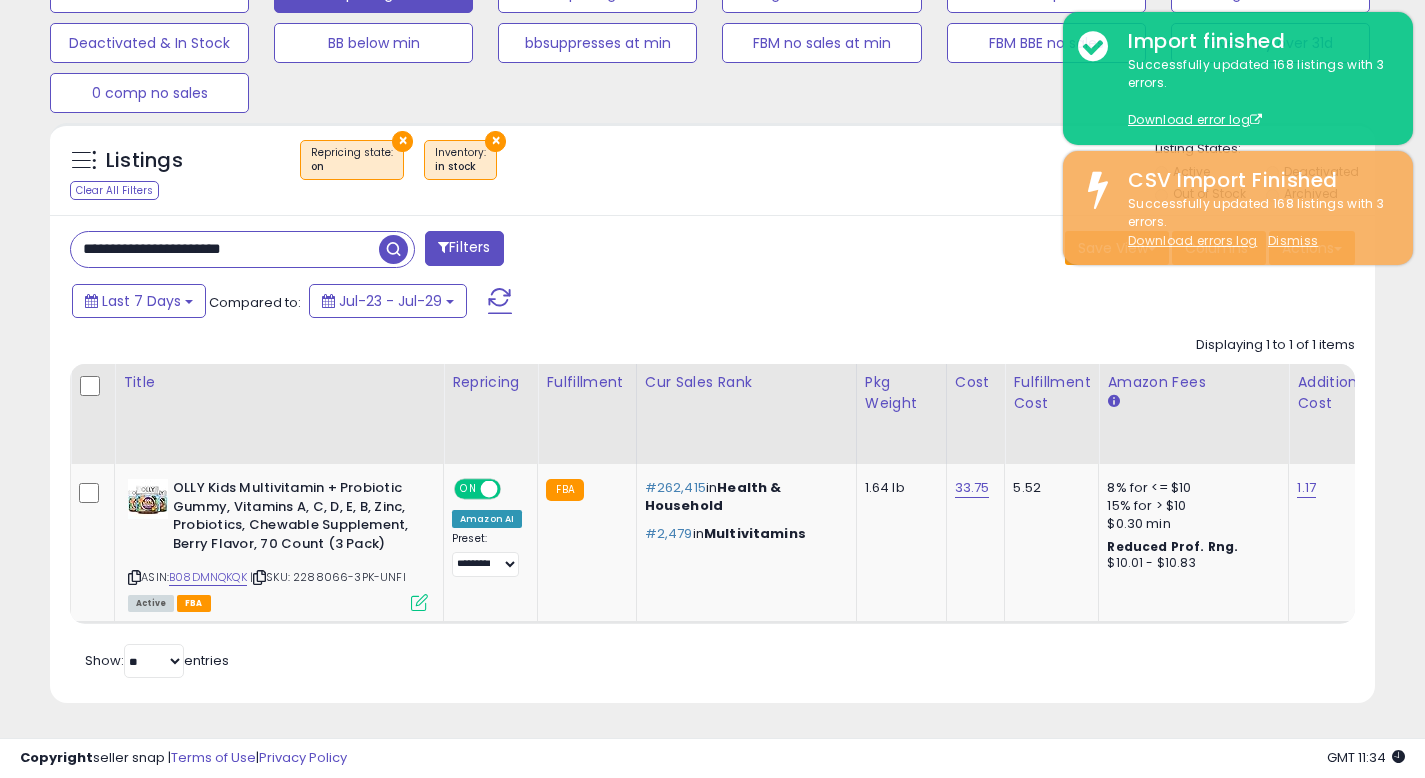 click at bounding box center (393, 249) 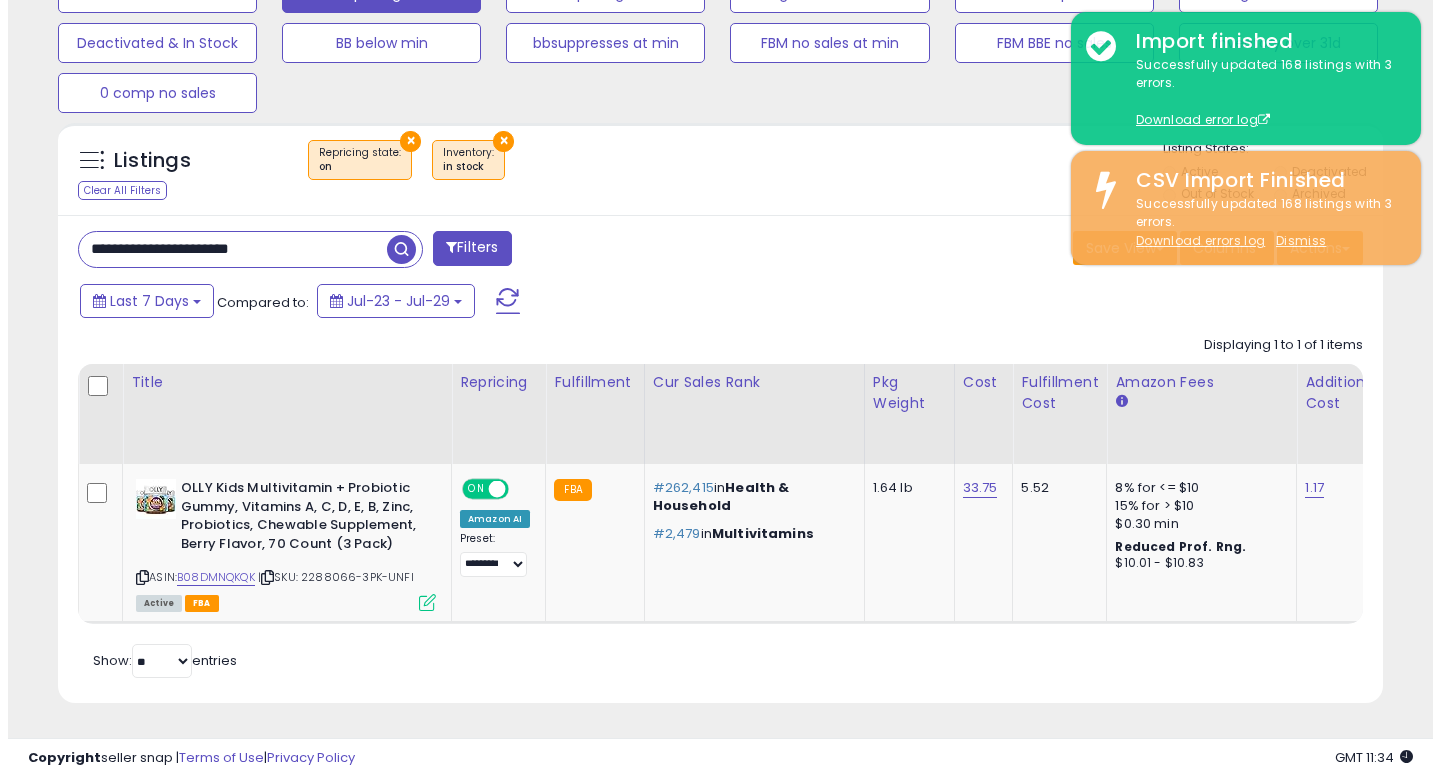 scroll, scrollTop: 513, scrollLeft: 0, axis: vertical 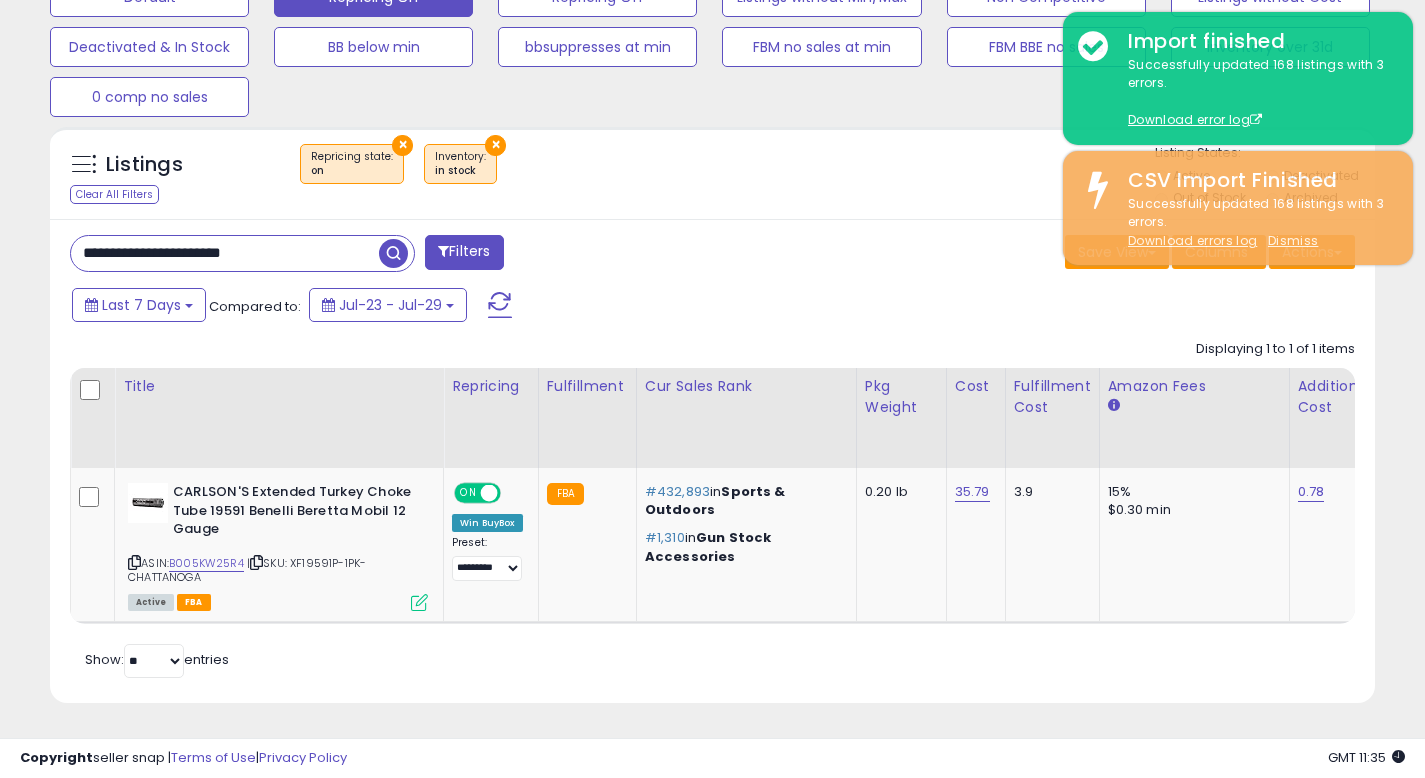 click on "**********" at bounding box center (384, 255) 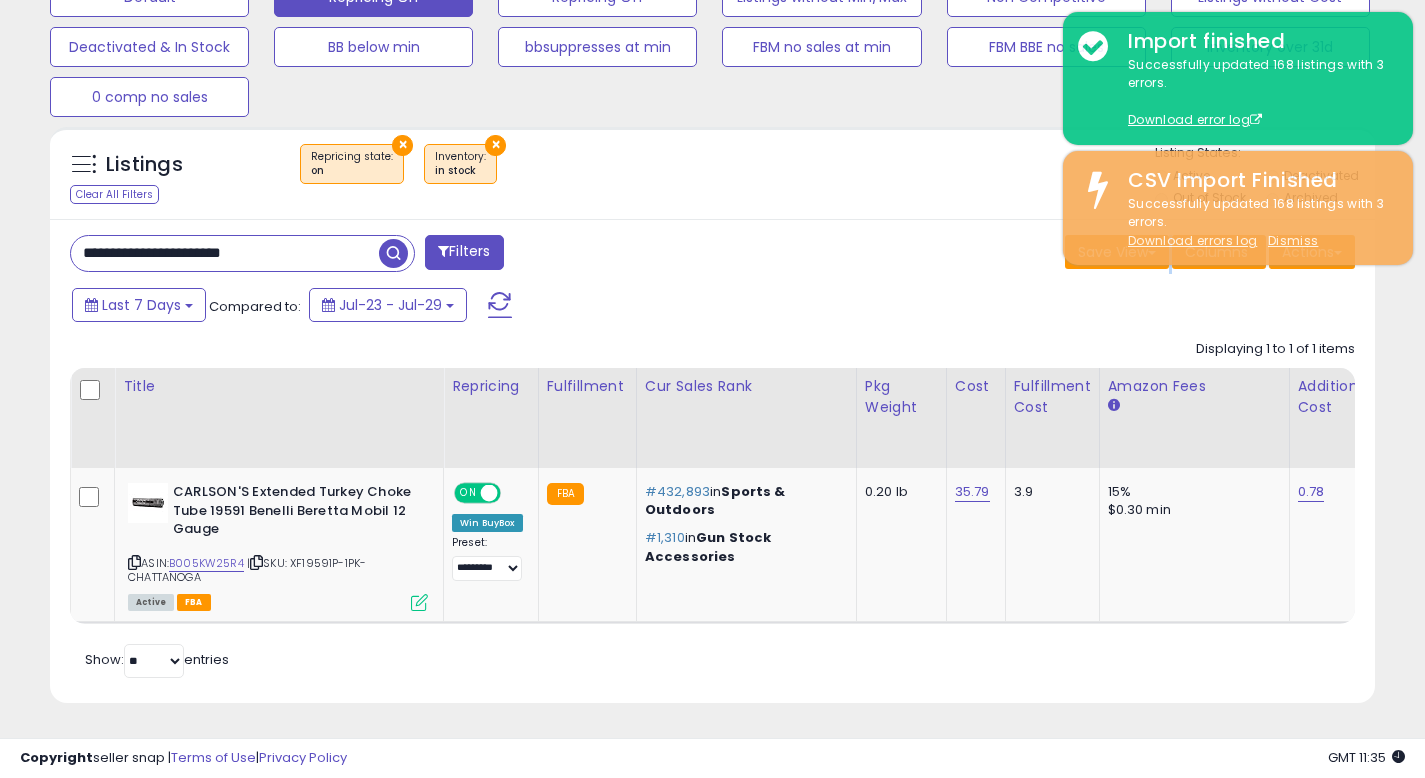 click on "**********" at bounding box center [712, 461] 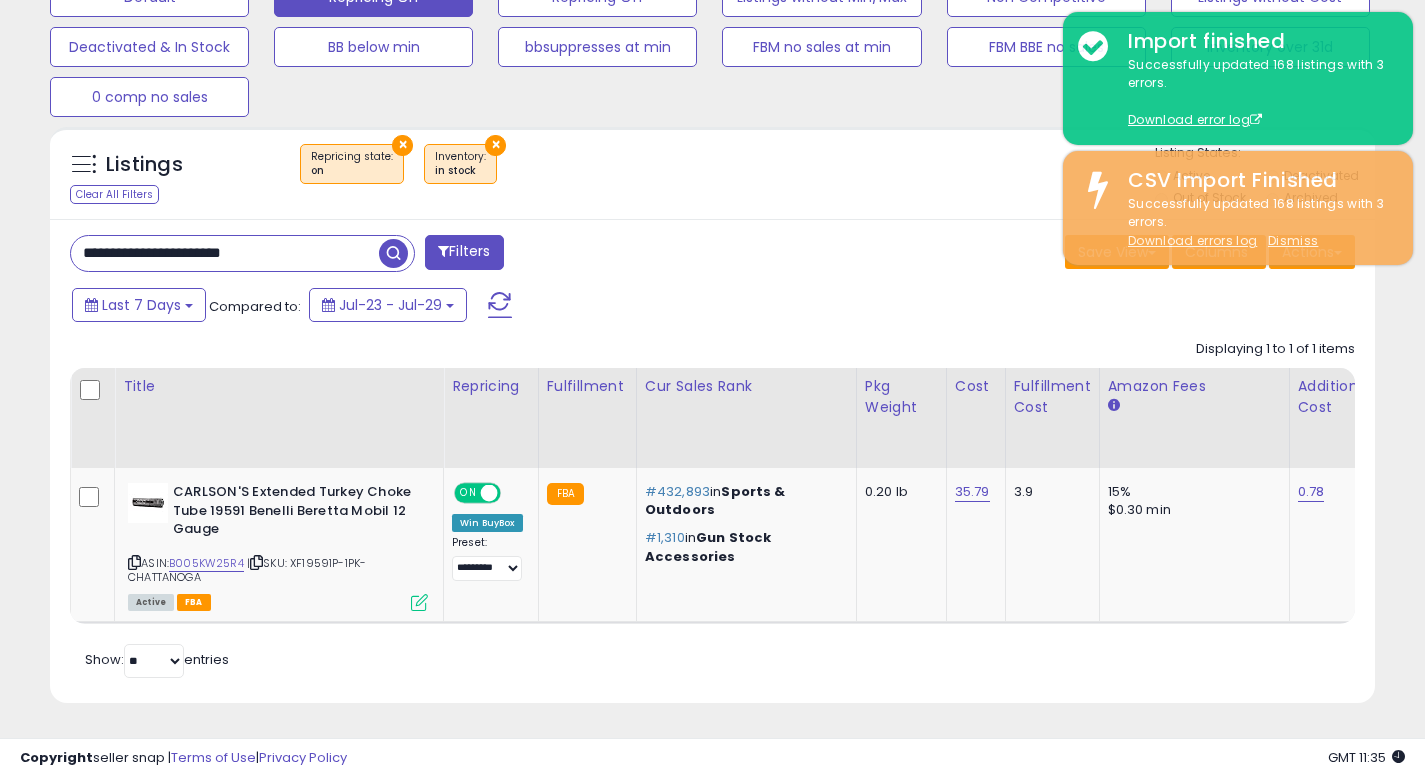 click on "**********" at bounding box center [712, 461] 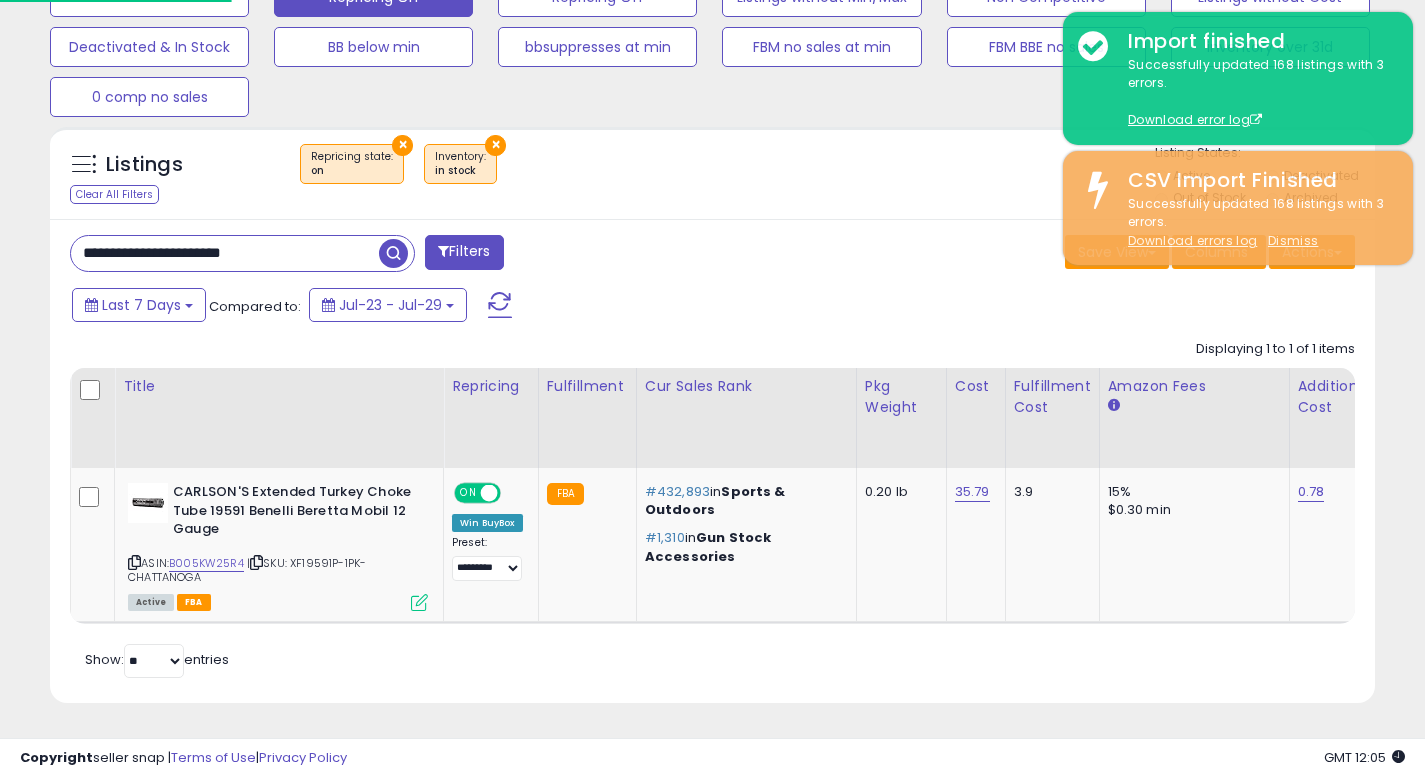 click on "Last 7 Days
Compared to:
Jul-23 - Jul-29" at bounding box center (549, 307) 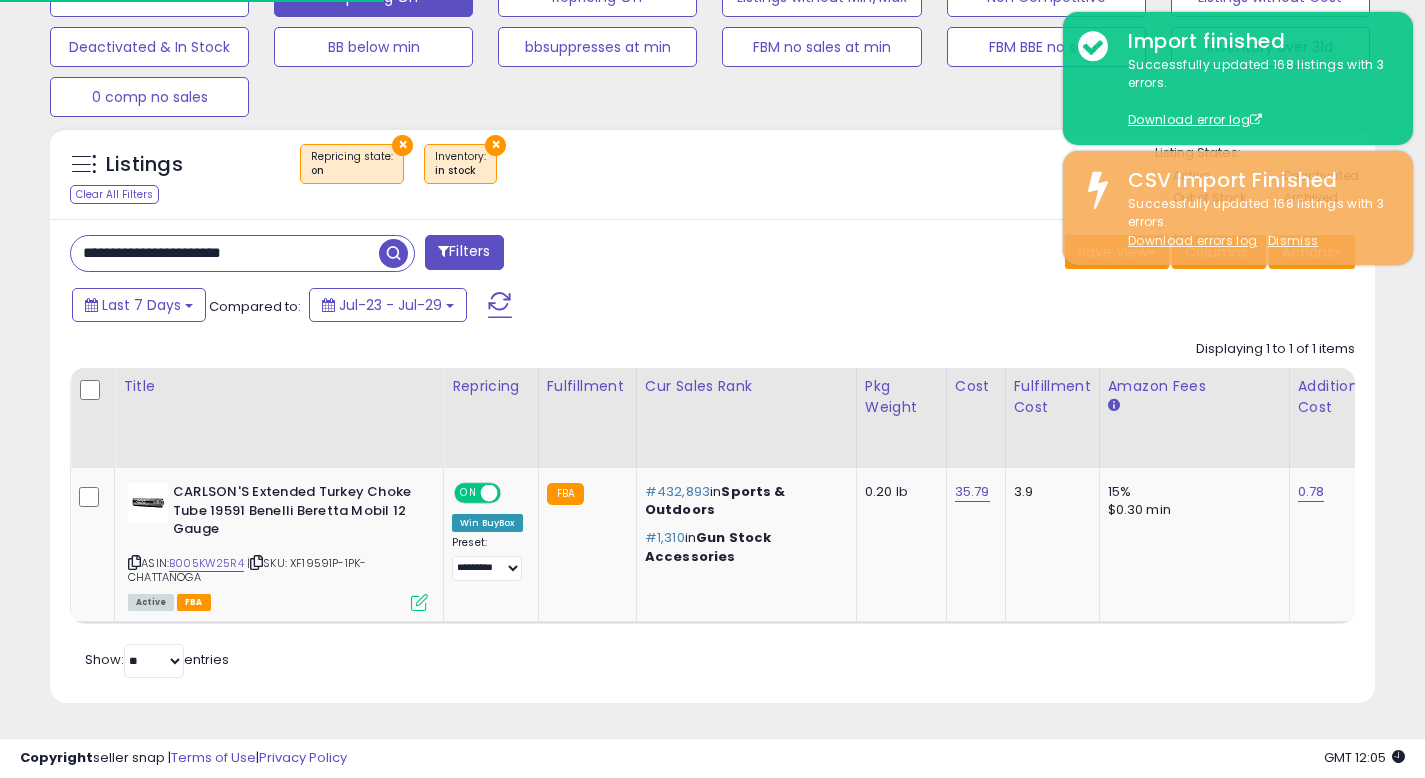click on "Save View
Save As New View
Update Current View
Columns
Actions
Import  Export Visible Columns" at bounding box center [1042, 254] 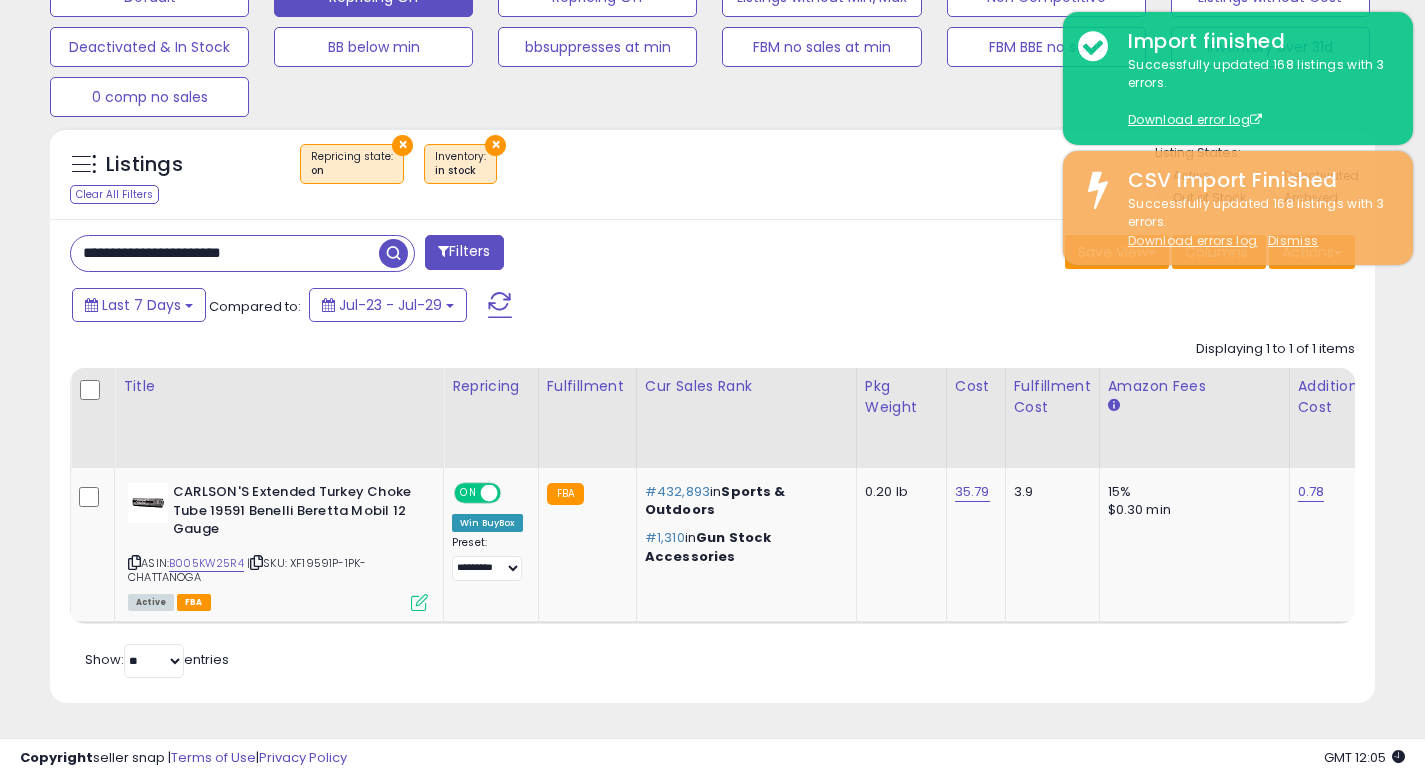 drag, startPoint x: 890, startPoint y: 273, endPoint x: 908, endPoint y: 189, distance: 85.90693 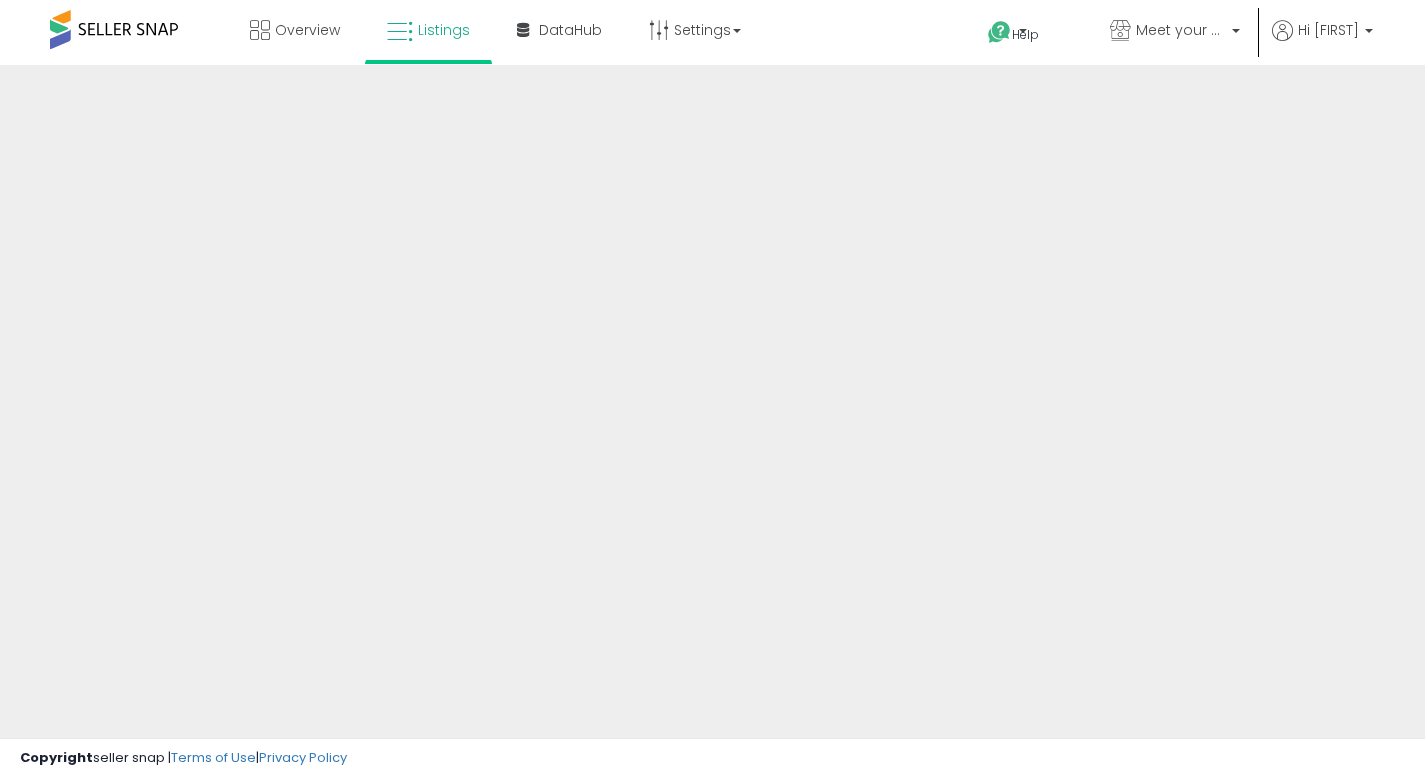 scroll, scrollTop: 117, scrollLeft: 0, axis: vertical 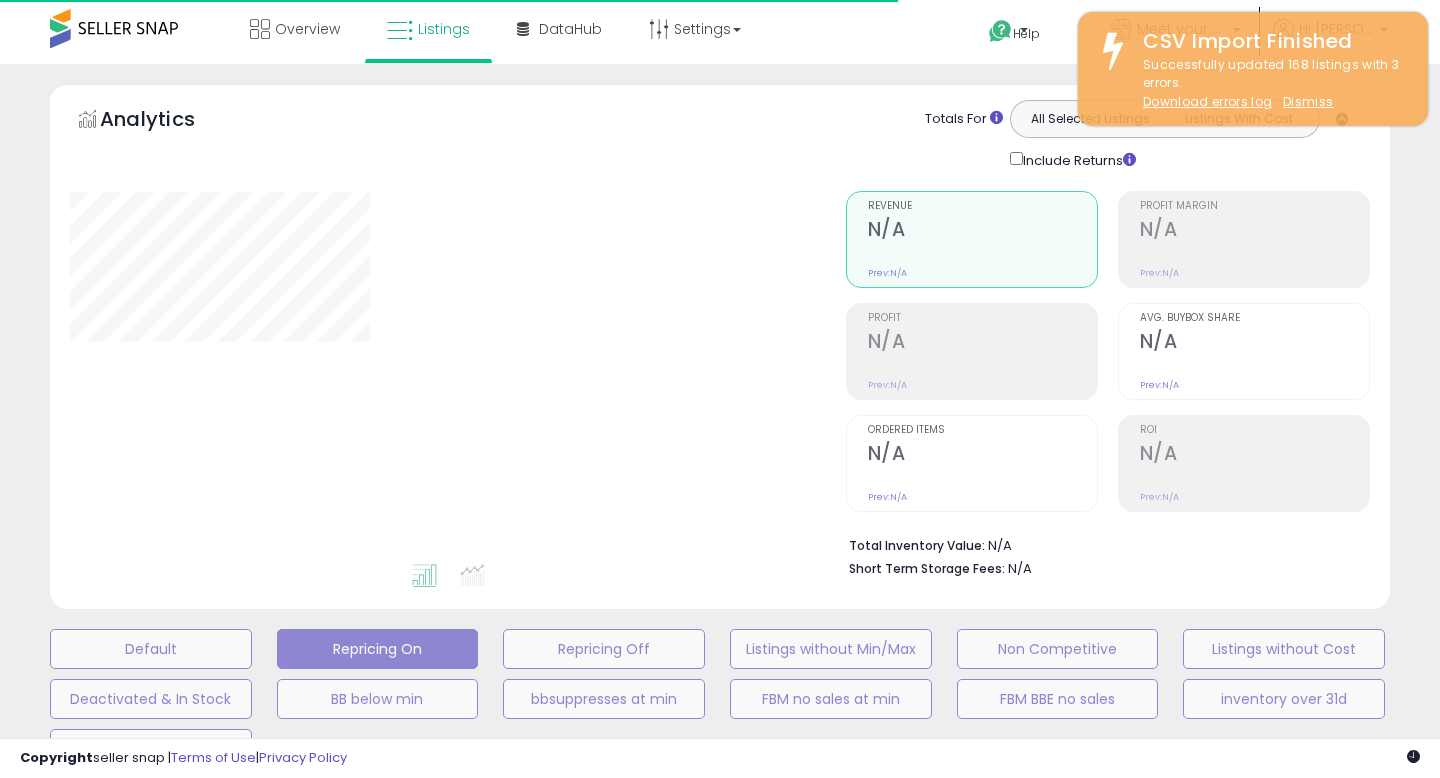 type on "**********" 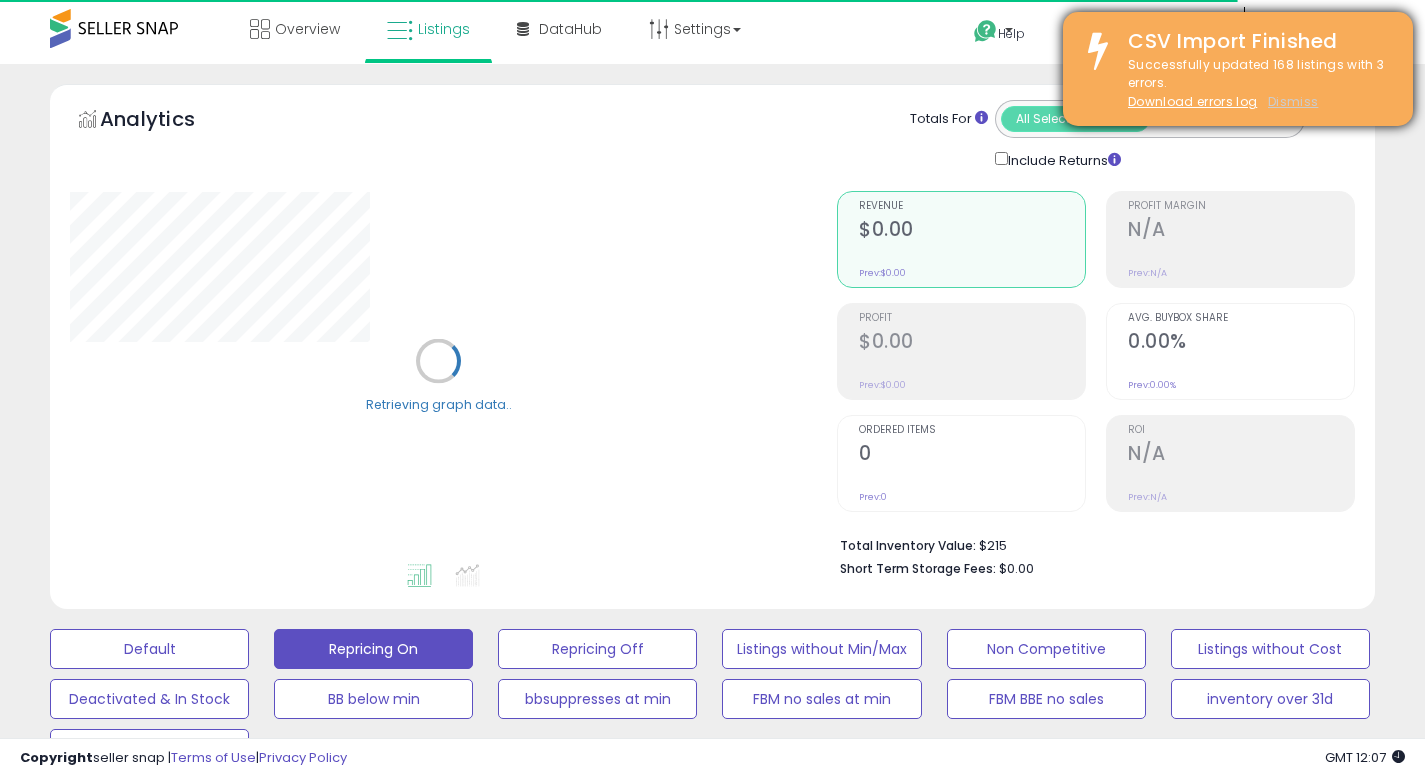 click on "Dismiss" at bounding box center [1293, 101] 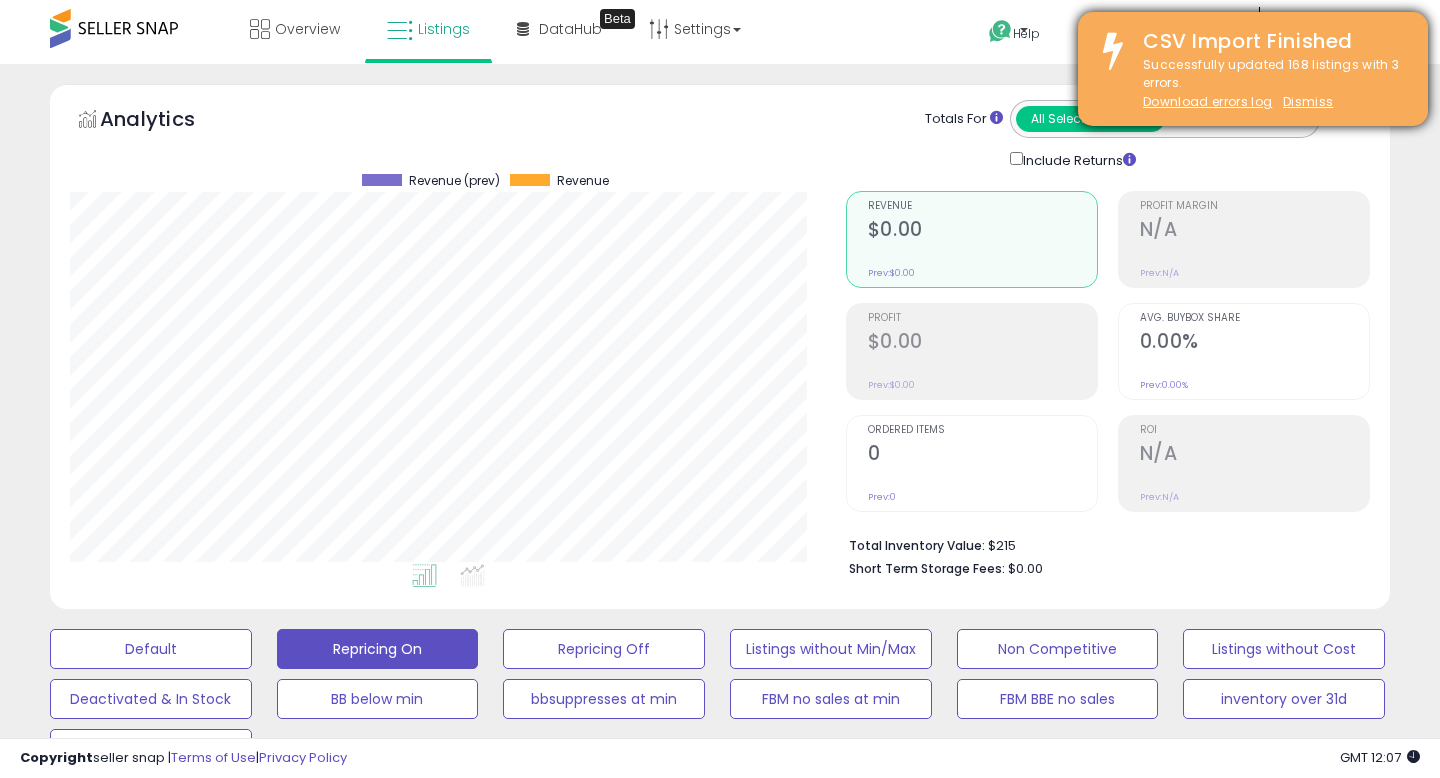 scroll, scrollTop: 999590, scrollLeft: 999224, axis: both 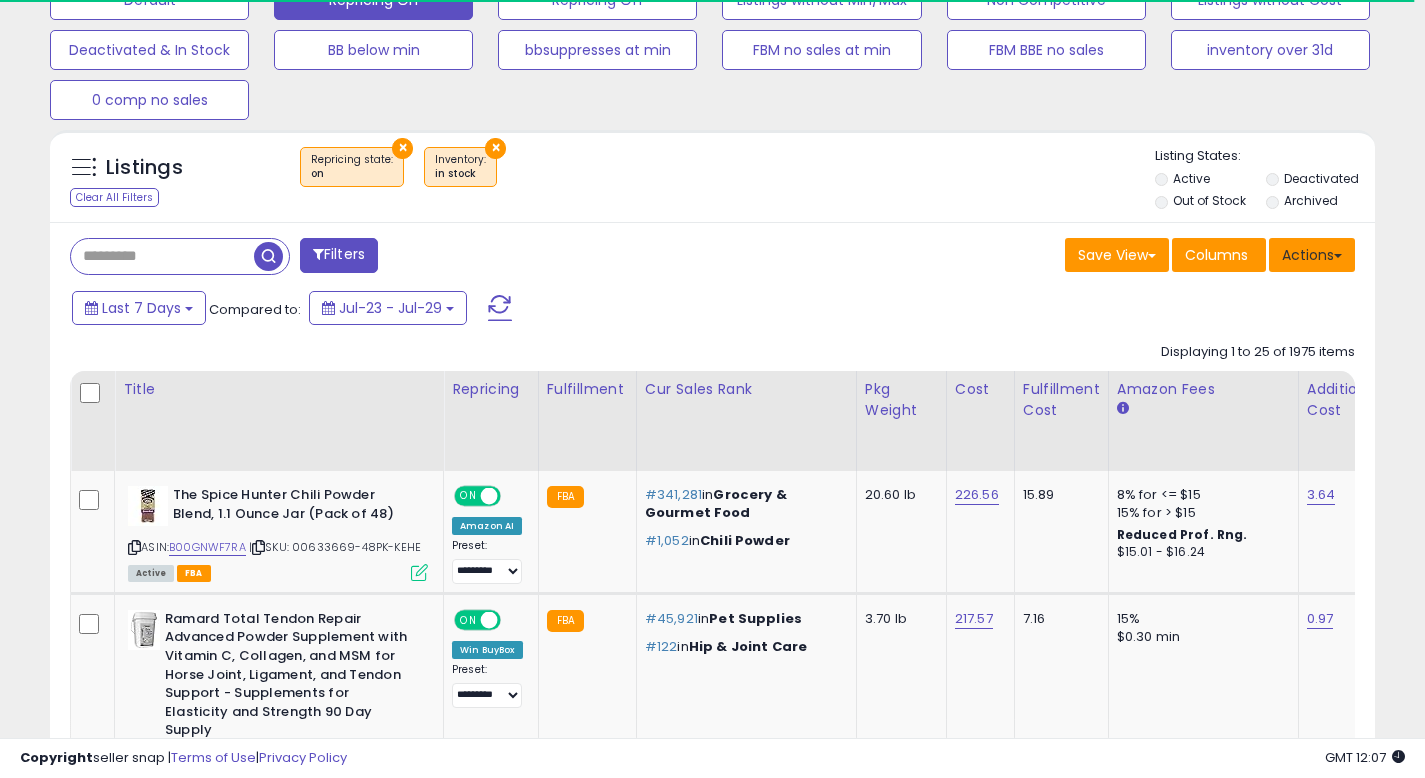 click on "Actions" at bounding box center (1312, 255) 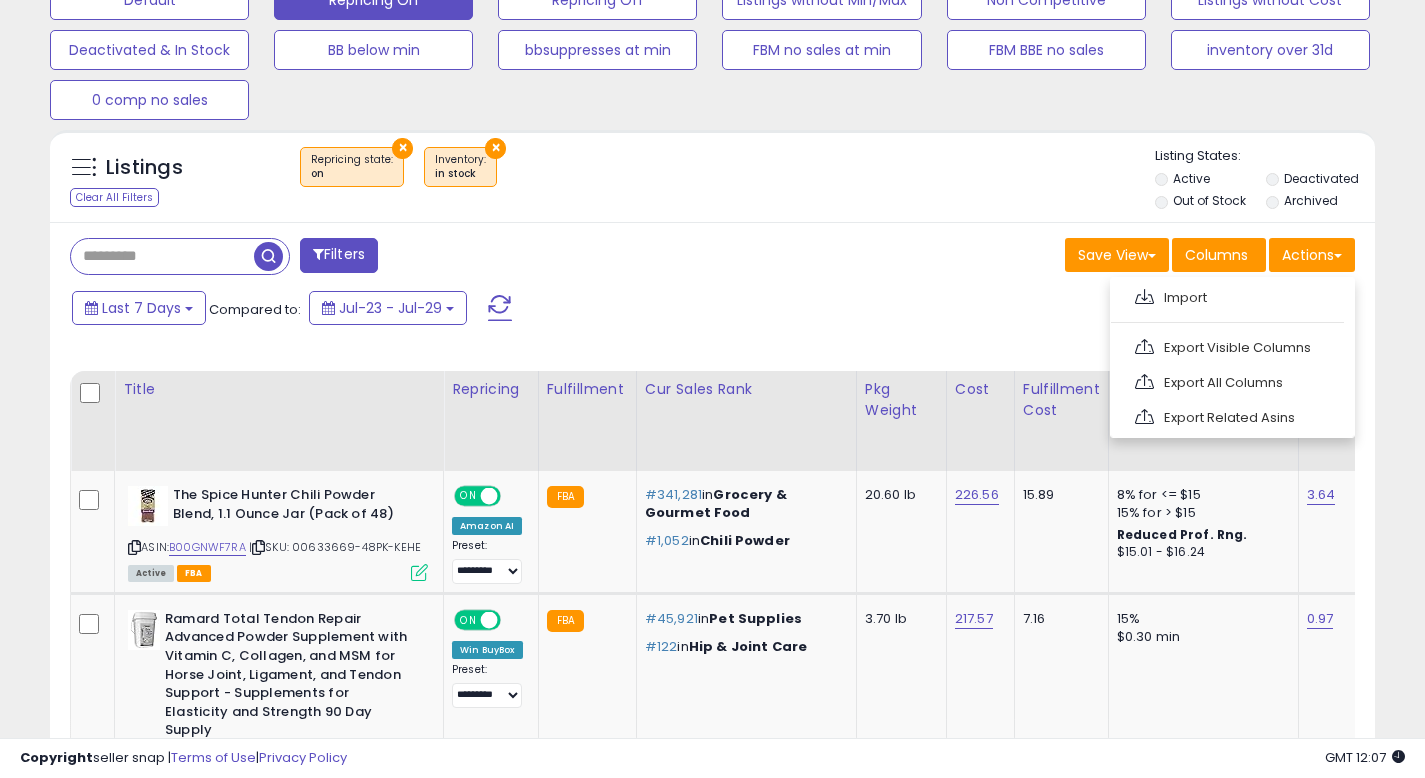 click on "Default
Repricing On
Repricing Off
Listings without Min/Max
Non Competitive
Listings without Cost
Deactivated & In Stock
BB below min
bbsuppresses at min
FBM no sales at min
FBM BBE no sales
inventory over 31d
0 comp no sales" at bounding box center (712, 45) 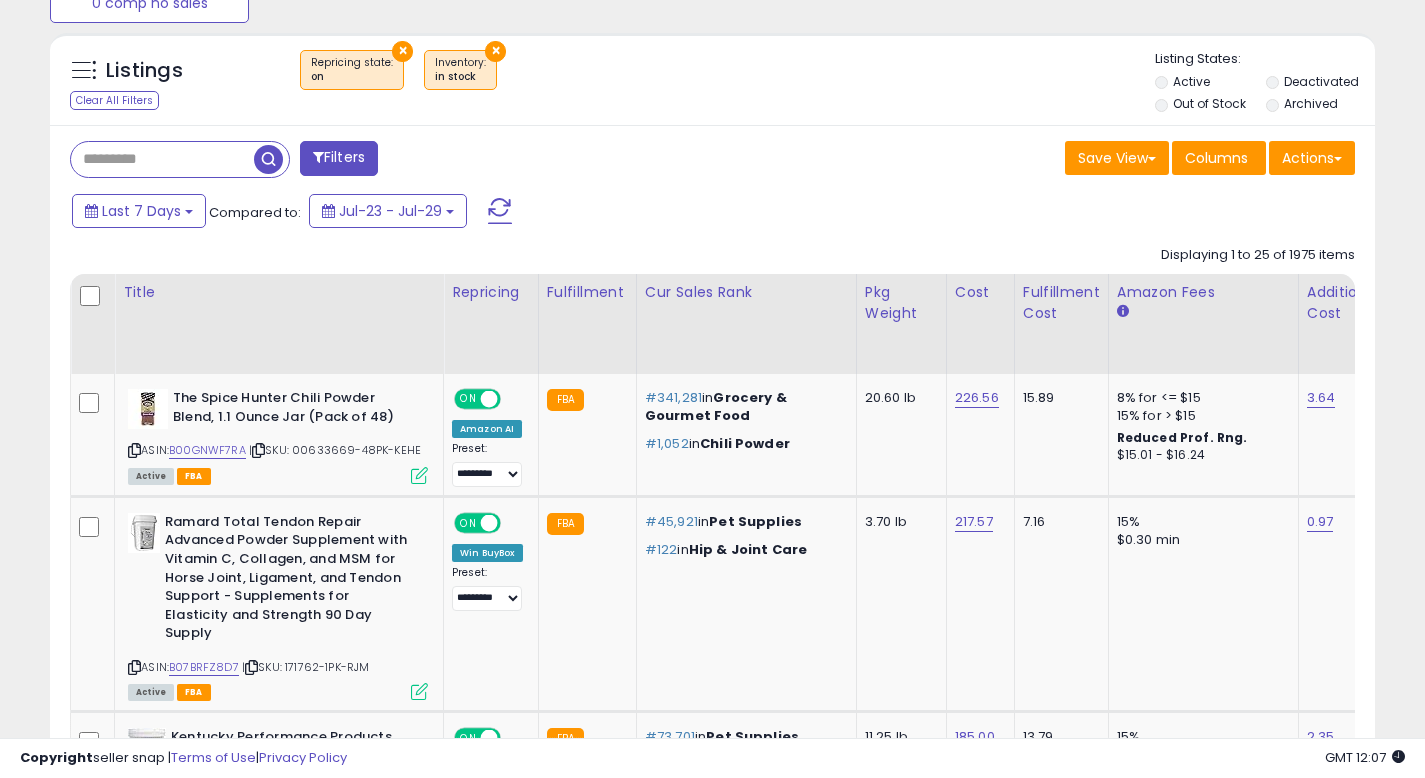 scroll, scrollTop: 812, scrollLeft: 0, axis: vertical 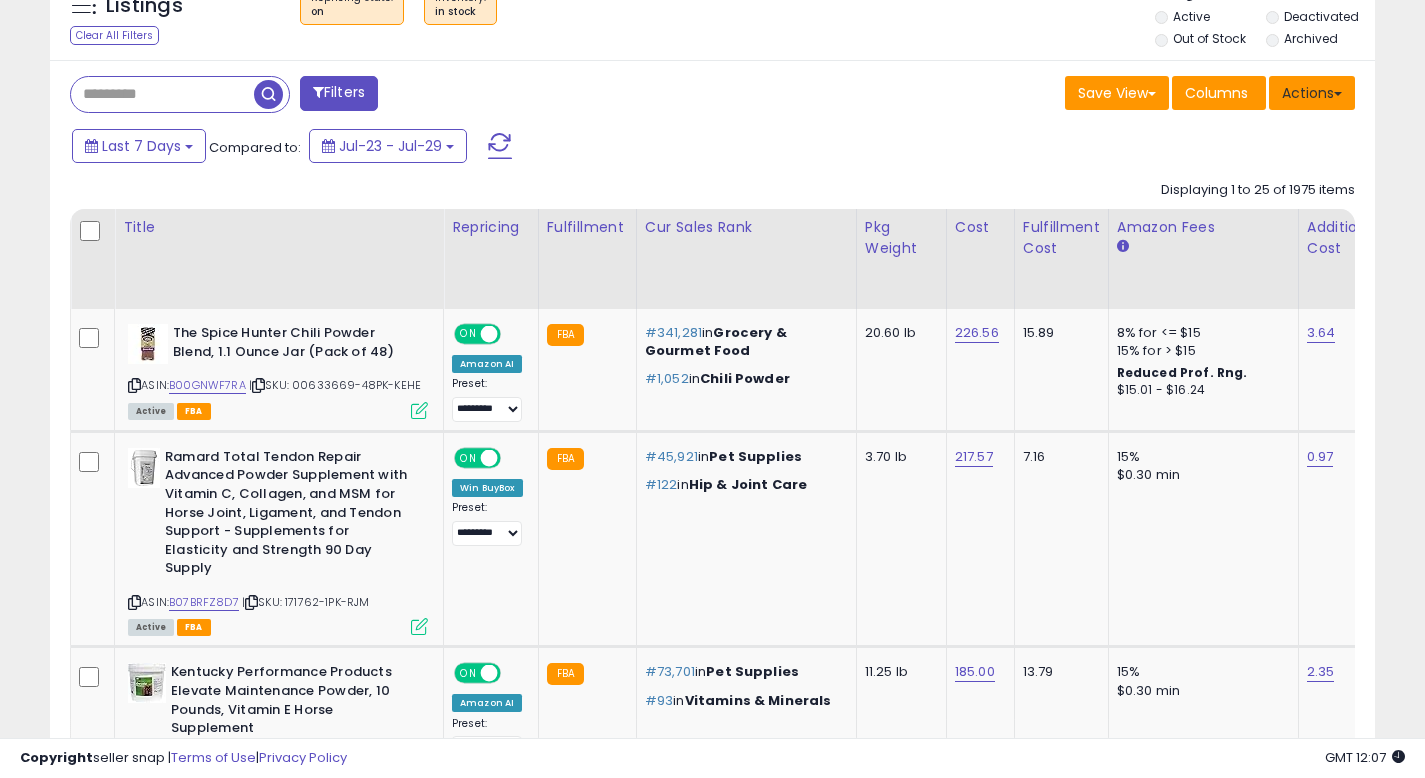 click on "Actions" at bounding box center [1312, 93] 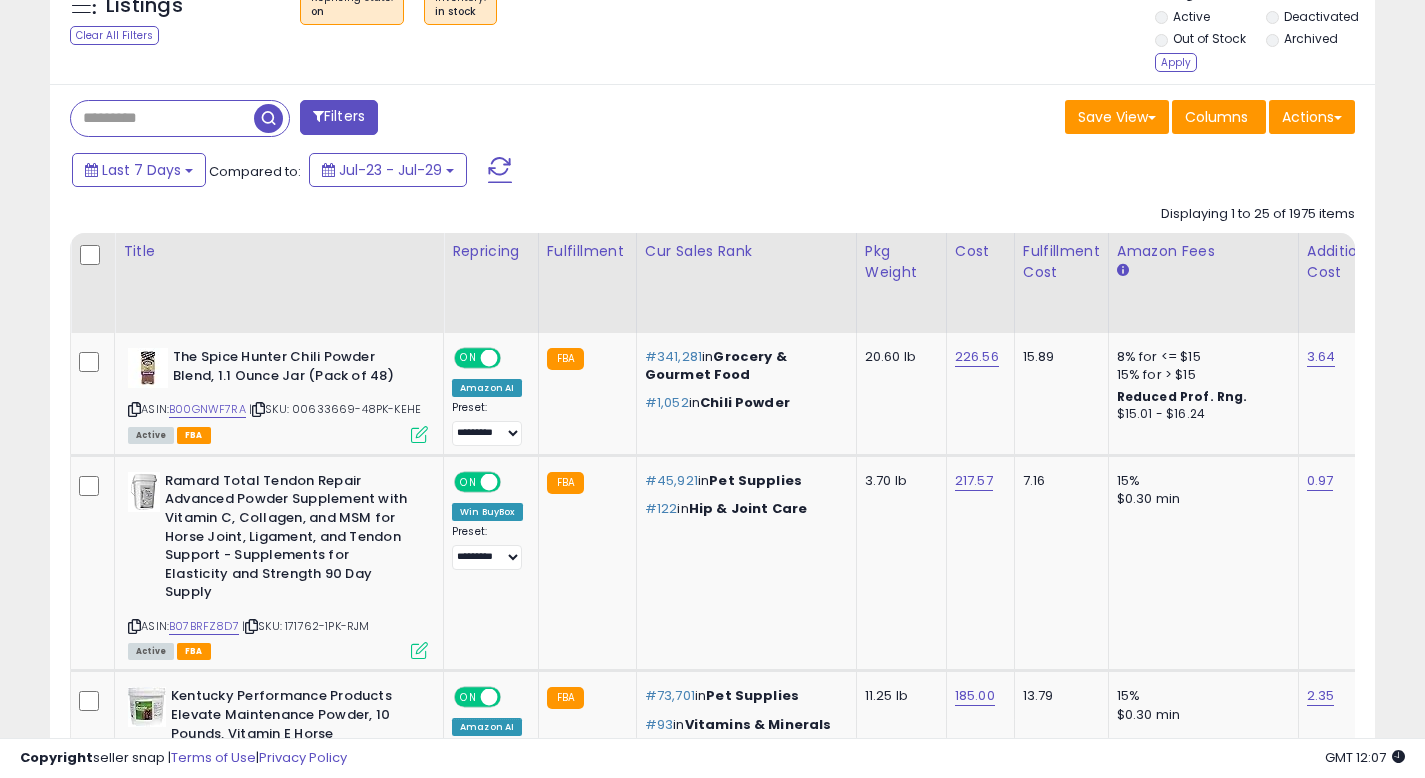 drag, startPoint x: 1280, startPoint y: 13, endPoint x: 1279, endPoint y: 38, distance: 25.019993 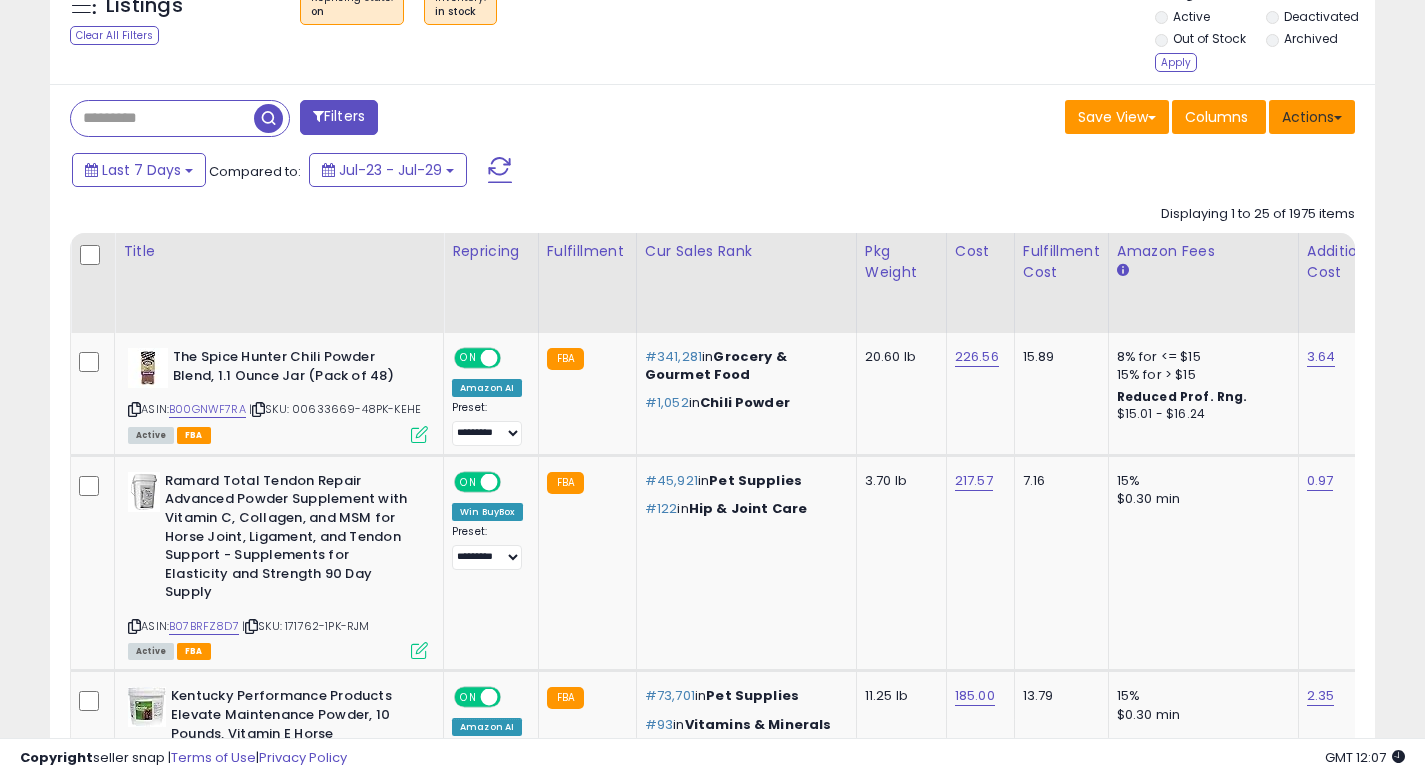 click on "Actions" at bounding box center (1312, 117) 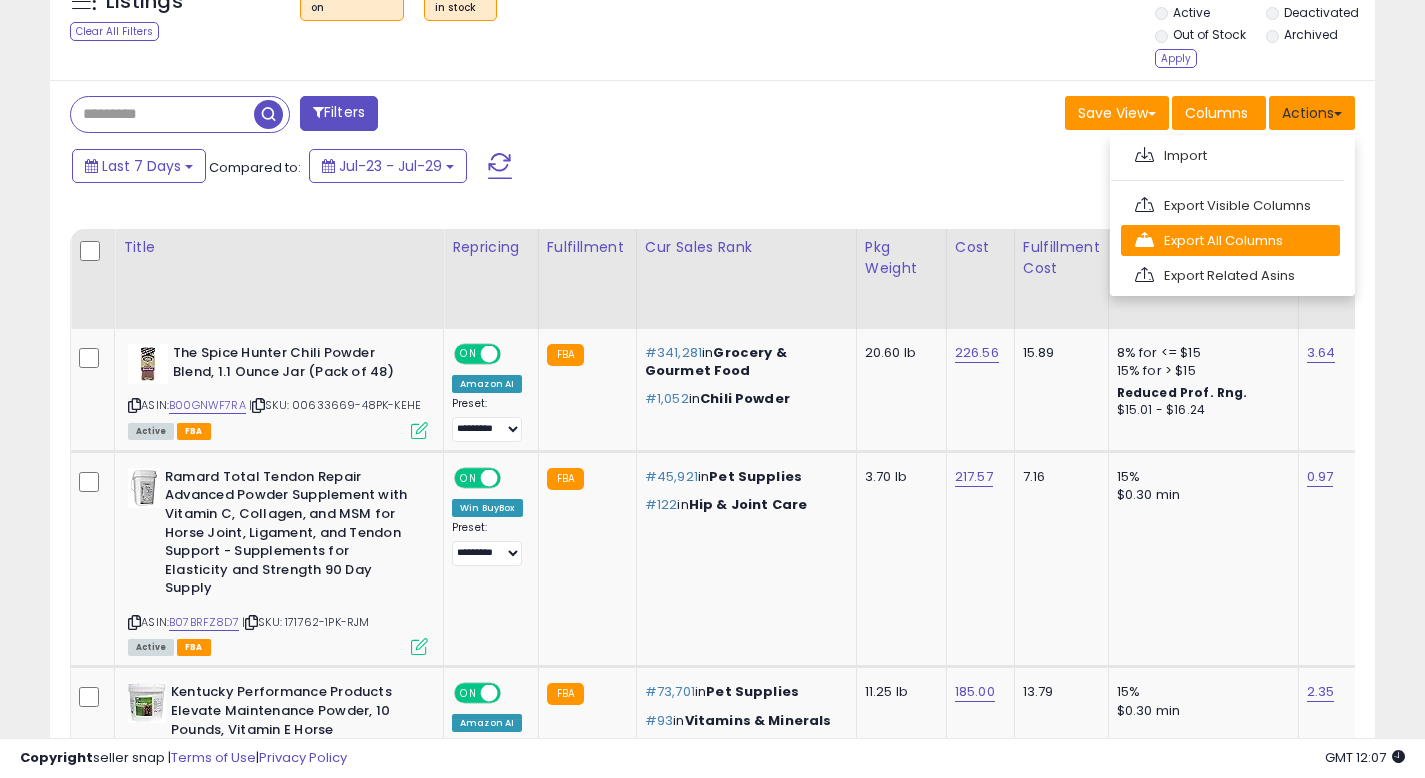 scroll, scrollTop: 816, scrollLeft: 0, axis: vertical 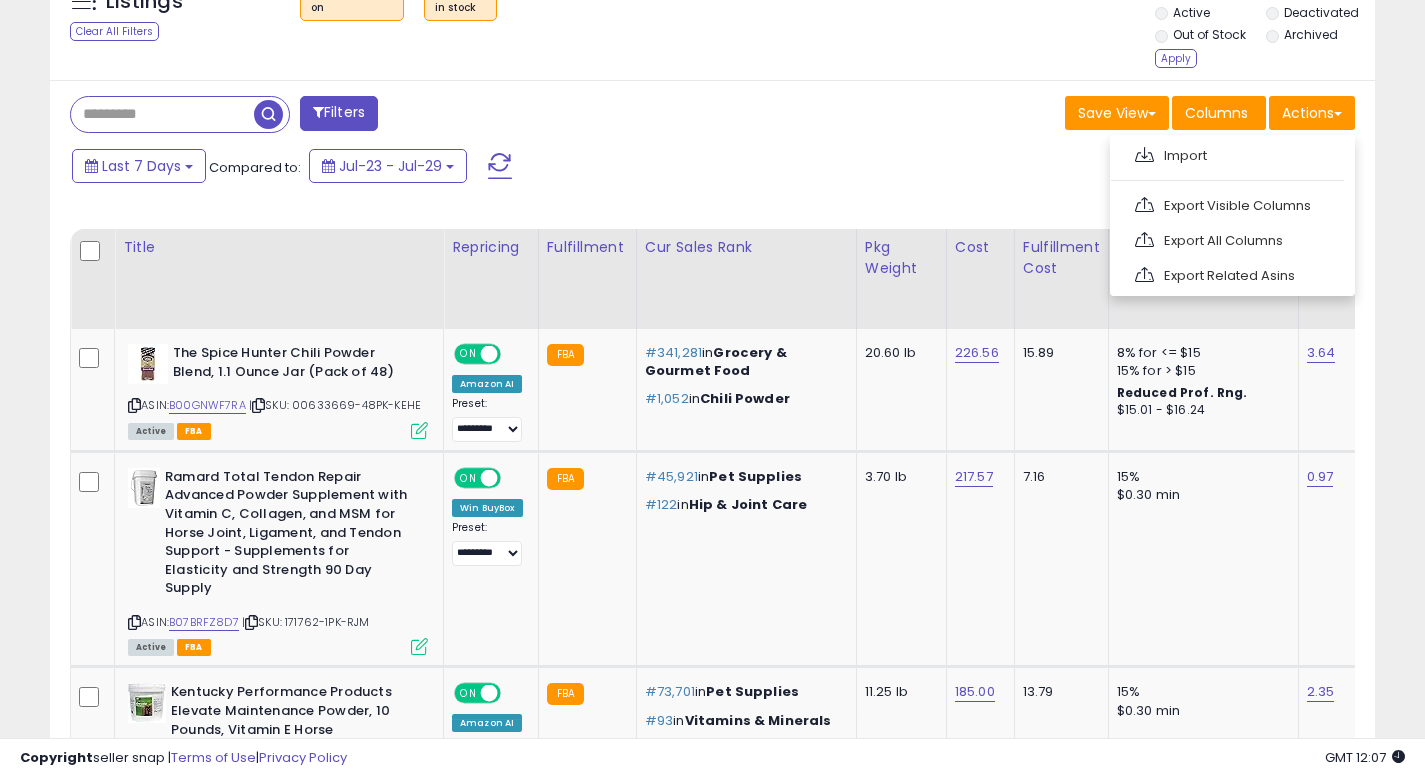 click on "Export Visible Columns" at bounding box center (1230, 205) 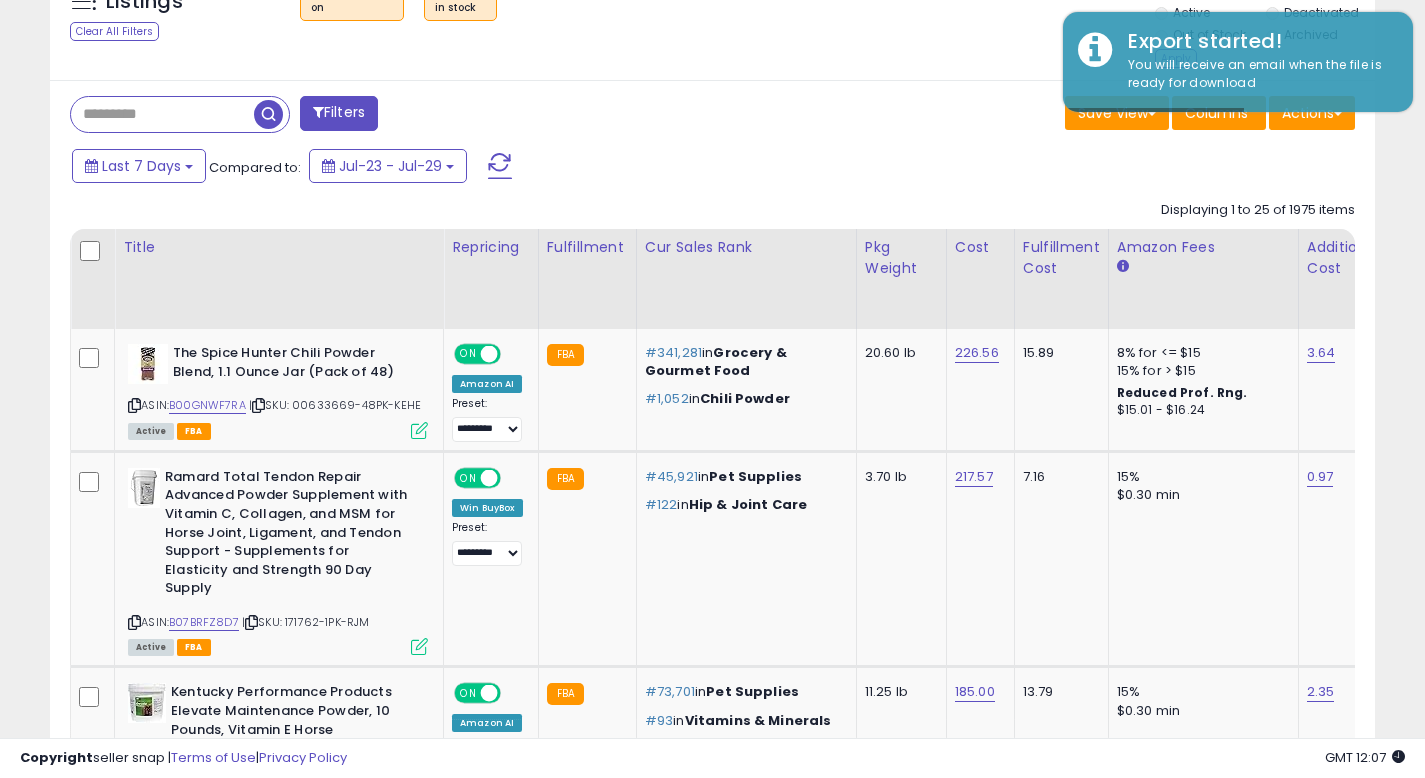 click on "Listings
Clear All Filters
×
Repricing state :
on
× in stock" at bounding box center [712, 2100] 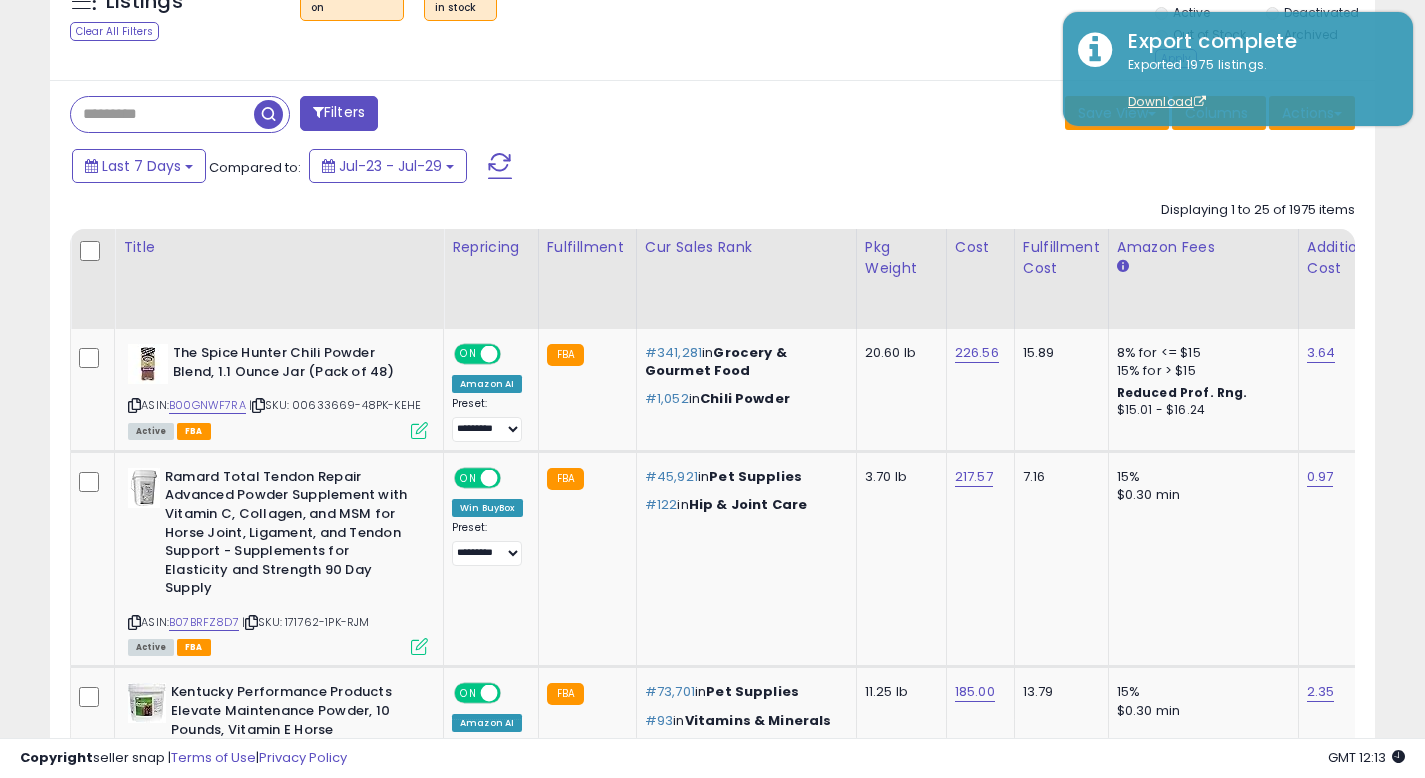 click at bounding box center (162, 114) 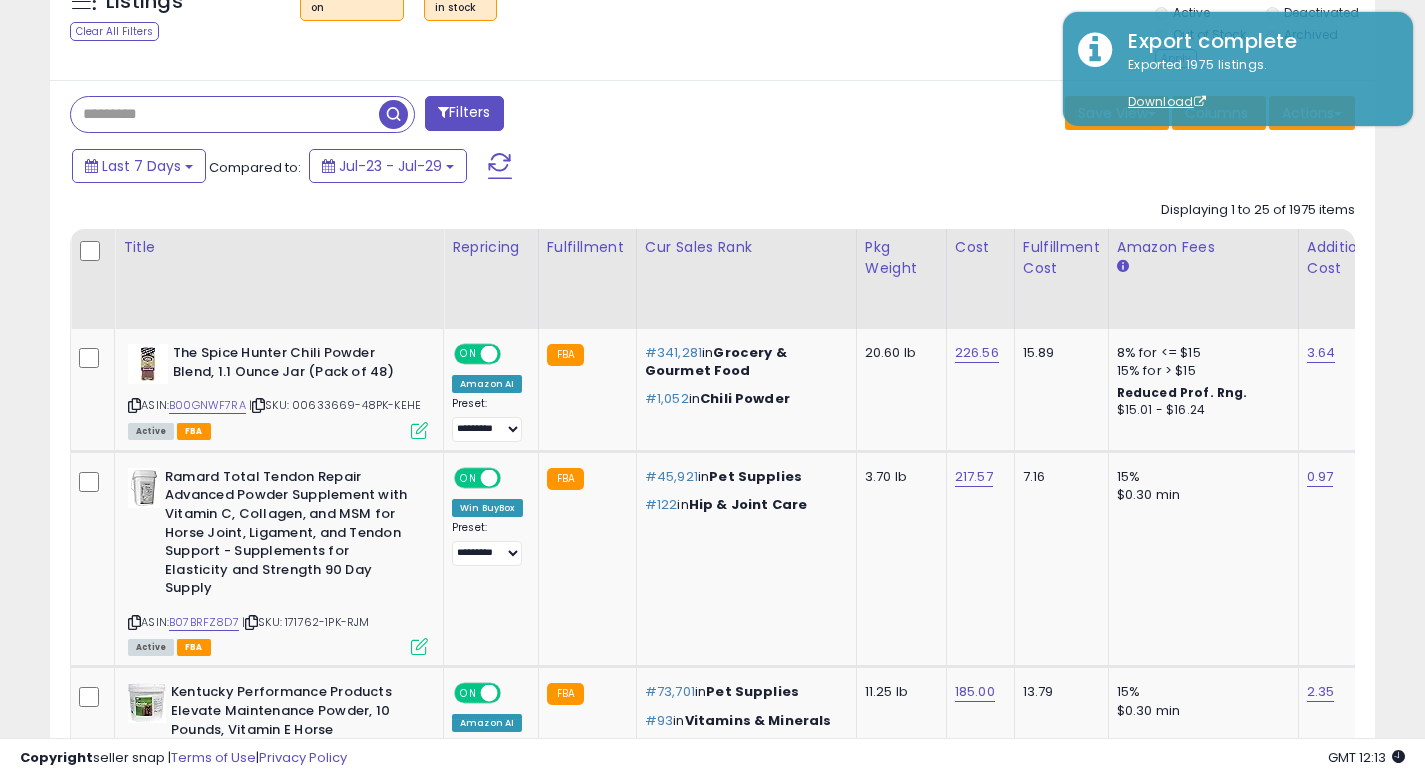 paste on "**********" 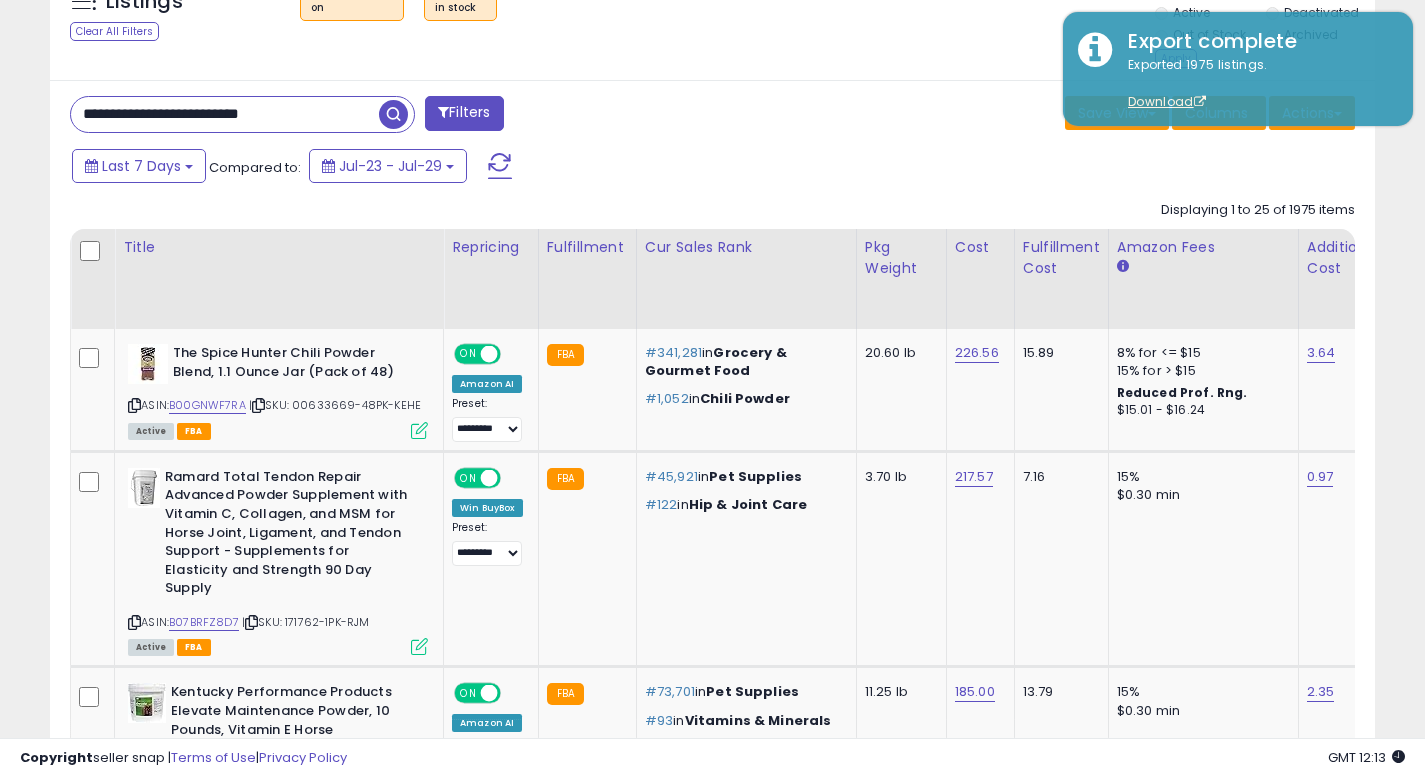type on "**********" 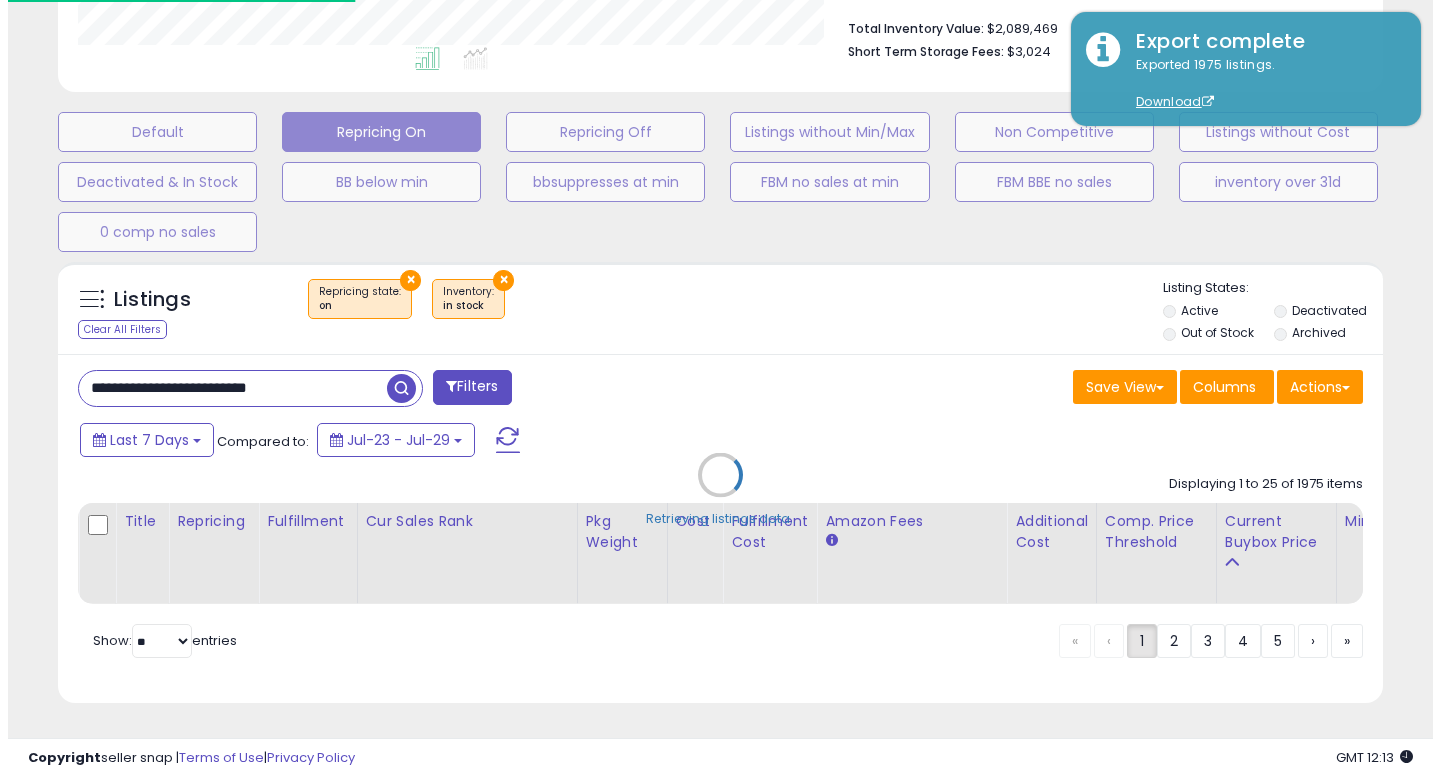 scroll, scrollTop: 533, scrollLeft: 0, axis: vertical 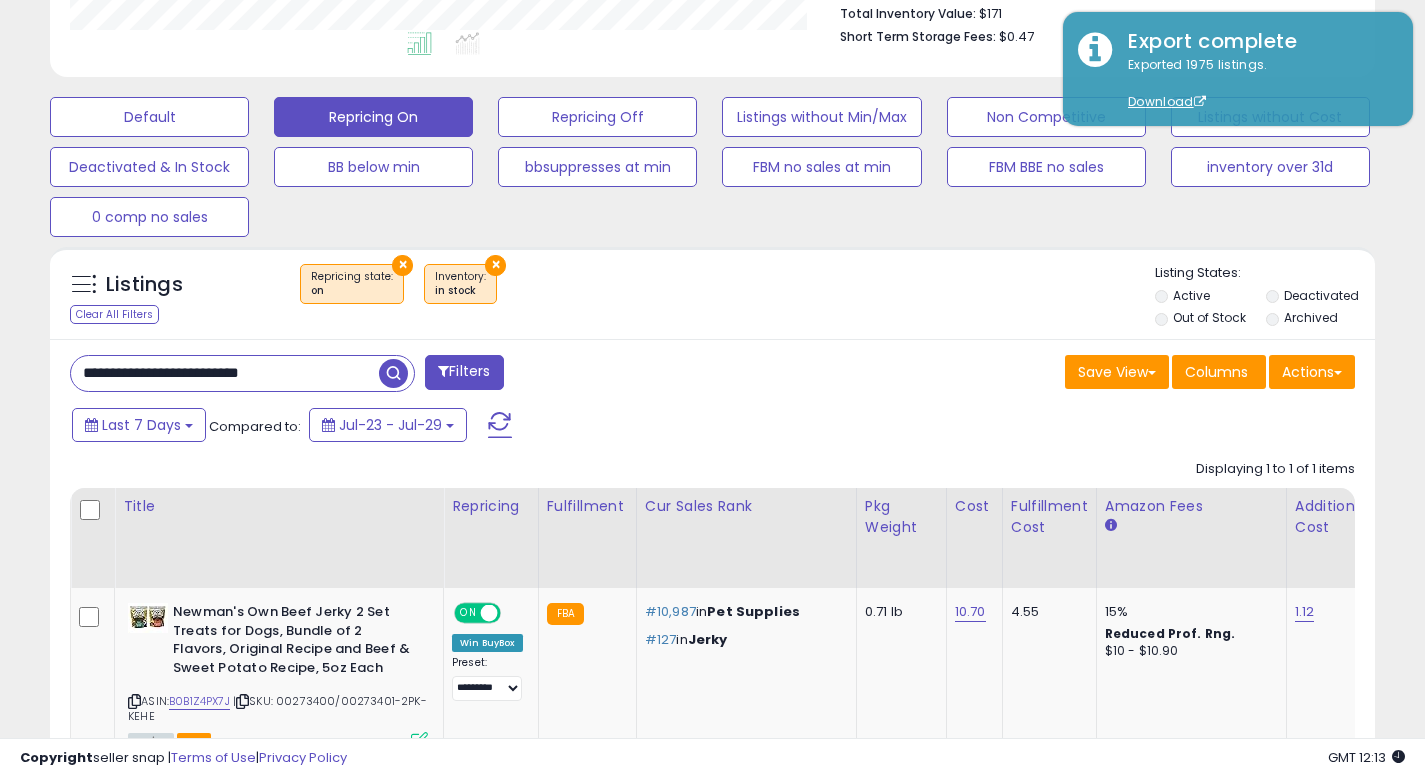 click on "**********" at bounding box center (712, 590) 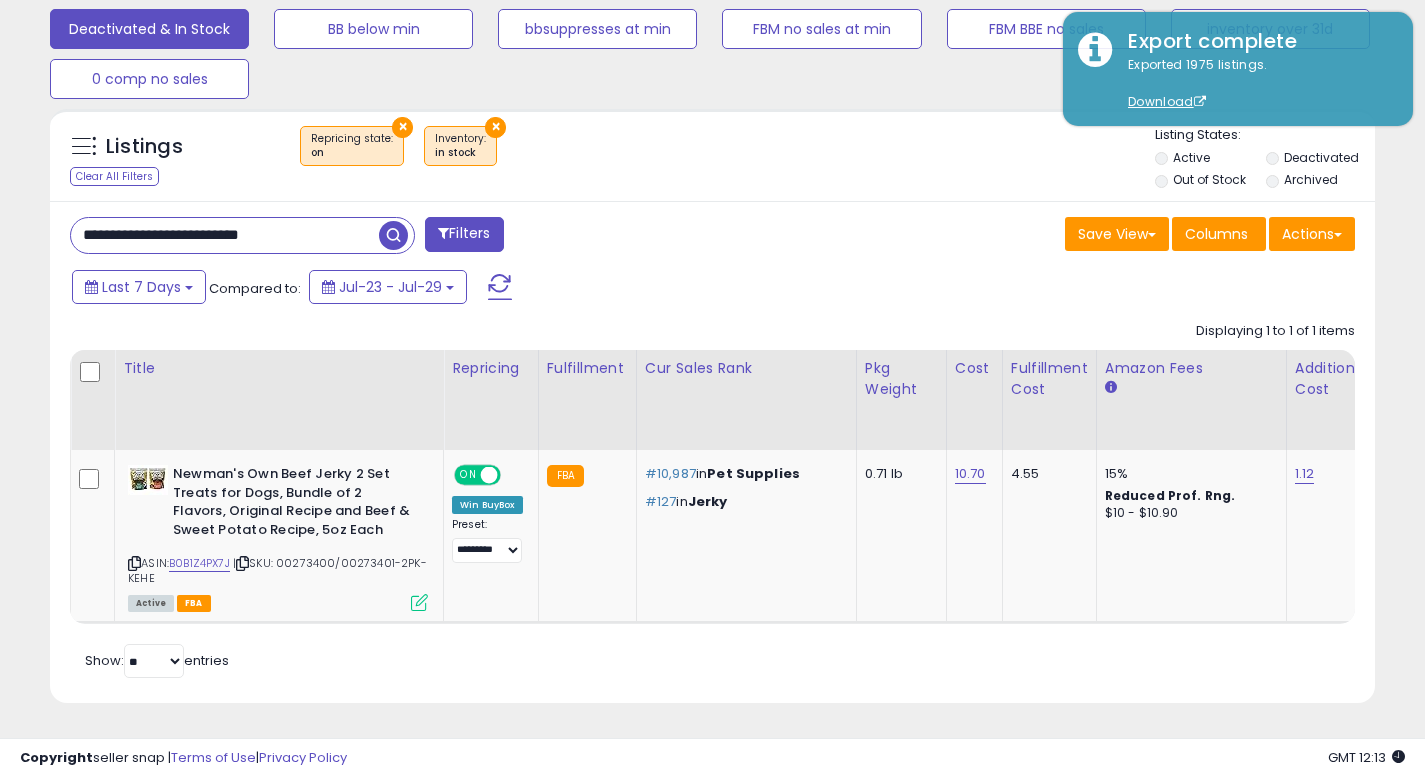 scroll, scrollTop: 687, scrollLeft: 0, axis: vertical 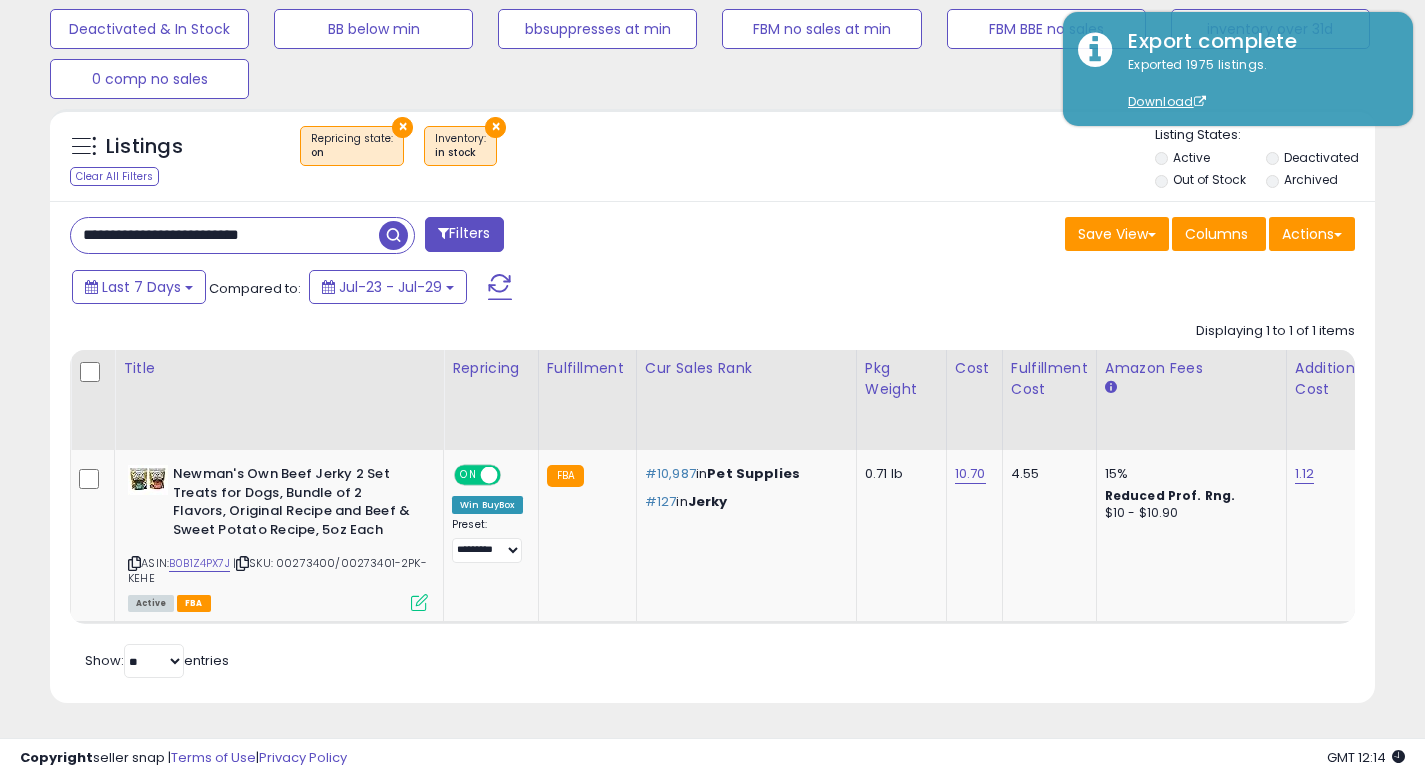 click on "Listings
Clear All Filters
×
Repricing state :
on
× Active" at bounding box center (712, 155) 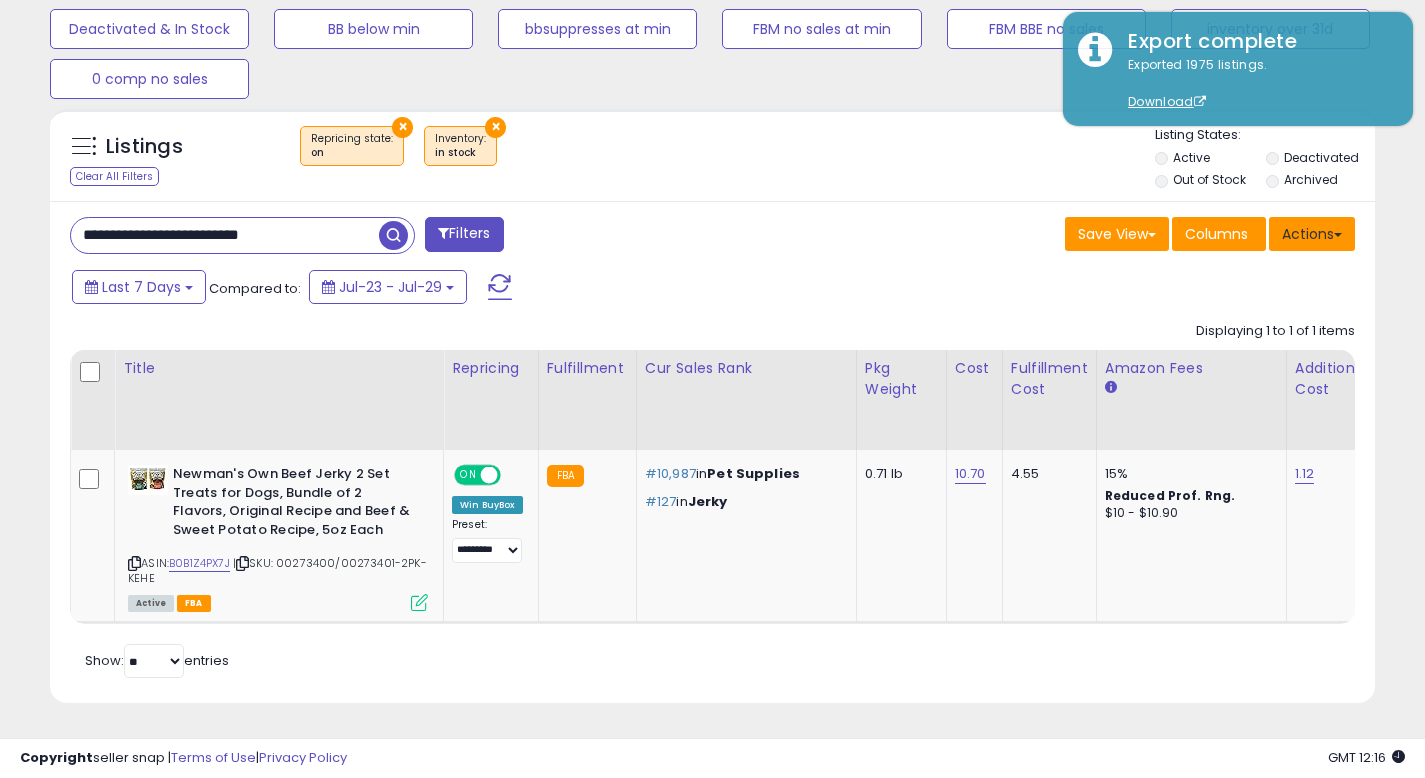 click on "Actions" at bounding box center [1312, 234] 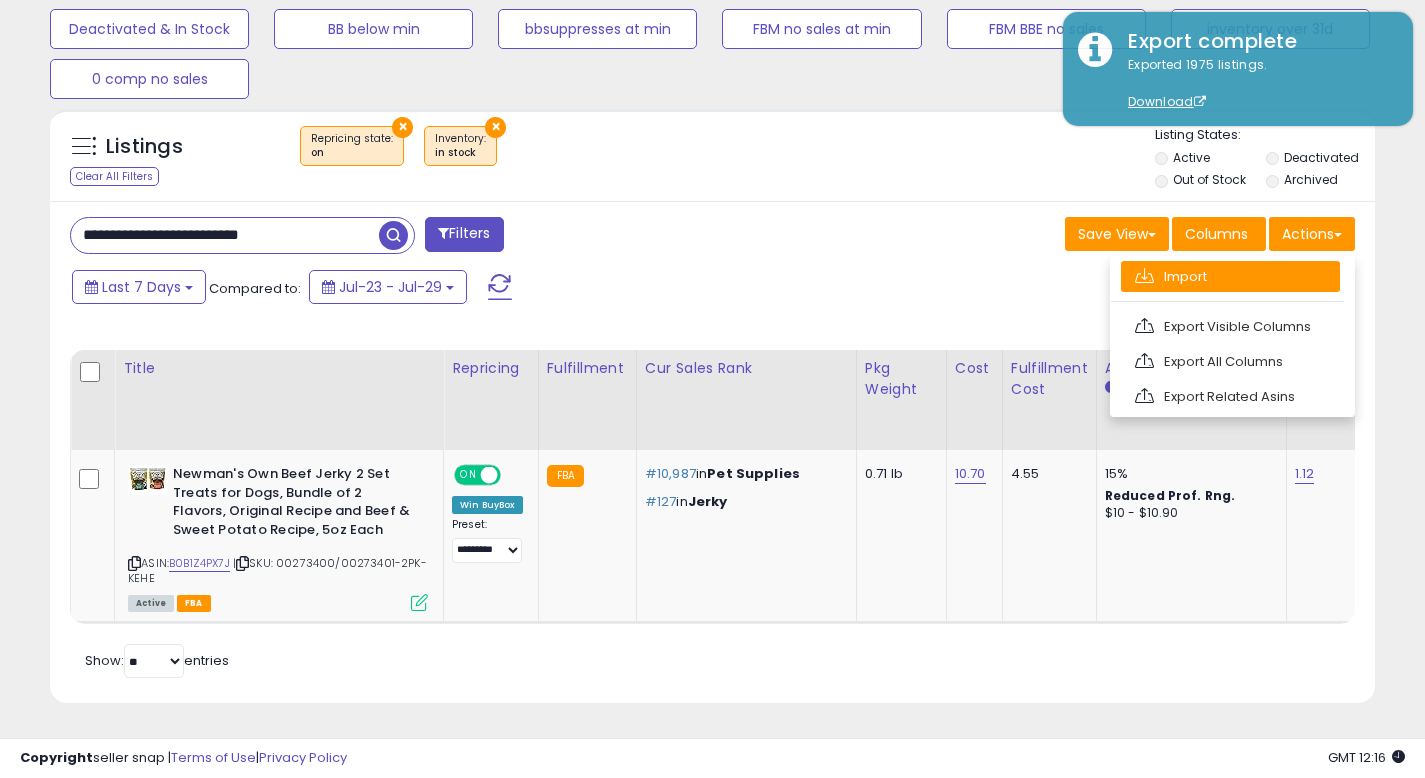 click on "Import" at bounding box center [1230, 276] 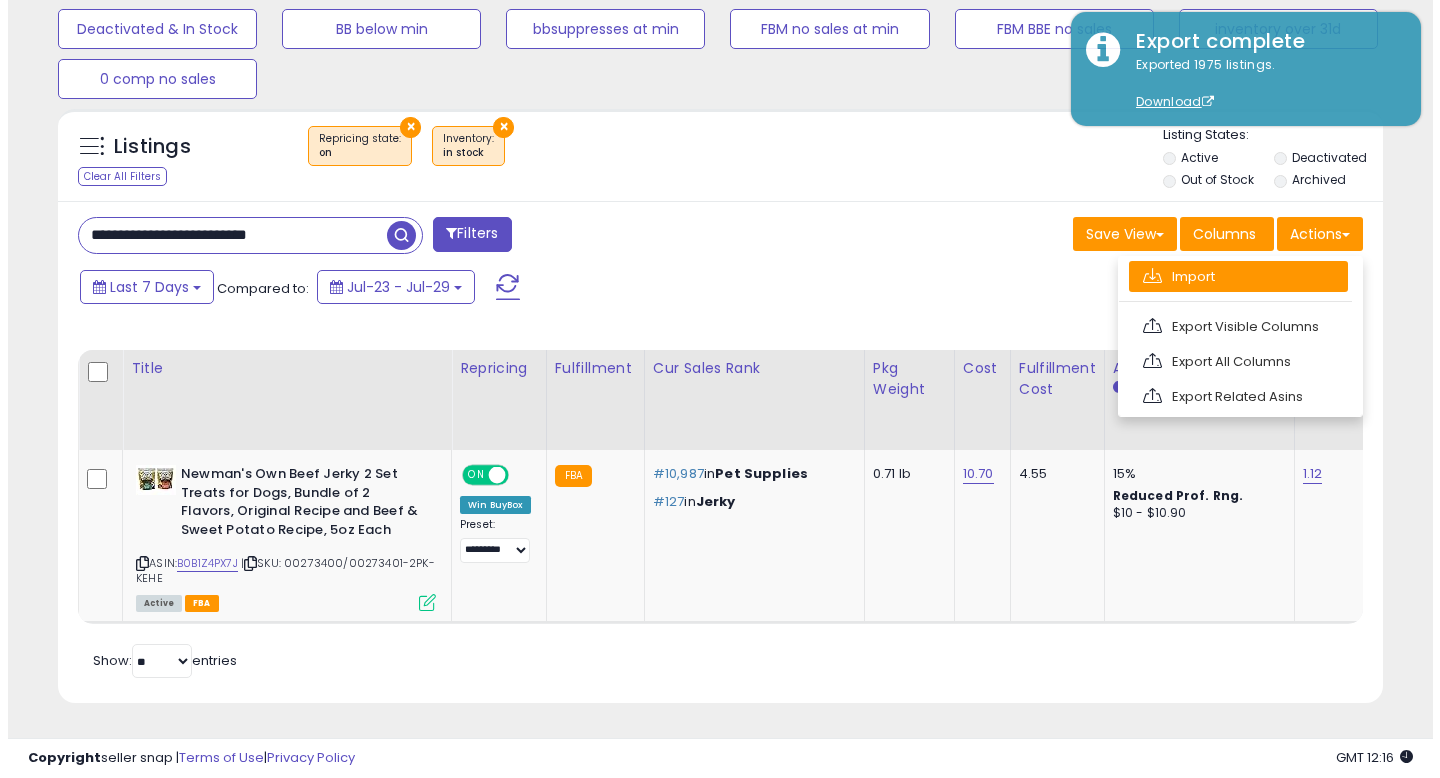 scroll, scrollTop: 999590, scrollLeft: 999224, axis: both 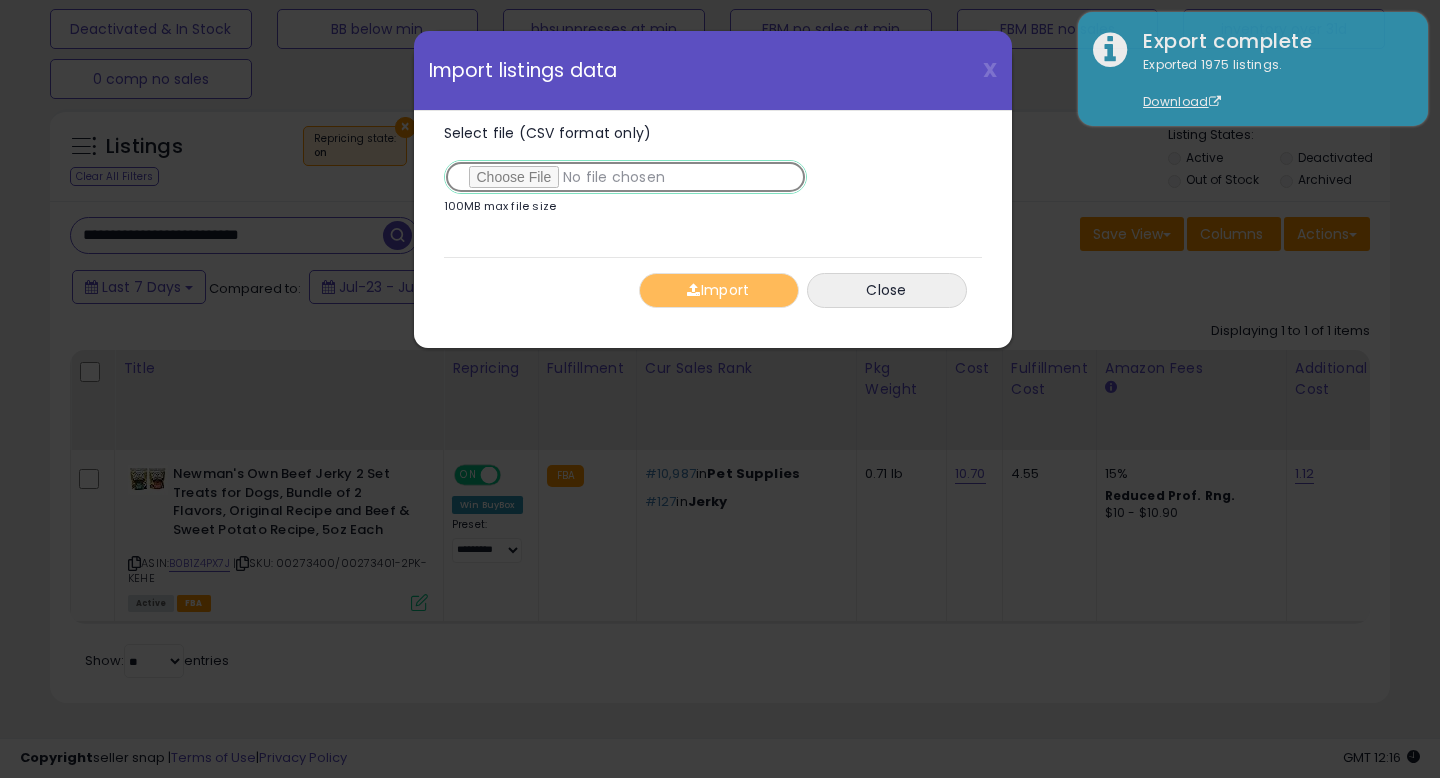 click on "Select file (CSV format only)" at bounding box center [625, 177] 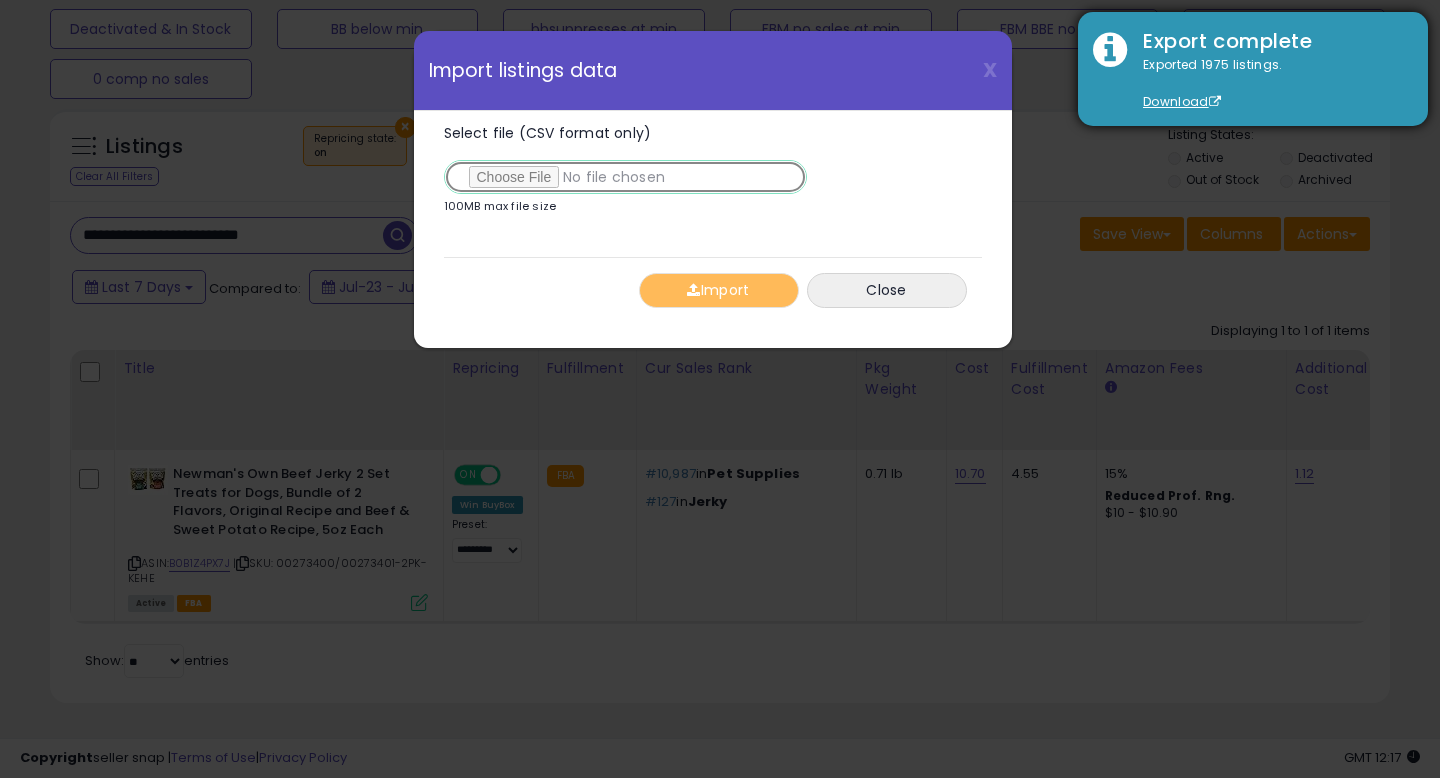 type on "**********" 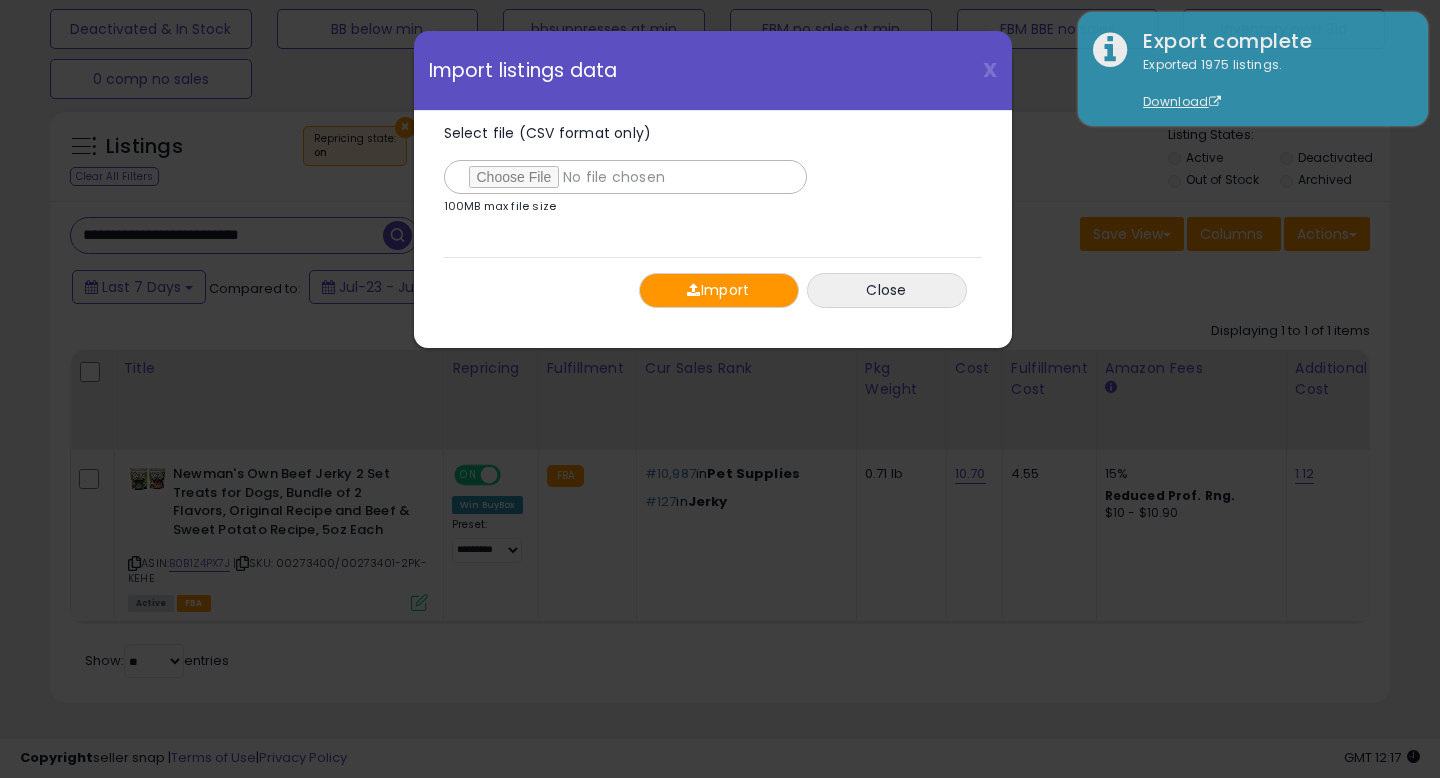click on "Import" at bounding box center (719, 290) 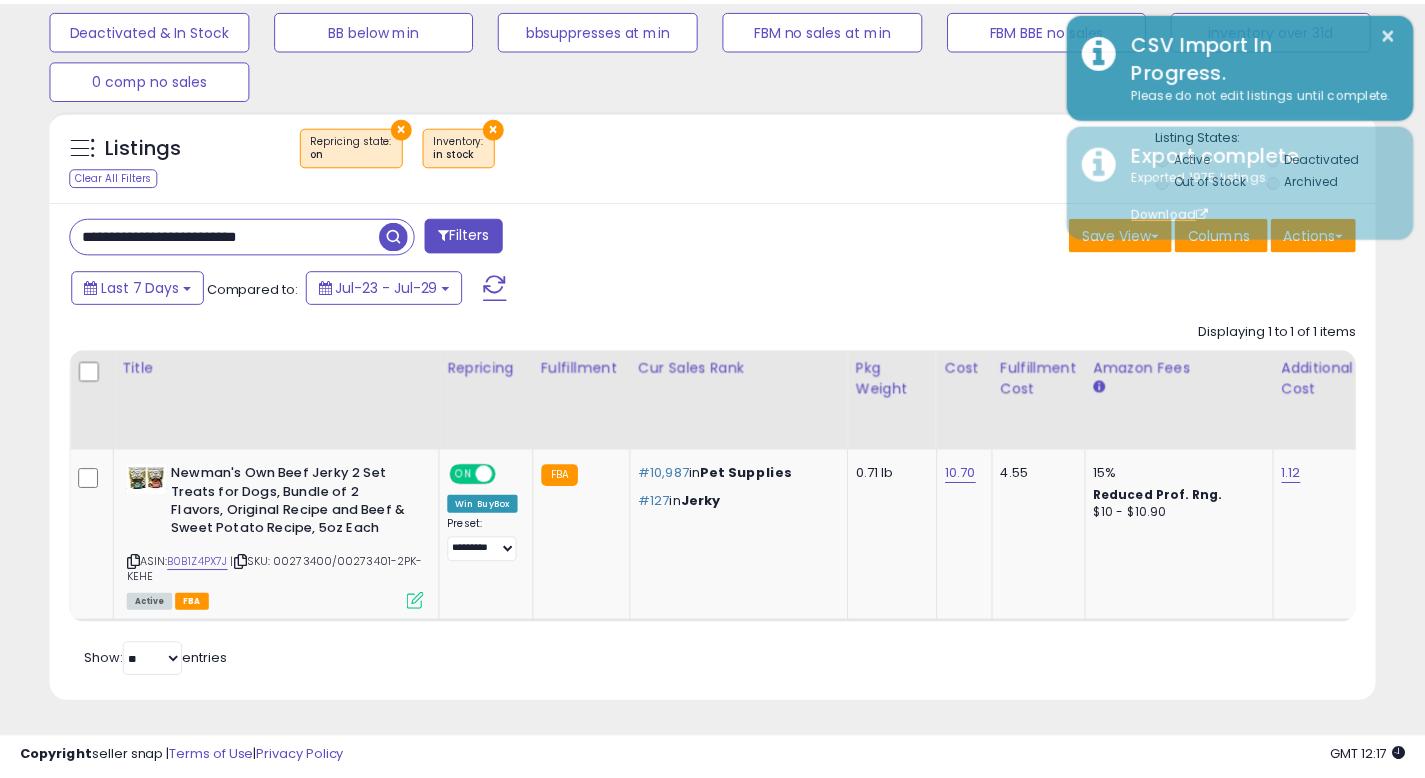 scroll, scrollTop: 410, scrollLeft: 767, axis: both 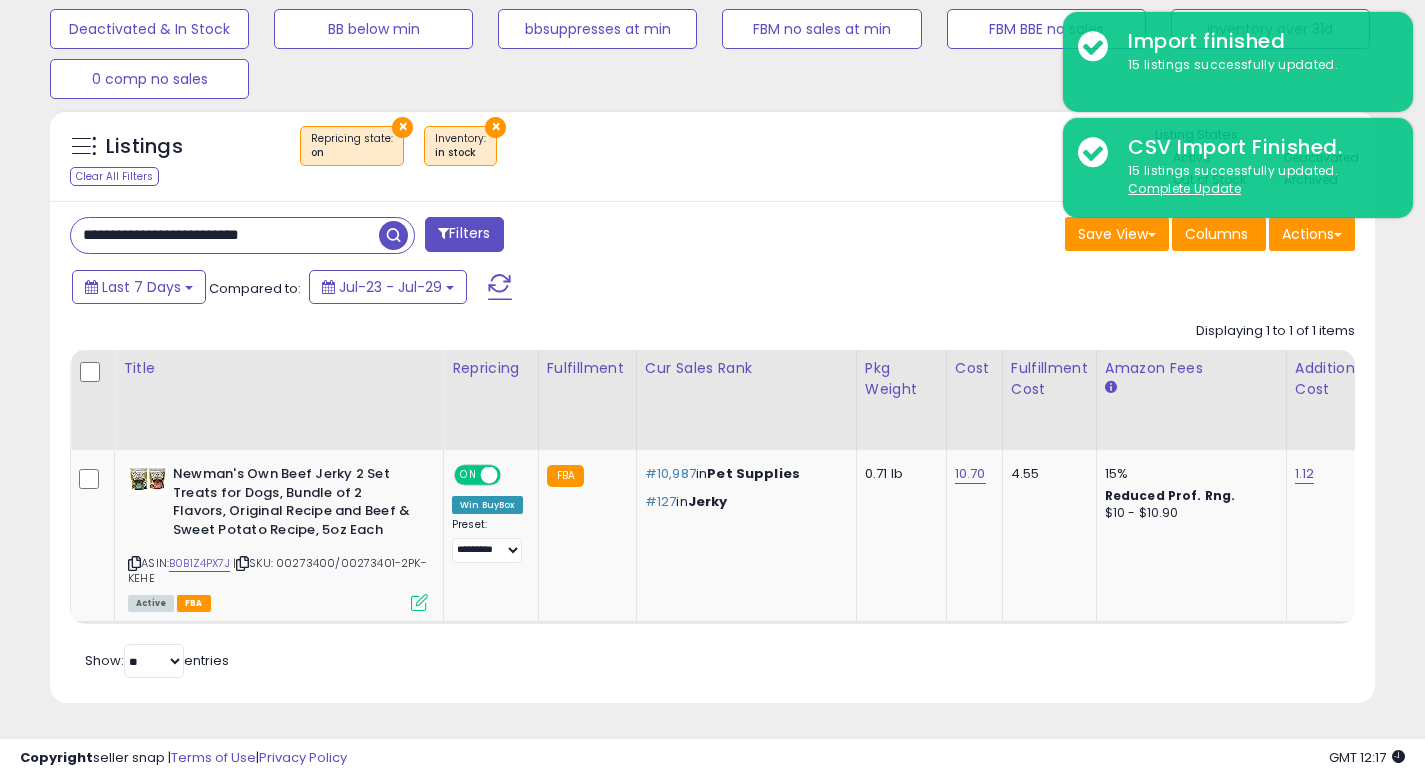 click on "Last 7 Days
Compared to:
Jul-23 - Jul-29" at bounding box center [549, 289] 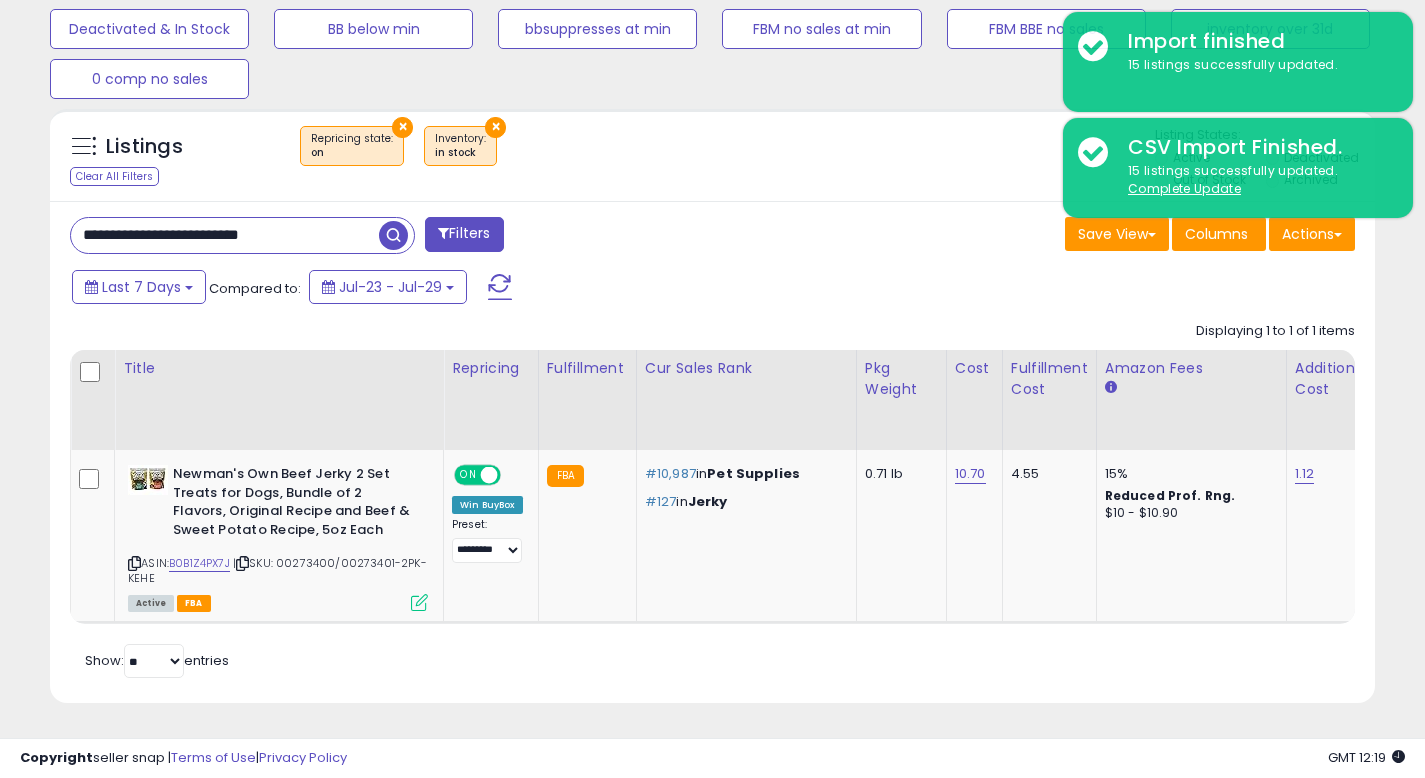 drag, startPoint x: 785, startPoint y: 262, endPoint x: 774, endPoint y: 240, distance: 24.596748 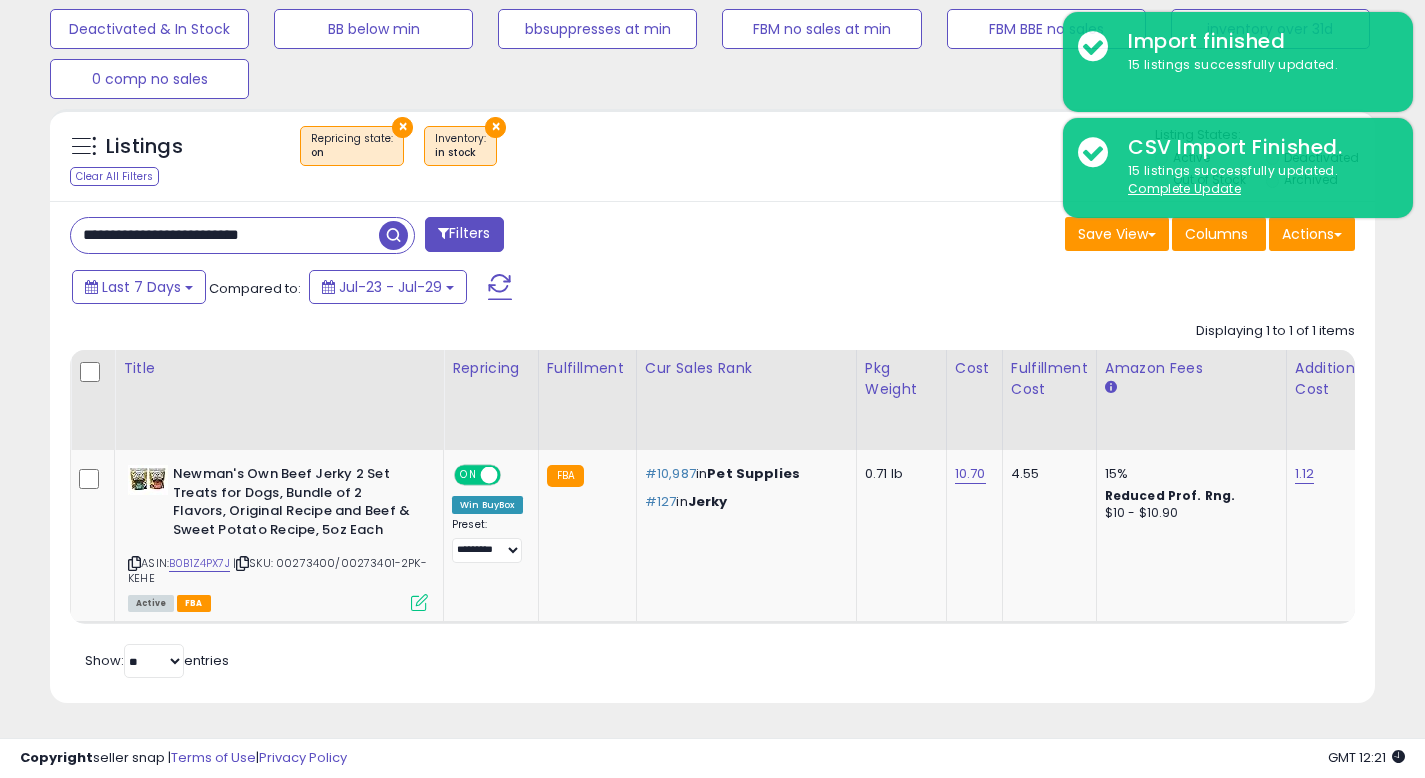 click on "**********" at bounding box center (225, 235) 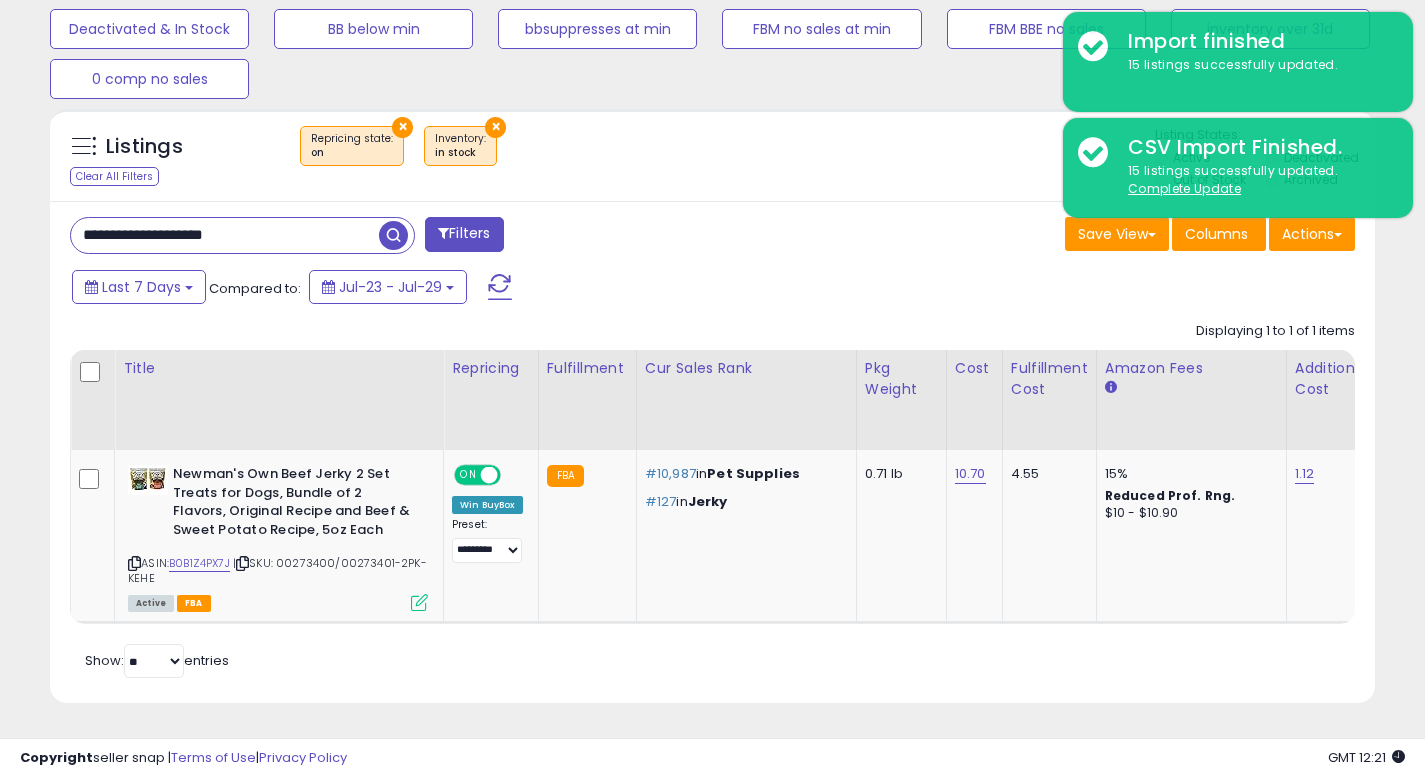 type on "**********" 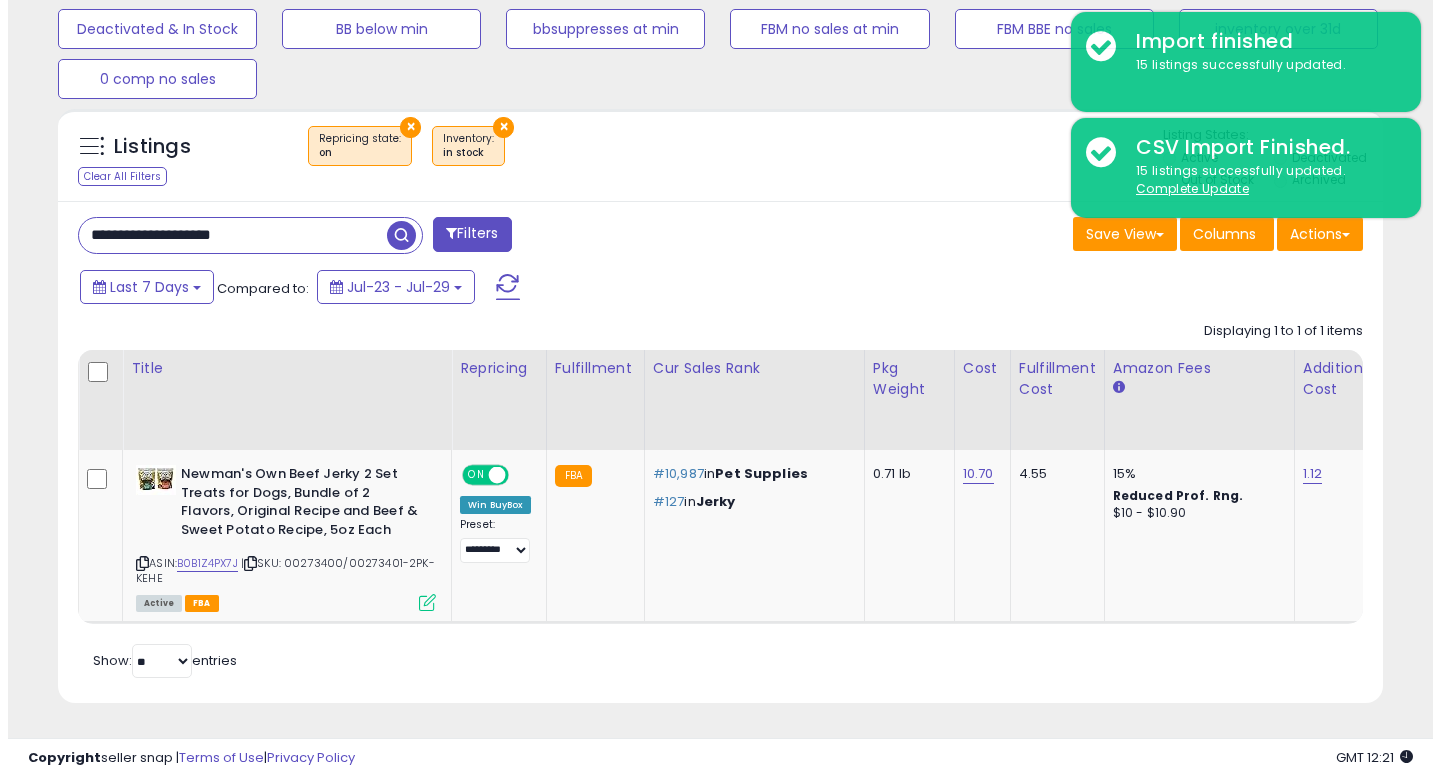 scroll, scrollTop: 513, scrollLeft: 0, axis: vertical 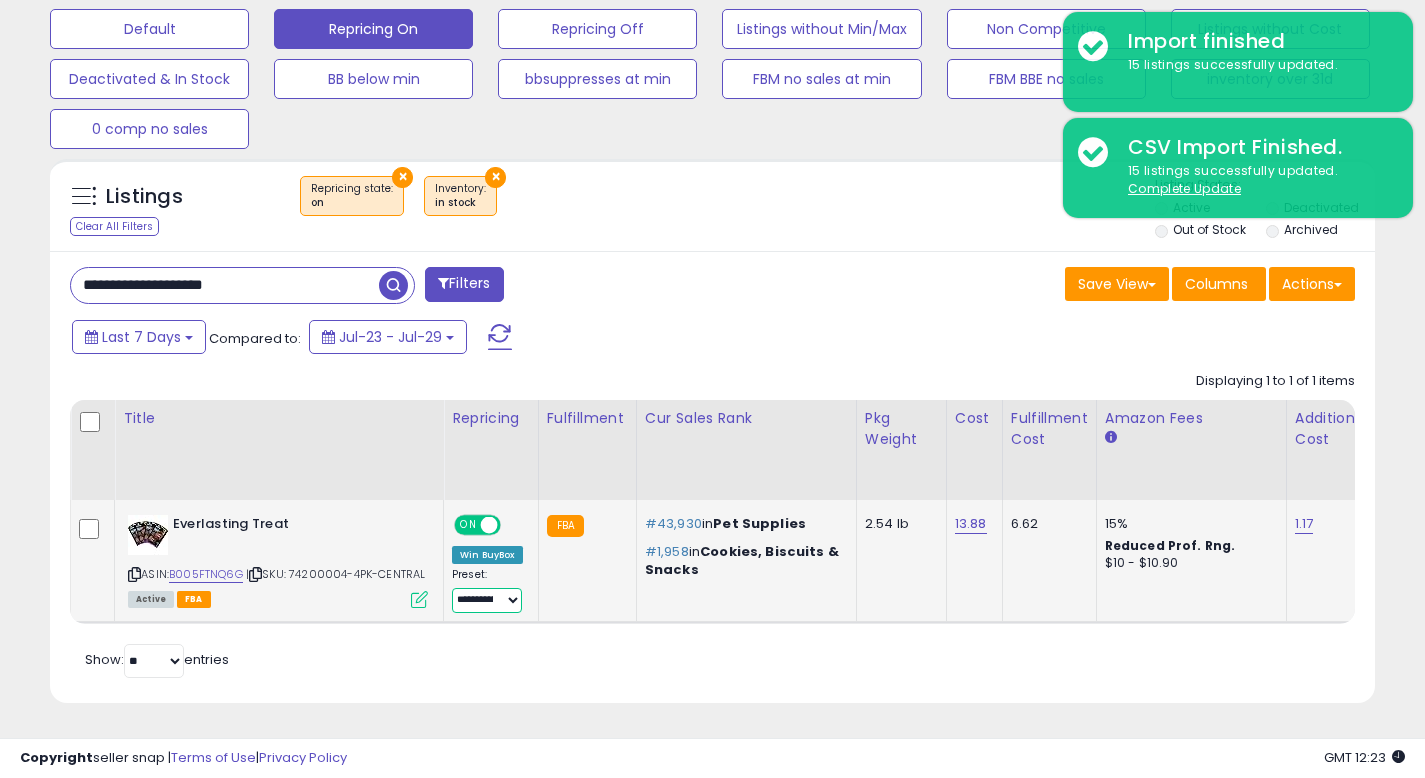click on "**********" at bounding box center [487, 600] 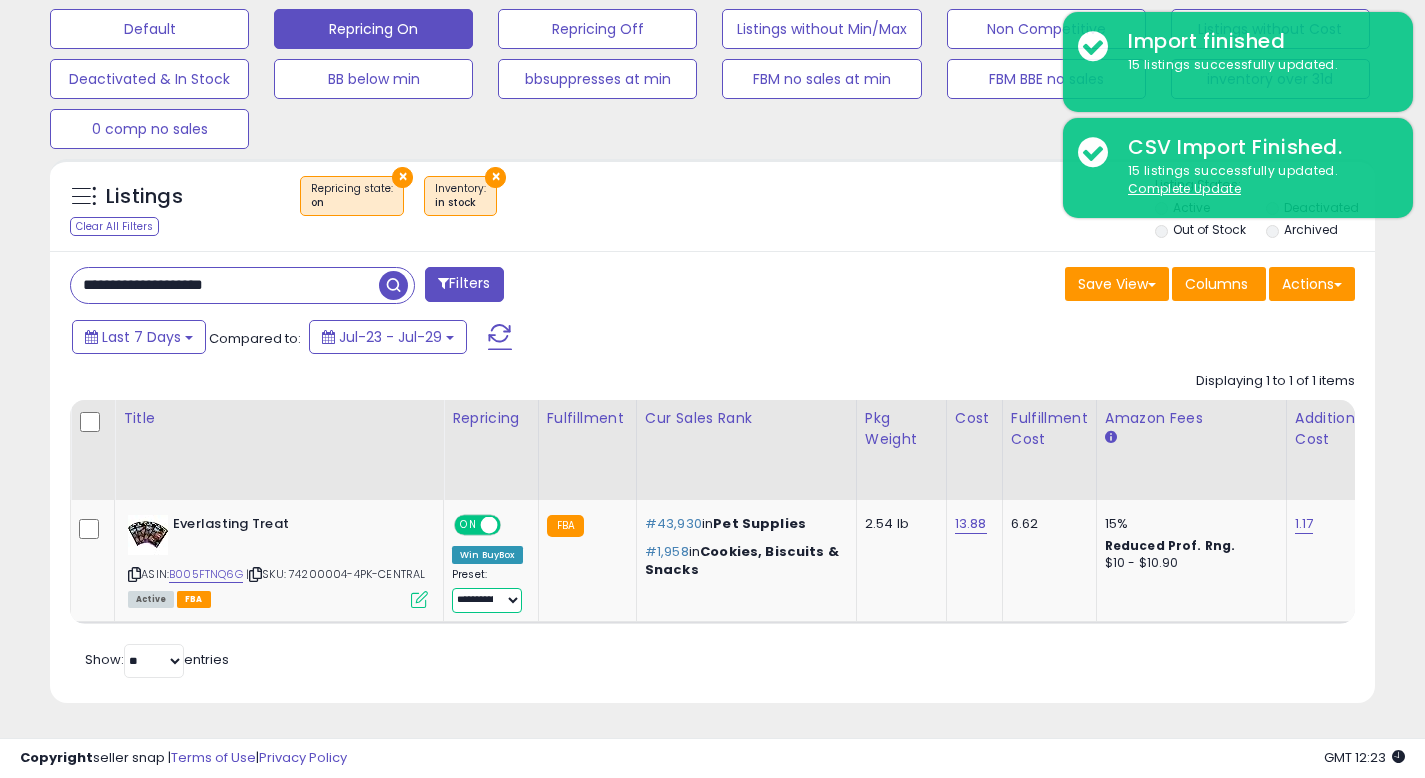 scroll, scrollTop: 0, scrollLeft: 435, axis: horizontal 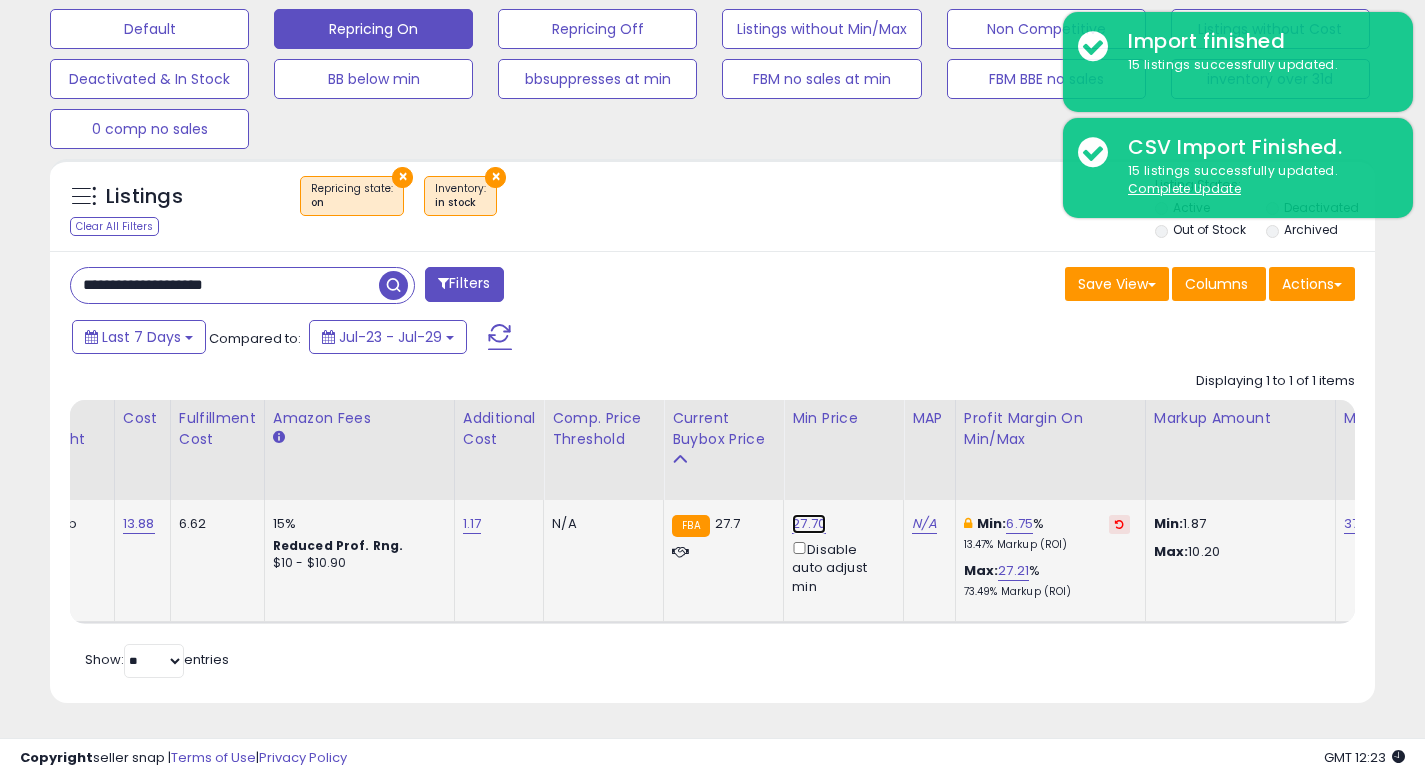 click on "27.70" at bounding box center [809, 524] 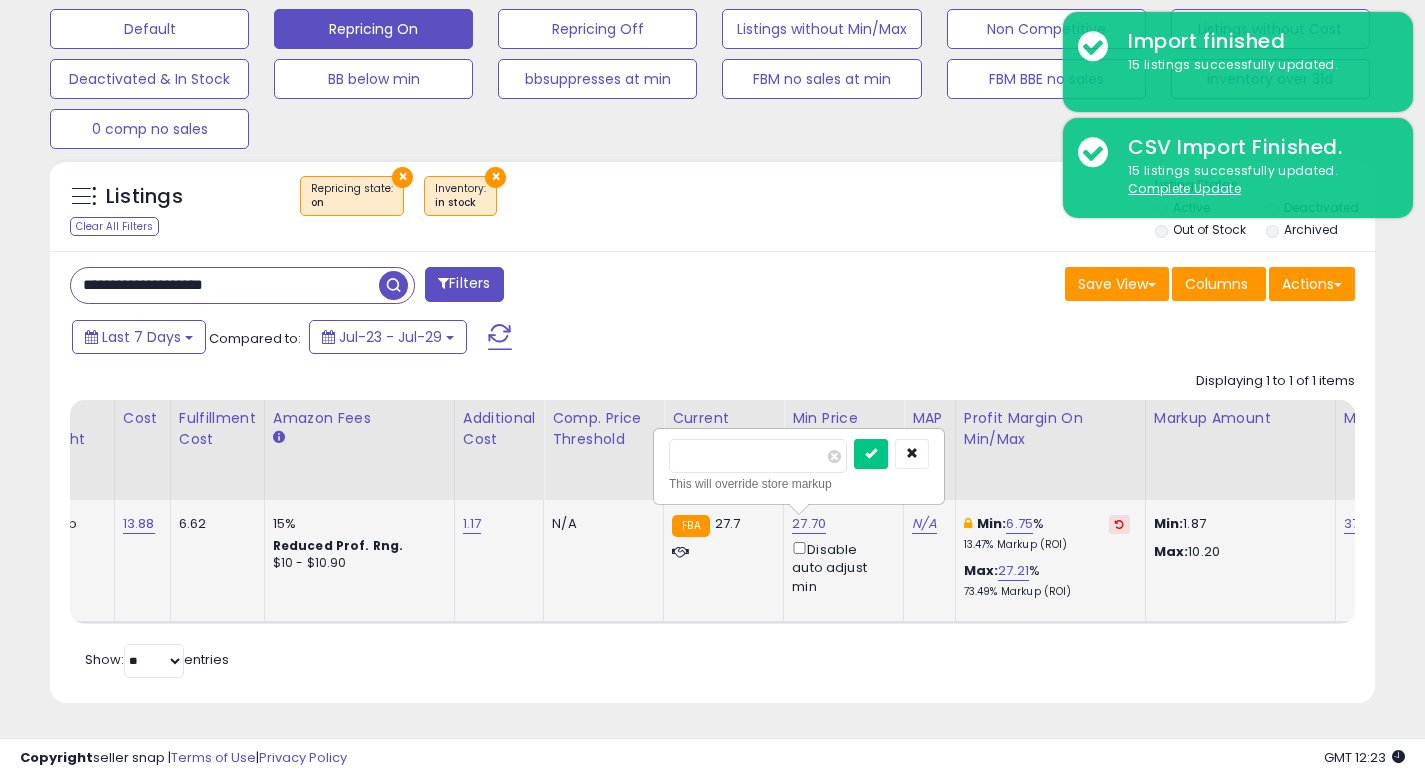 click on "*****" at bounding box center [758, 456] 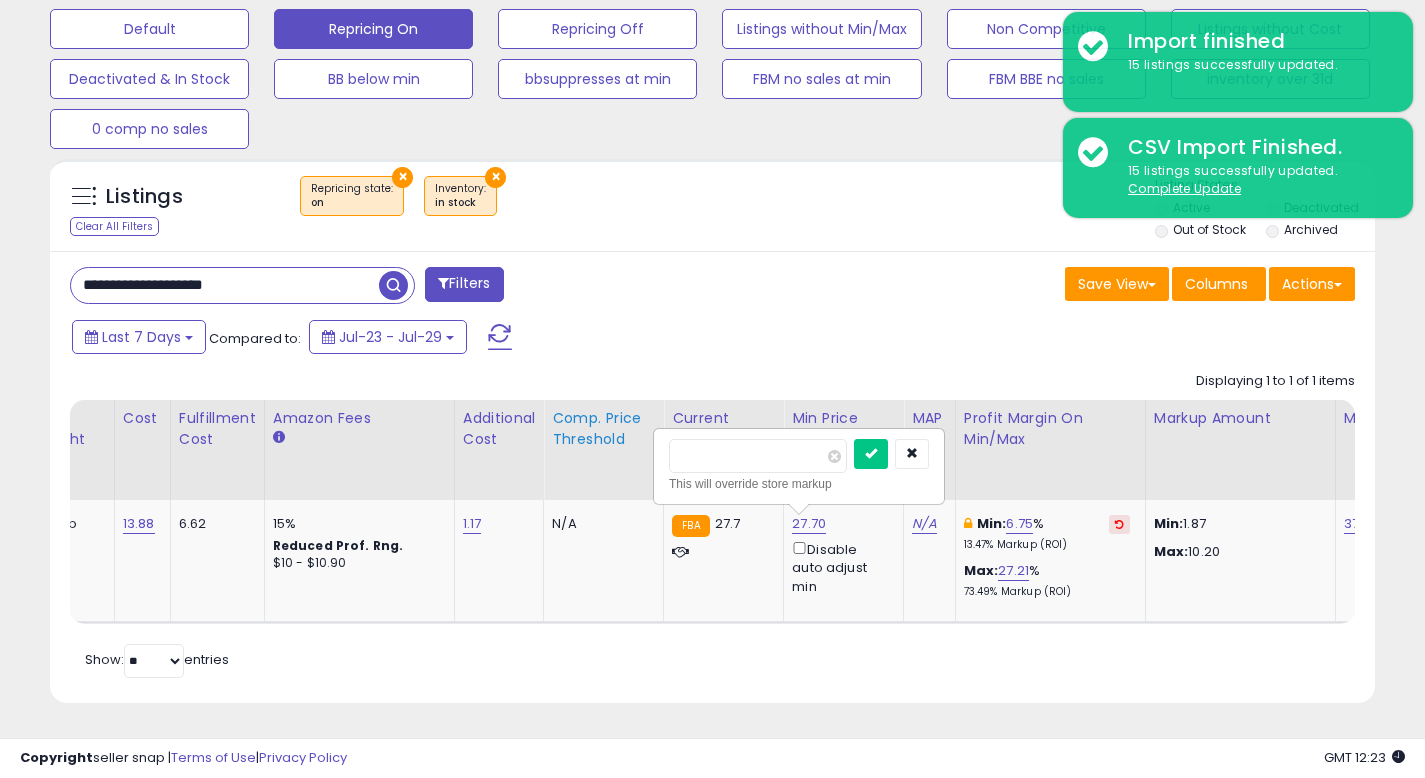 drag, startPoint x: 731, startPoint y: 429, endPoint x: 649, endPoint y: 419, distance: 82.607506 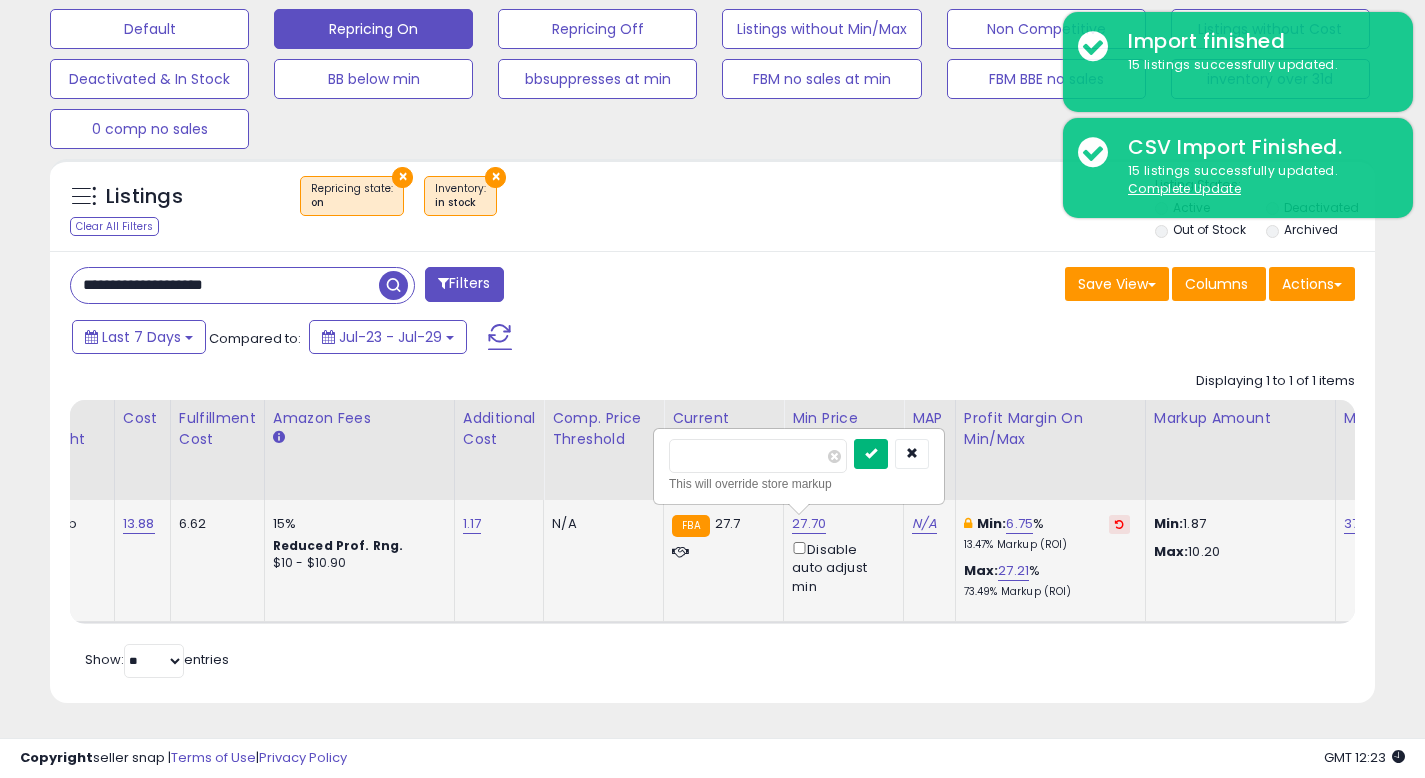 type on "*****" 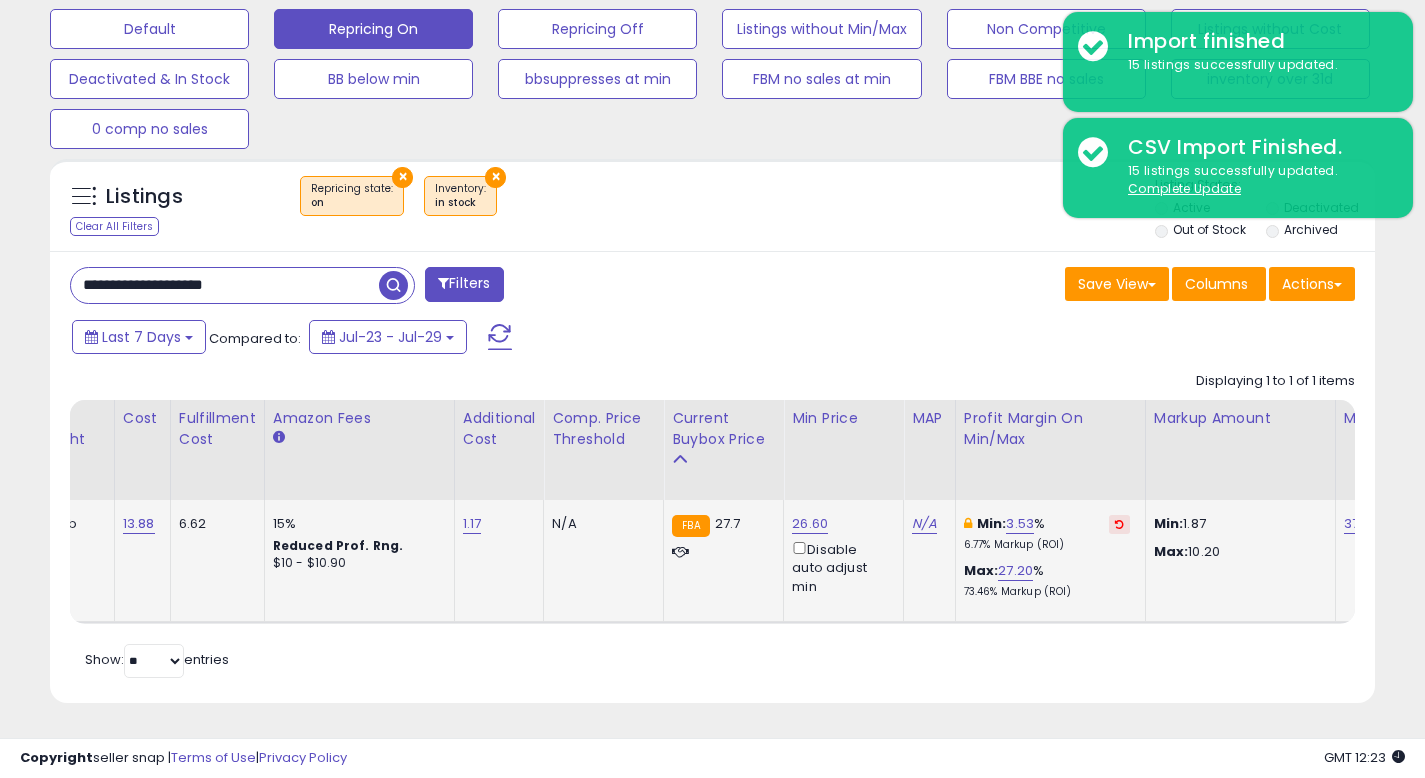 click on "**********" at bounding box center (225, 285) 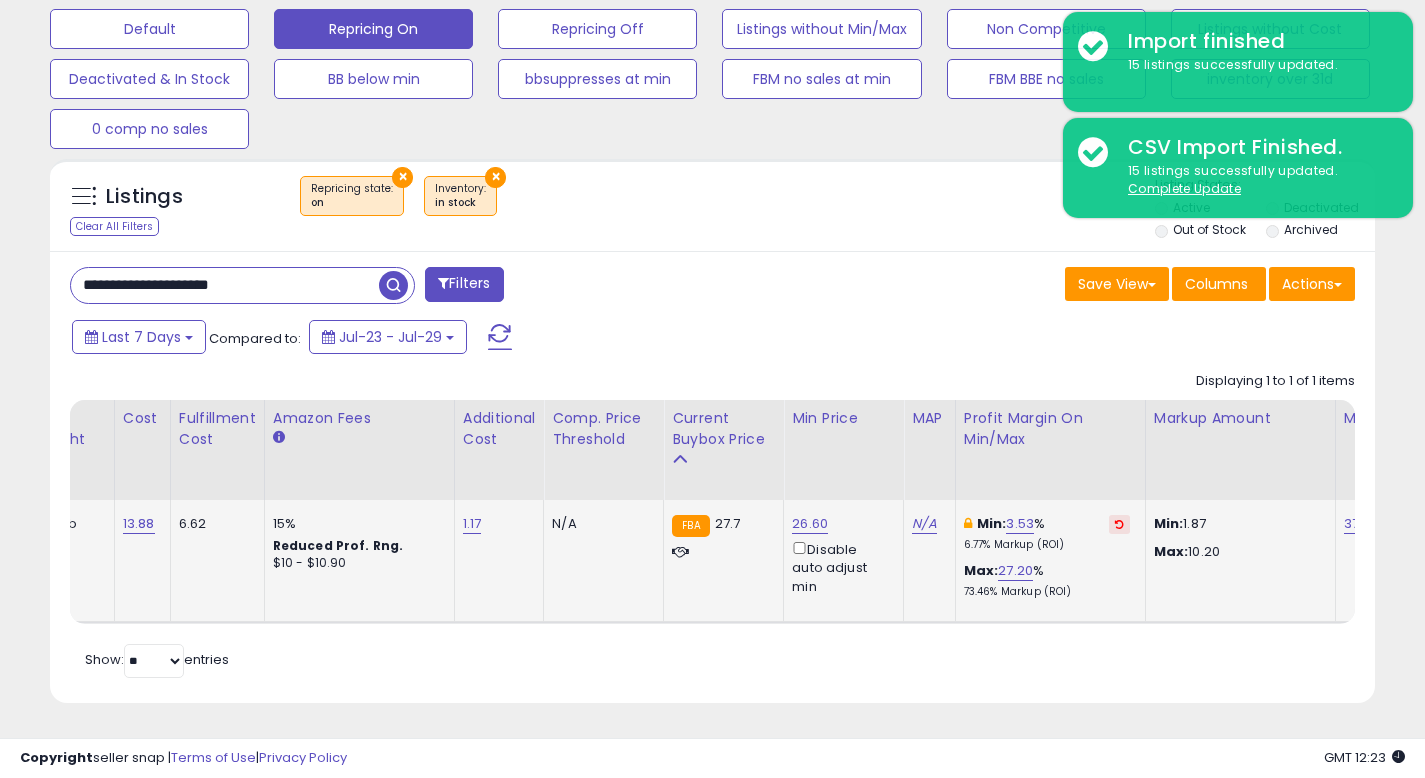 type on "**********" 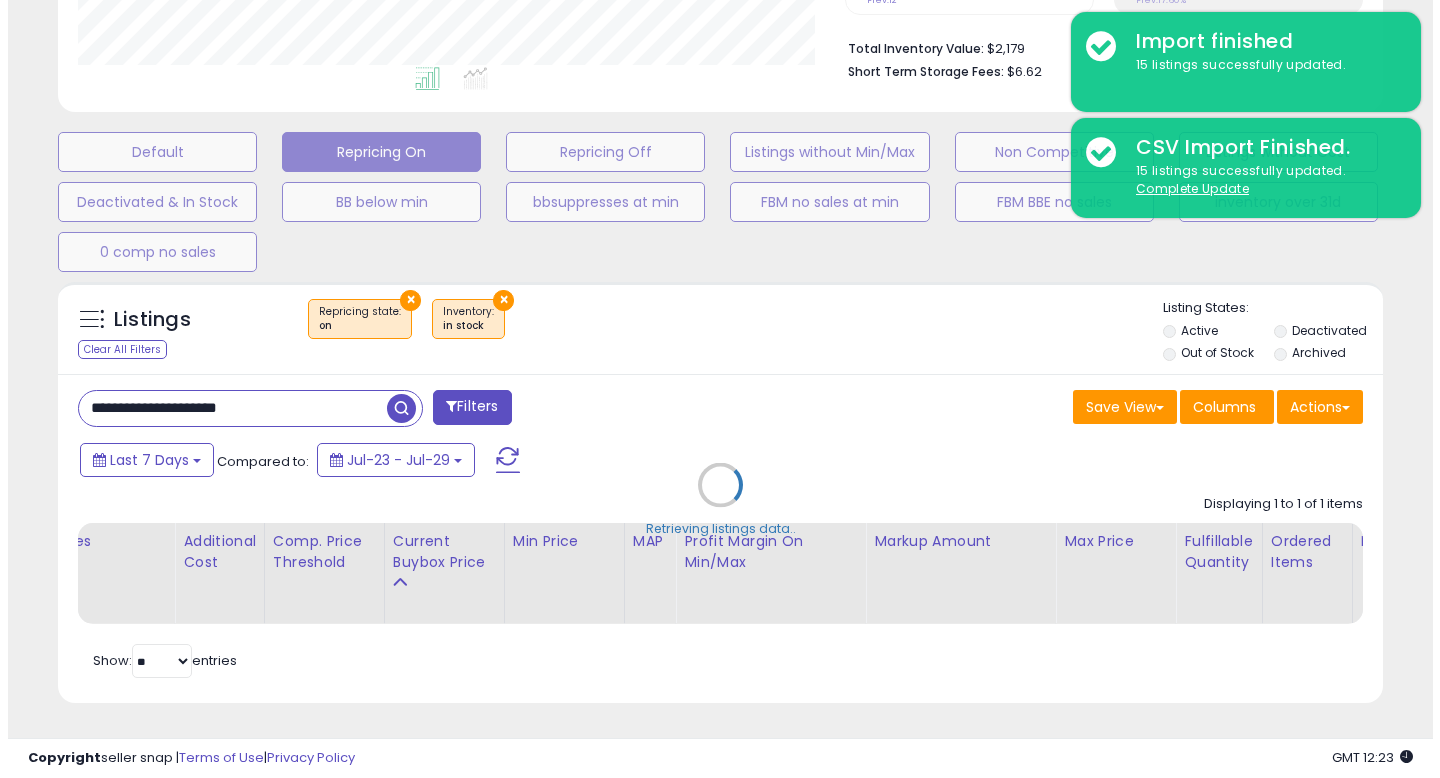 scroll, scrollTop: 513, scrollLeft: 0, axis: vertical 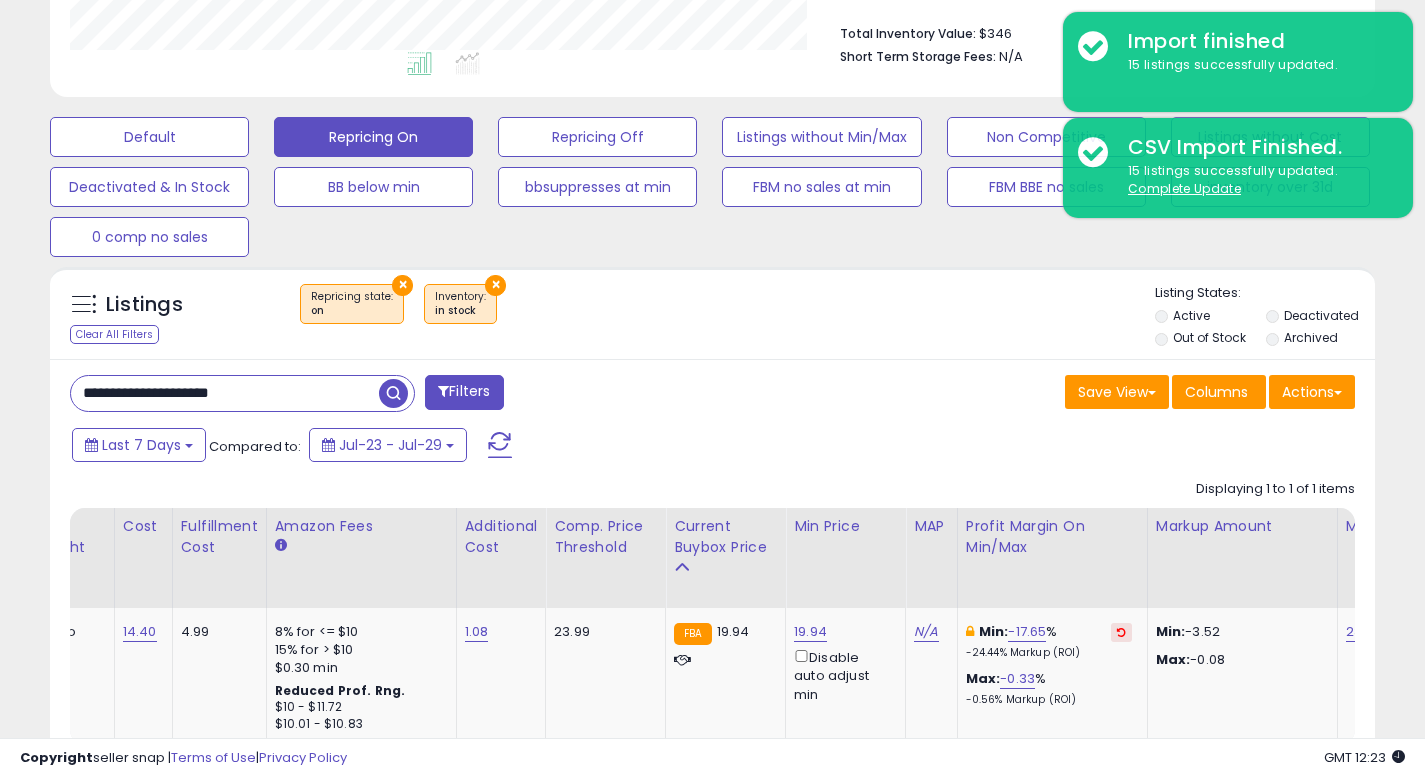 click on "**********" at bounding box center (225, 393) 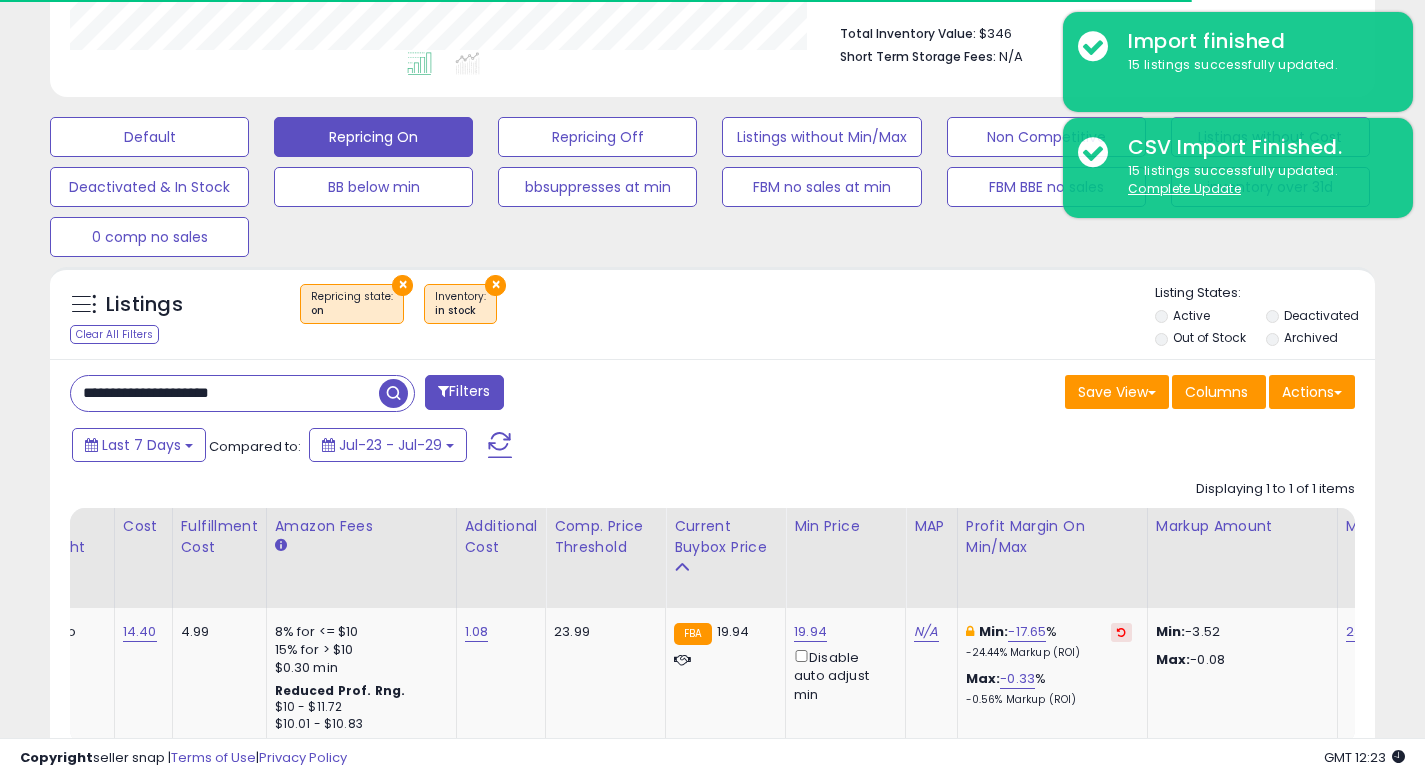 scroll, scrollTop: 999590, scrollLeft: 999233, axis: both 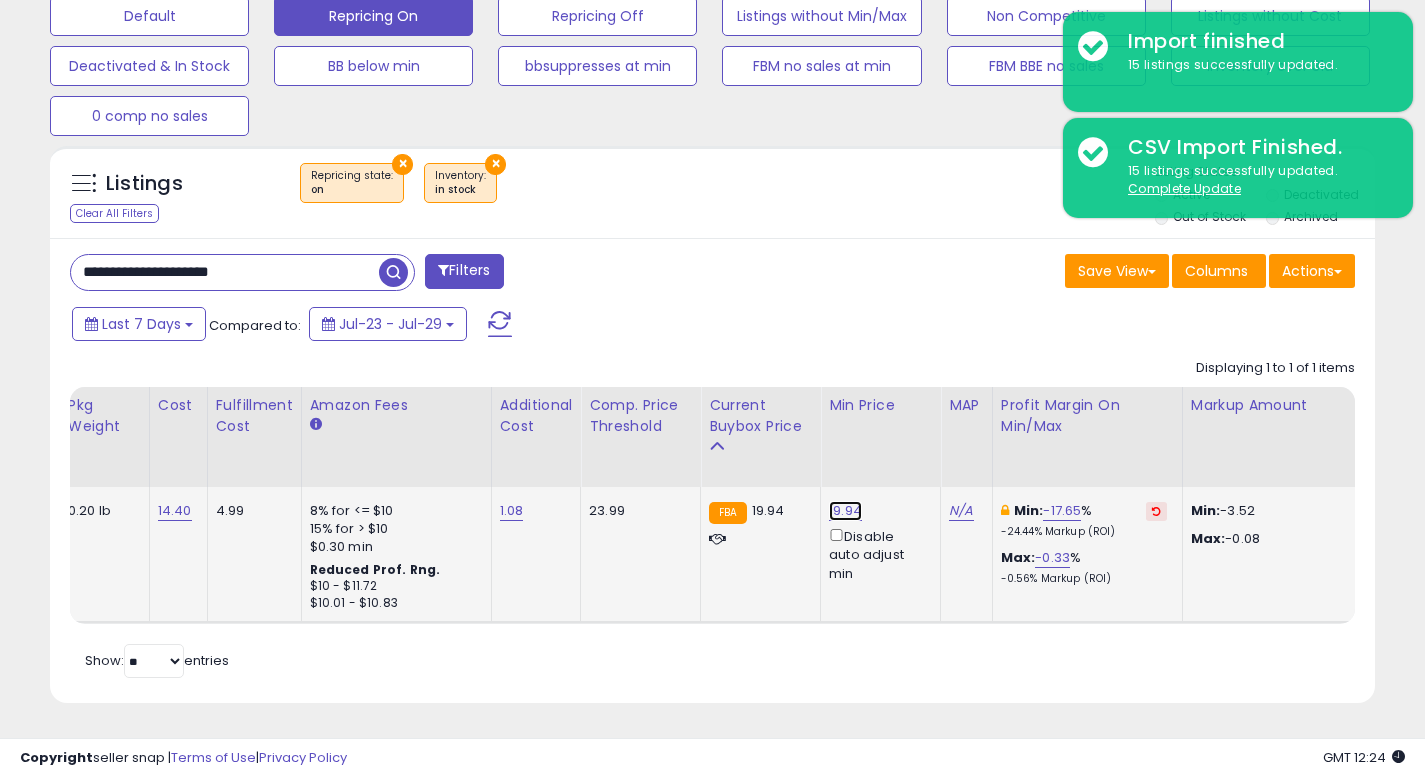 click on "19.94" at bounding box center [845, 511] 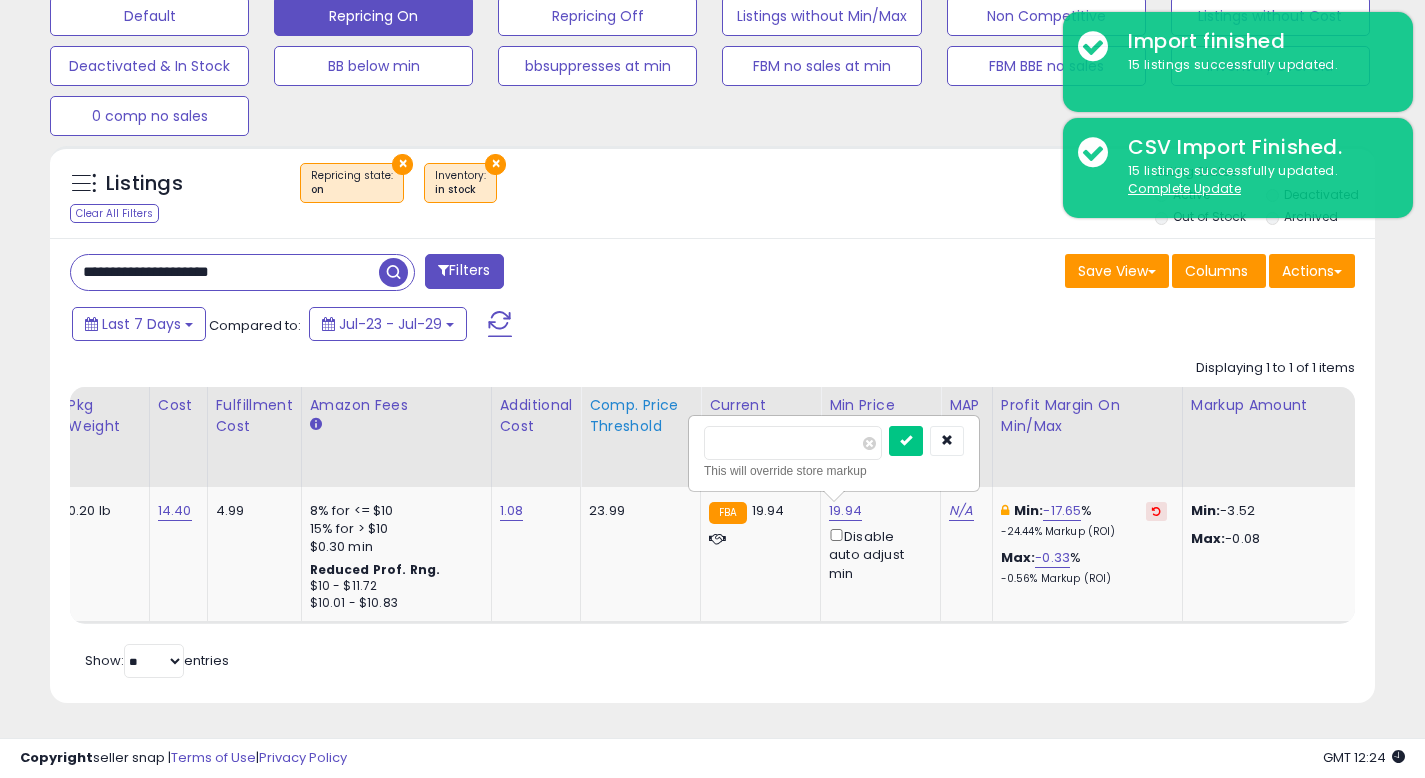 drag, startPoint x: 779, startPoint y: 427, endPoint x: 647, endPoint y: 411, distance: 132.96616 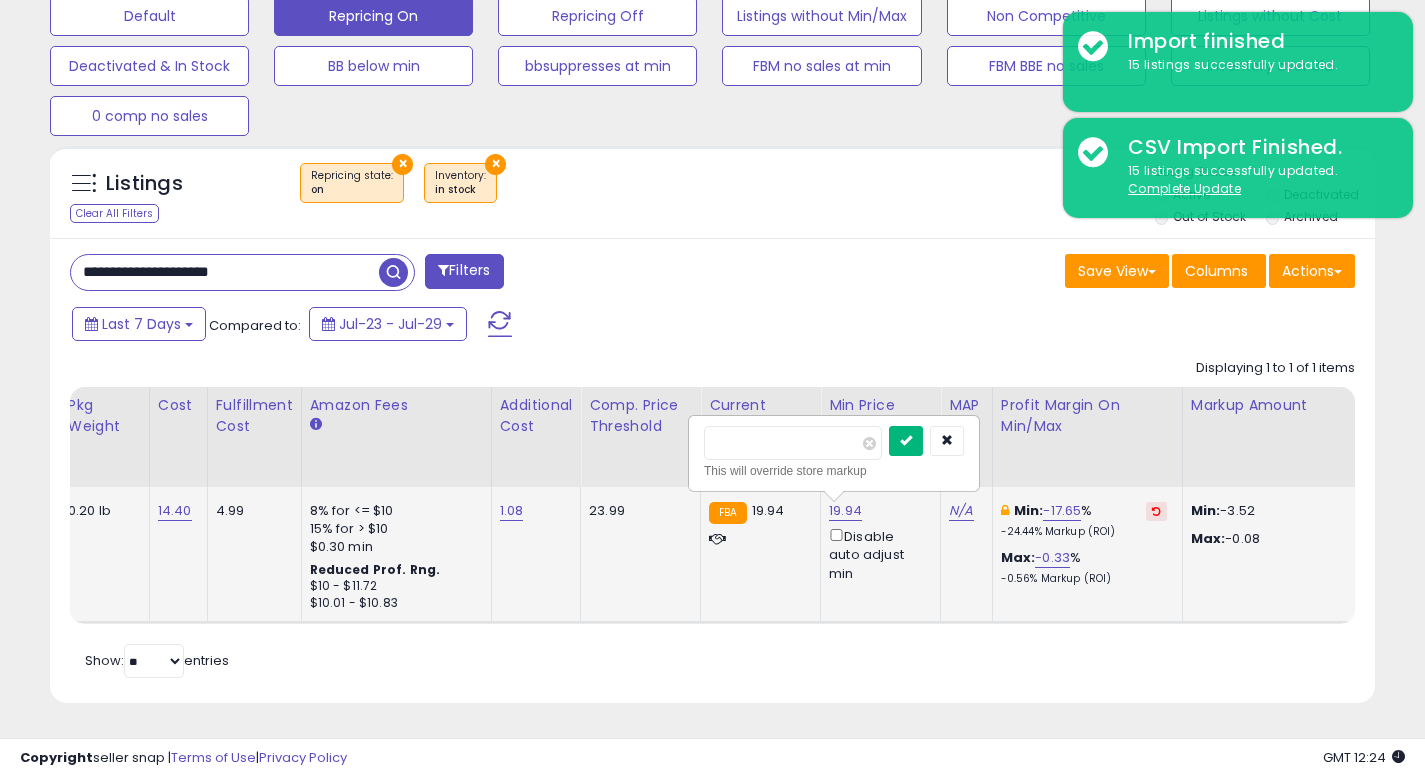 type on "*****" 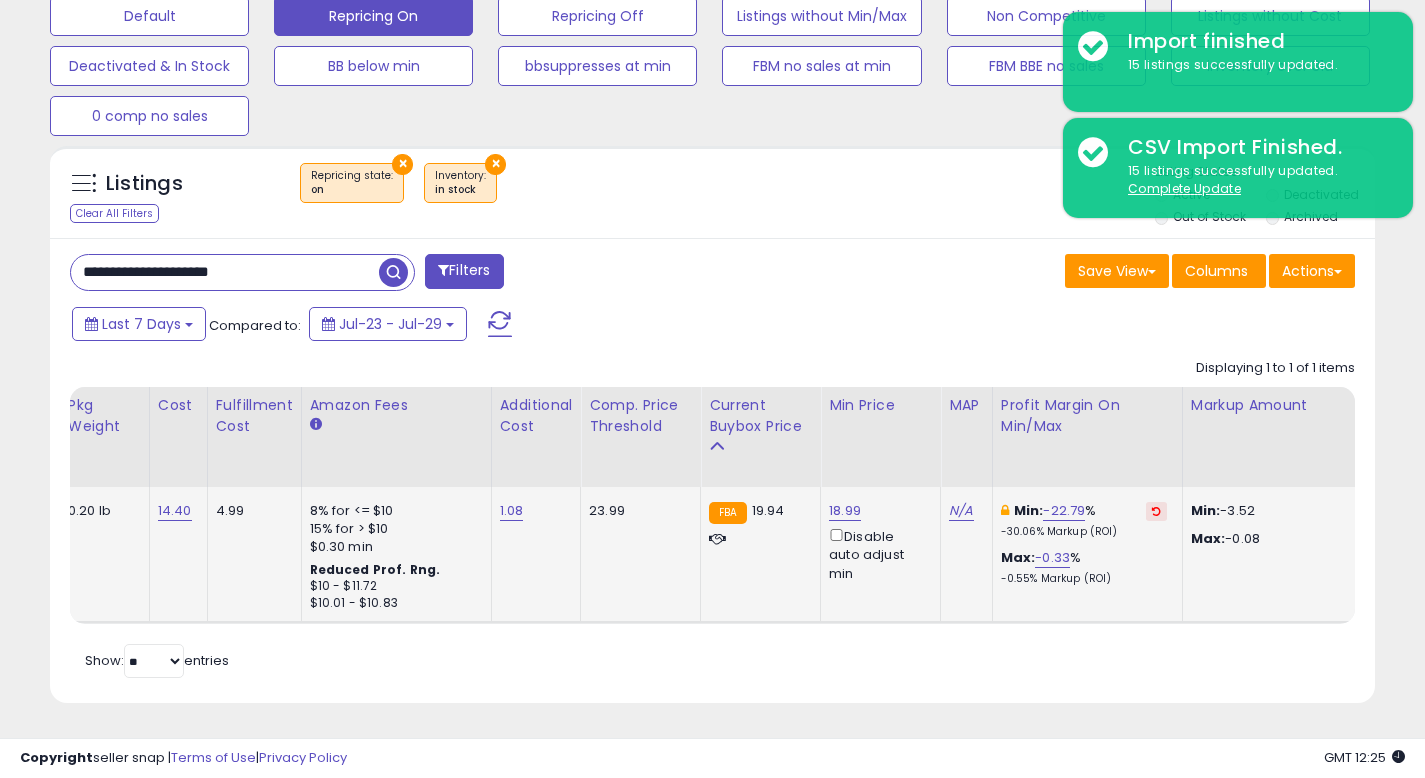 scroll, scrollTop: 0, scrollLeft: 907, axis: horizontal 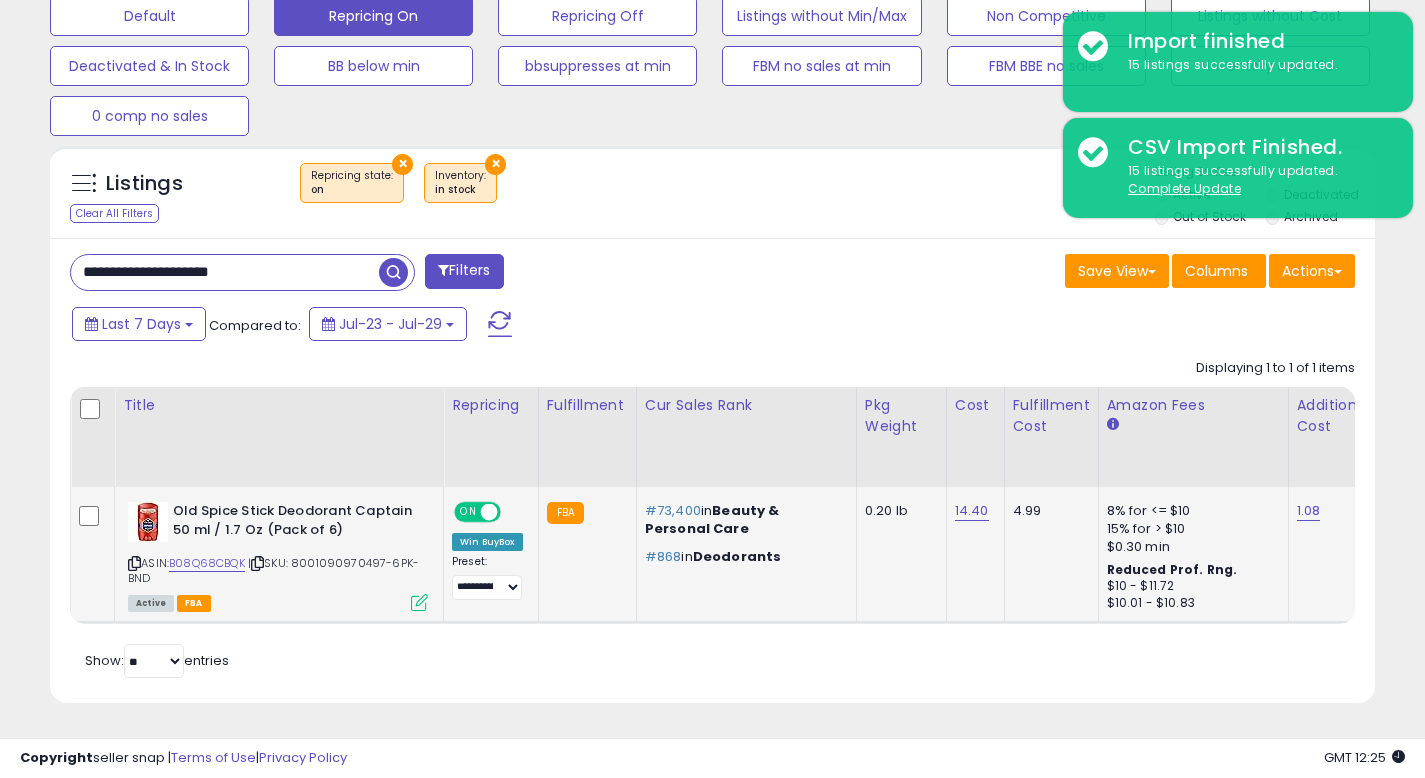 click on "**********" at bounding box center (225, 272) 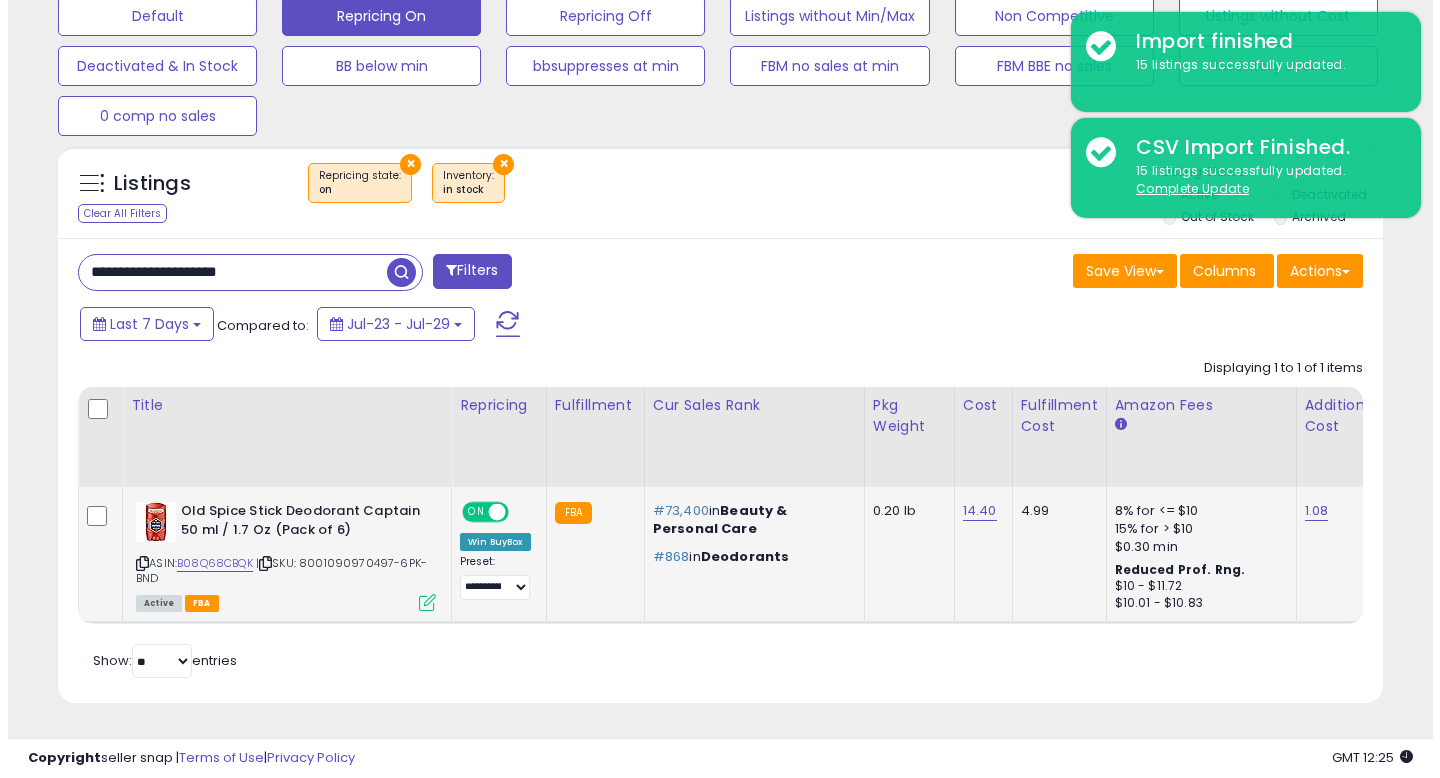 scroll, scrollTop: 513, scrollLeft: 0, axis: vertical 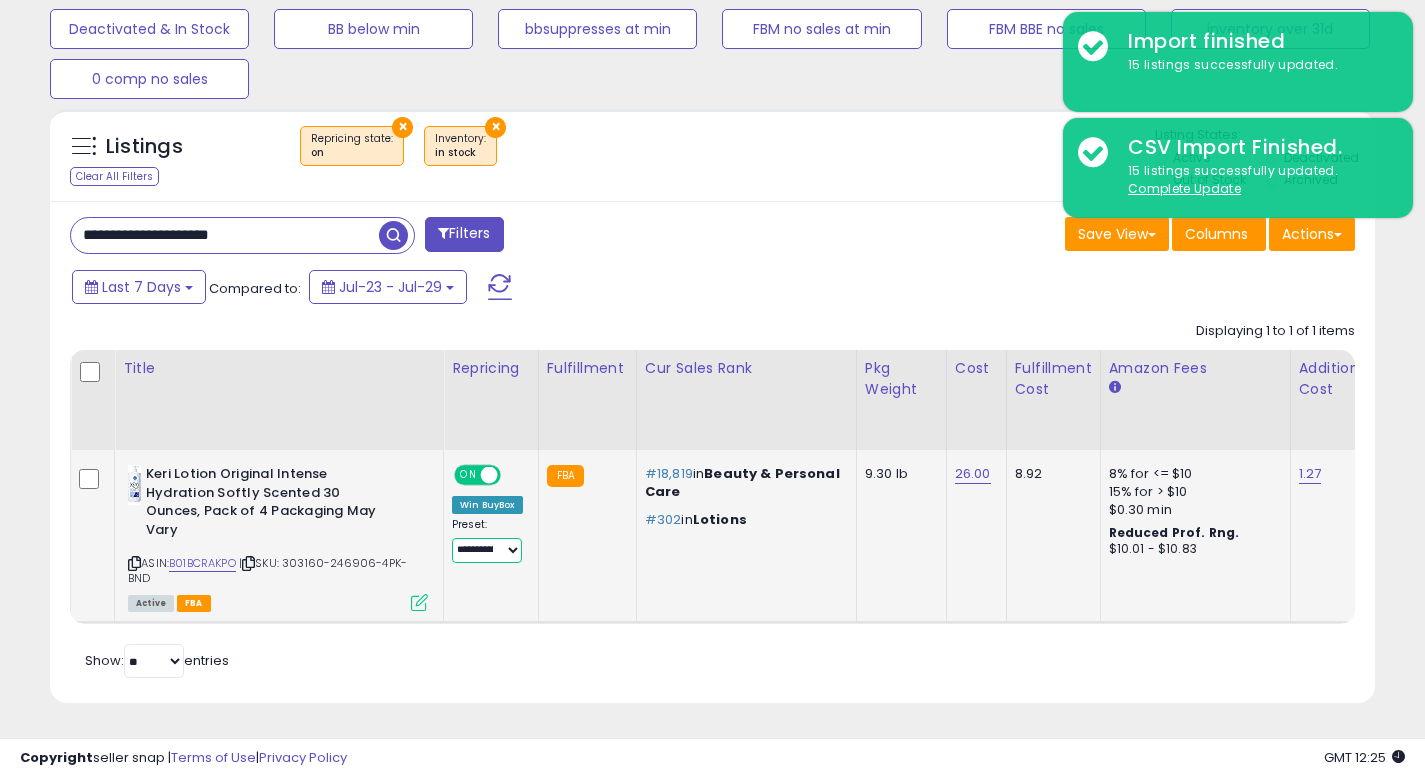 click on "**********" at bounding box center [487, 550] 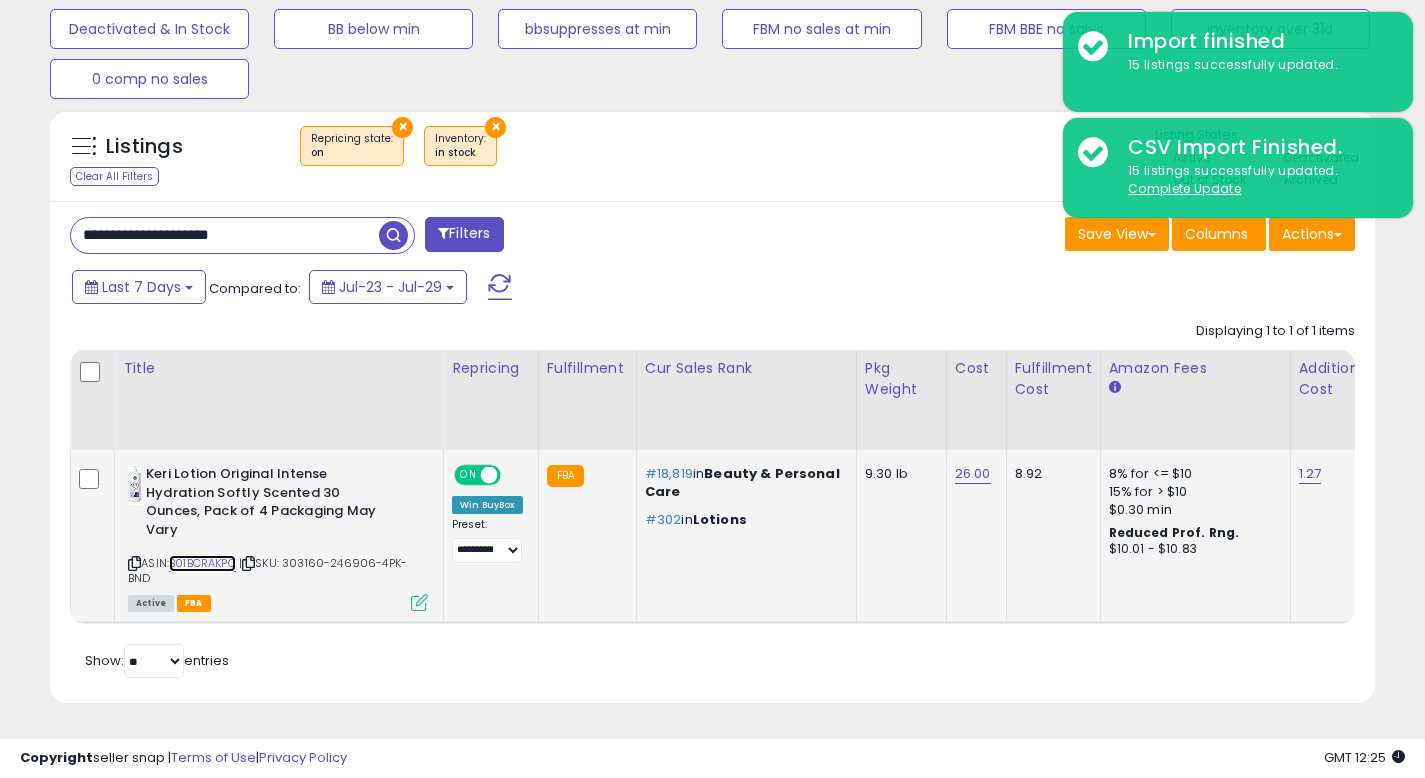 click on "B01BCRAKPO" at bounding box center (202, 563) 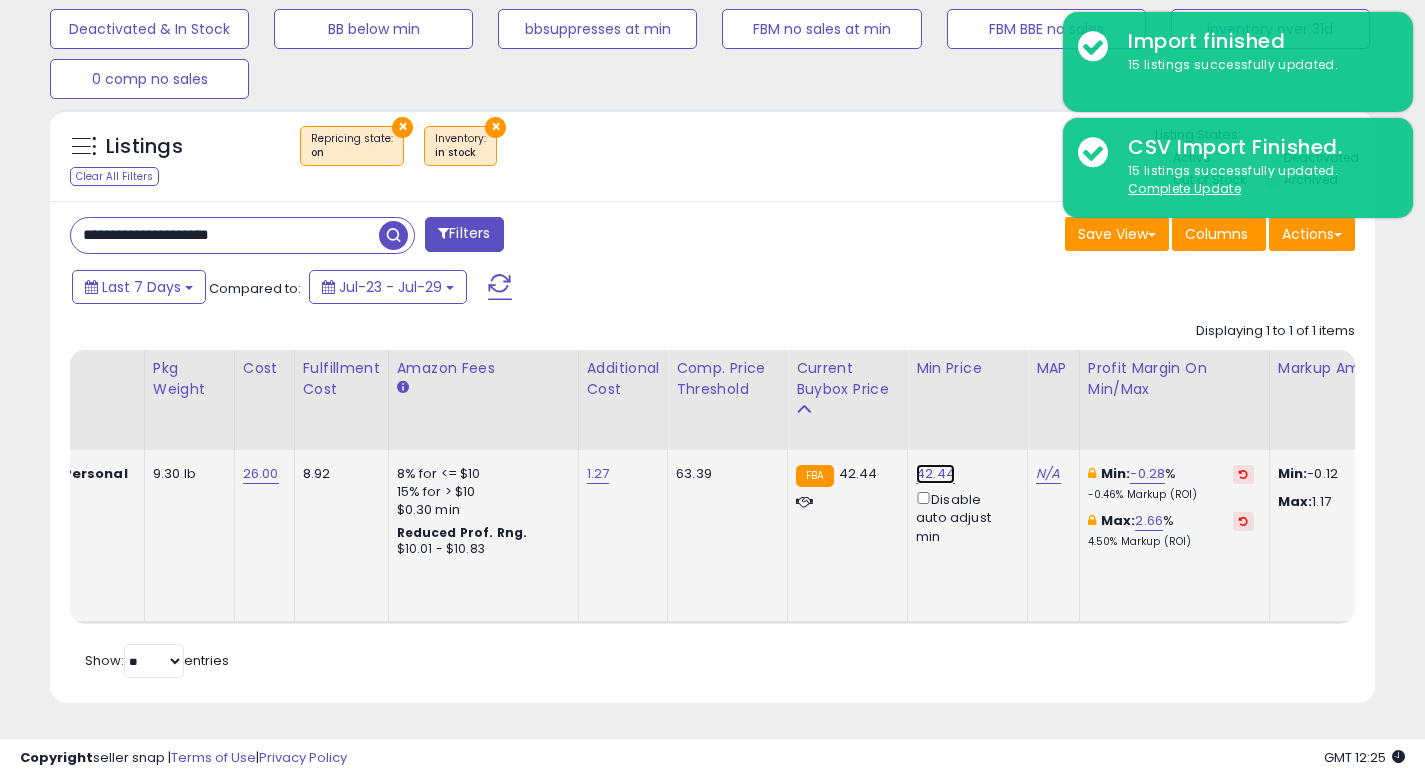 click on "42.44" at bounding box center [935, 474] 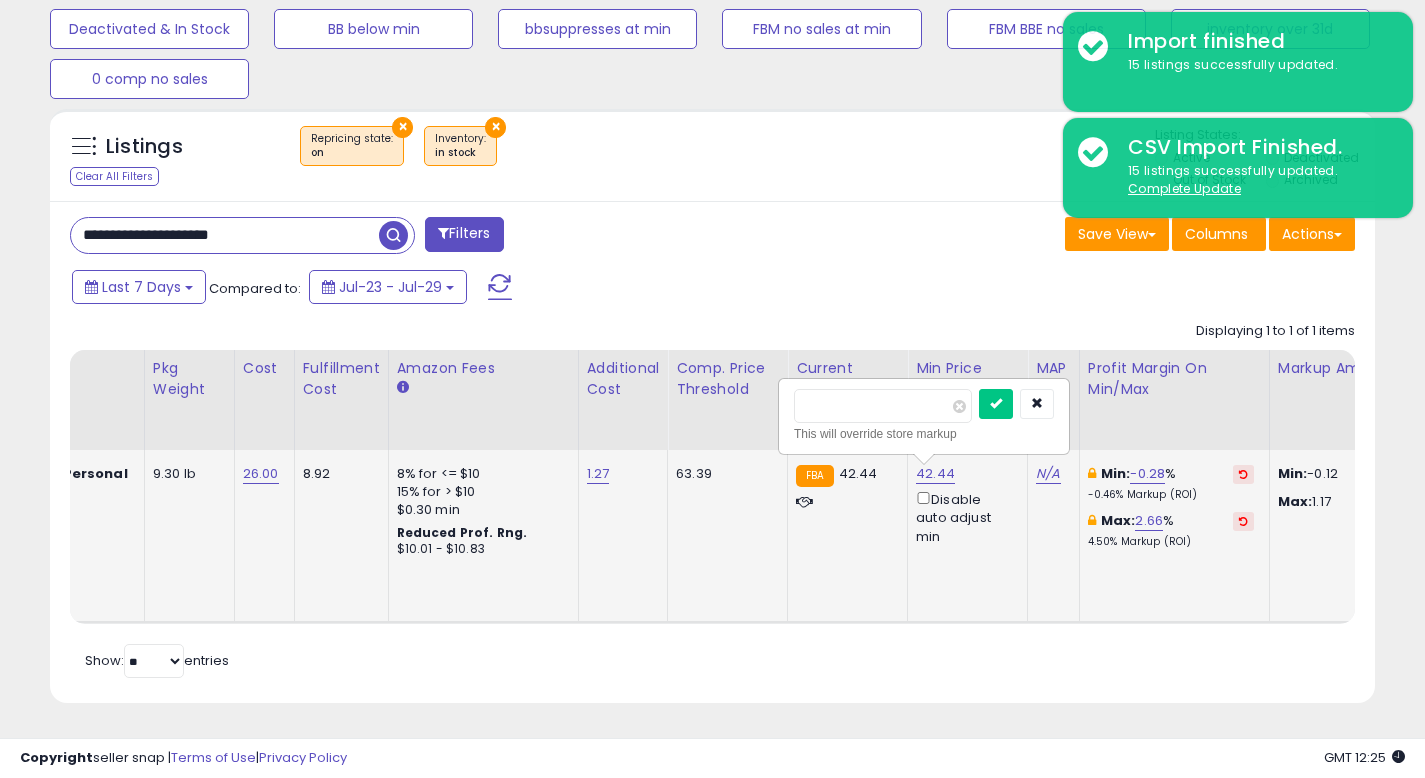 drag, startPoint x: 848, startPoint y: 394, endPoint x: 786, endPoint y: 389, distance: 62.201286 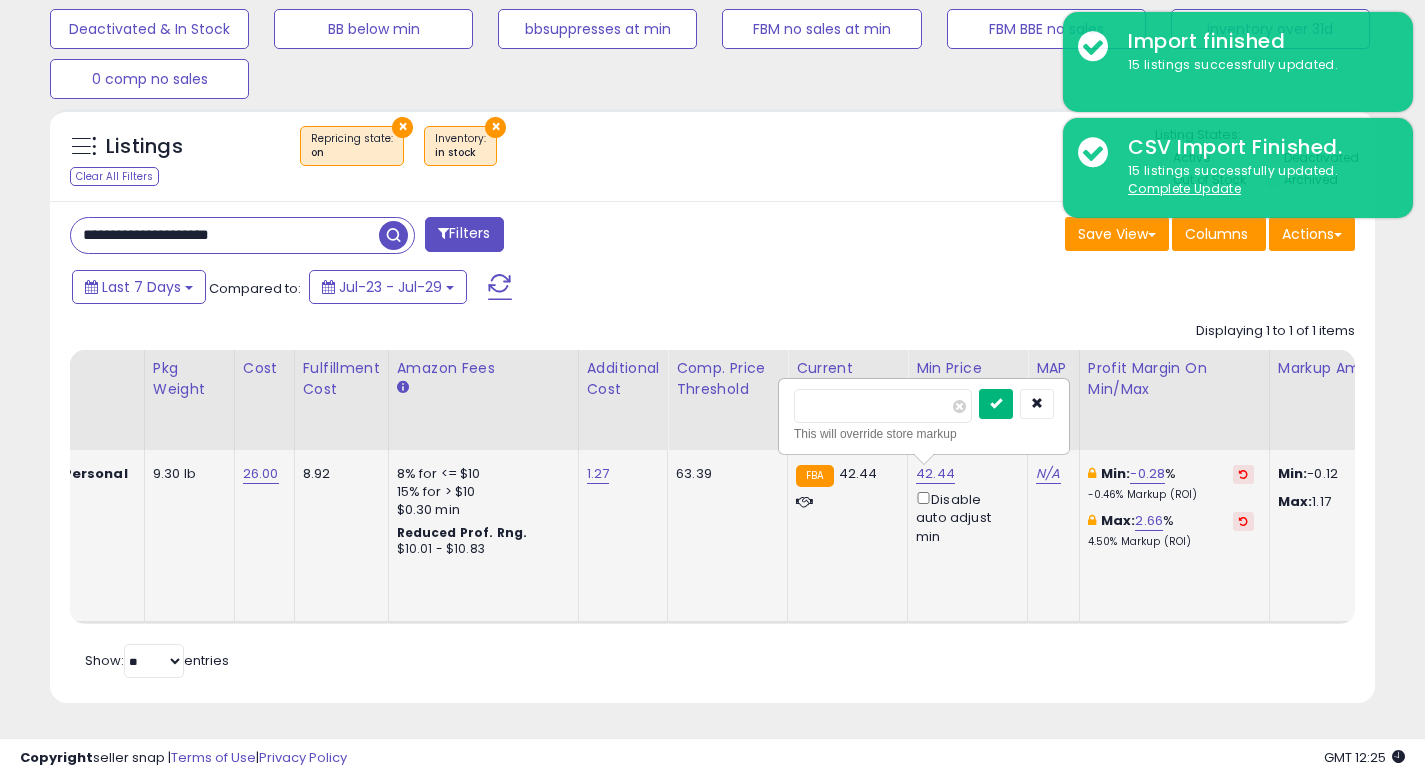 type on "*****" 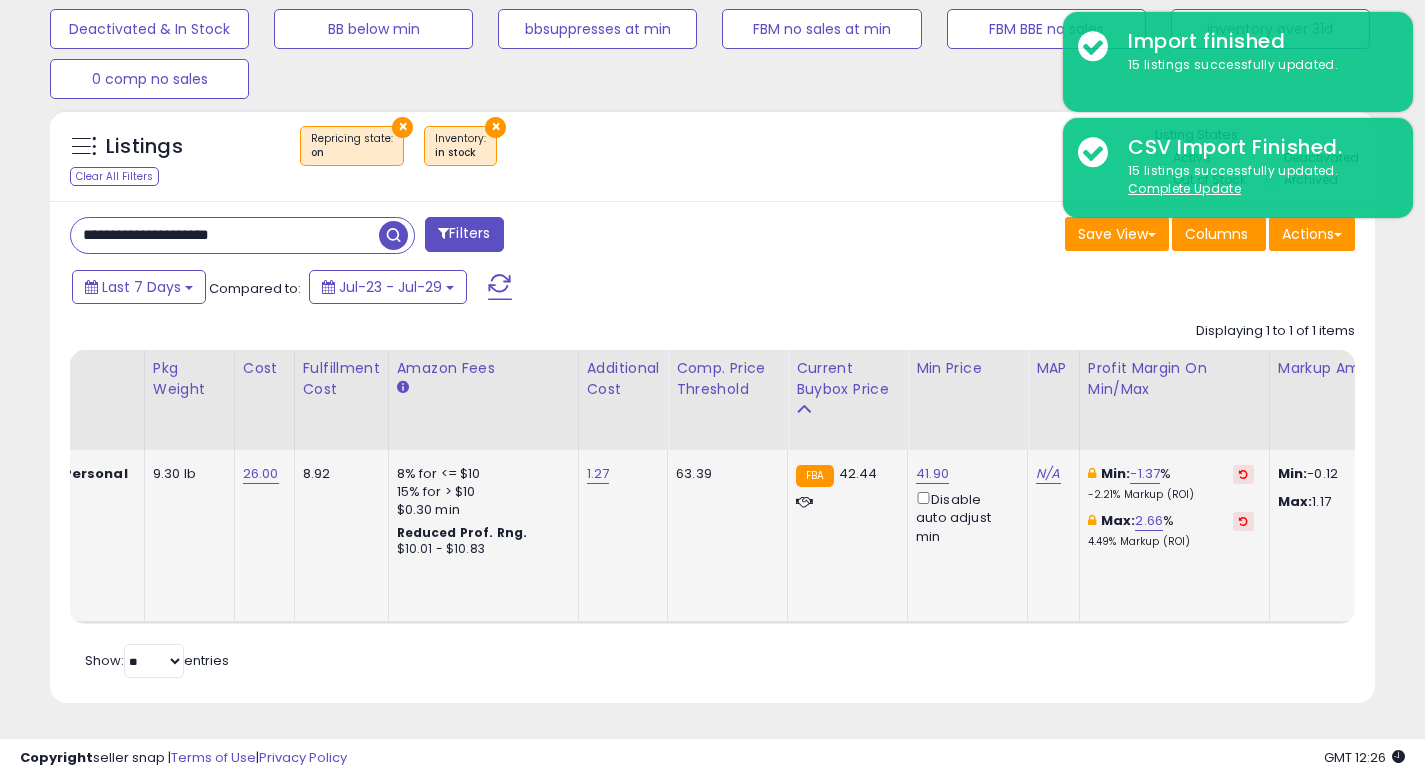 click on "**********" at bounding box center [225, 235] 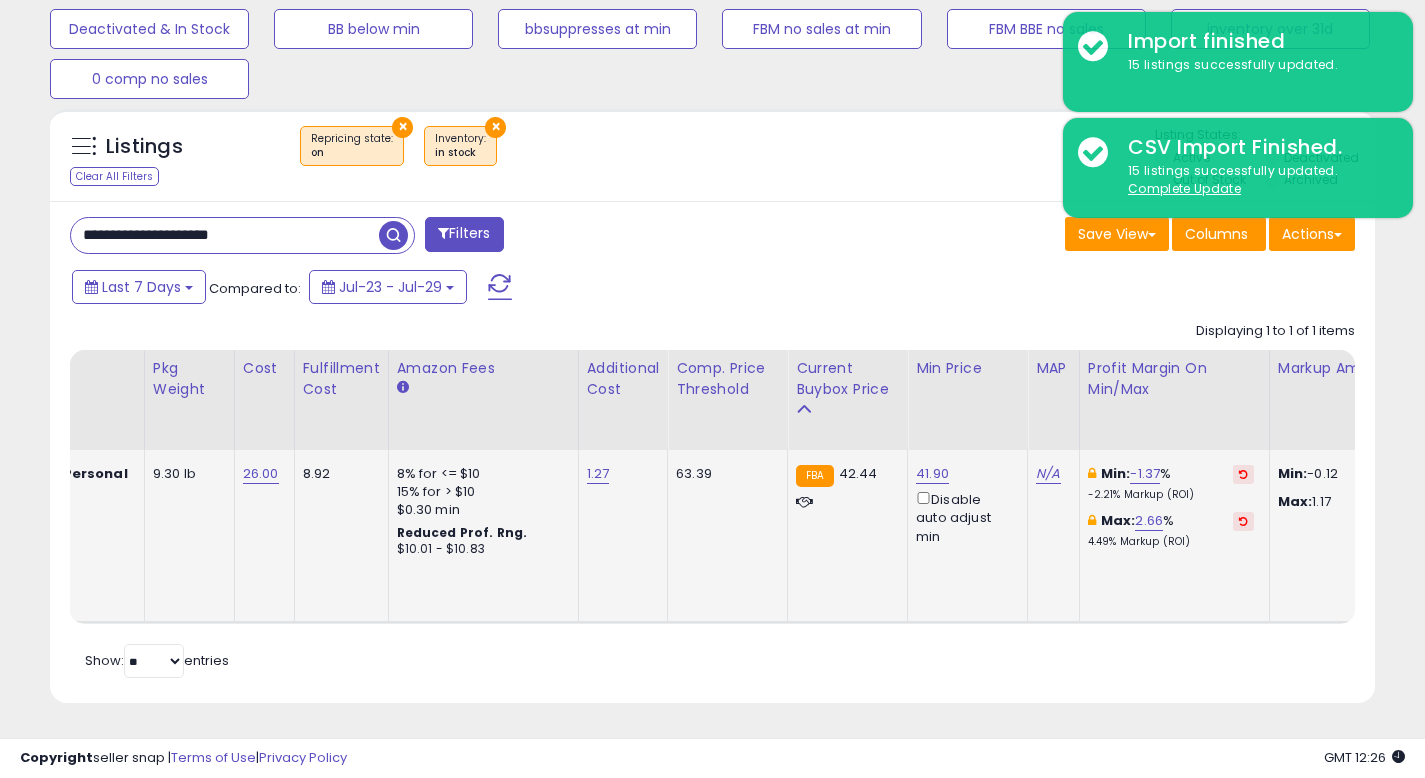 click on "**********" at bounding box center [225, 235] 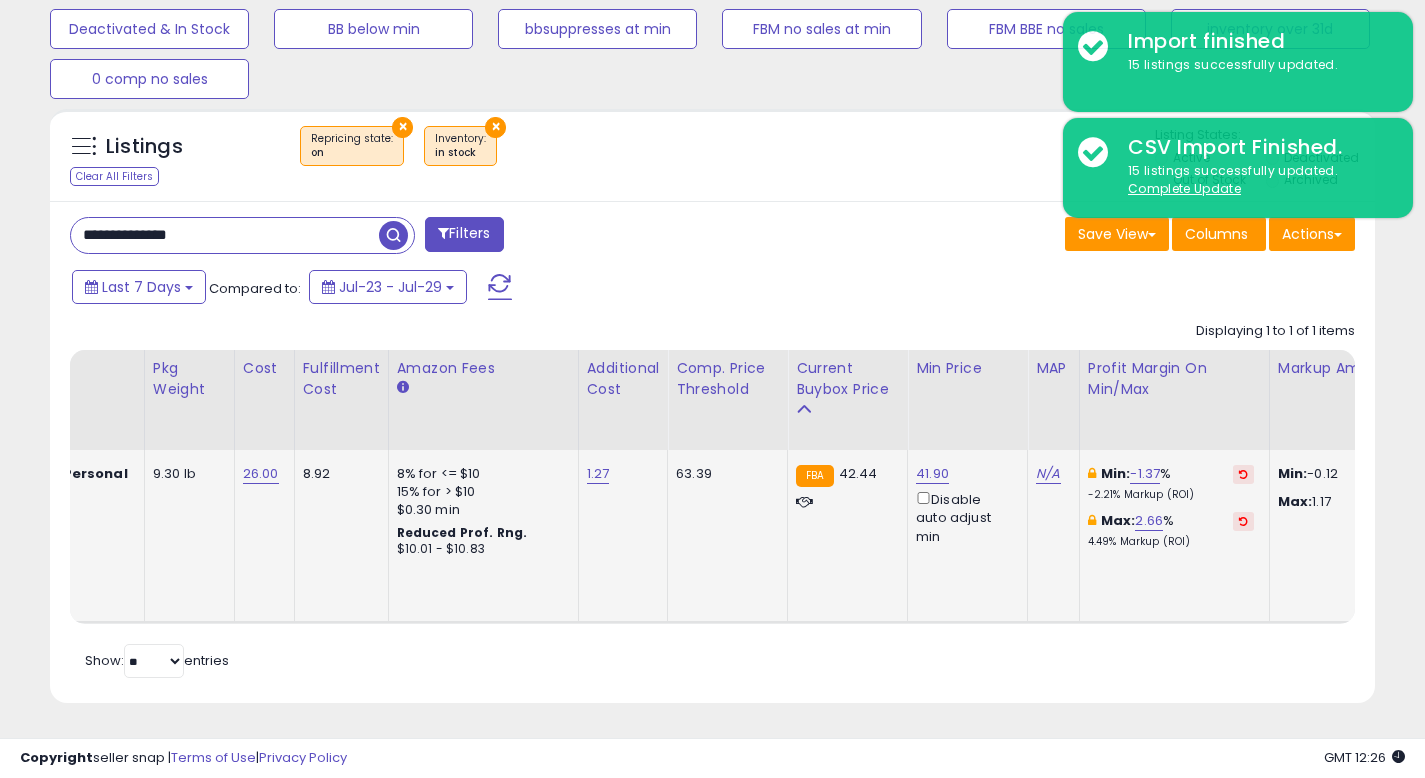 type on "**********" 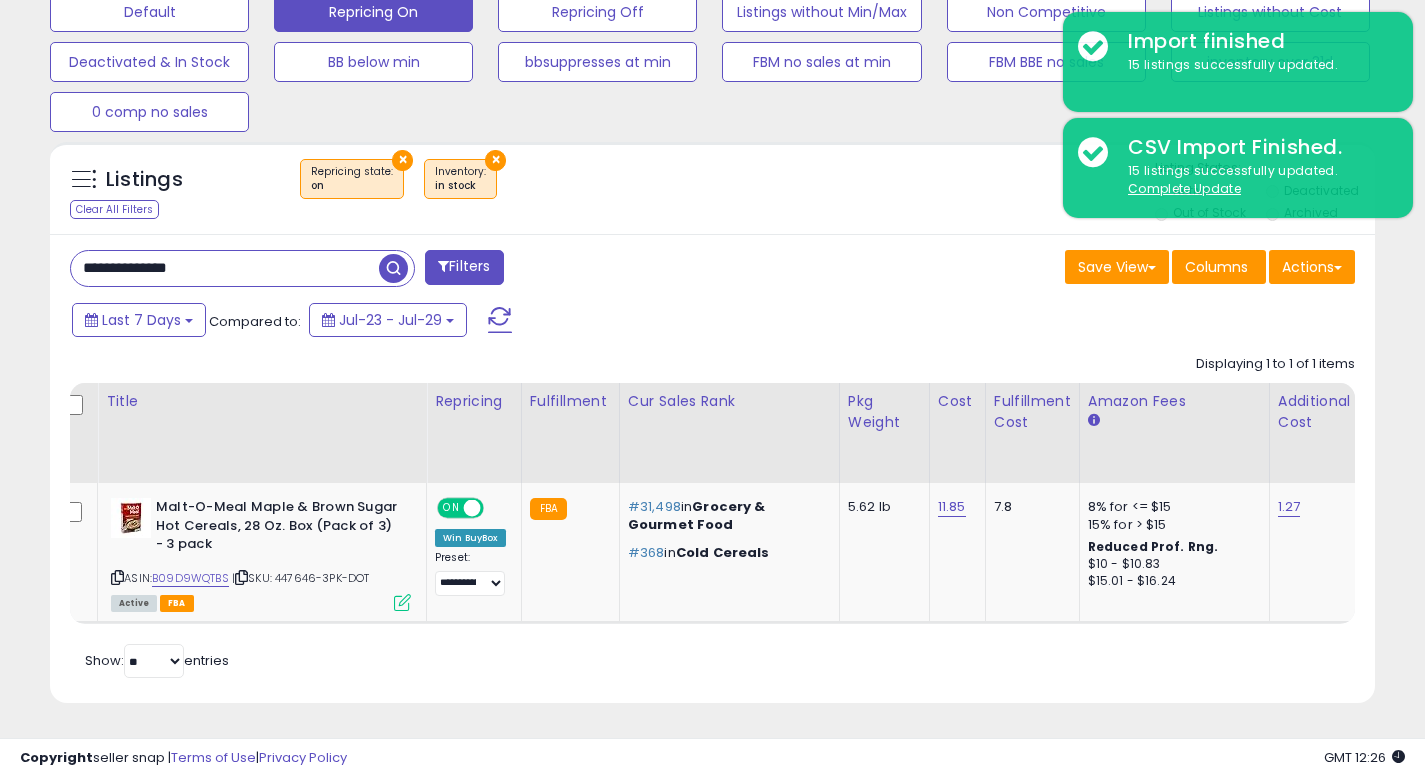 scroll, scrollTop: 0, scrollLeft: 294, axis: horizontal 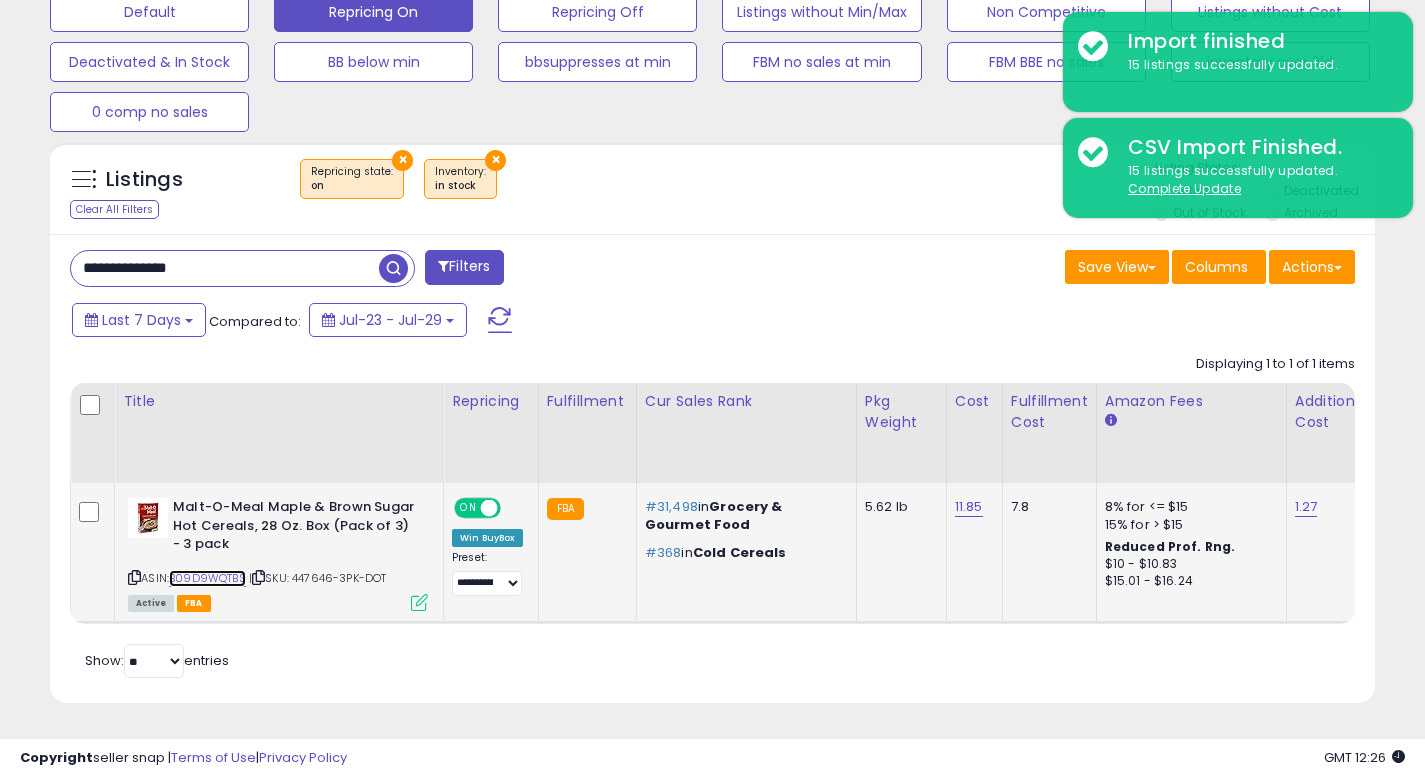 click on "B09D9WQTBS" at bounding box center (207, 578) 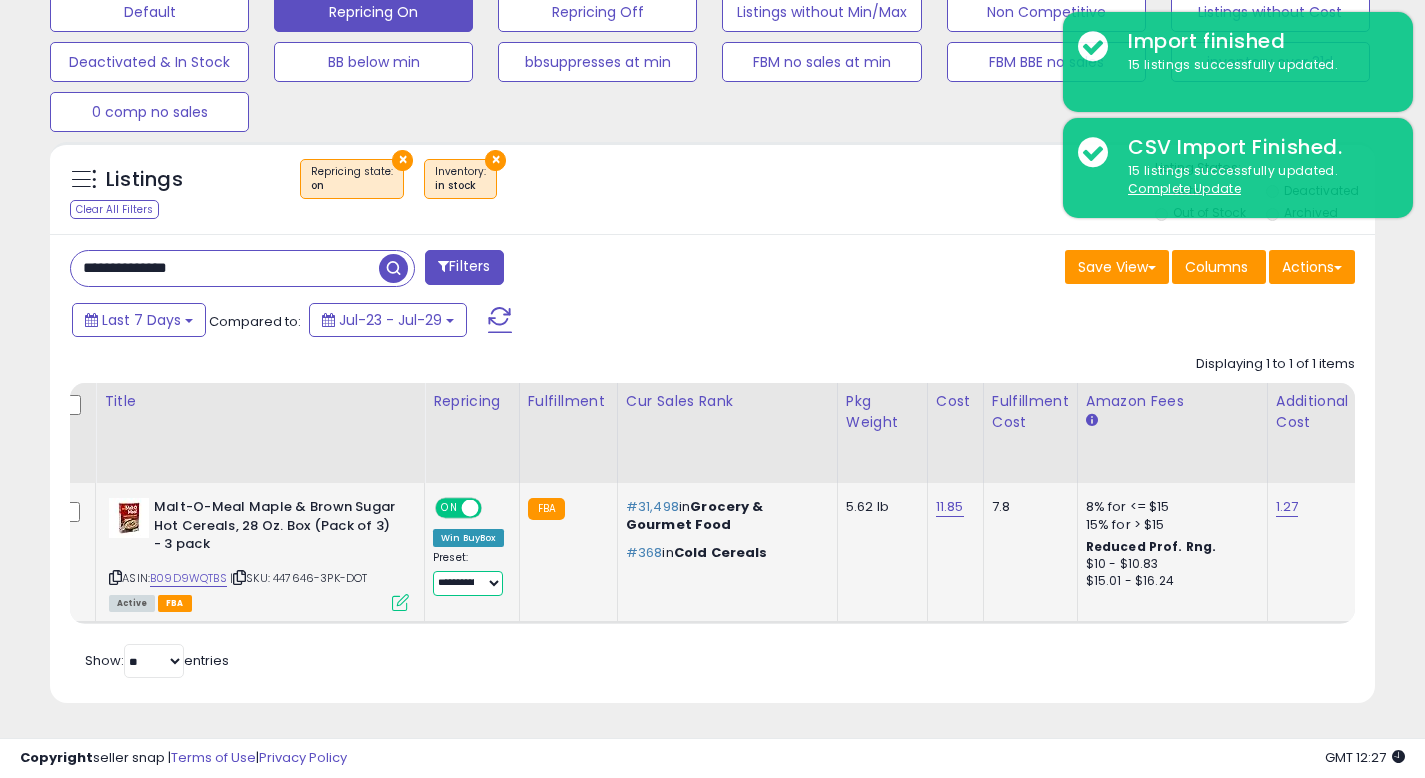 click on "**********" at bounding box center (468, 583) 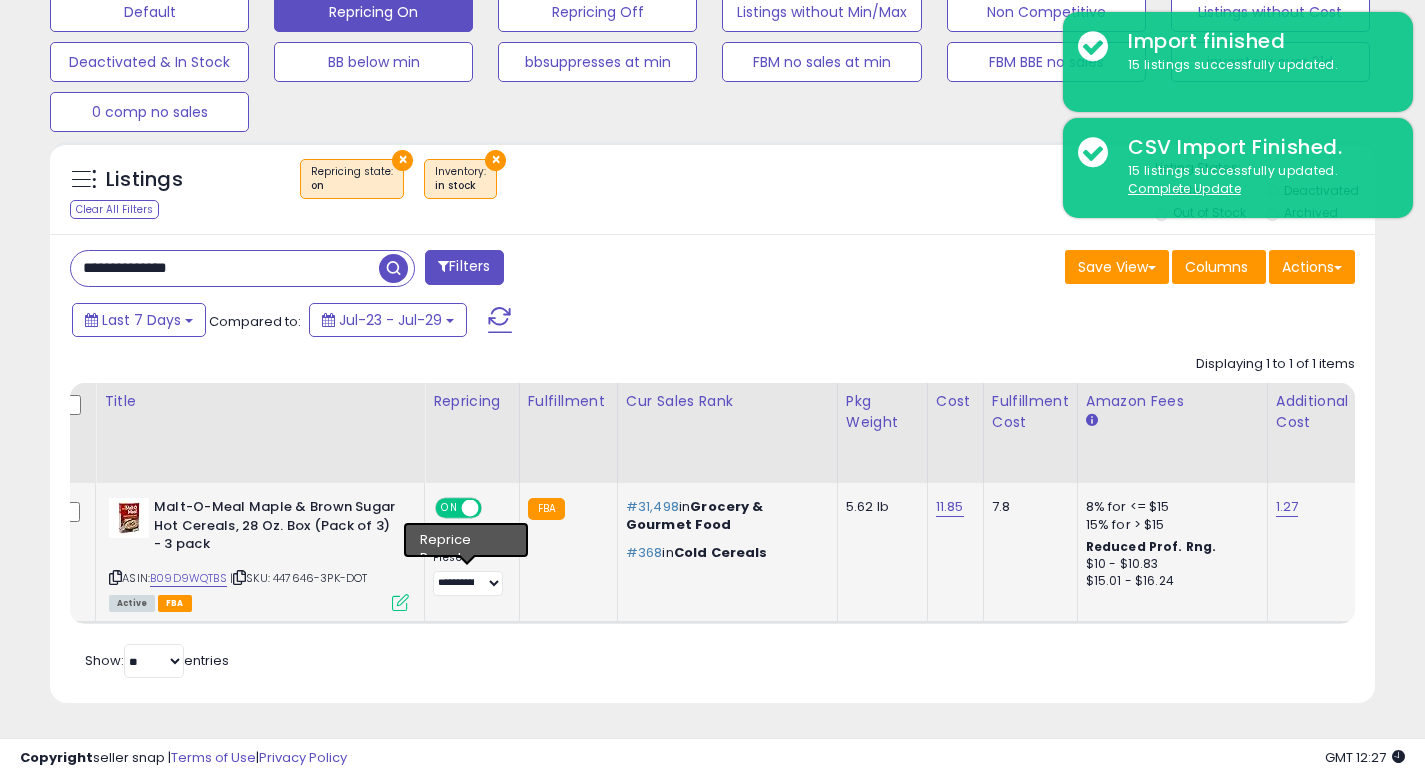 click on "**********" 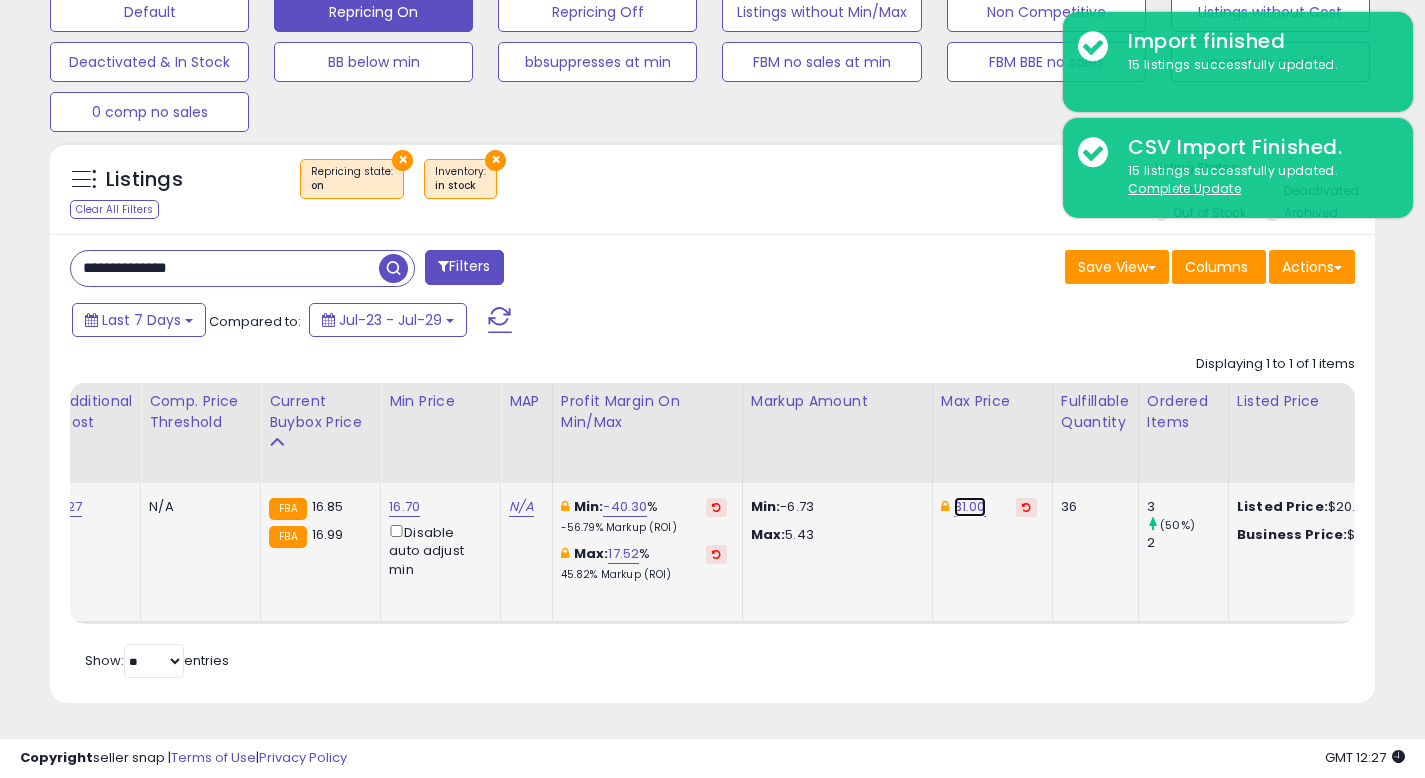 click on "31.00" at bounding box center (970, 507) 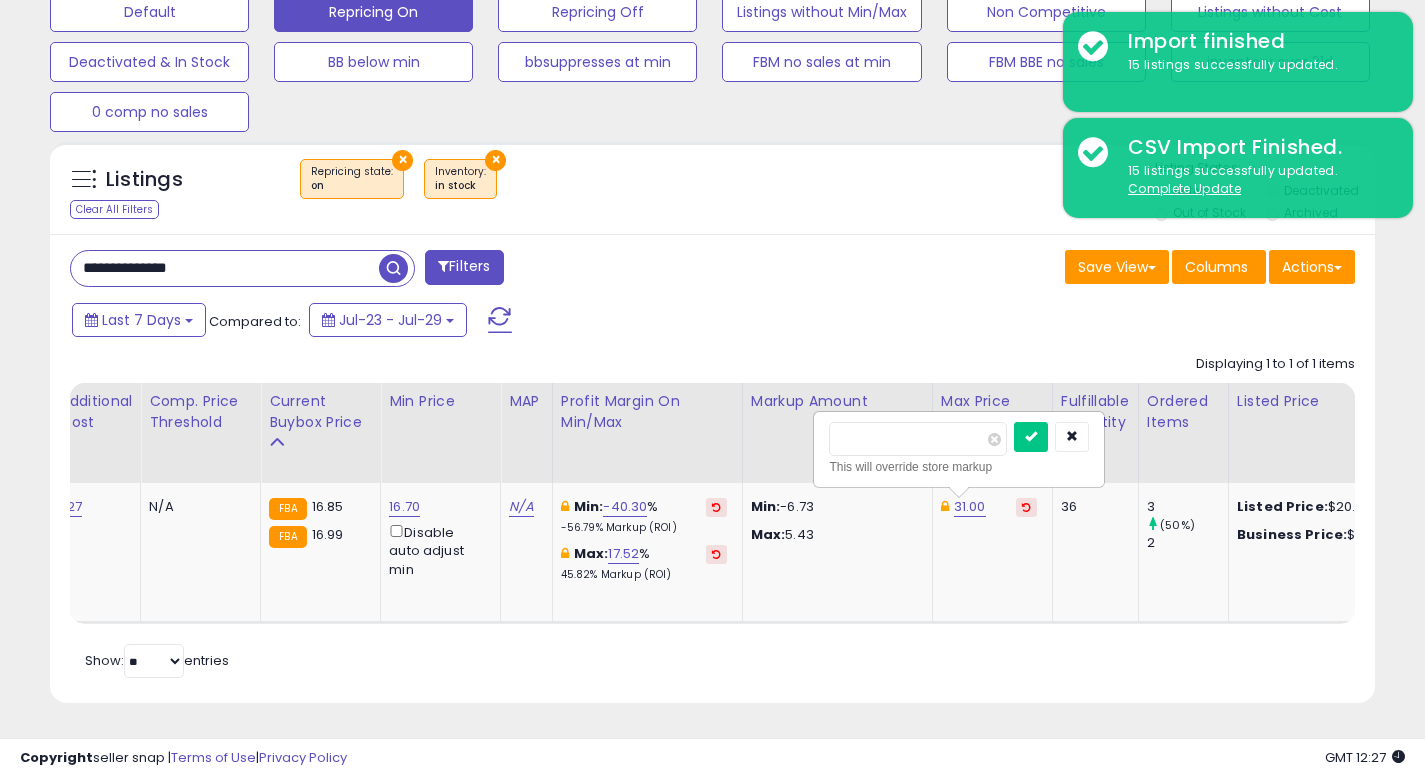 drag, startPoint x: 897, startPoint y: 424, endPoint x: 756, endPoint y: 417, distance: 141.17365 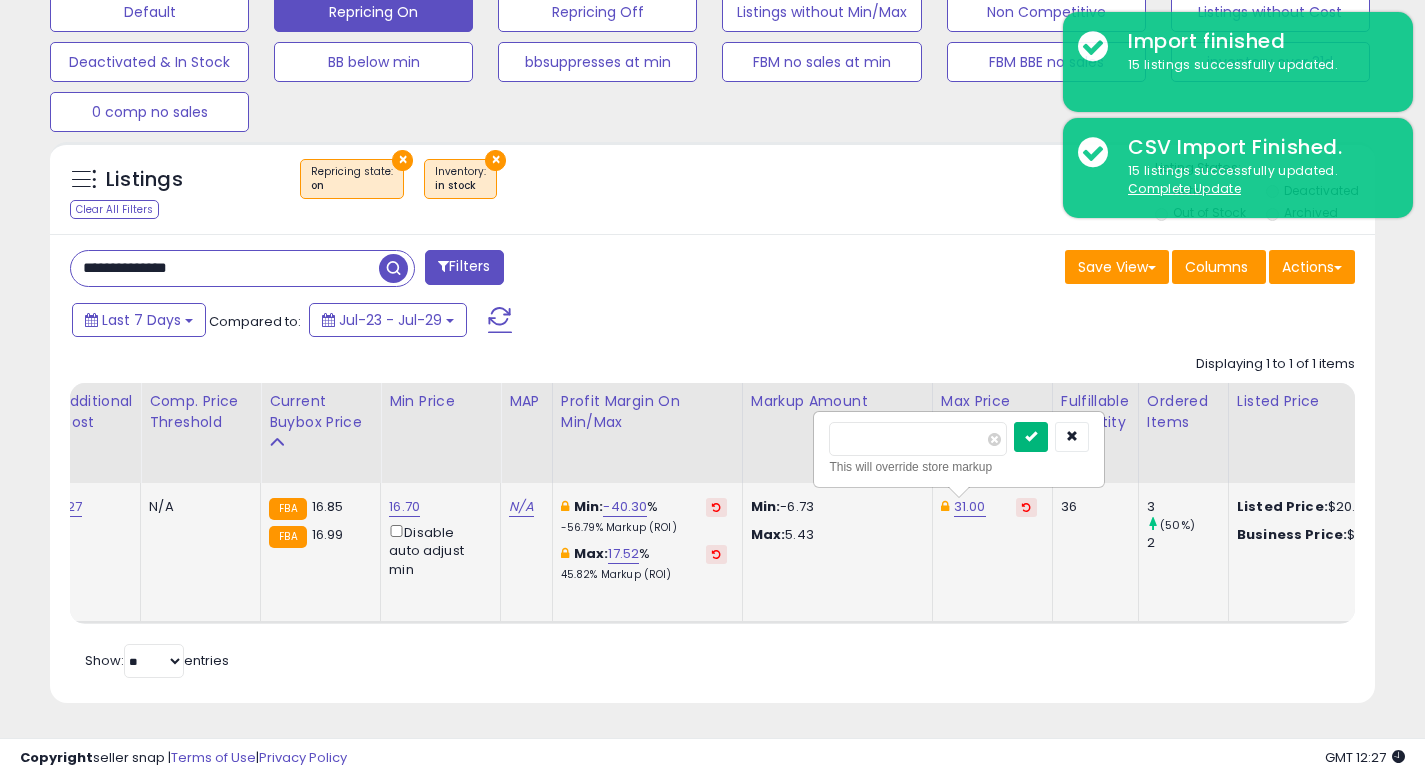 type on "*****" 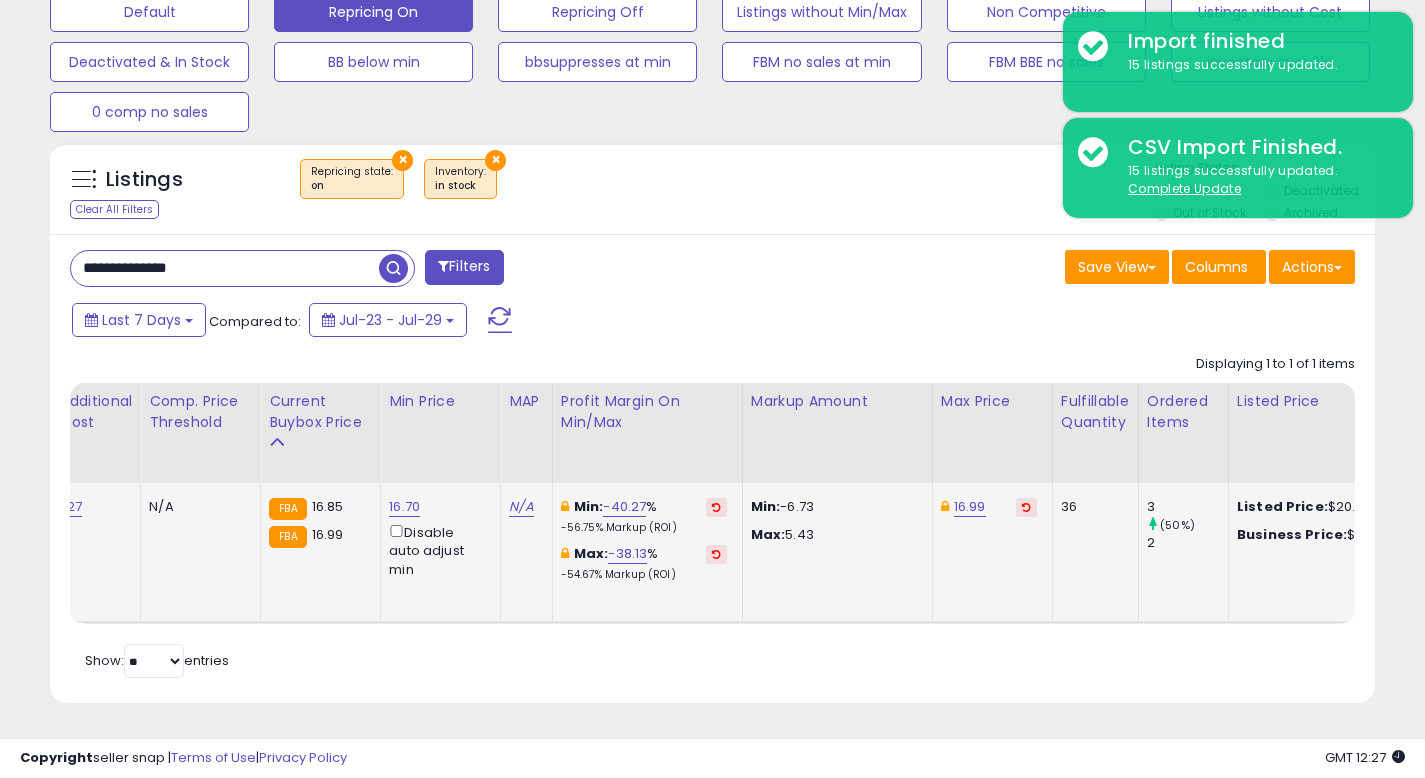 click on "**********" at bounding box center (225, 268) 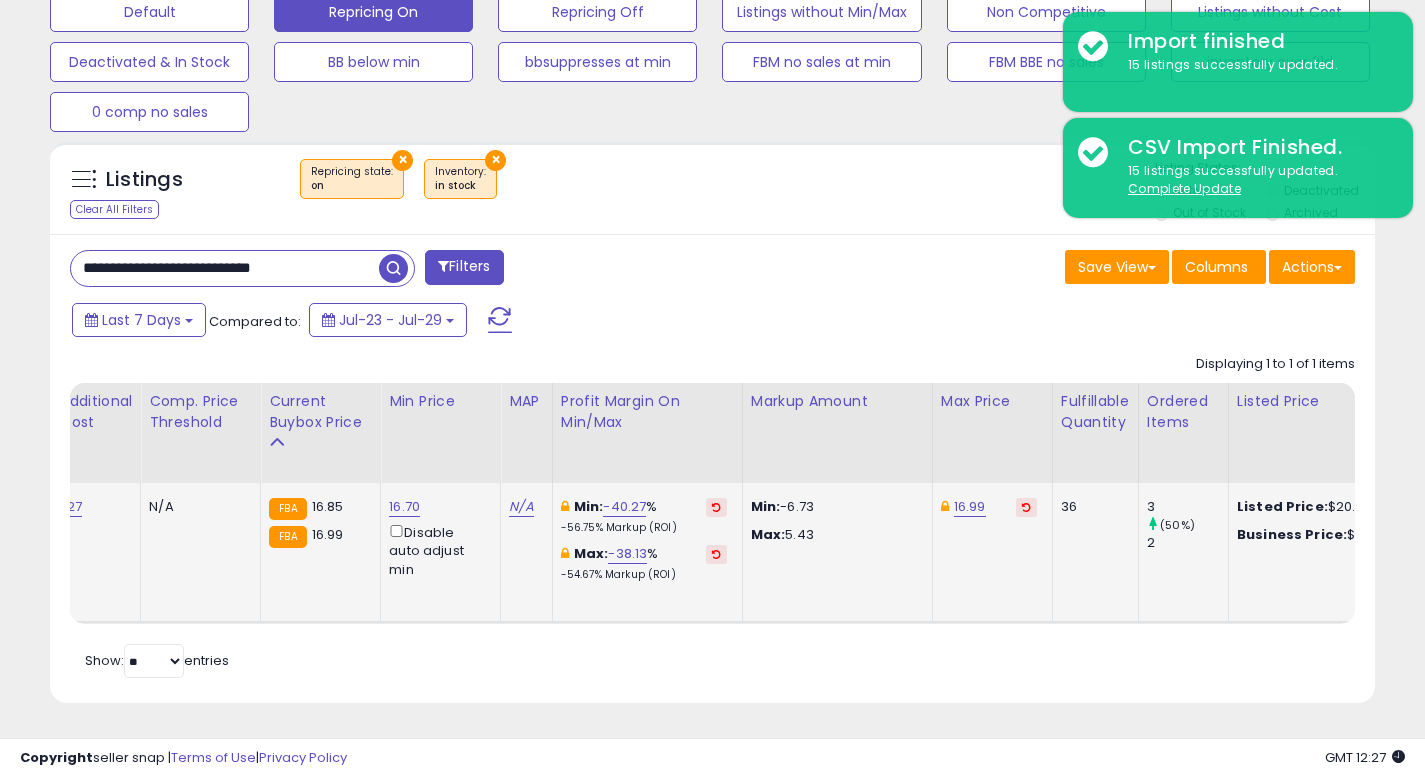 type on "**********" 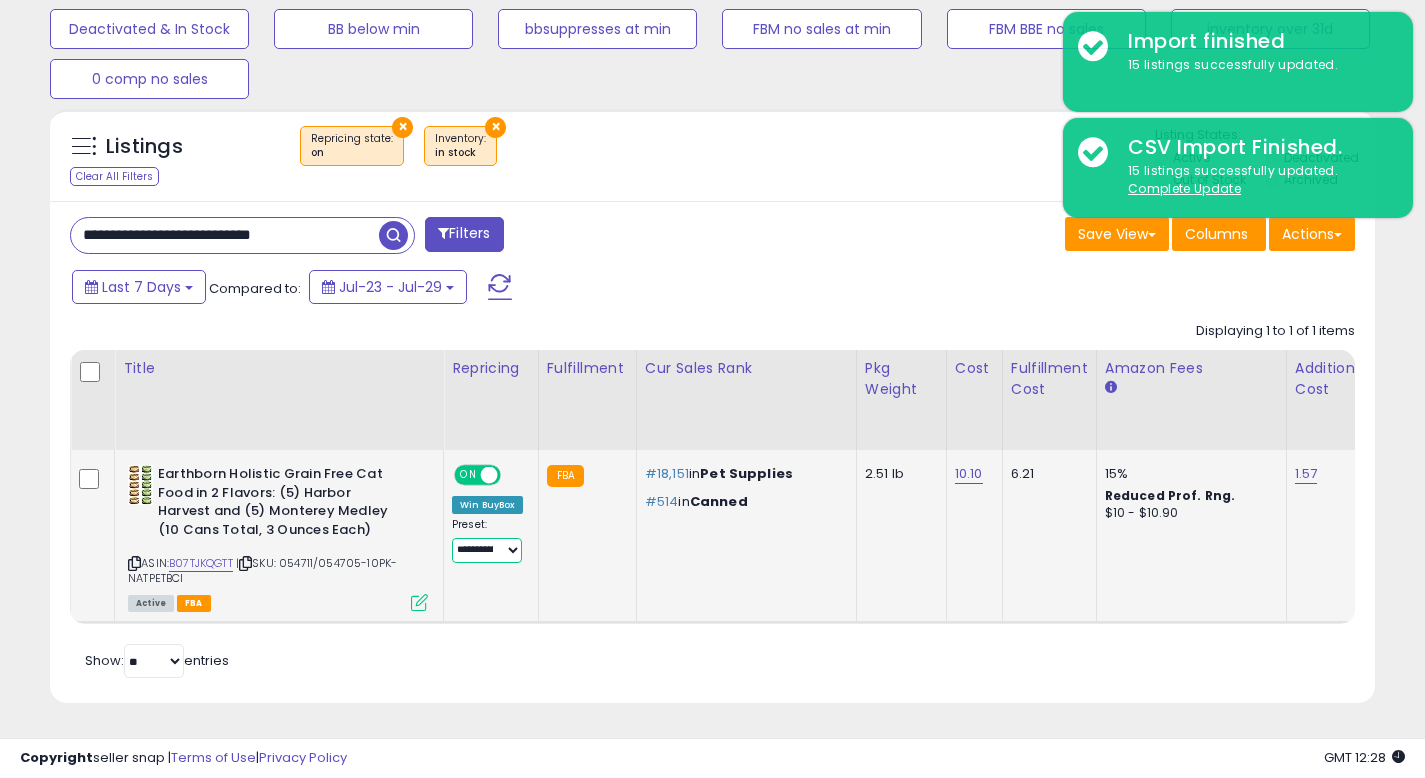 click on "**********" at bounding box center (487, 550) 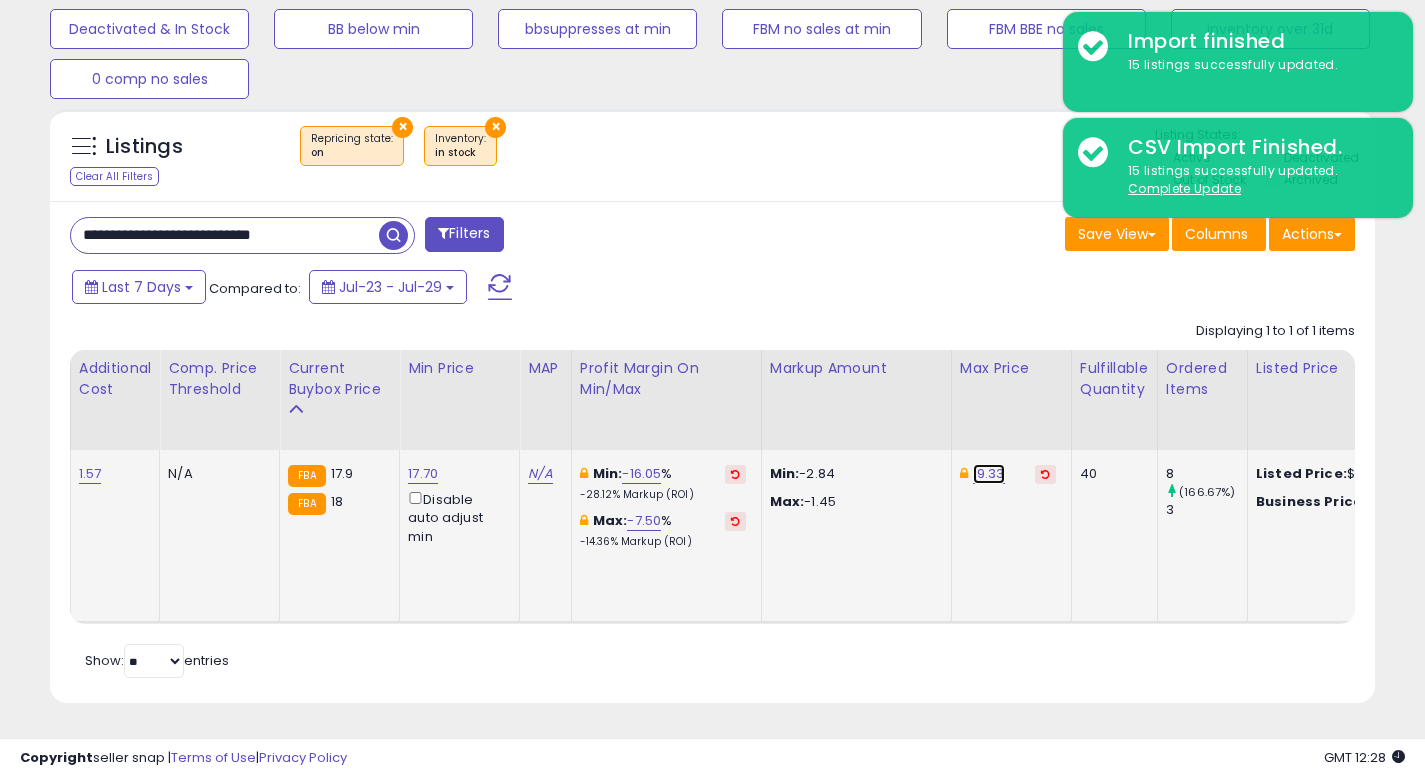 click on "19.33" at bounding box center (989, 474) 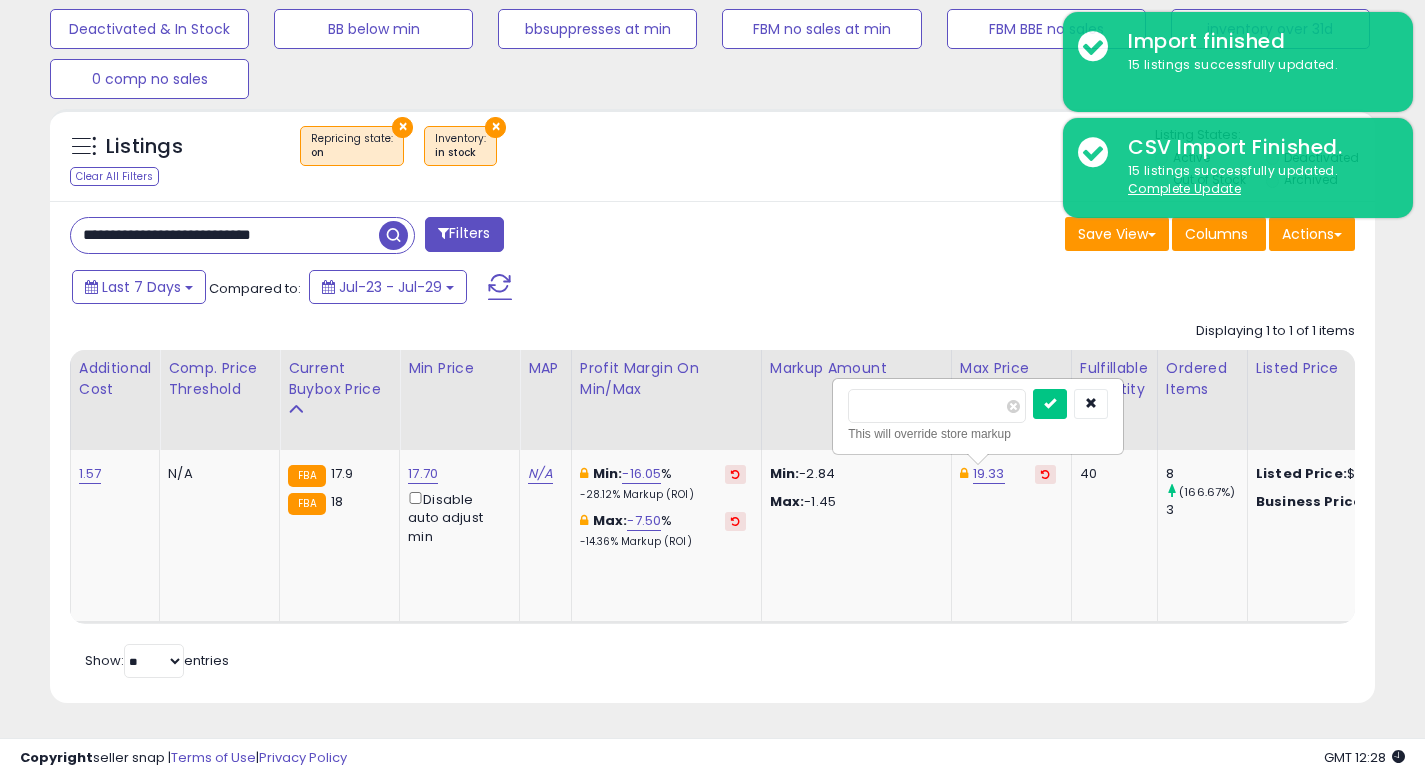 drag, startPoint x: 901, startPoint y: 386, endPoint x: 829, endPoint y: 387, distance: 72.00694 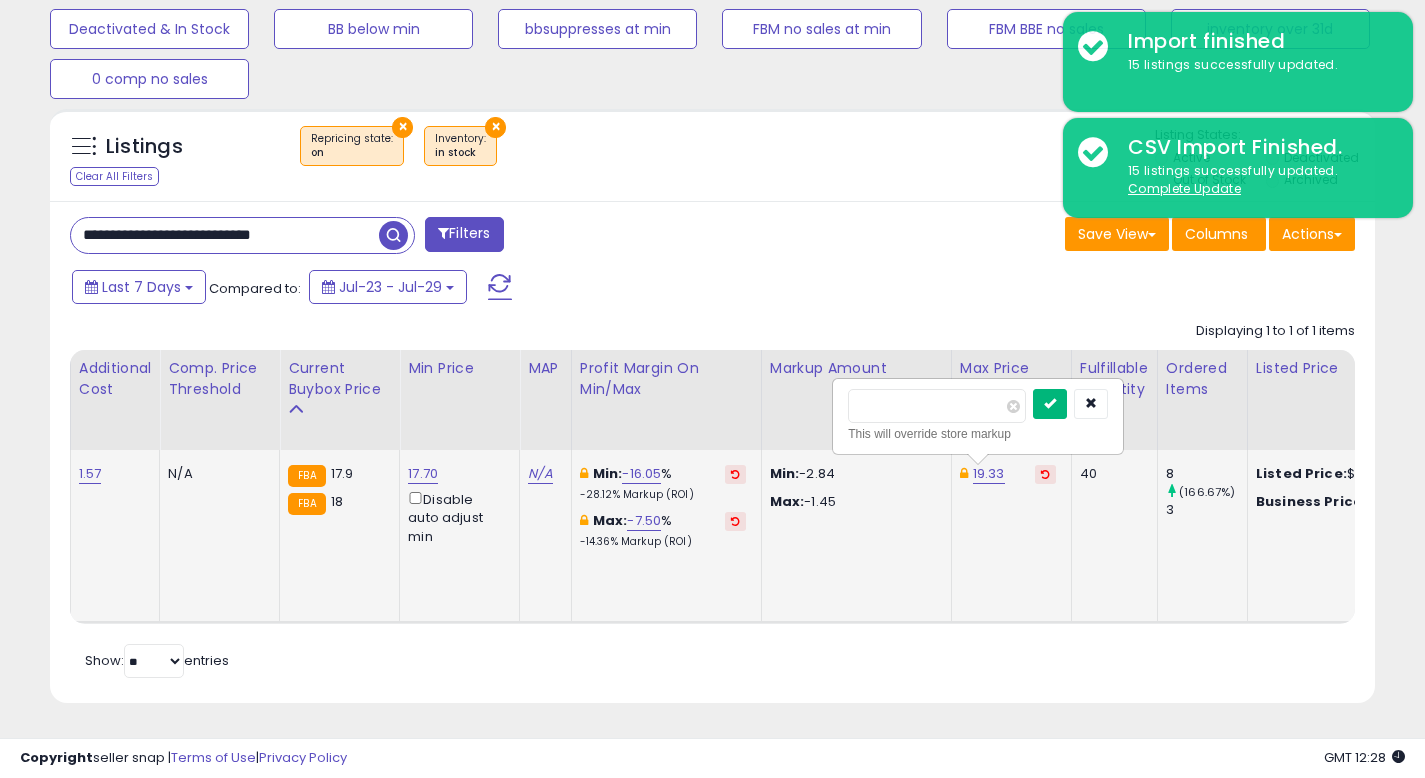 type on "*****" 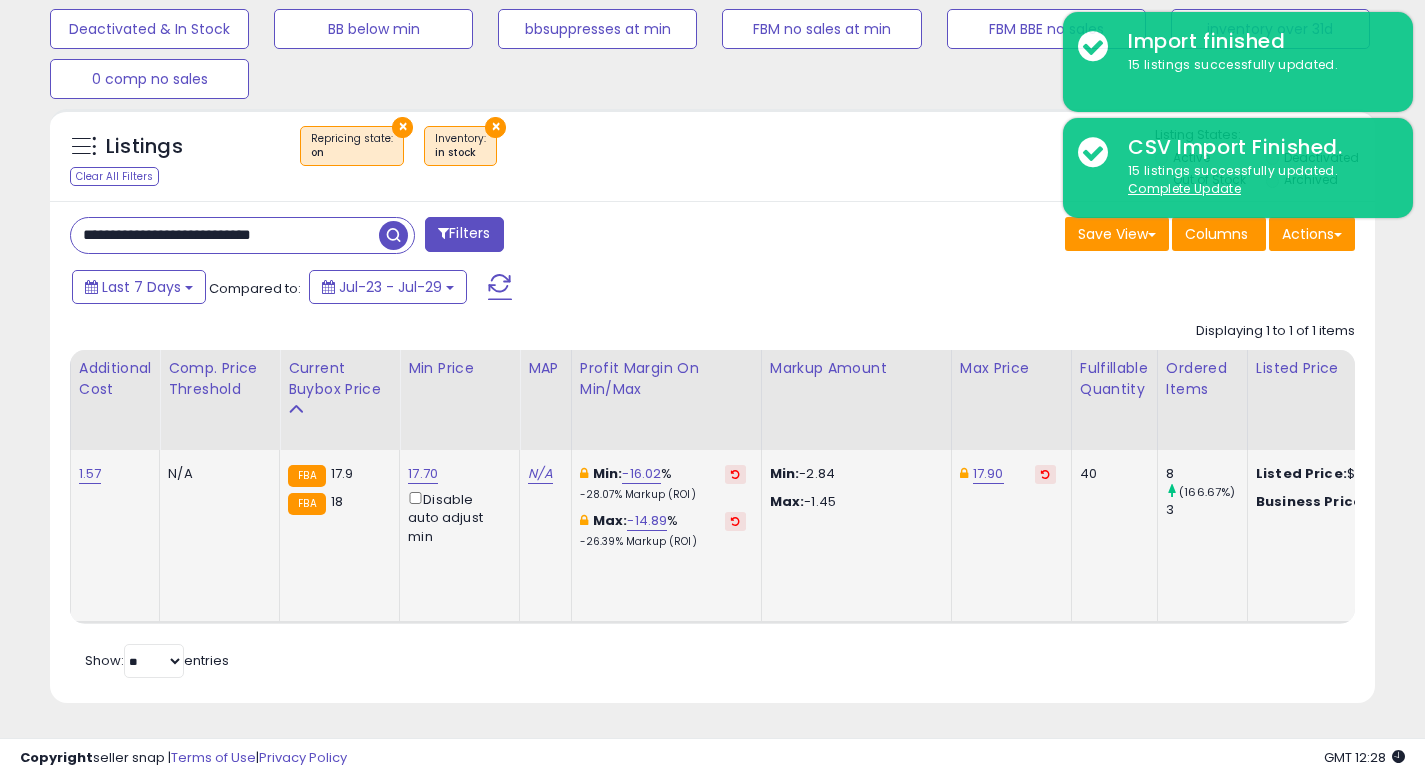click on "**********" at bounding box center (225, 235) 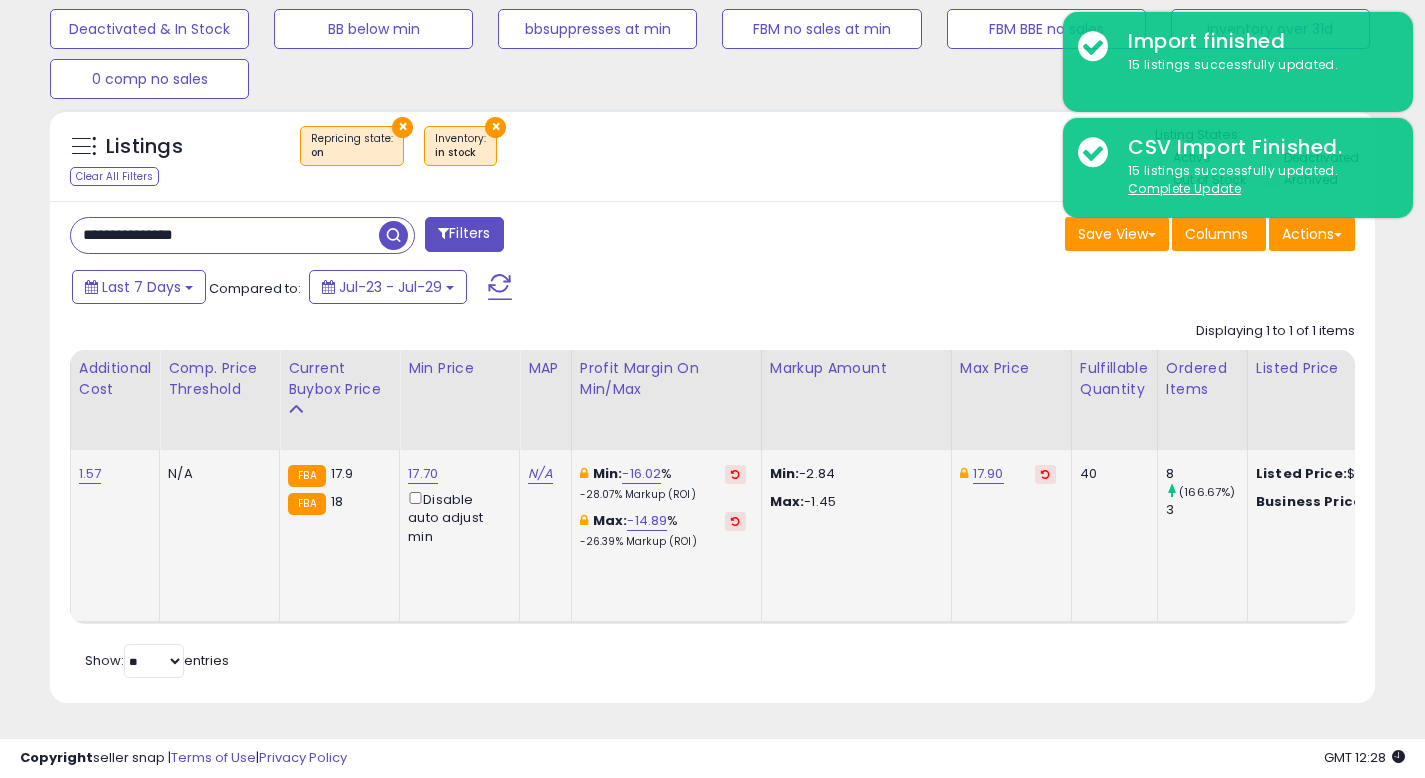 drag, startPoint x: 397, startPoint y: 223, endPoint x: 474, endPoint y: 90, distance: 153.68149 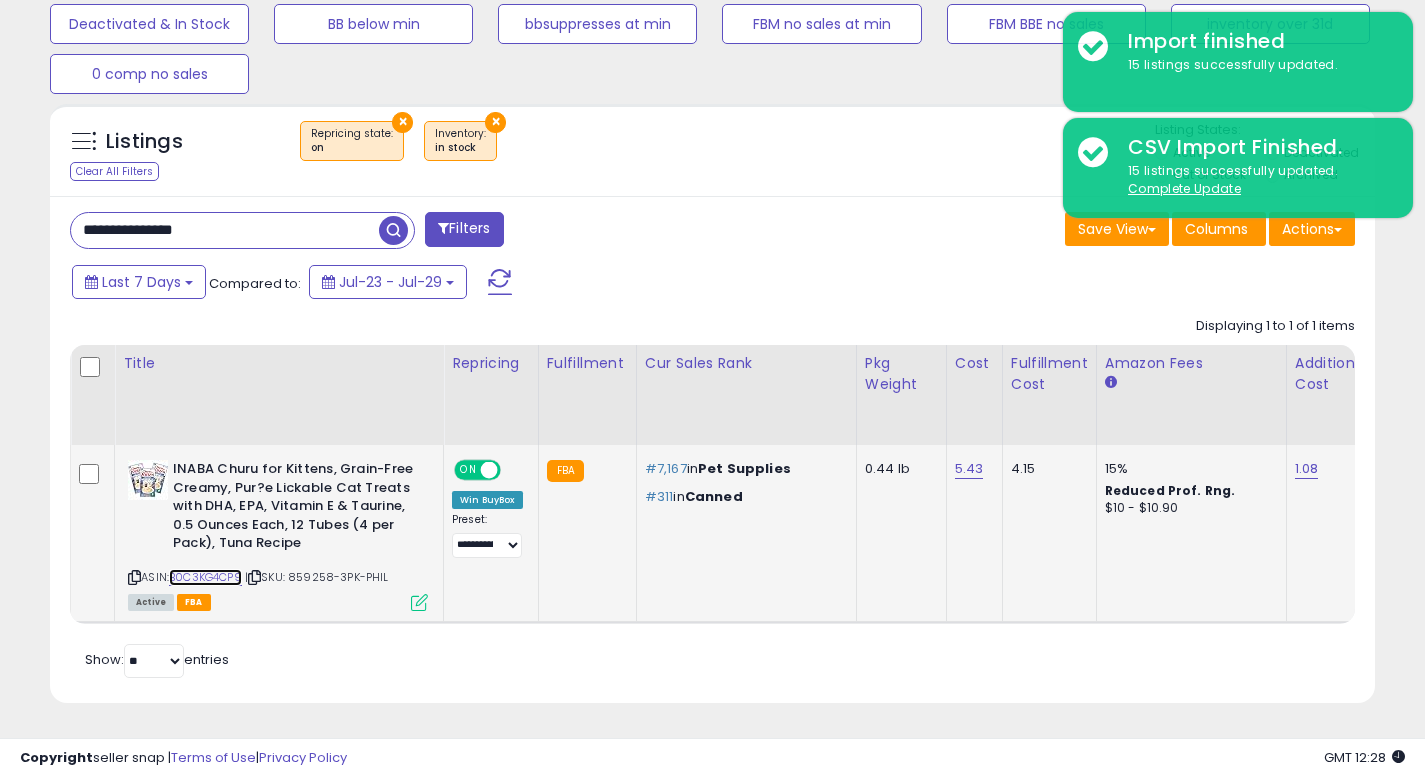 click on "B0C3KG4CP9" at bounding box center (205, 577) 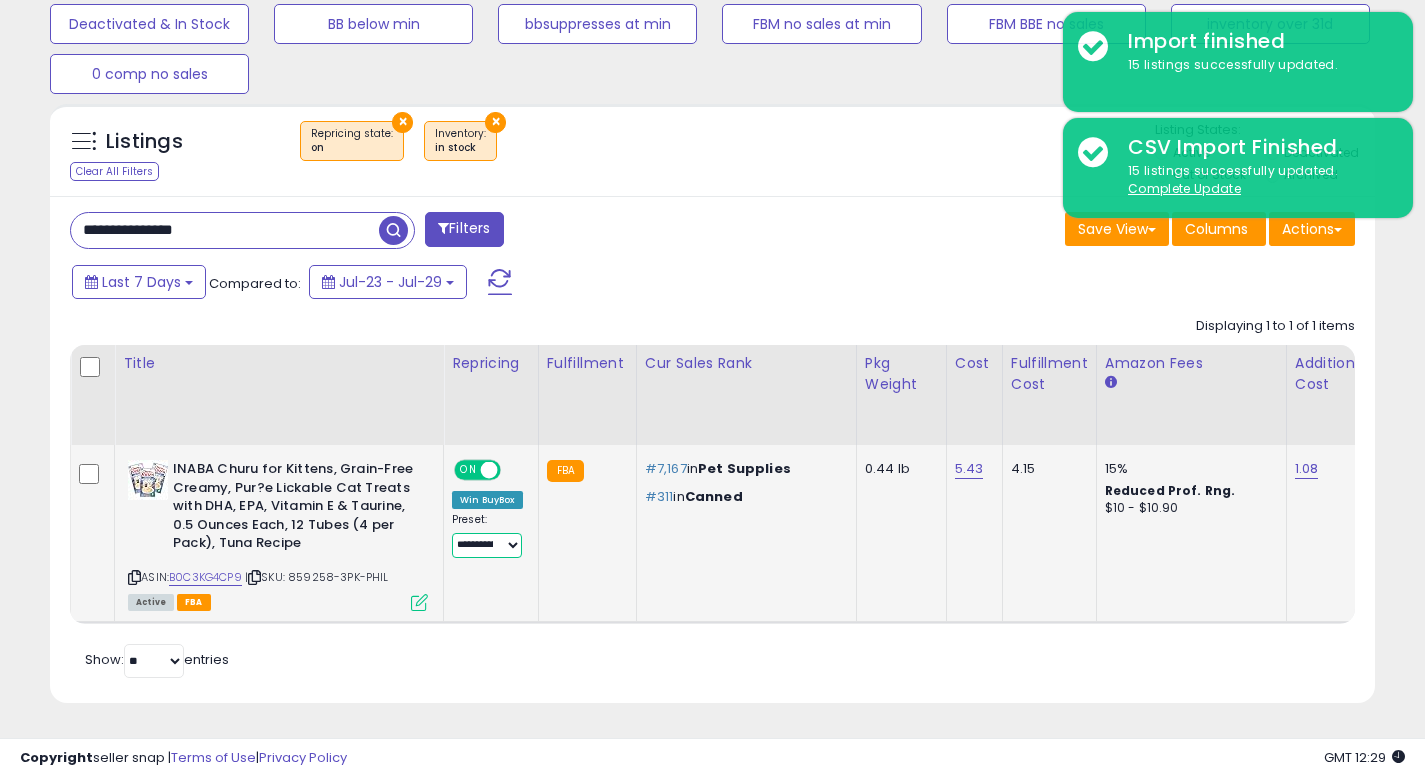 click on "**********" at bounding box center (487, 545) 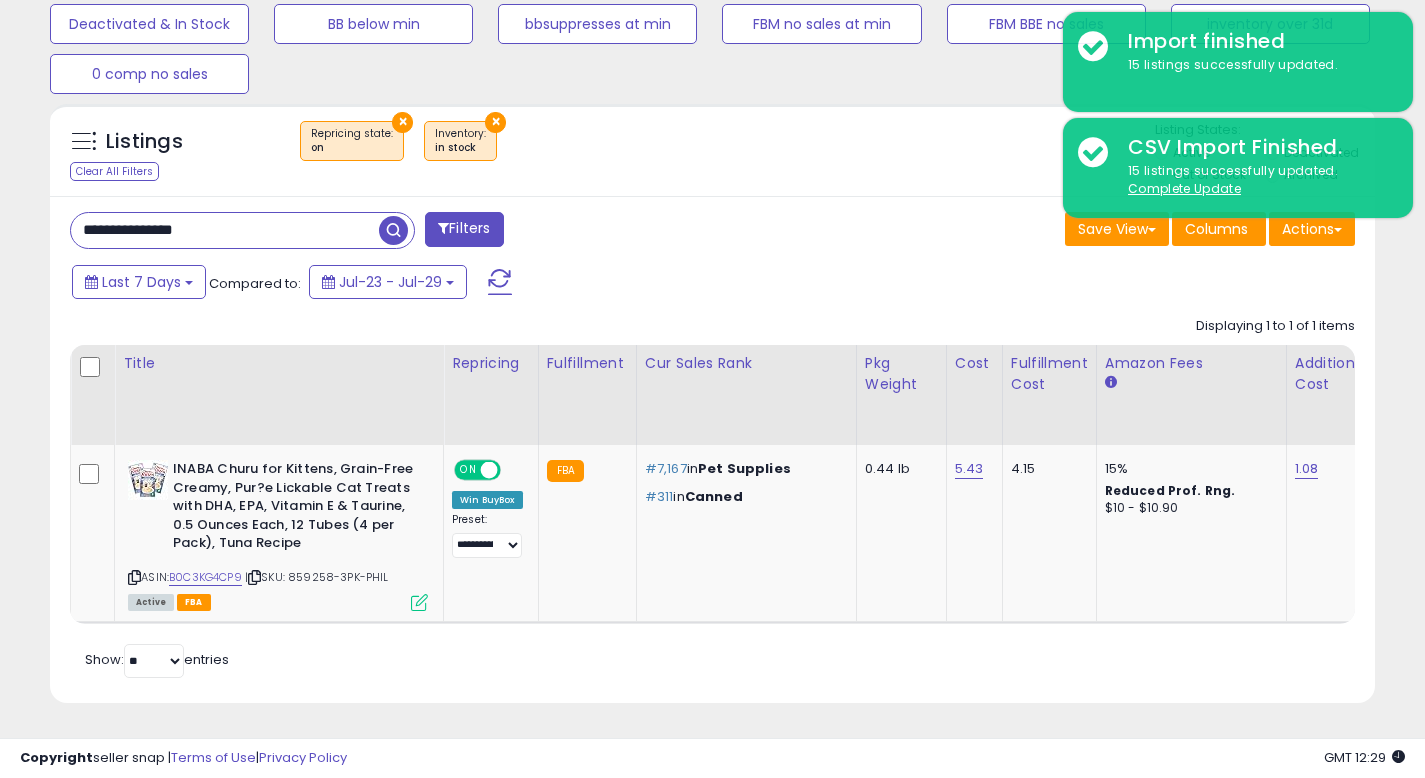 click on "**********" at bounding box center [225, 230] 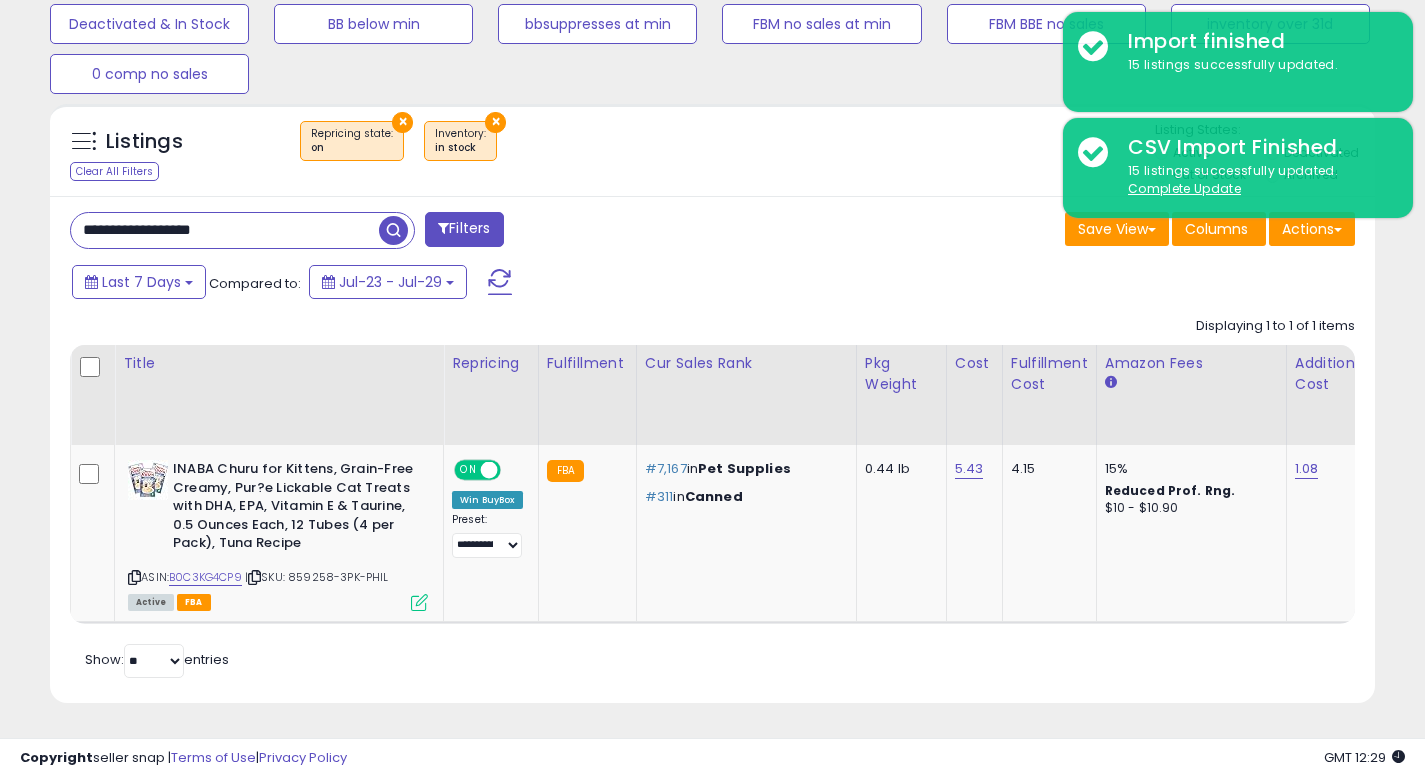 type on "**********" 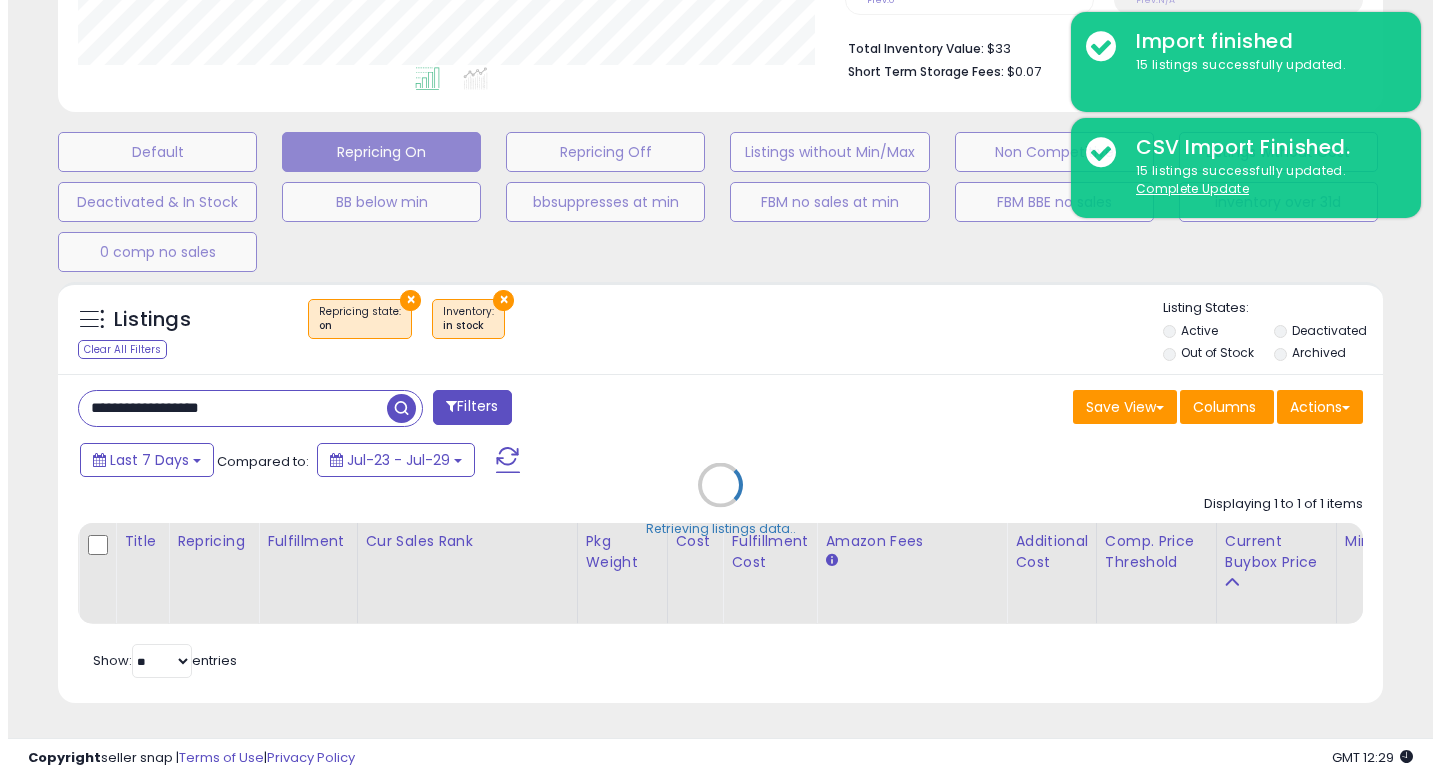 scroll, scrollTop: 513, scrollLeft: 0, axis: vertical 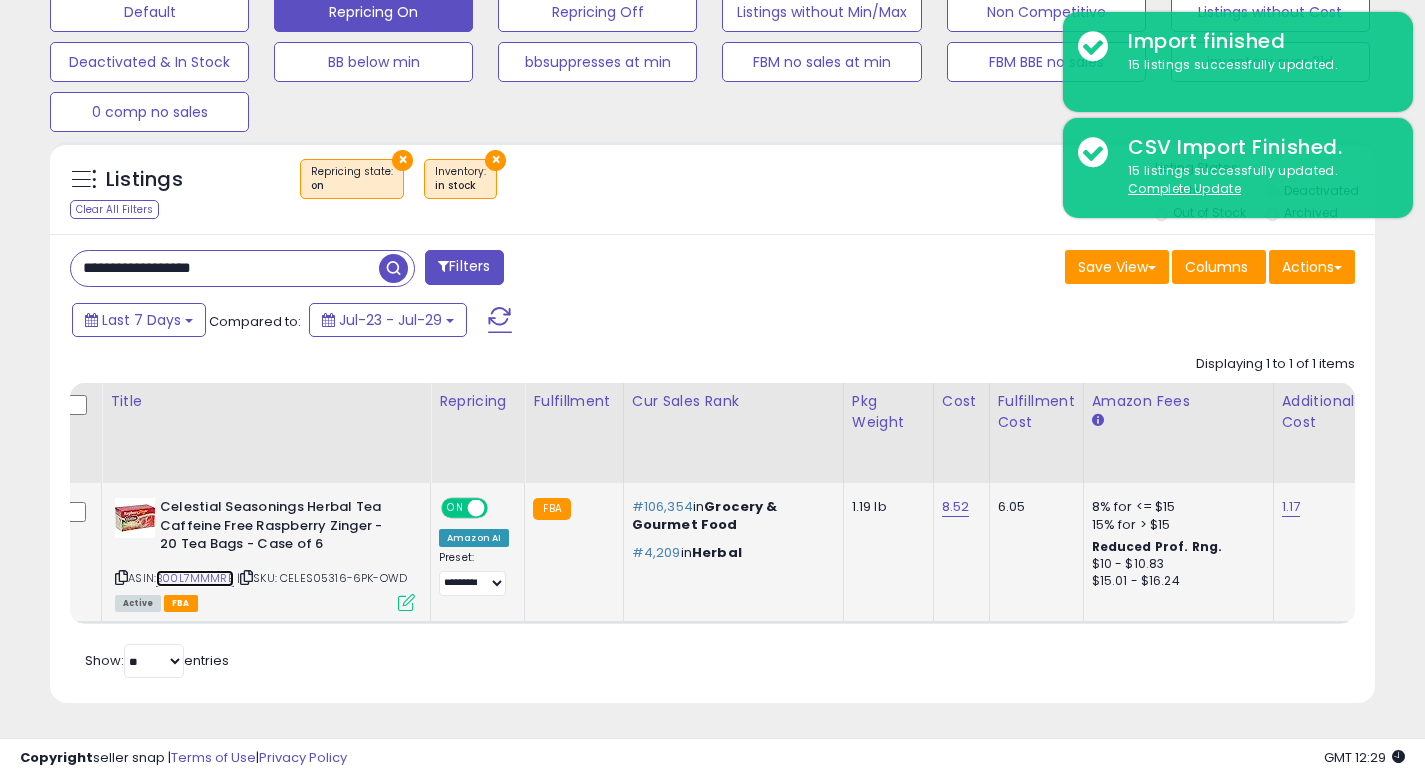 click on "B00L7MMMRE" at bounding box center [195, 578] 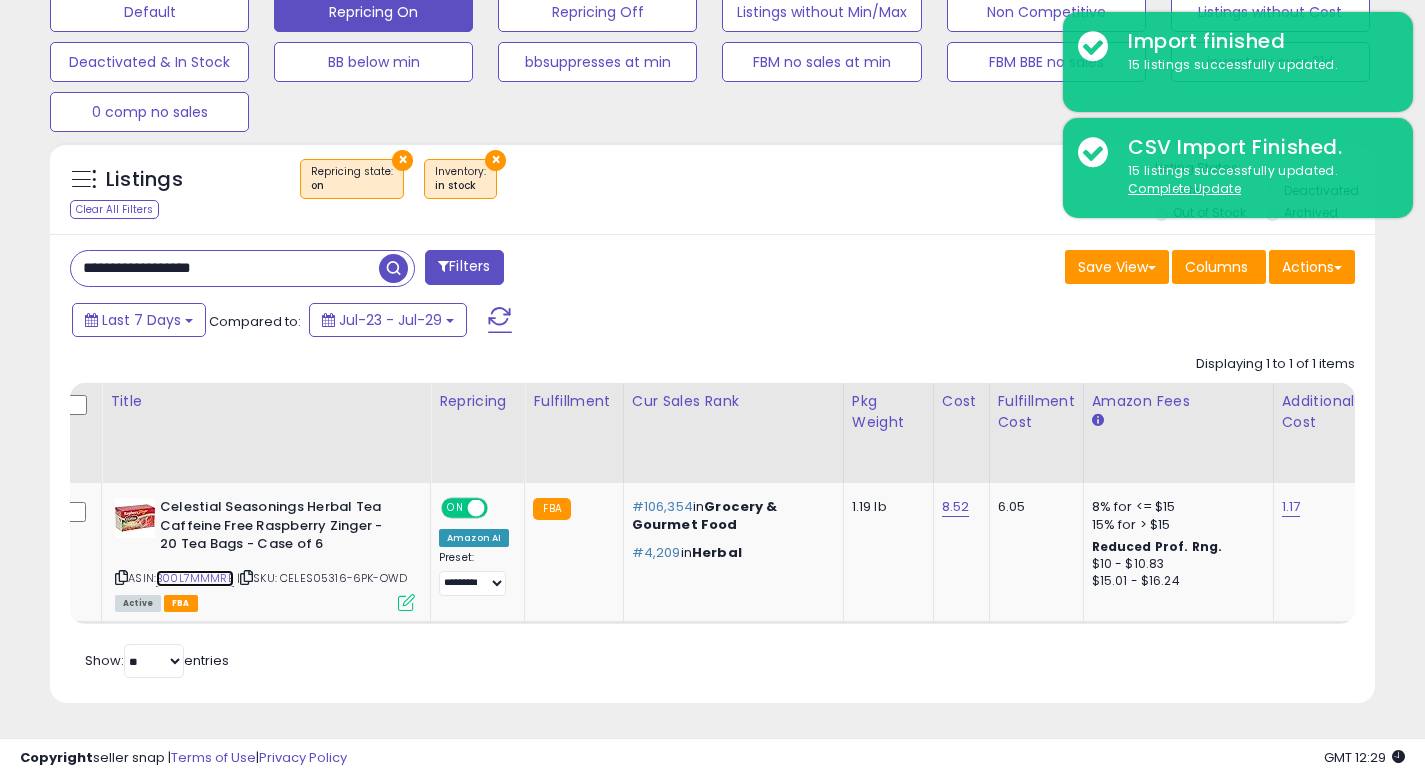 scroll, scrollTop: 0, scrollLeft: 184, axis: horizontal 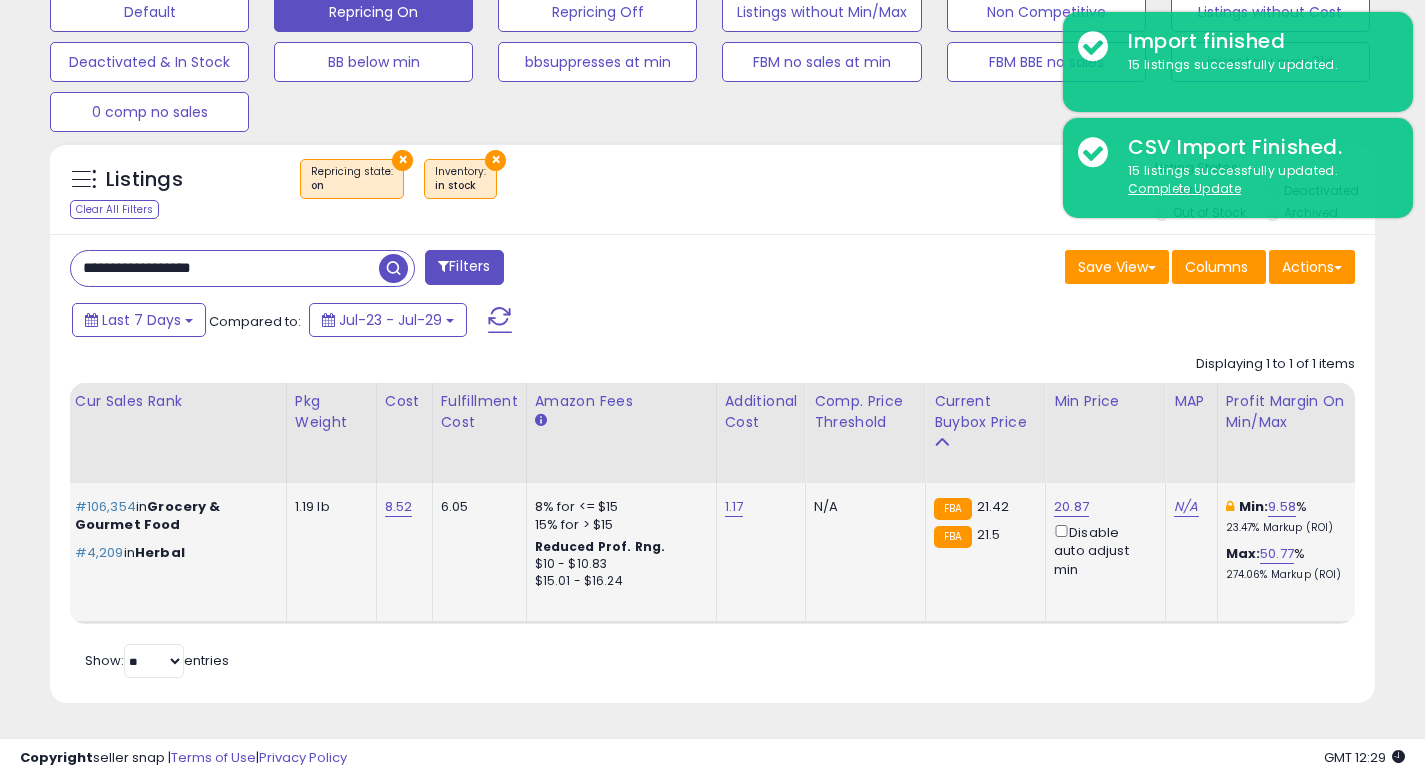 click on "8% for <= $15 15% for > $15 Reduced Prof. Rng. $10 - $10.83 $15.01 - $16.24" 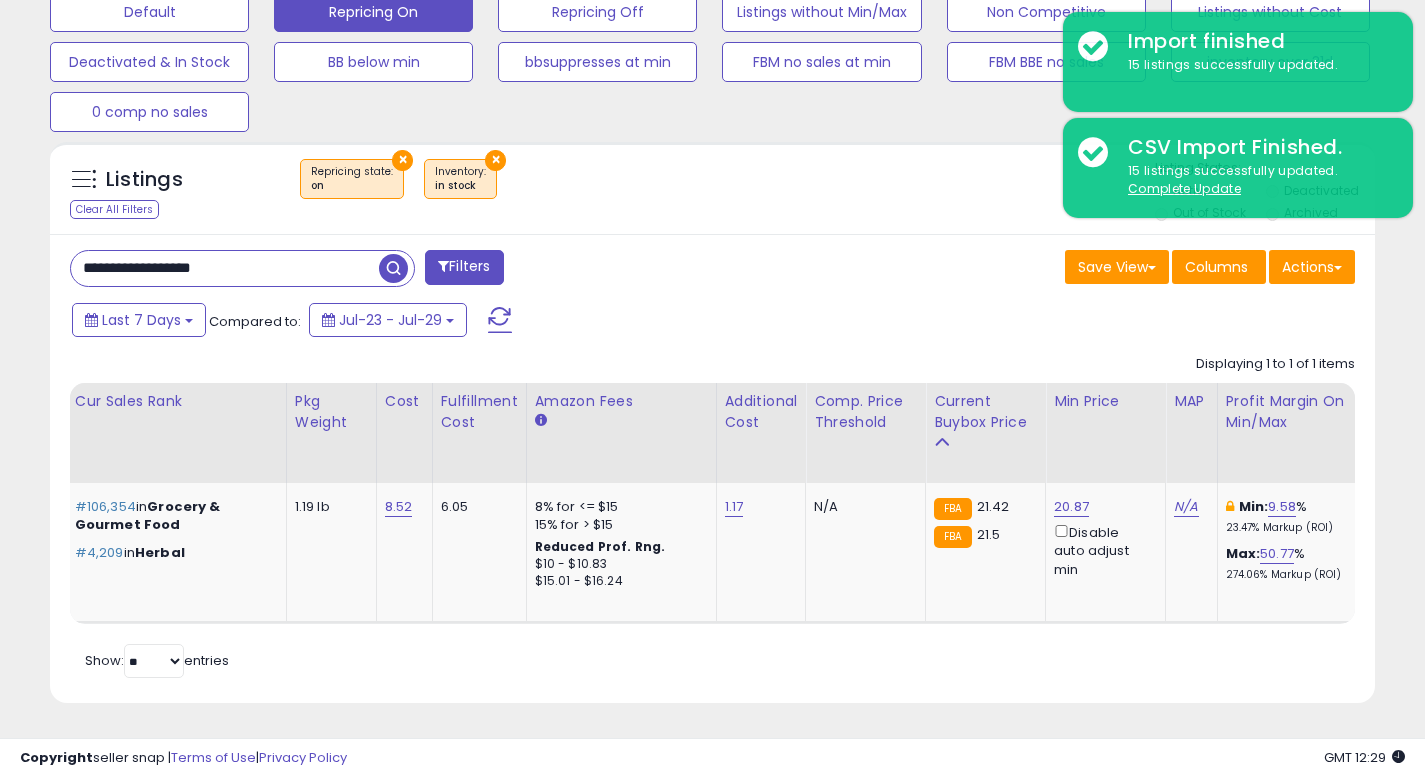 scroll, scrollTop: 0, scrollLeft: 266, axis: horizontal 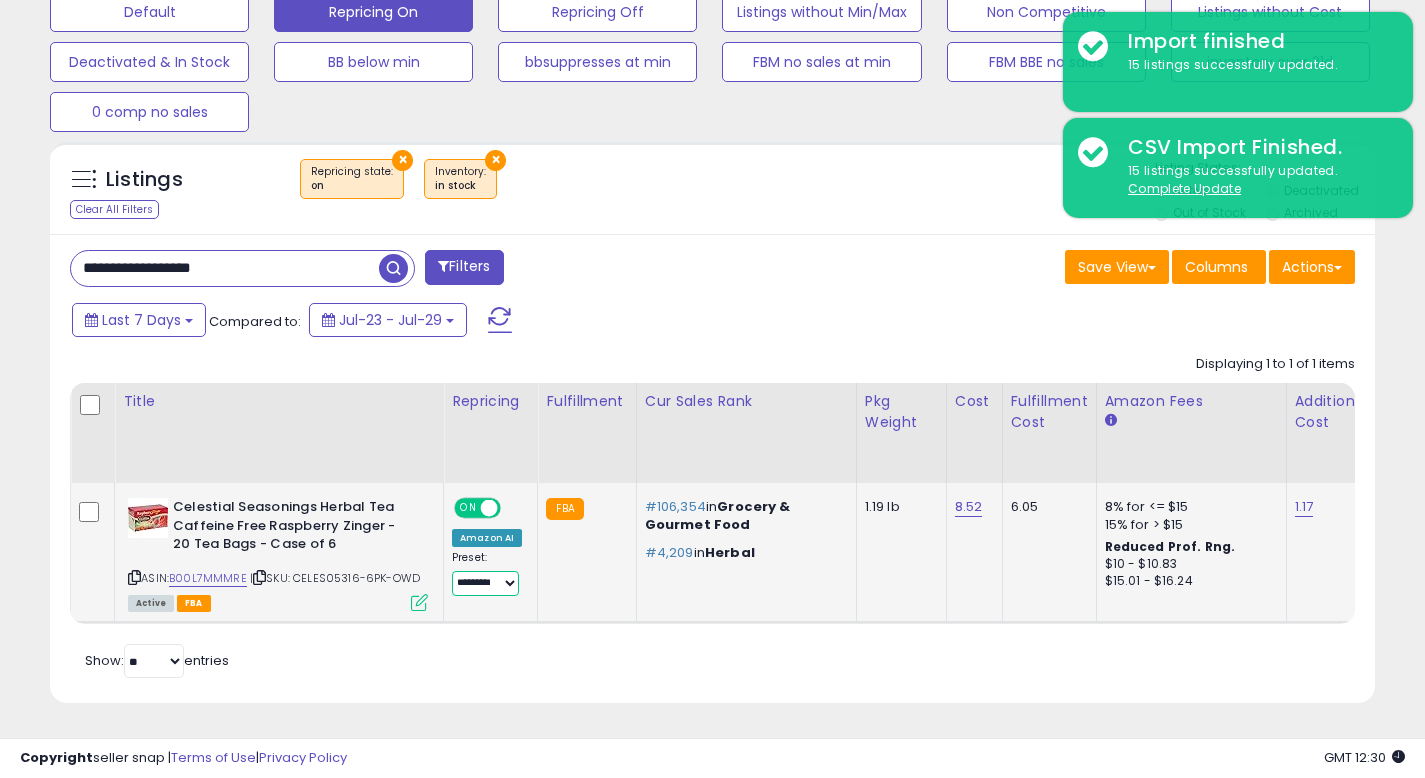 click on "**********" at bounding box center [485, 583] 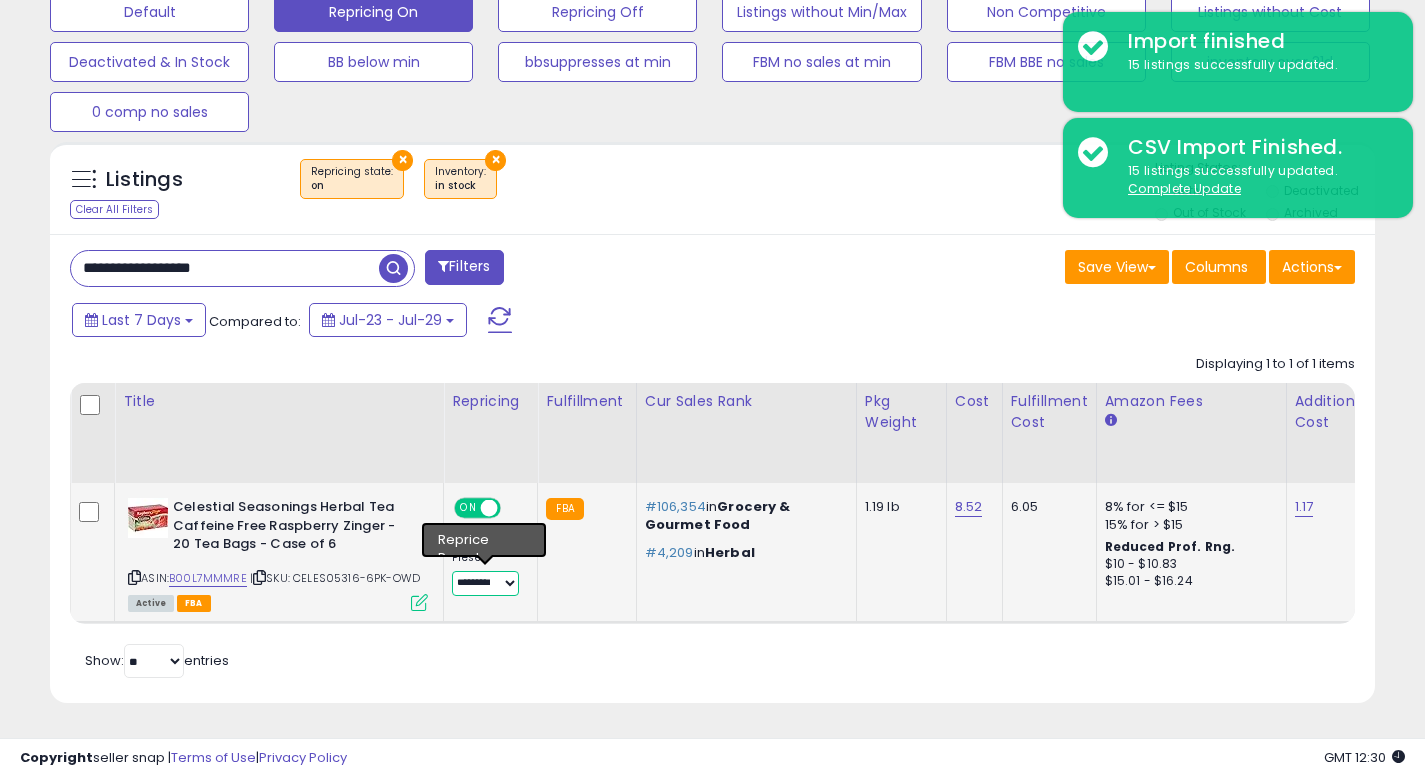 select on "**********" 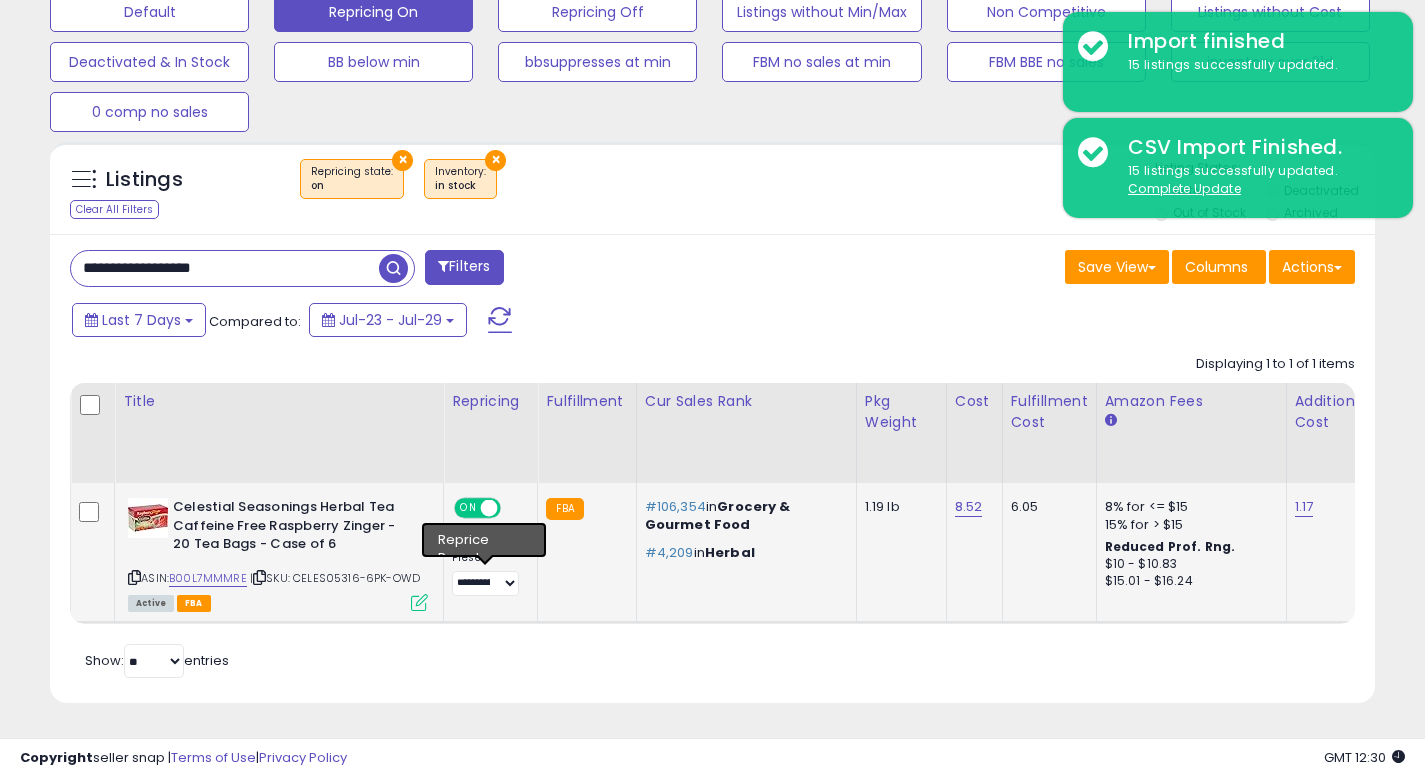 click on "FBA" 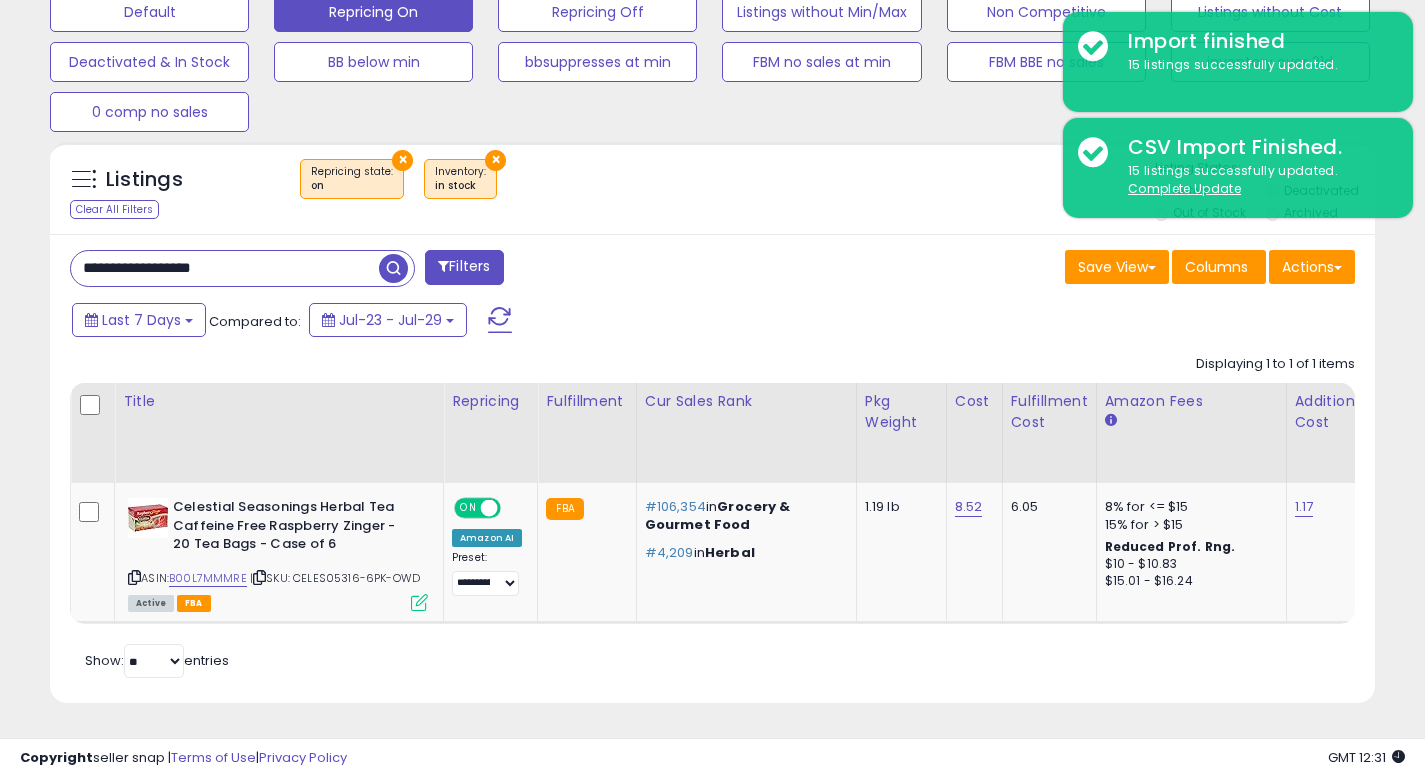 scroll, scrollTop: 0, scrollLeft: 276, axis: horizontal 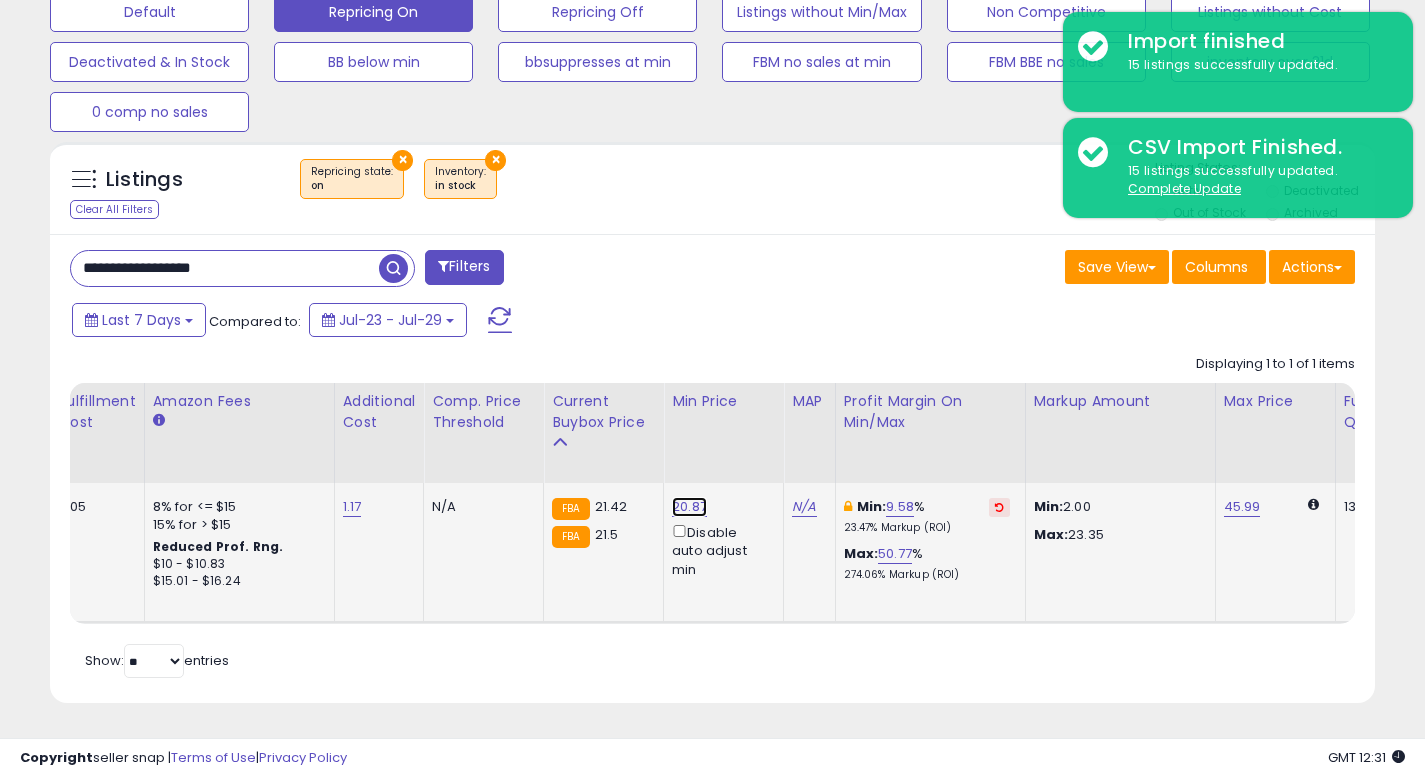 click on "20.87" at bounding box center [689, 507] 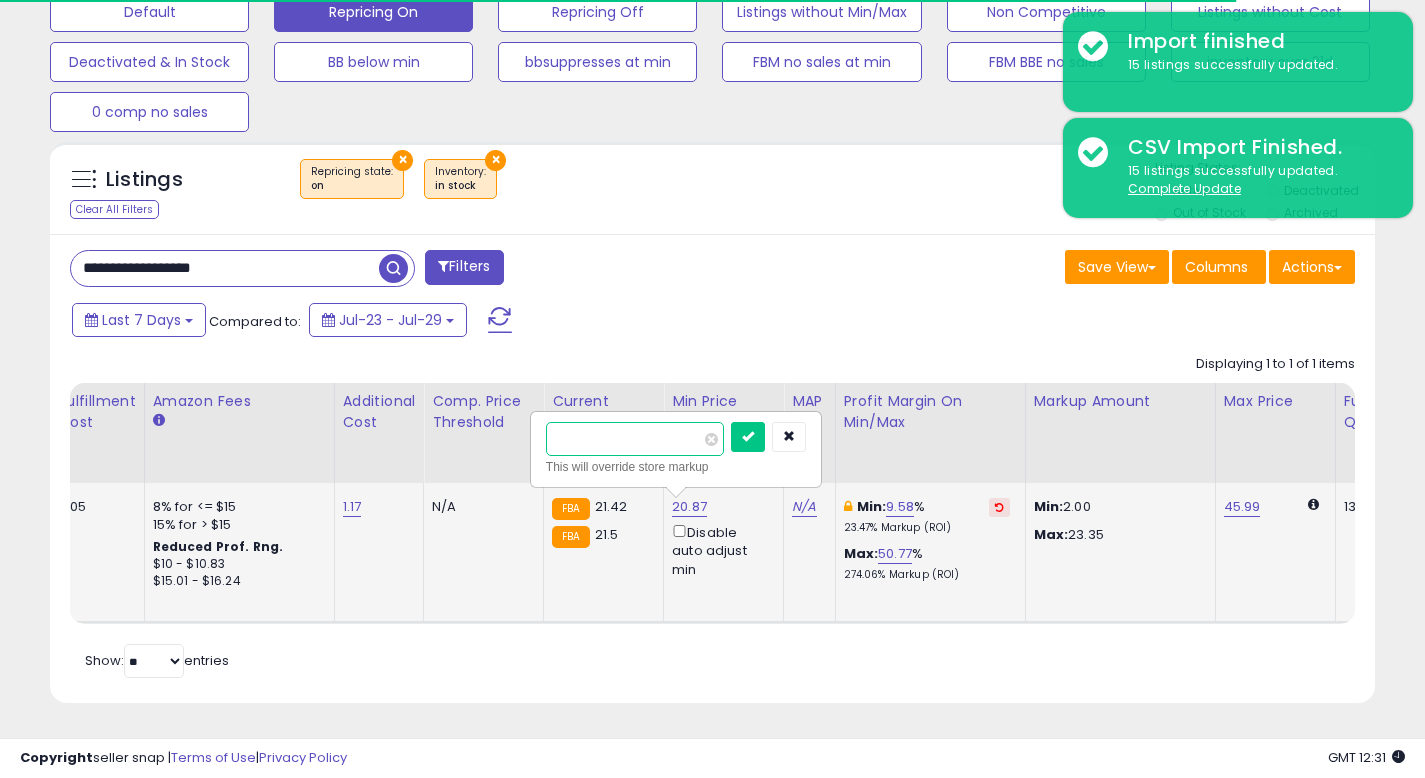 click on "*****" at bounding box center [635, 439] 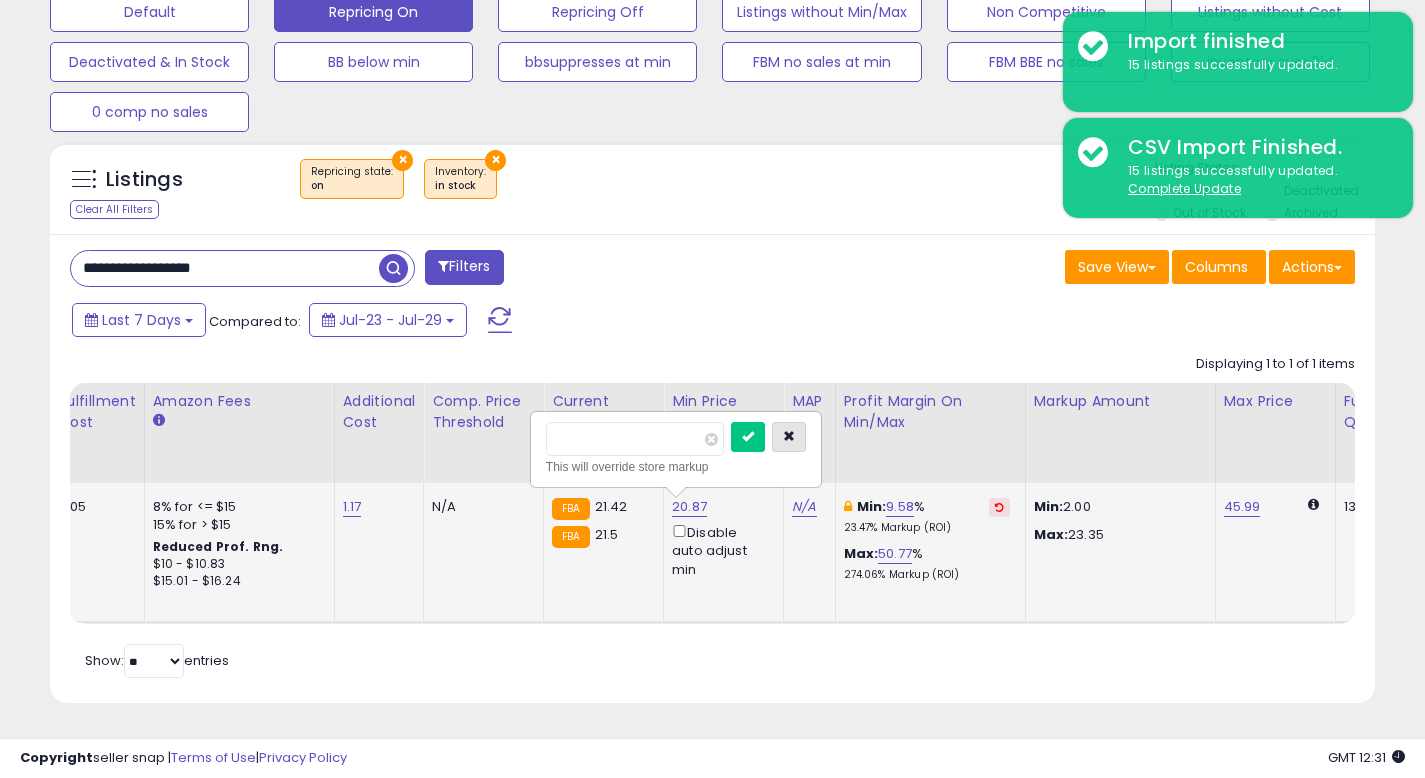 click at bounding box center (789, 436) 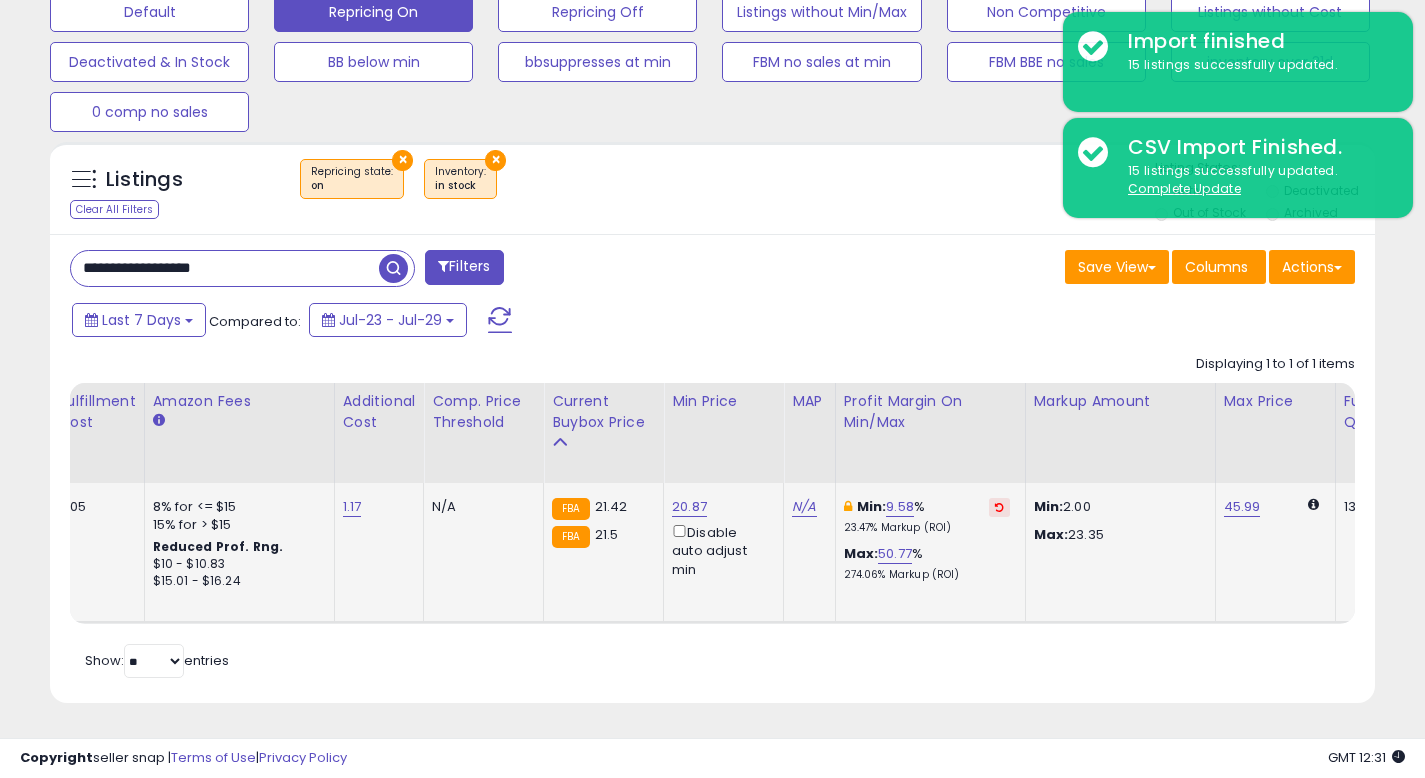 scroll, scrollTop: 0, scrollLeft: 342, axis: horizontal 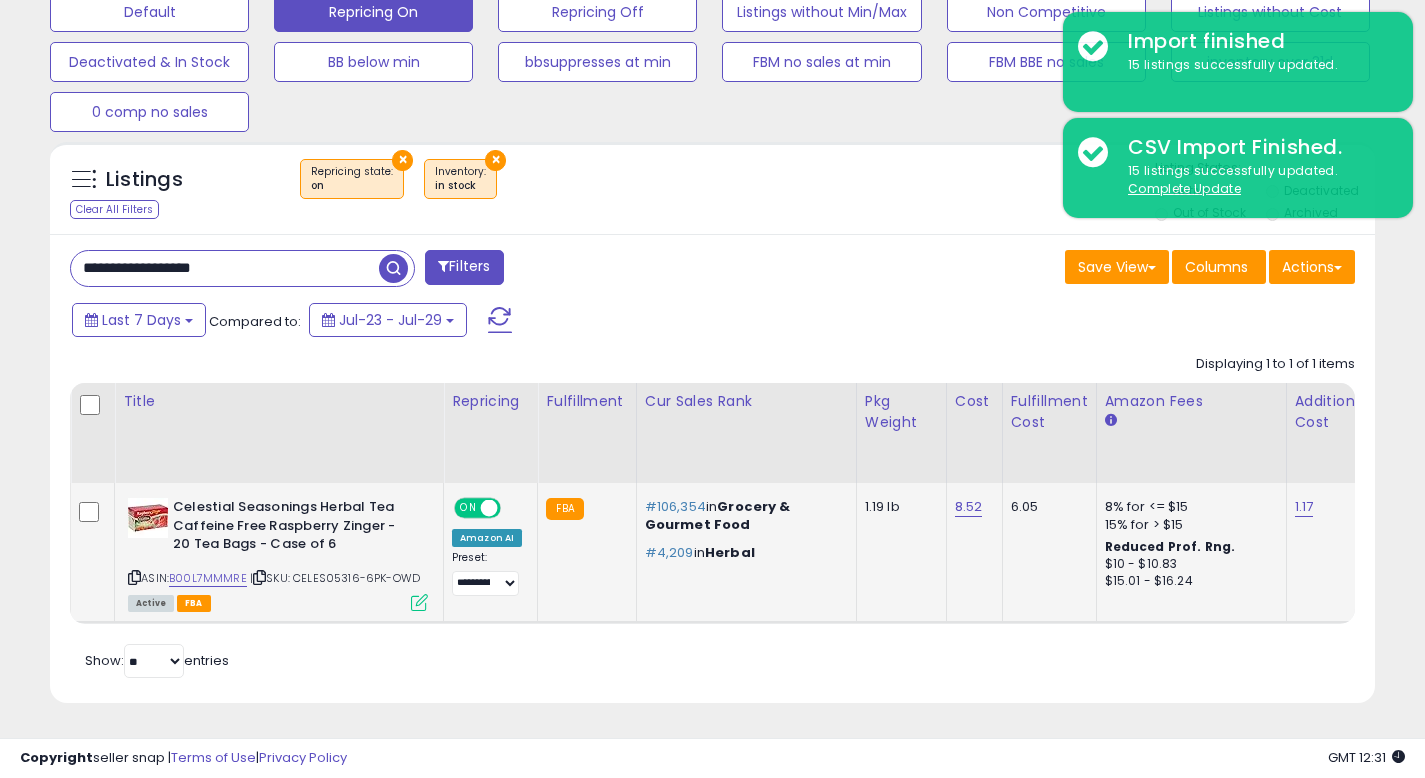 click on "**********" at bounding box center [225, 268] 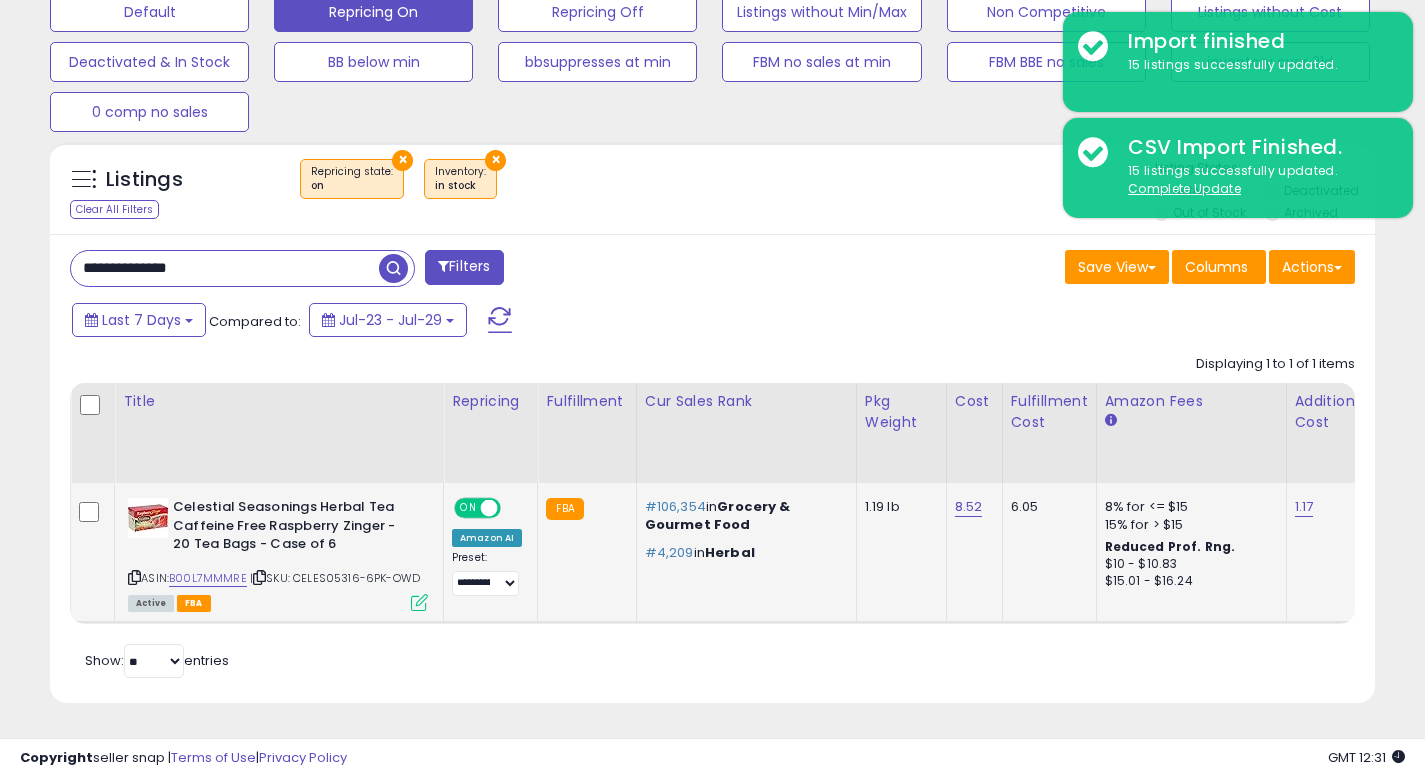 click at bounding box center [393, 268] 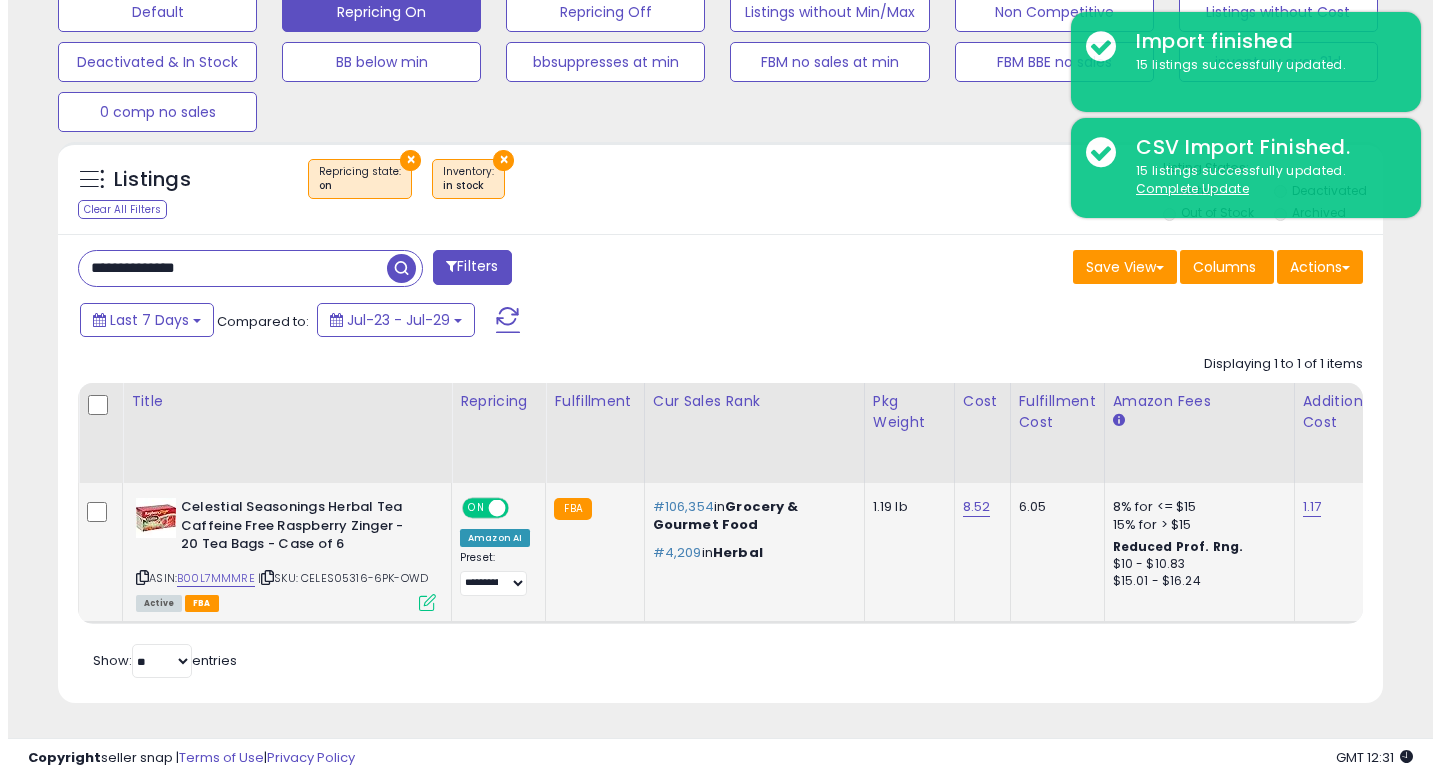scroll, scrollTop: 513, scrollLeft: 0, axis: vertical 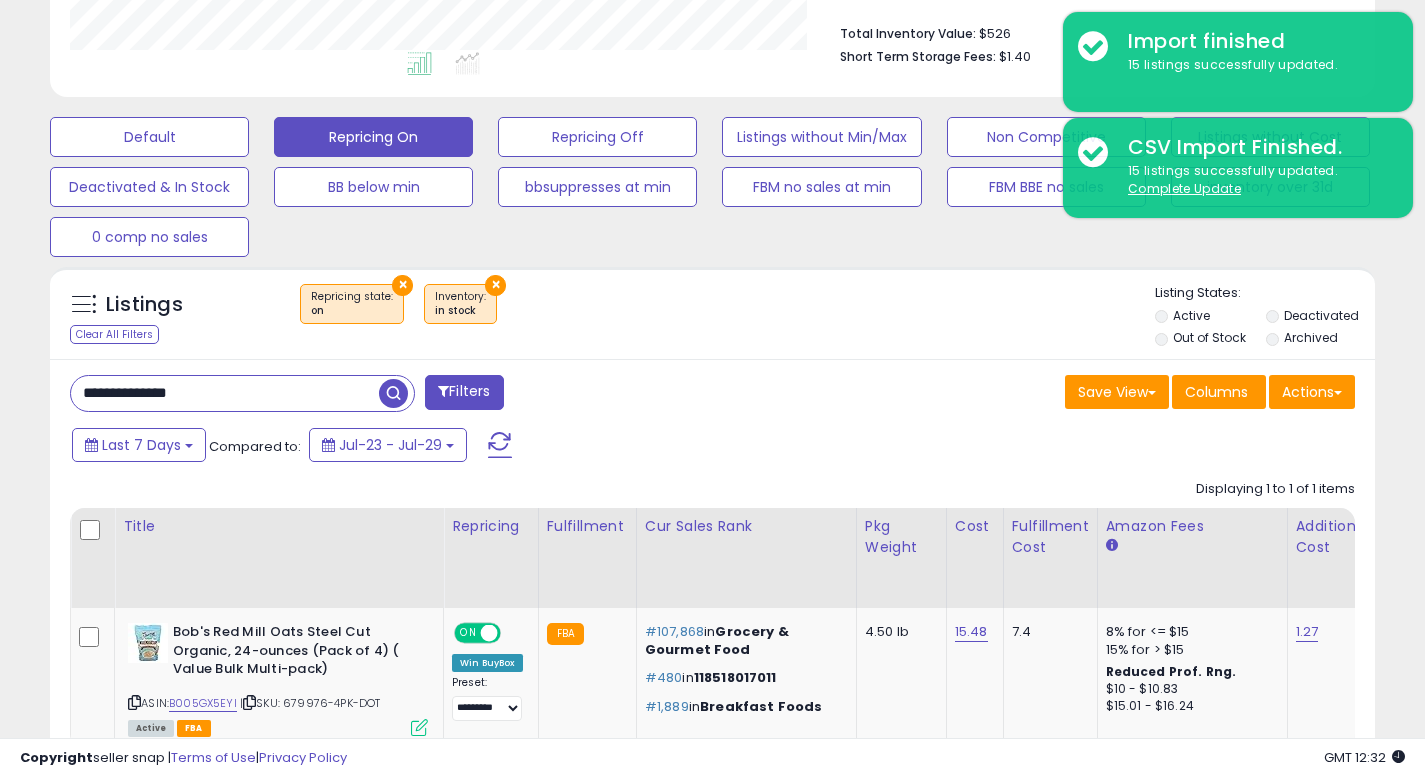 click on "**********" at bounding box center (225, 393) 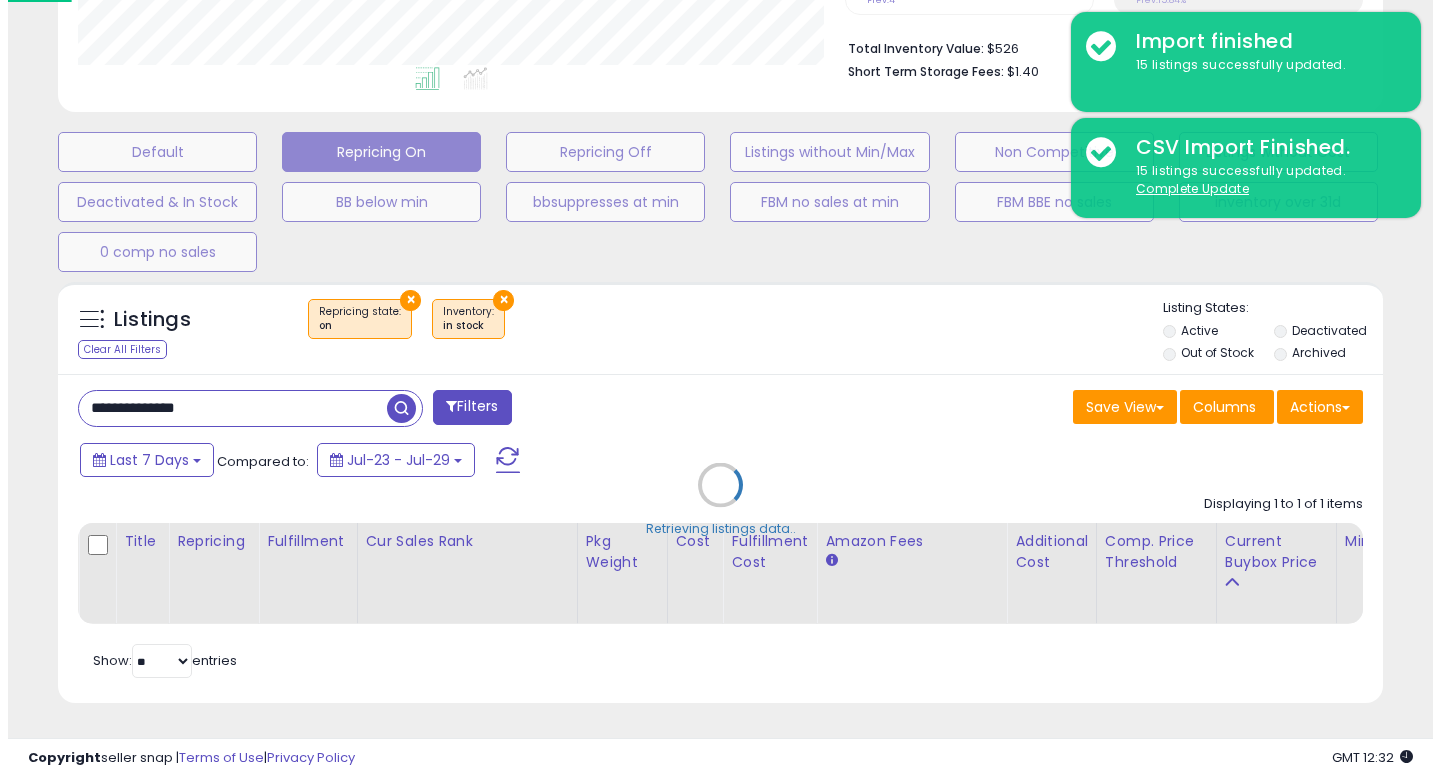 scroll, scrollTop: 999590, scrollLeft: 999224, axis: both 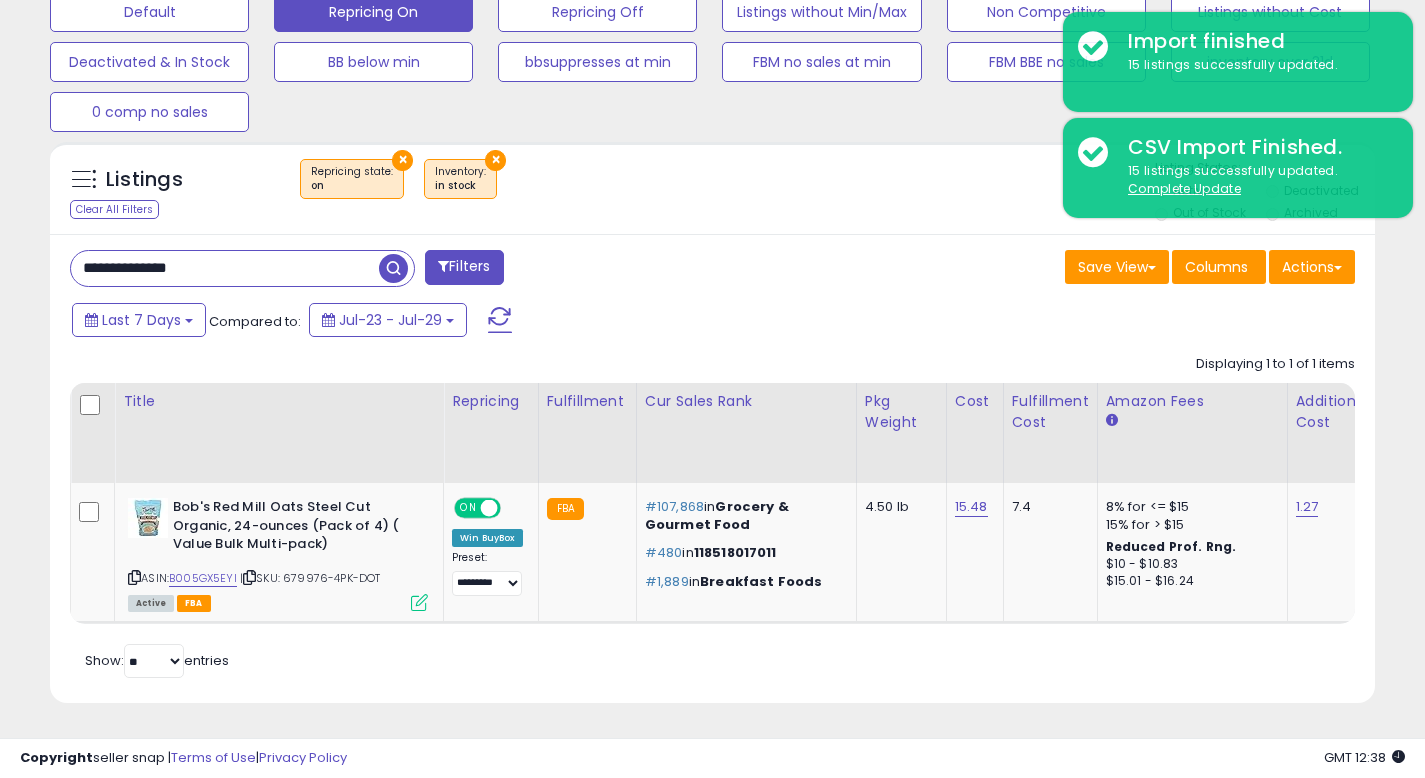 click on "**********" at bounding box center (225, 268) 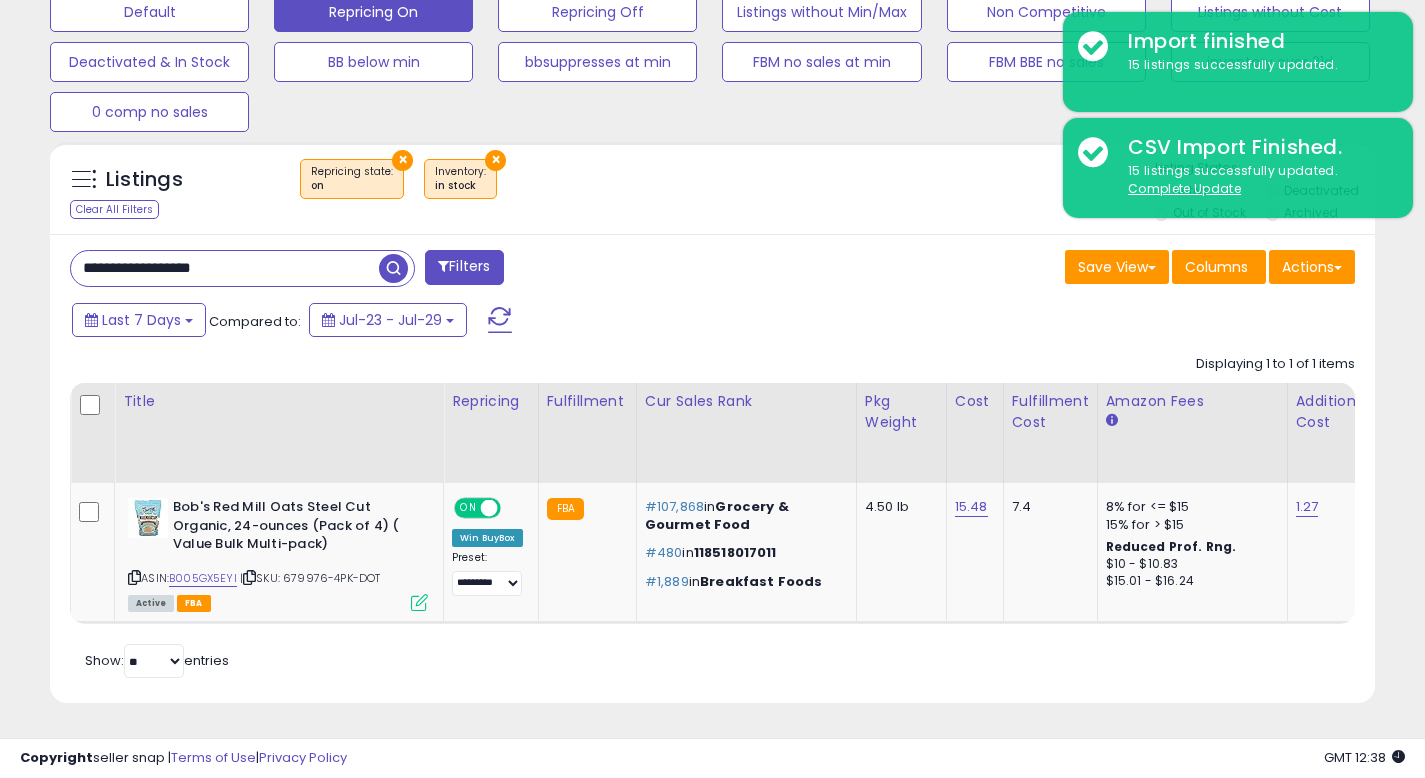 click at bounding box center (393, 268) 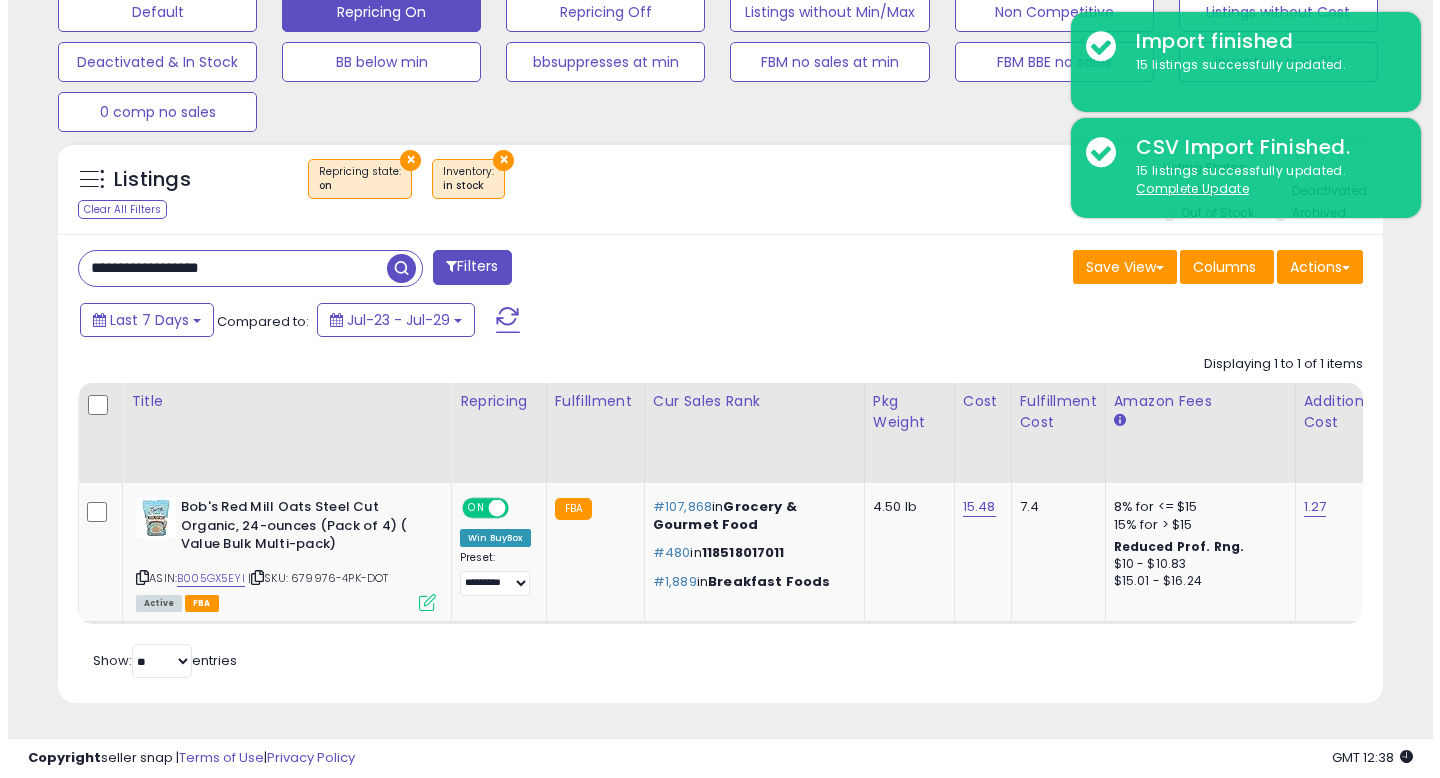 scroll, scrollTop: 513, scrollLeft: 0, axis: vertical 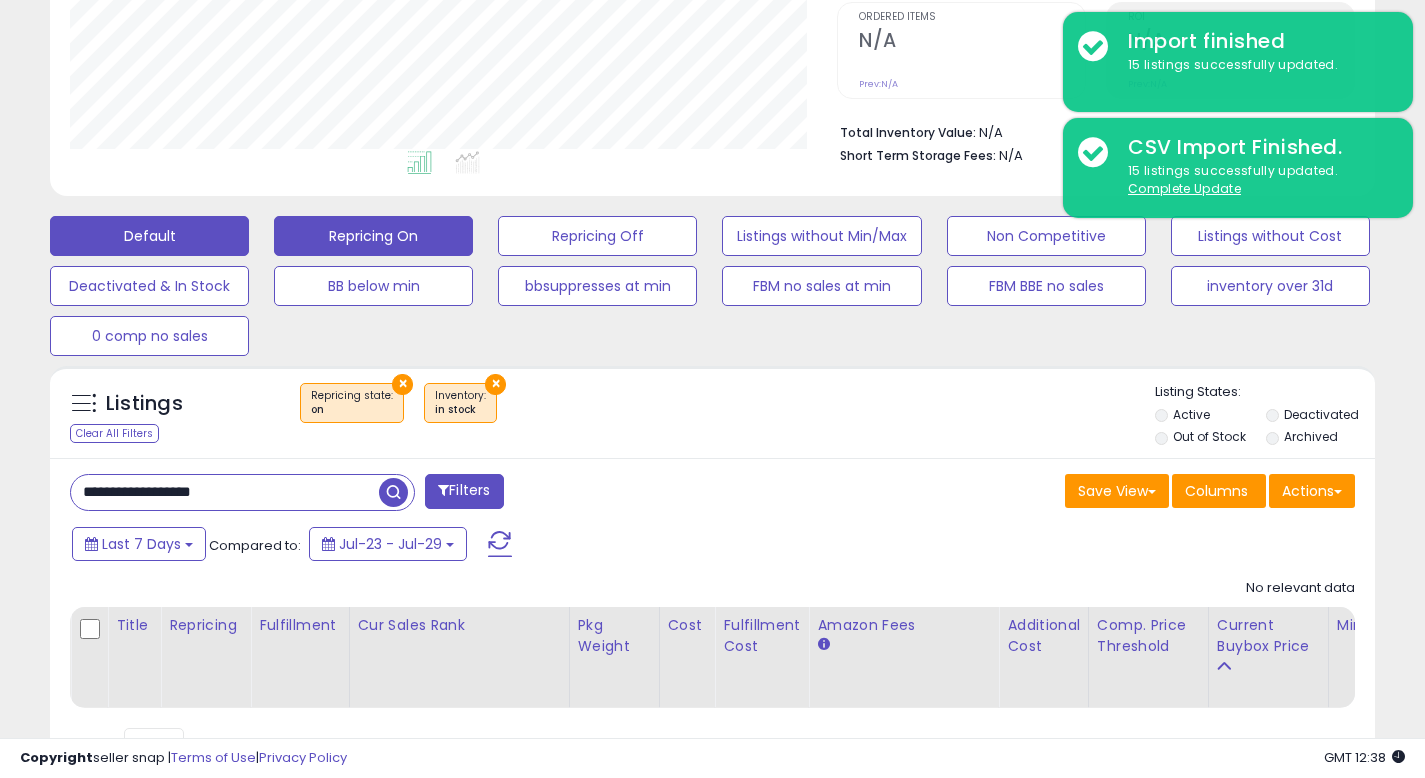 click on "Default" at bounding box center (149, 236) 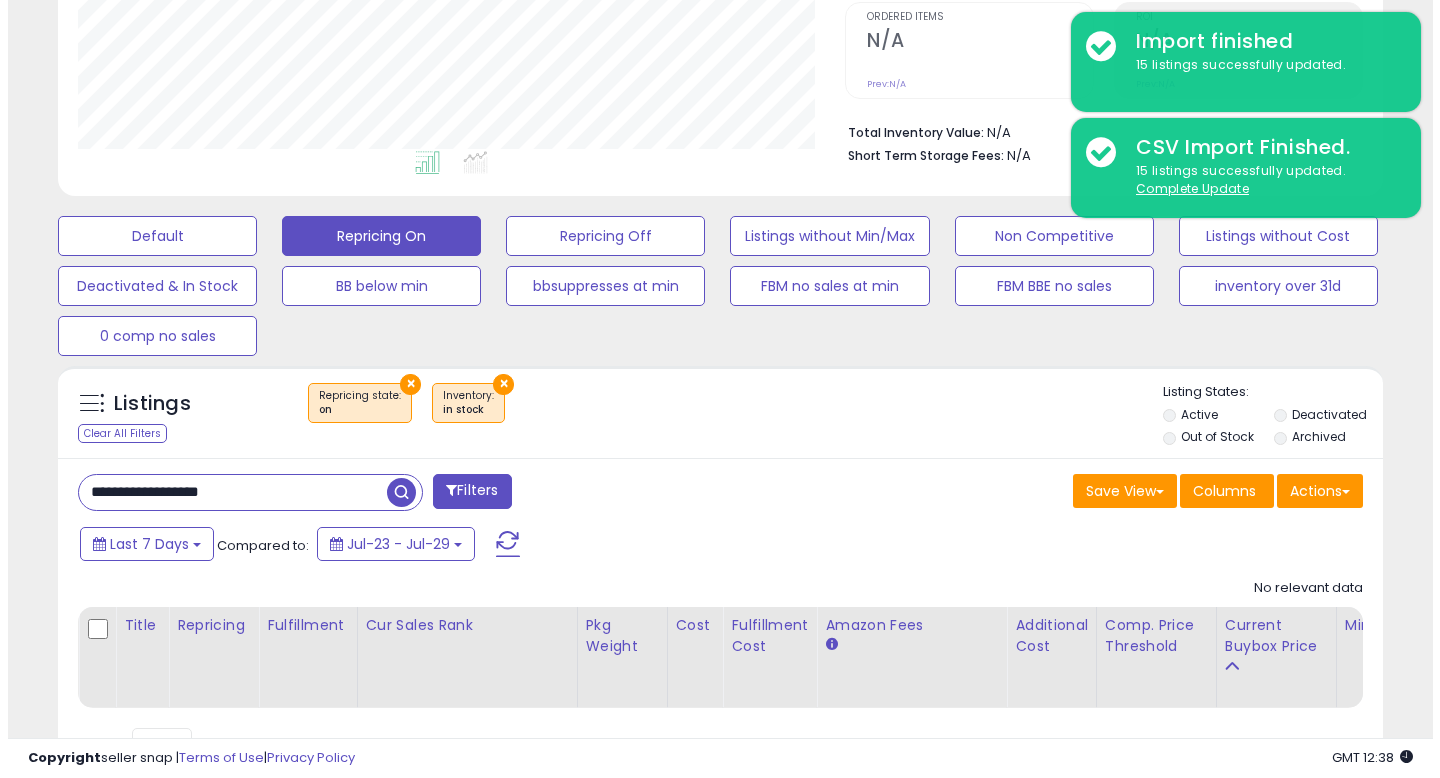 scroll, scrollTop: 999590, scrollLeft: 999224, axis: both 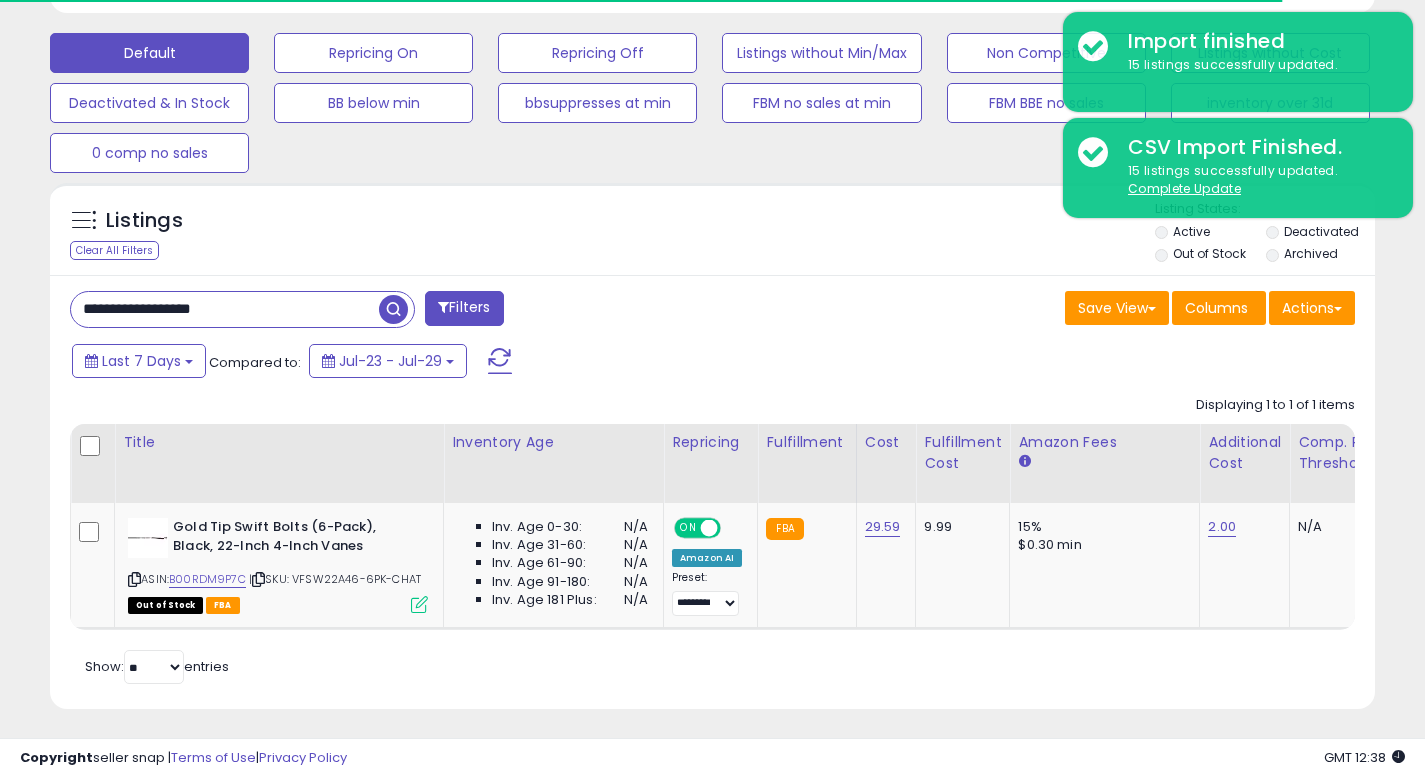 click on "**********" at bounding box center [225, 309] 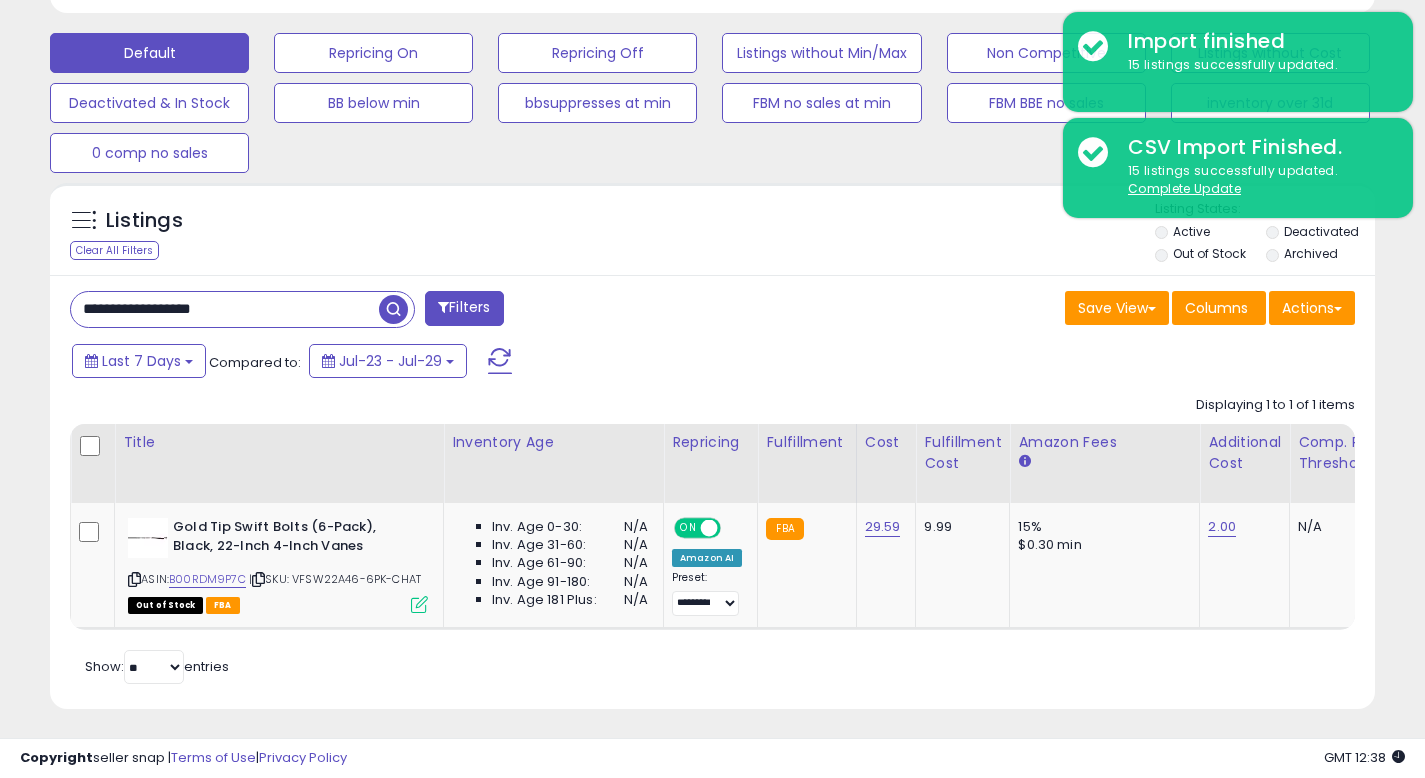 click on "**********" at bounding box center [225, 309] 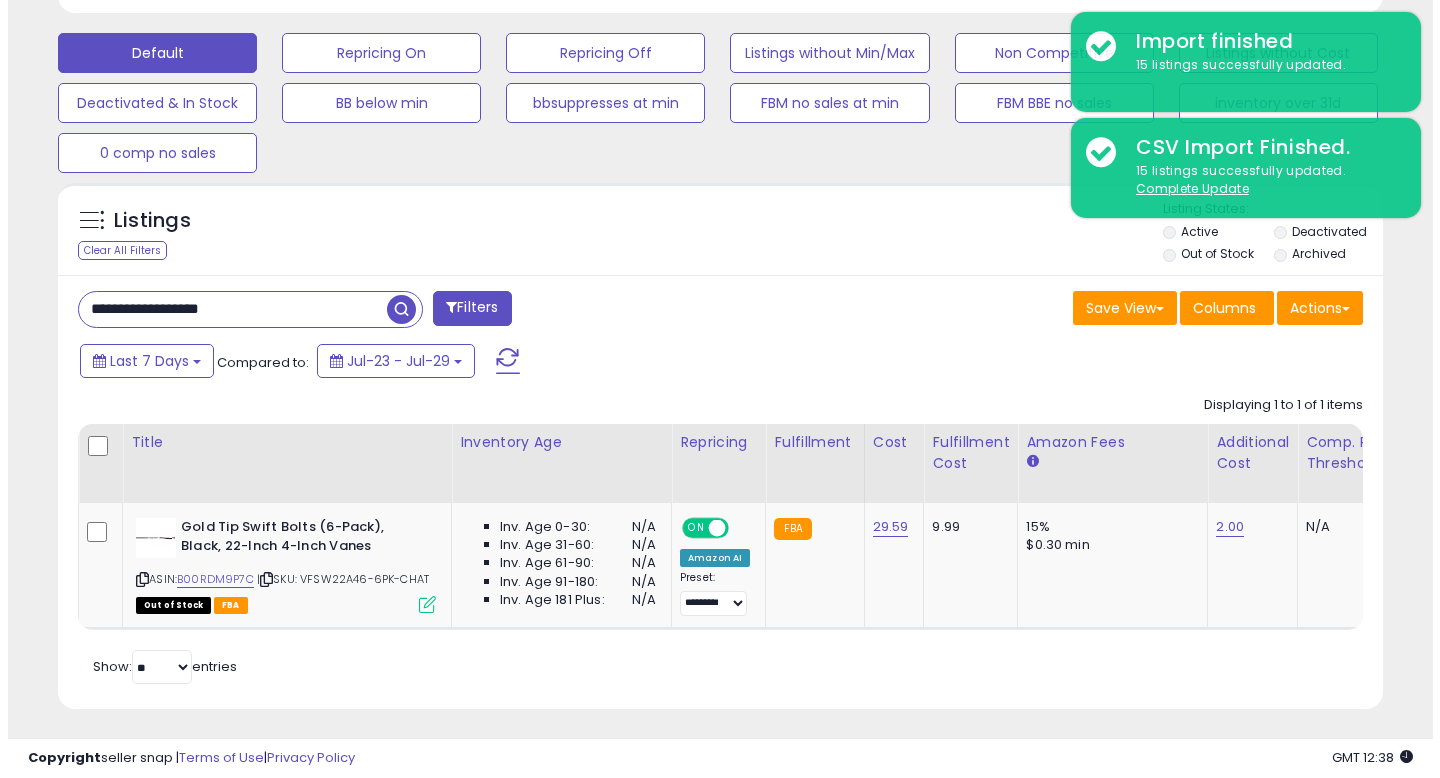 scroll, scrollTop: 492, scrollLeft: 0, axis: vertical 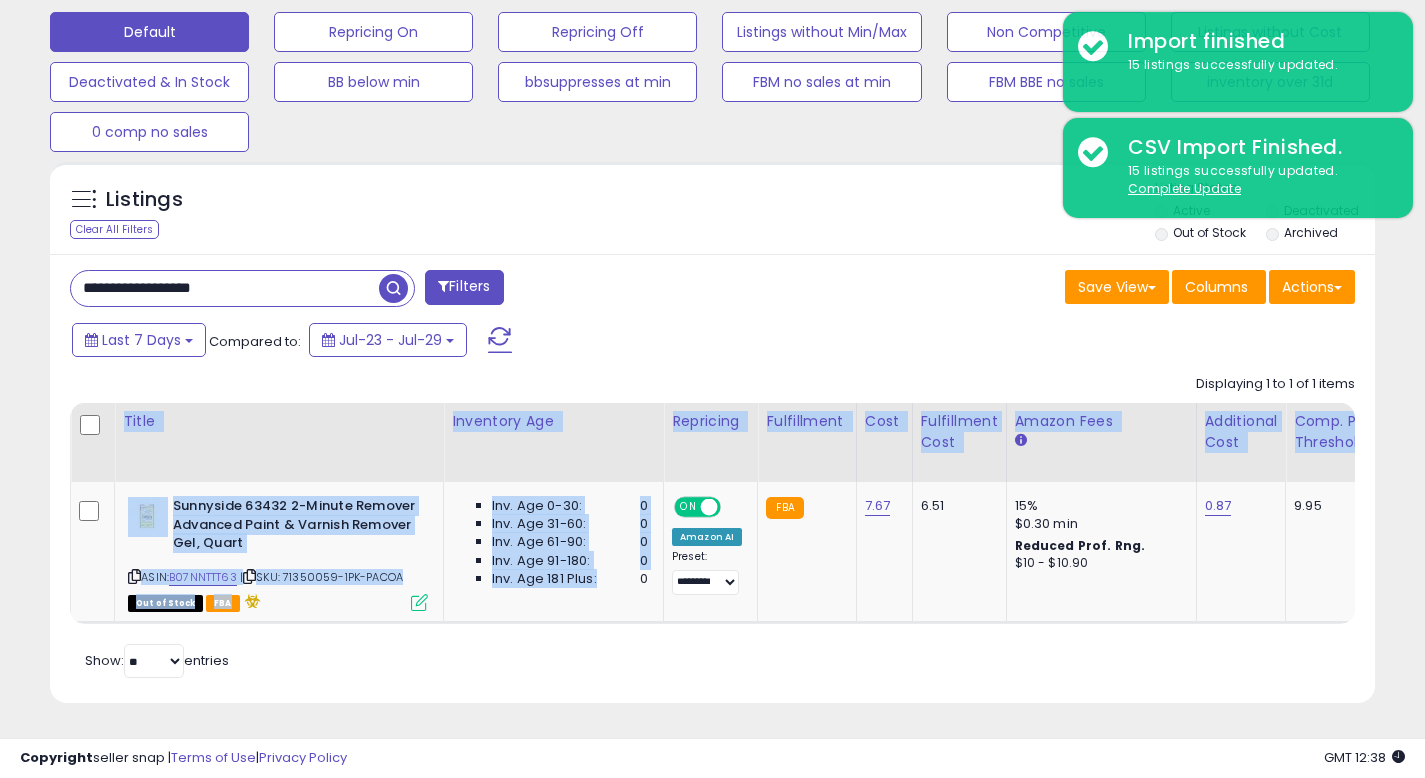drag, startPoint x: 503, startPoint y: 611, endPoint x: 490, endPoint y: 625, distance: 19.104973 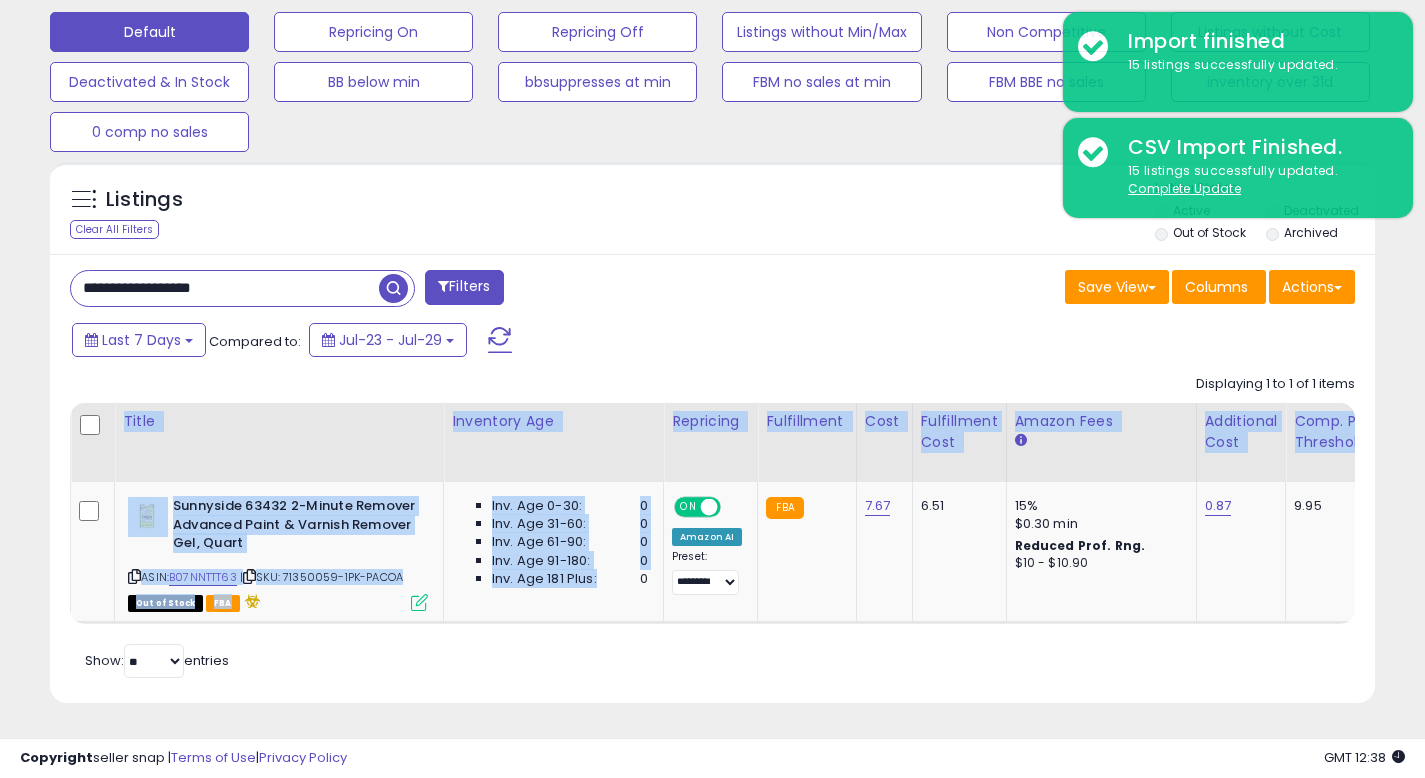 scroll, scrollTop: 0, scrollLeft: 440, axis: horizontal 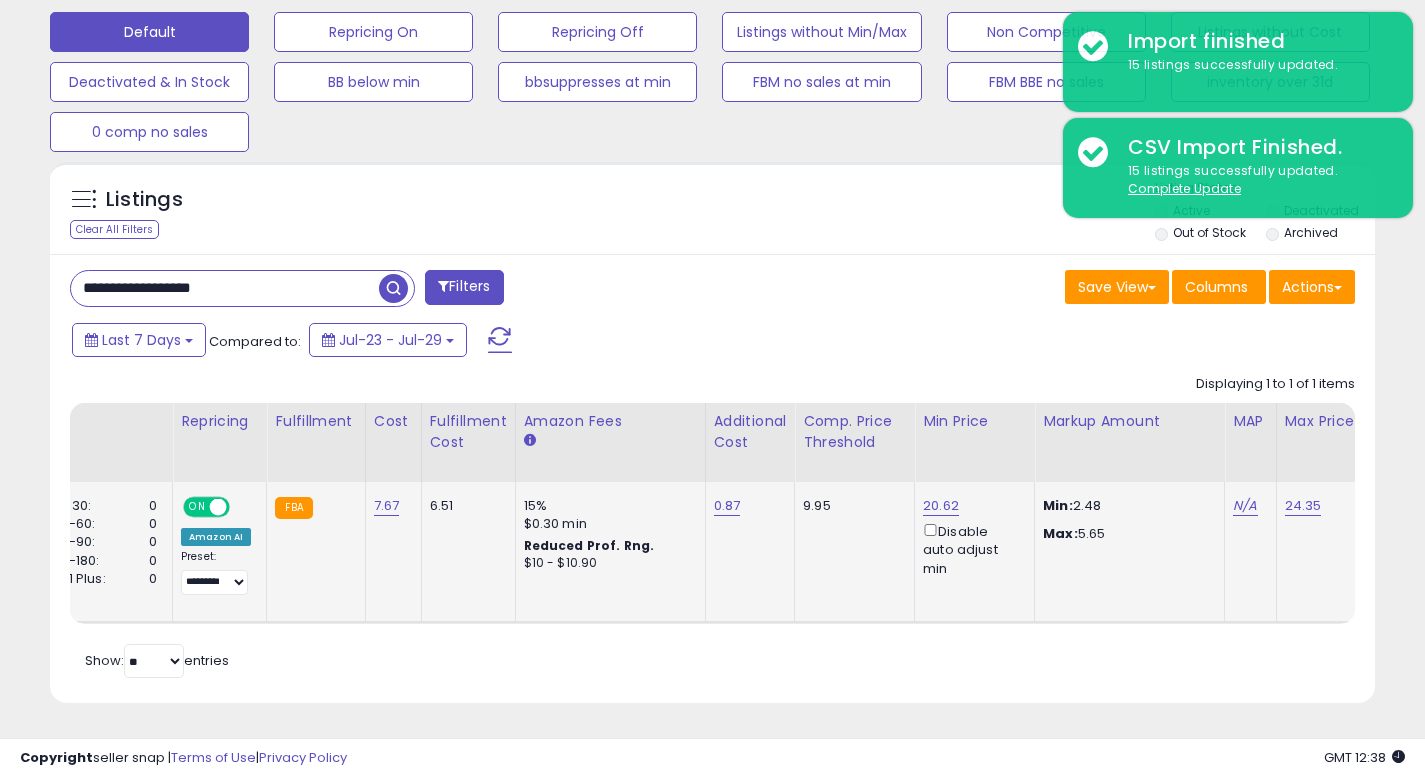 click on "9.95" 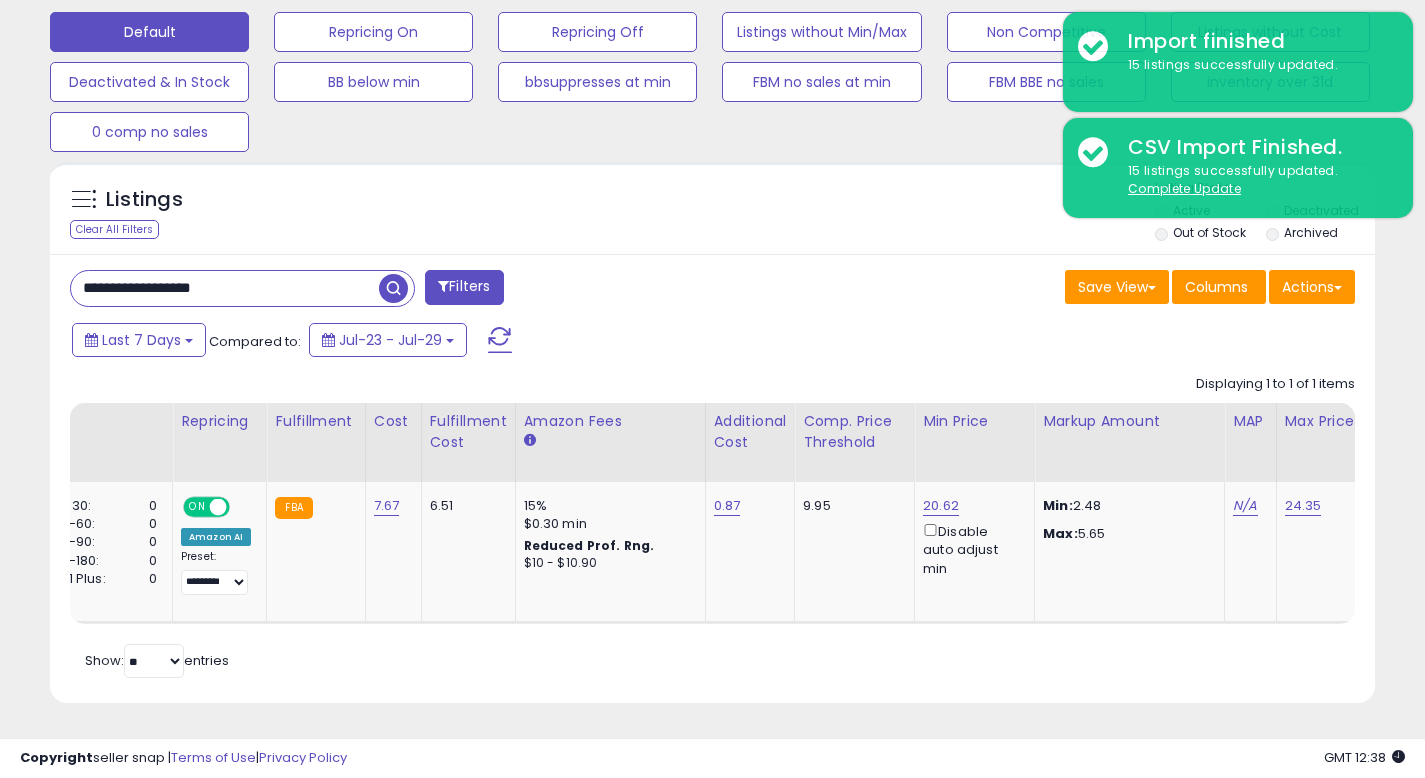 scroll, scrollTop: 0, scrollLeft: 842, axis: horizontal 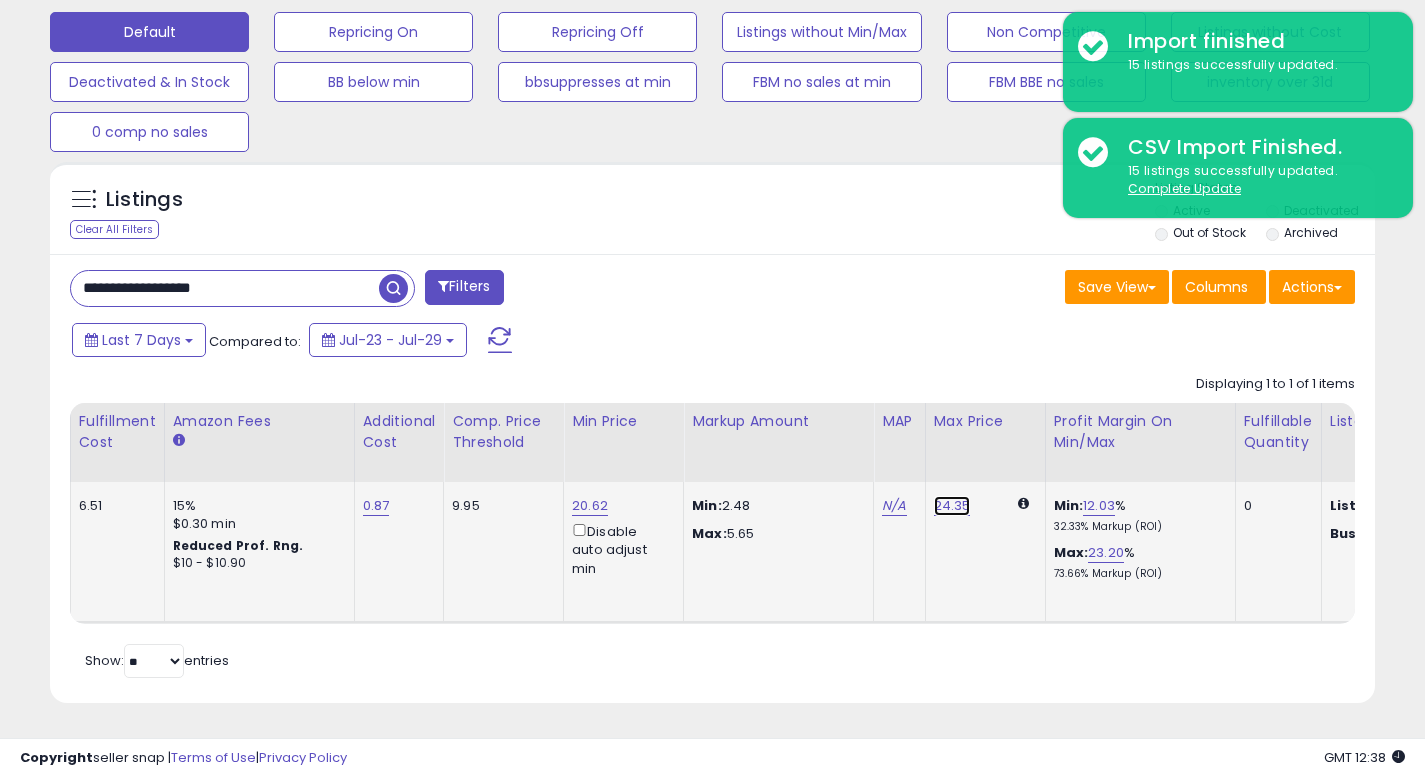 click on "24.35" at bounding box center [952, 506] 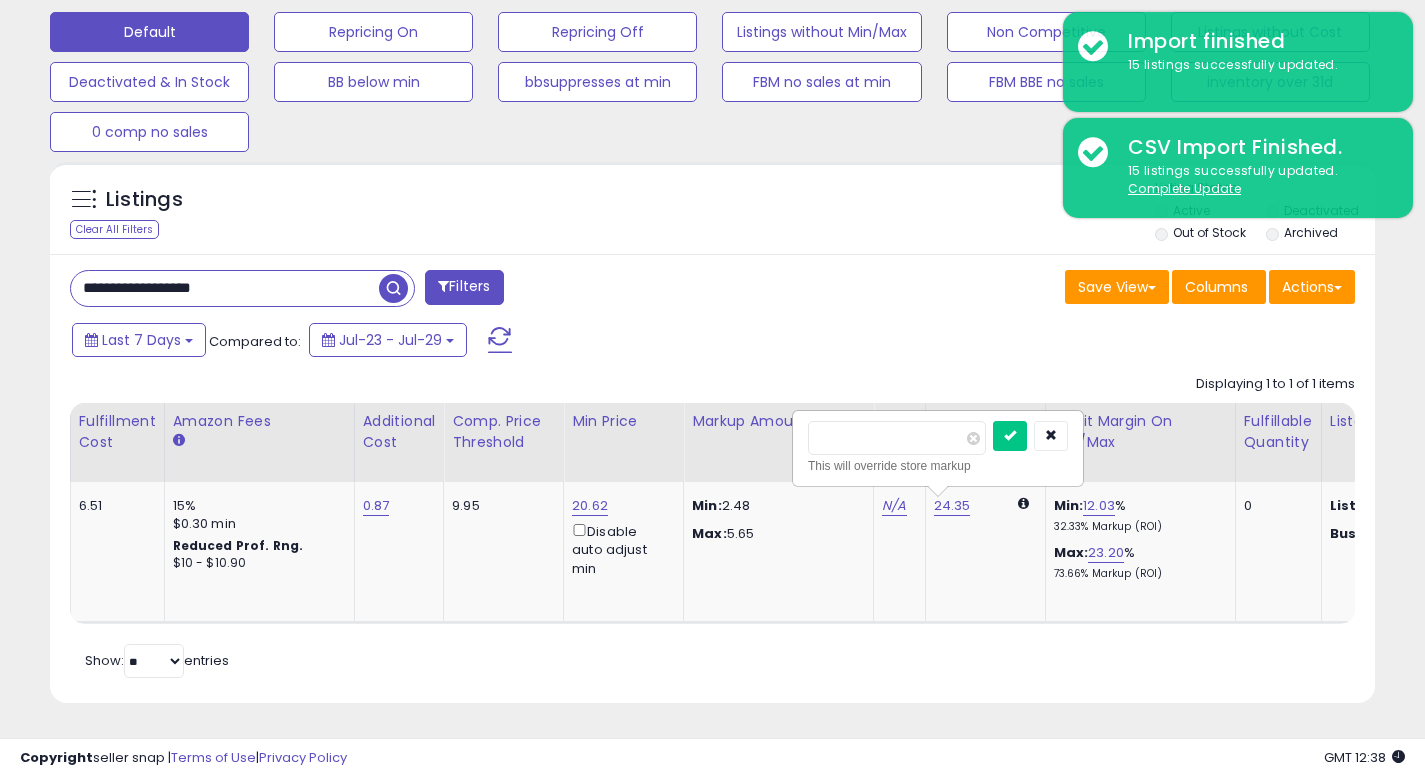 drag, startPoint x: 868, startPoint y: 422, endPoint x: 766, endPoint y: 419, distance: 102.044106 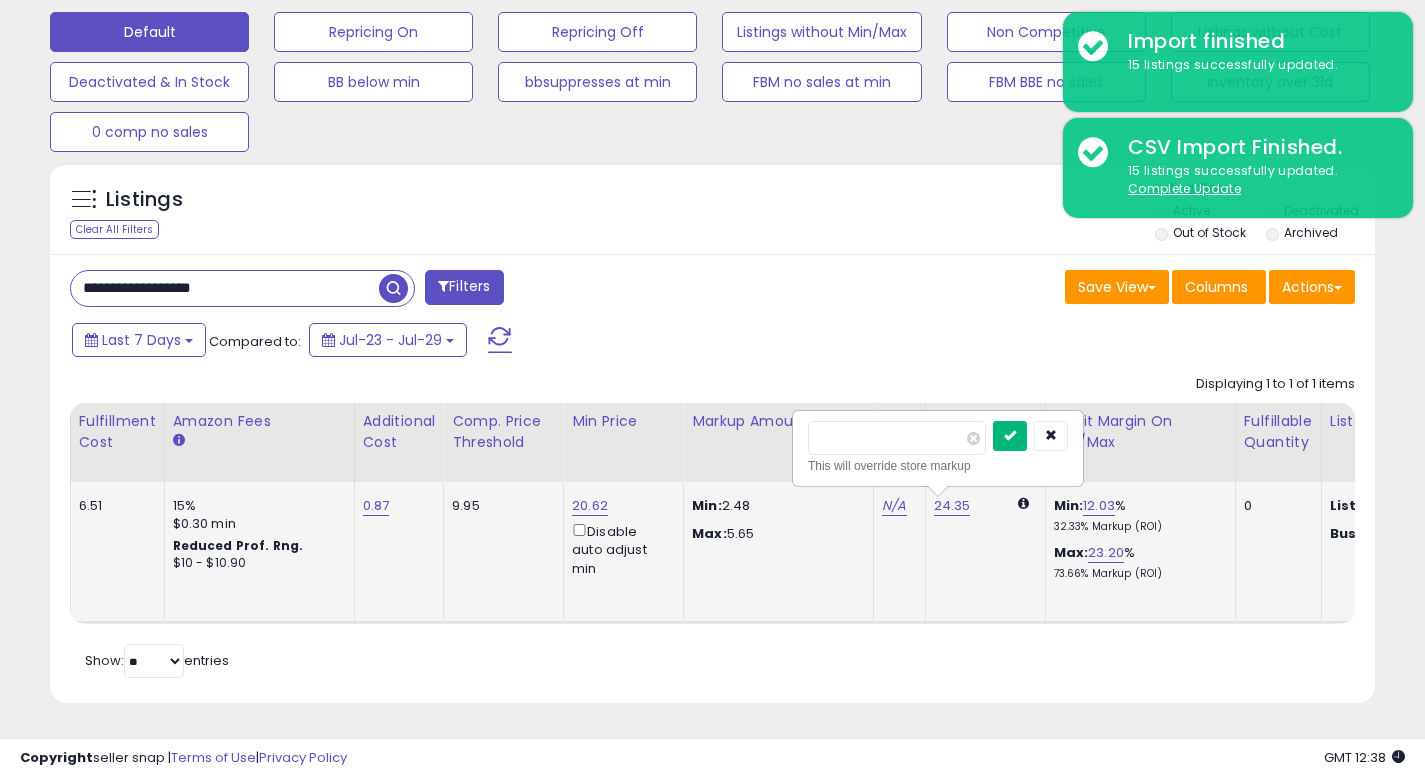 type on "*****" 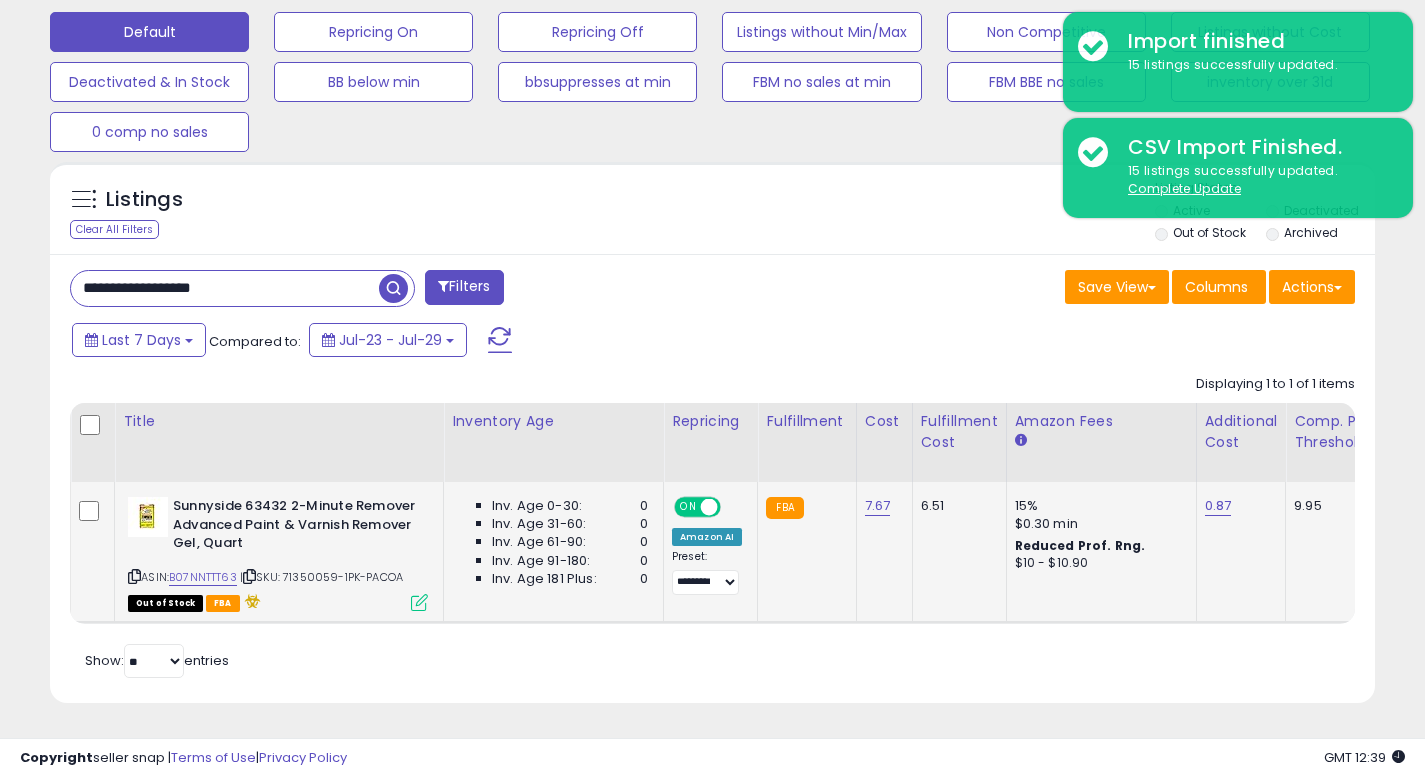 click at bounding box center (419, 602) 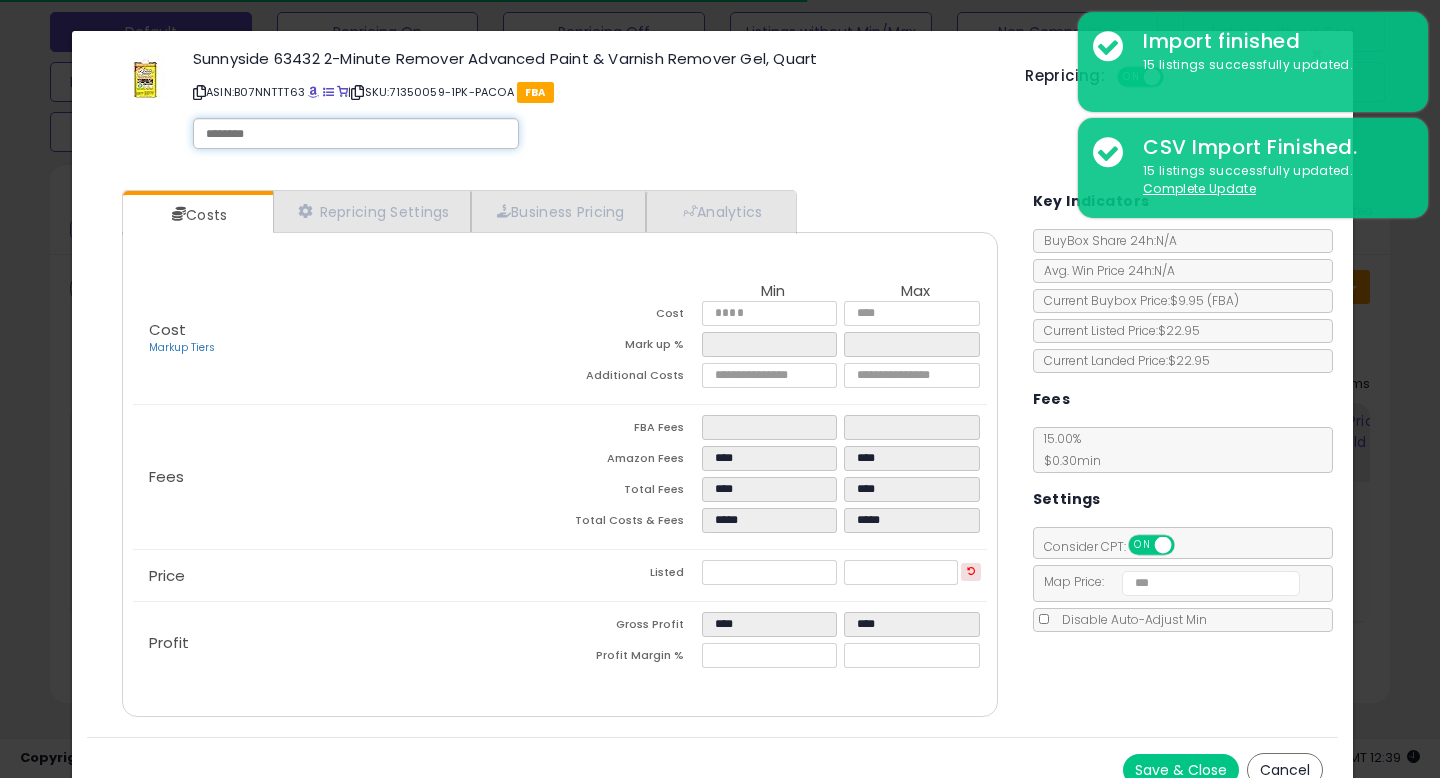 click at bounding box center [356, 134] 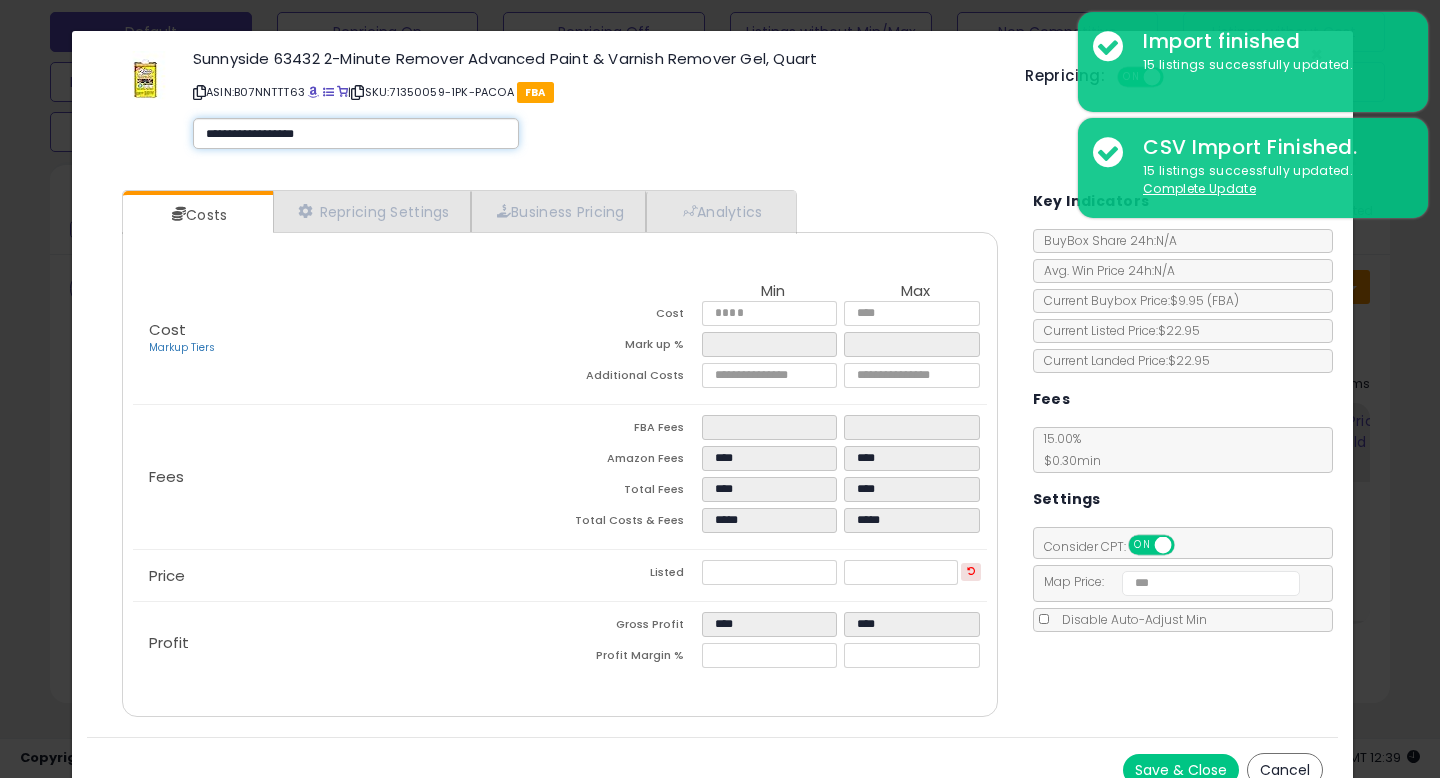 type on "**********" 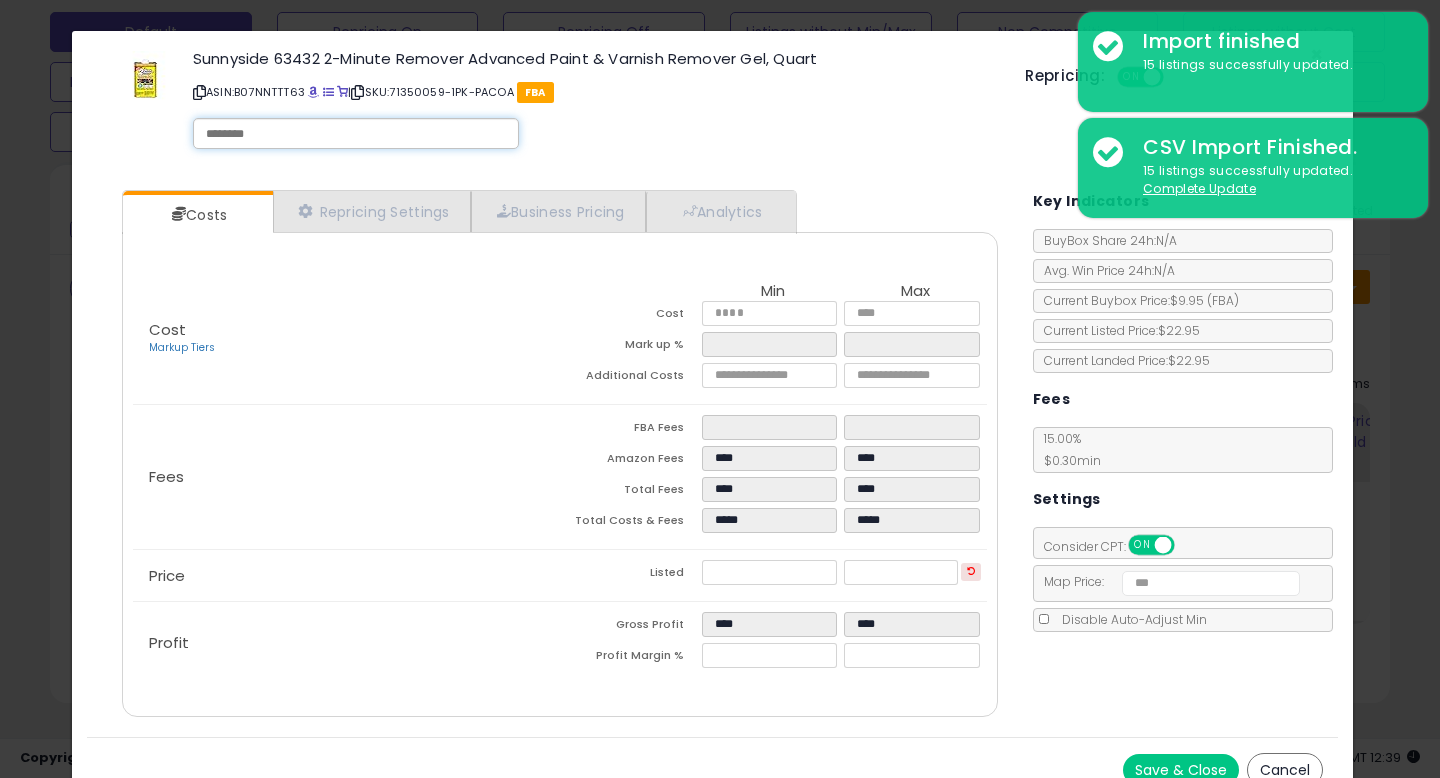 click on "**********" 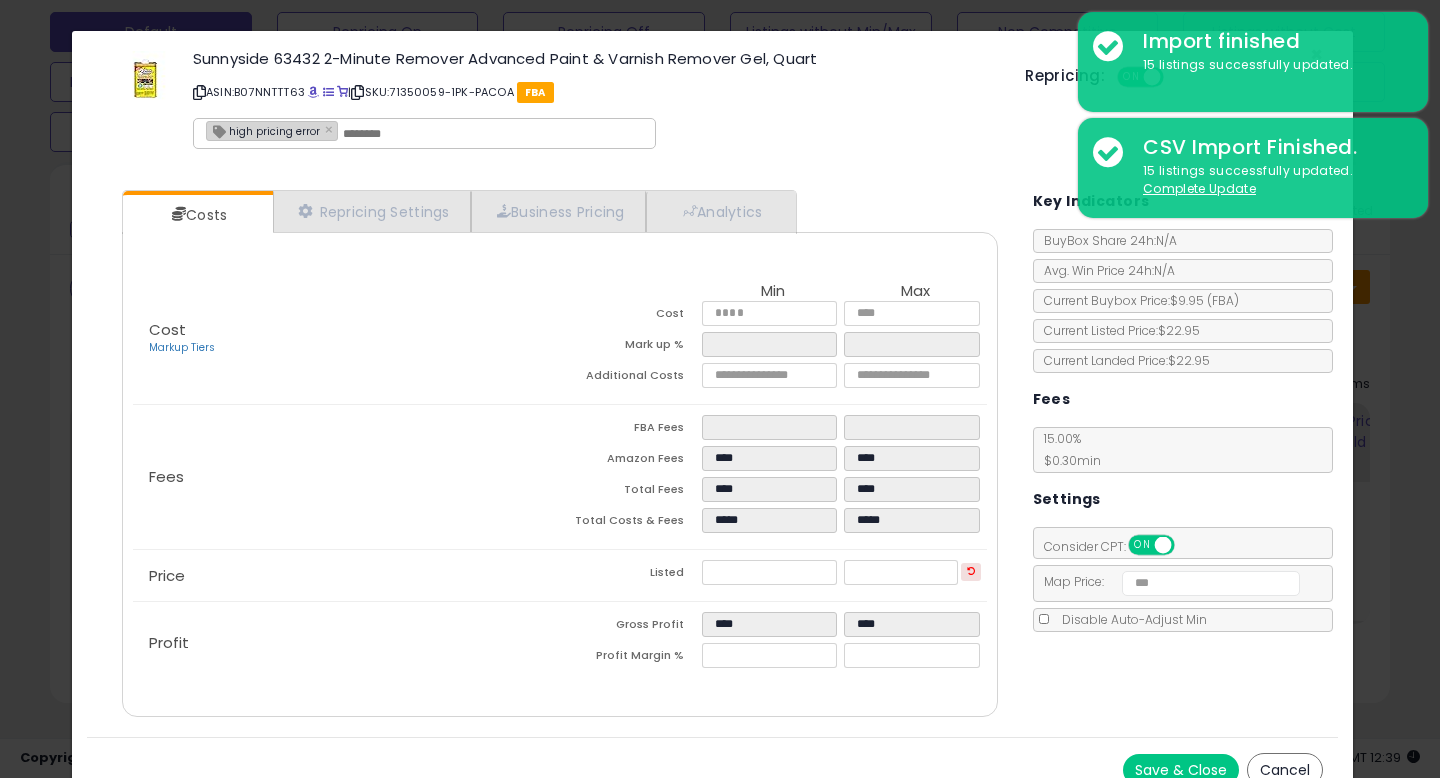 click on "Save & Close" at bounding box center [1181, 770] 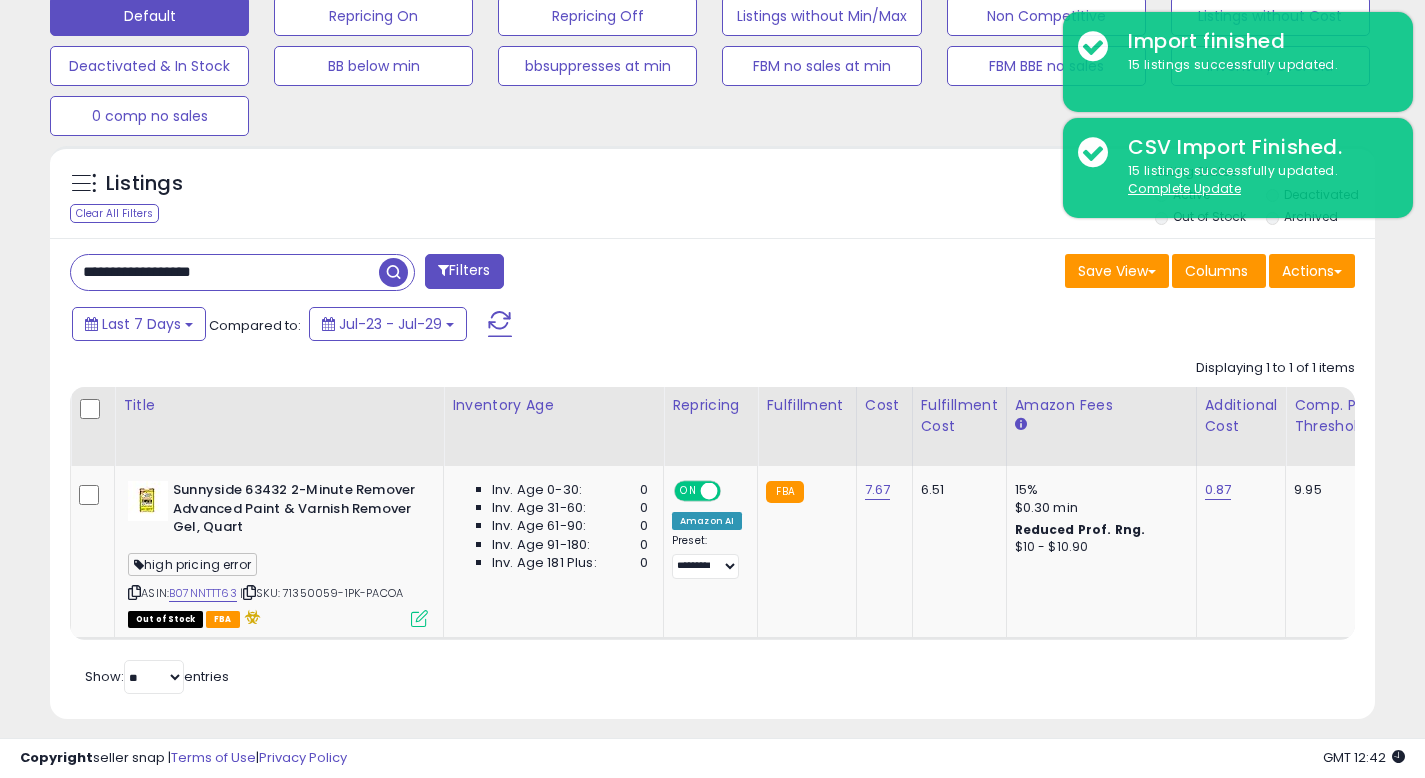 click on "**********" at bounding box center (225, 272) 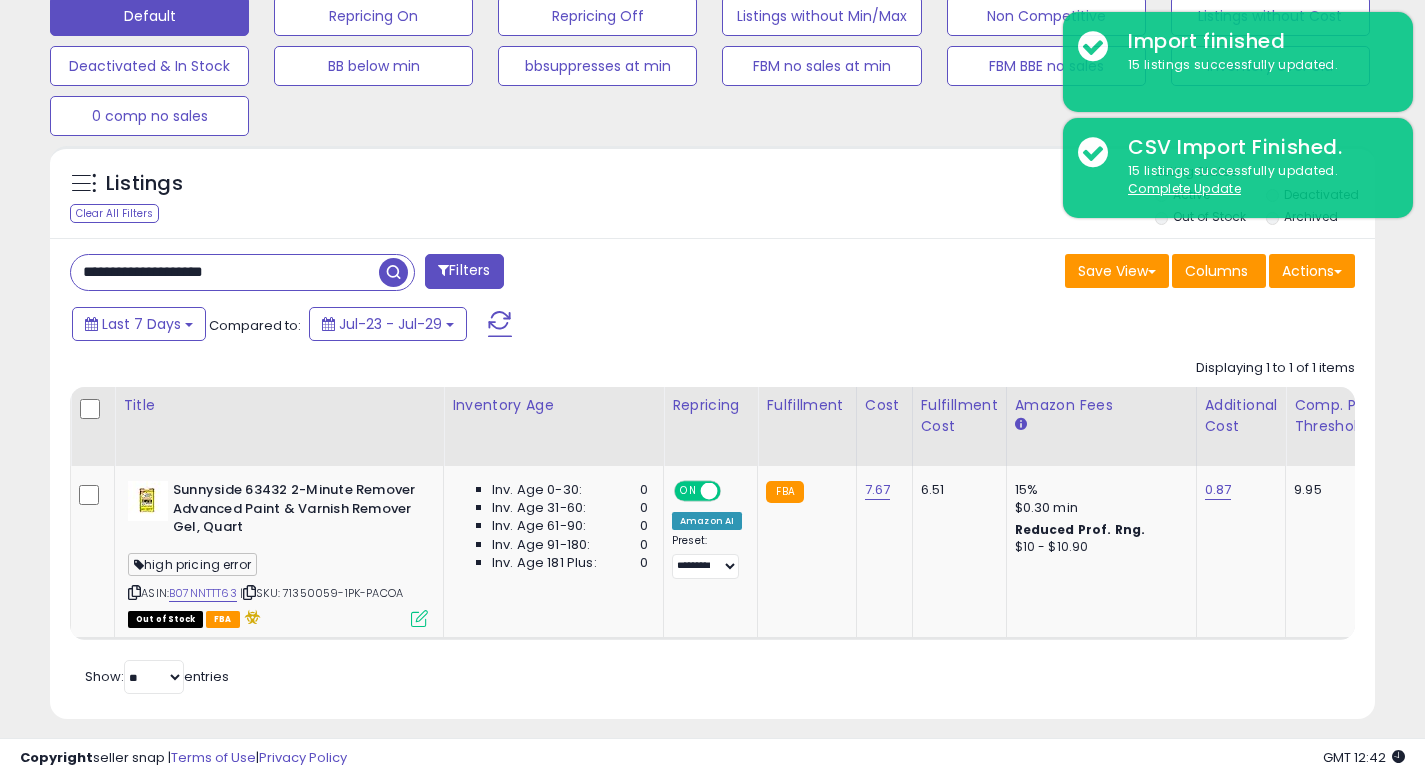 type on "**********" 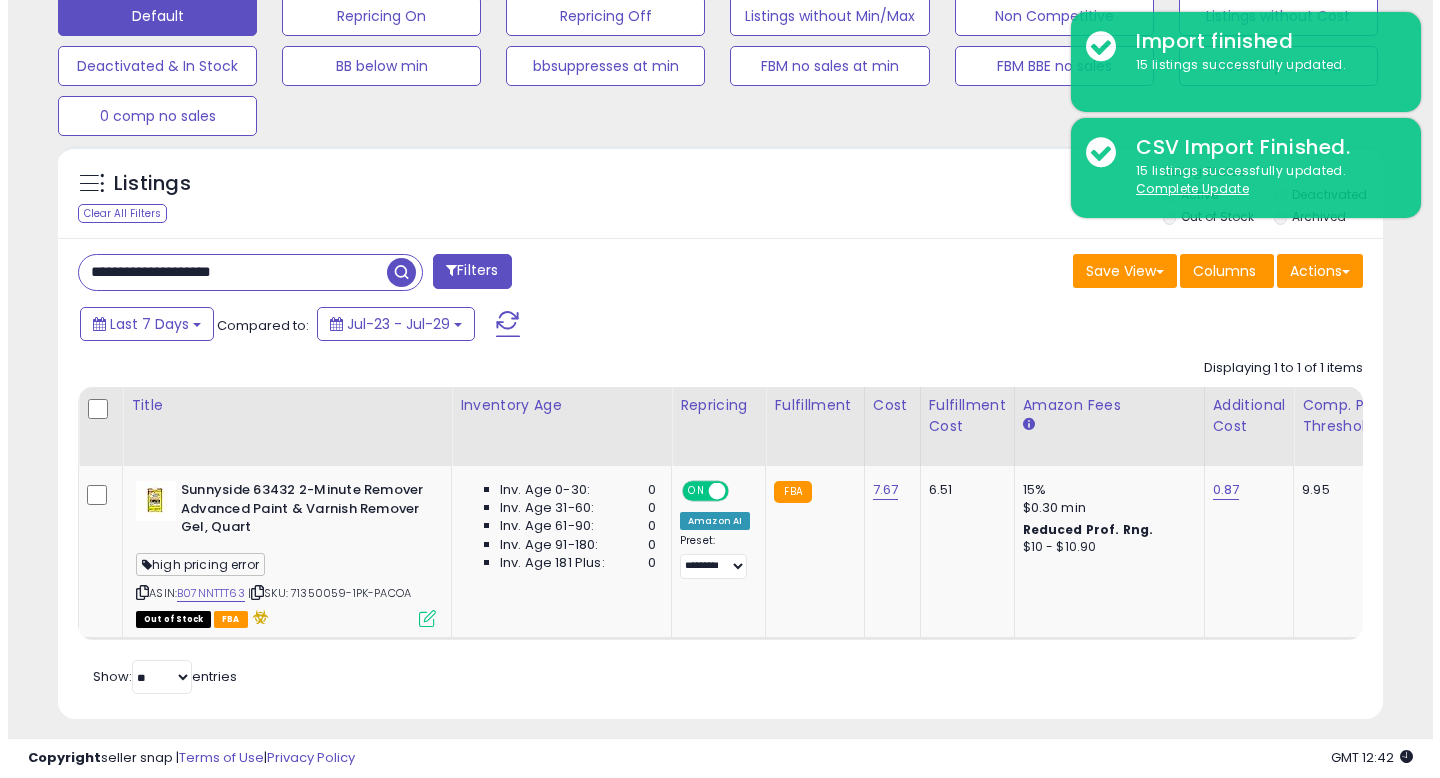 scroll, scrollTop: 492, scrollLeft: 0, axis: vertical 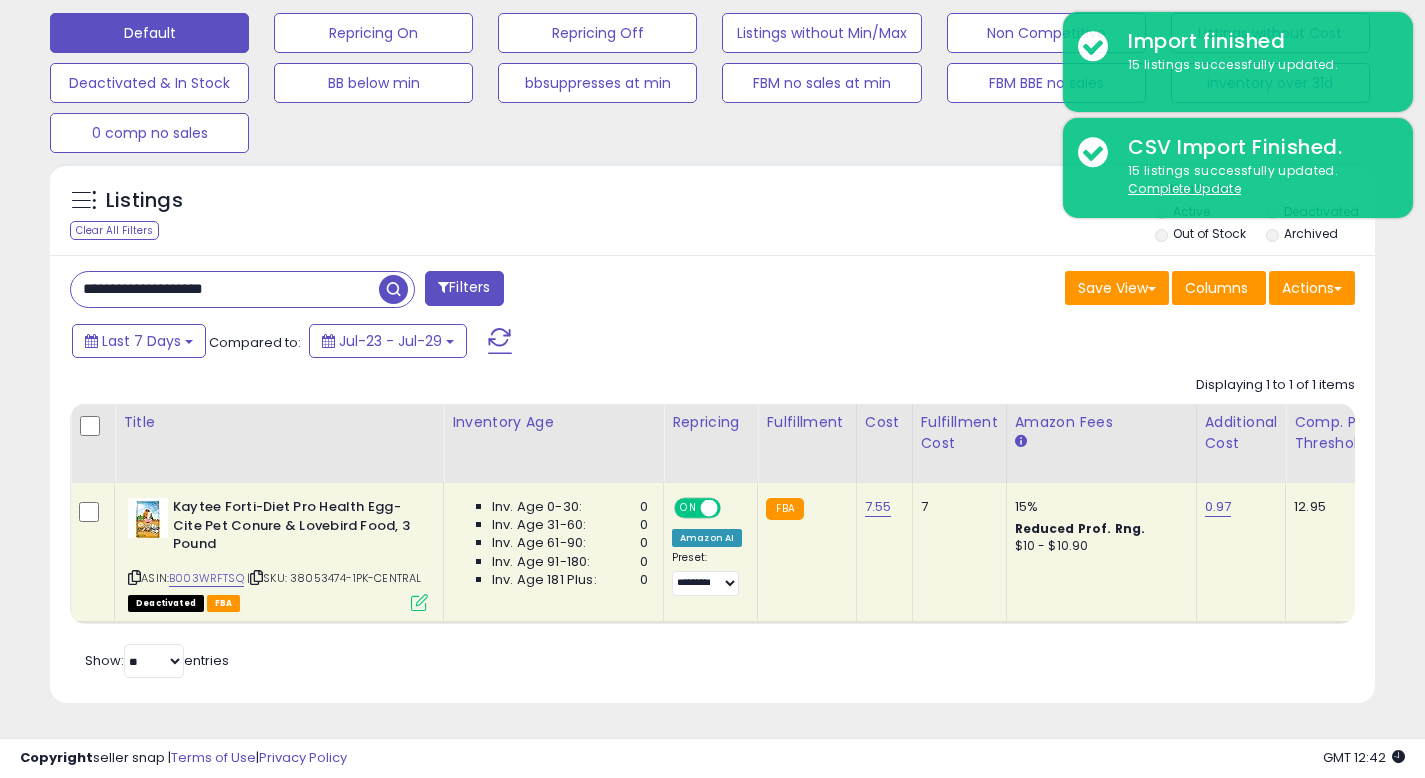 click at bounding box center [419, 602] 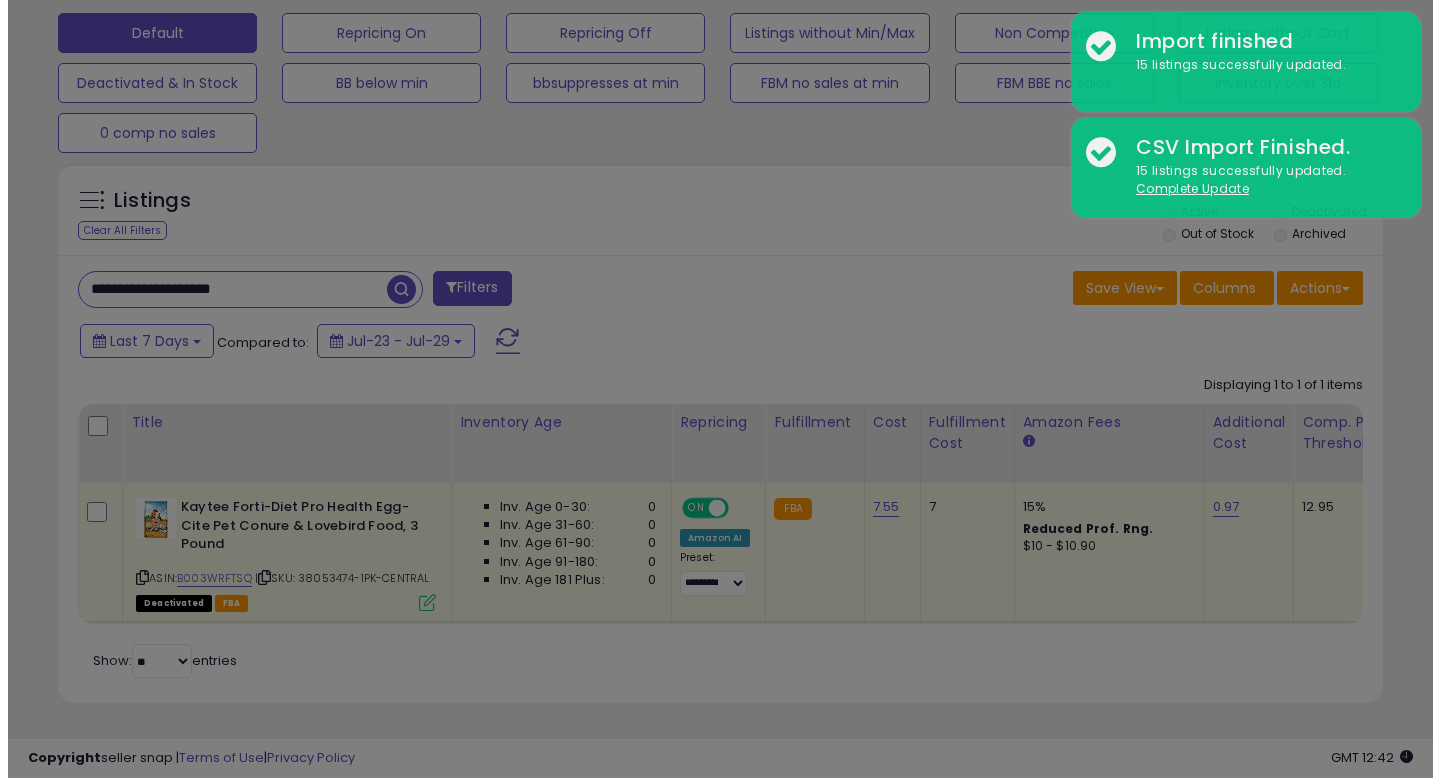 scroll, scrollTop: 999590, scrollLeft: 999224, axis: both 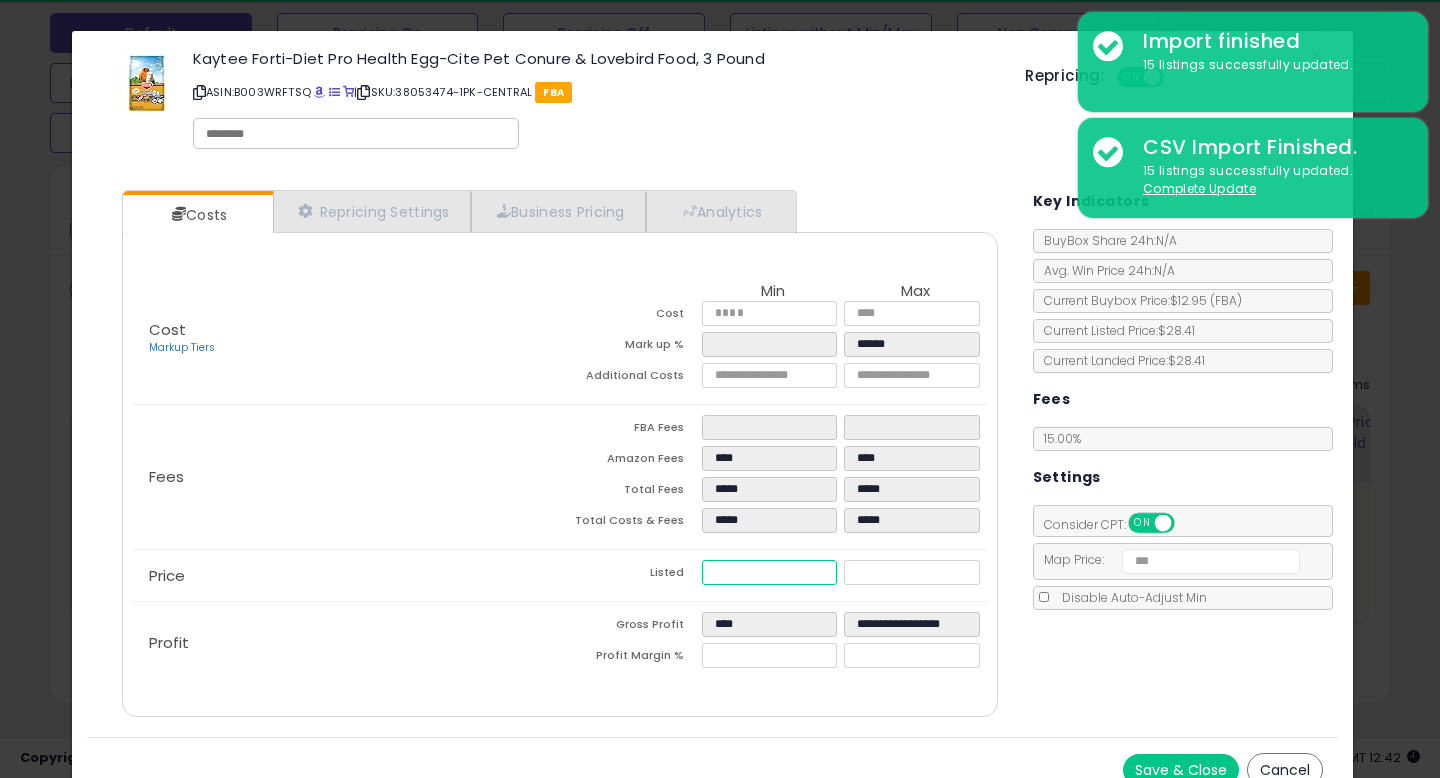 drag, startPoint x: 750, startPoint y: 573, endPoint x: 624, endPoint y: 573, distance: 126 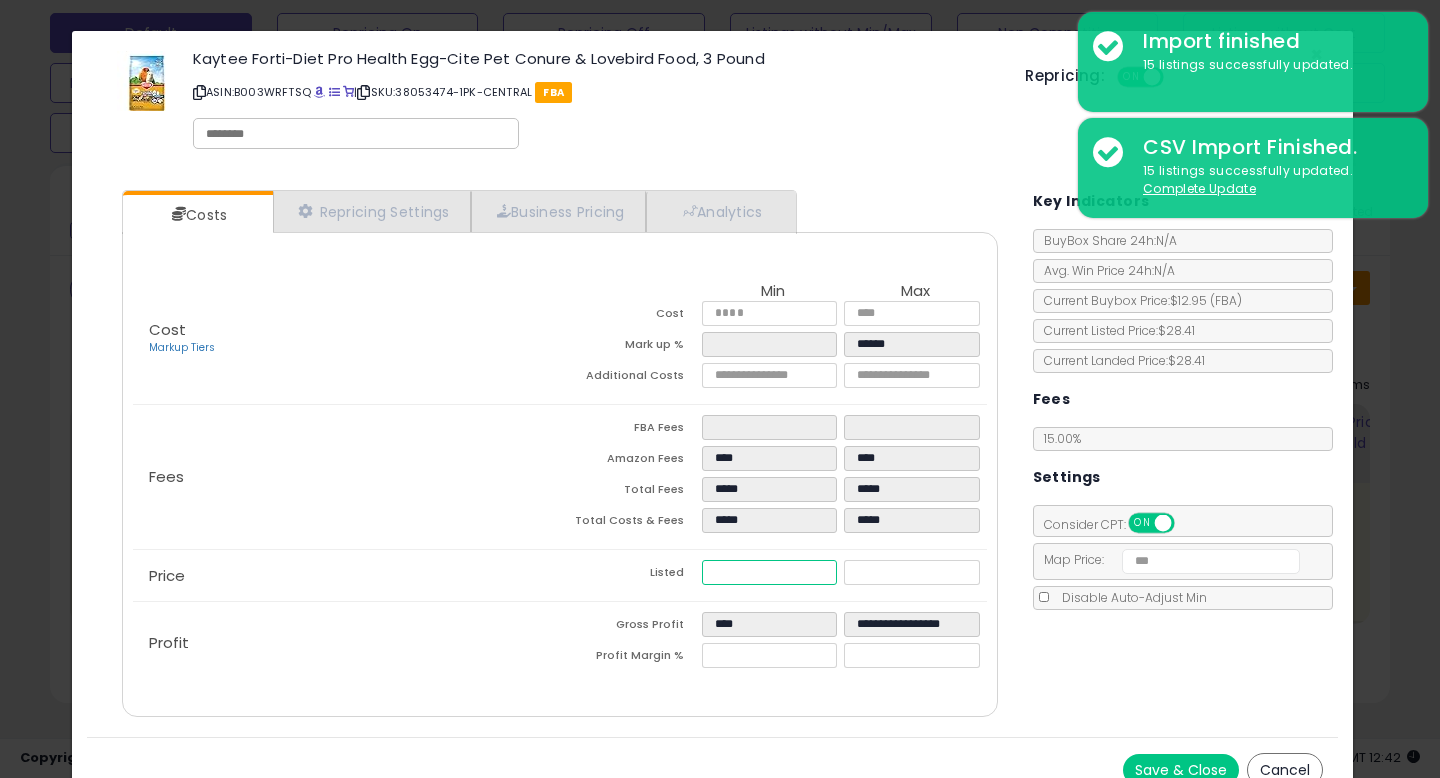 type on "****" 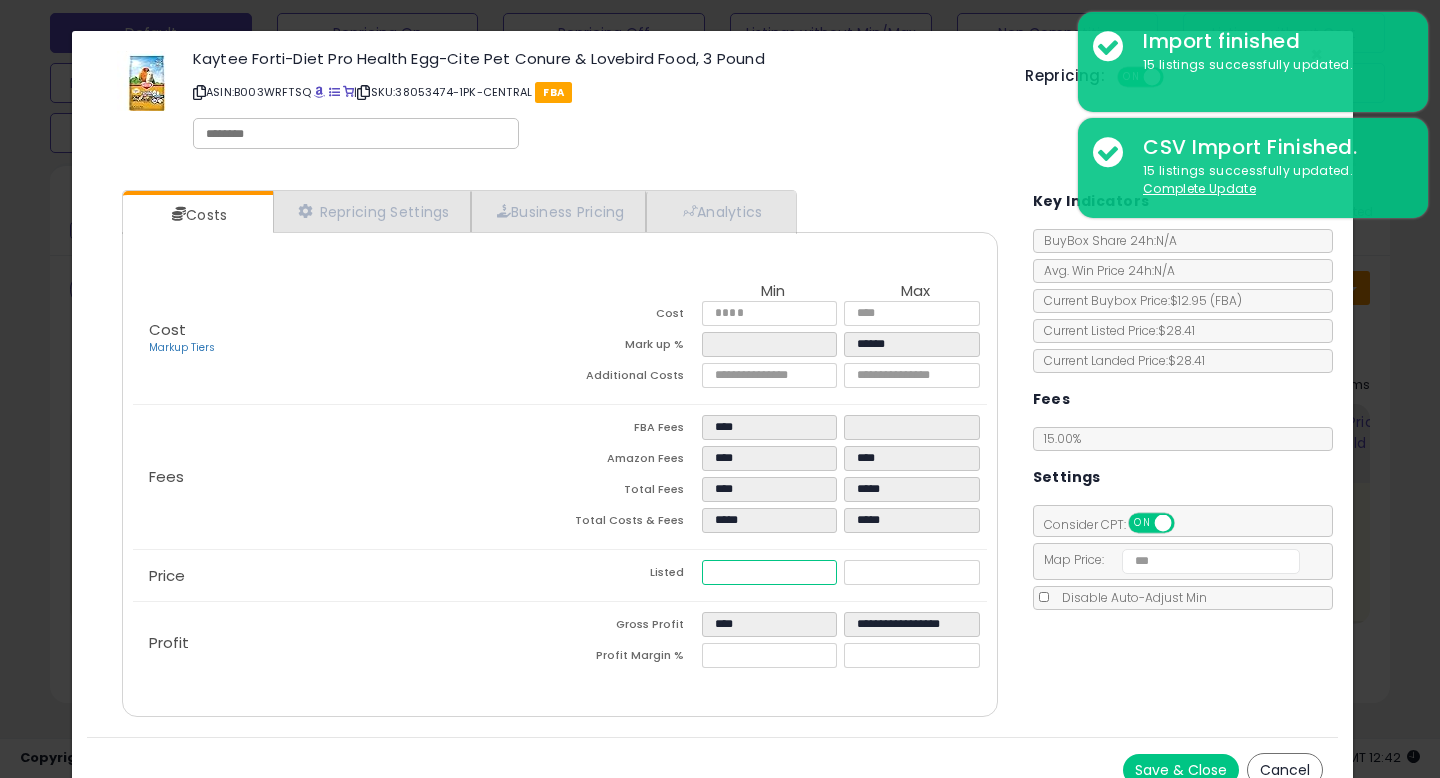 type on "****" 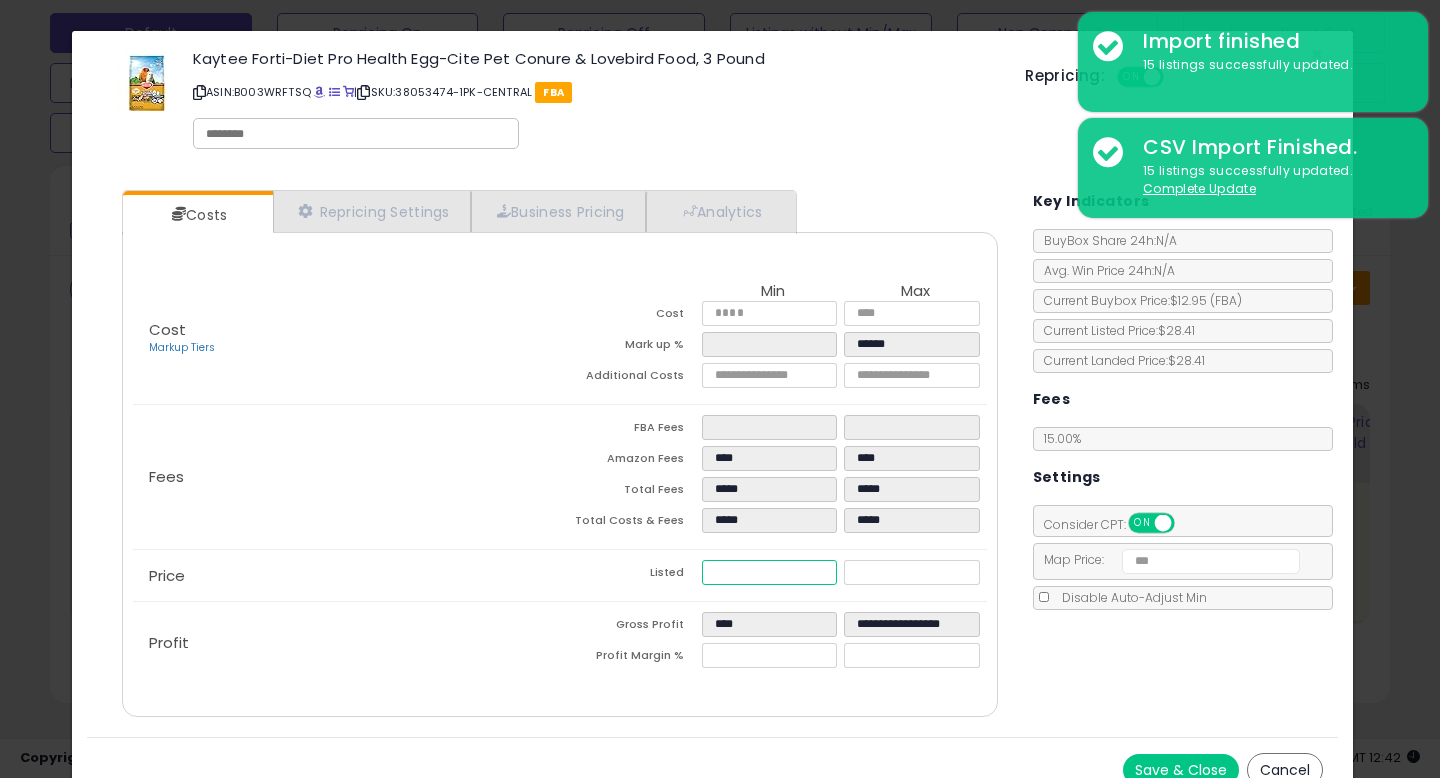 type on "****" 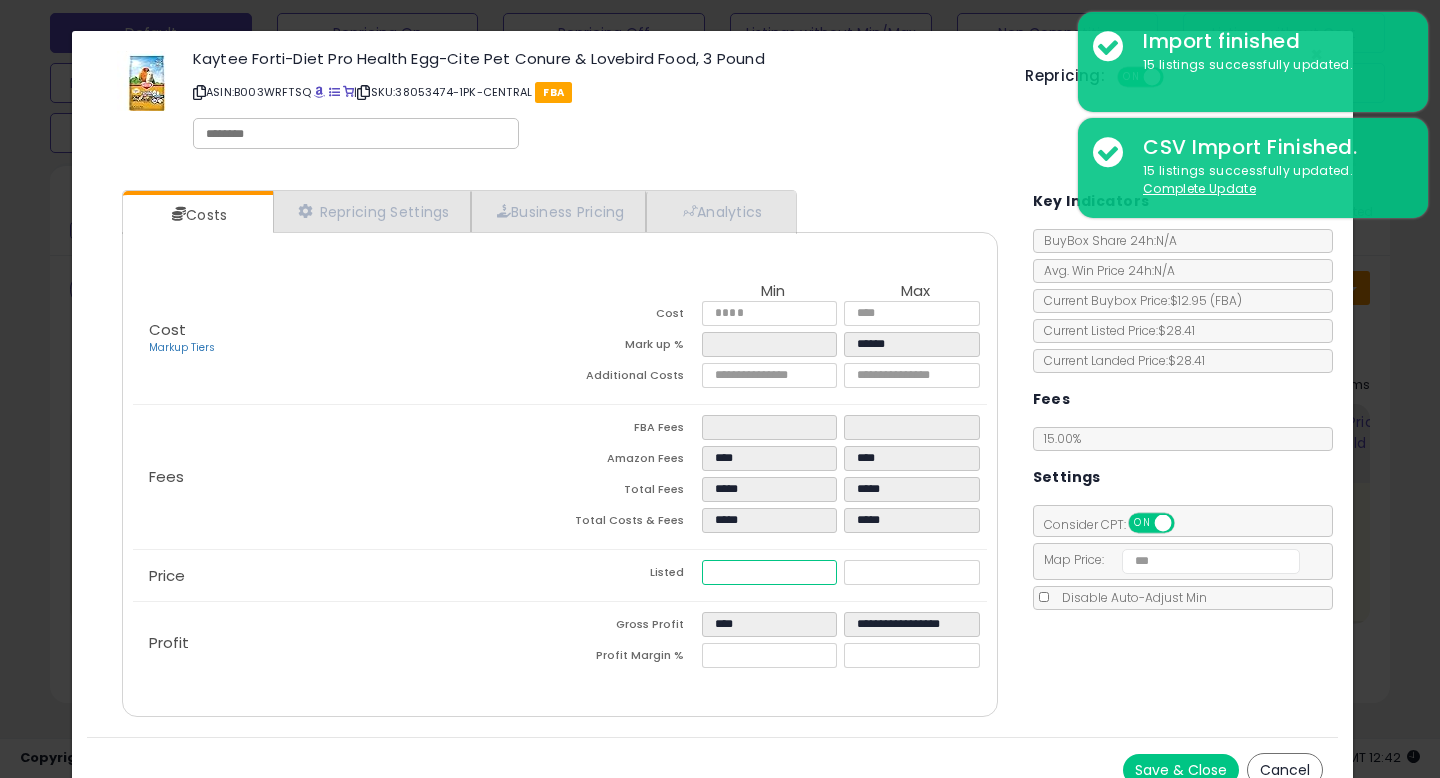 type on "*****" 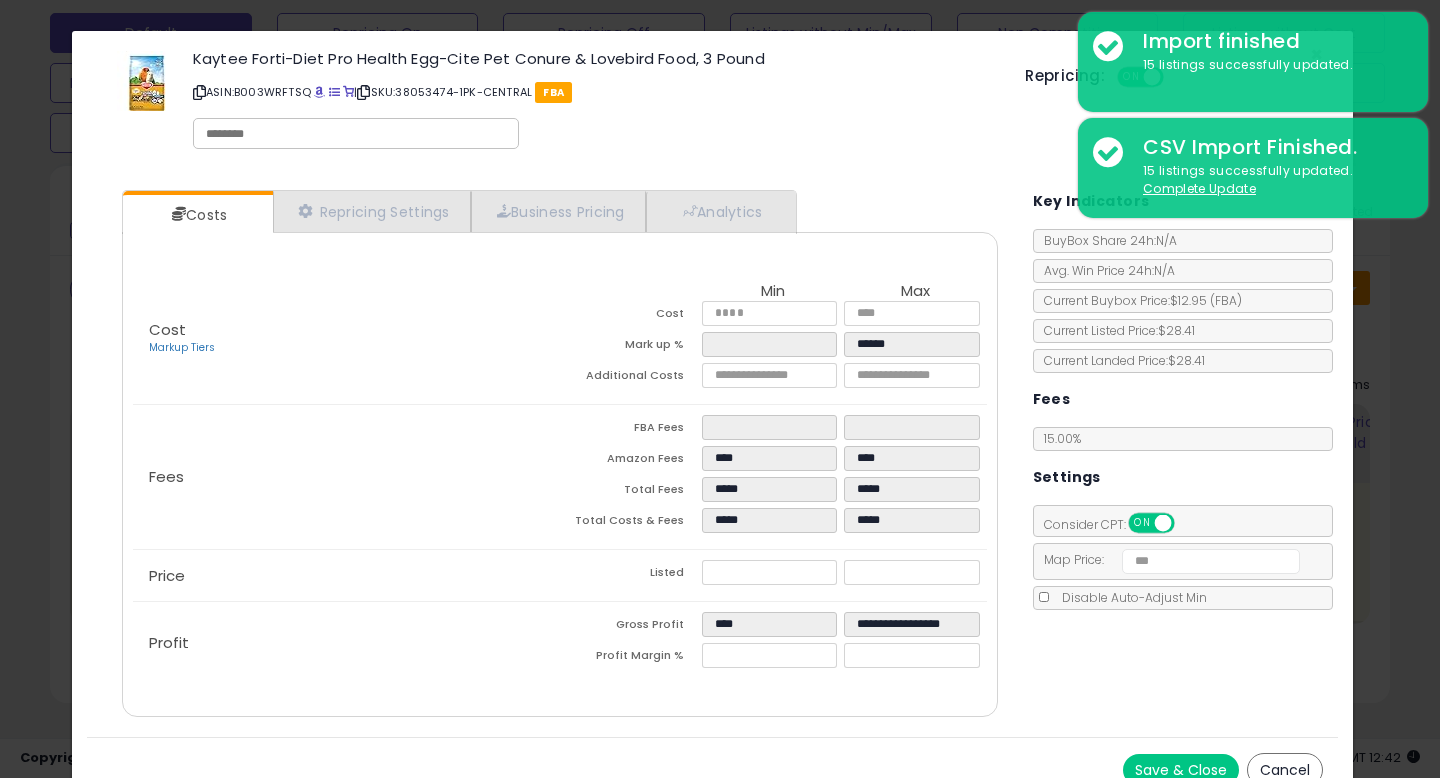 type on "*****" 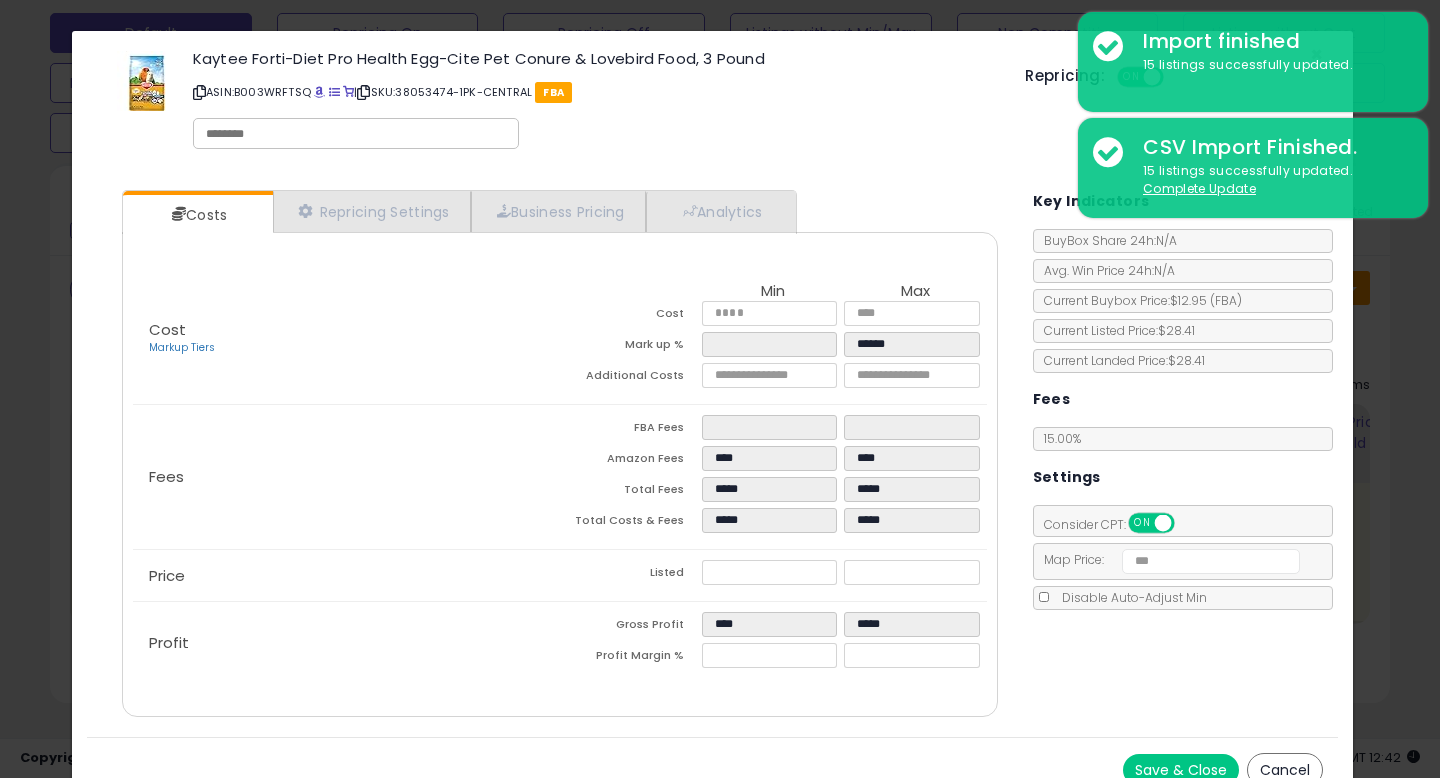 click on "Profit
Gross Profit
****
*****
Profit Margin %
*****
*****" 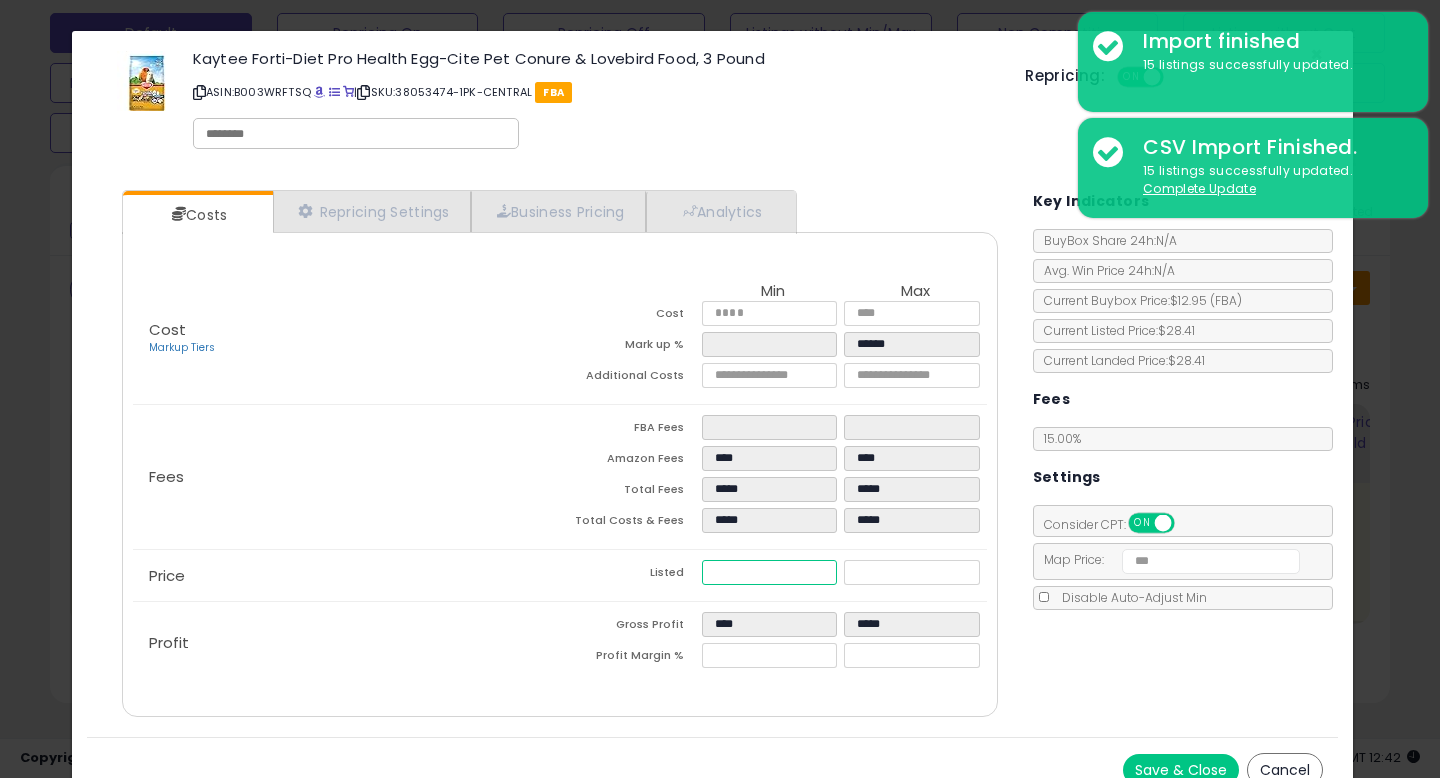 drag, startPoint x: 759, startPoint y: 576, endPoint x: 671, endPoint y: 566, distance: 88.56636 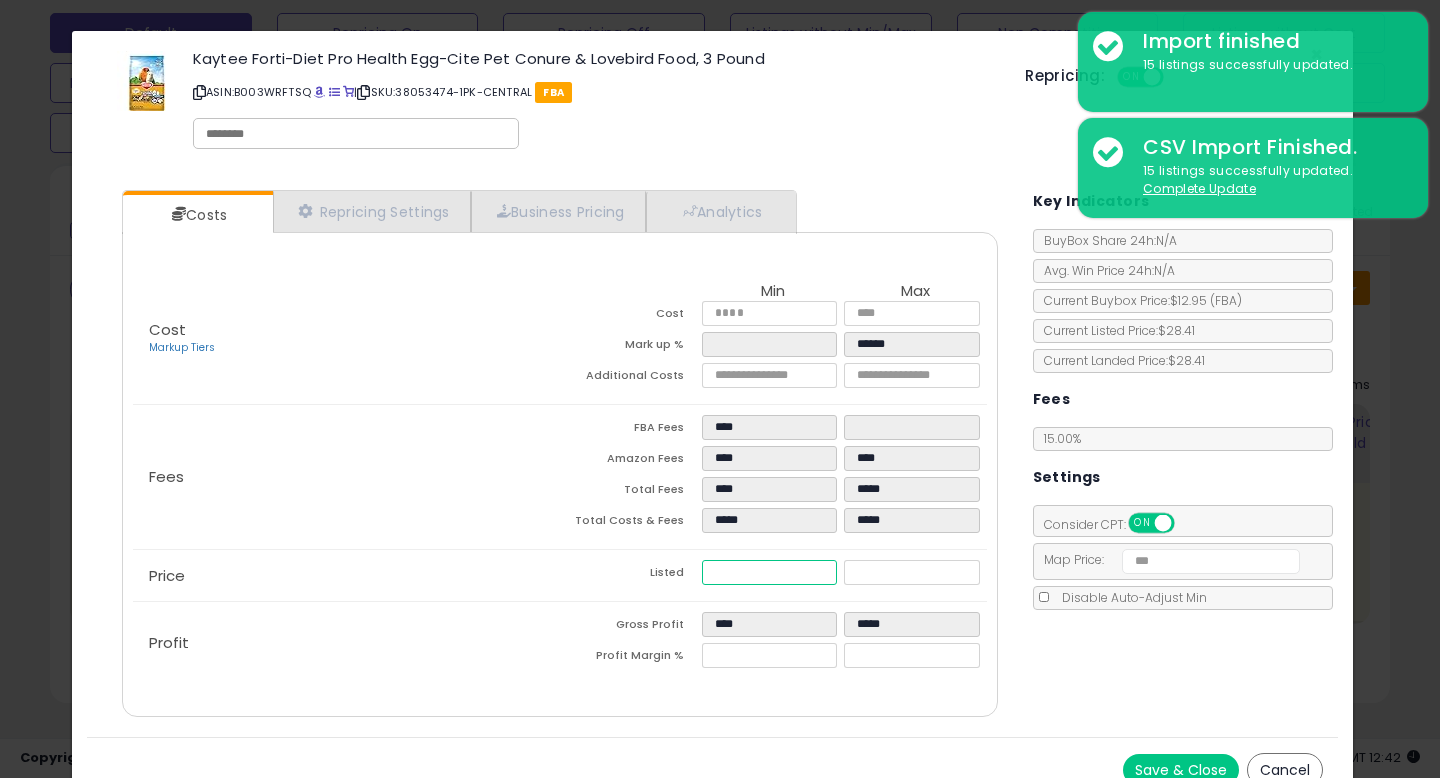 type on "****" 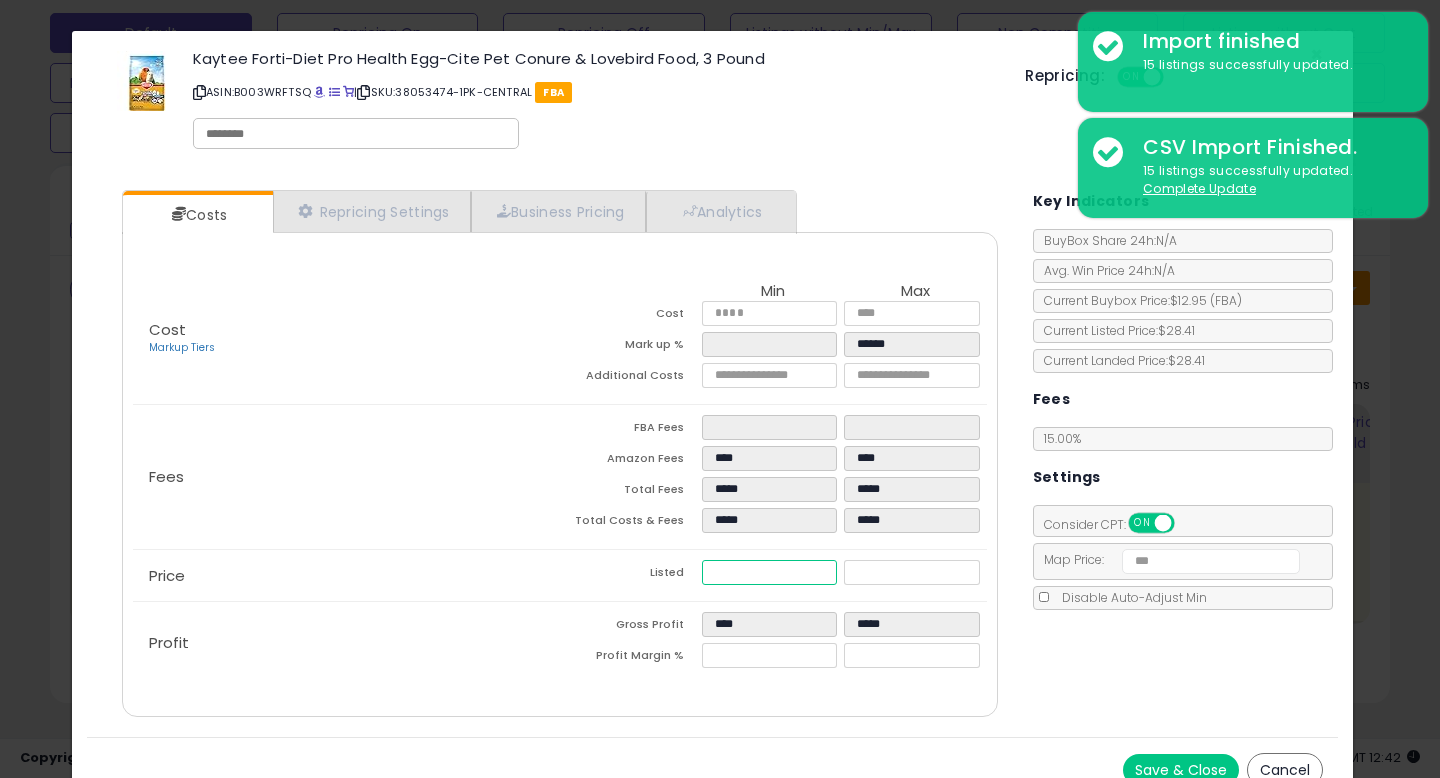 type on "****" 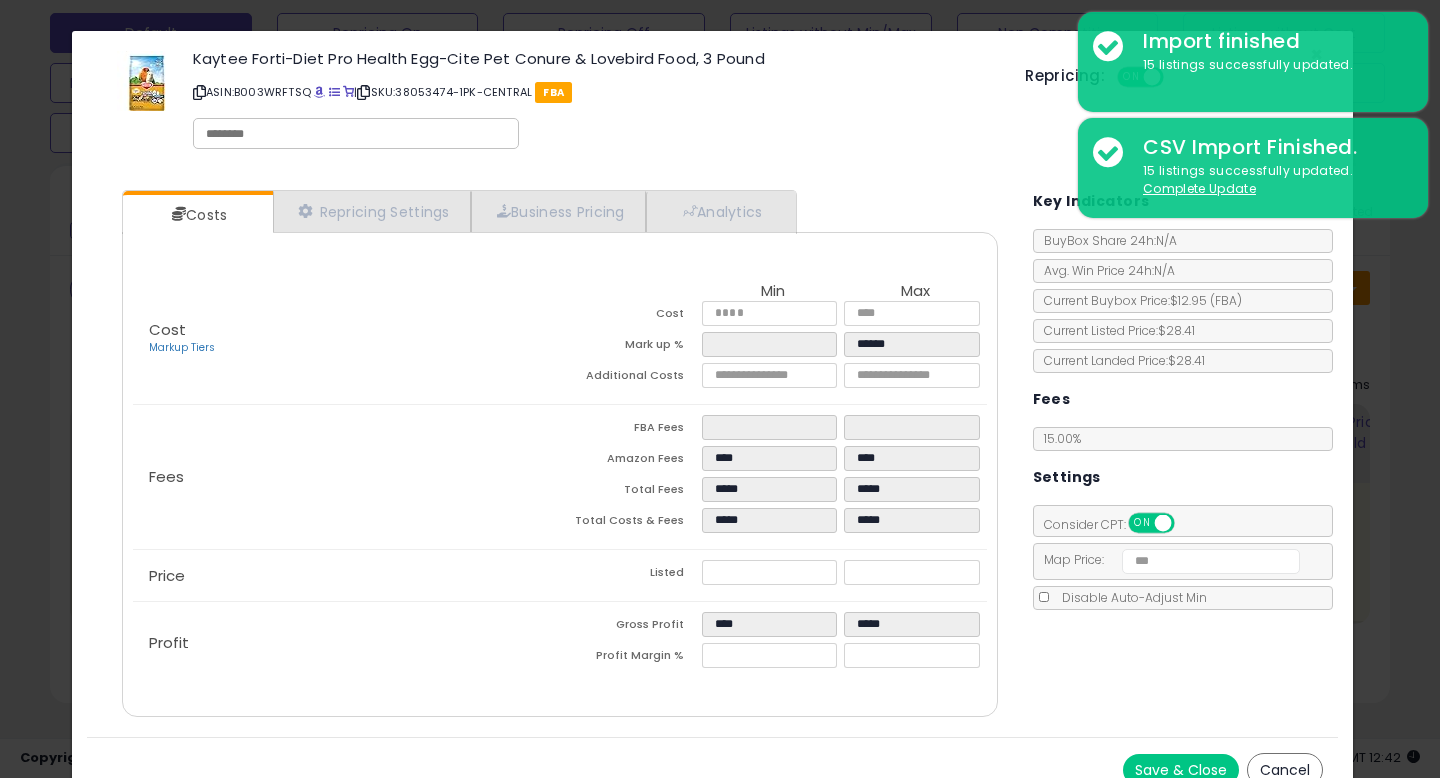 type on "*****" 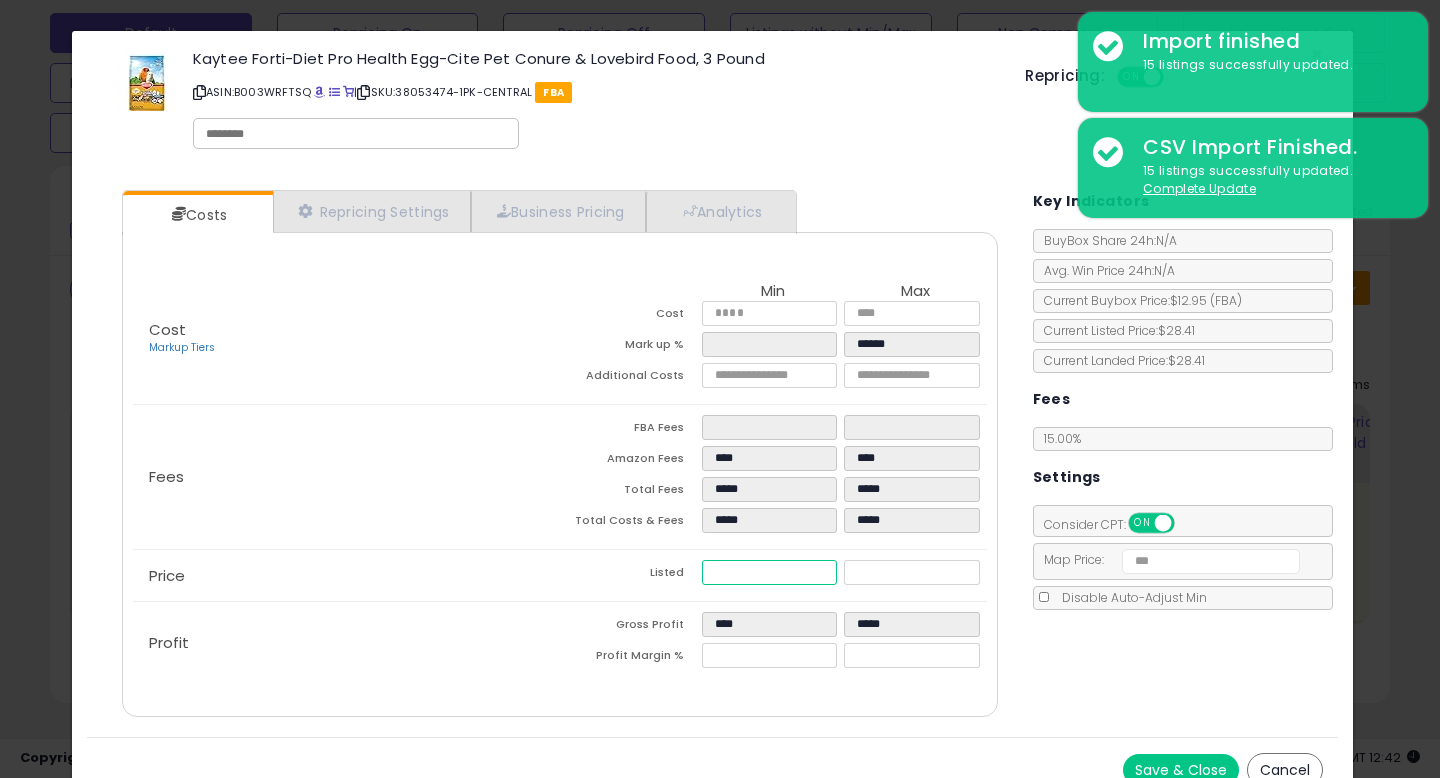 click on "*****" at bounding box center [769, 572] 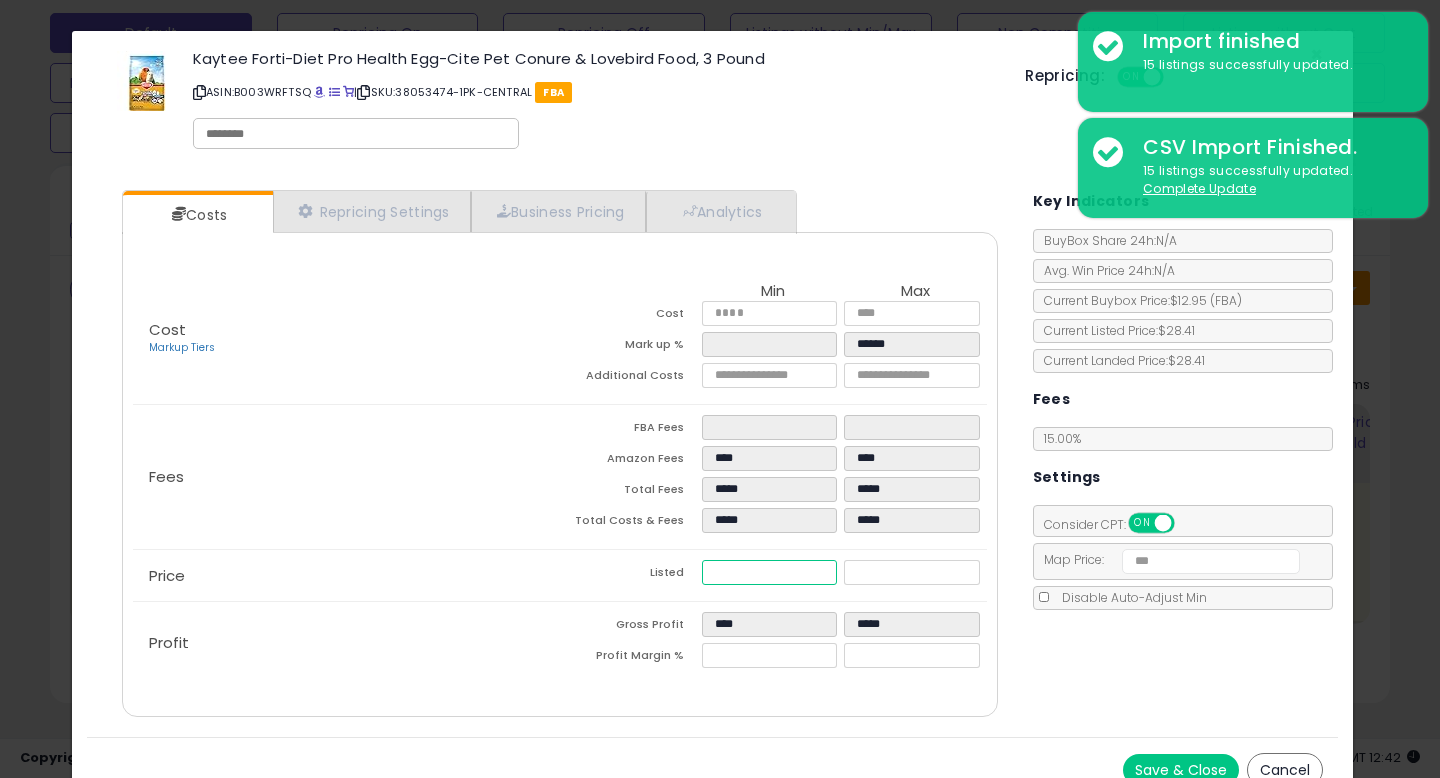 type on "*****" 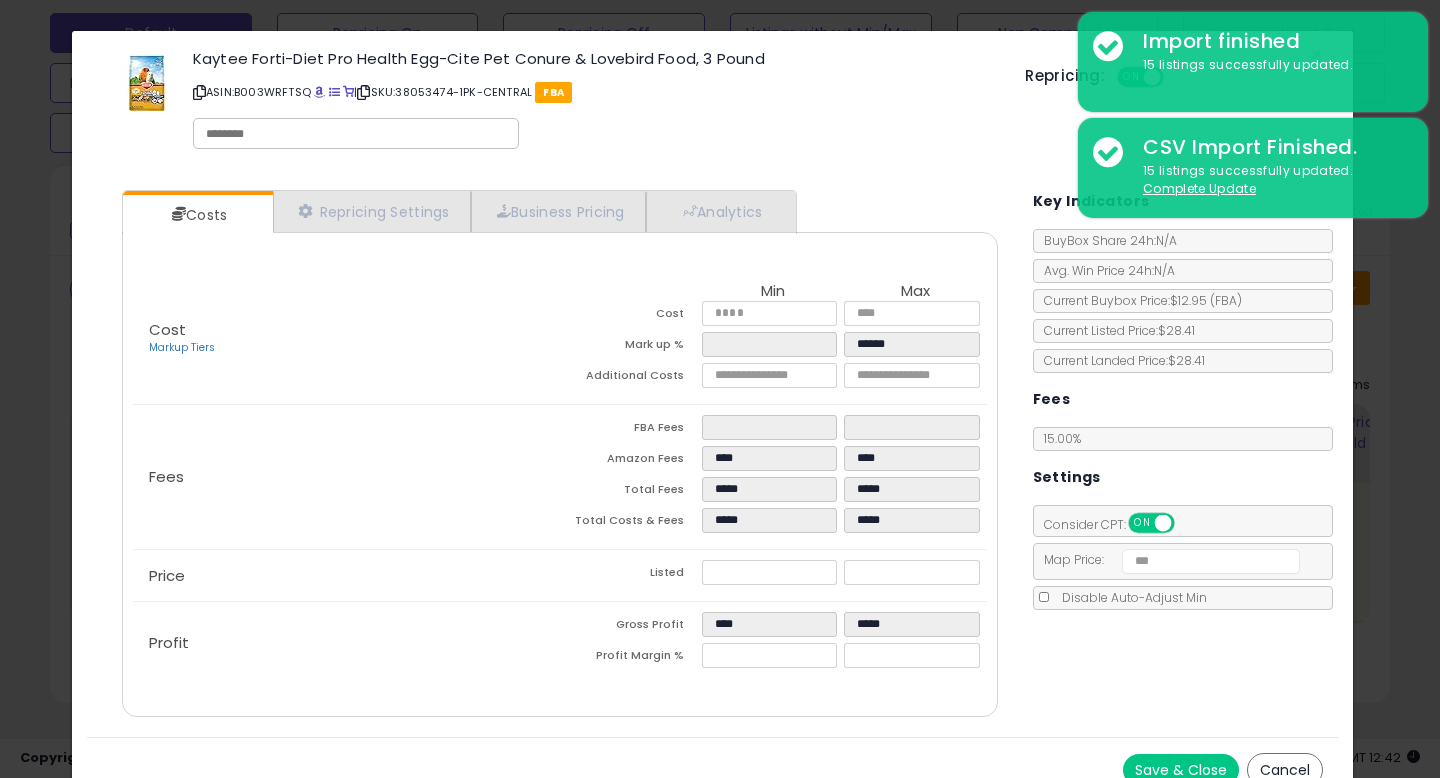 type on "*****" 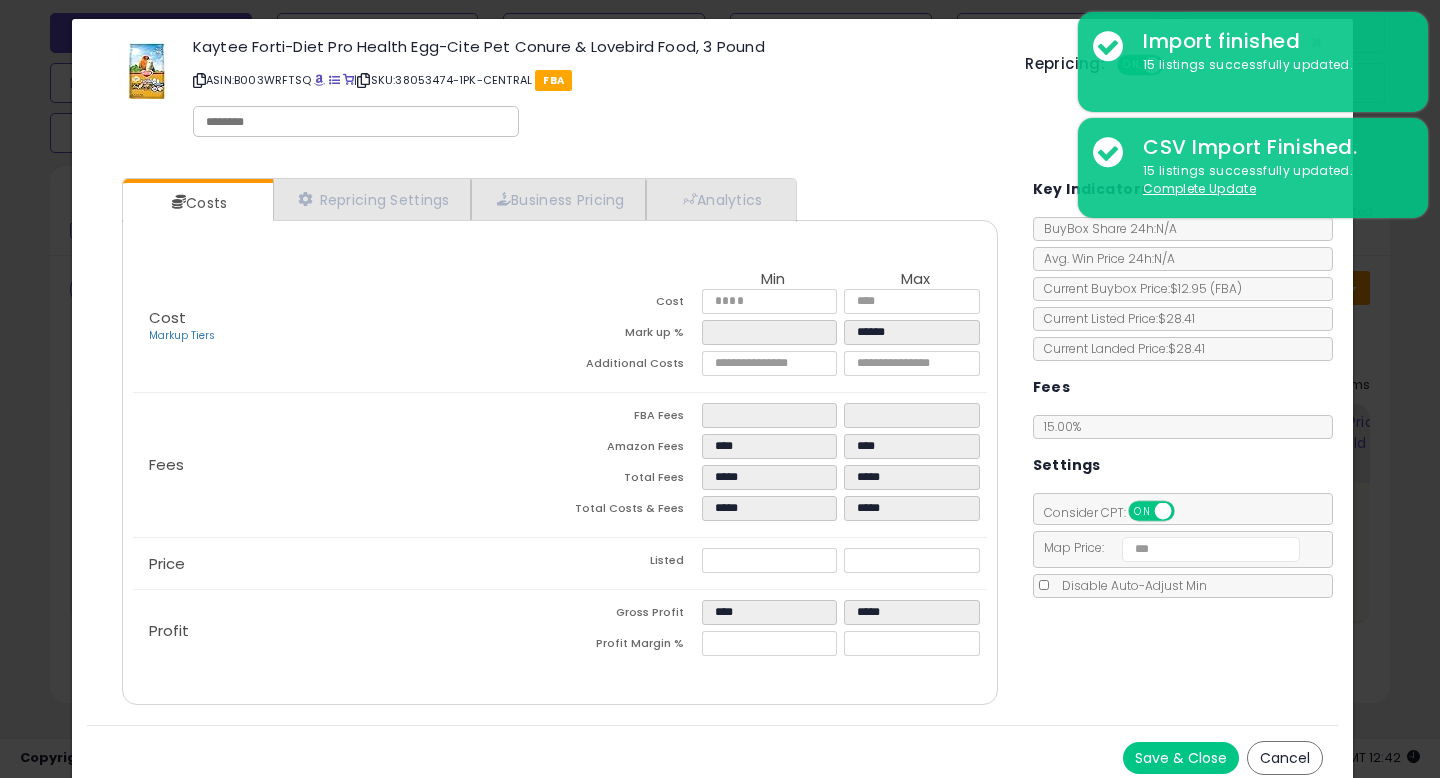 scroll, scrollTop: 23, scrollLeft: 0, axis: vertical 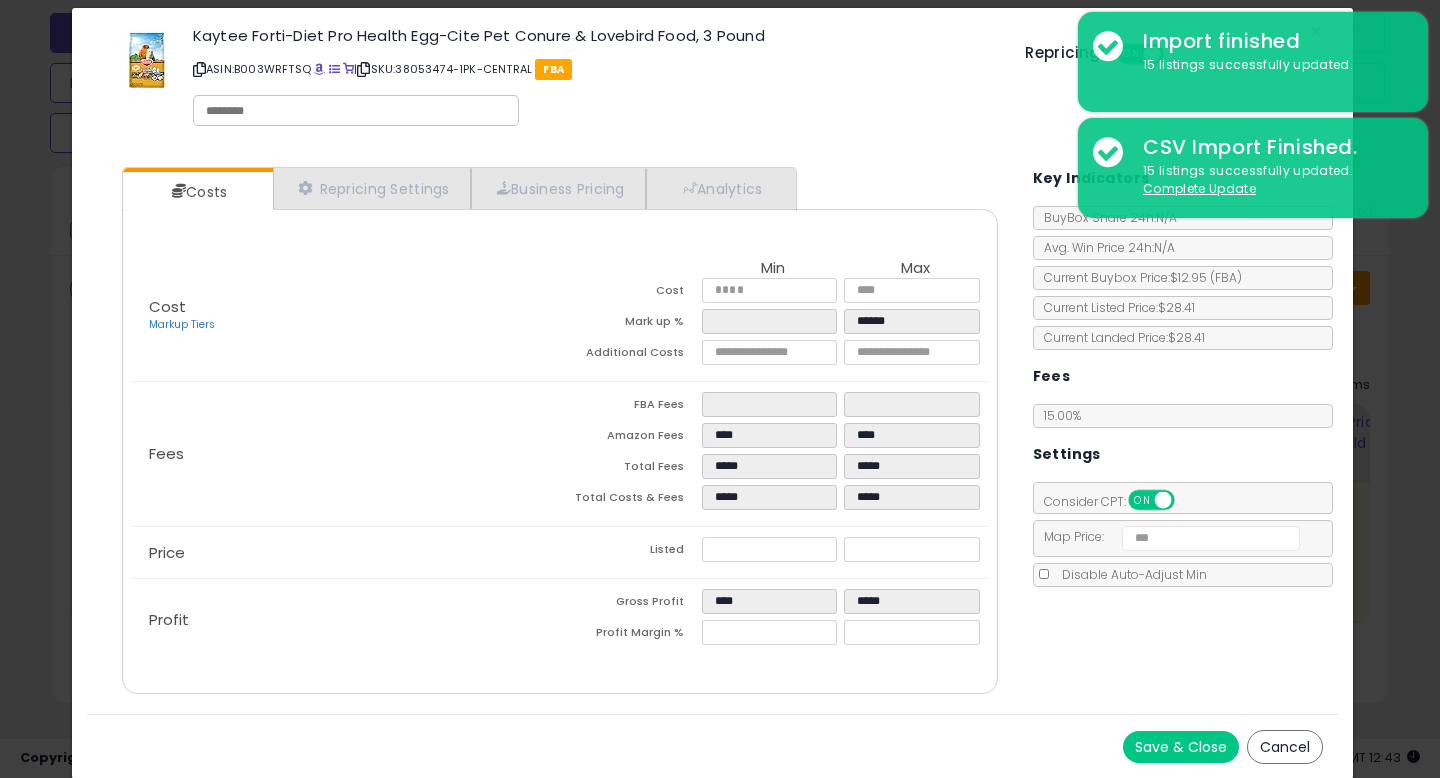 click on "Save & Close" at bounding box center (1181, 747) 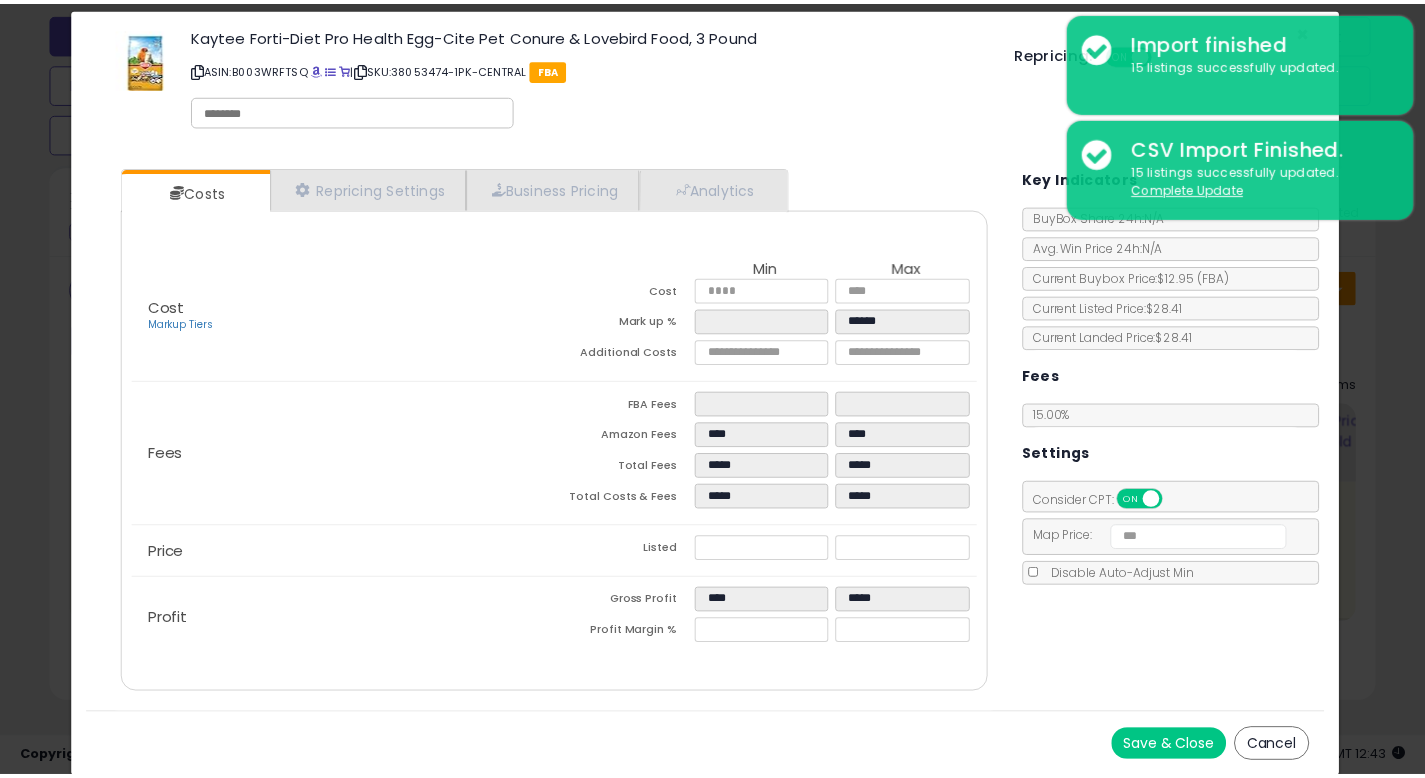 scroll, scrollTop: 0, scrollLeft: 0, axis: both 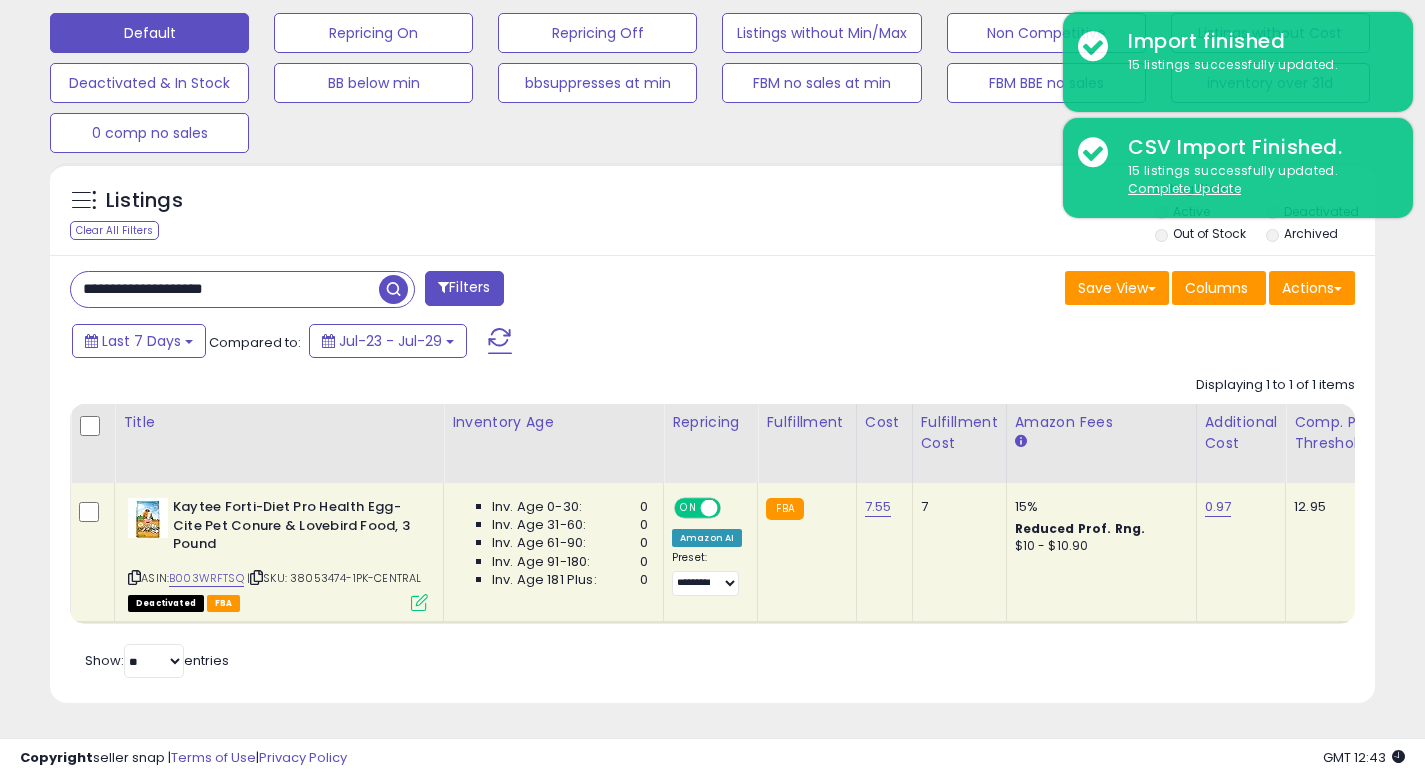 click at bounding box center [419, 602] 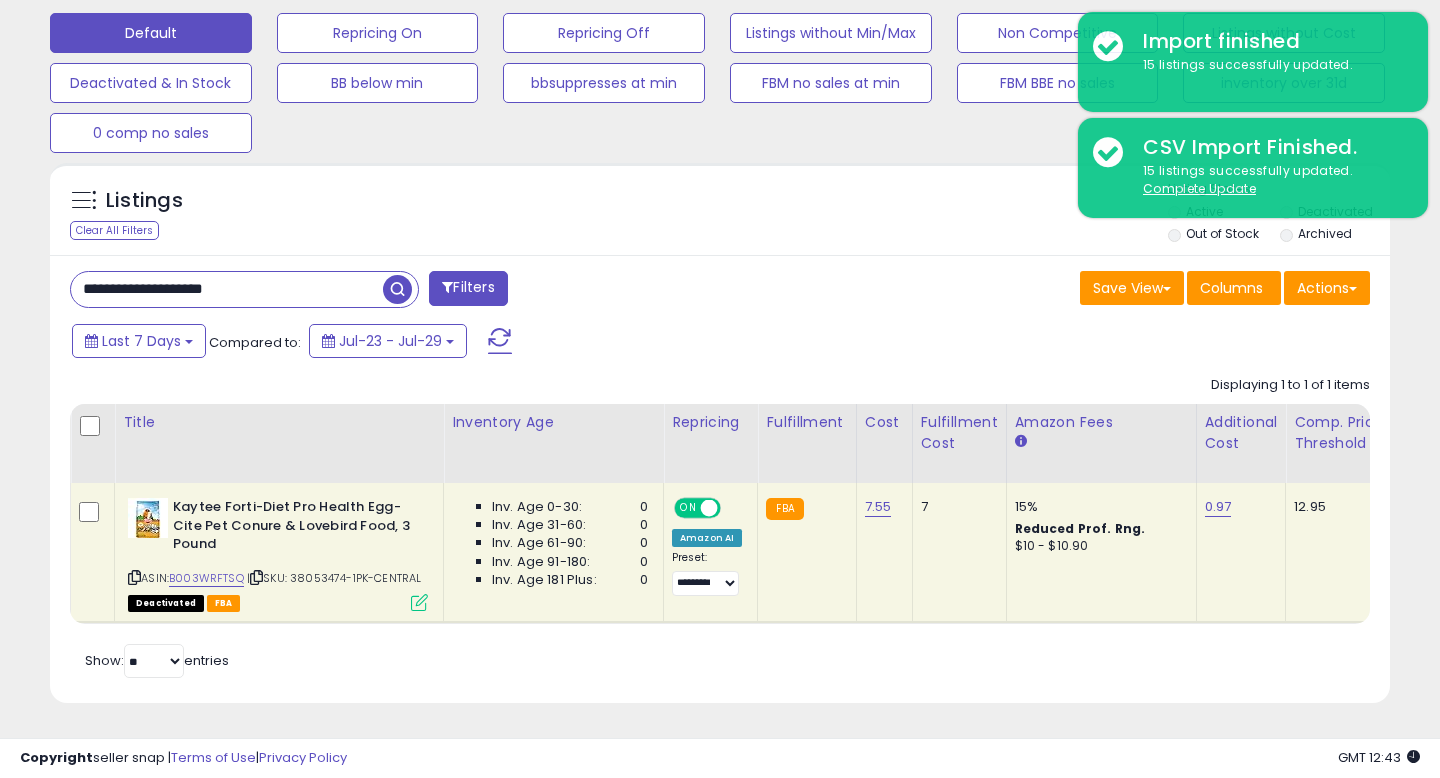 scroll, scrollTop: 999590, scrollLeft: 999224, axis: both 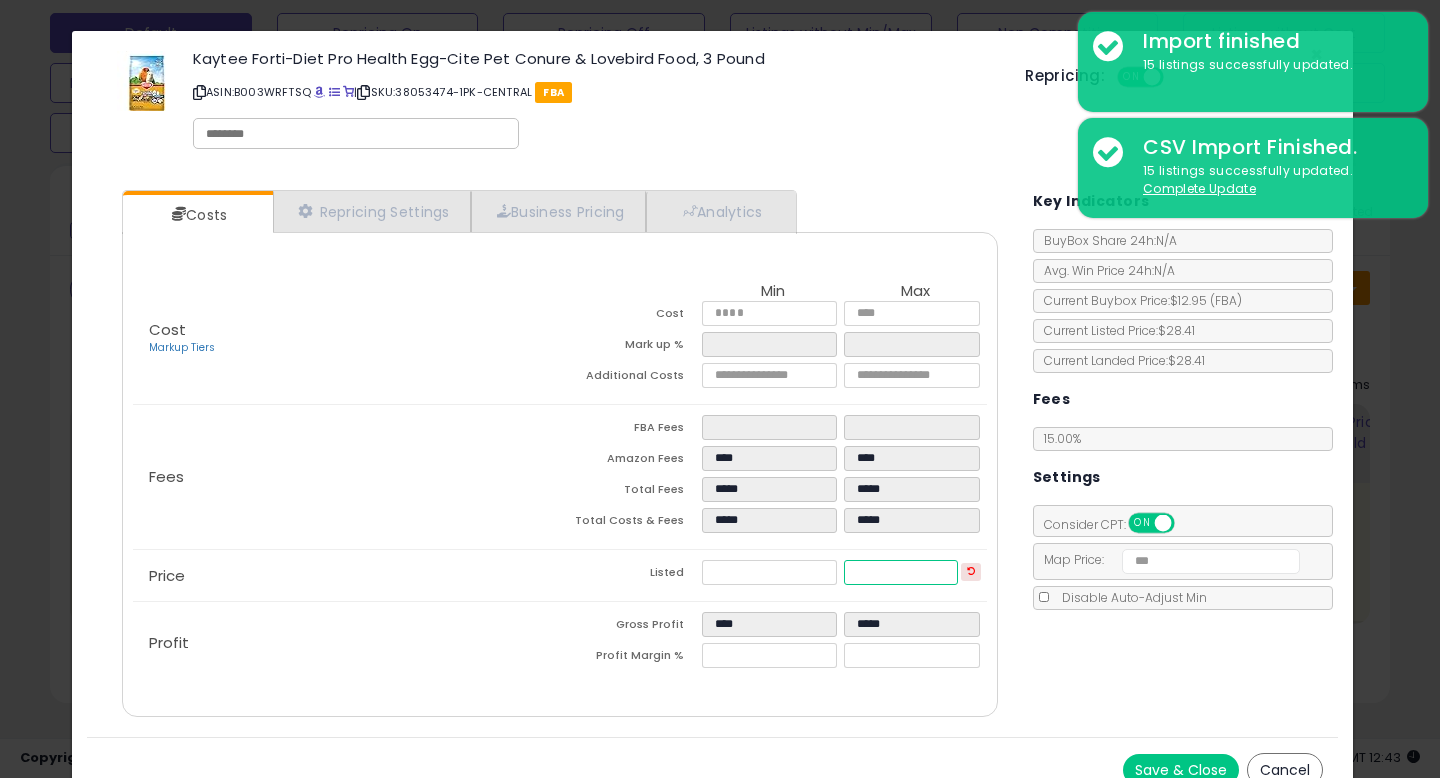 drag, startPoint x: 906, startPoint y: 574, endPoint x: 835, endPoint y: 573, distance: 71.00704 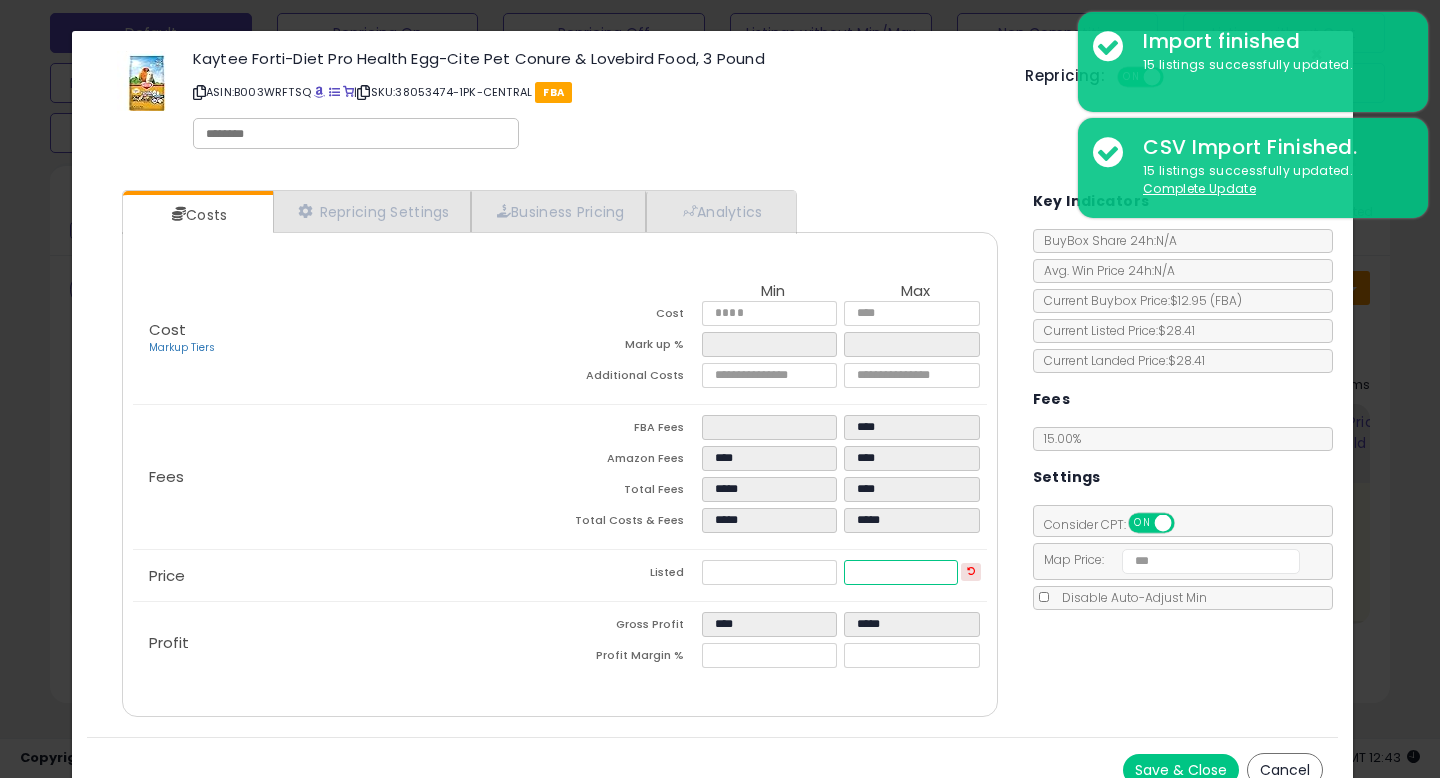 type on "****" 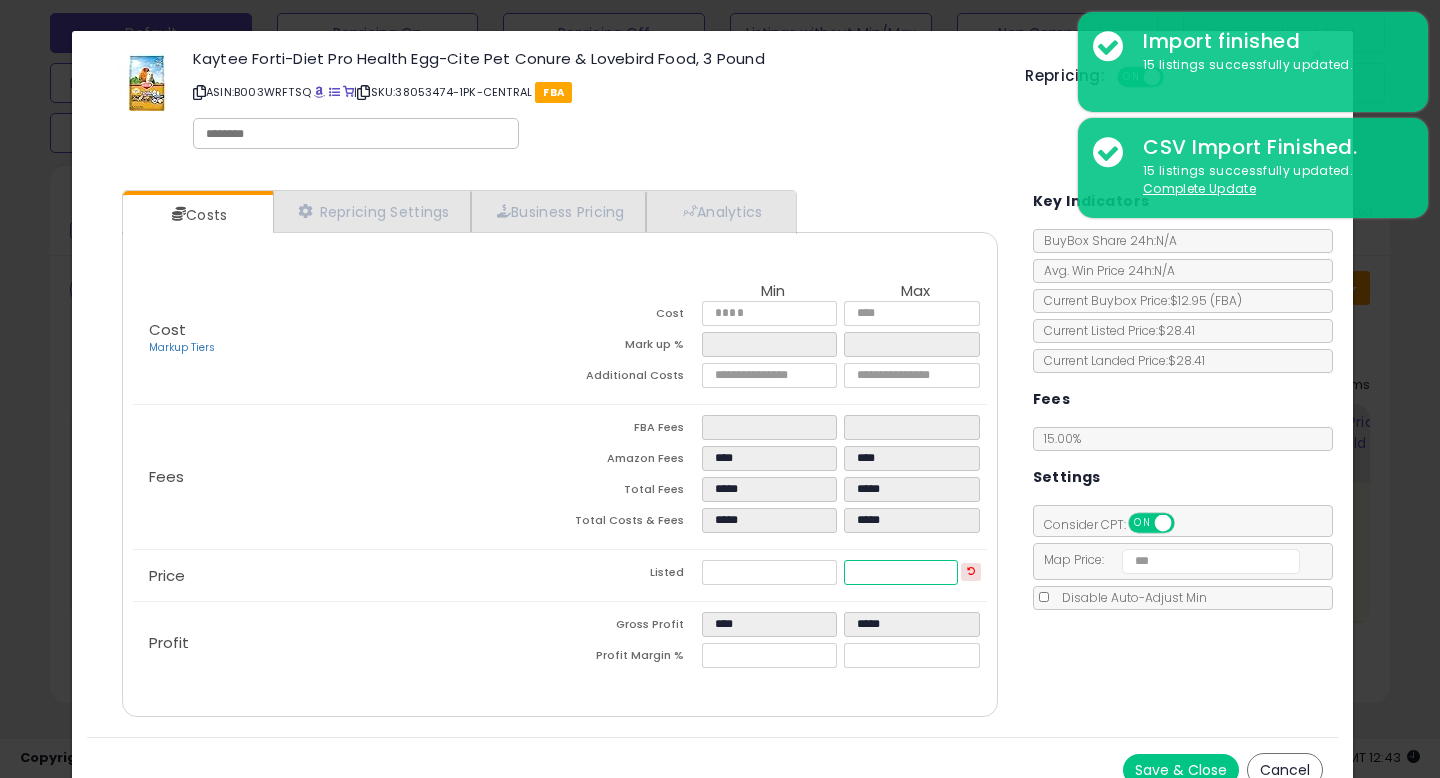 type on "**" 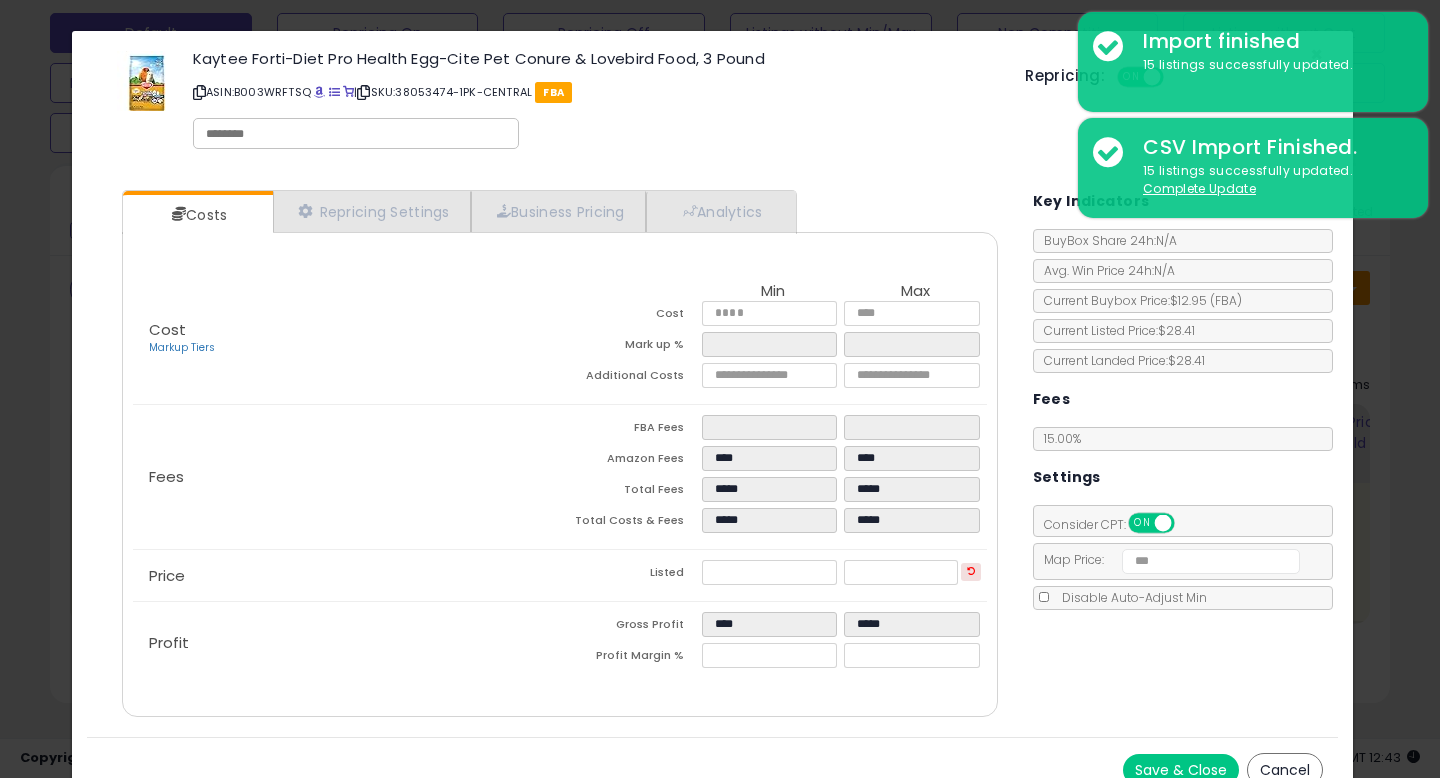 type on "*****" 